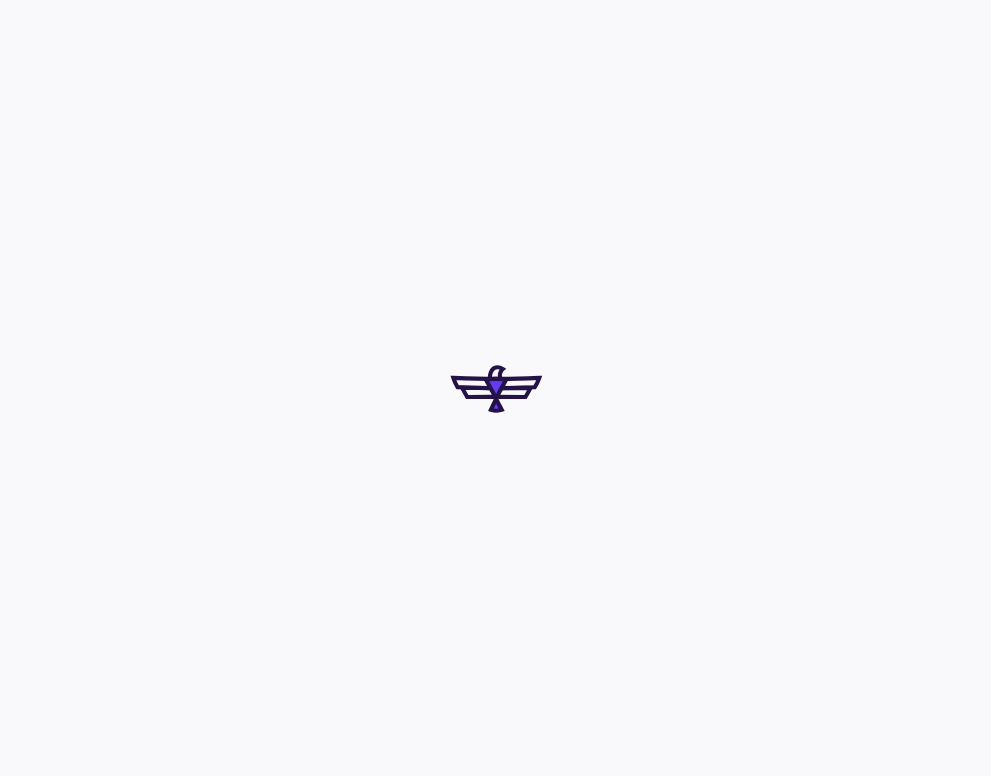 scroll, scrollTop: 0, scrollLeft: 0, axis: both 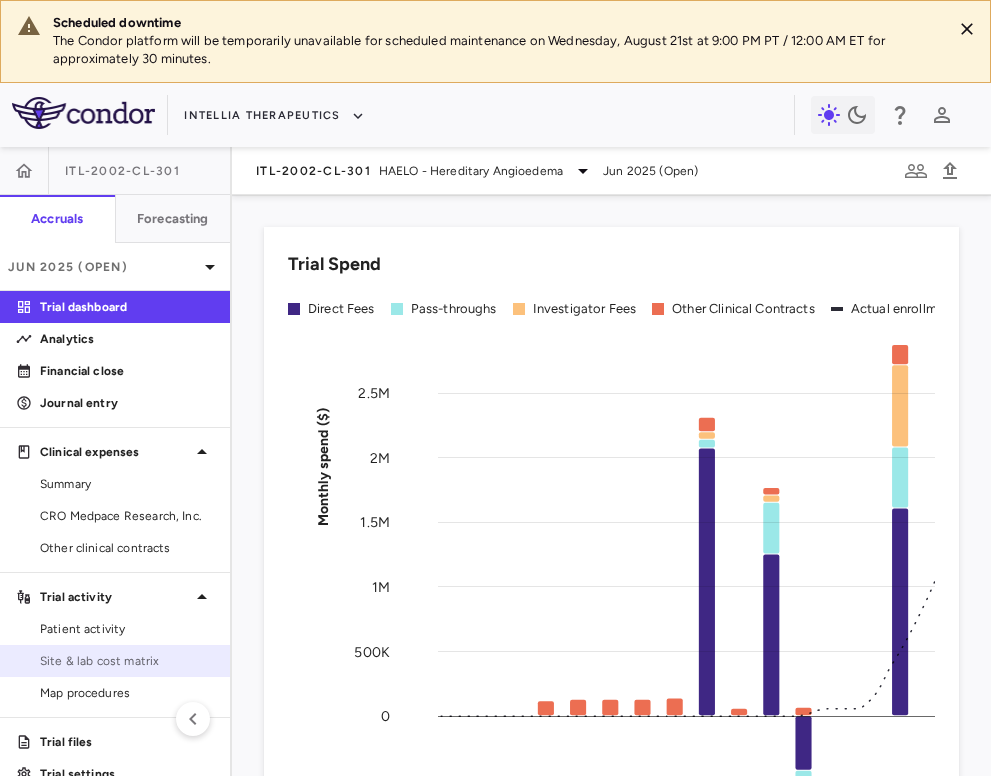 click on "Site & lab cost matrix" at bounding box center (127, 661) 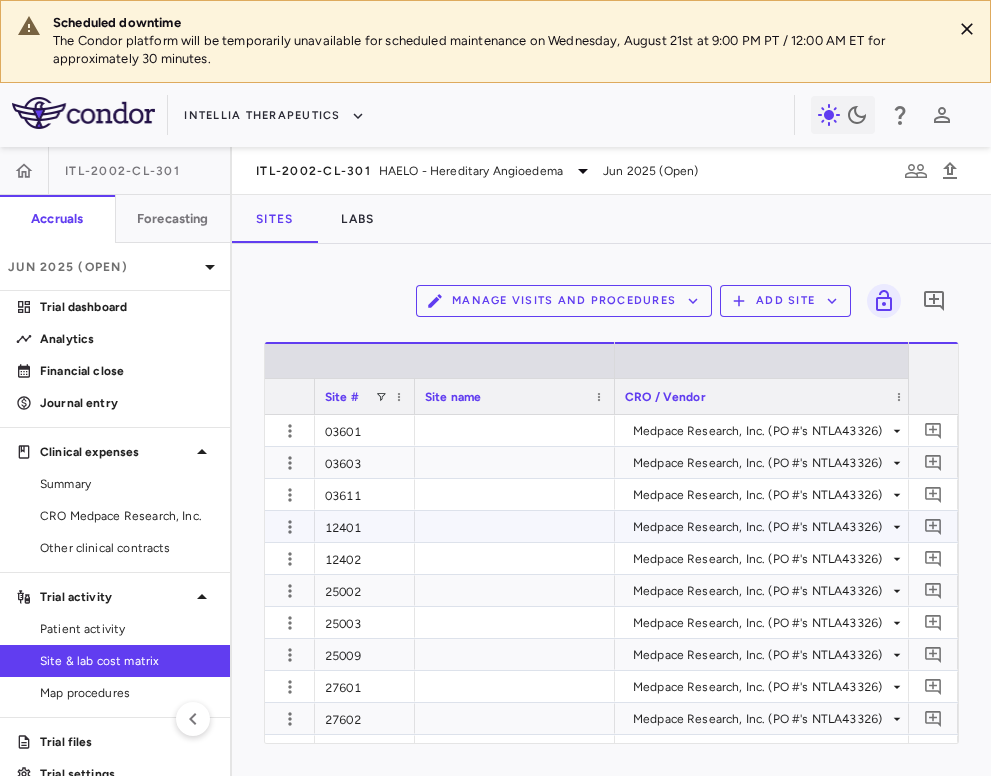 scroll, scrollTop: 89, scrollLeft: 0, axis: vertical 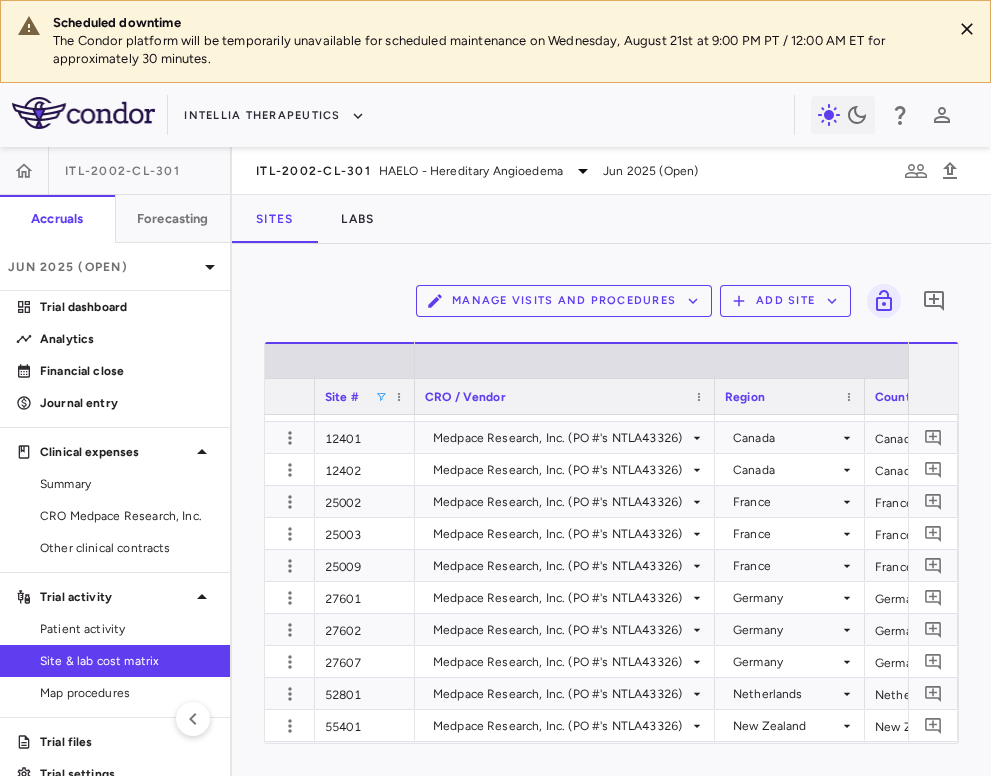 click at bounding box center [381, 397] 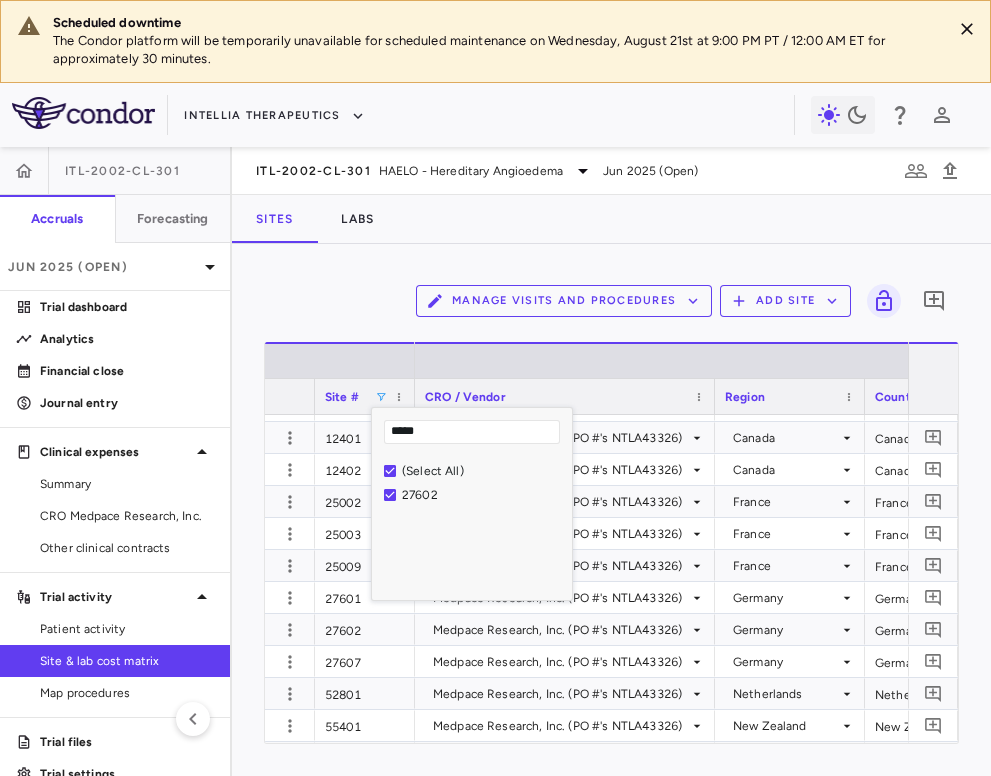 type on "*****" 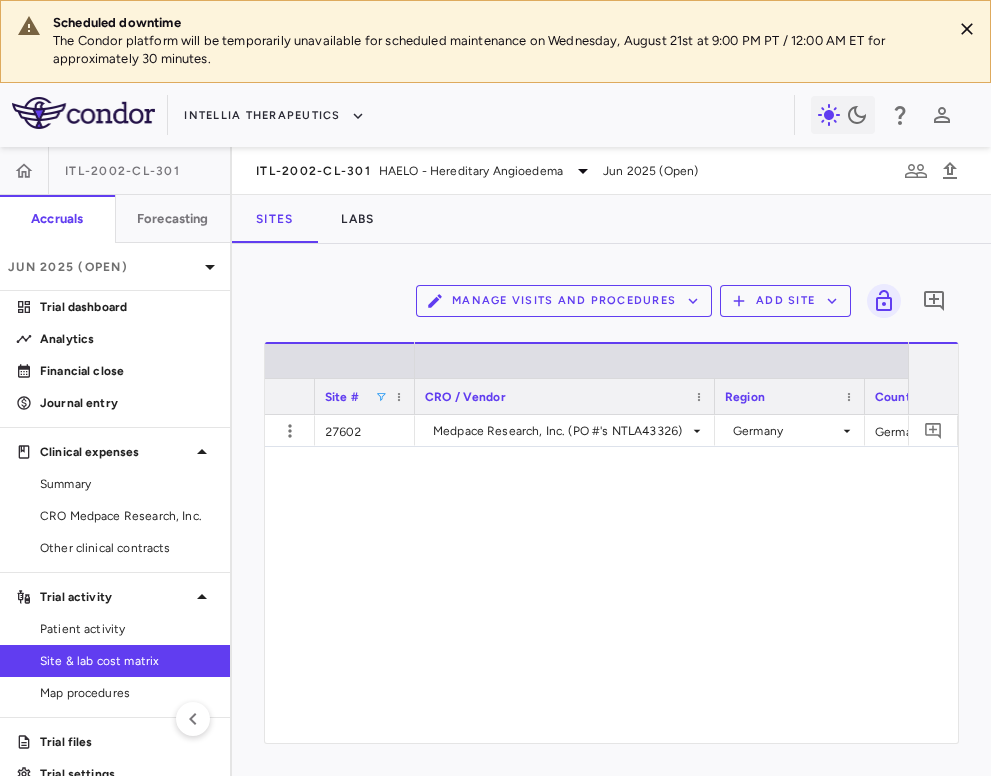 click on "Medpace Research, Inc. (PO #'s NTLA43326) Germany Germany EUR" at bounding box center (661, 579) 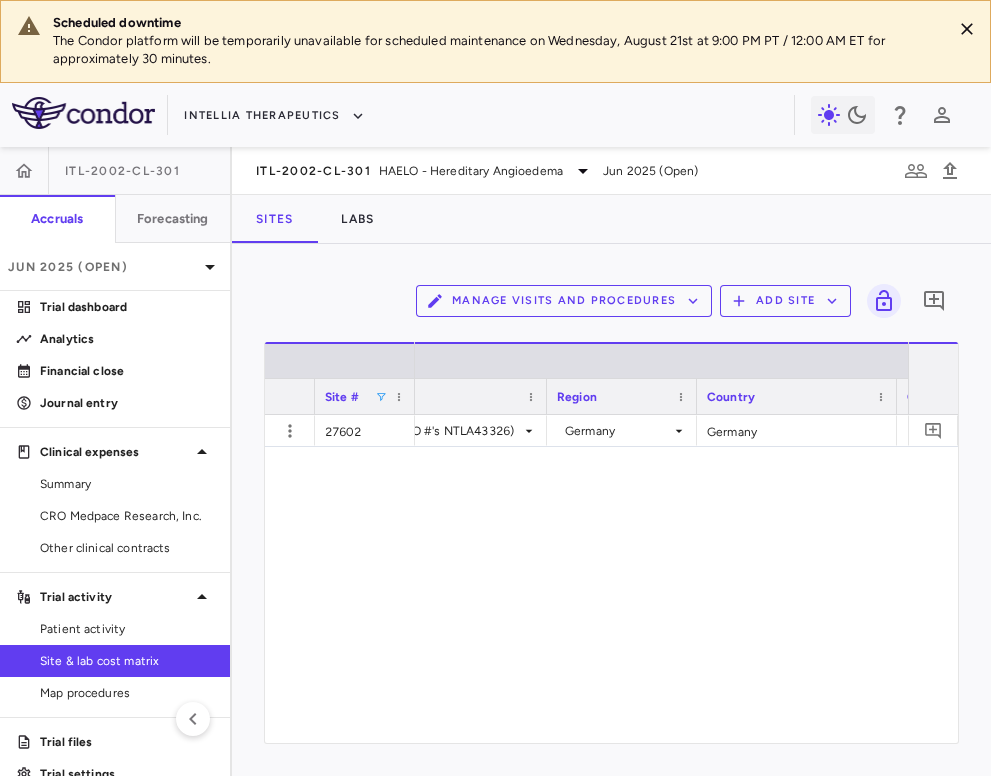 scroll, scrollTop: 0, scrollLeft: 461, axis: horizontal 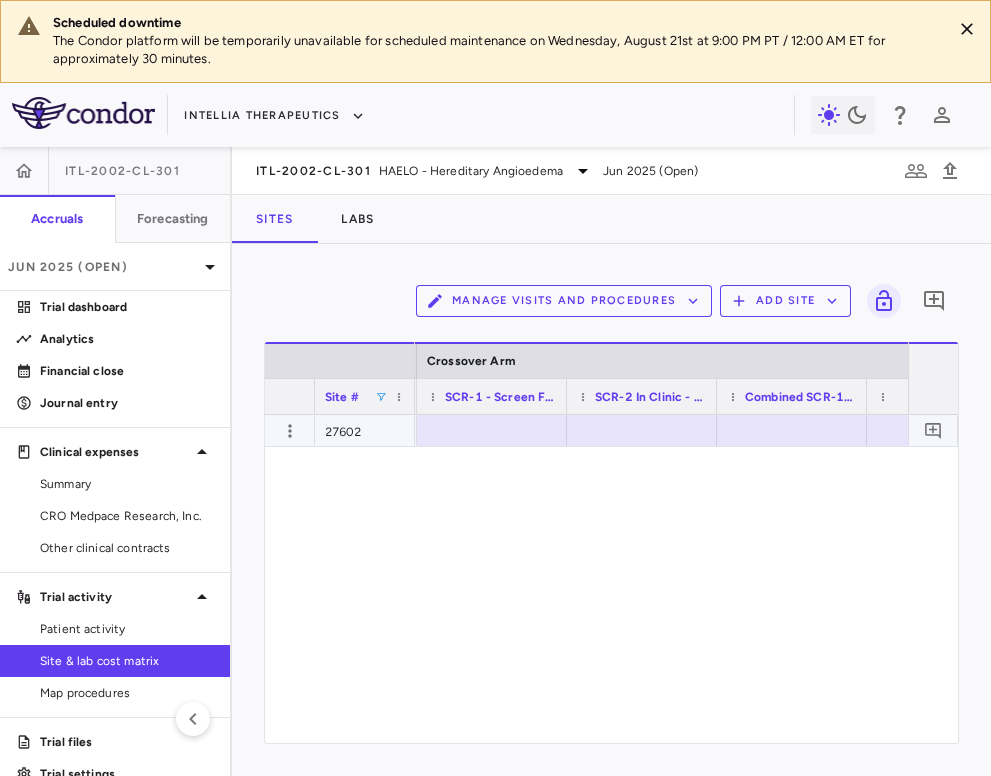 click at bounding box center (492, 430) 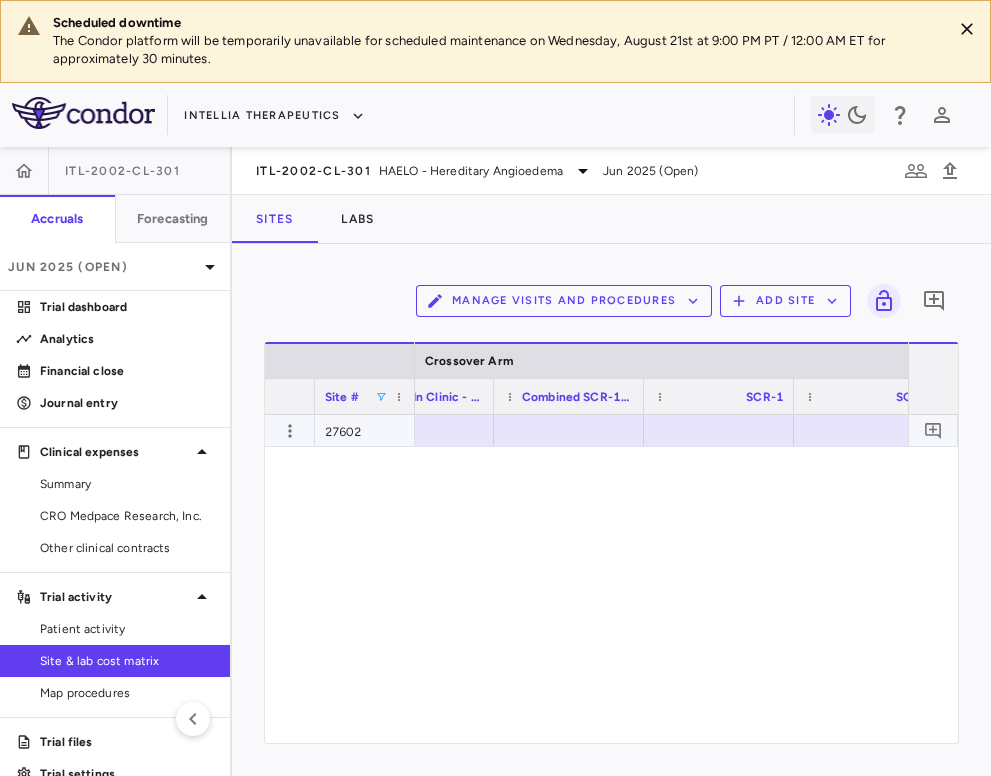 click at bounding box center [719, 430] 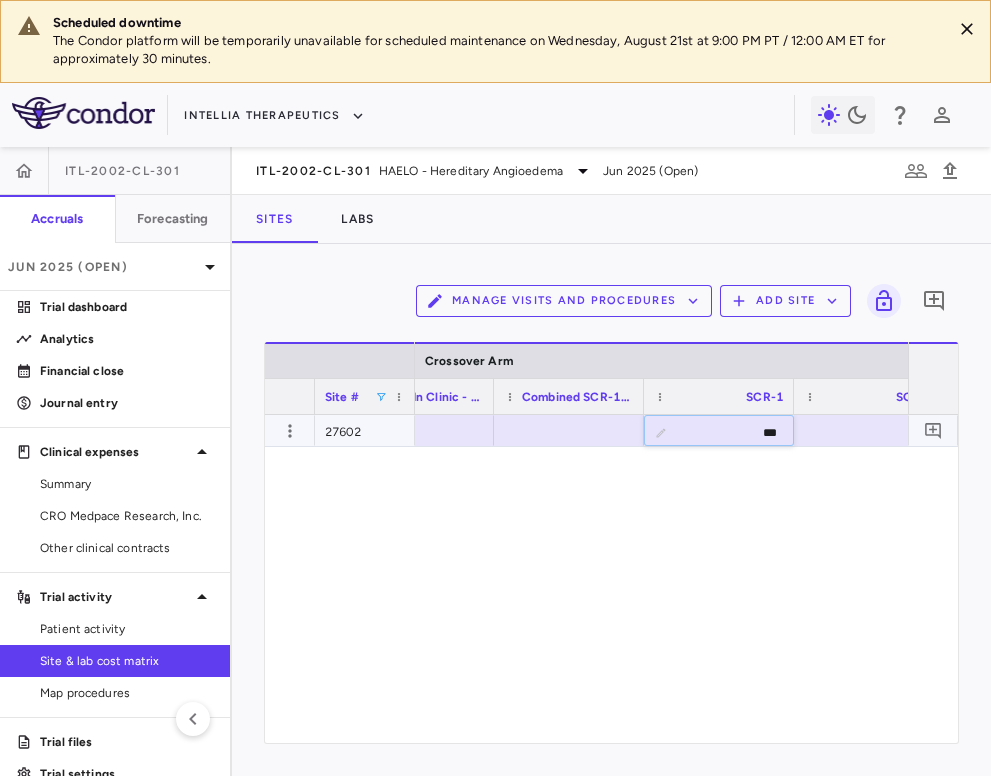 type on "****" 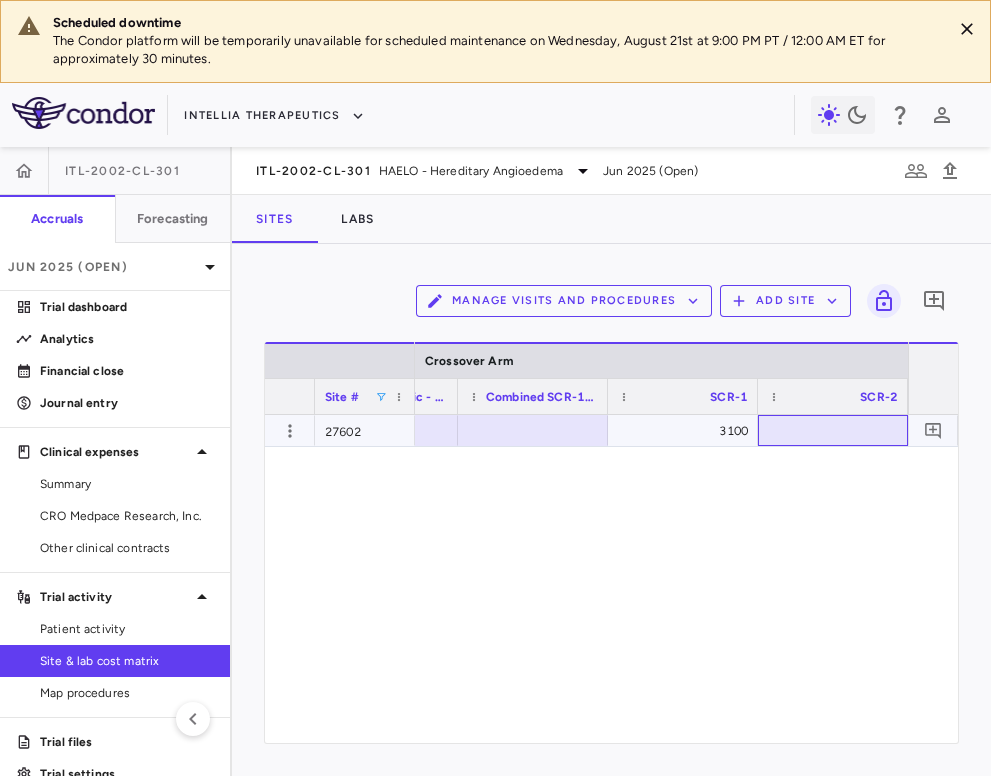 click at bounding box center [833, 430] 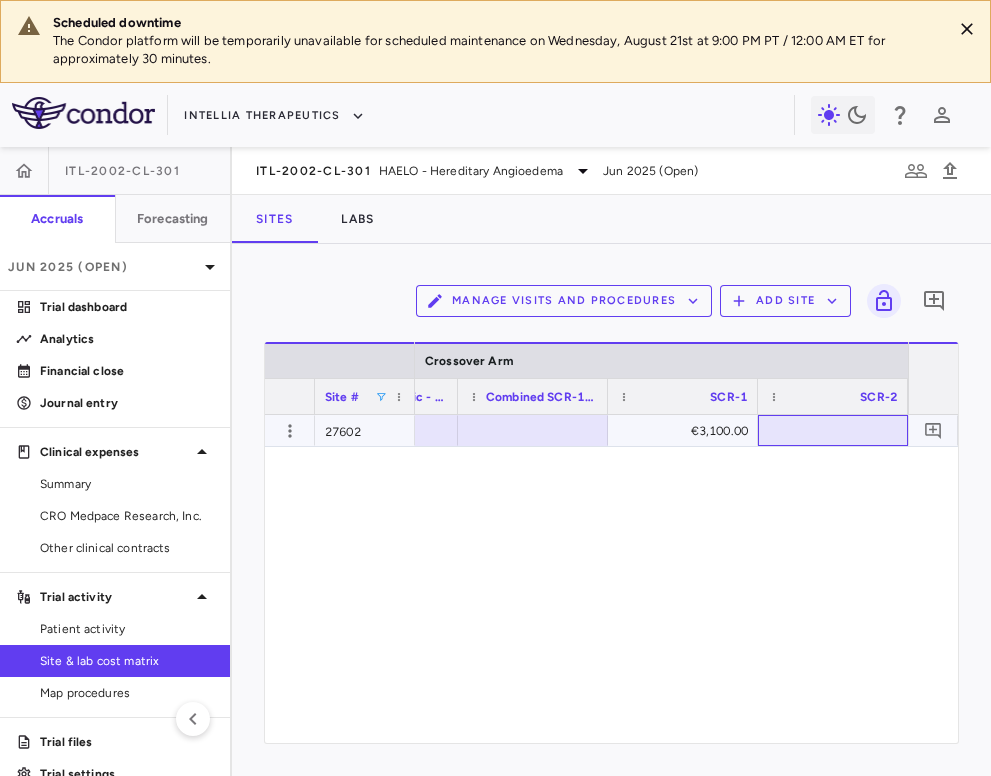 click at bounding box center (833, 430) 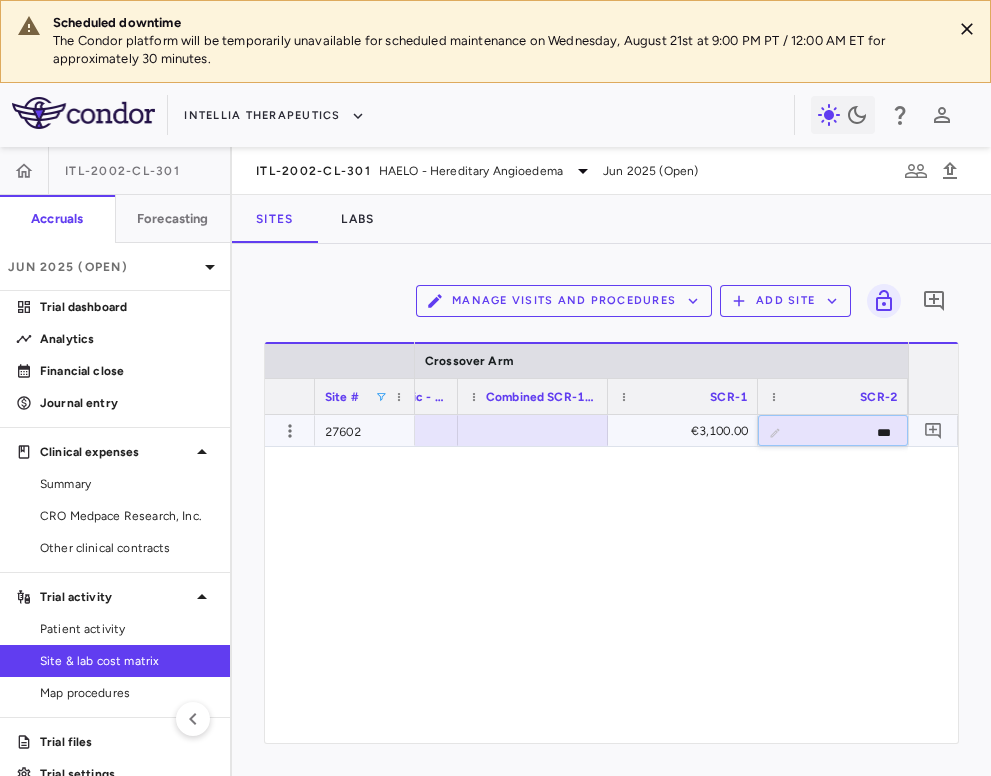 type on "****" 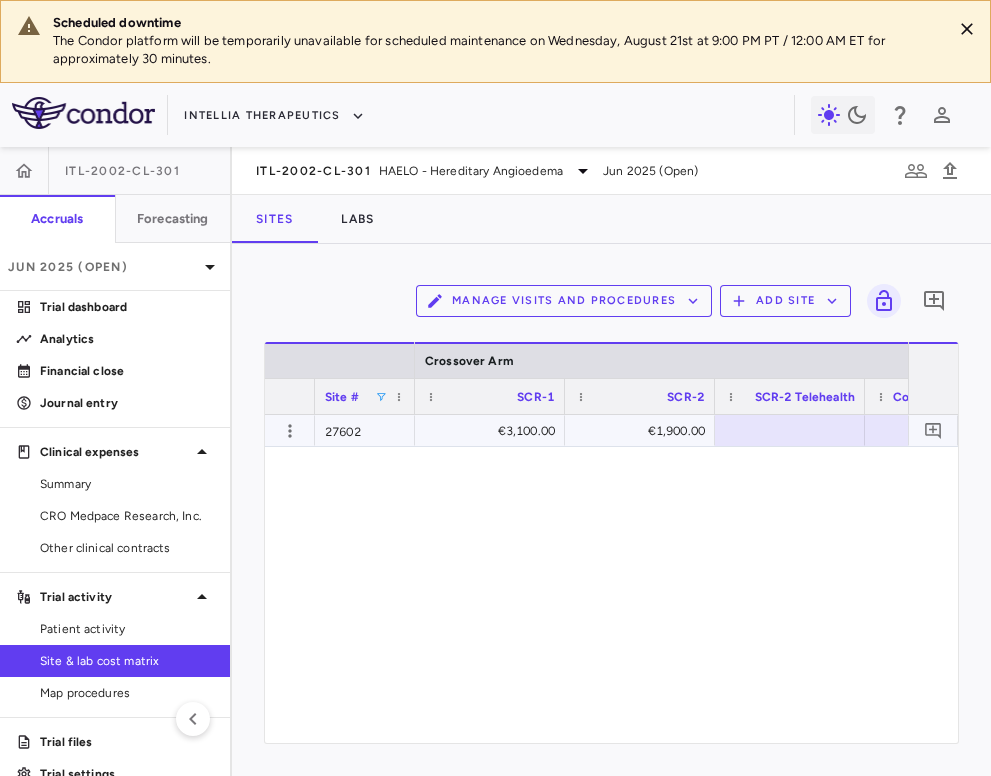 click on "€1,900.00" at bounding box center (644, 431) 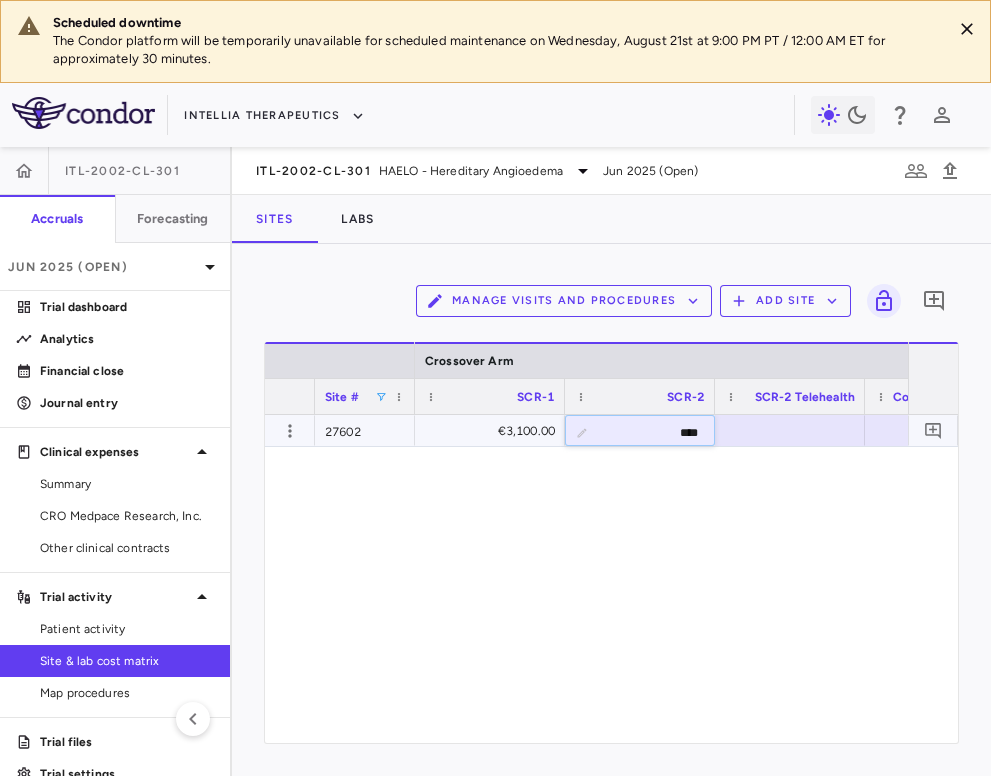 click on "****" at bounding box center [655, 432] 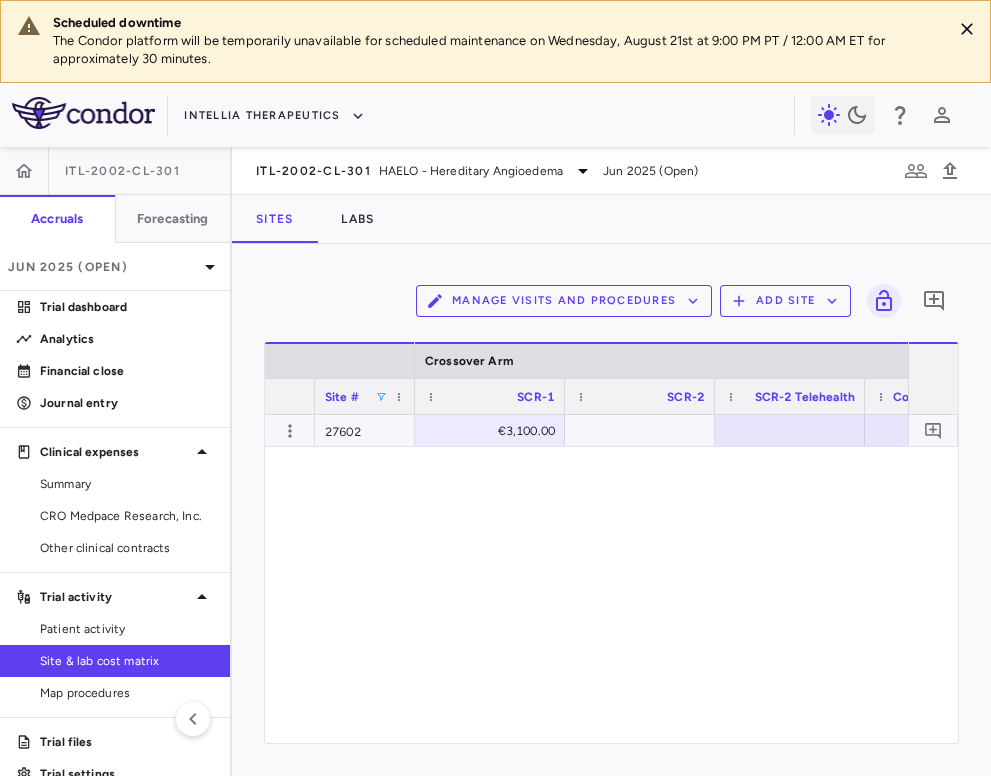 click on "€3,100.00" at bounding box center (494, 431) 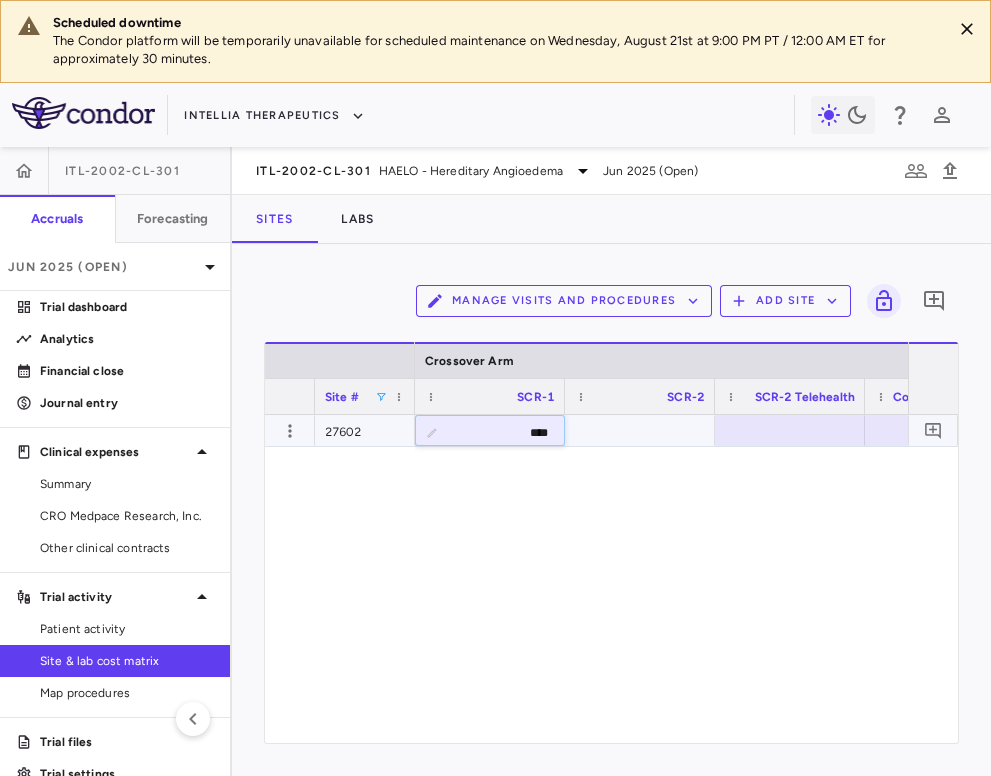 click on "****" at bounding box center (505, 432) 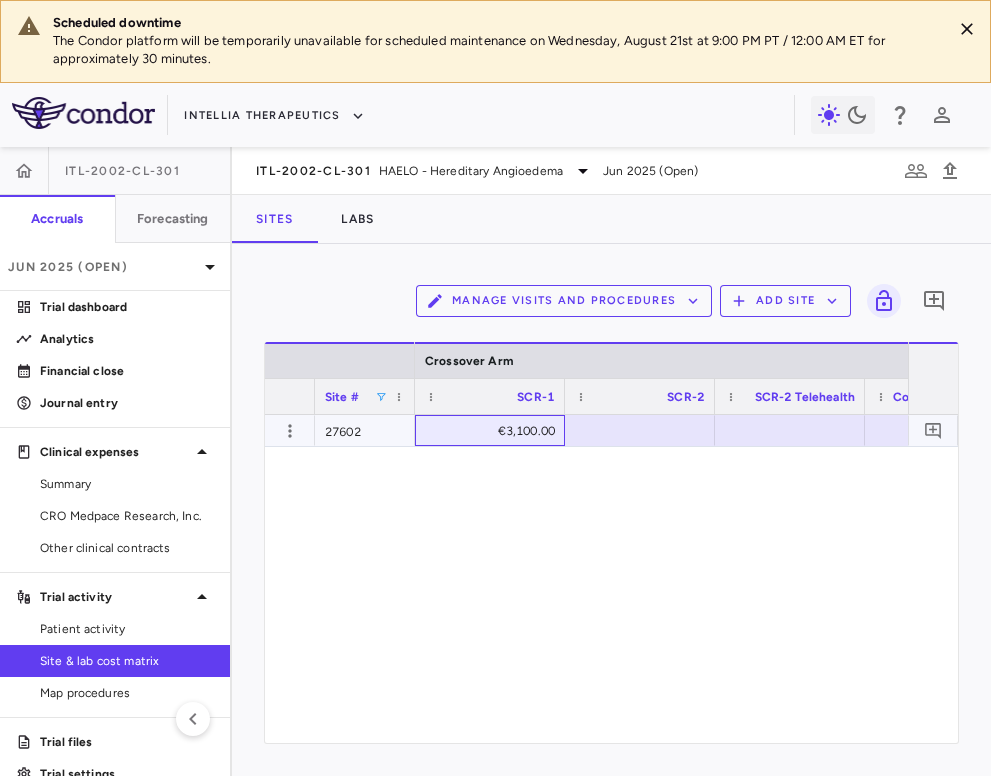 click on "€3,100.00" at bounding box center [494, 431] 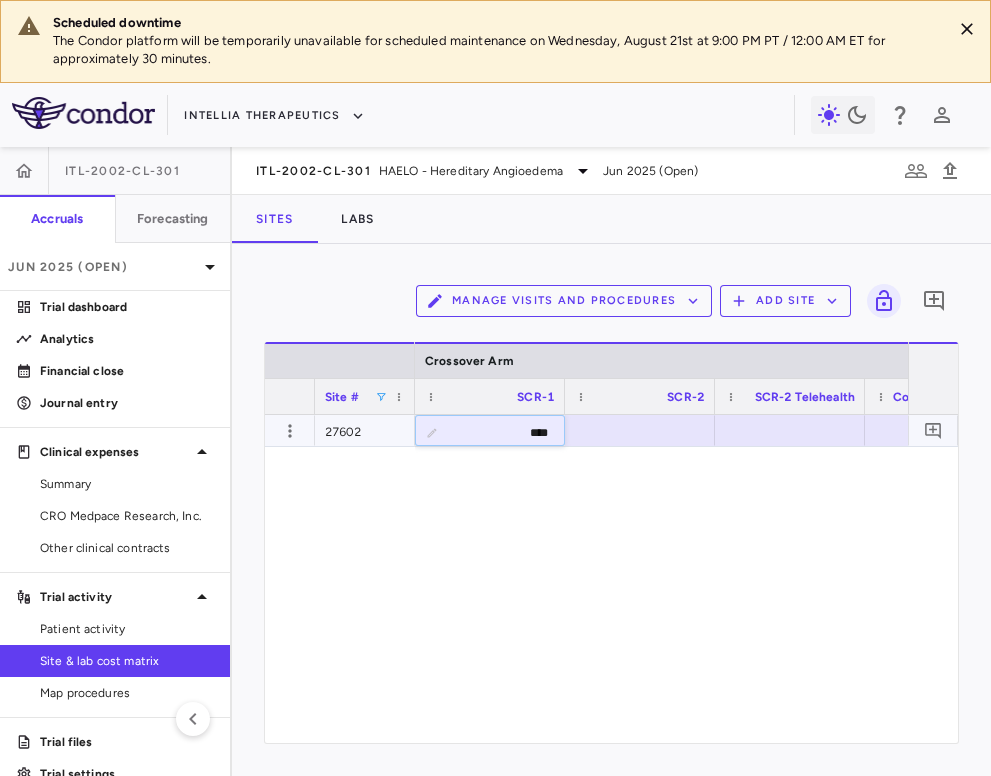 click on "****" at bounding box center (505, 432) 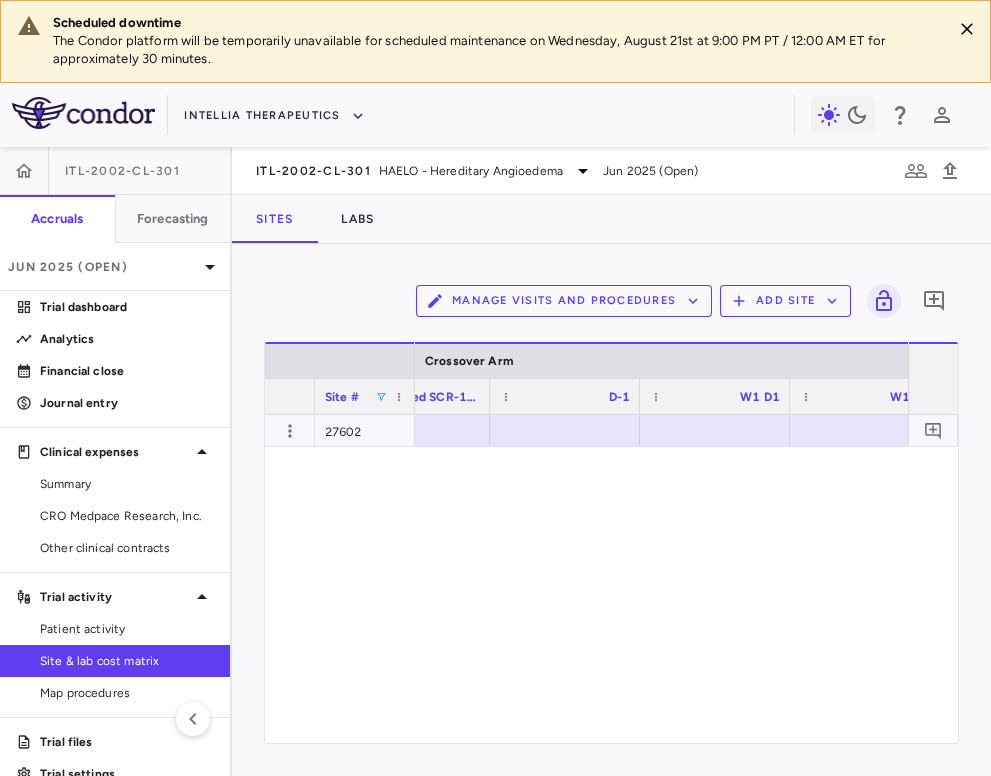 click at bounding box center [565, 430] 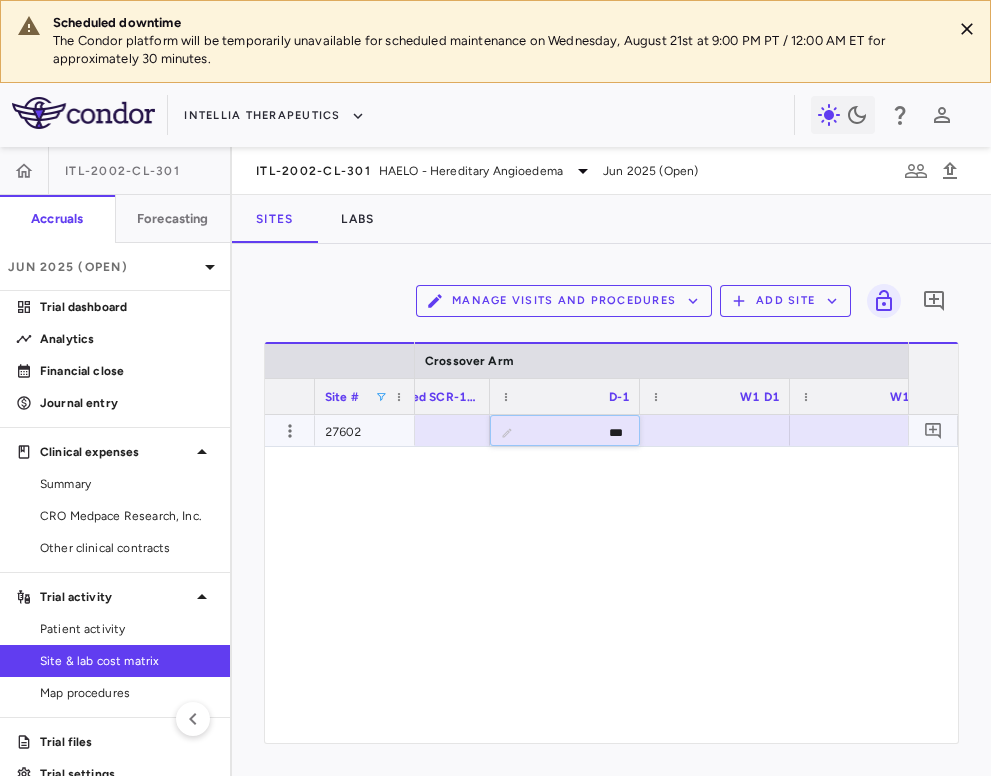 type on "****" 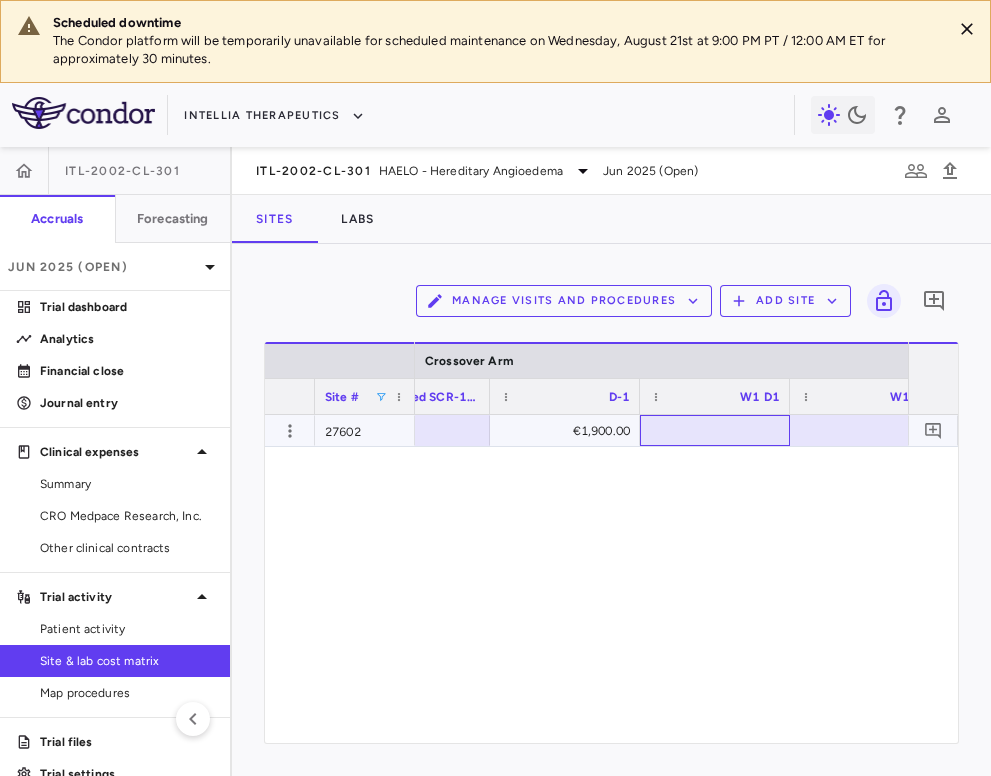 click at bounding box center (715, 430) 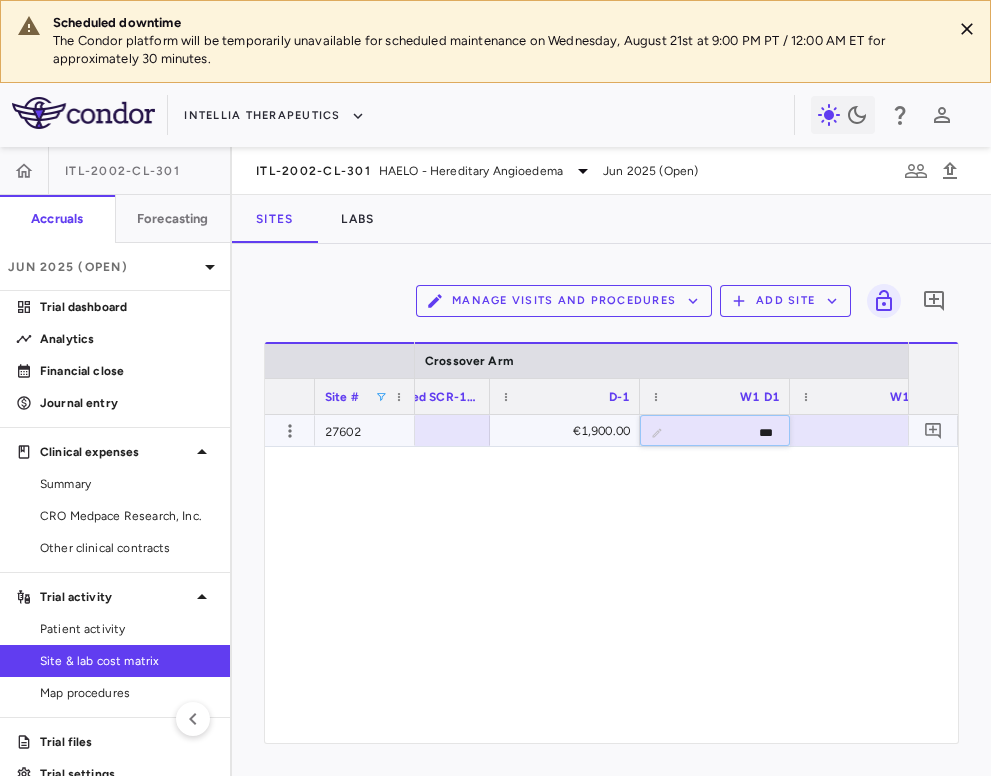 type on "****" 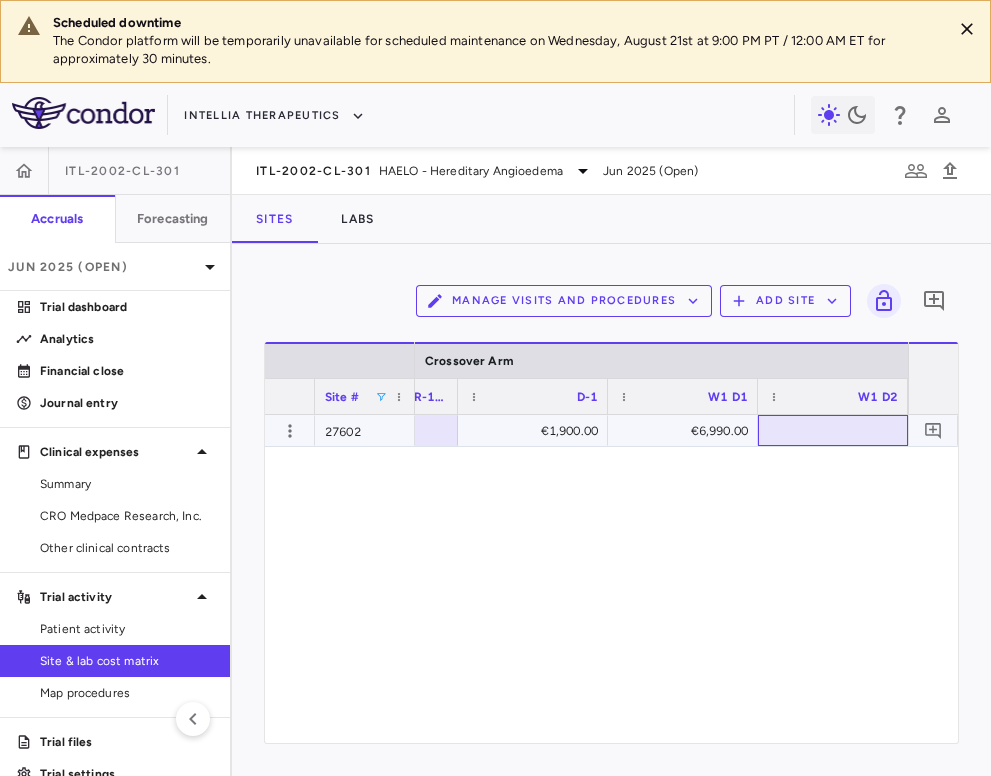 click at bounding box center [833, 430] 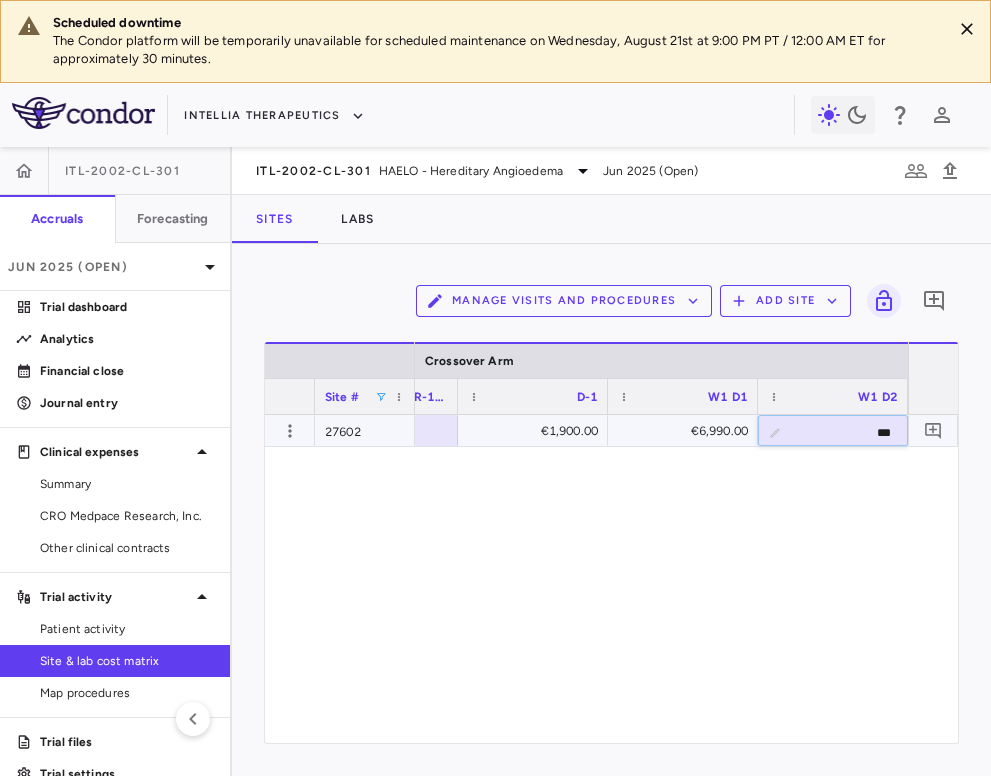 type on "****" 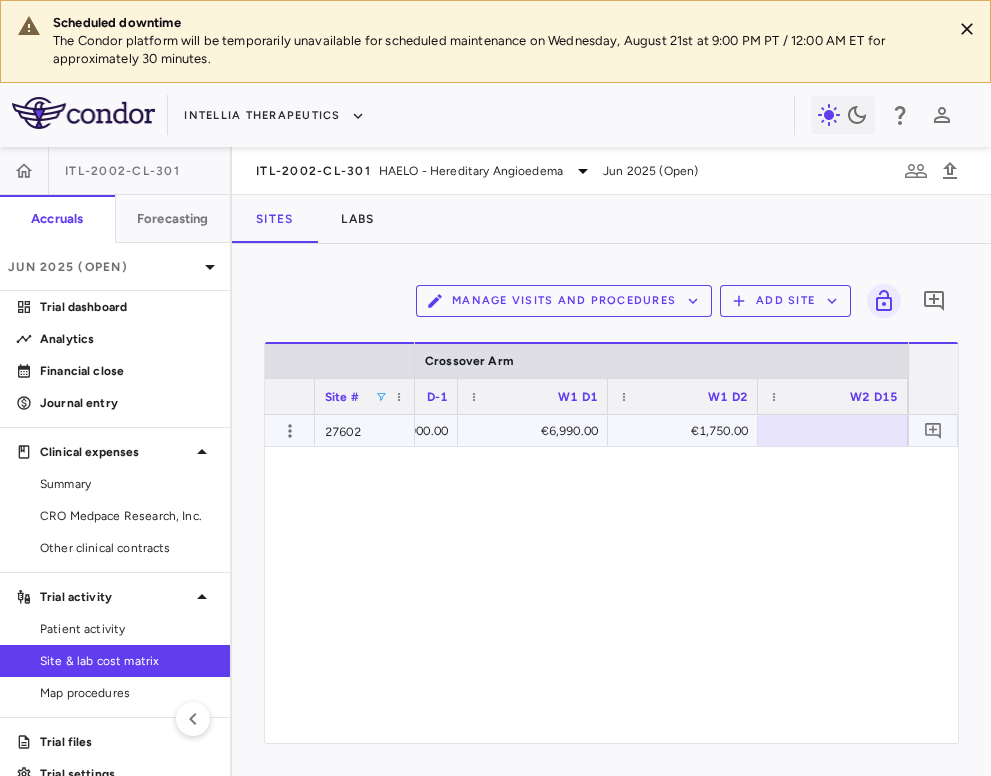 click at bounding box center (833, 430) 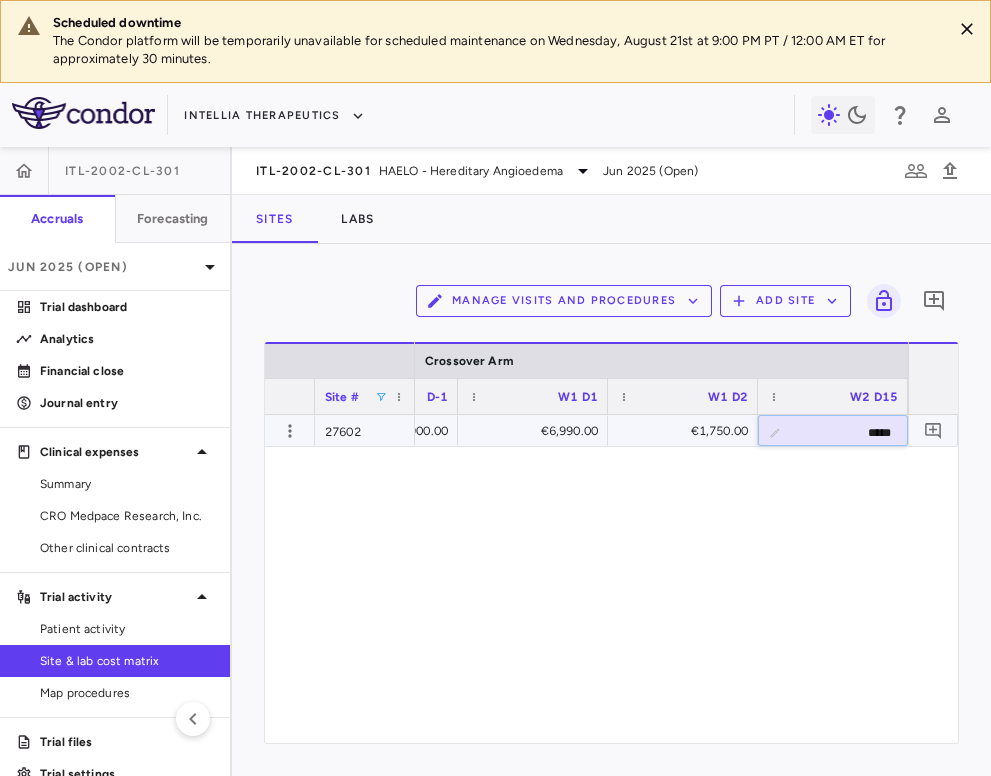 type on "****" 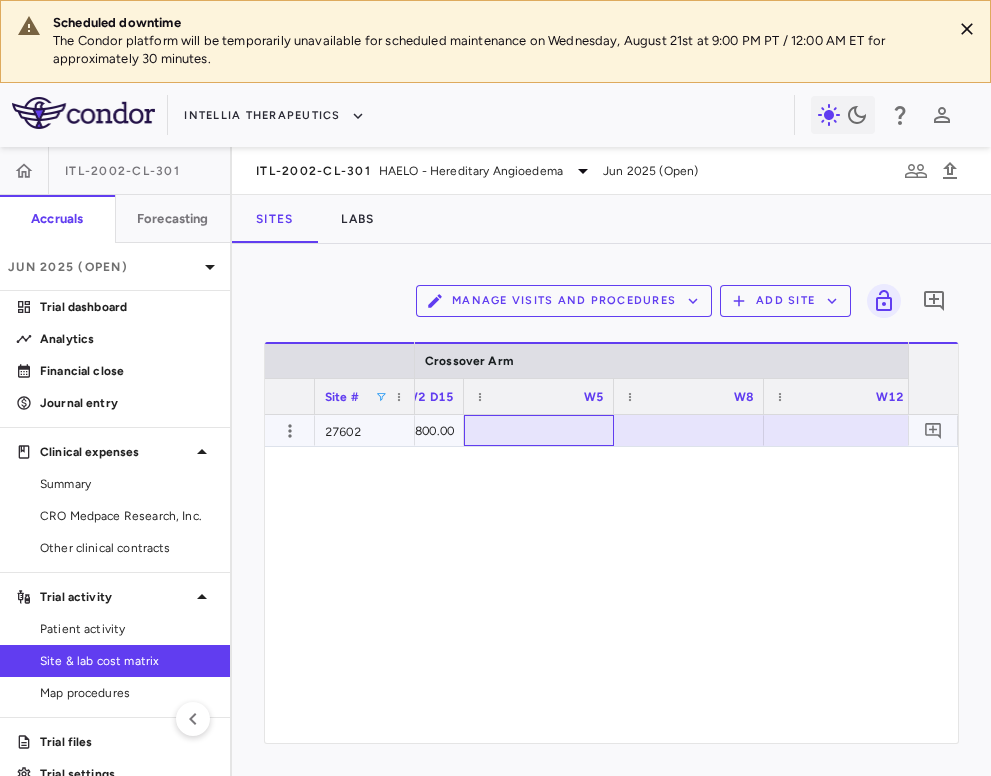 click at bounding box center [539, 430] 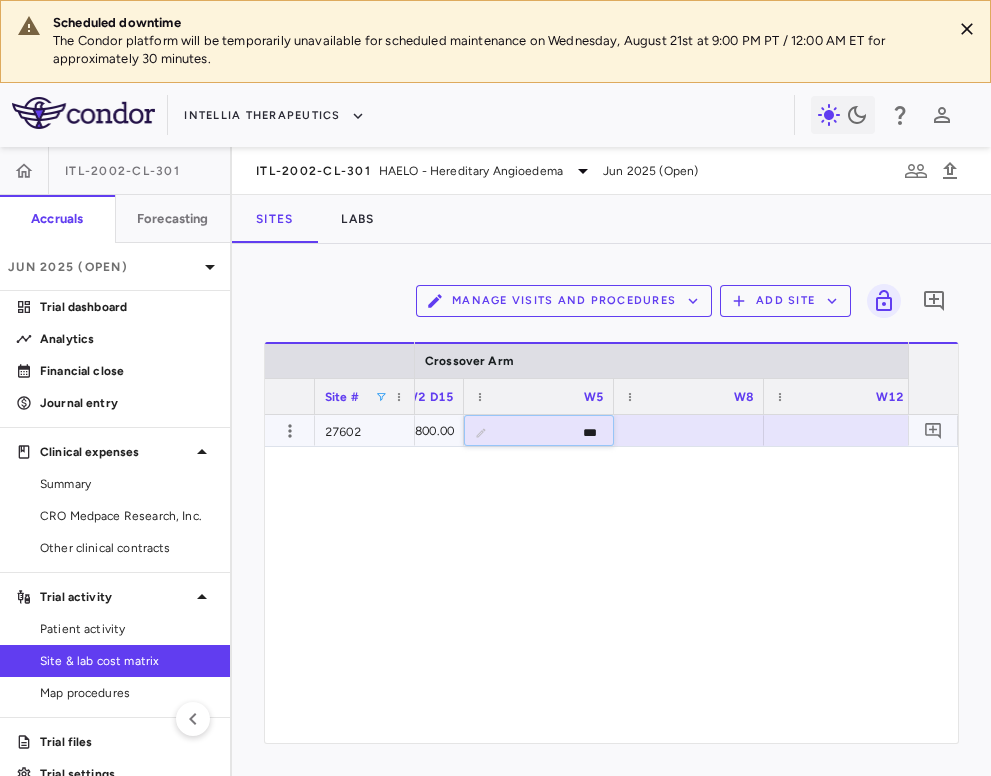 type on "****" 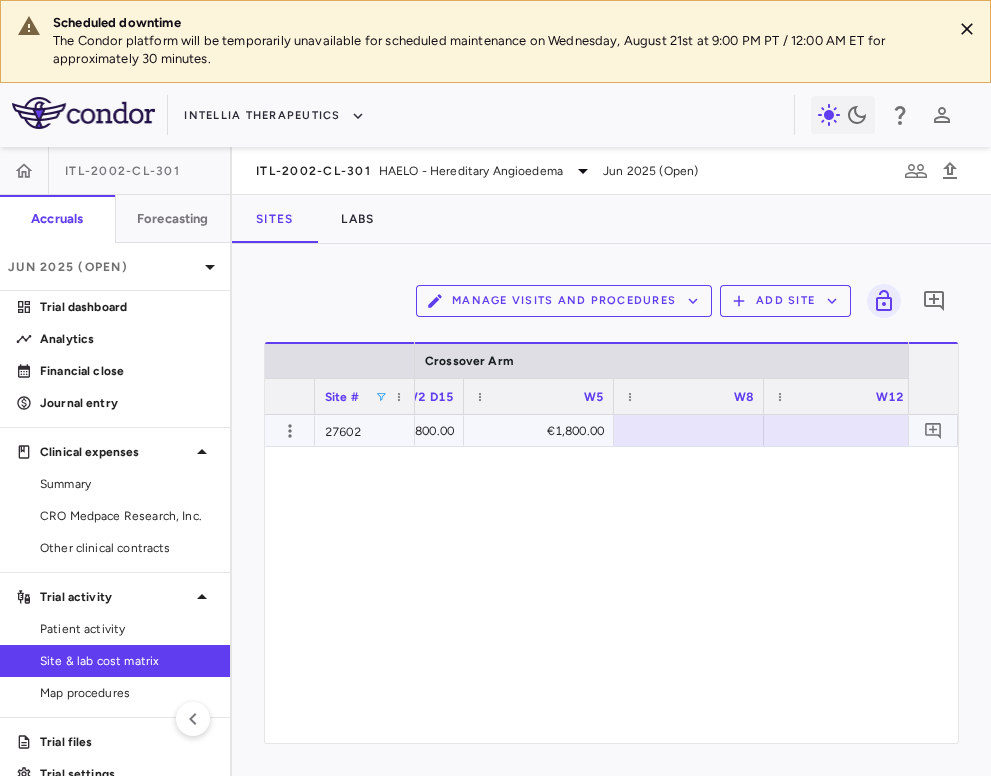 click at bounding box center (689, 430) 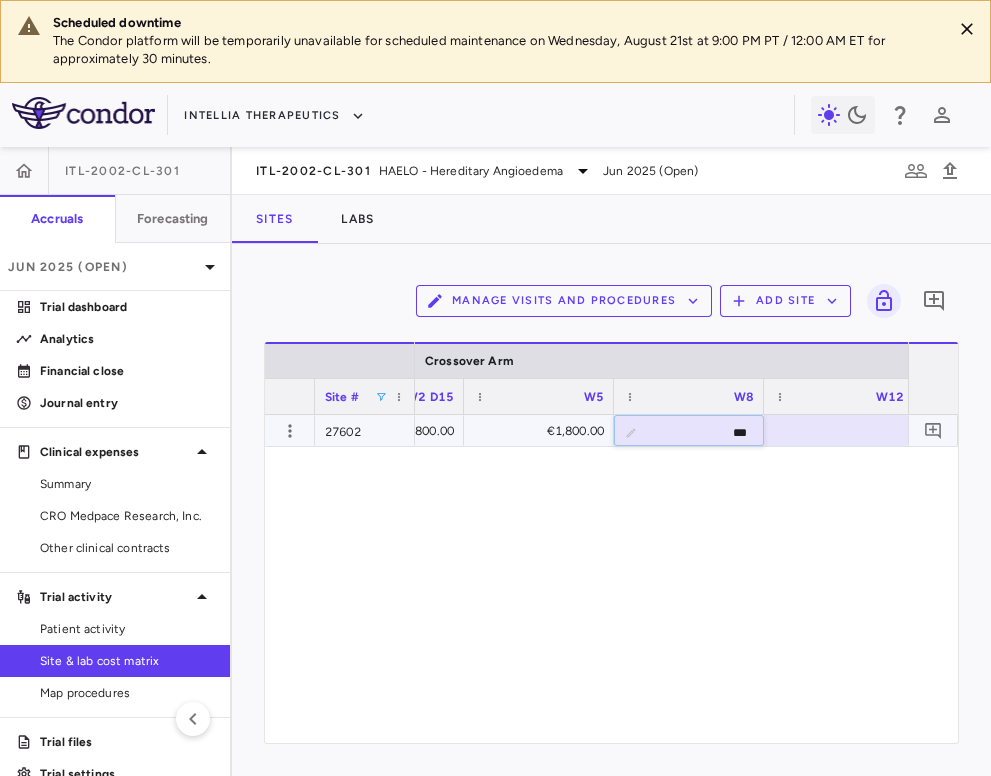 type on "****" 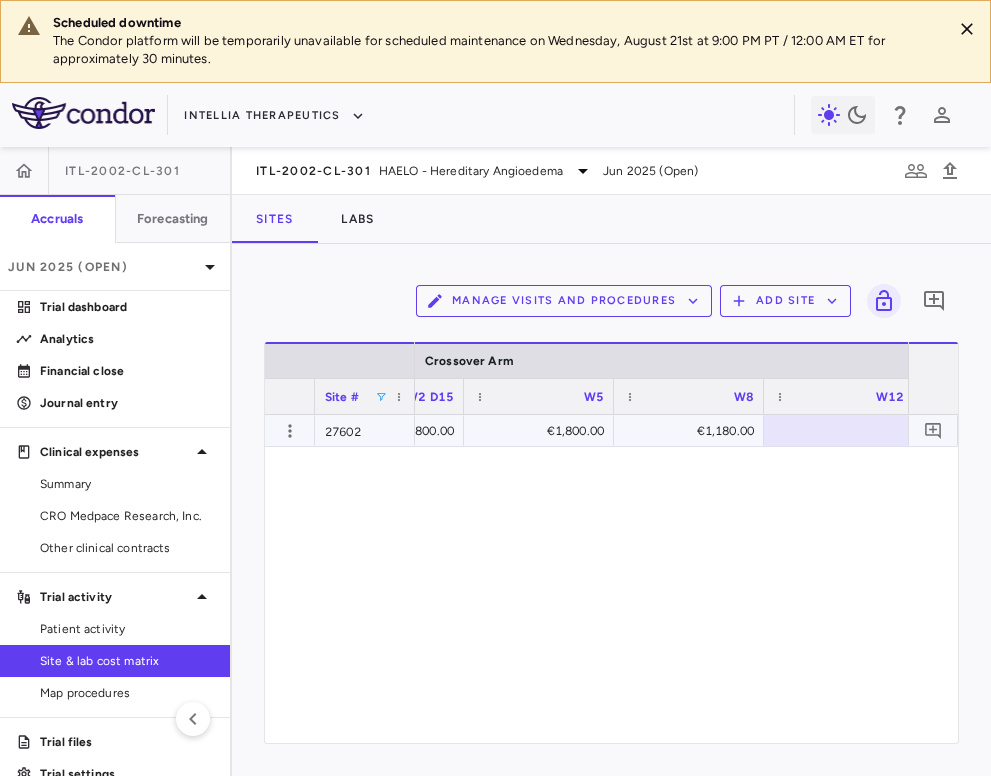 click at bounding box center [839, 430] 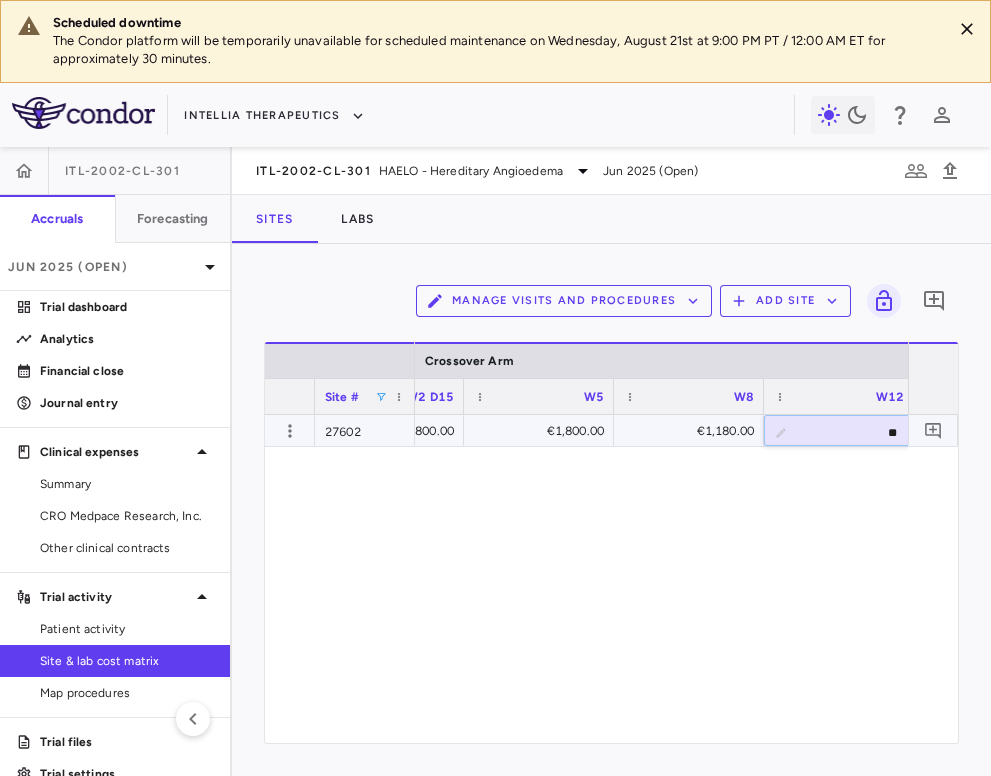 type on "***" 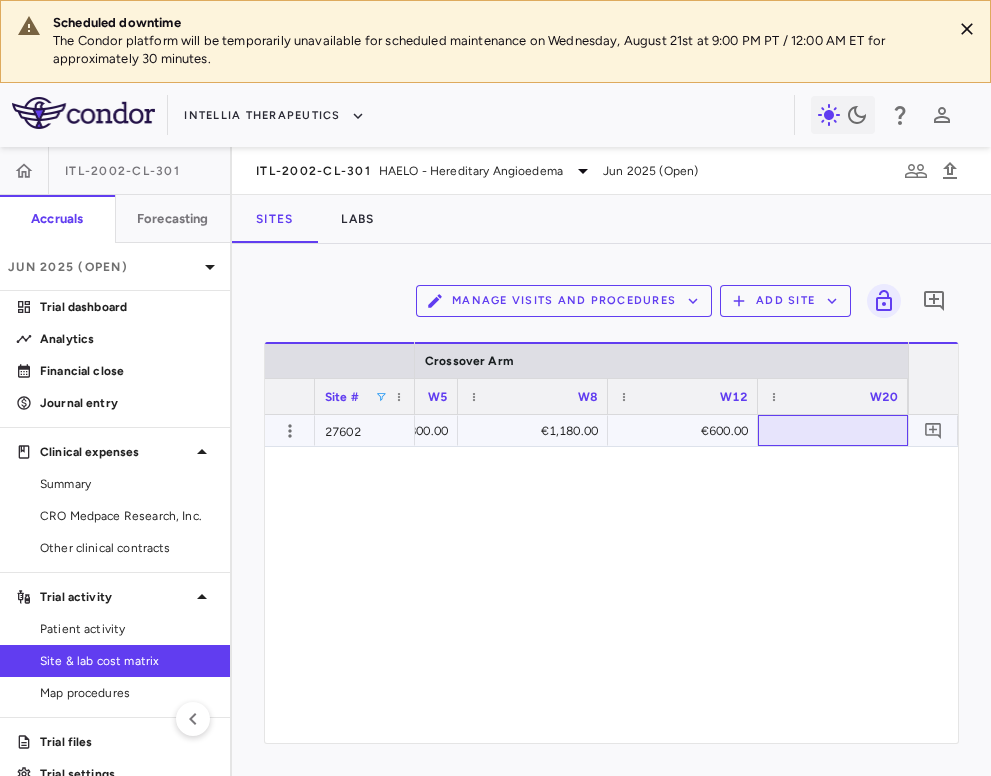click at bounding box center [833, 430] 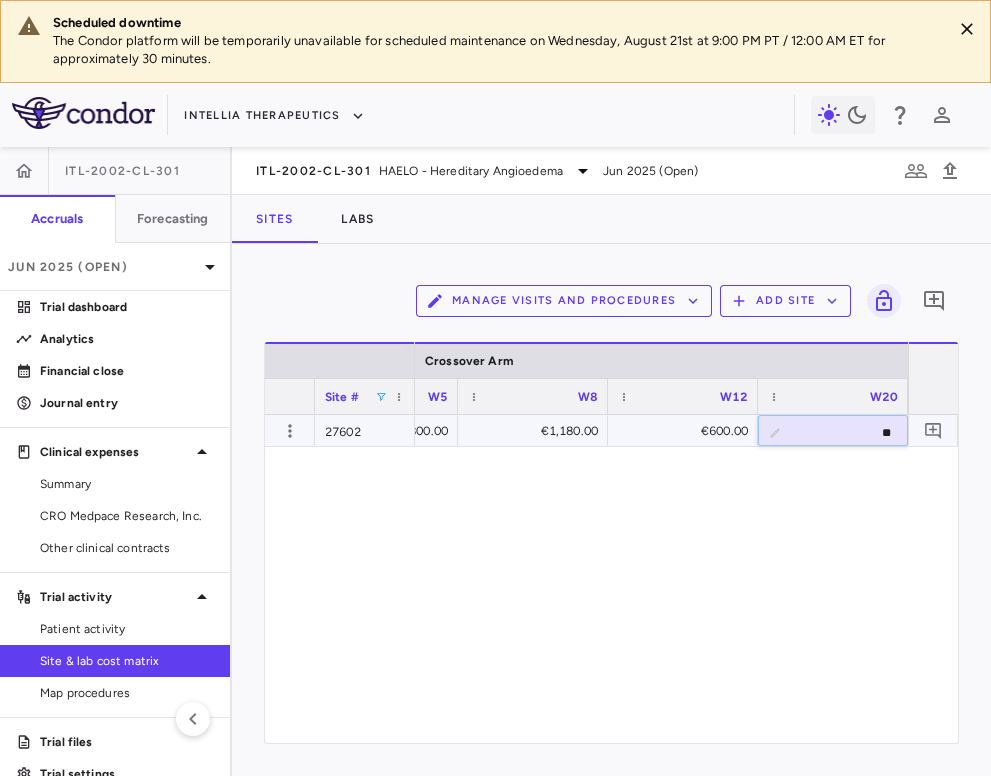 type on "***" 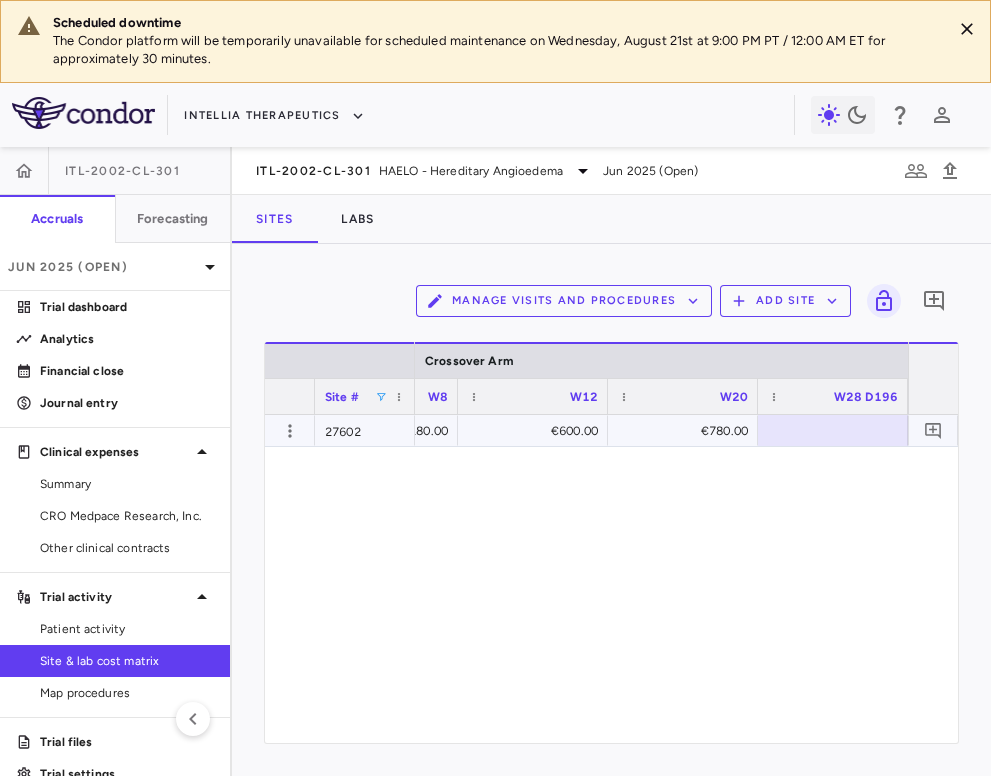 click on "€780.00" at bounding box center (687, 431) 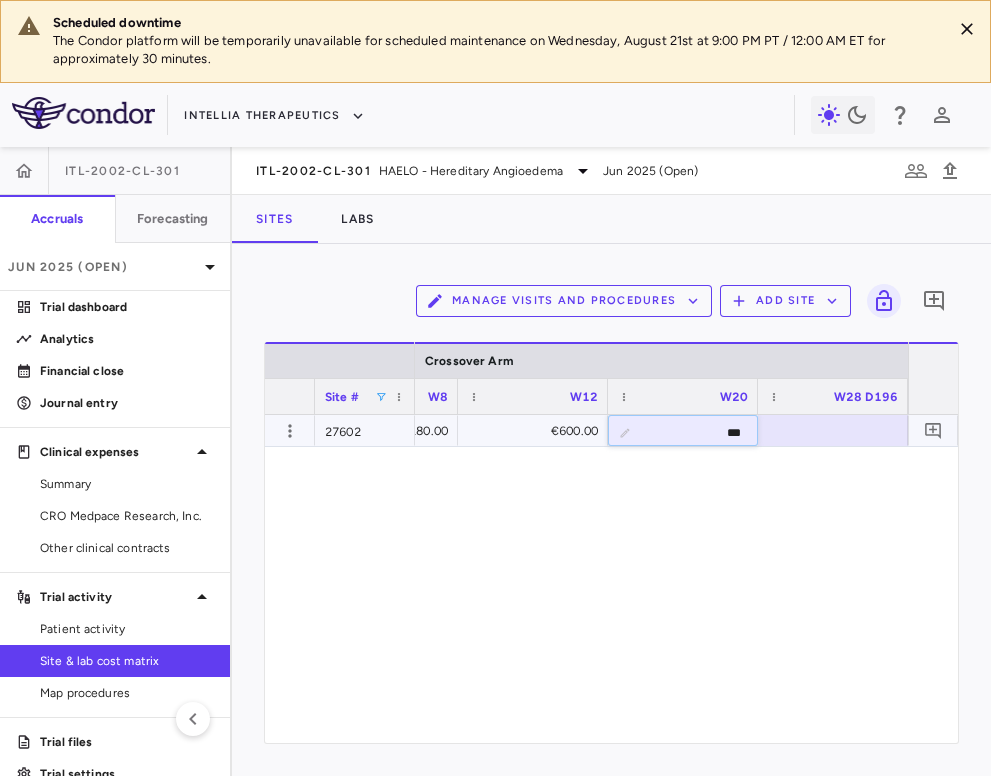 click on "***" at bounding box center [698, 432] 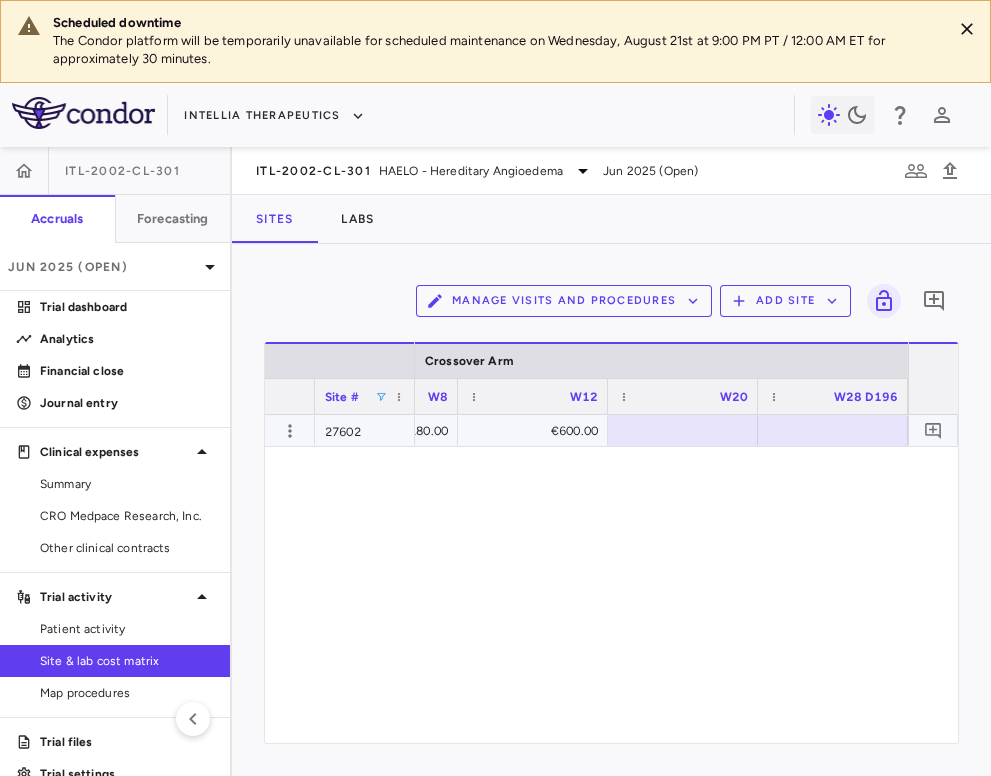 click on "€600.00" at bounding box center (537, 431) 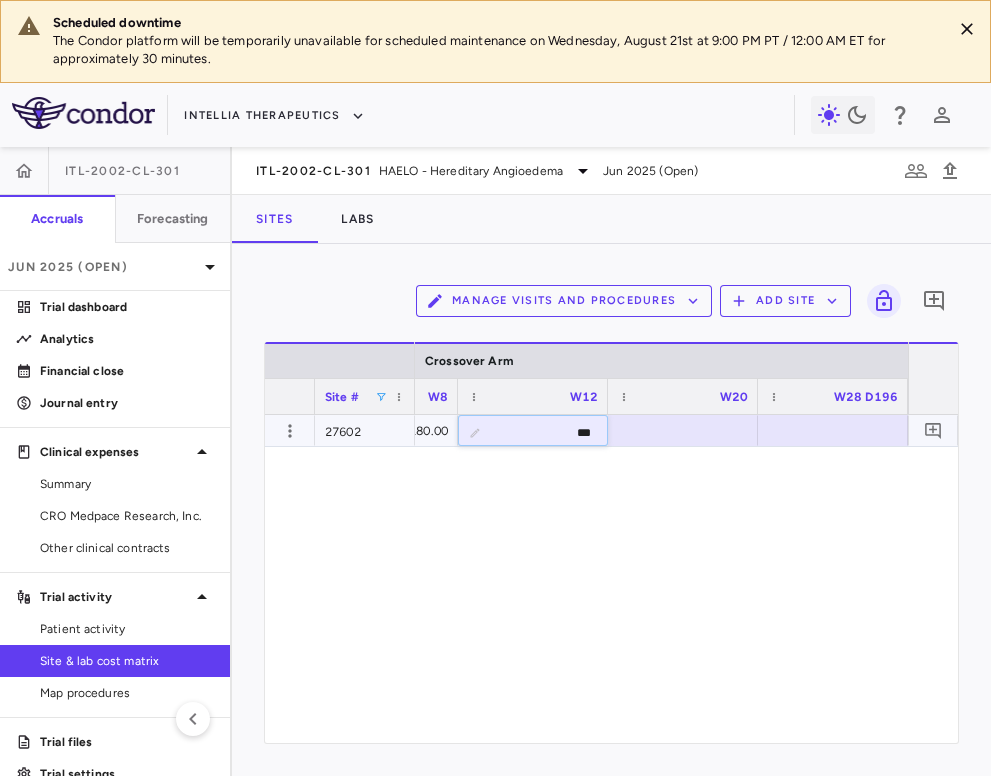 click on "***" at bounding box center [548, 432] 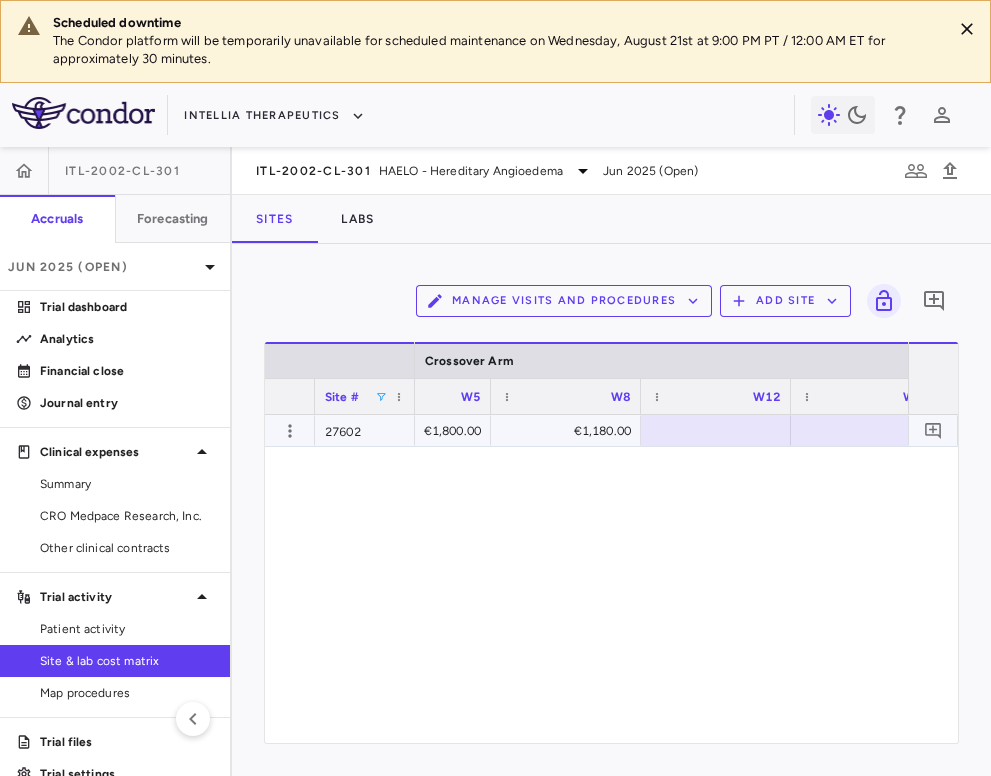 click on "€1,180.00" at bounding box center [570, 431] 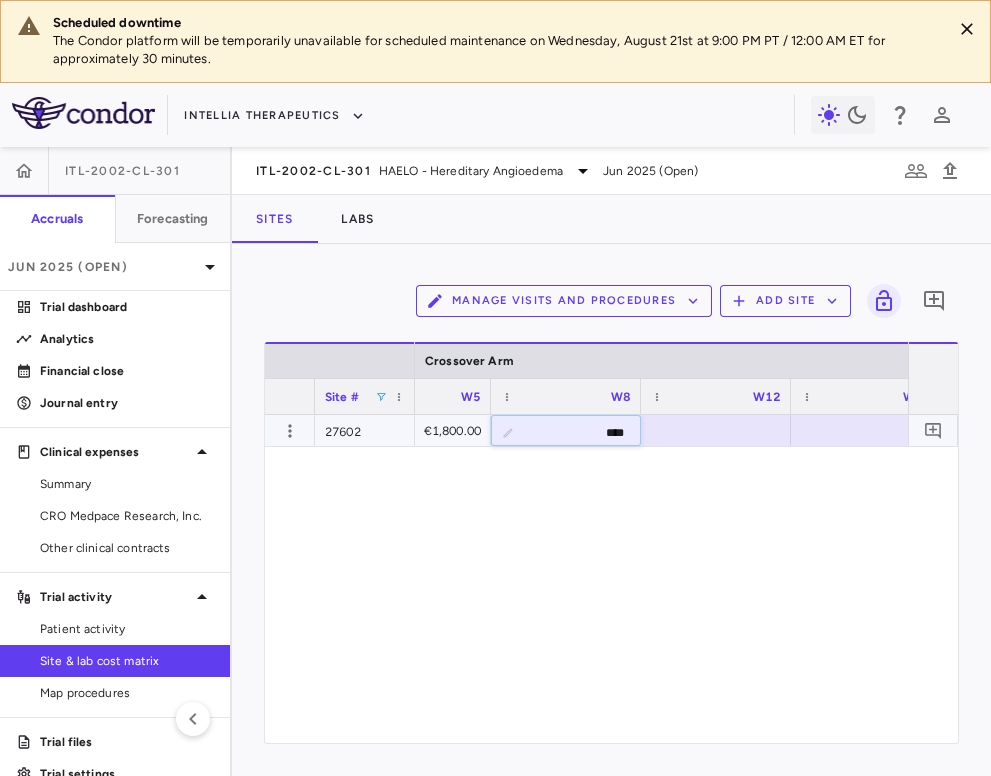 click on "****" at bounding box center (581, 432) 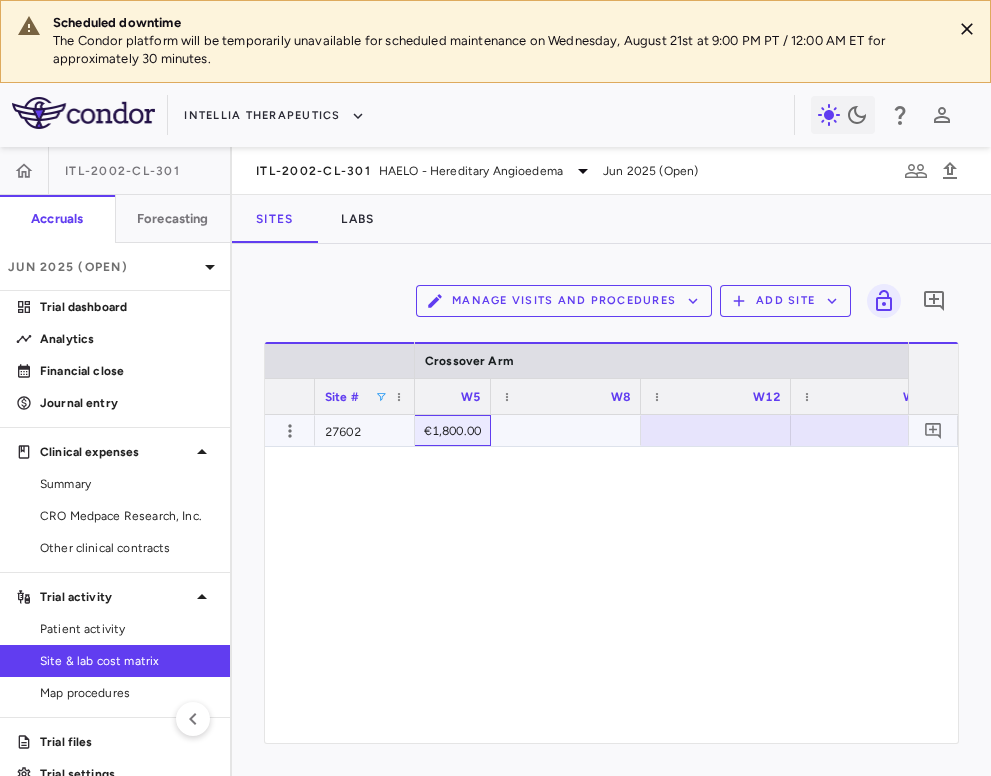 click on "€1,800.00" at bounding box center [420, 431] 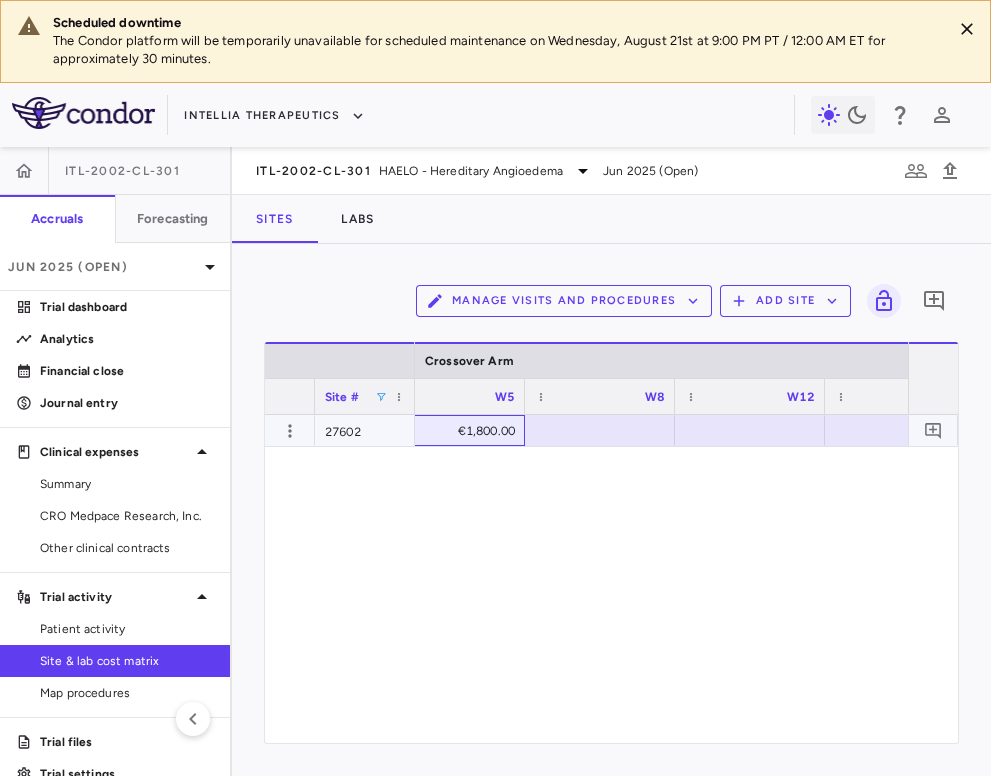 click on "€1,800.00" at bounding box center [454, 431] 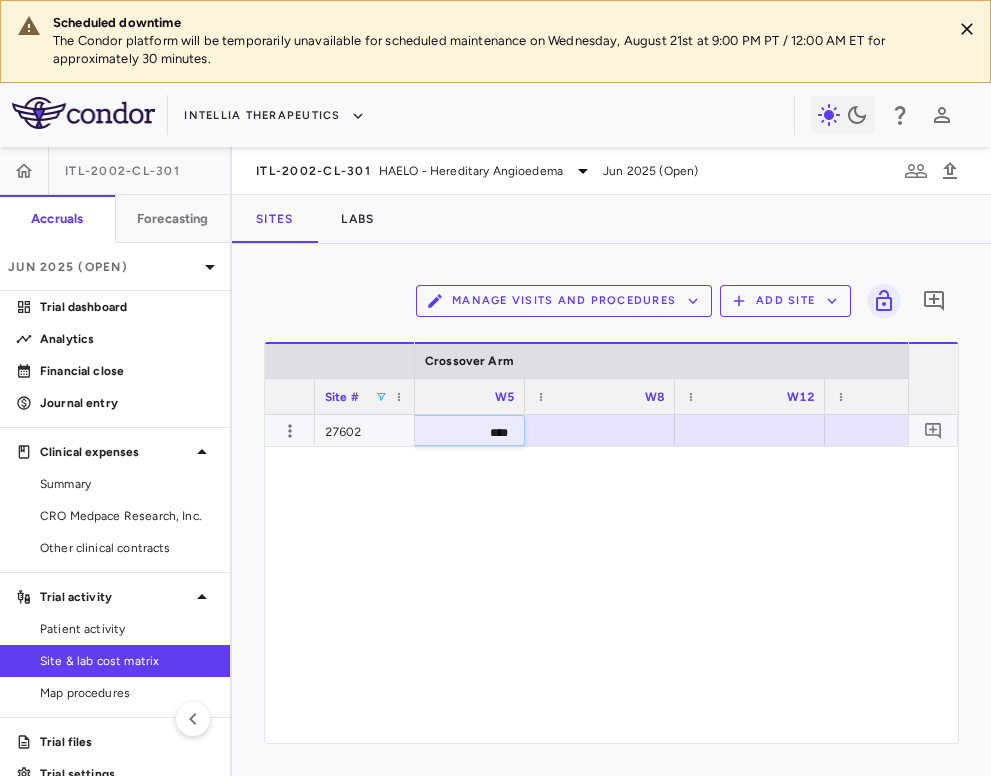 click on "****" at bounding box center (465, 432) 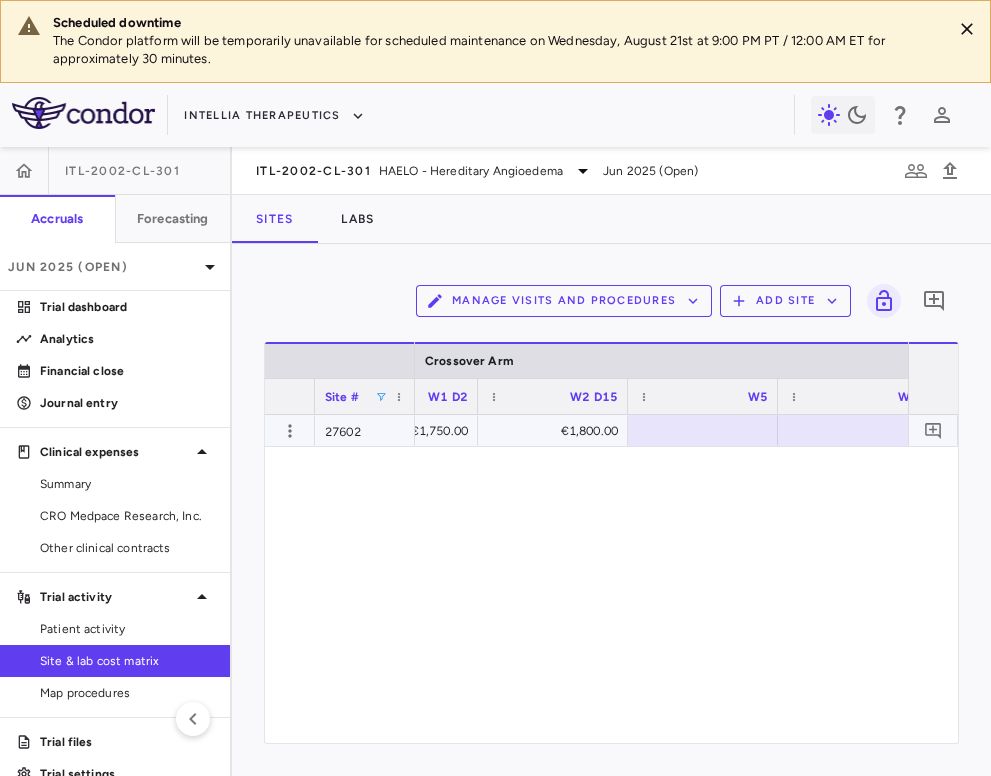 click on "€1,800.00" at bounding box center [557, 431] 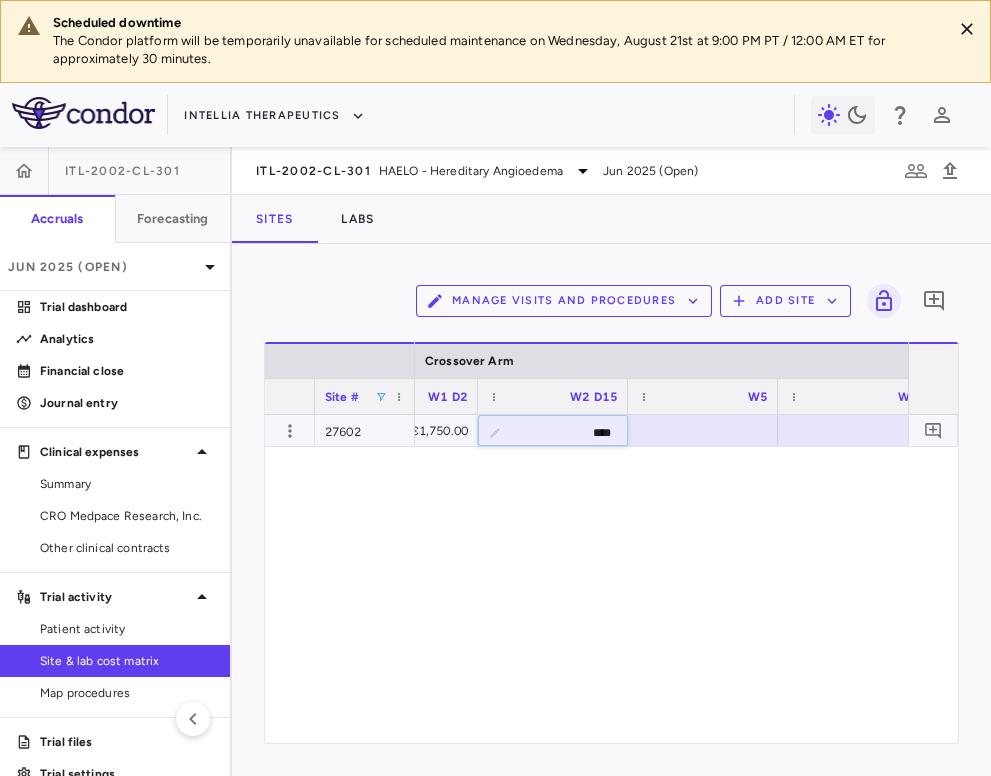 type 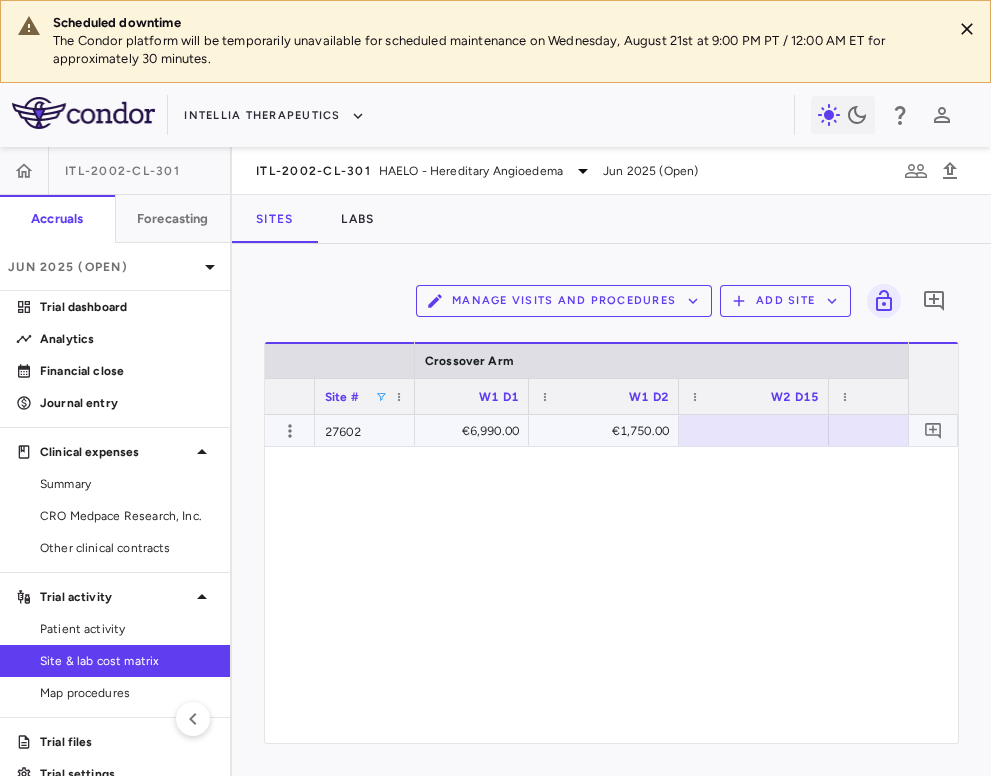 click on "€1,750.00" at bounding box center (608, 431) 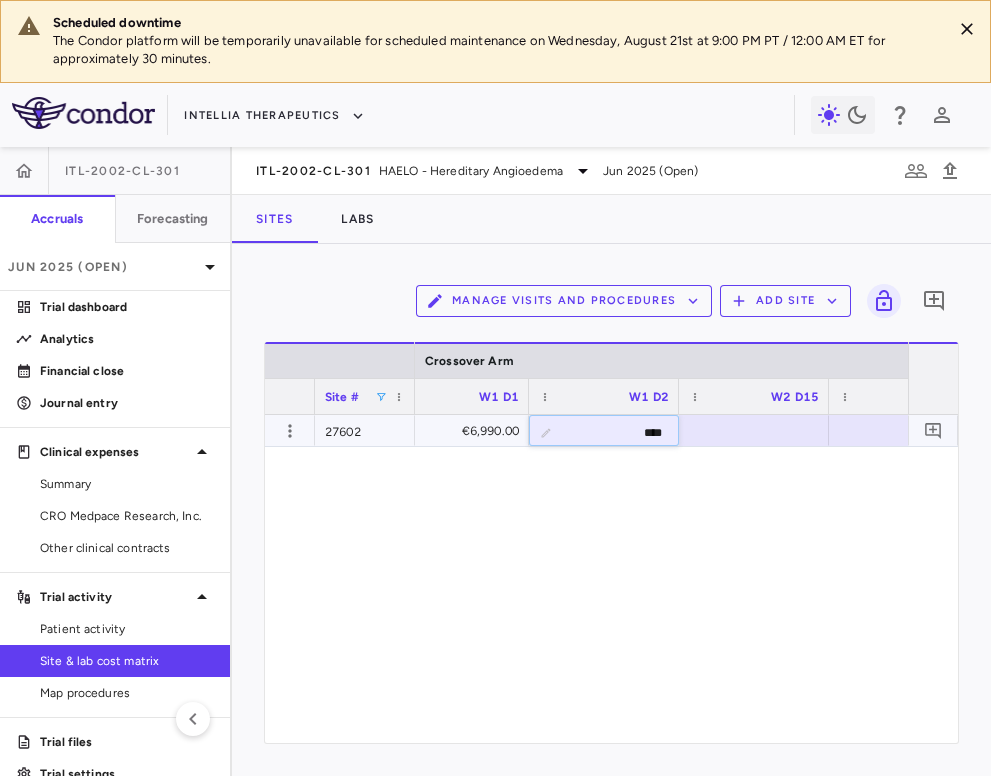 click on "****" at bounding box center [619, 432] 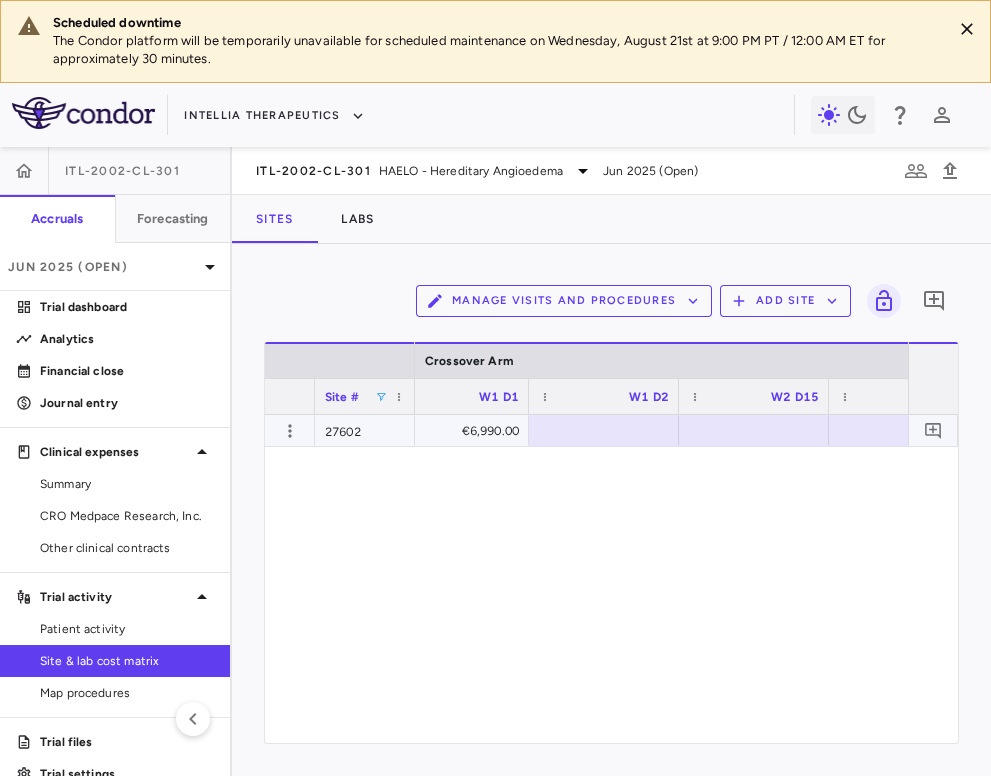 click on "€6,990.00" at bounding box center (458, 431) 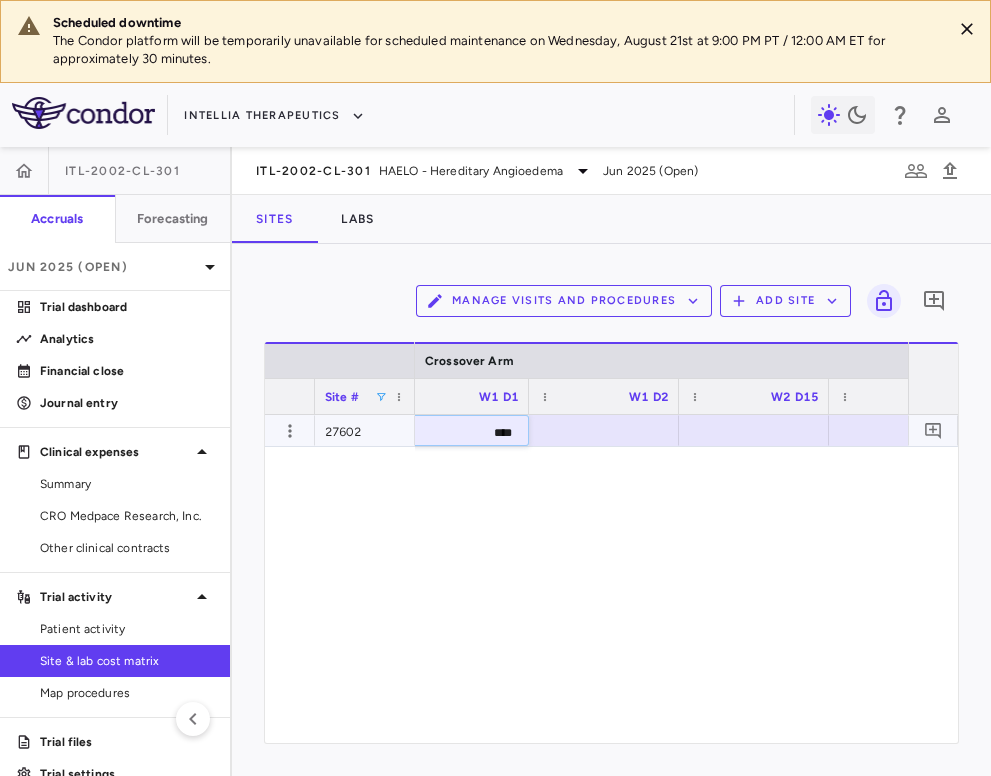 click on "****" at bounding box center [469, 432] 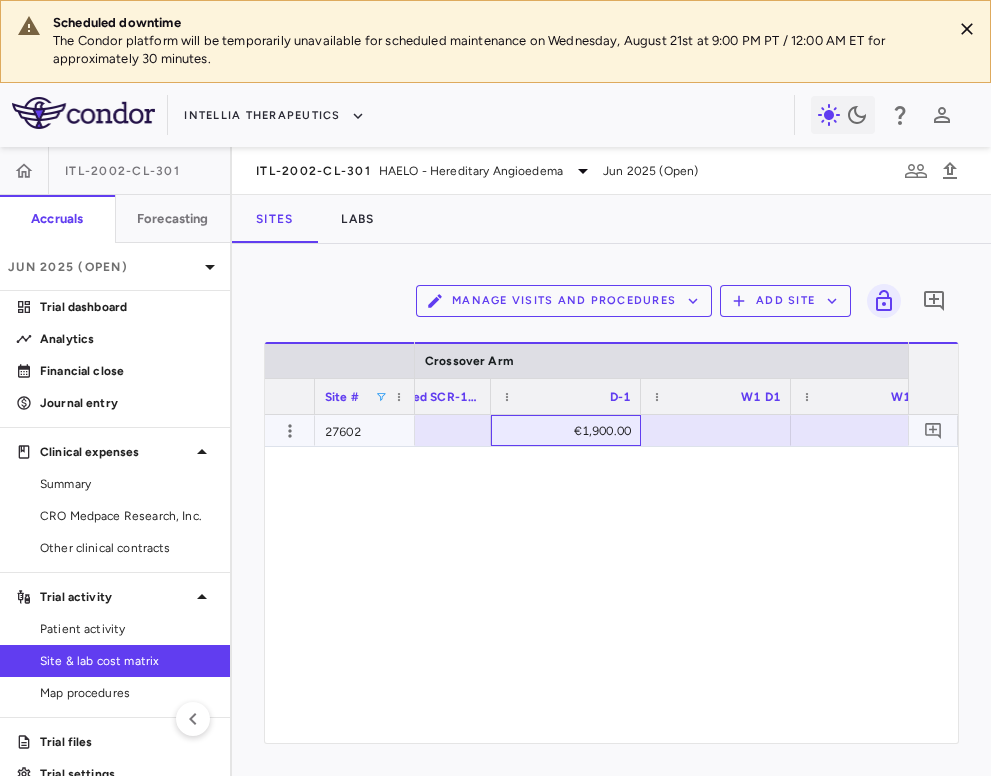 click on "€1,900.00" at bounding box center [570, 431] 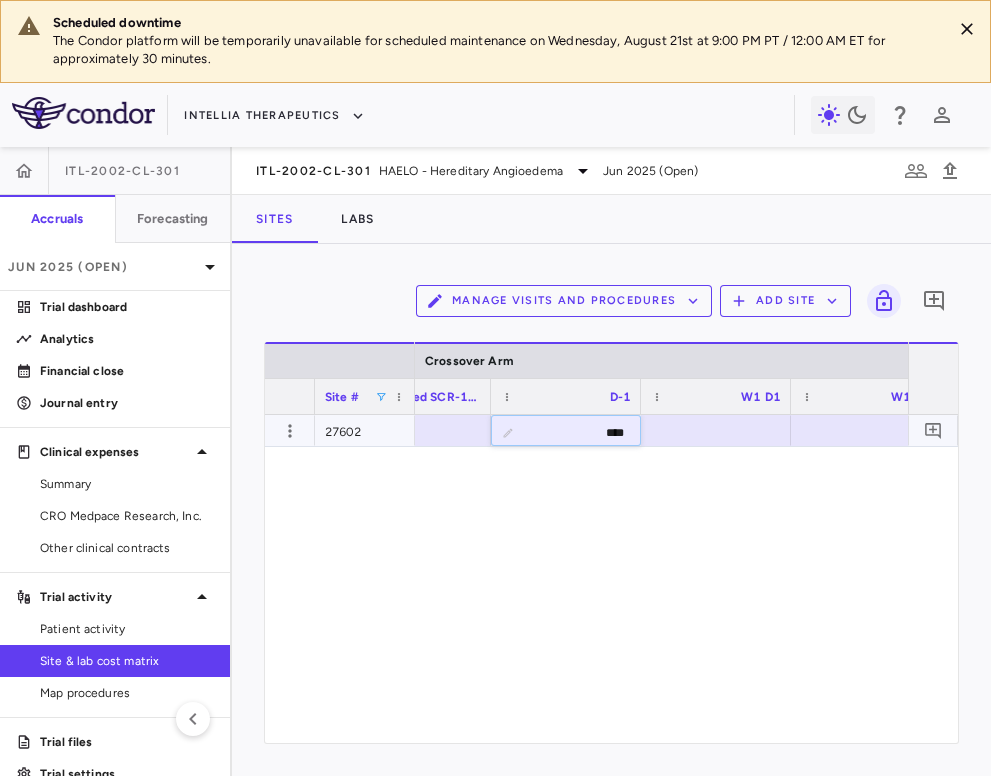 type 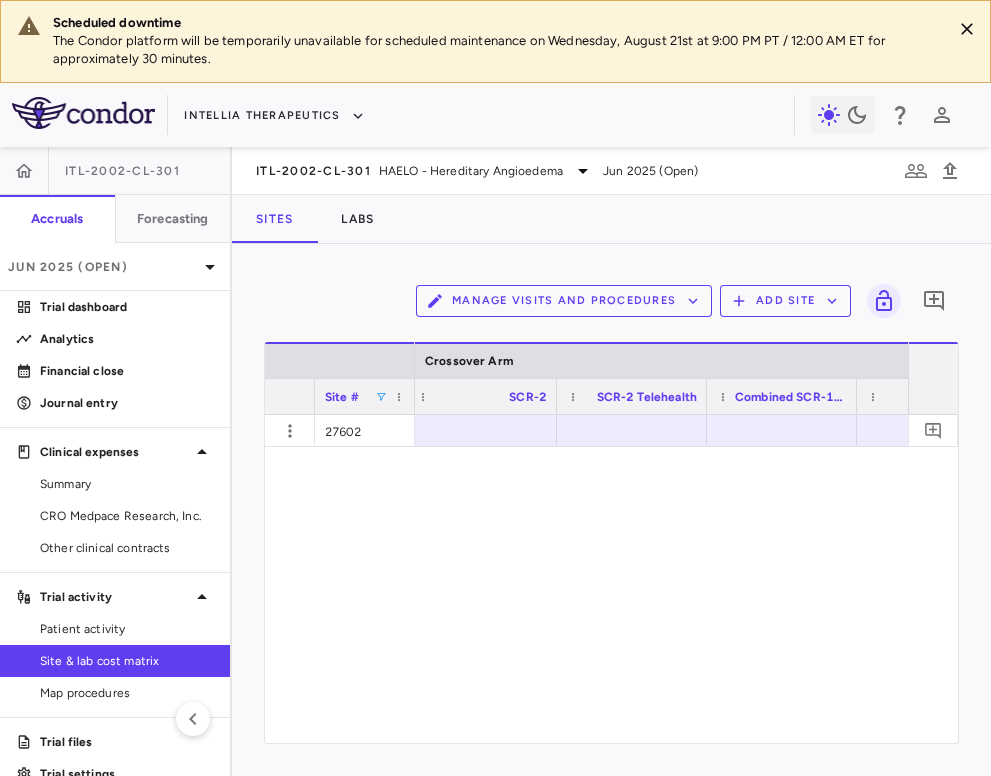 click at bounding box center [381, 397] 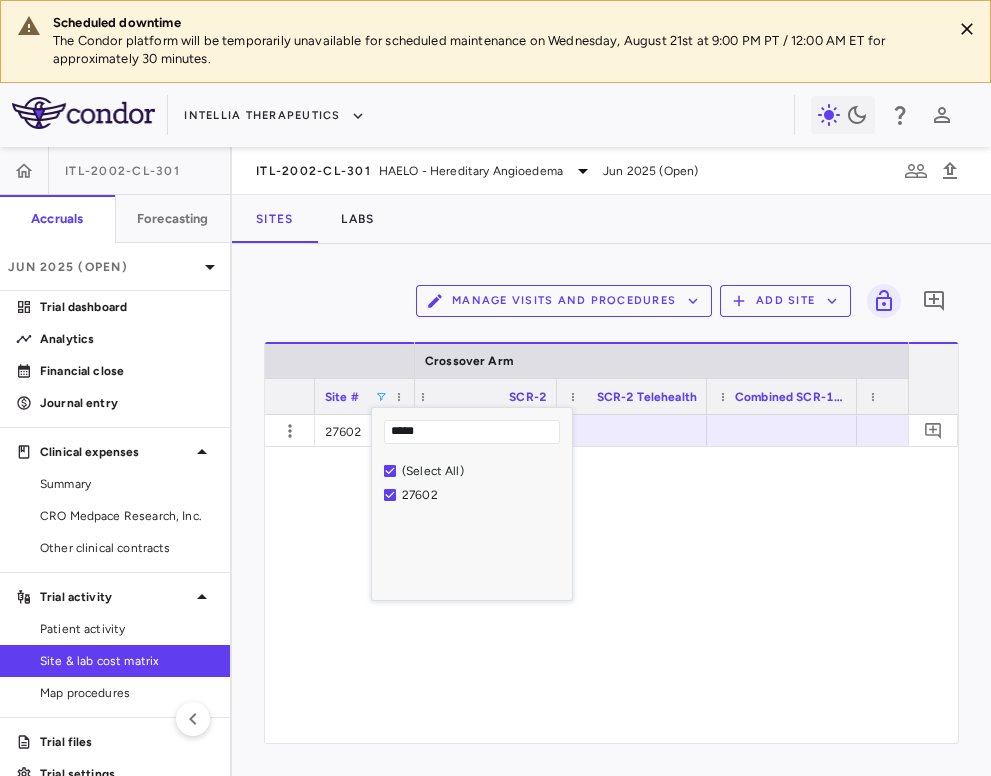 click on "*****" at bounding box center (472, 432) 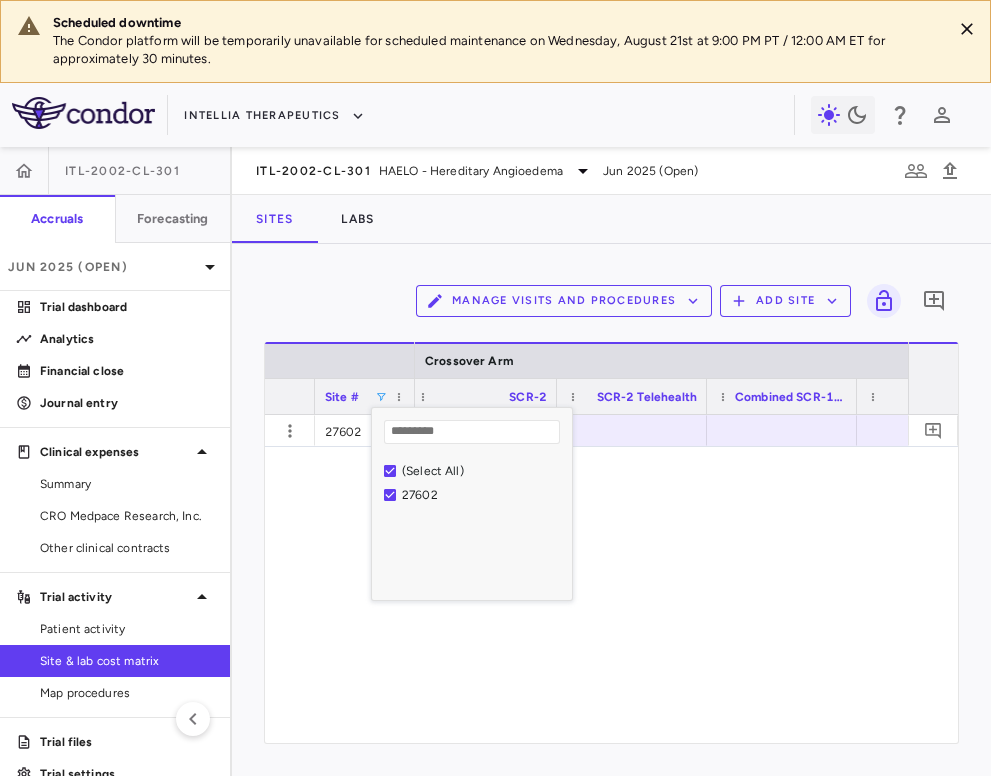 type 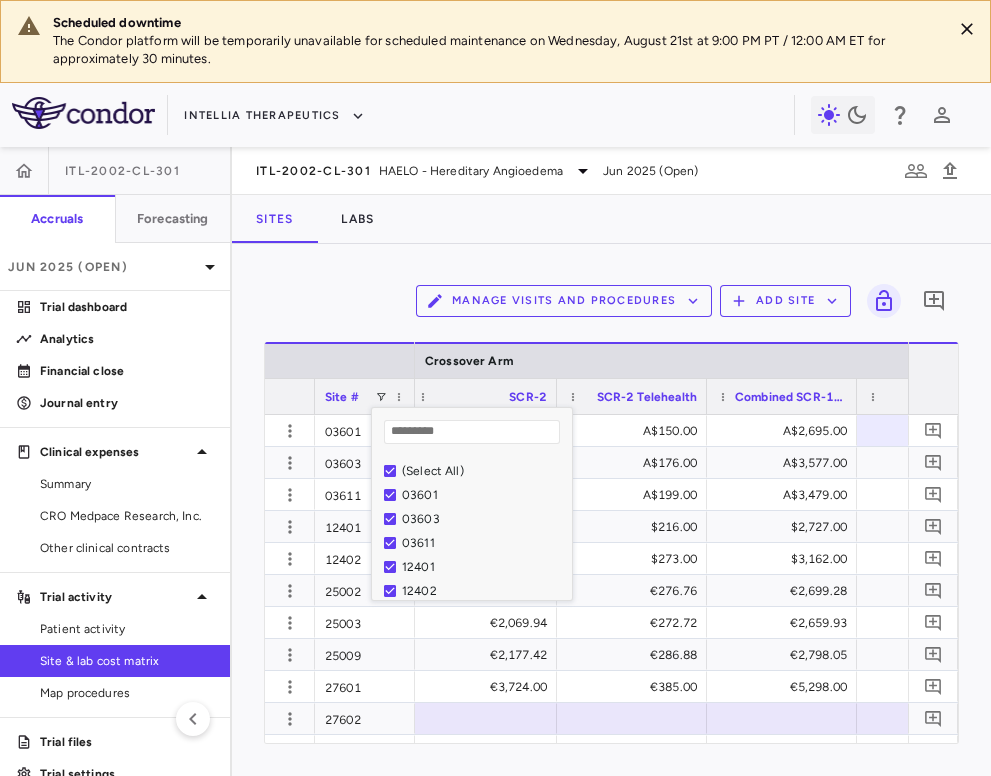 click on "Manage Visits and Procedures Add Site 0" at bounding box center [611, 301] 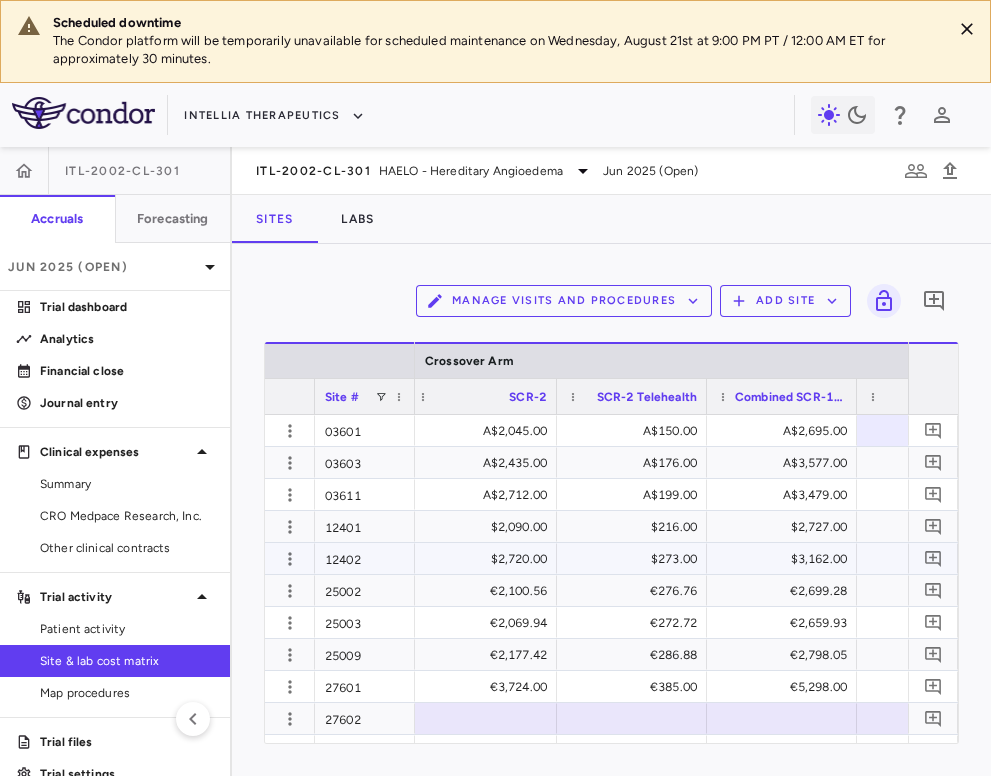 scroll, scrollTop: 74, scrollLeft: 0, axis: vertical 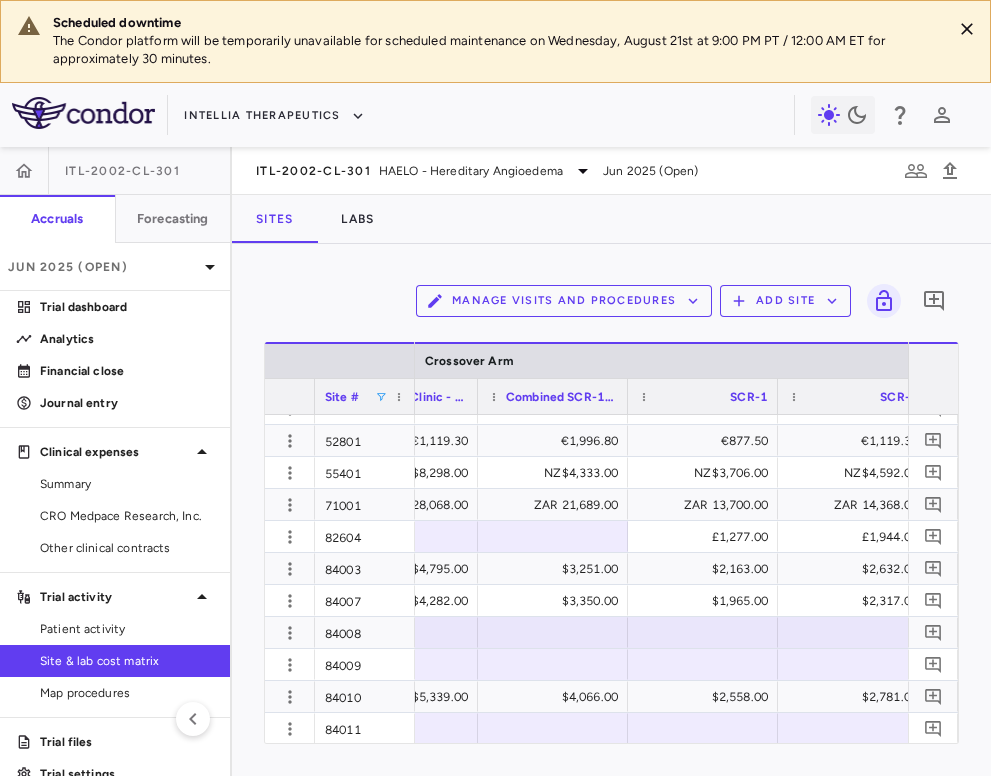 click at bounding box center (381, 397) 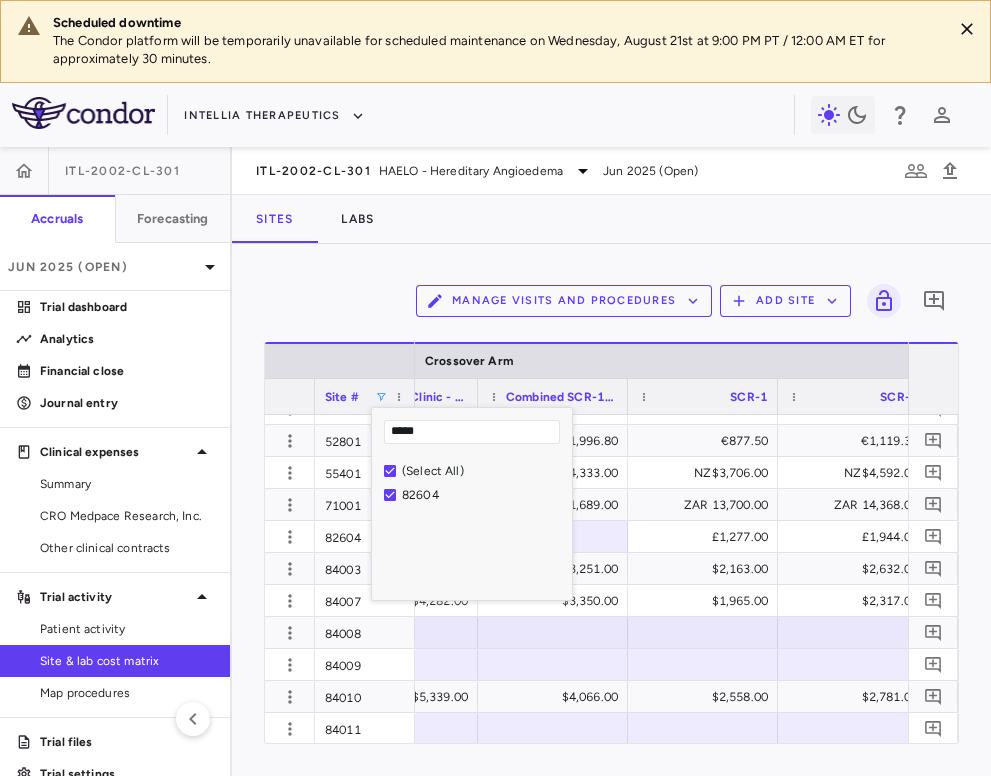 type on "*****" 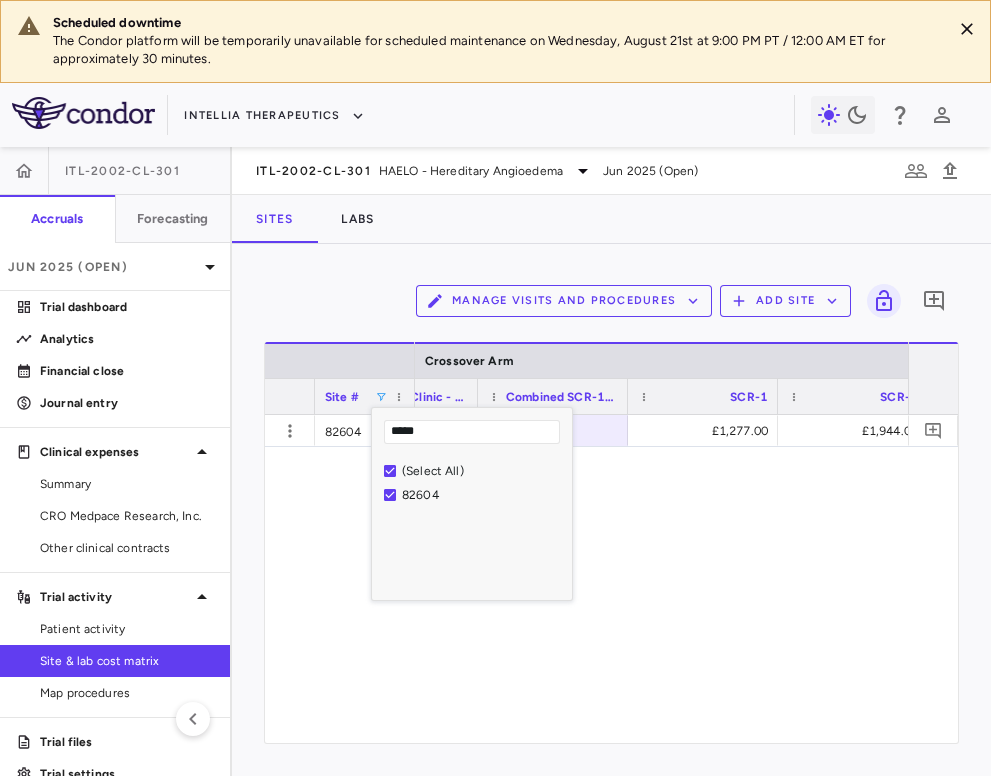 click on "£1,277.00 £1,944.00" at bounding box center (661, 579) 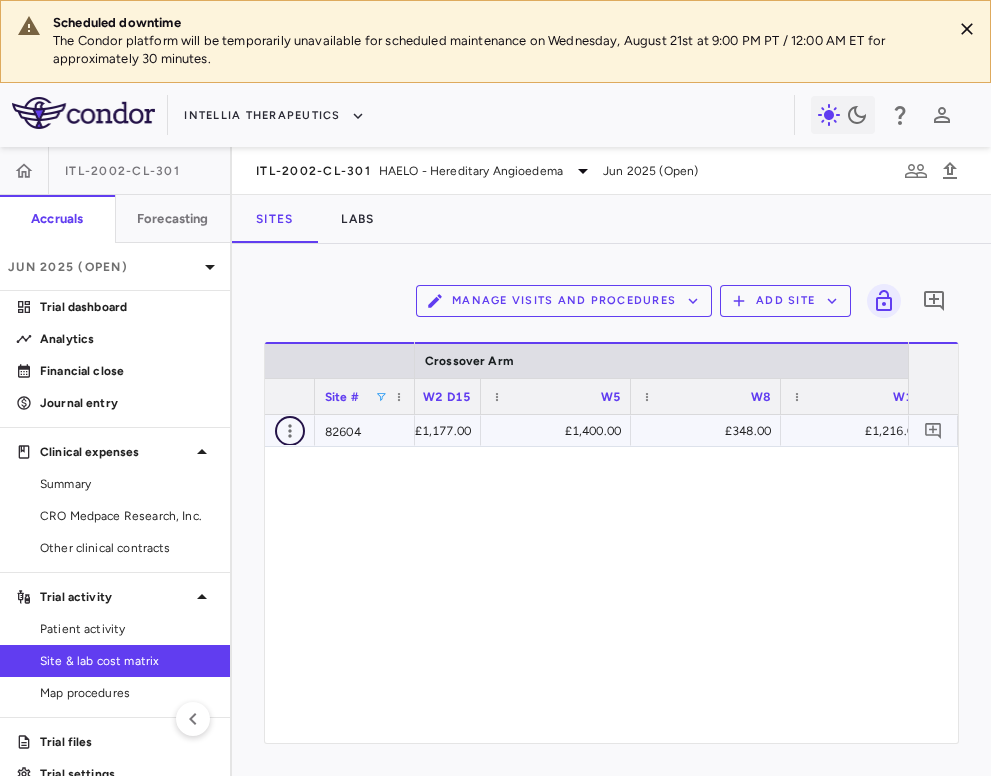click 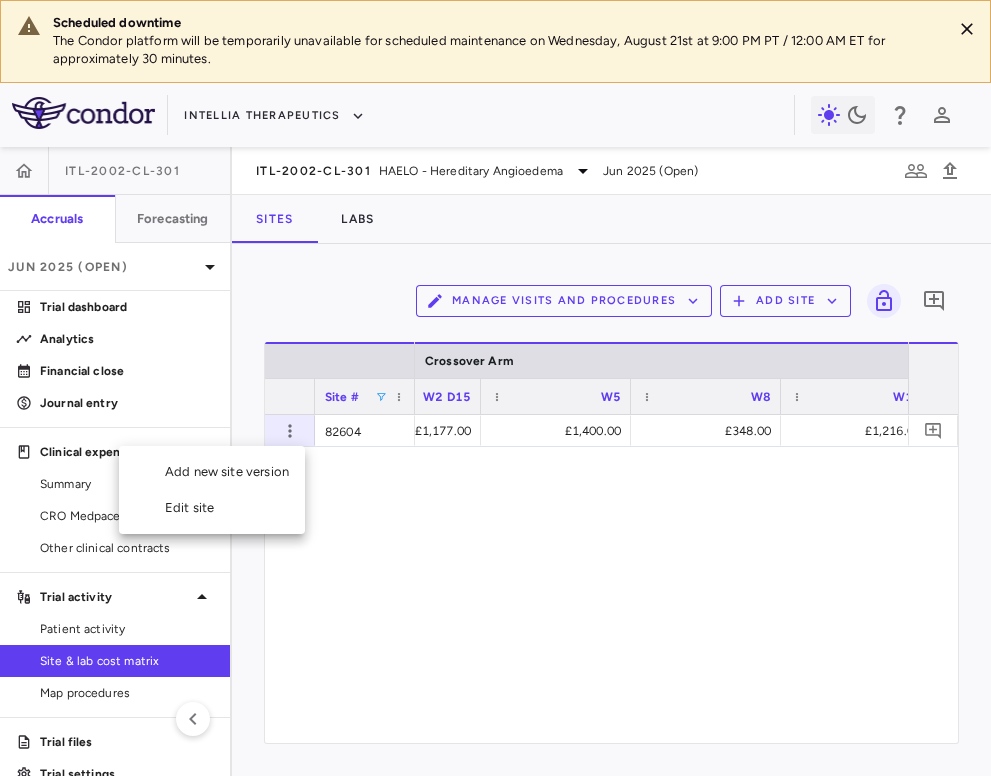 click on "Edit site" at bounding box center [212, 508] 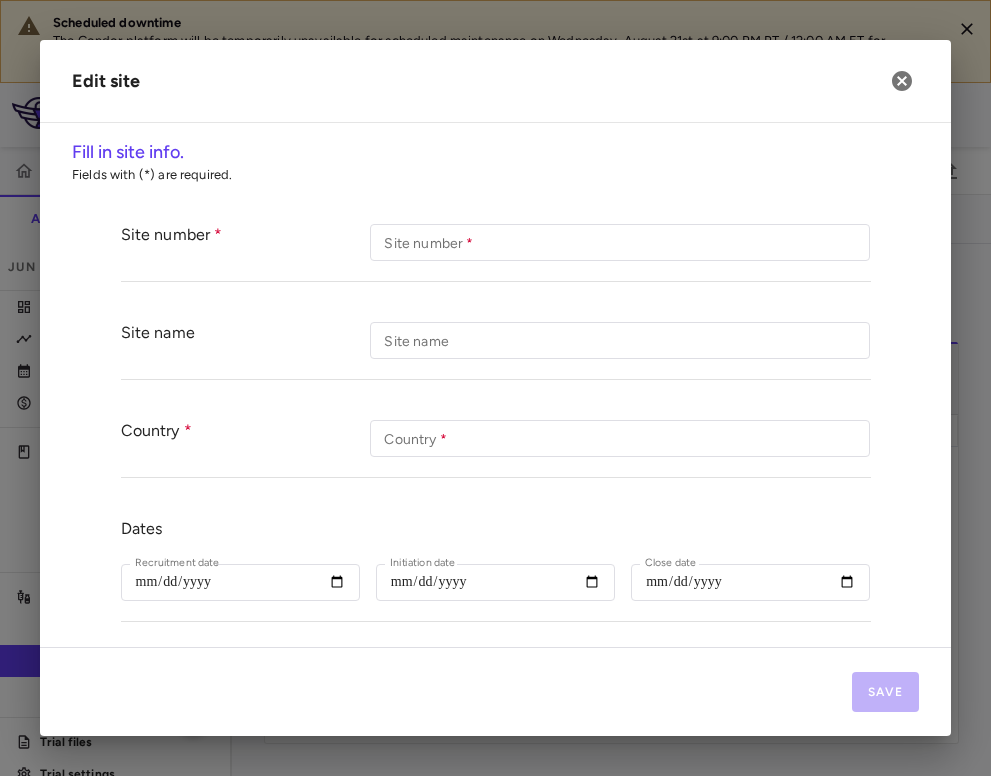 type on "*****" 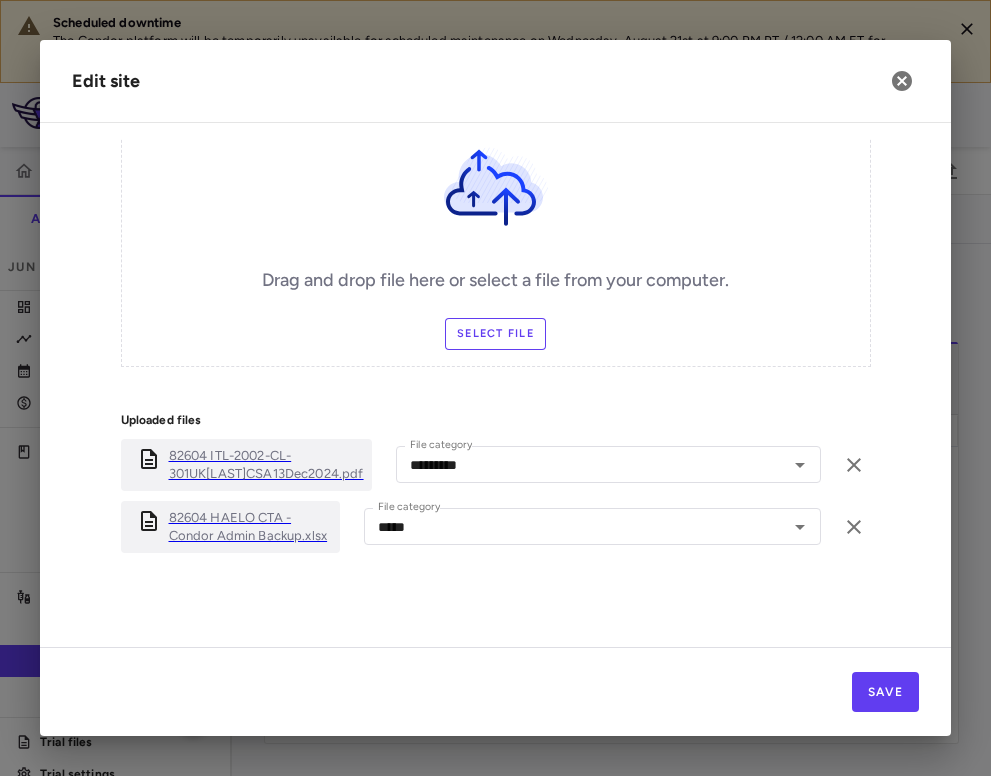 click on "82604 ITL-2002-CL-301UKGurugamaCSA13Dec2024.pdf" at bounding box center [266, 465] 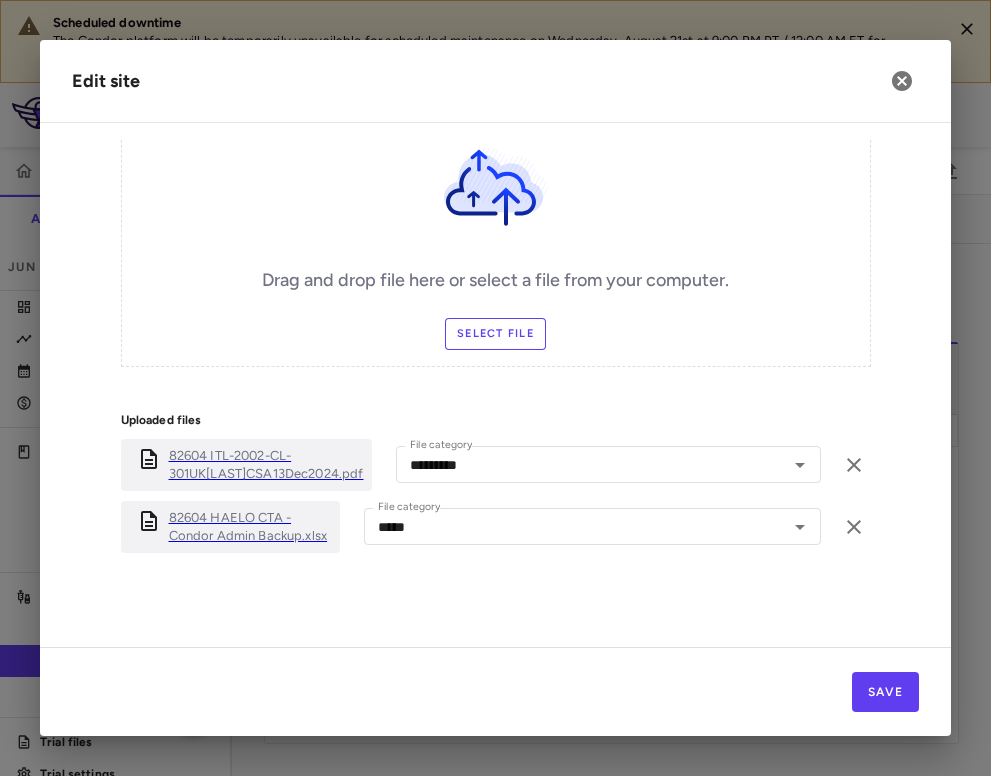 click on "Edit site" at bounding box center [495, 81] 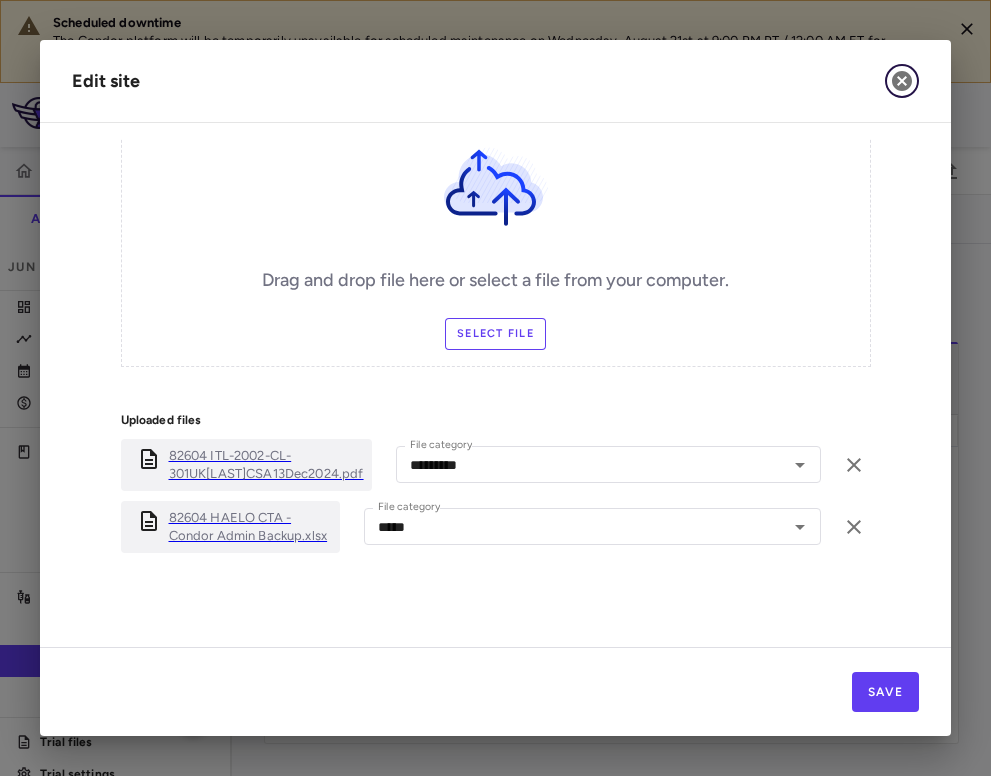 click 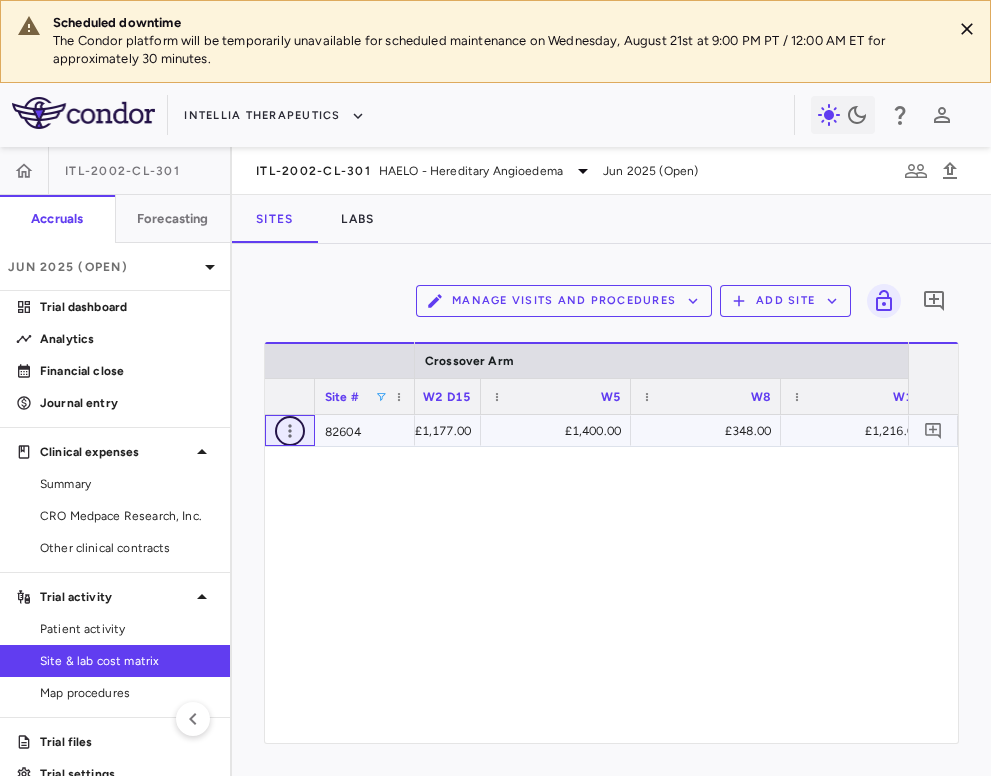 scroll, scrollTop: 0, scrollLeft: 3741, axis: horizontal 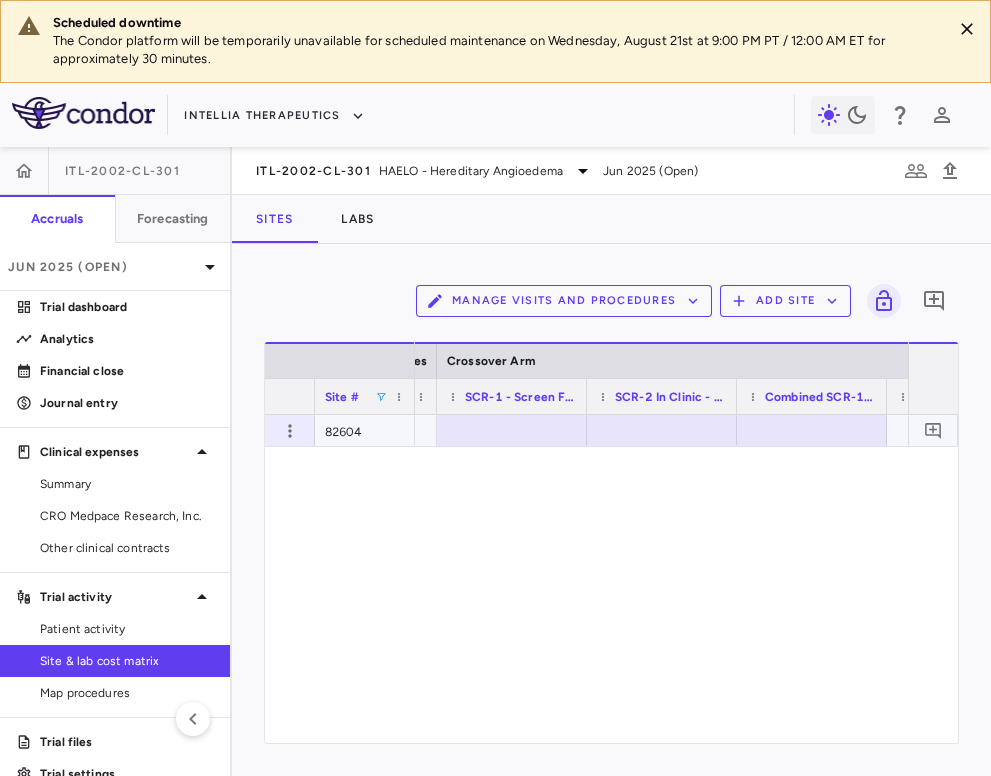 click at bounding box center [512, 430] 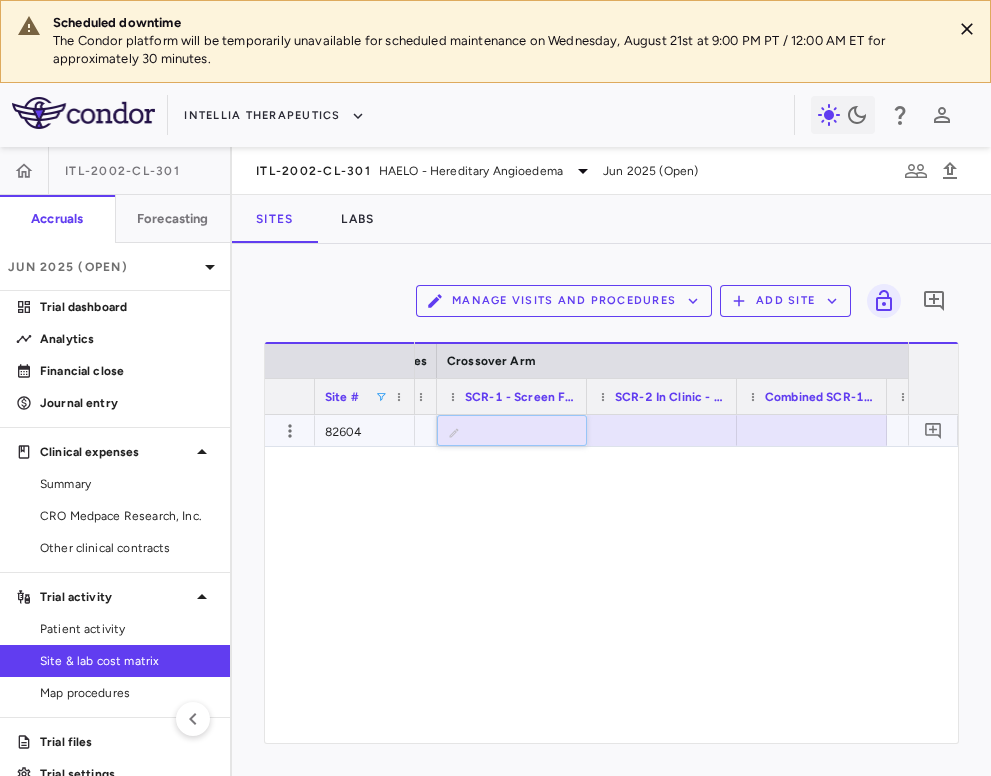 type on "*" 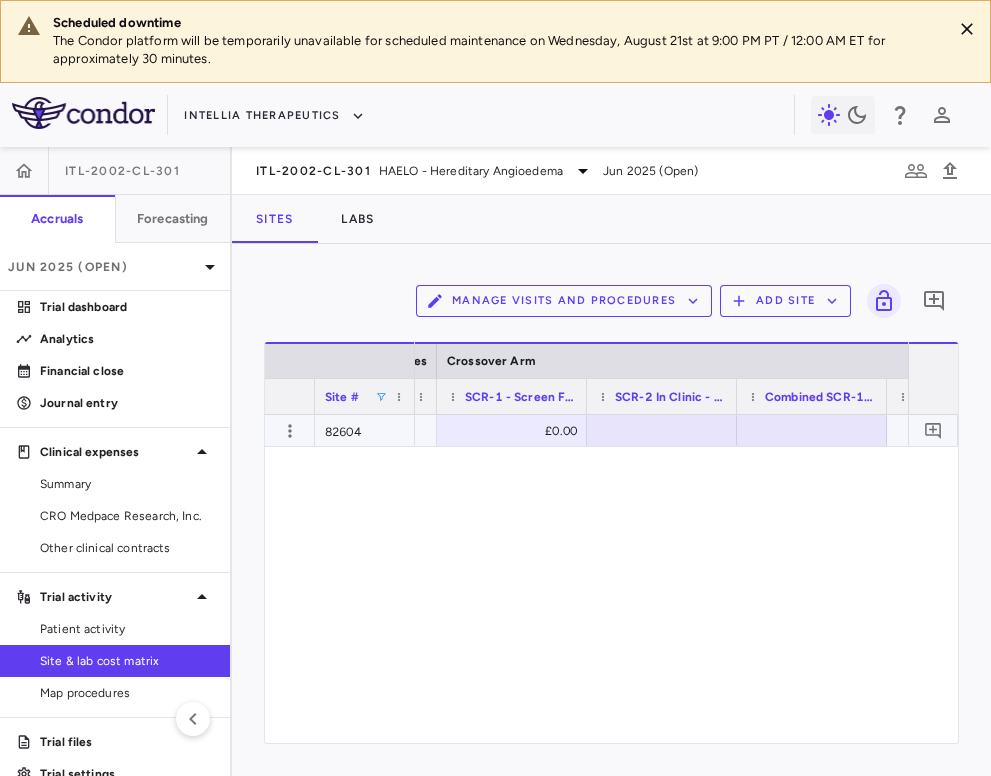 click at bounding box center (662, 430) 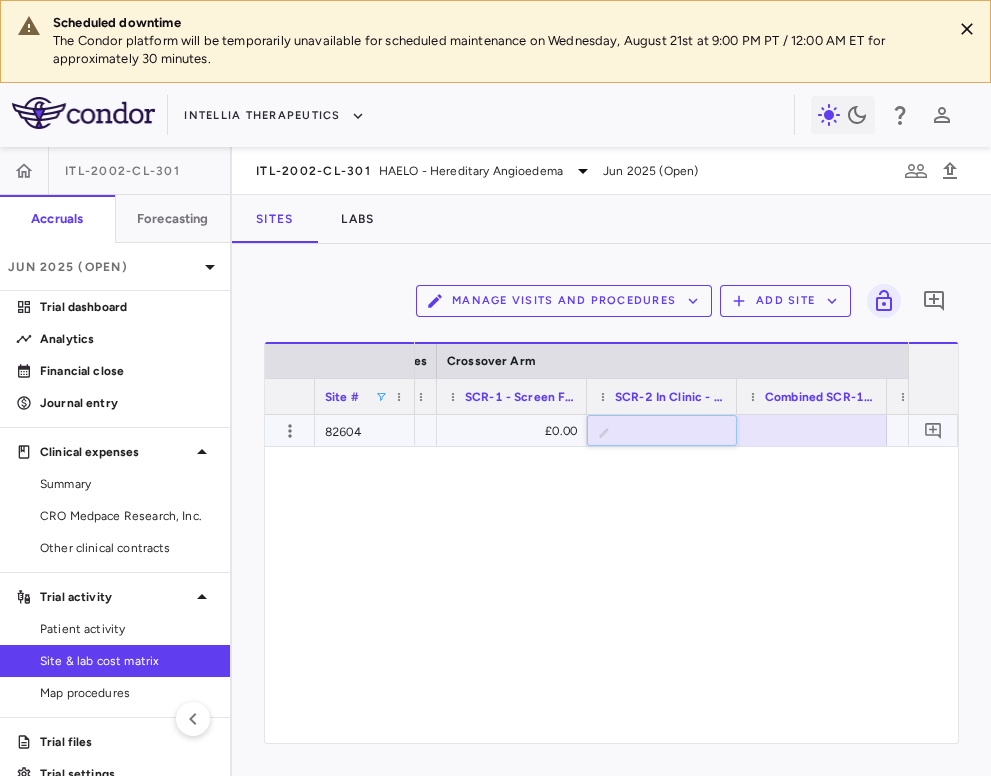 type on "*" 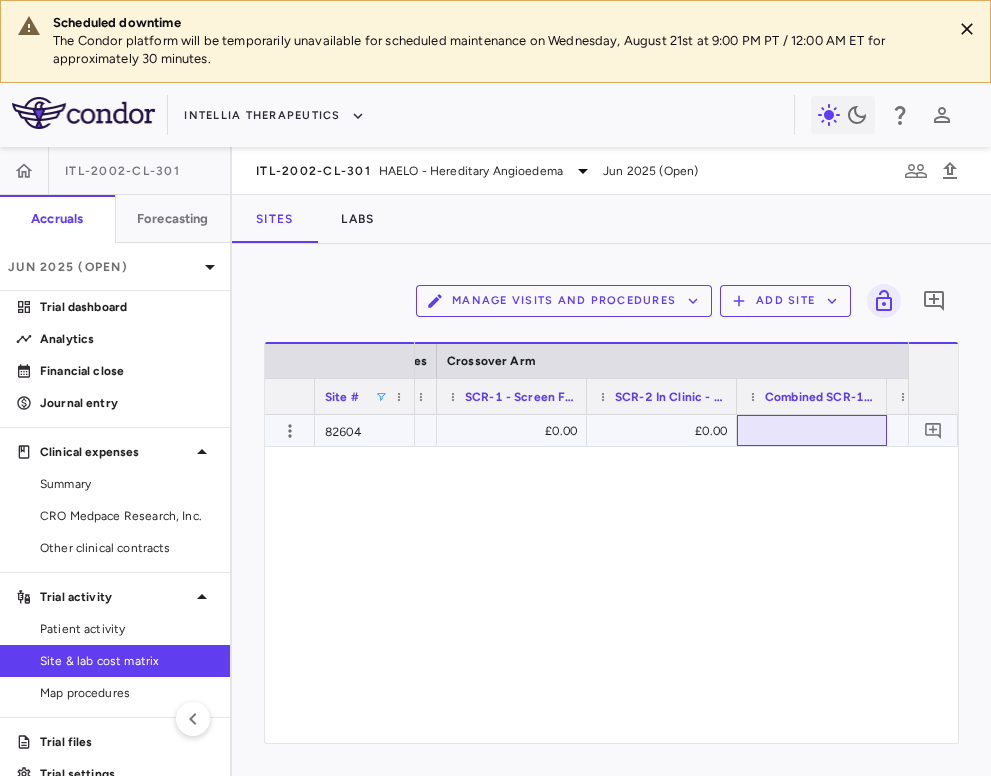 click at bounding box center (812, 430) 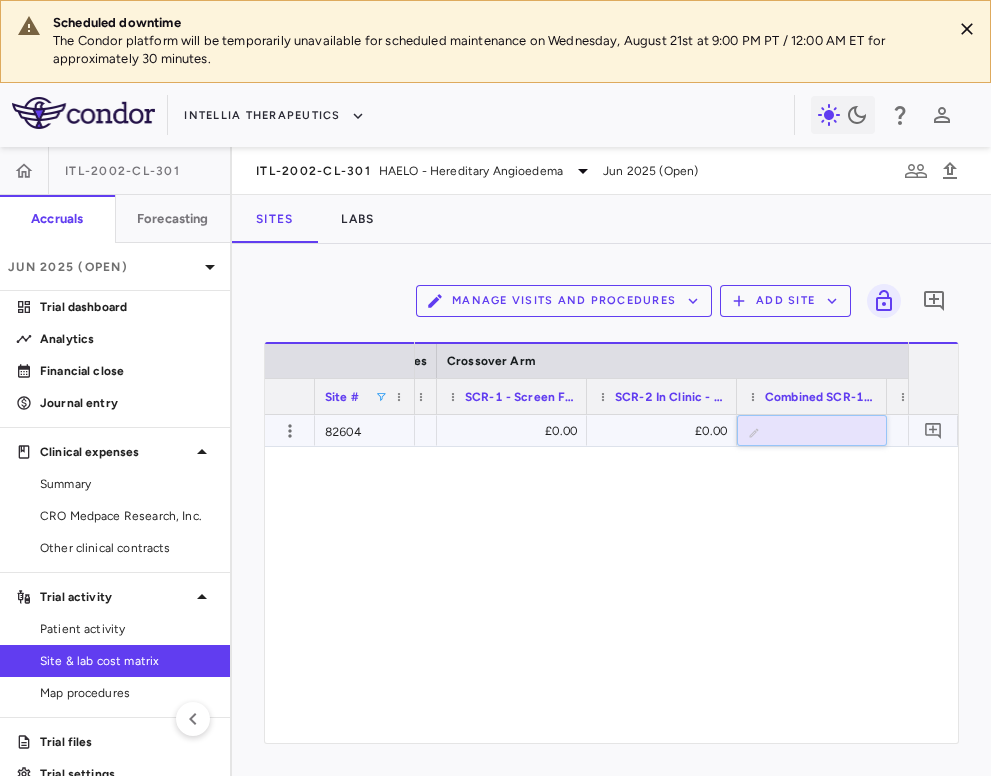 type on "*" 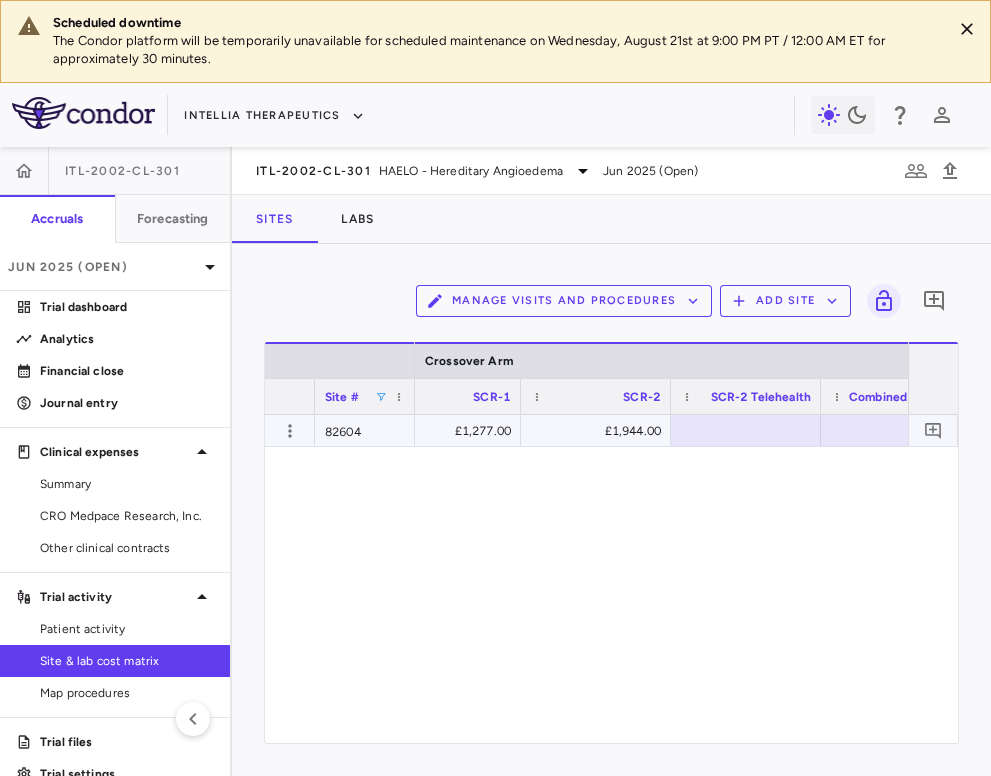 click at bounding box center (746, 430) 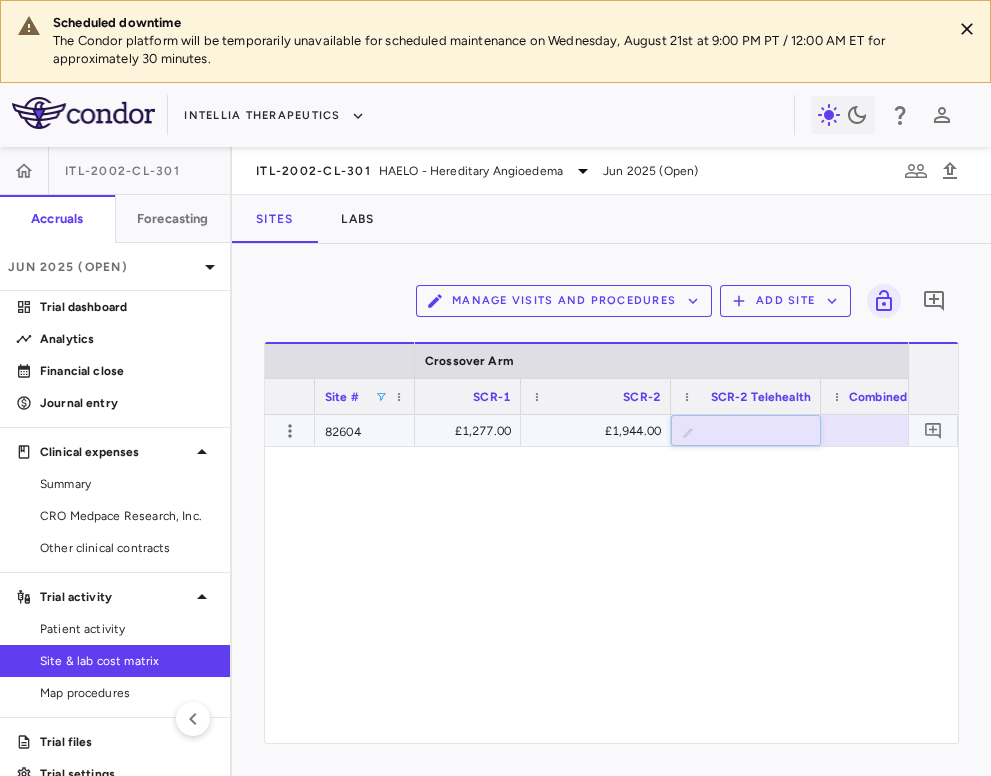 type on "*" 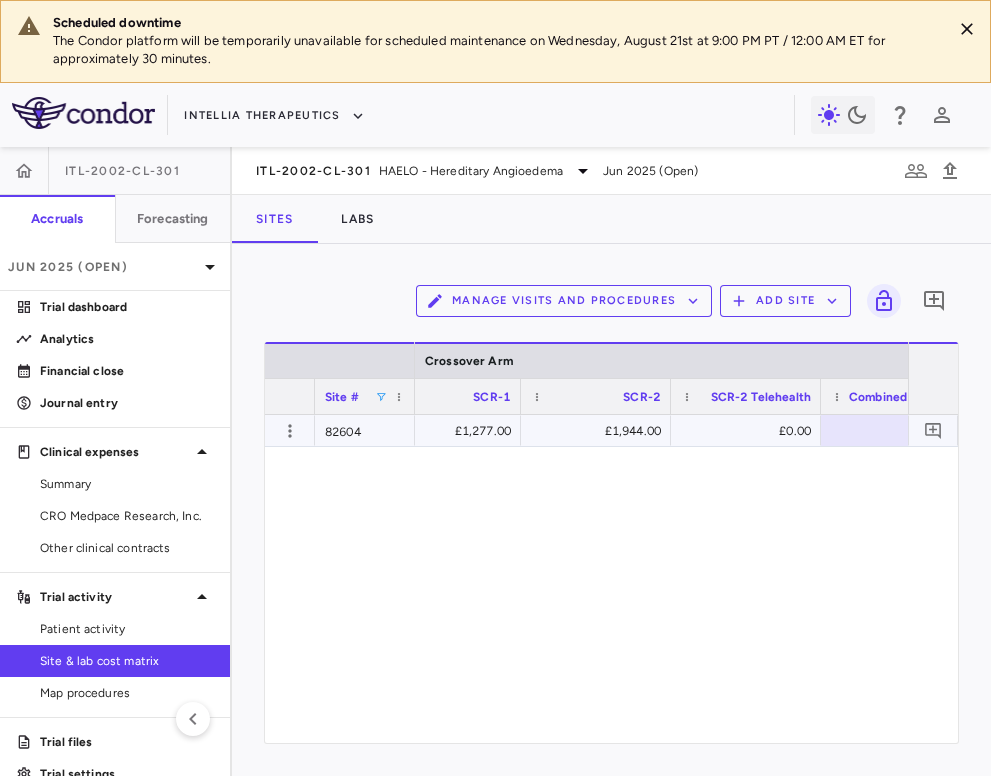 click at bounding box center [896, 430] 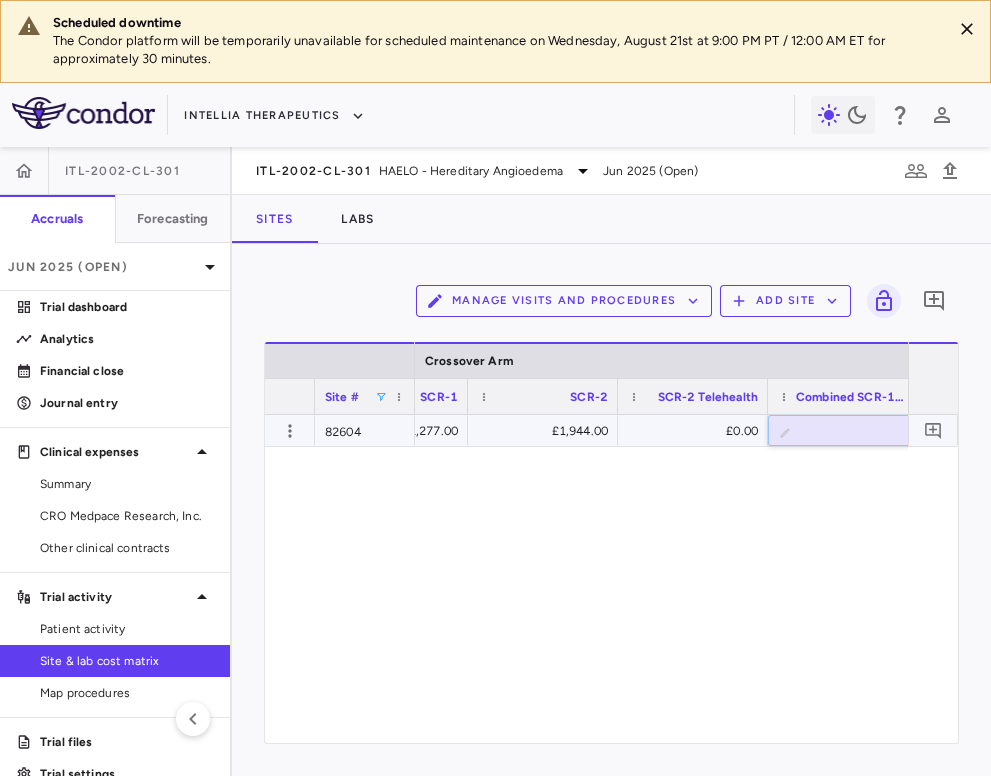 type on "*" 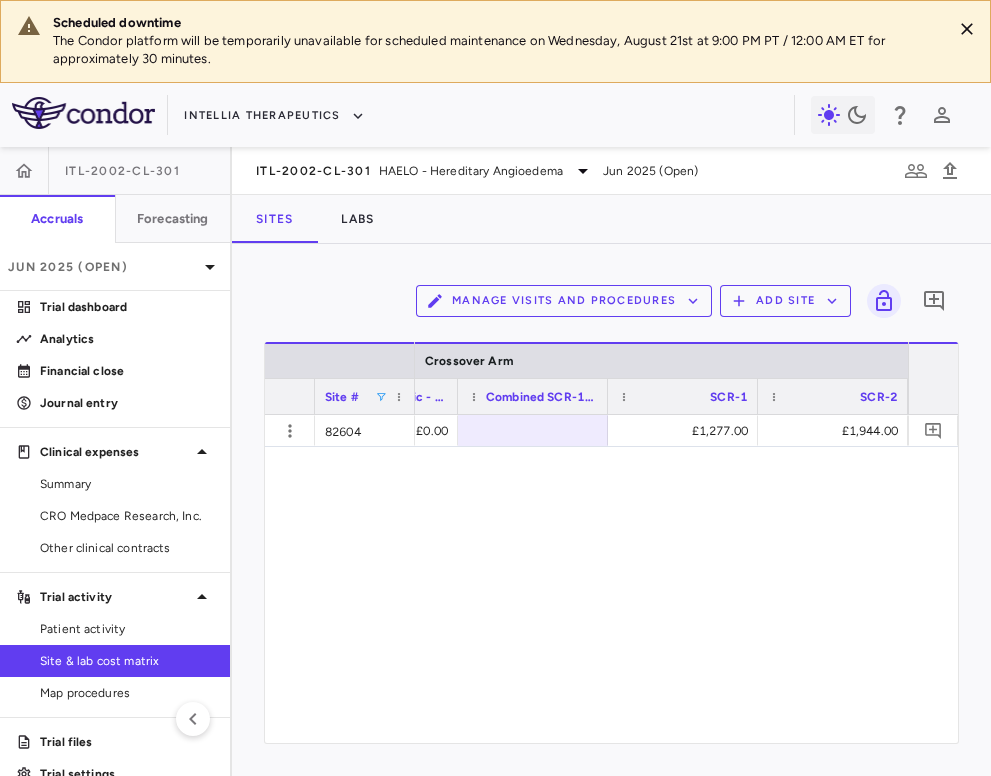click at bounding box center (381, 397) 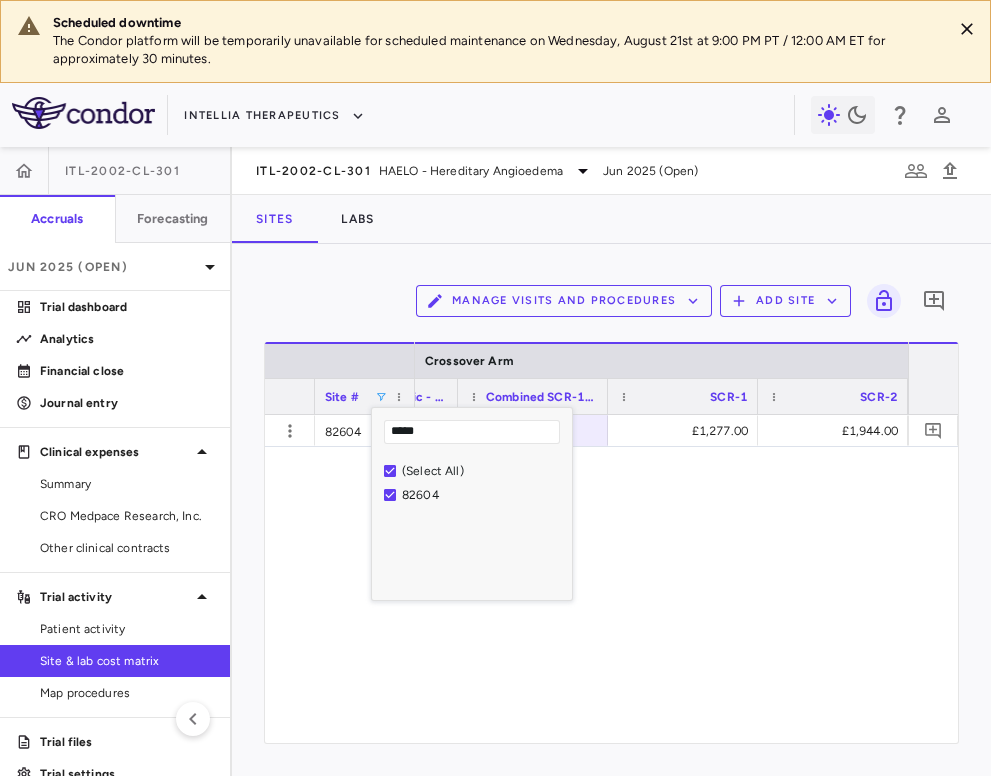 click on "*****" at bounding box center (472, 432) 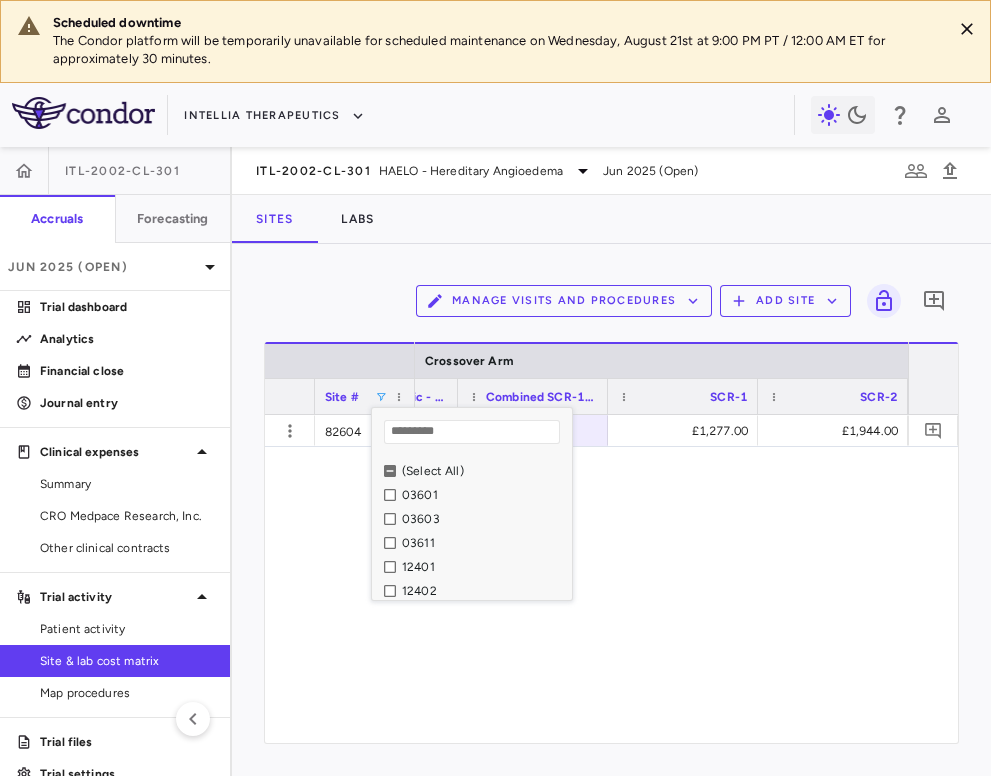 type 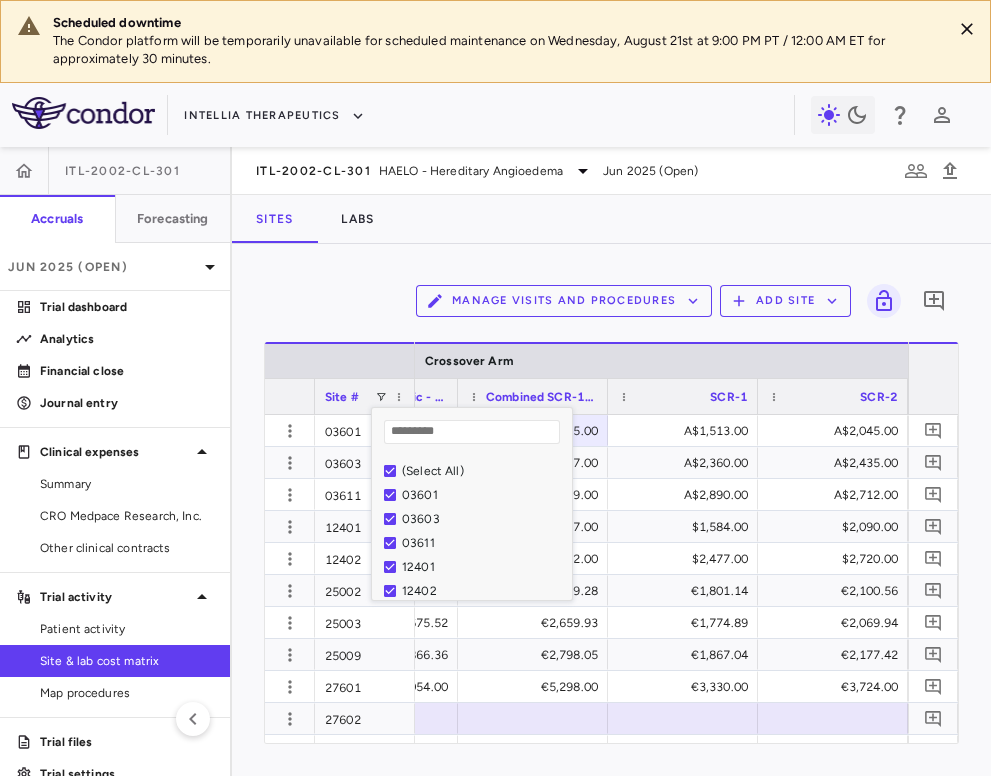 click on "Manage Visits and Procedures Add Site 0 Column Filtered. Press ENTER to sort. Press ALT DOWN to open column menu. Press CTRL ENTER to open filter Drag here to set row groups Drag here to set column labels
Site #
Crossover Arm
SCR-1 - Screen Failure" at bounding box center (611, 510) 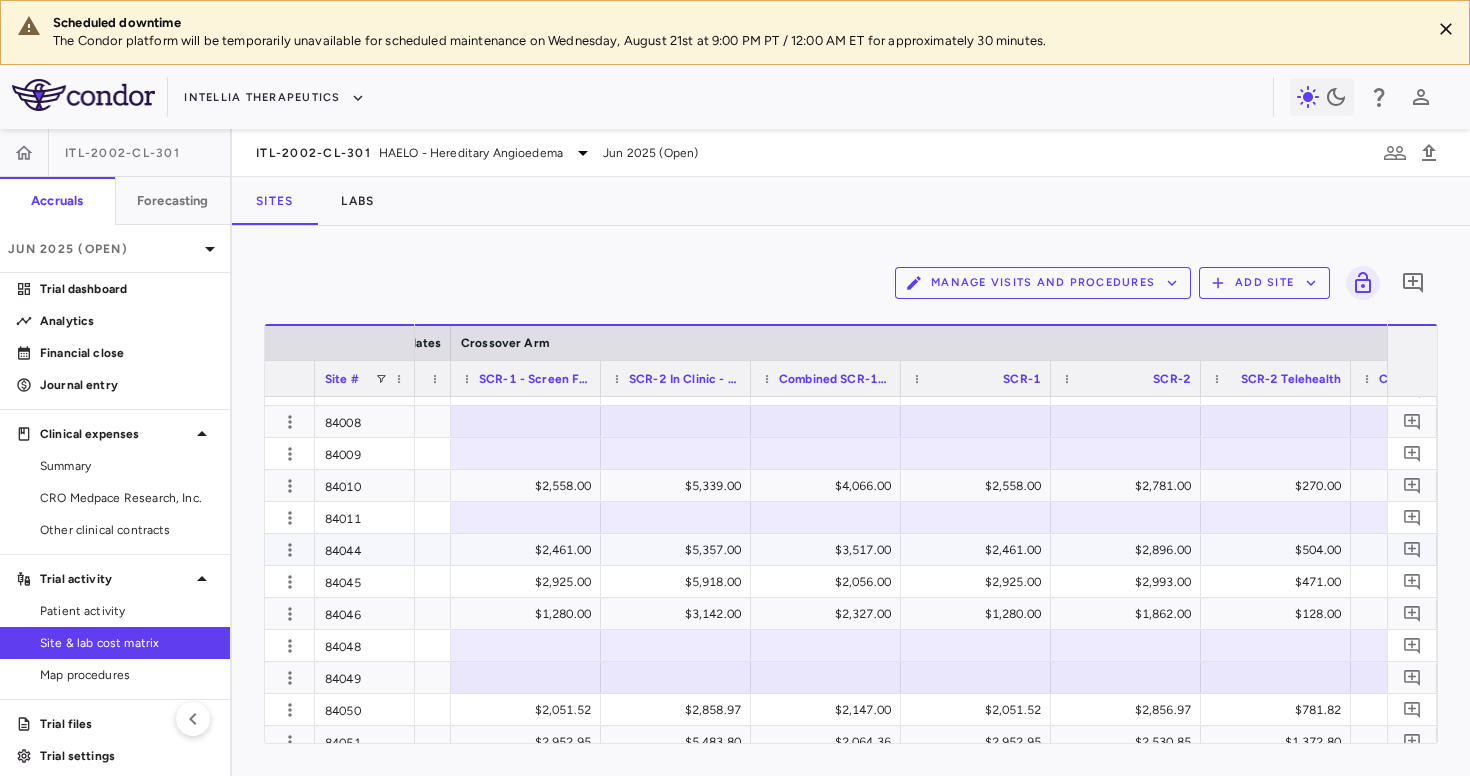 scroll, scrollTop: 0, scrollLeft: 2198, axis: horizontal 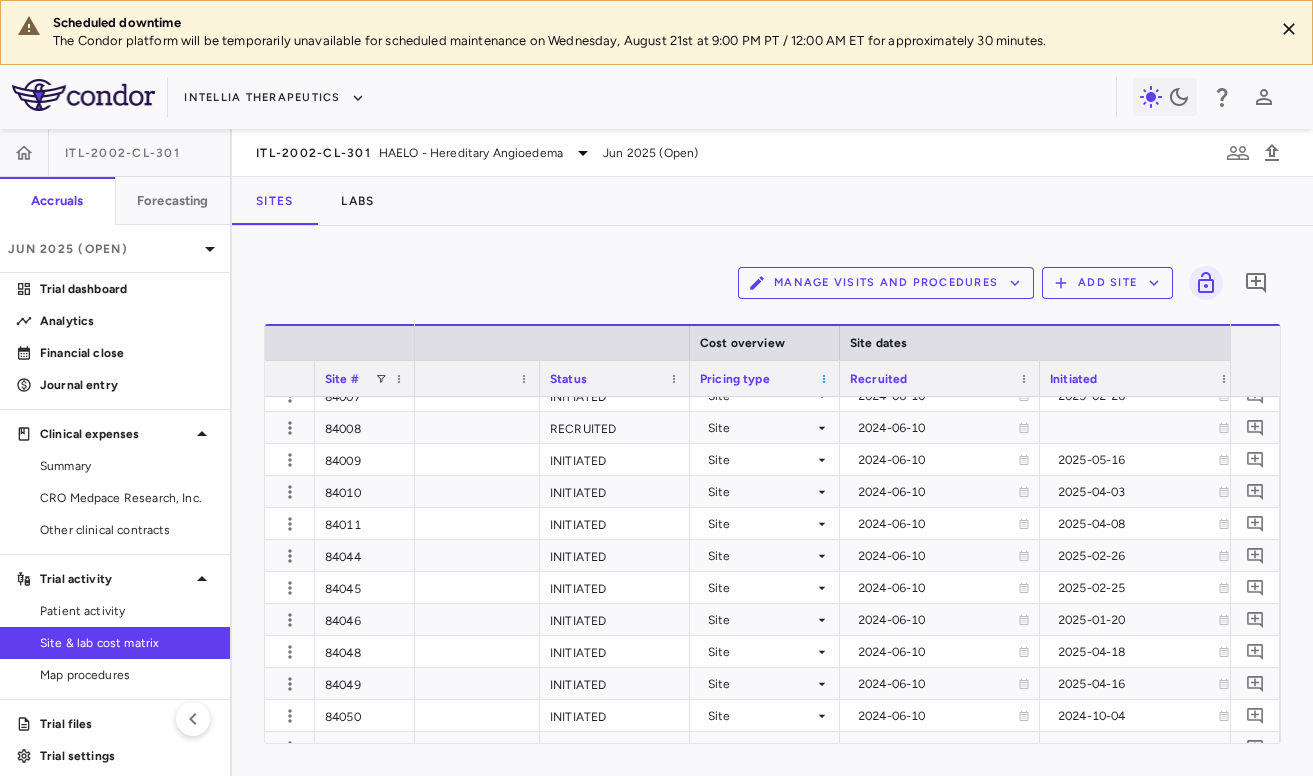 click at bounding box center [824, 379] 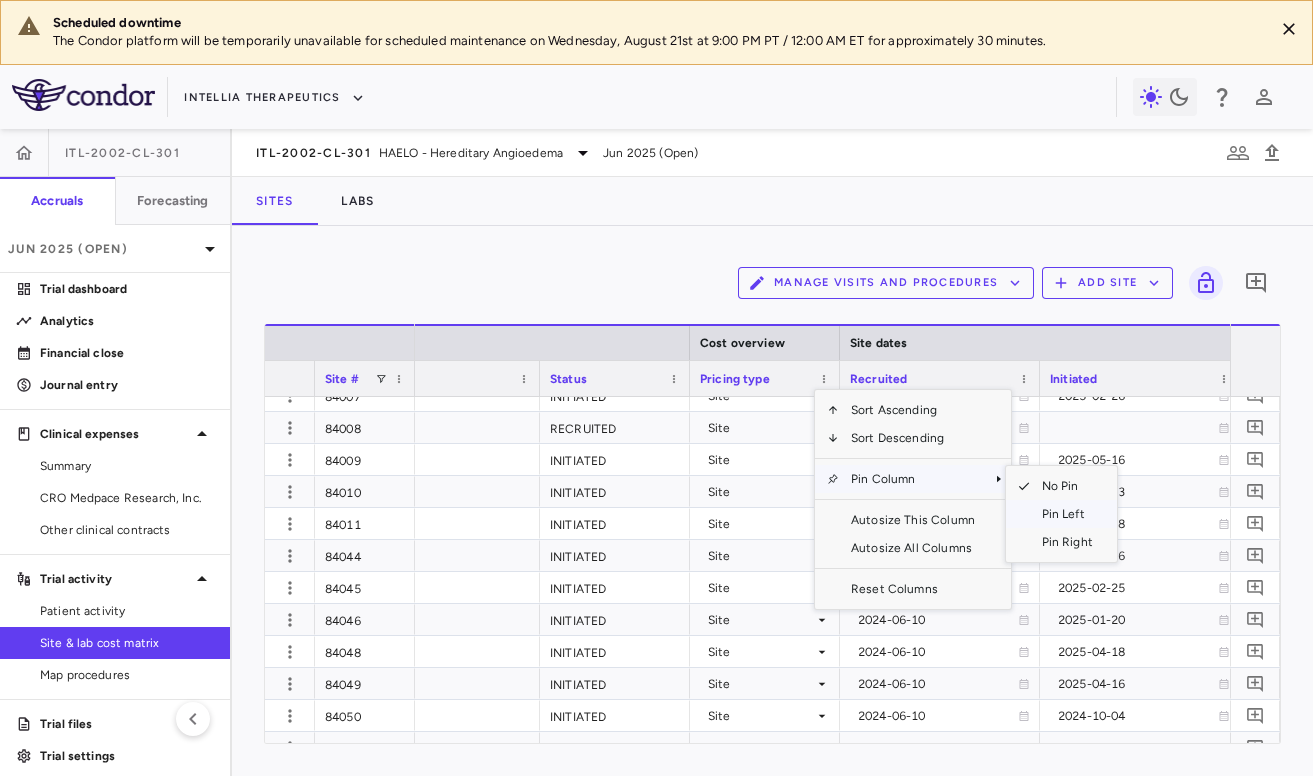 click on "Pin Left" at bounding box center (1067, 514) 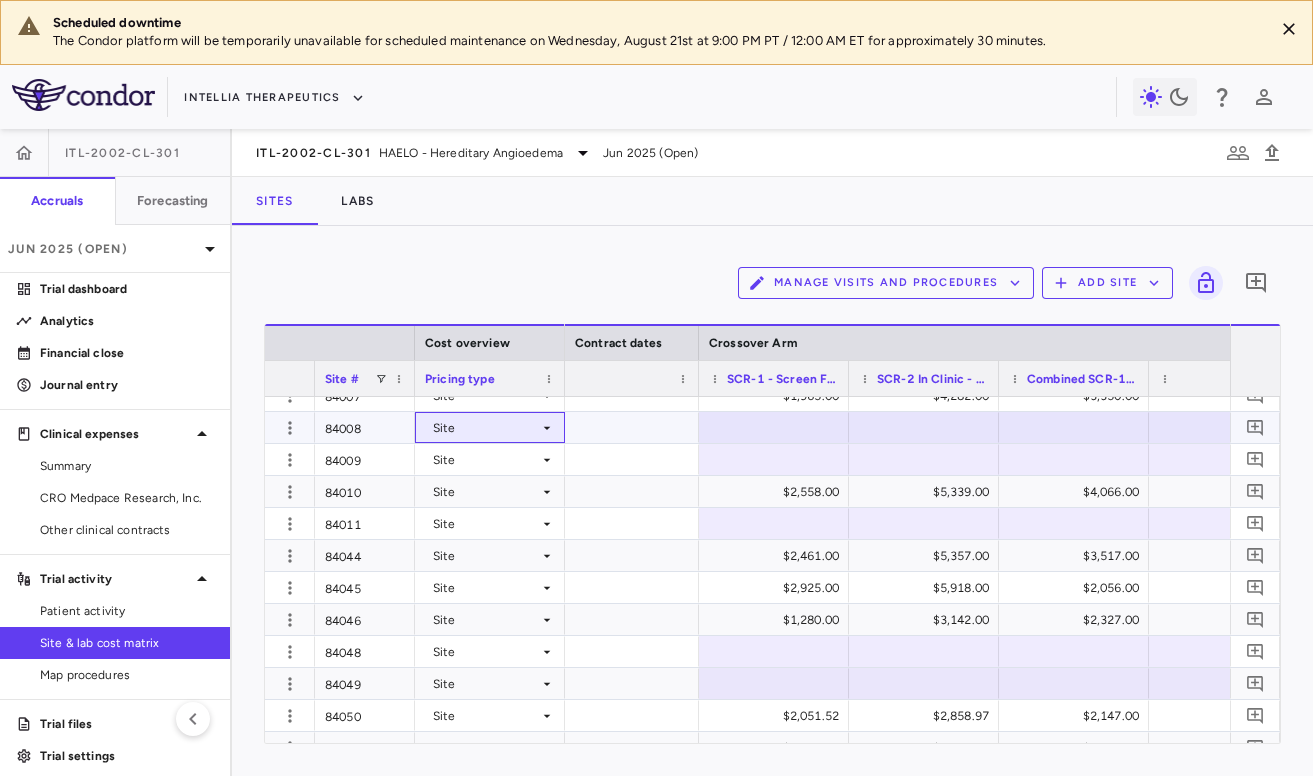 click on "Site" at bounding box center [486, 428] 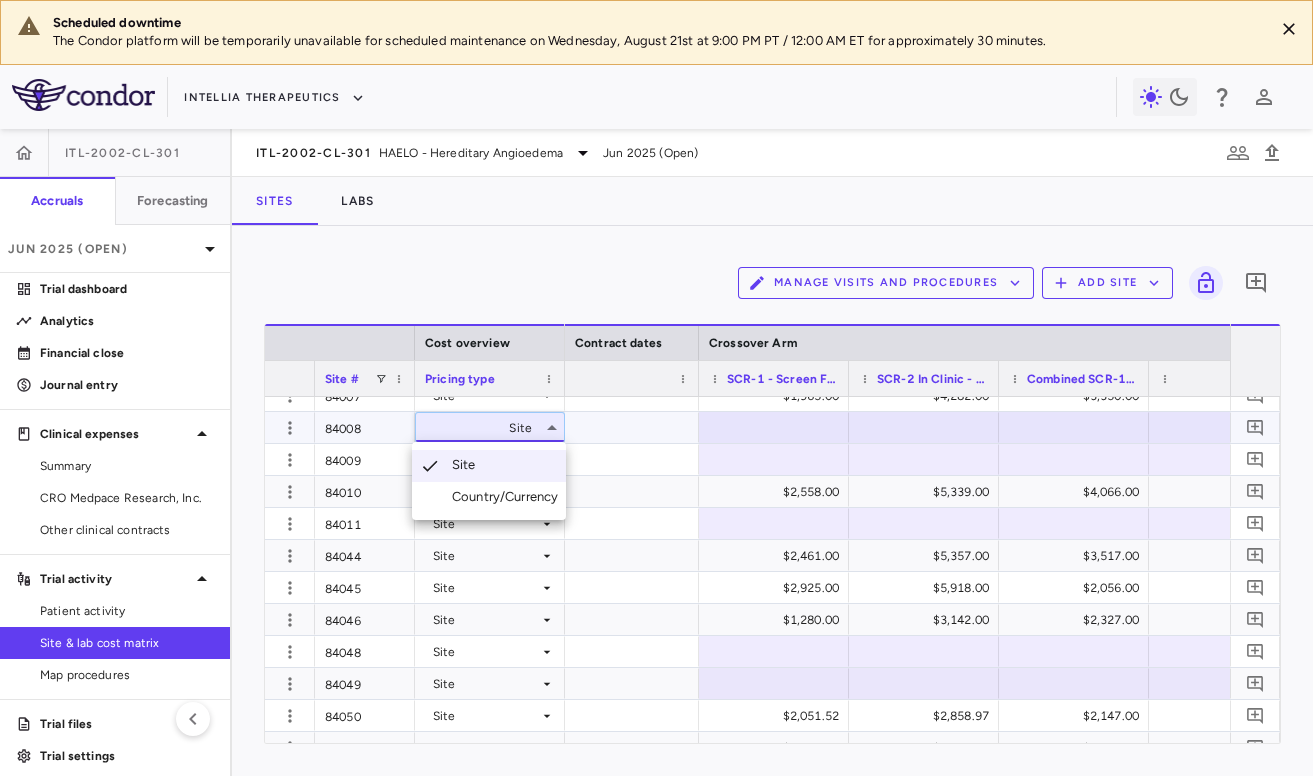 click on "Country/Currency" at bounding box center [509, 497] 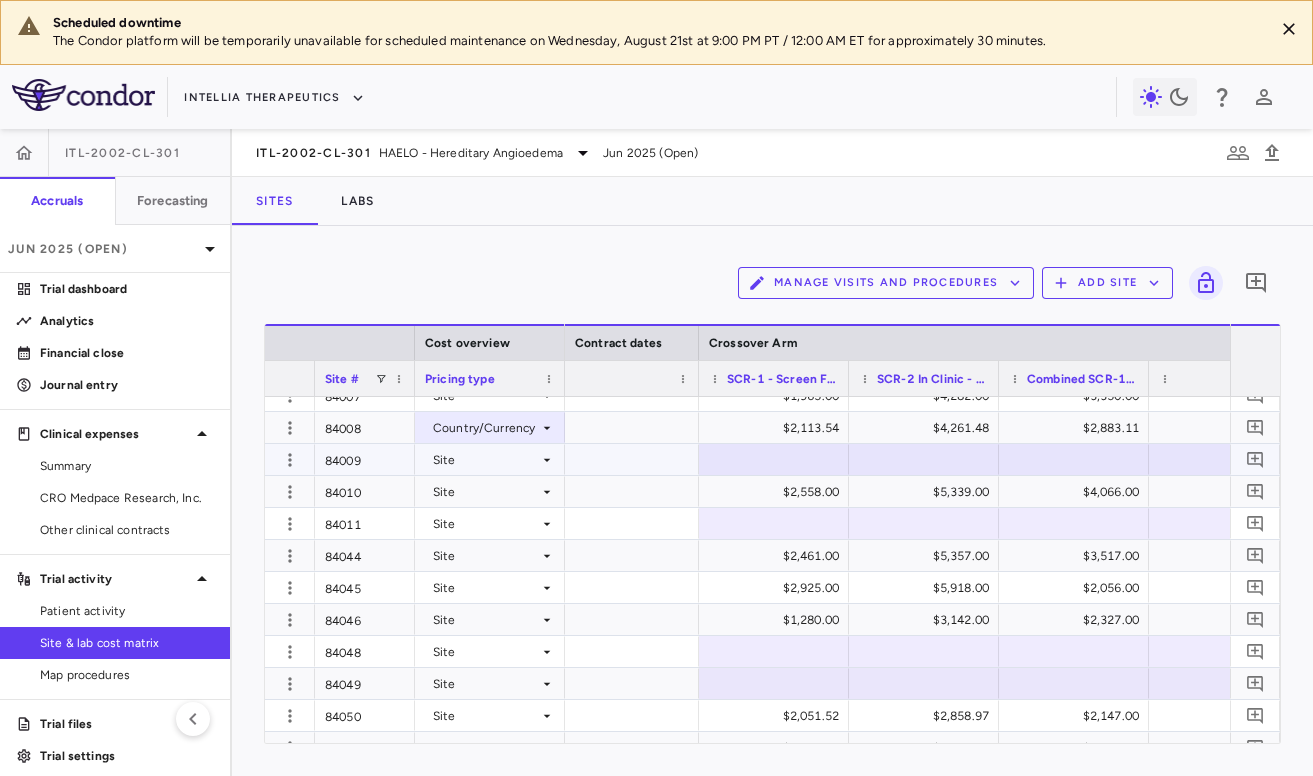 click on "Site" at bounding box center (486, 460) 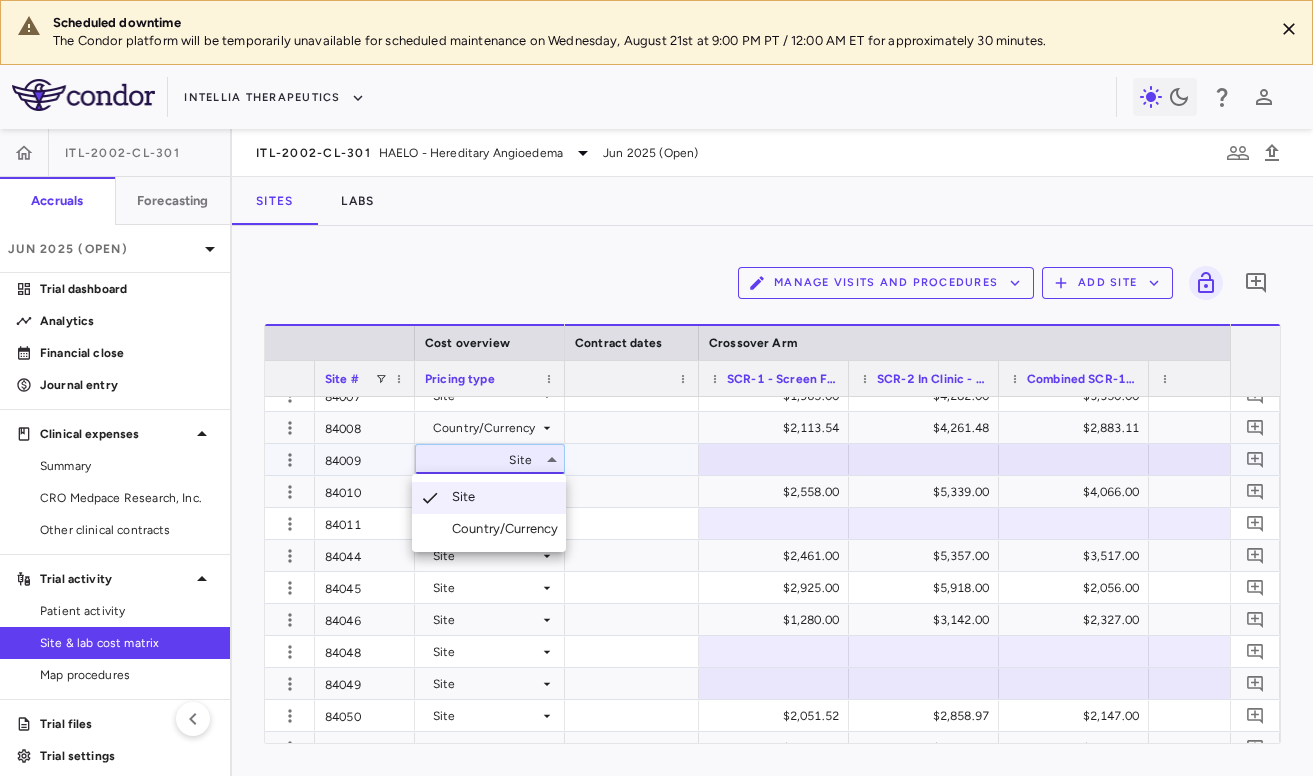 click on "Country/Currency" at bounding box center (509, 529) 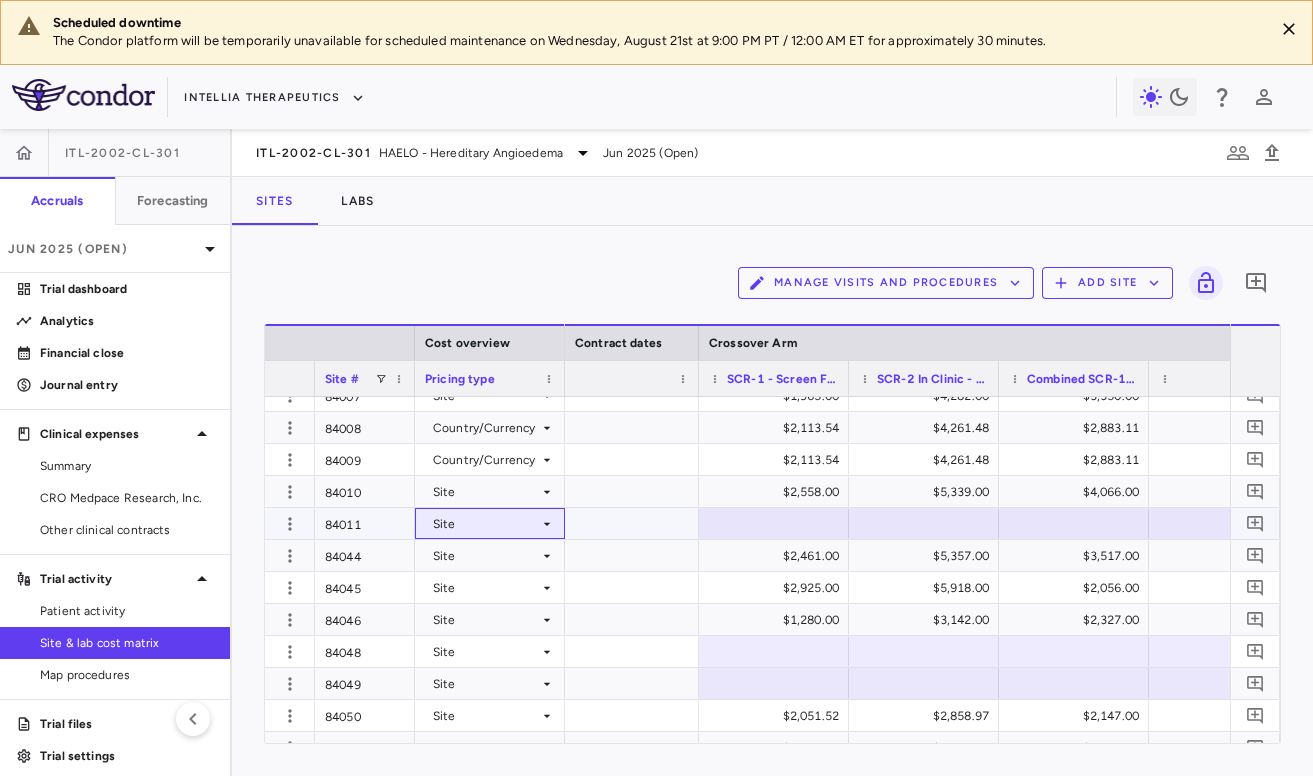click on "Site" at bounding box center [486, 524] 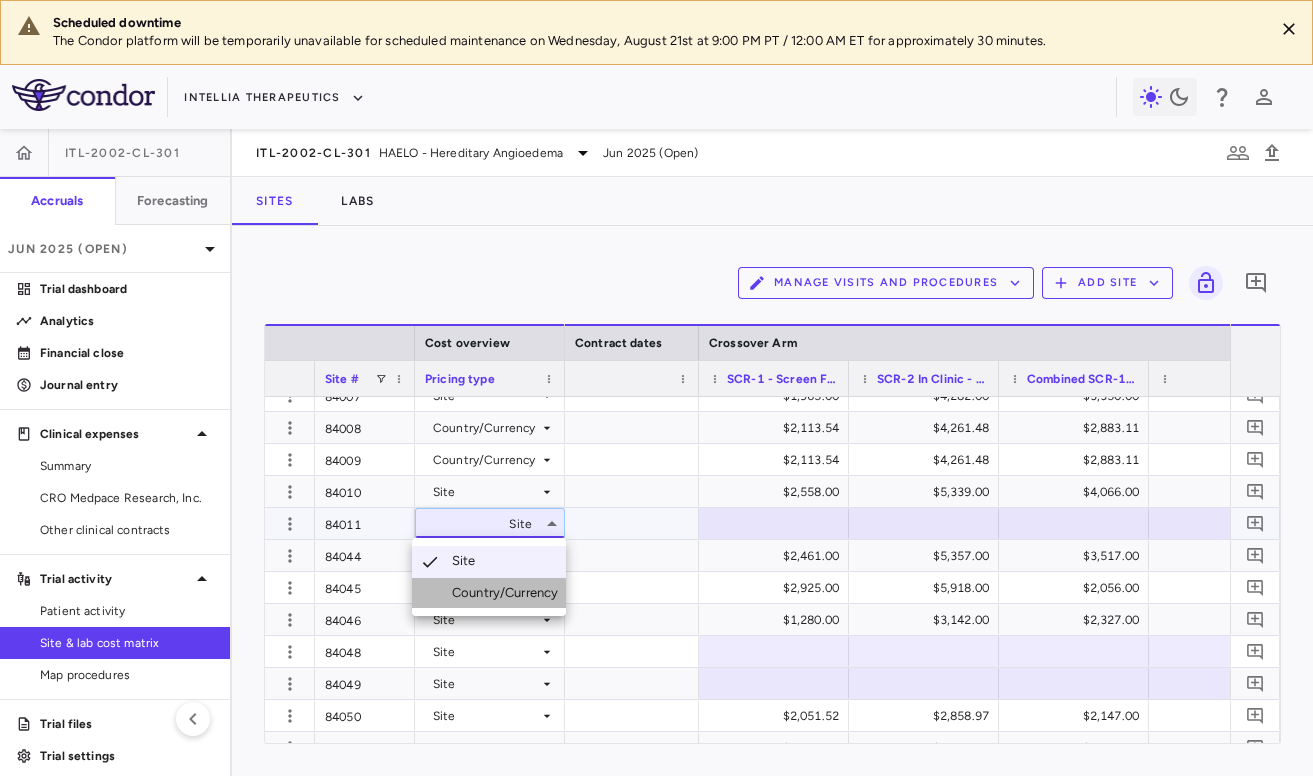 click on "Country/Currency" at bounding box center [509, 593] 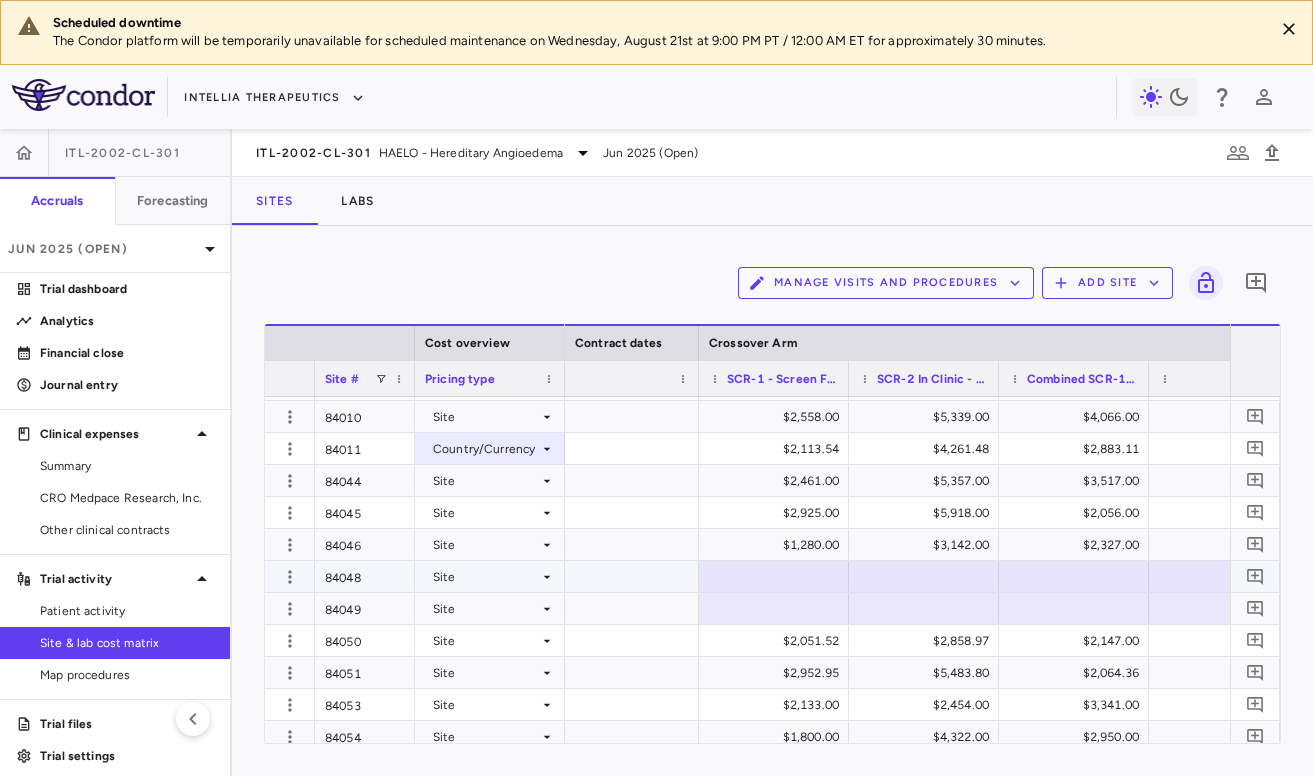 click on "Site" at bounding box center [486, 577] 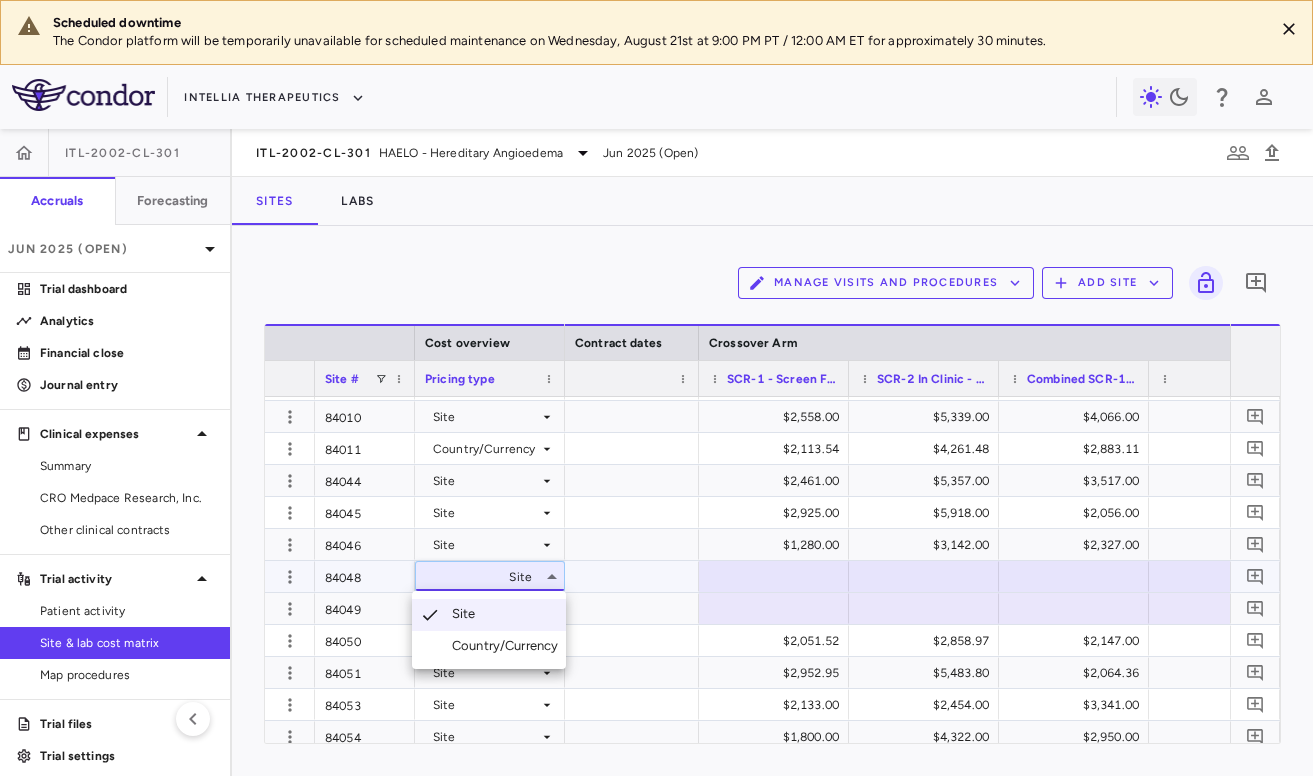 click on "Country/Currency" at bounding box center (509, 646) 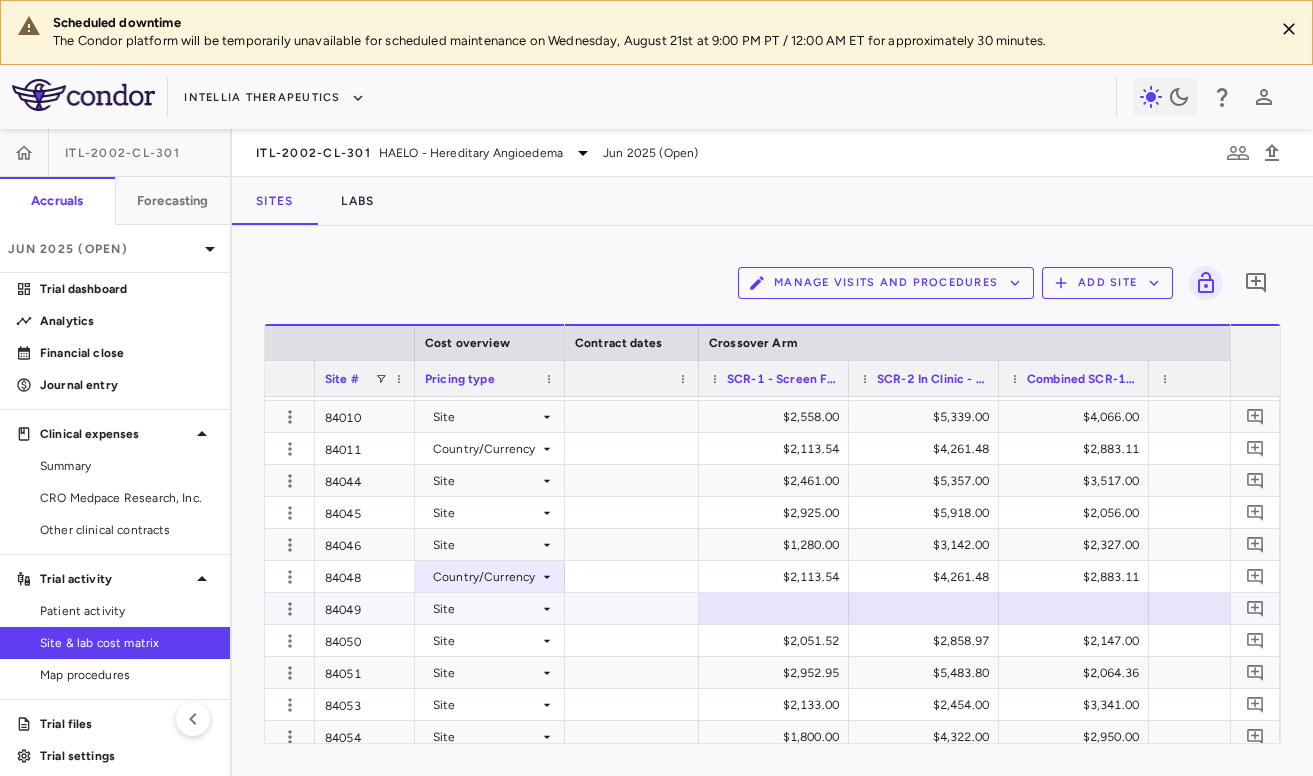click on "Site" at bounding box center (486, 609) 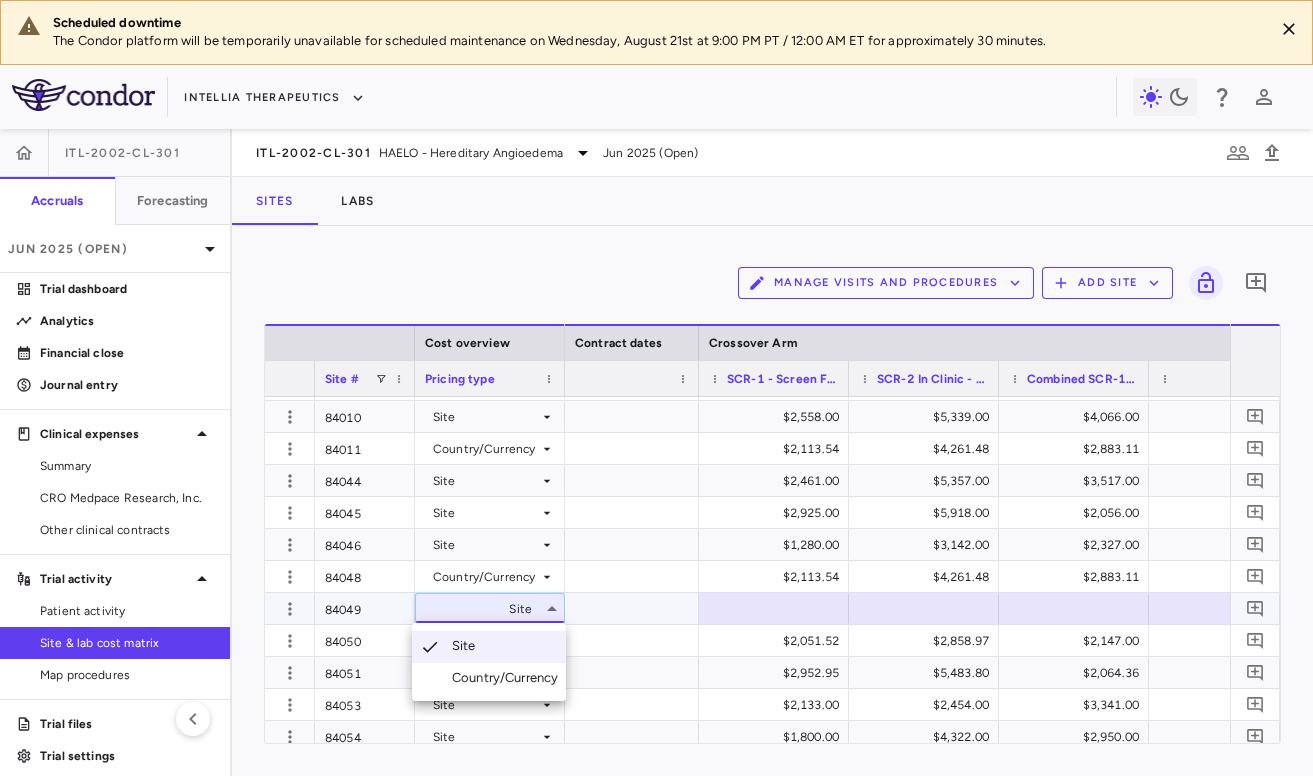 click on "Country/Currency" at bounding box center (509, 678) 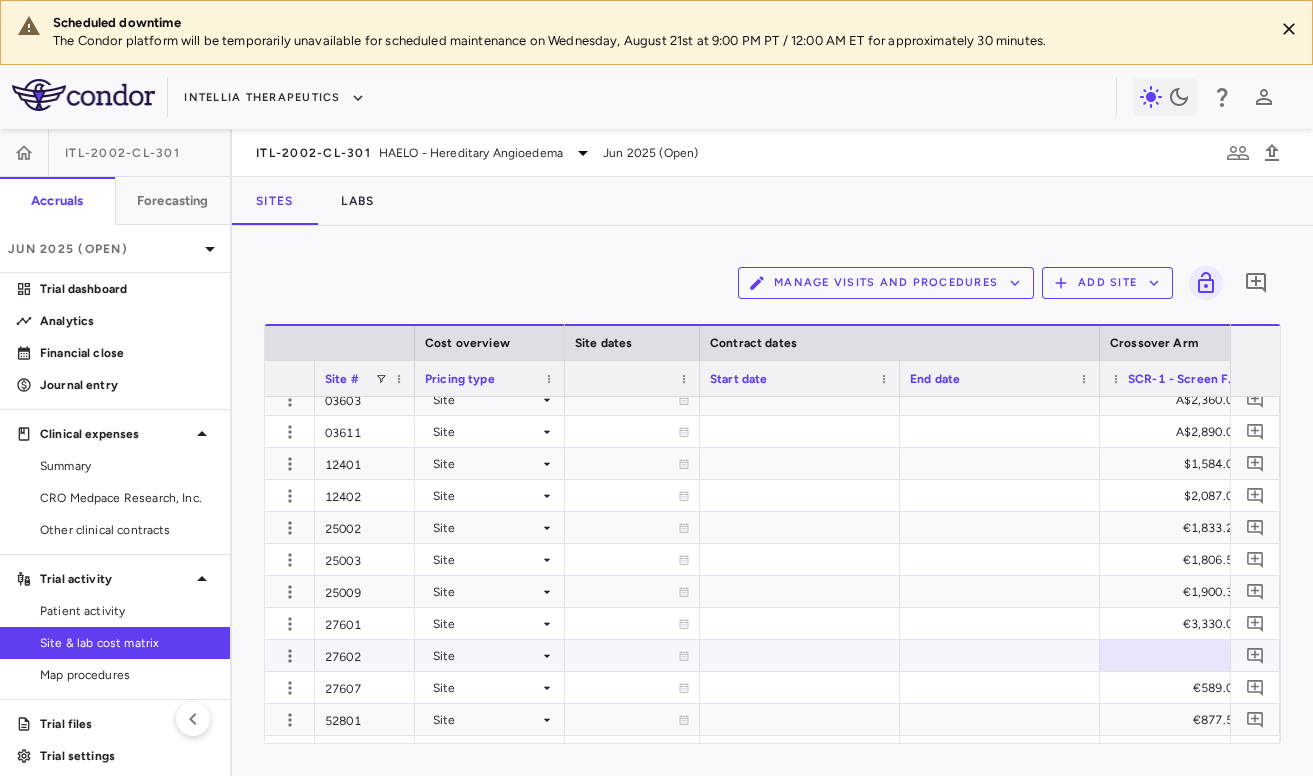 click on "27602" at bounding box center (365, 655) 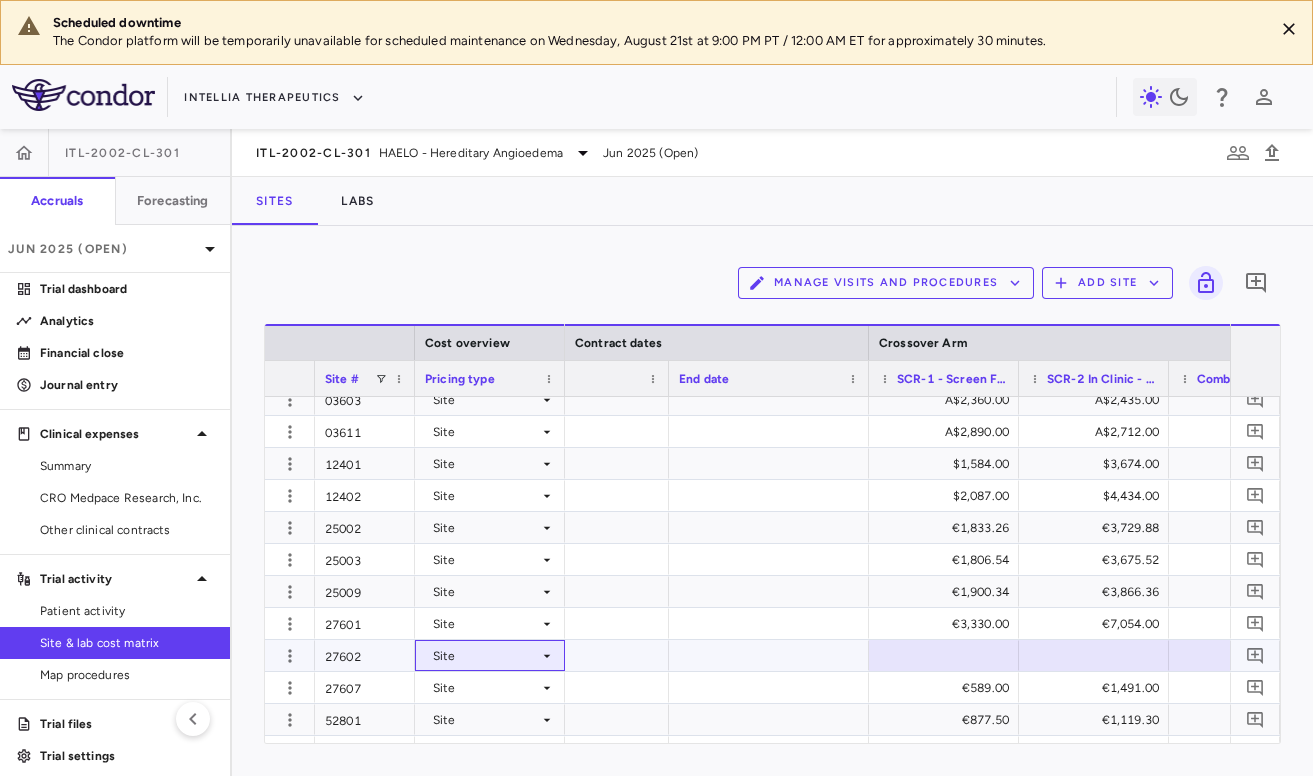 click on "Site" at bounding box center [486, 656] 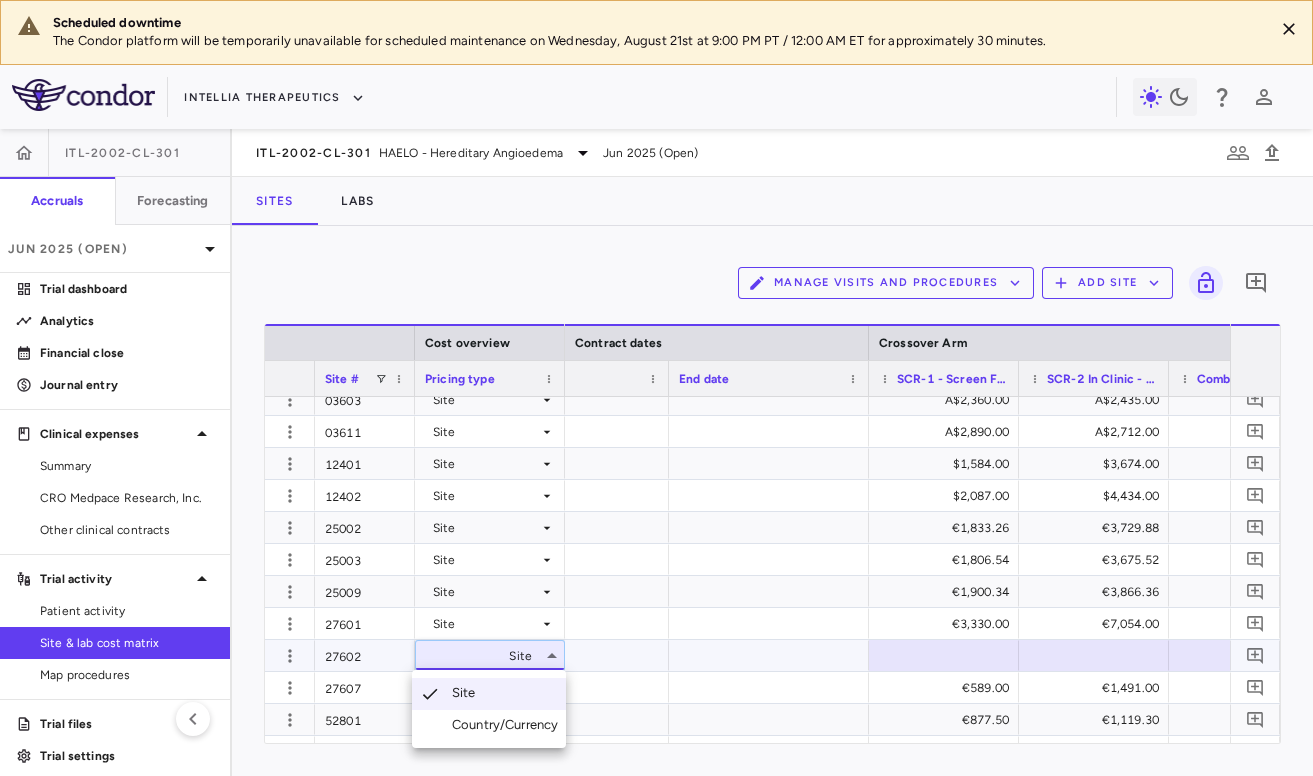 click on "Country/Currency" at bounding box center [509, 725] 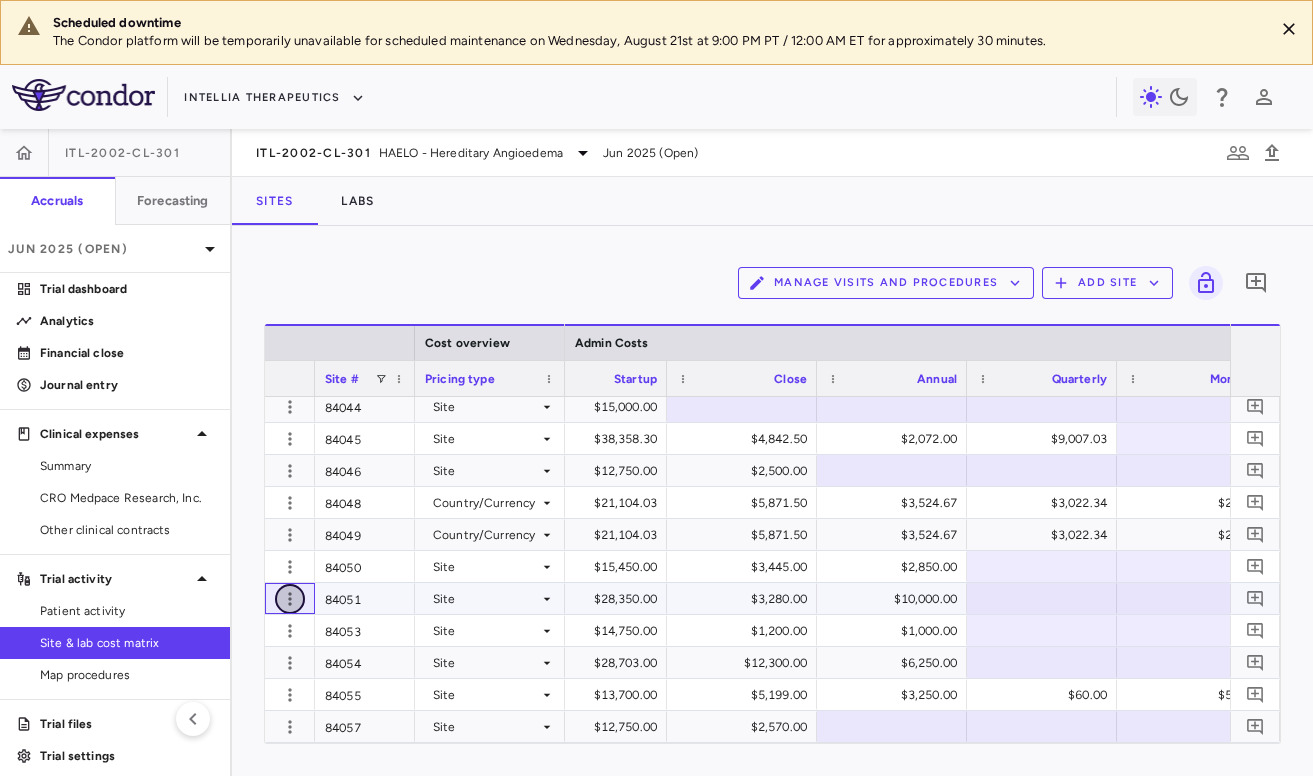 click 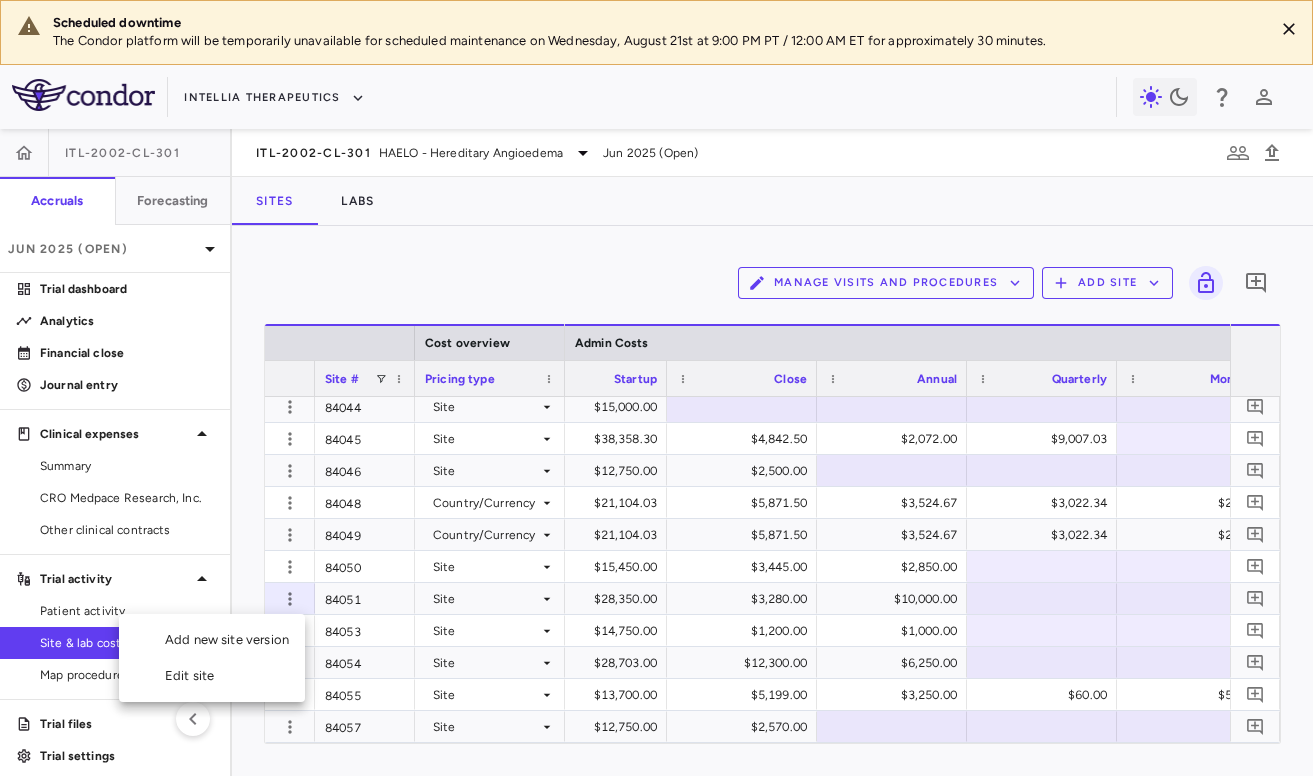 click on "Edit site" at bounding box center (212, 676) 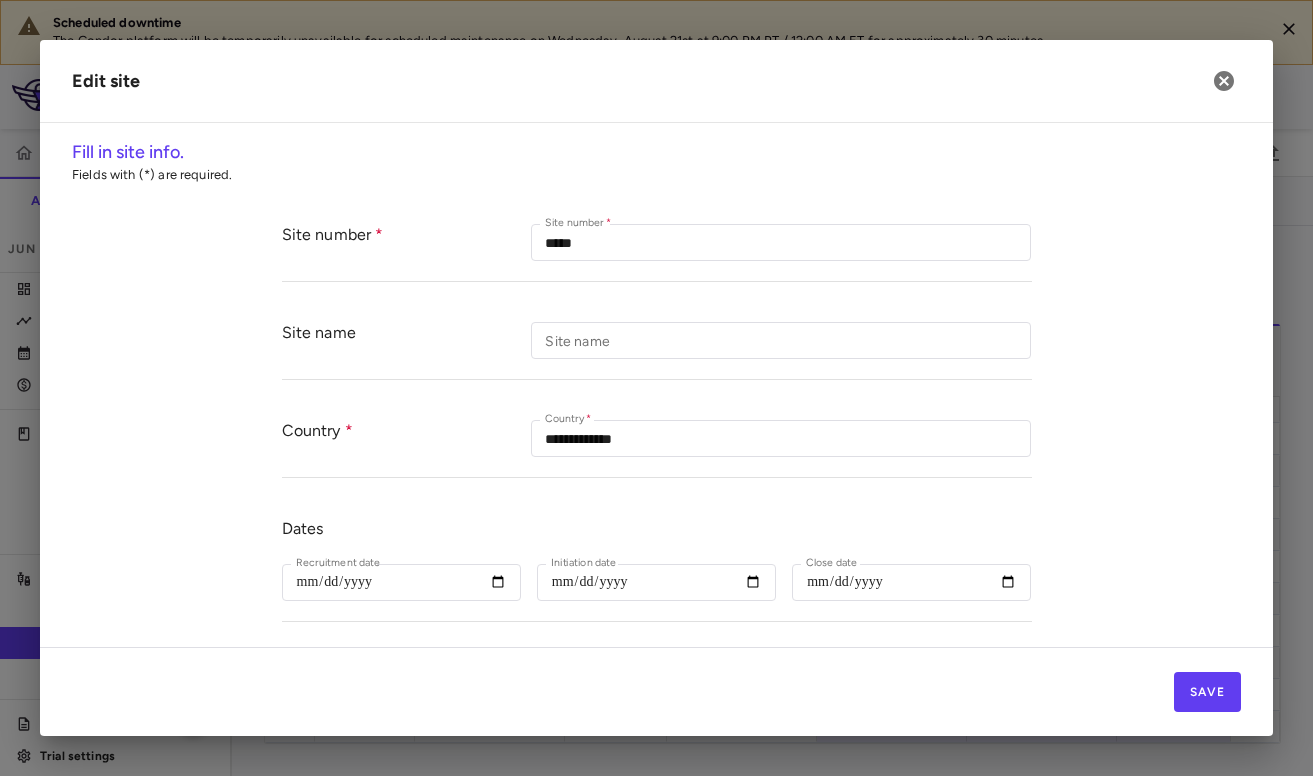 type on "*****" 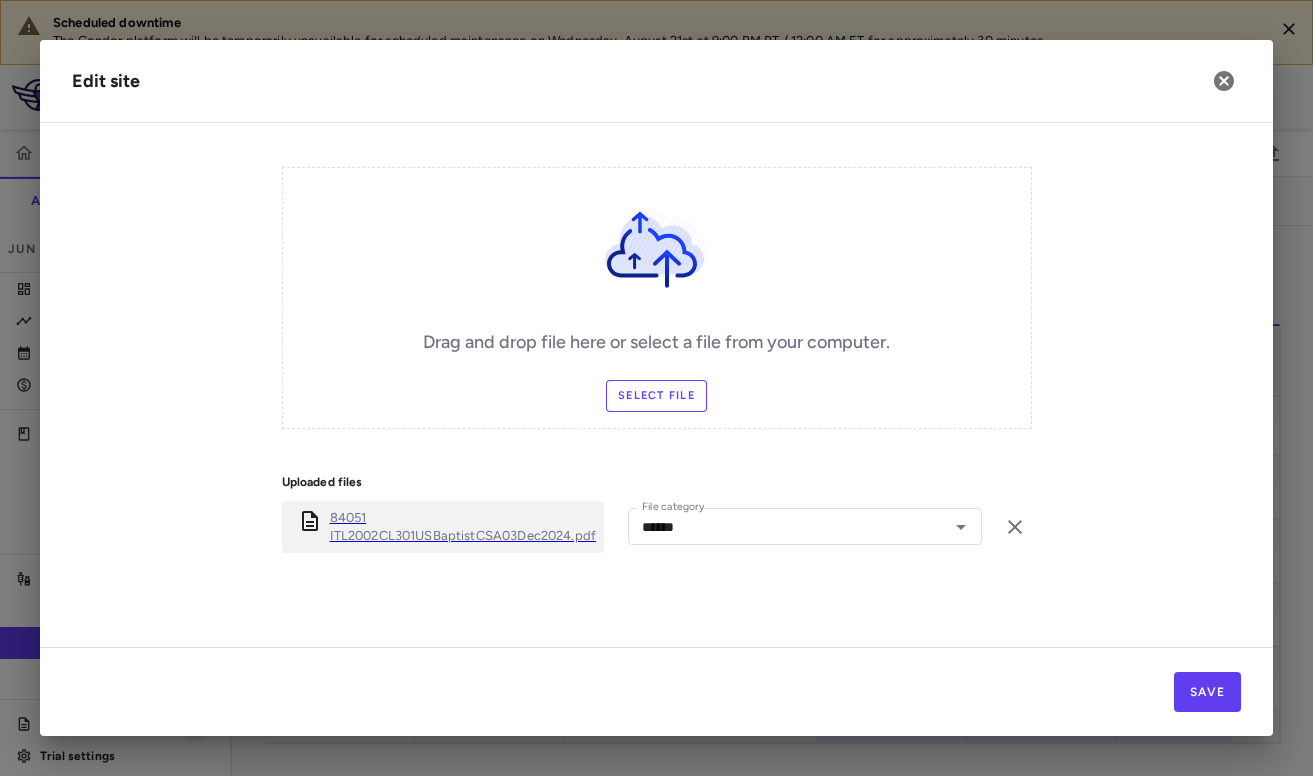 click on "84051 ITL2002CL301USBaptistCSA03Dec2024.pdf" at bounding box center (463, 527) 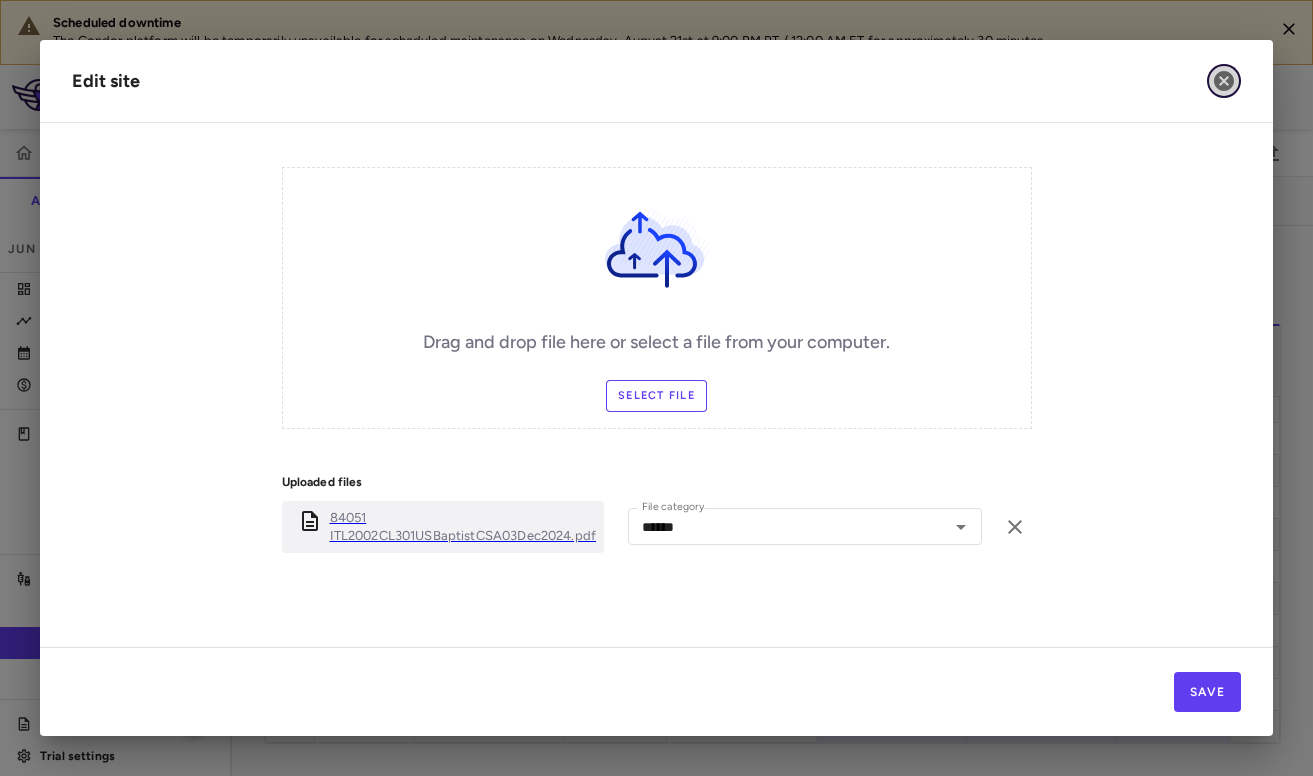 click 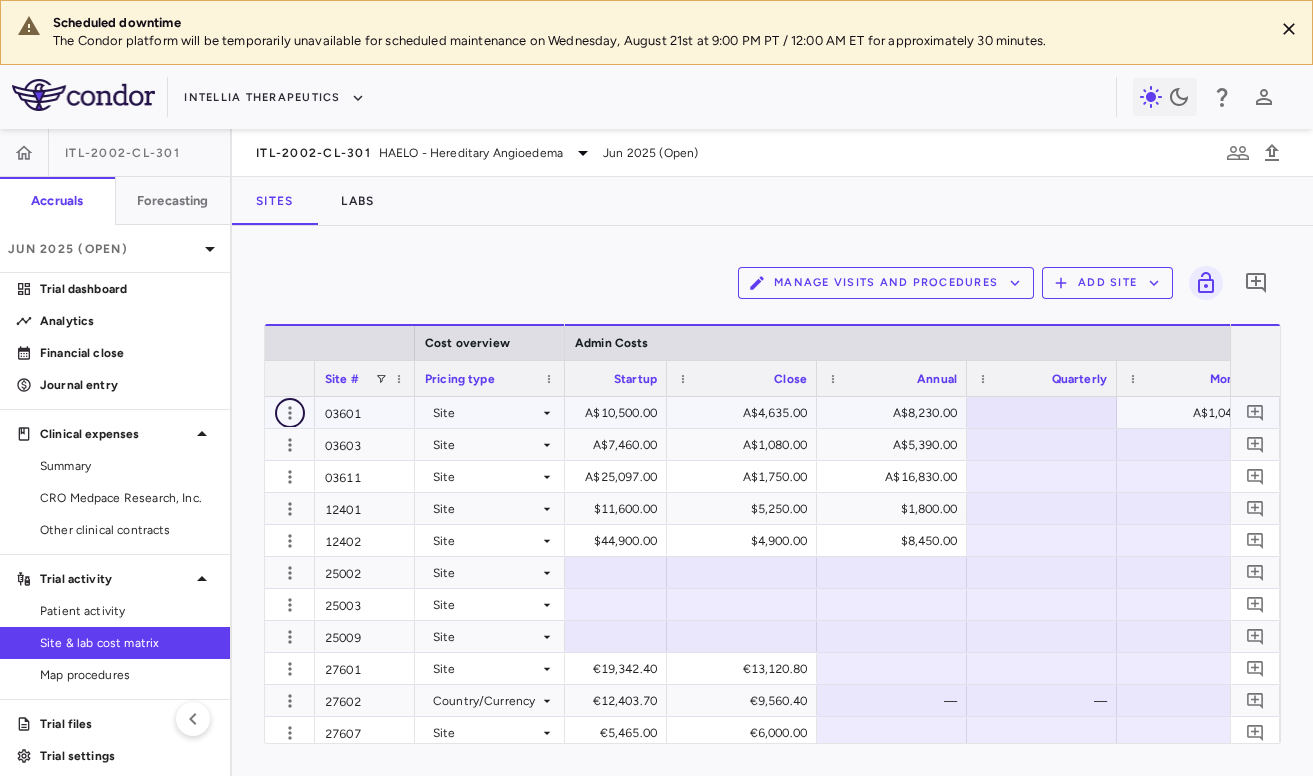 click 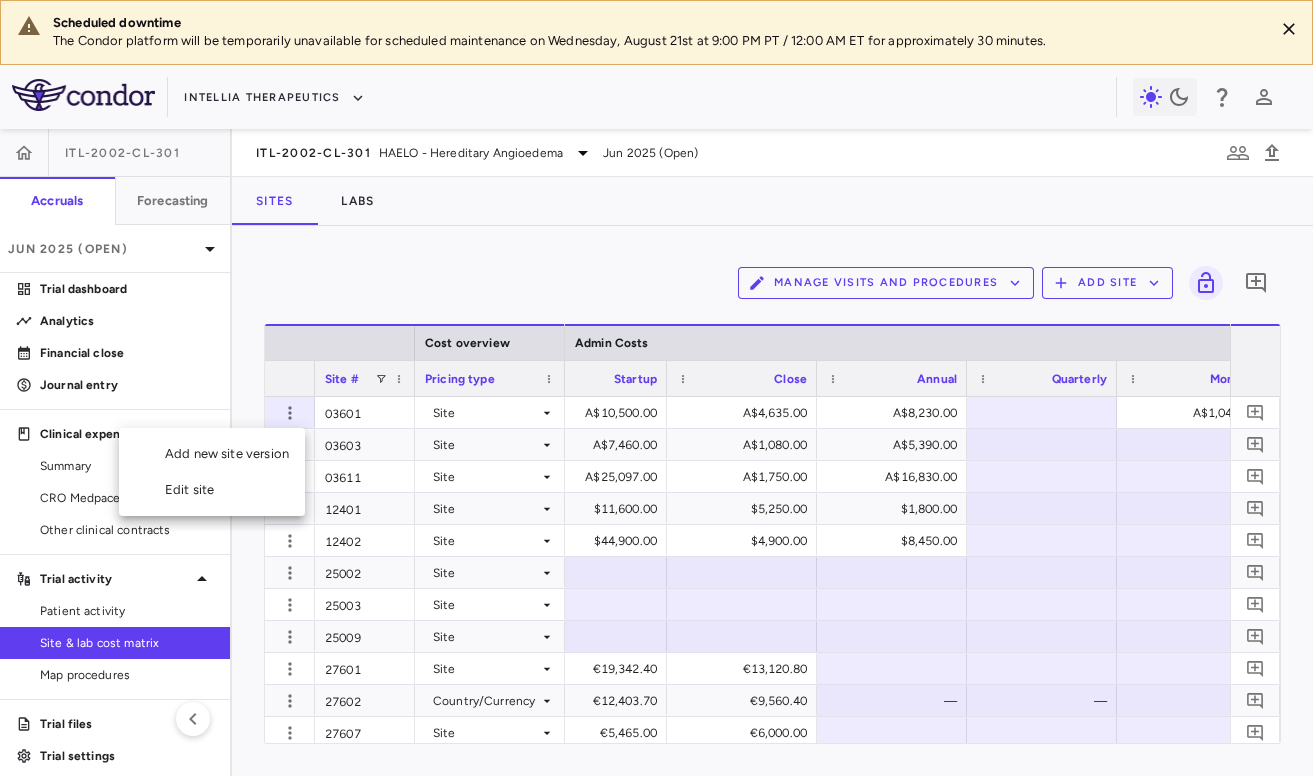 click on "Edit site" at bounding box center (212, 490) 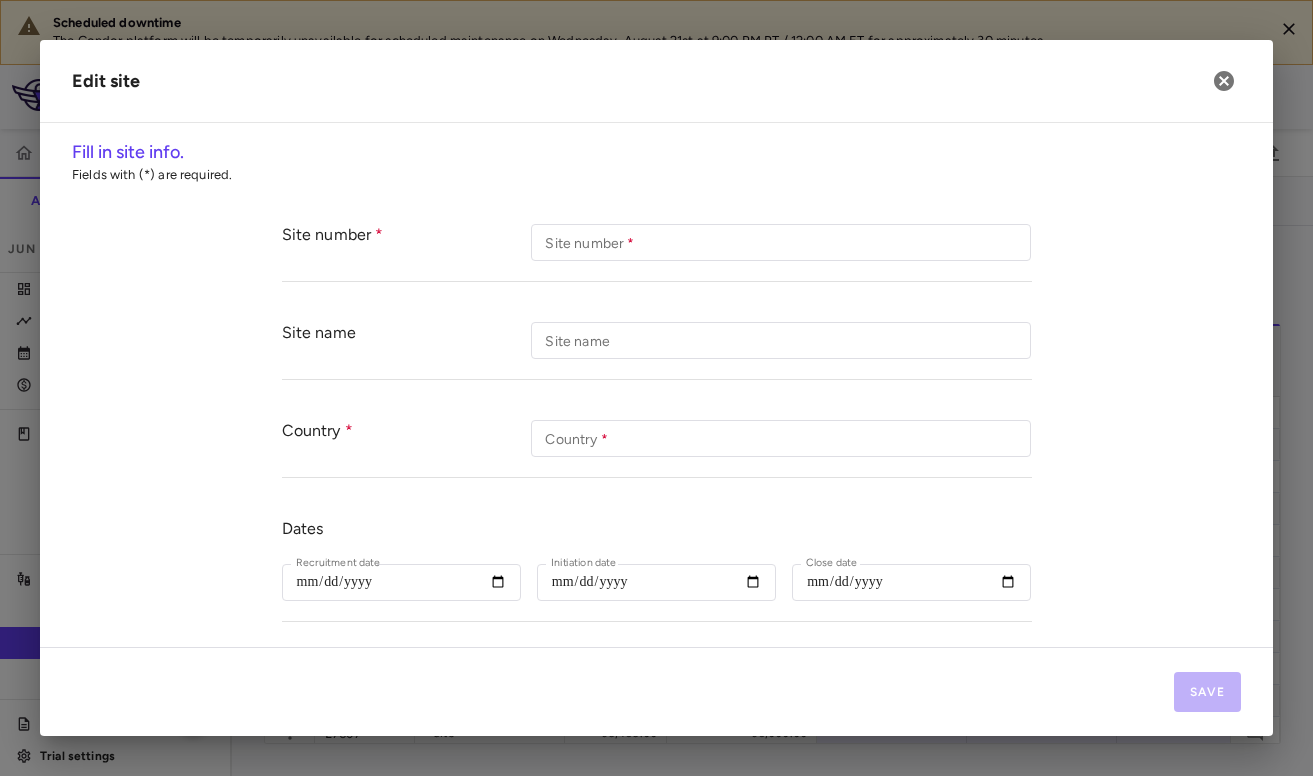 type on "*****" 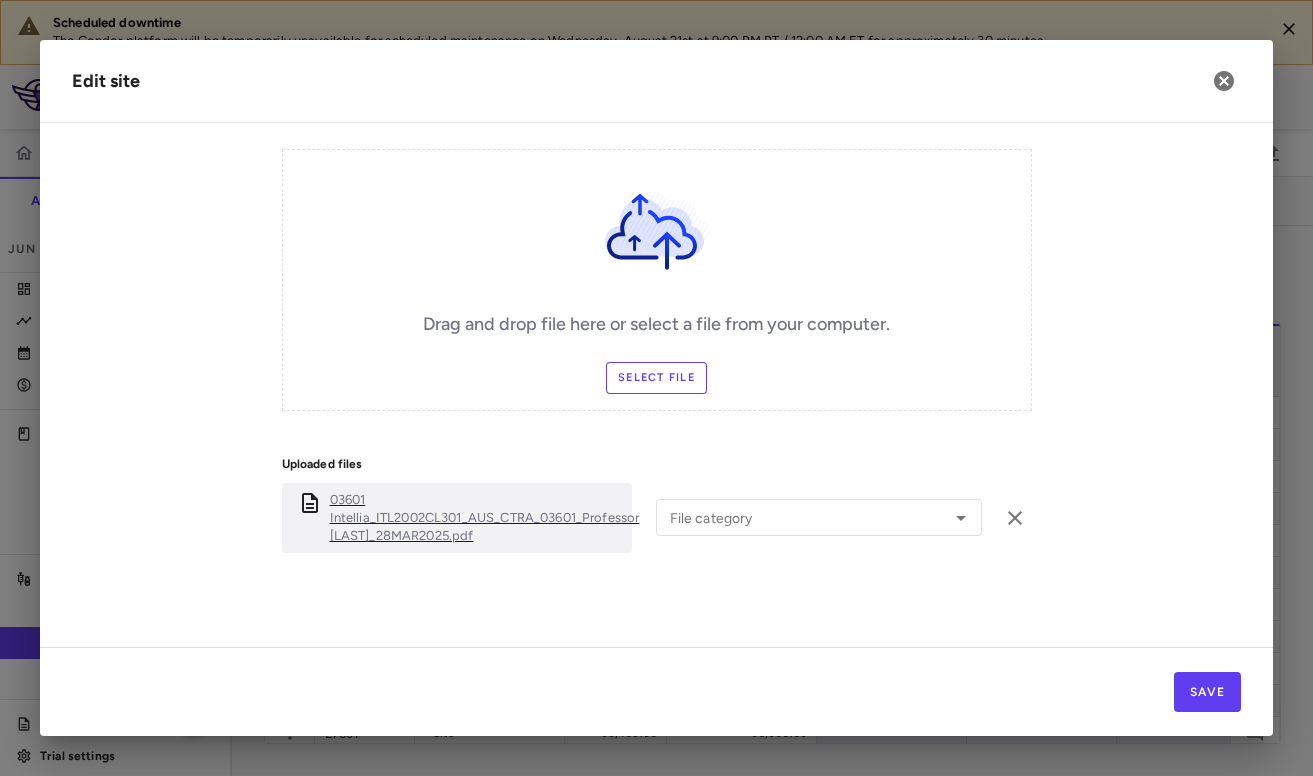 click on "03601 Intellia_ITL2002CL301_AUS_CTRA_03601_Professor Katelaris_28MAR2025.pdf" at bounding box center [485, 518] 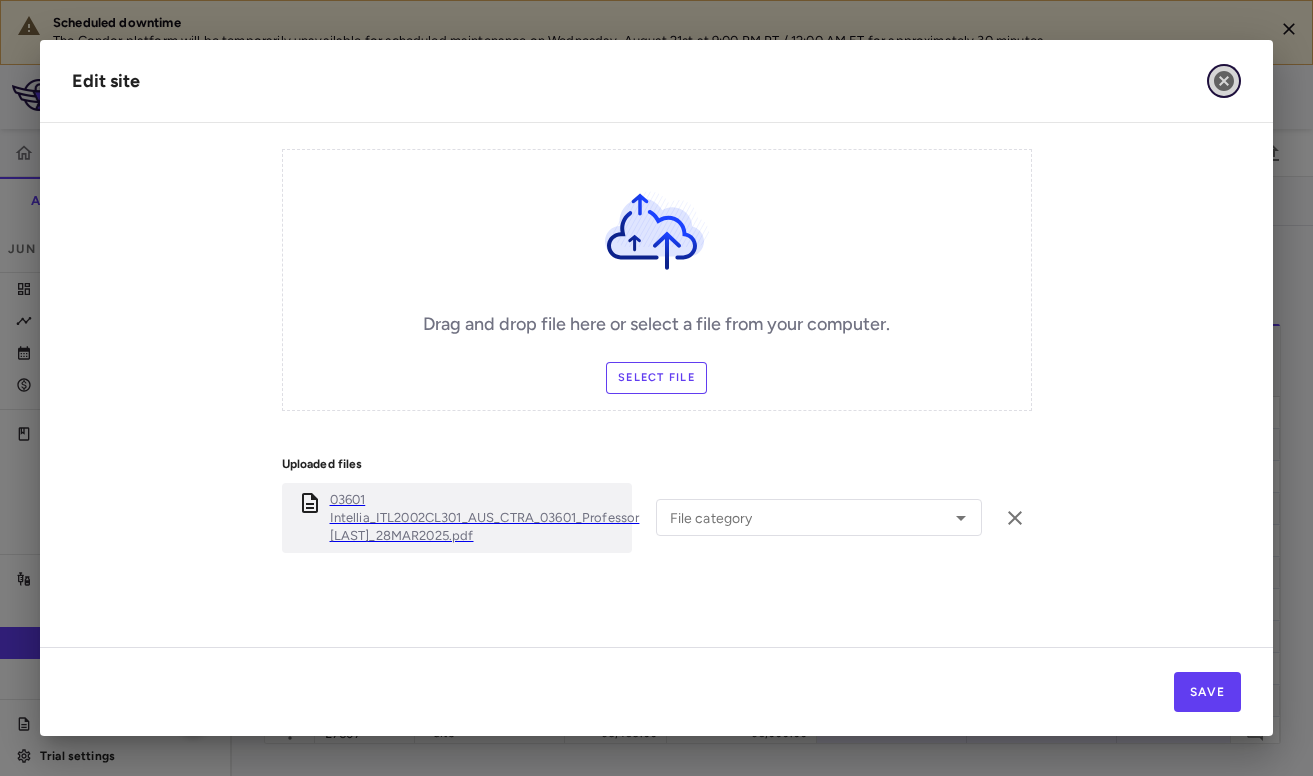 click 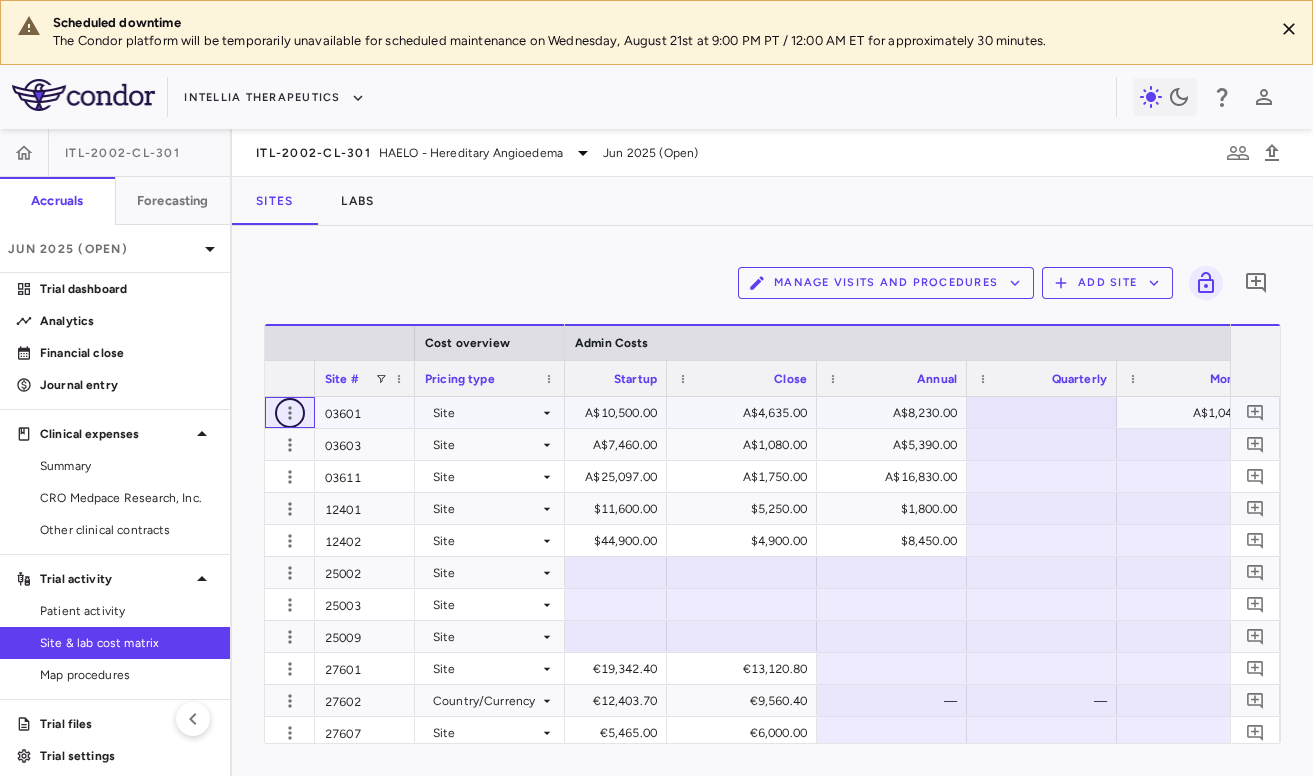scroll, scrollTop: 0, scrollLeft: 10117, axis: horizontal 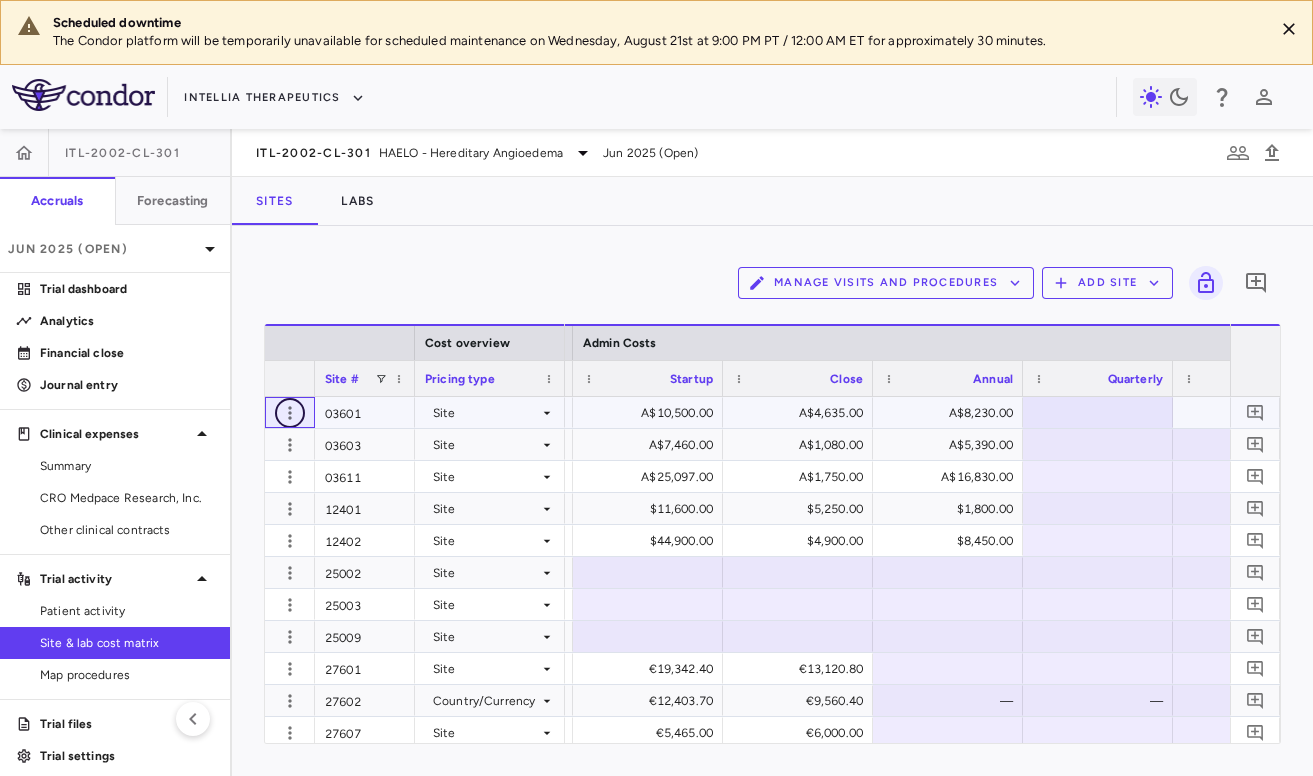 click 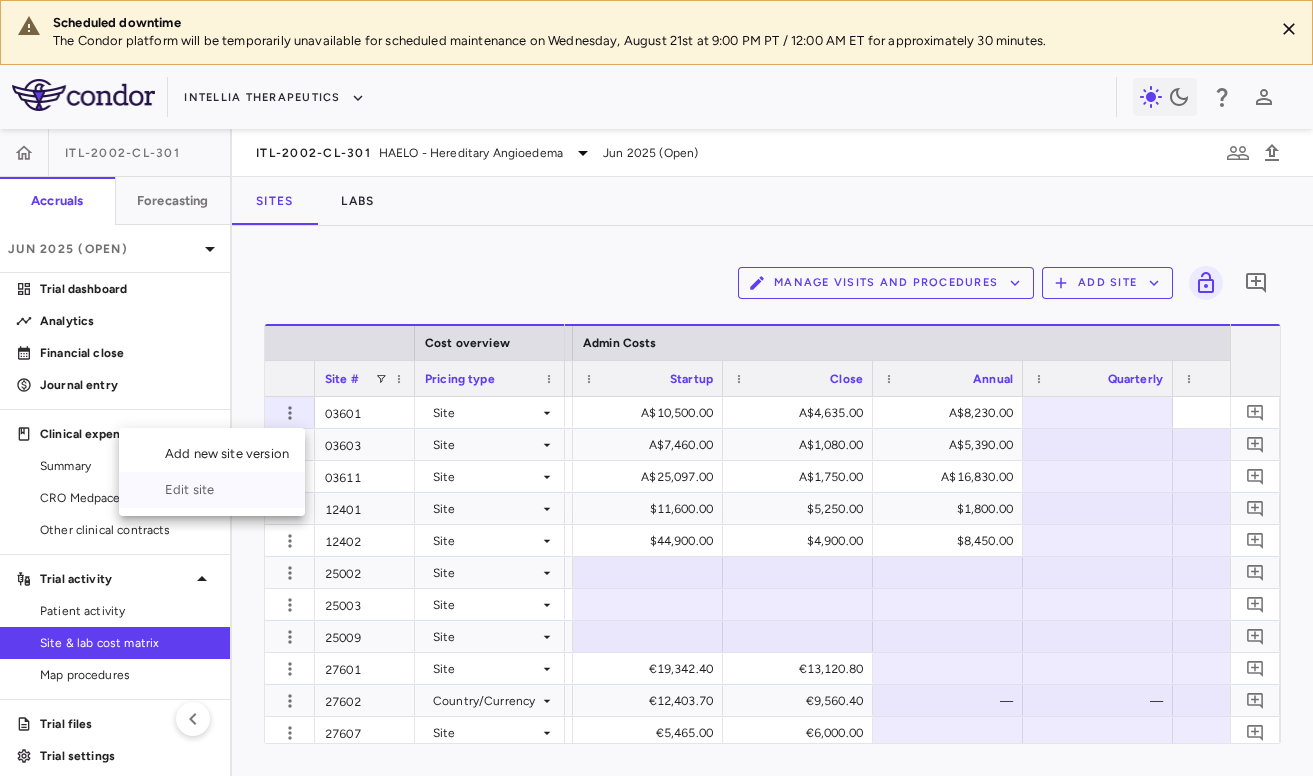 click on "Edit site" at bounding box center (212, 490) 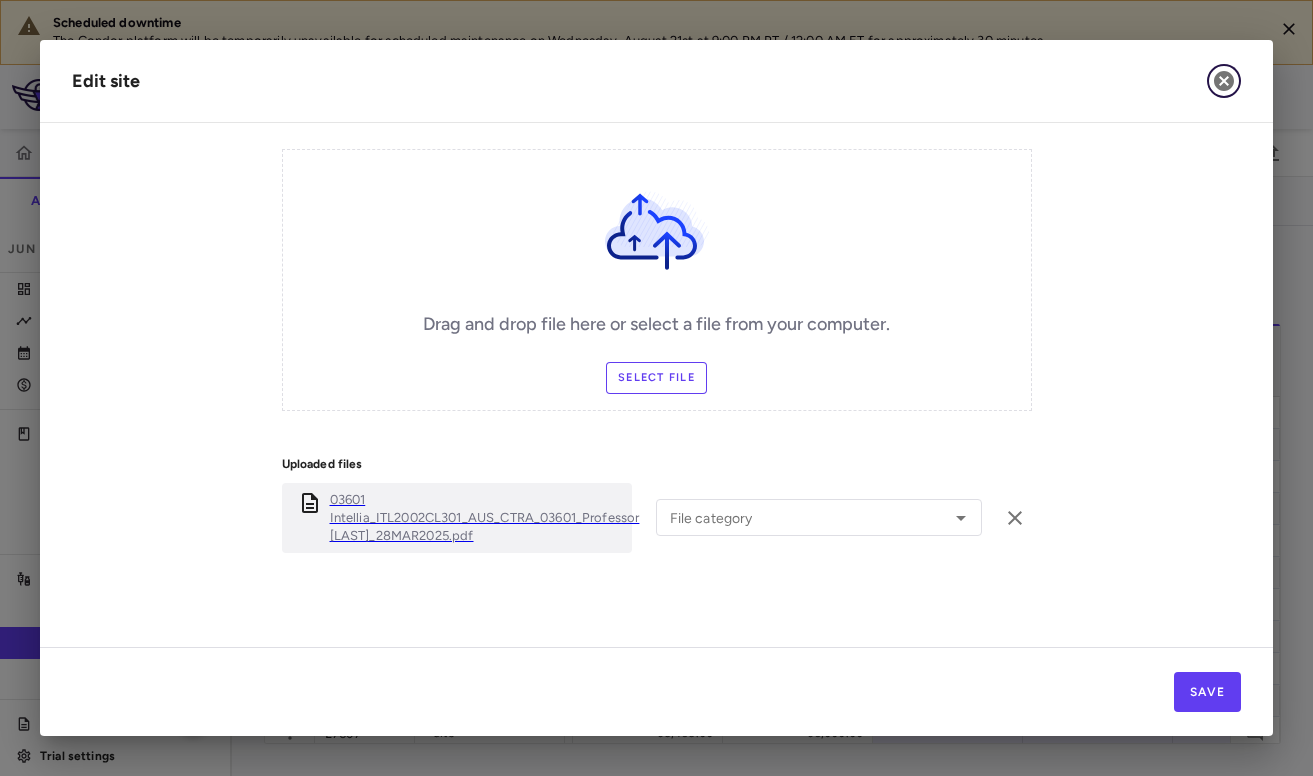 click 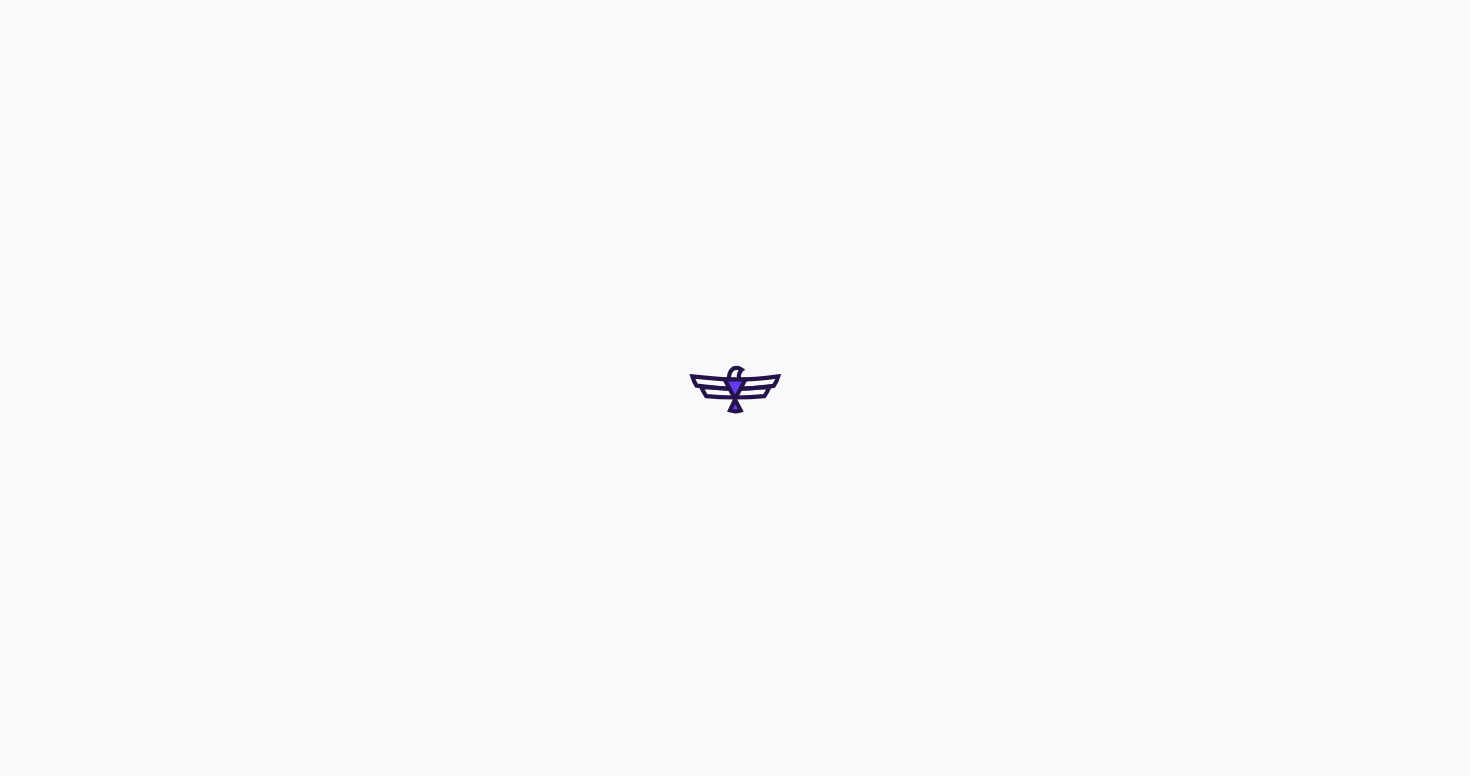 scroll, scrollTop: 0, scrollLeft: 0, axis: both 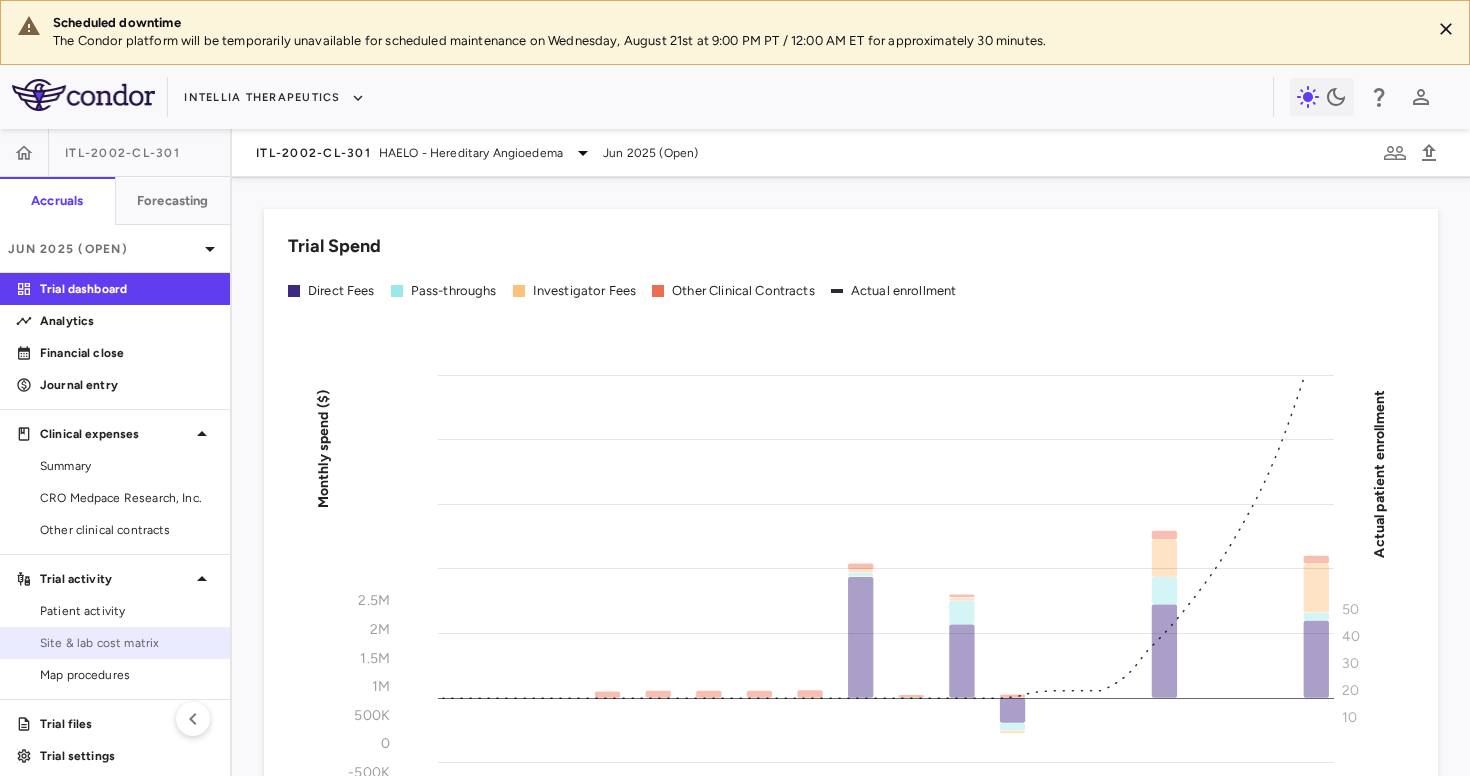 click on "Site & lab cost matrix" at bounding box center [115, 643] 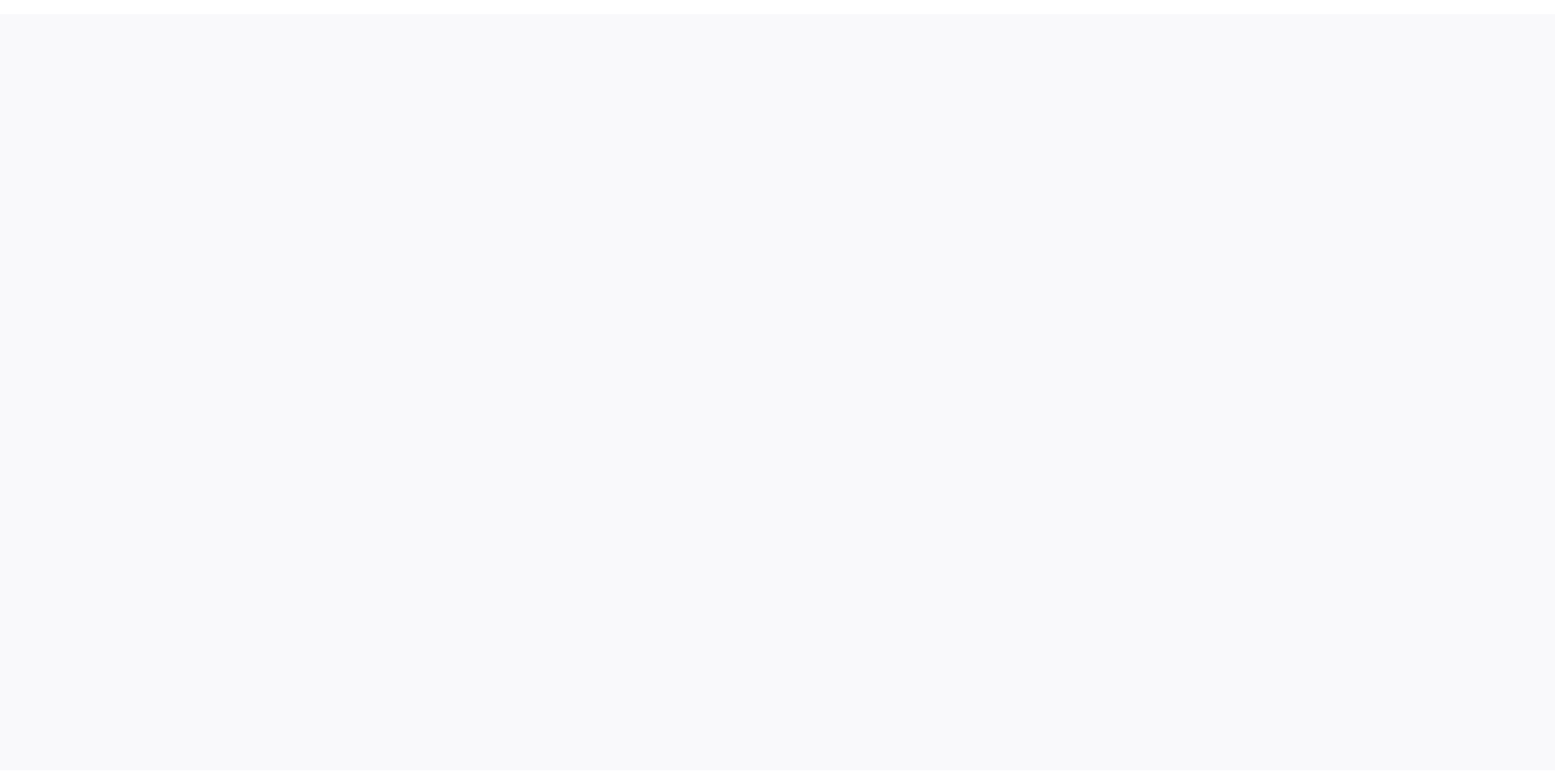 scroll, scrollTop: 0, scrollLeft: 0, axis: both 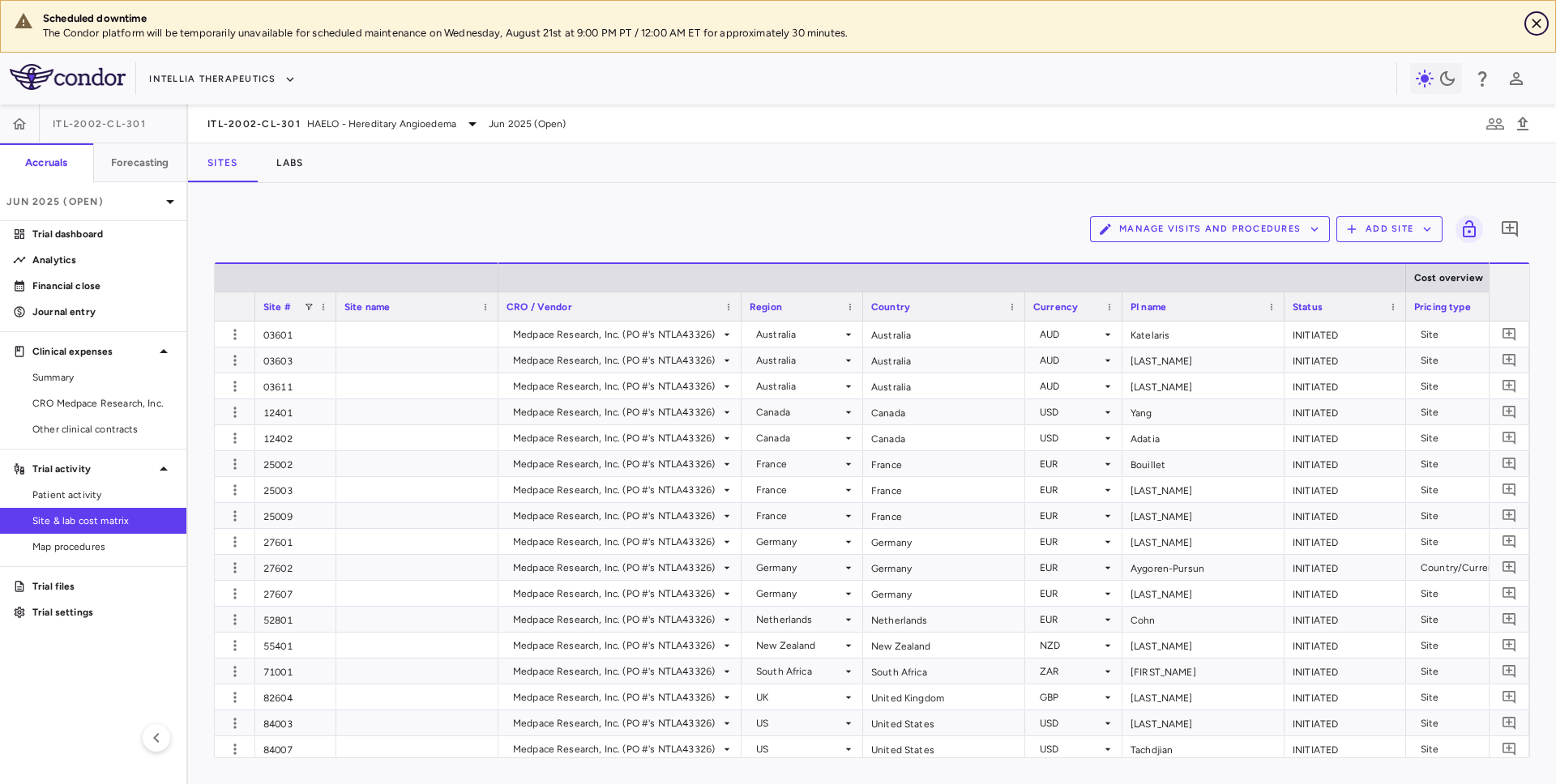 click 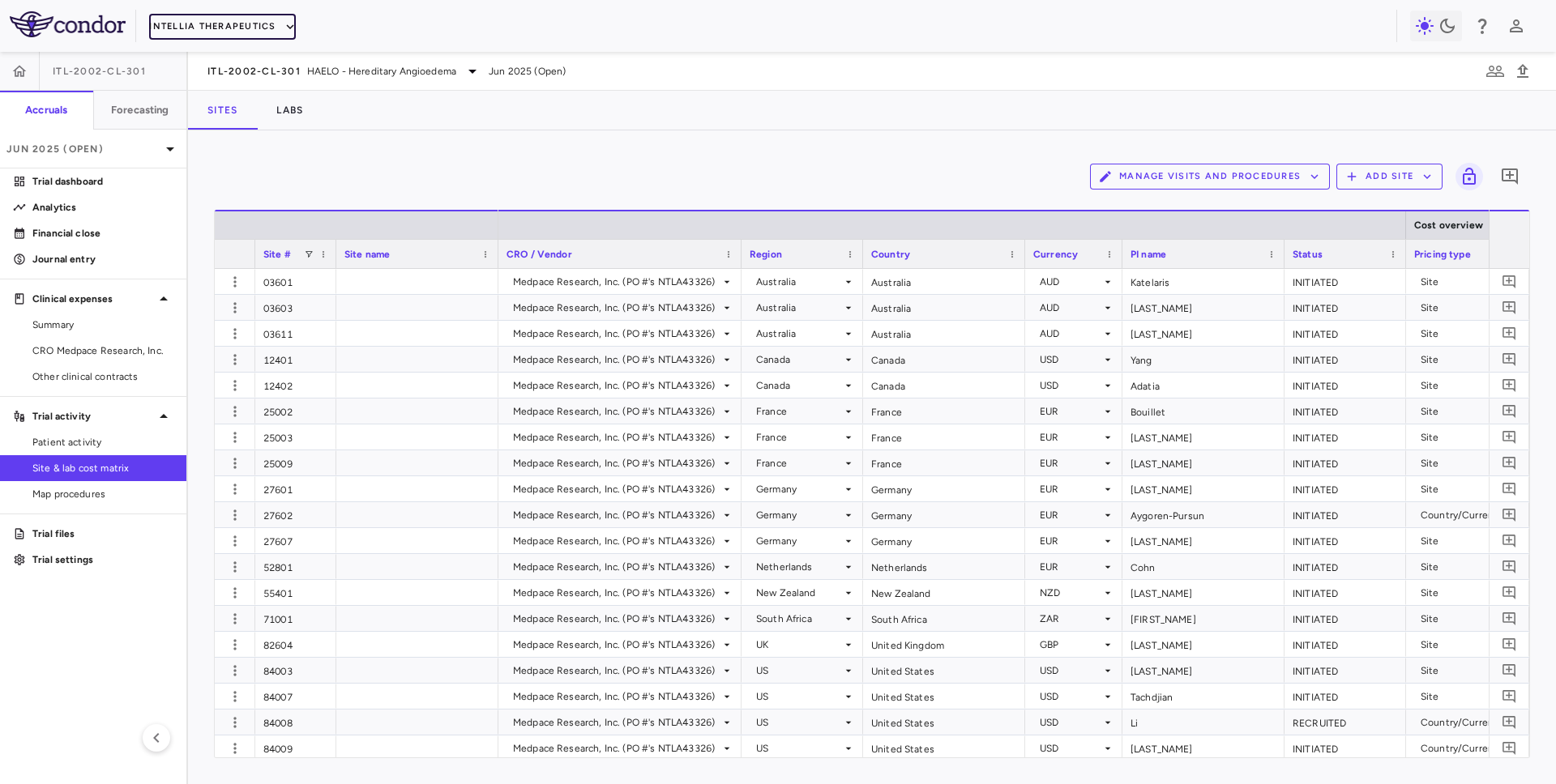 click on "Intellia Therapeutics" at bounding box center [222, 27] 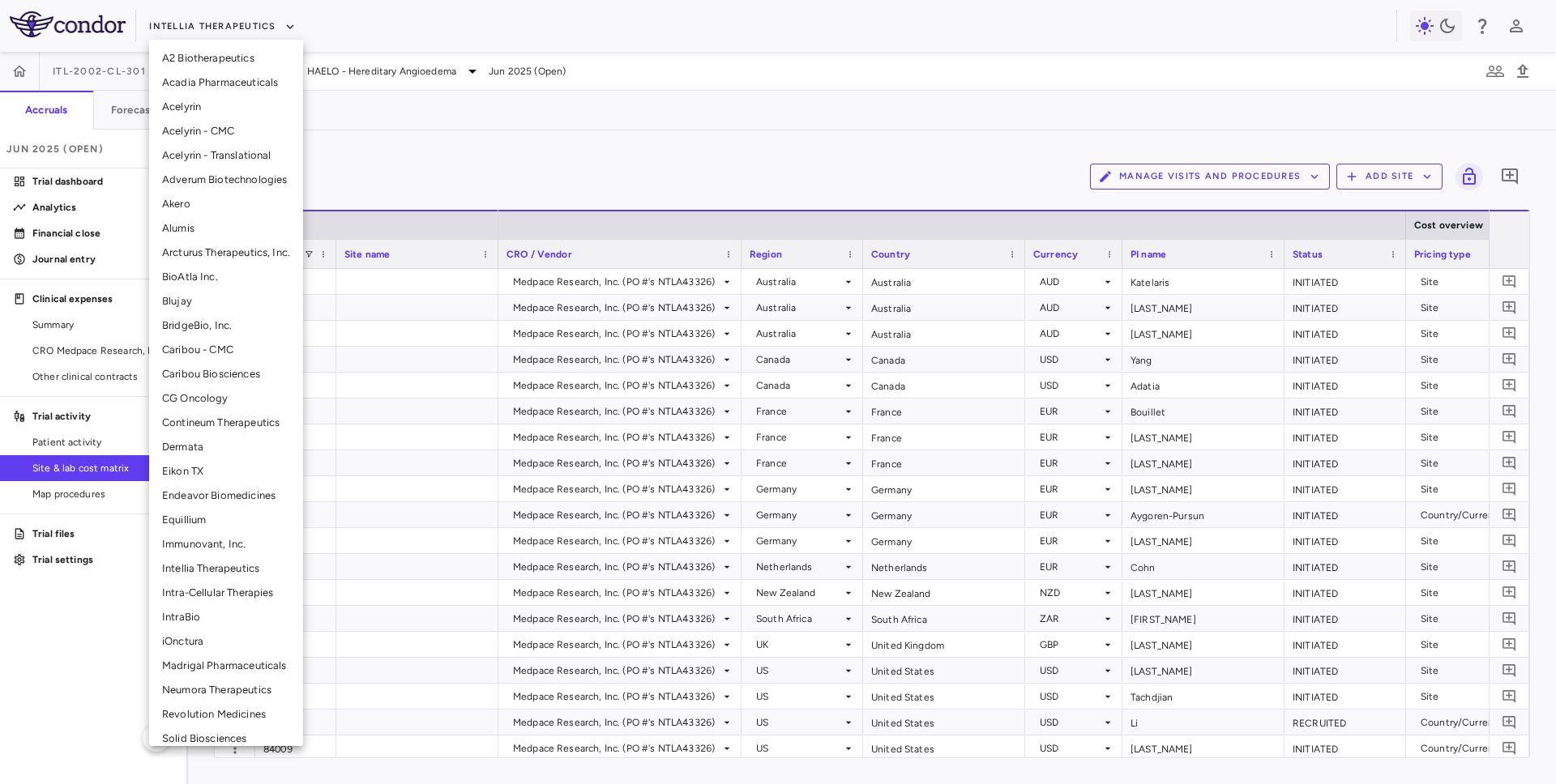 click on "iOnctura" at bounding box center (226, 641) 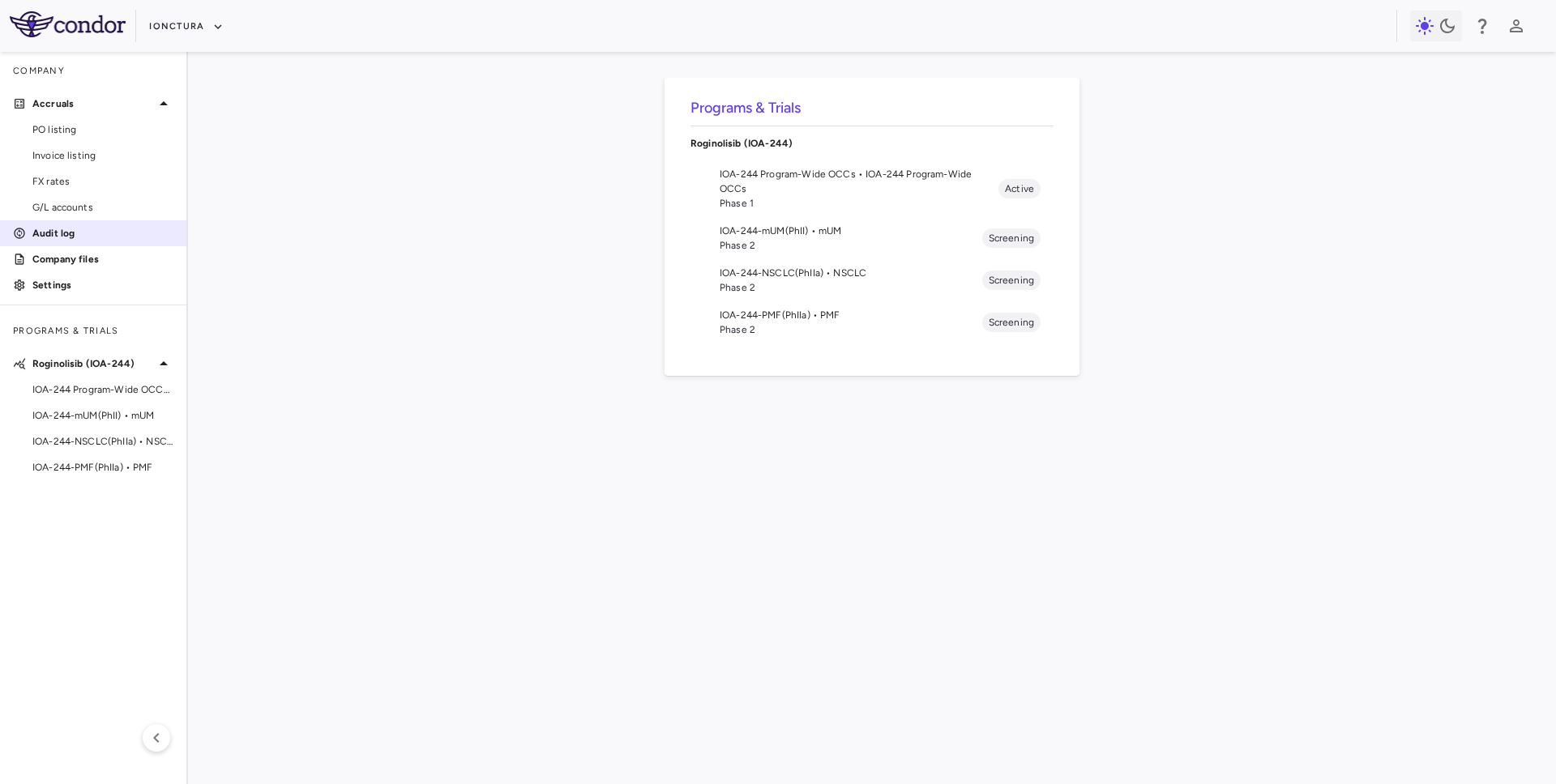 click on "Audit log" at bounding box center (103, 233) 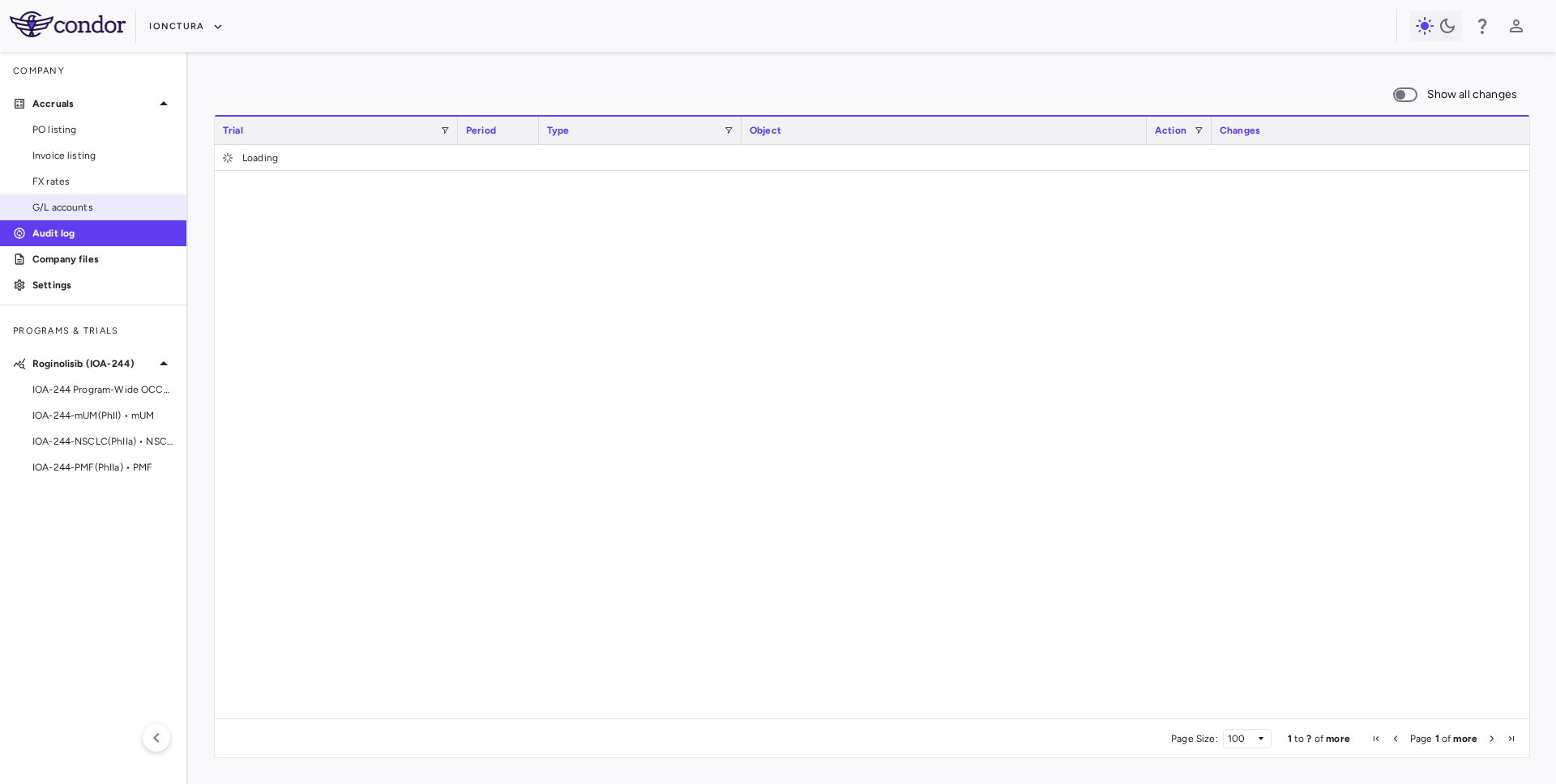 click on "G/L accounts" at bounding box center (103, 207) 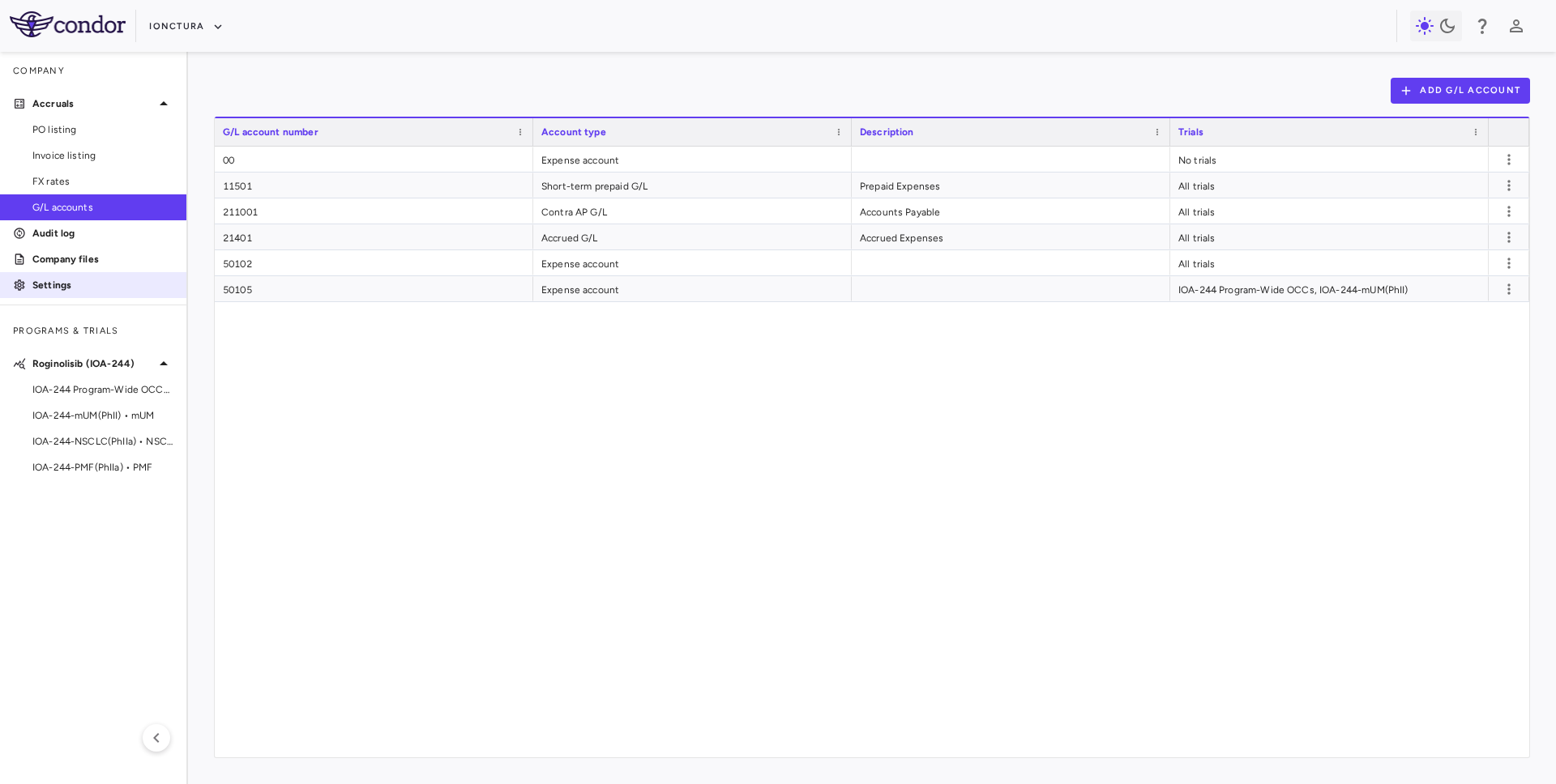 click on "Settings" at bounding box center [103, 285] 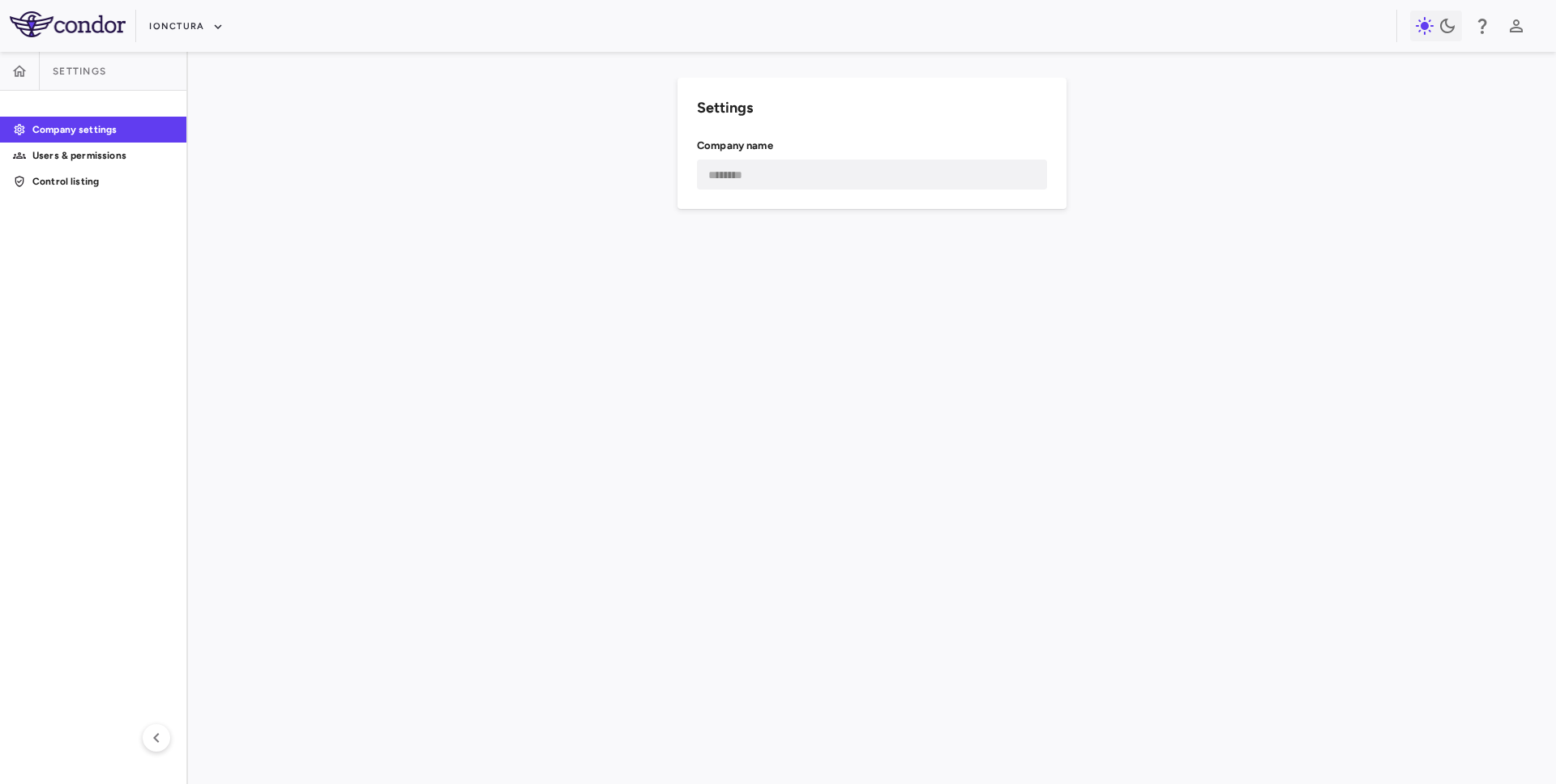 click on "Settings Company settings Users & permissions Control listing" at bounding box center [94, 418] 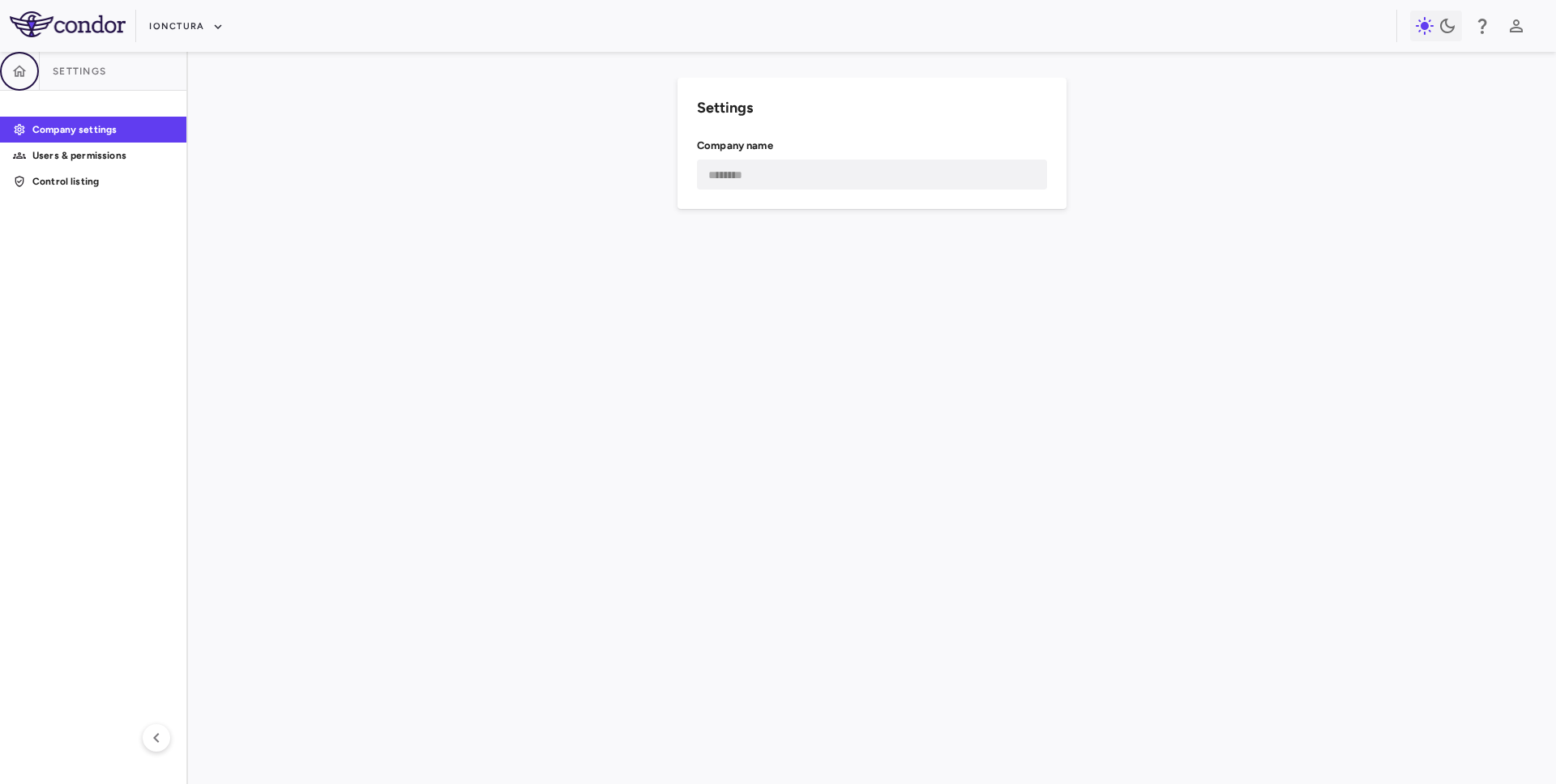 click 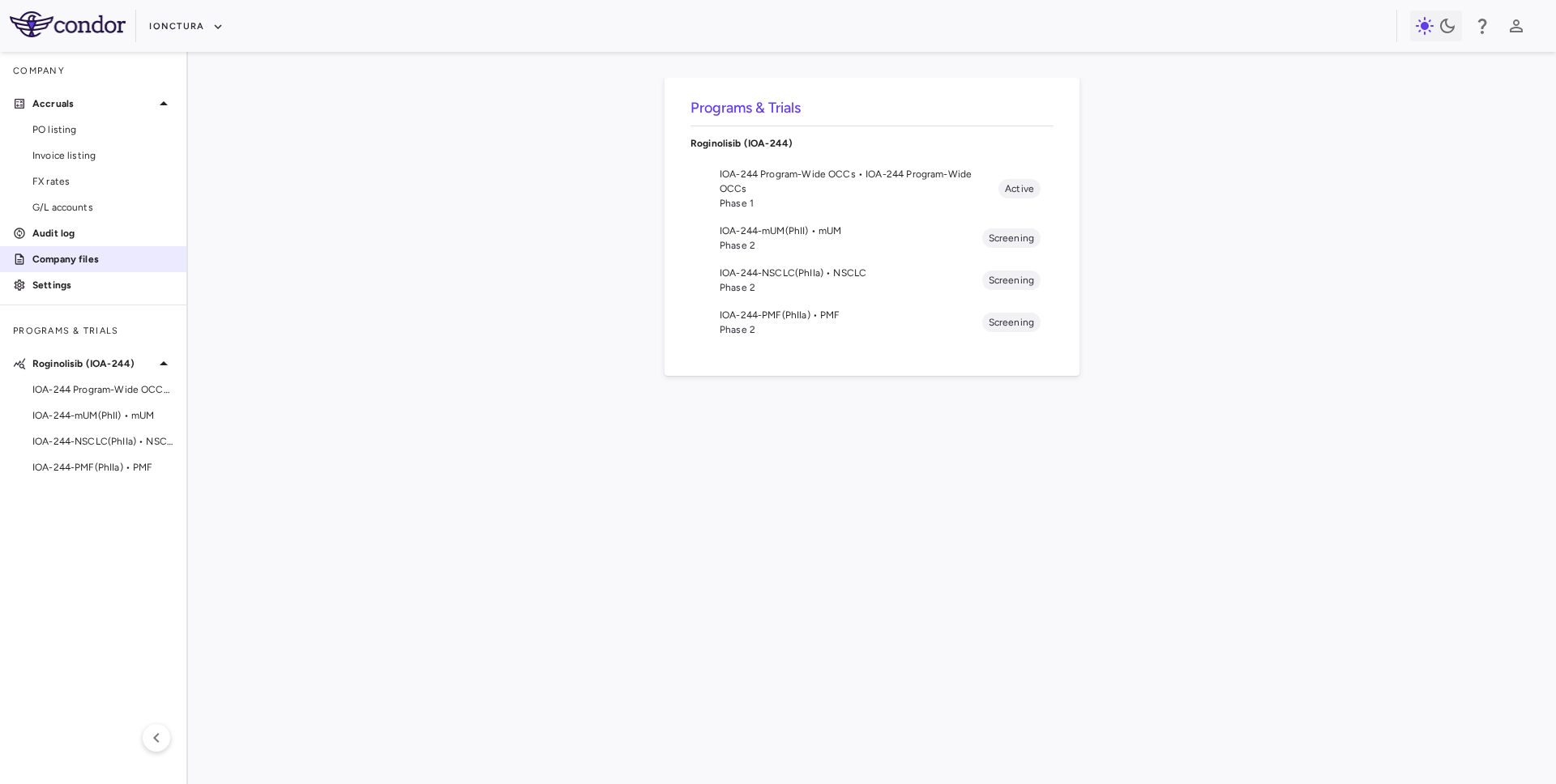 click on "Company files" at bounding box center [103, 259] 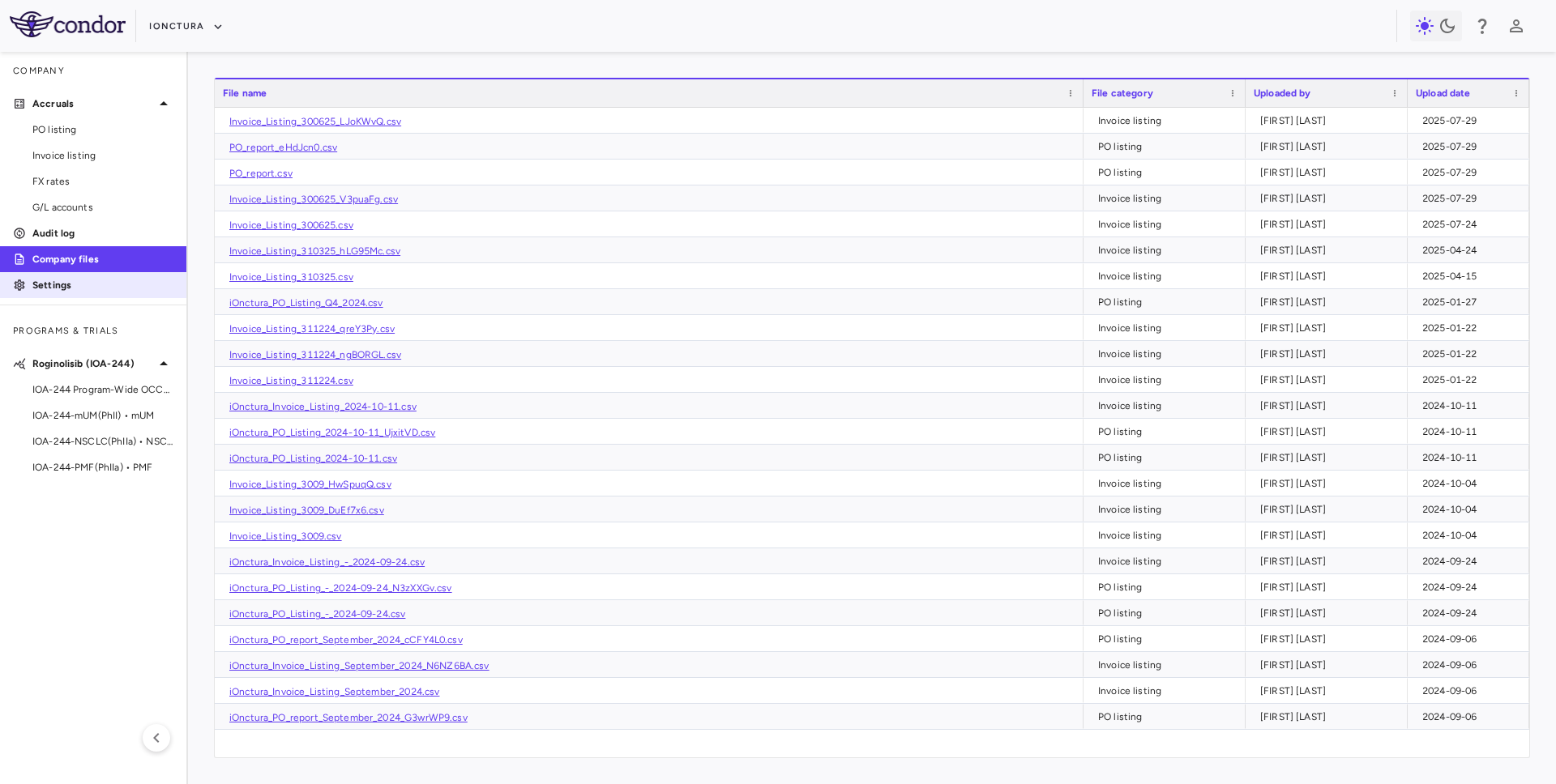 click on "Settings" at bounding box center [103, 285] 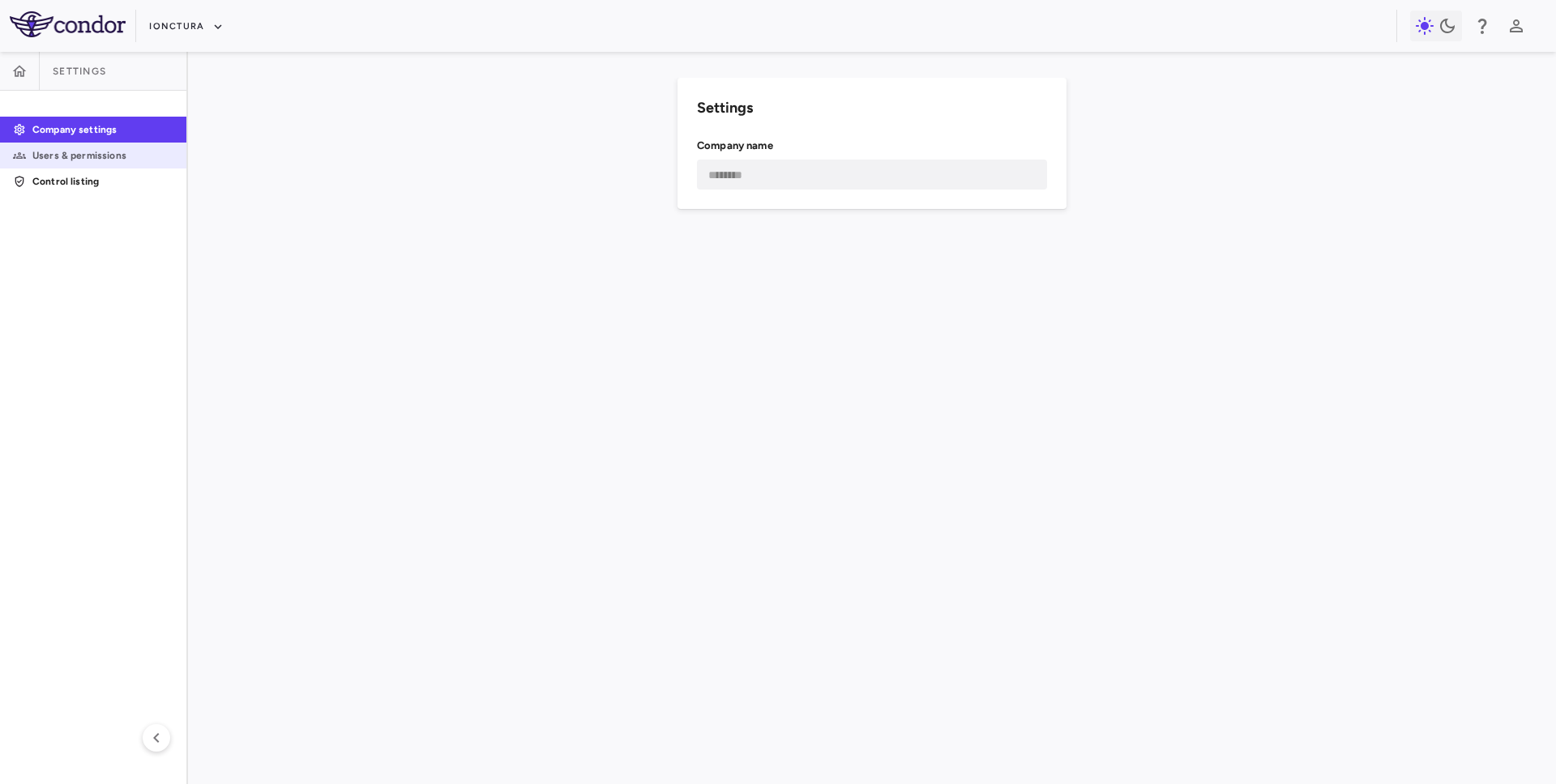 click on "Users & permissions" at bounding box center (103, 156) 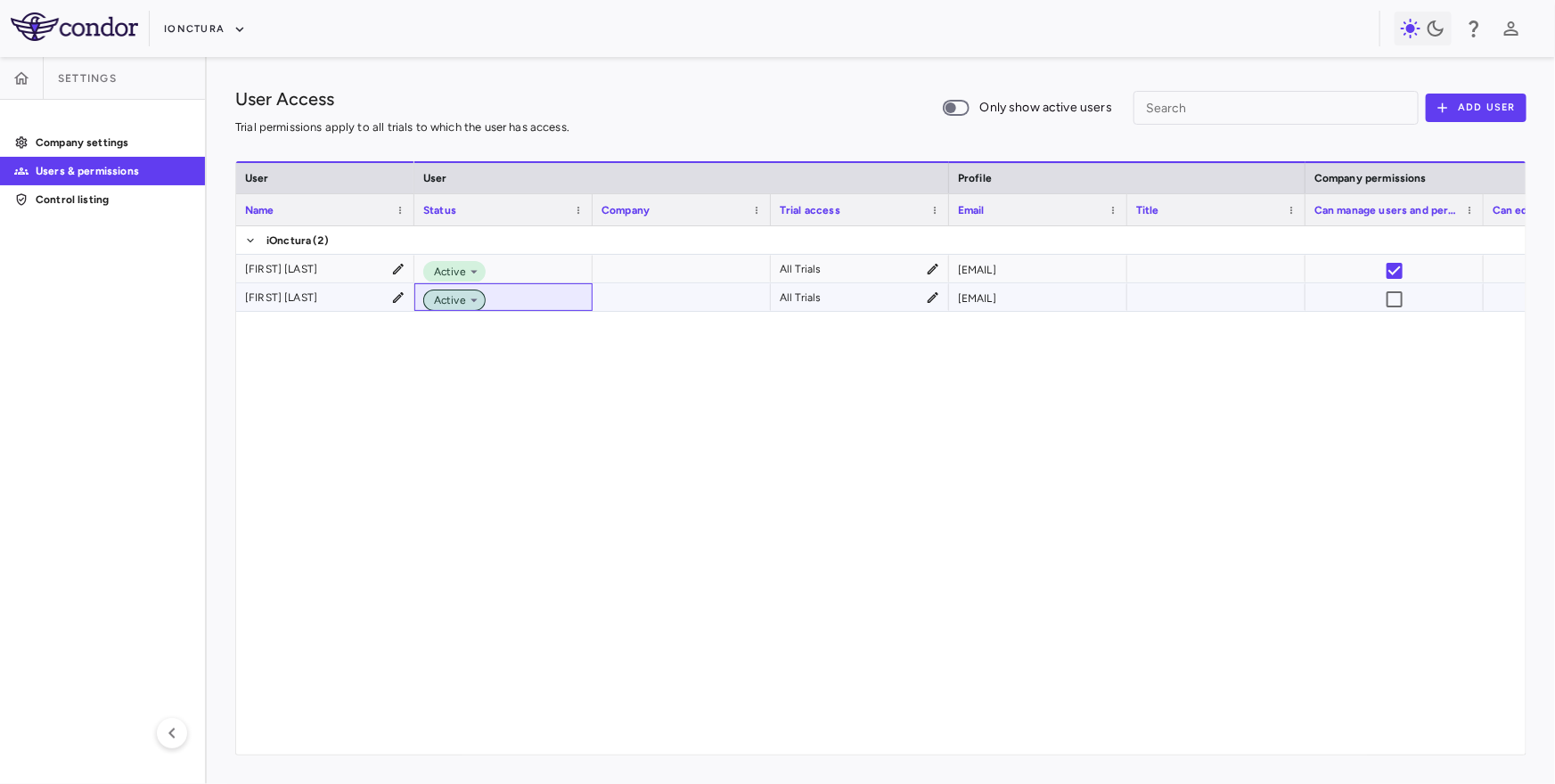 click on "Active" at bounding box center (446, 300) 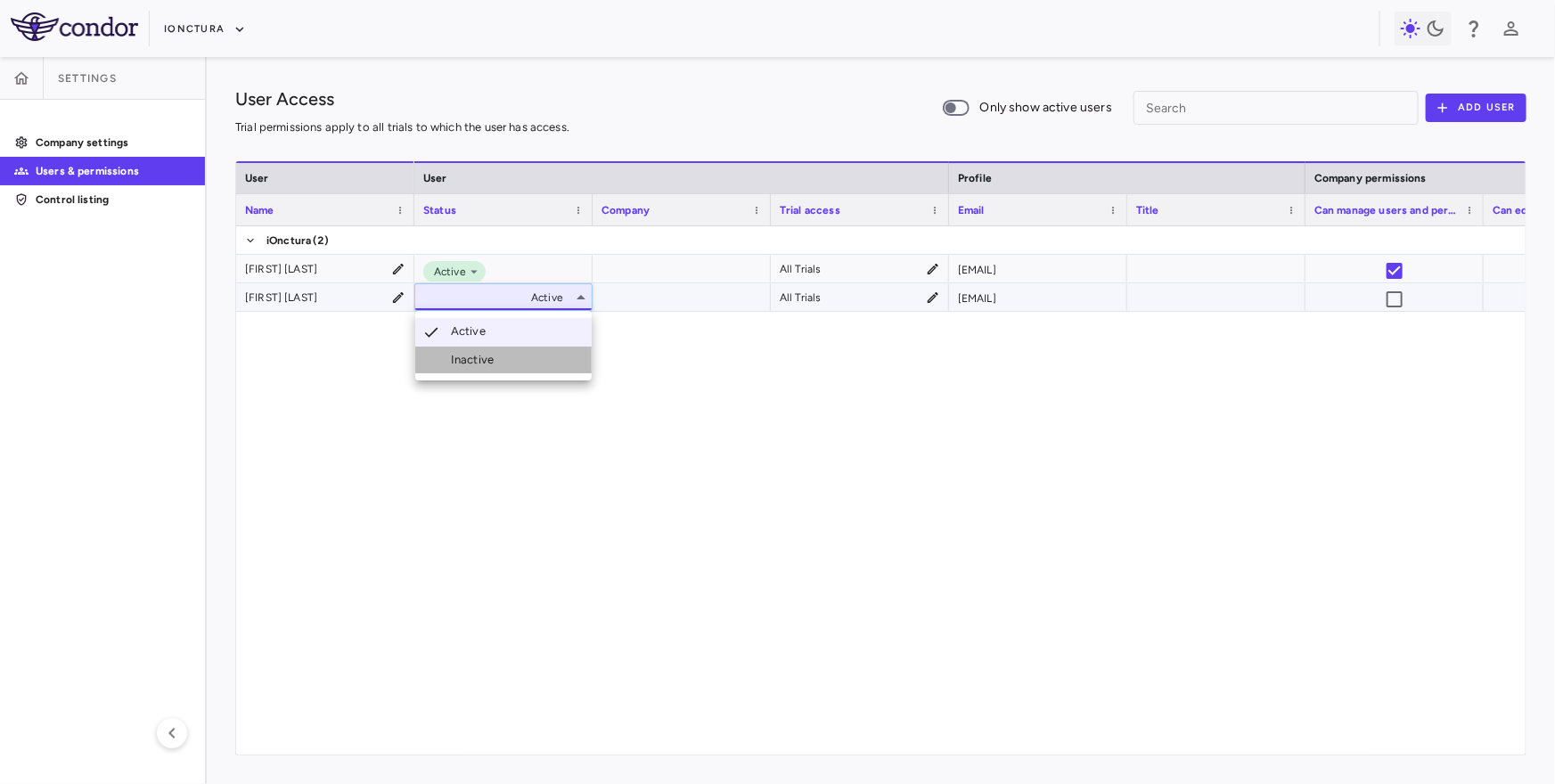 click on "Inactive" at bounding box center (476, 360) 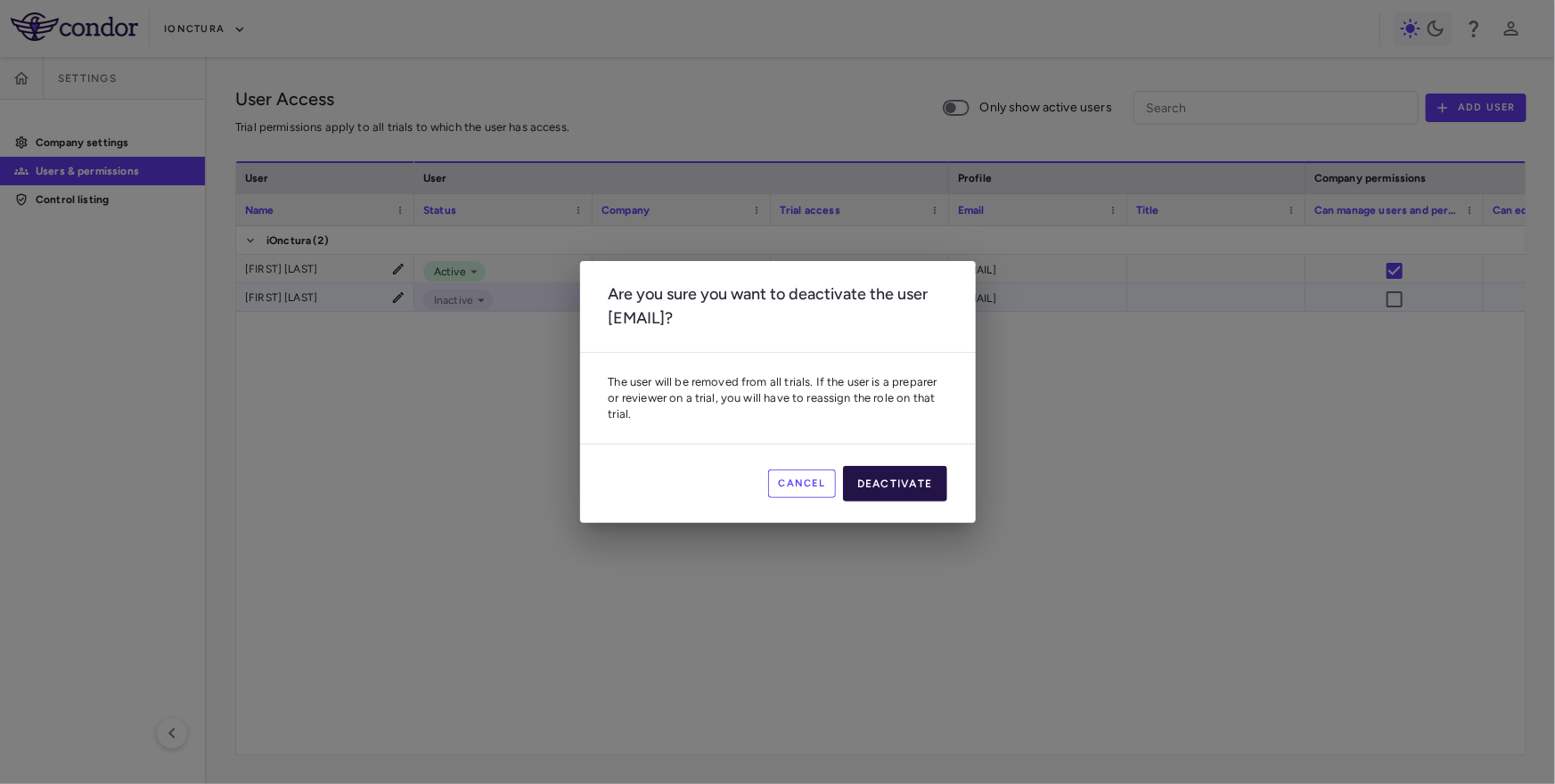 click on "Deactivate" at bounding box center [895, 484] 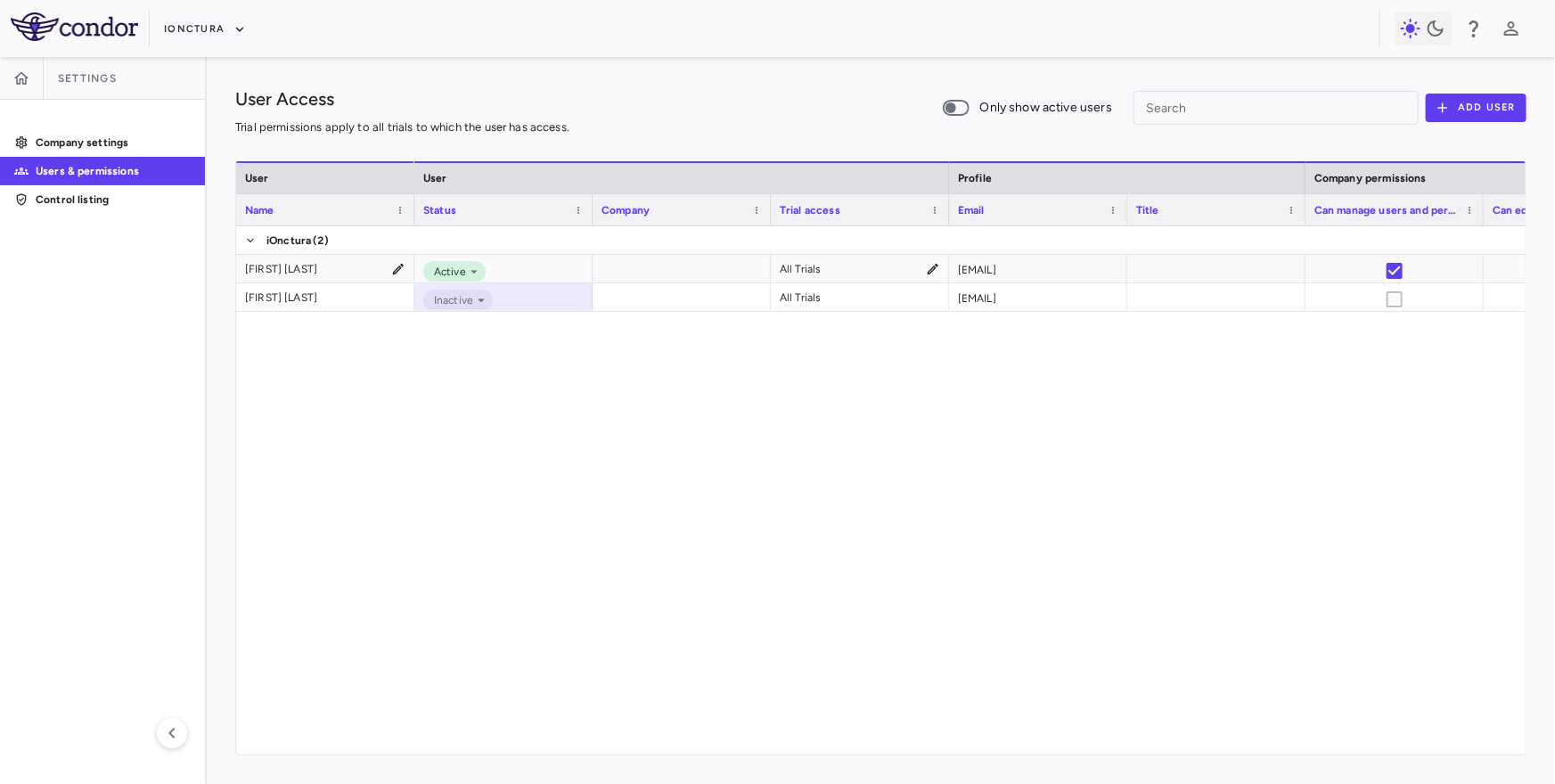 click on "Active All Trials   f.jacob@ionctura.com Inactive All Trials   s.sciuto@ionctura.com" at bounding box center (970, 490) 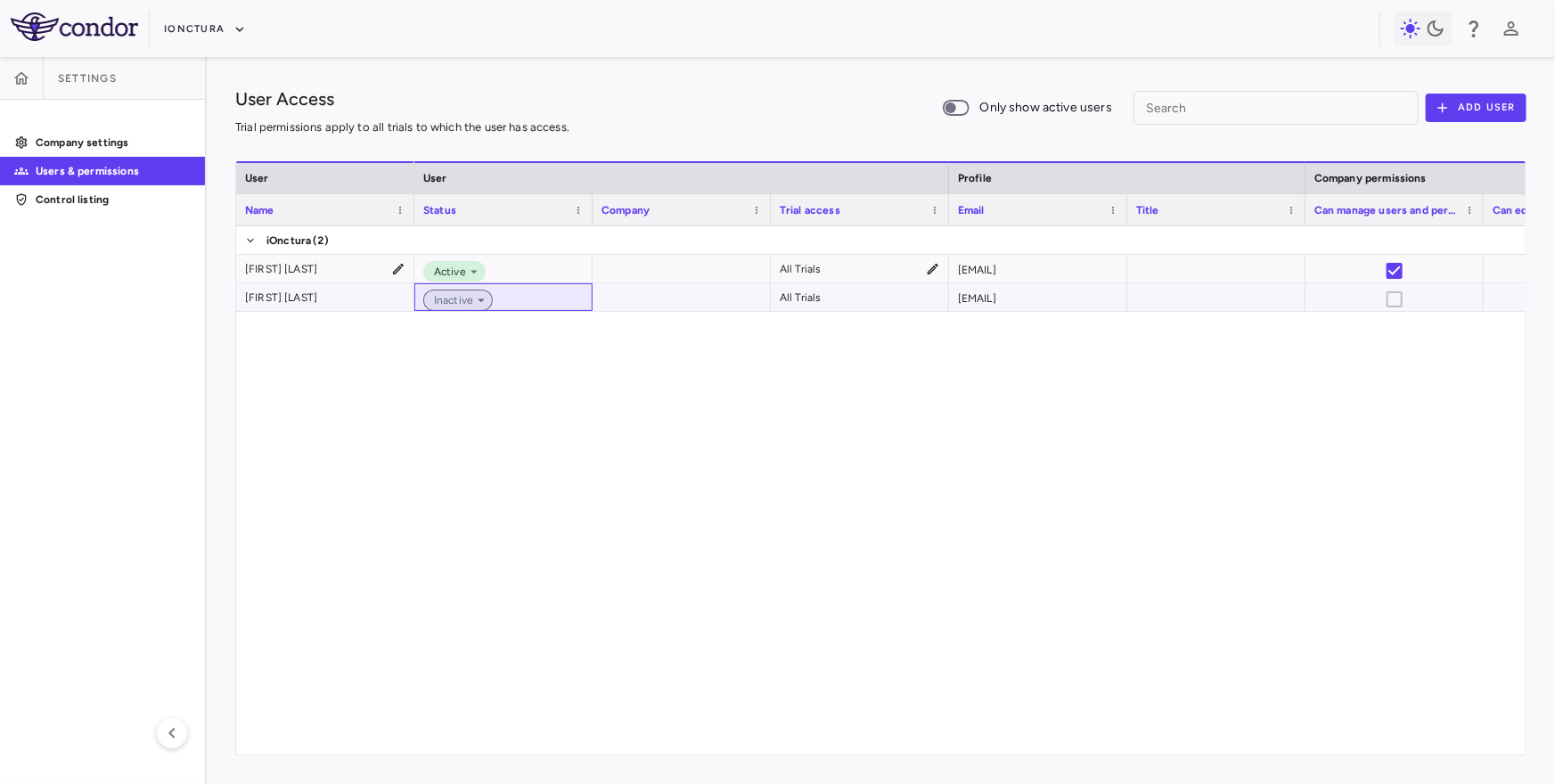click on "Inactive" at bounding box center [450, 300] 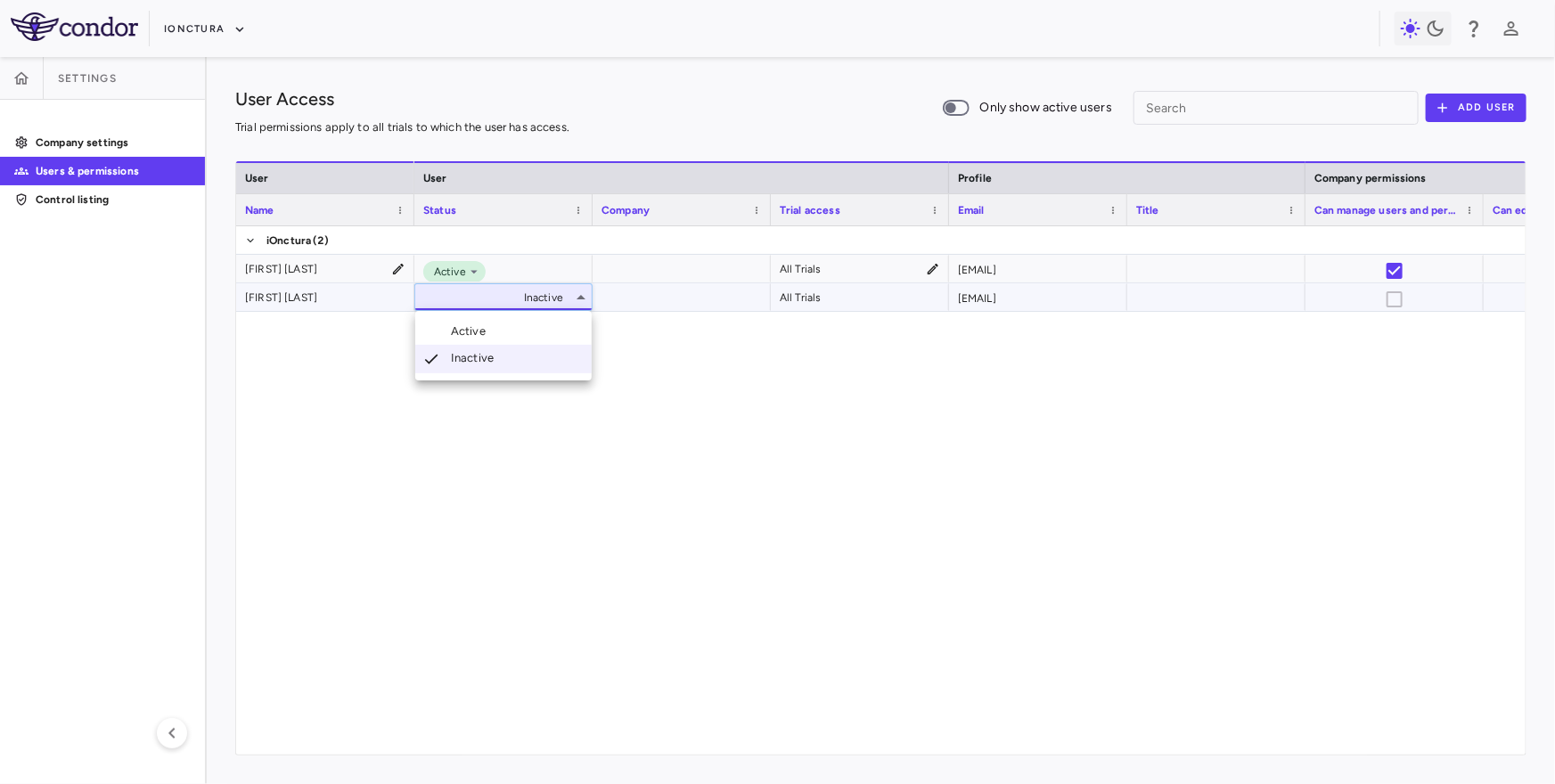click on "Active" at bounding box center [471, 331] 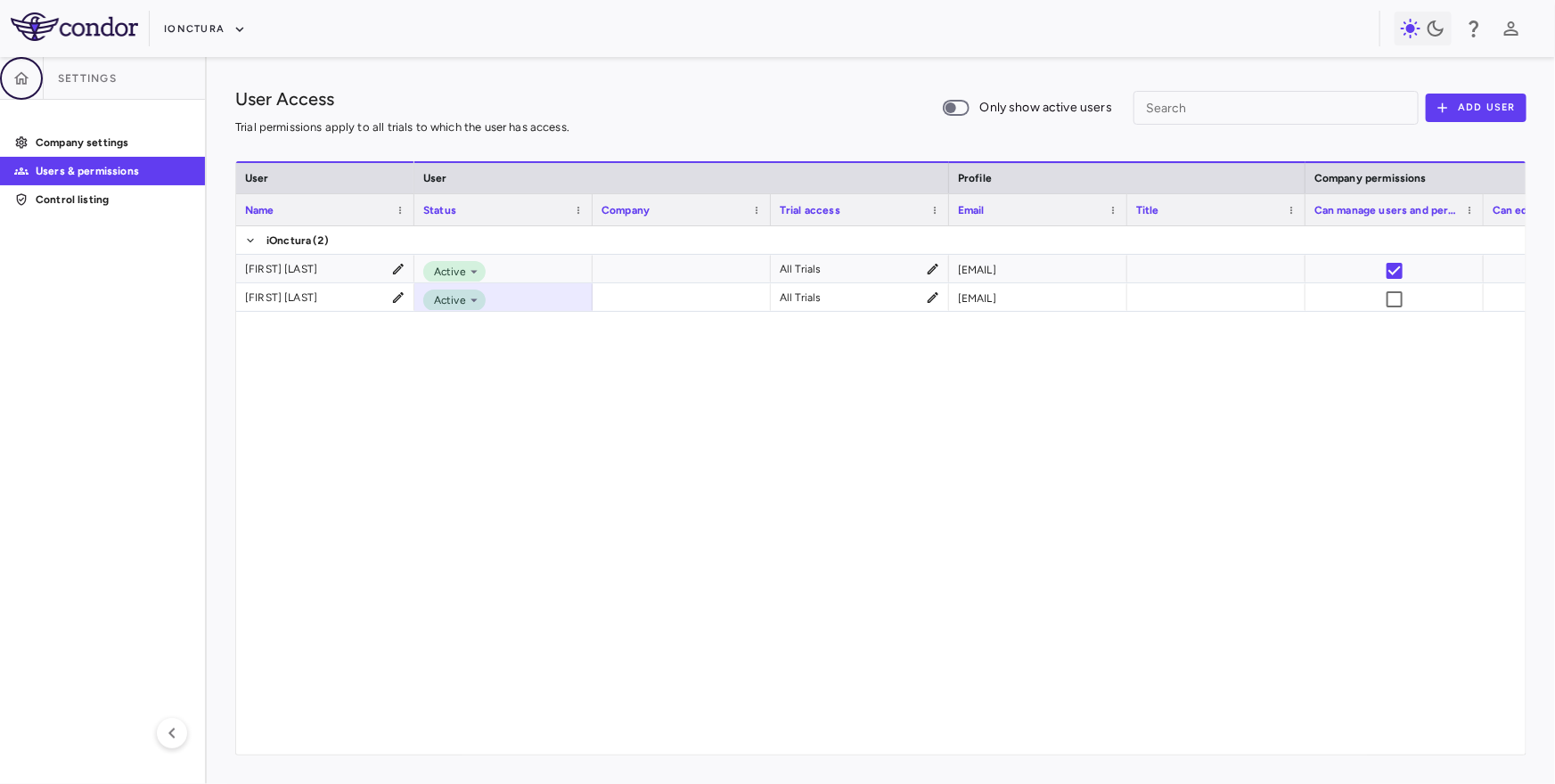 click at bounding box center [21, 78] 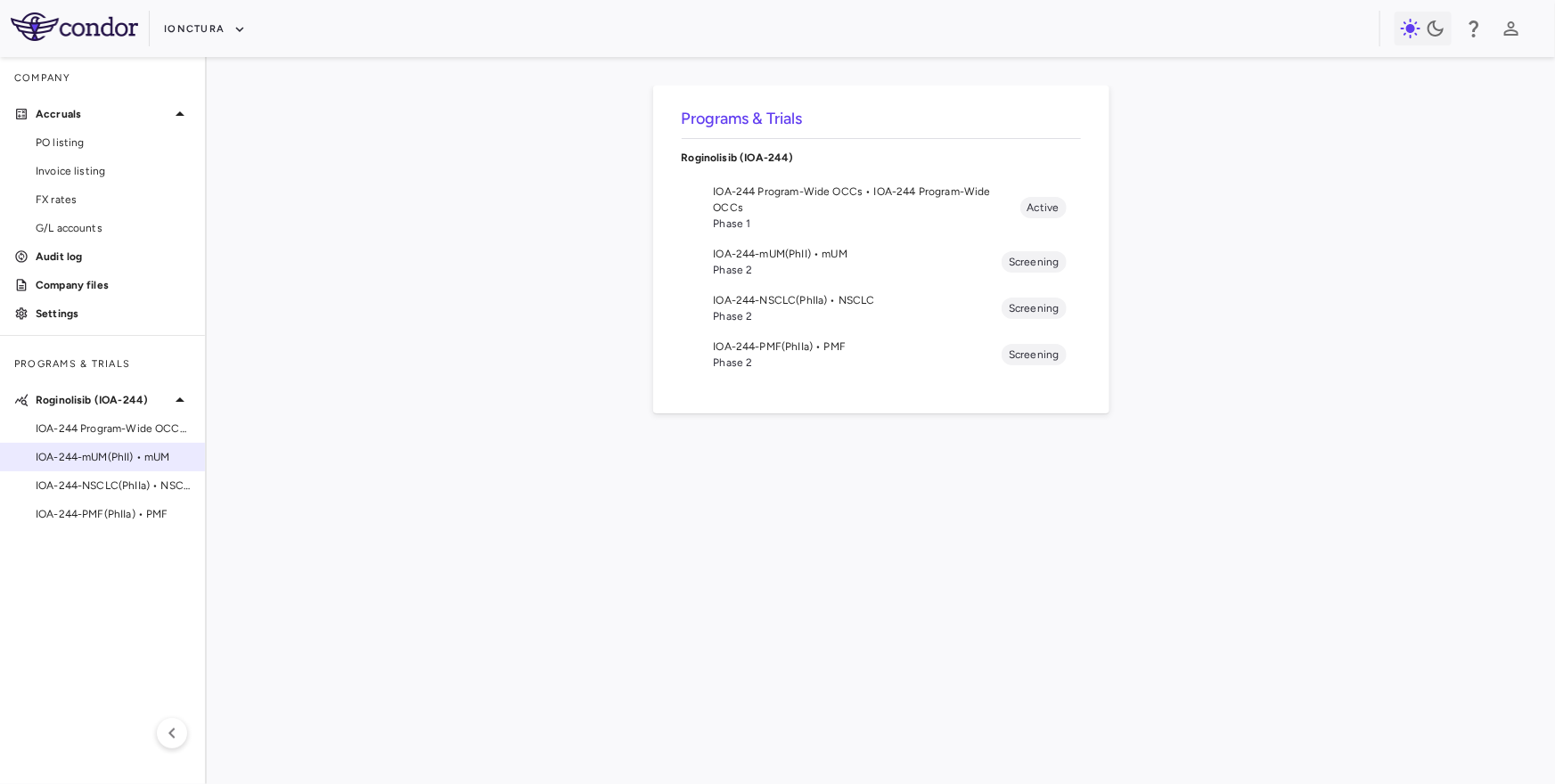 click on "IOA-244-mUM(PhII) • mUM" at bounding box center [113, 457] 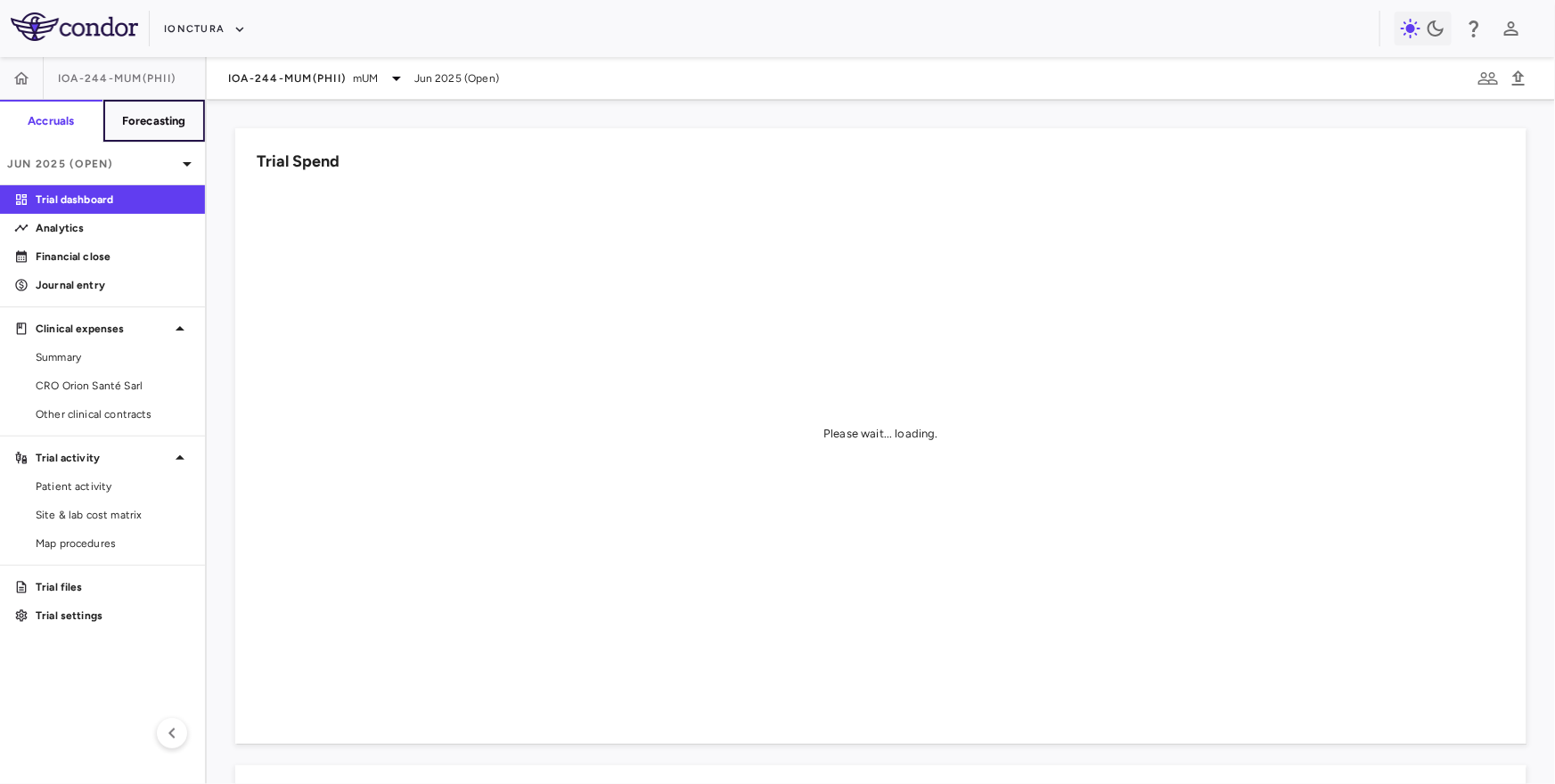 click on "Forecasting" at bounding box center [154, 121] 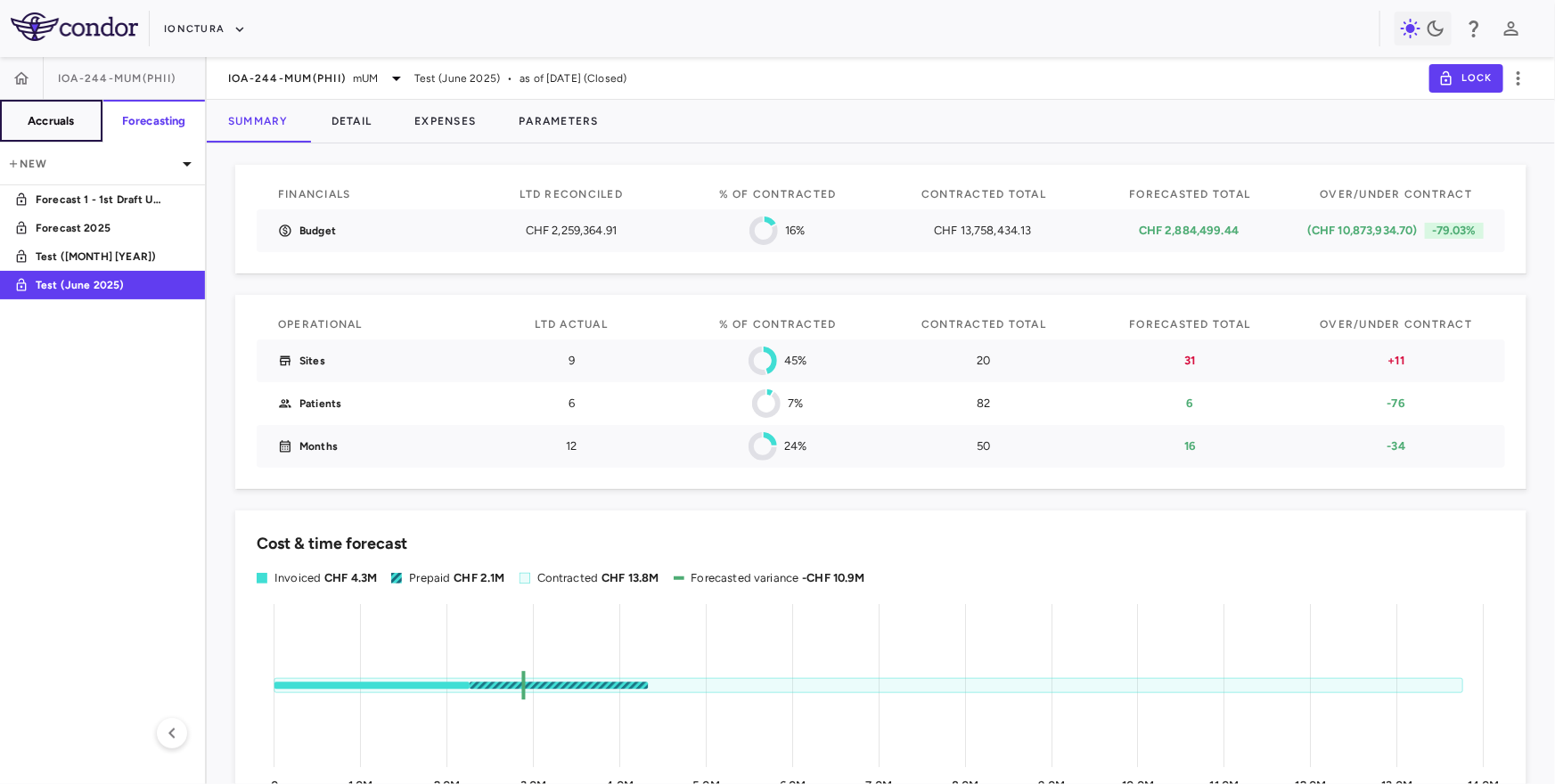 click on "Accruals" at bounding box center (51, 121) 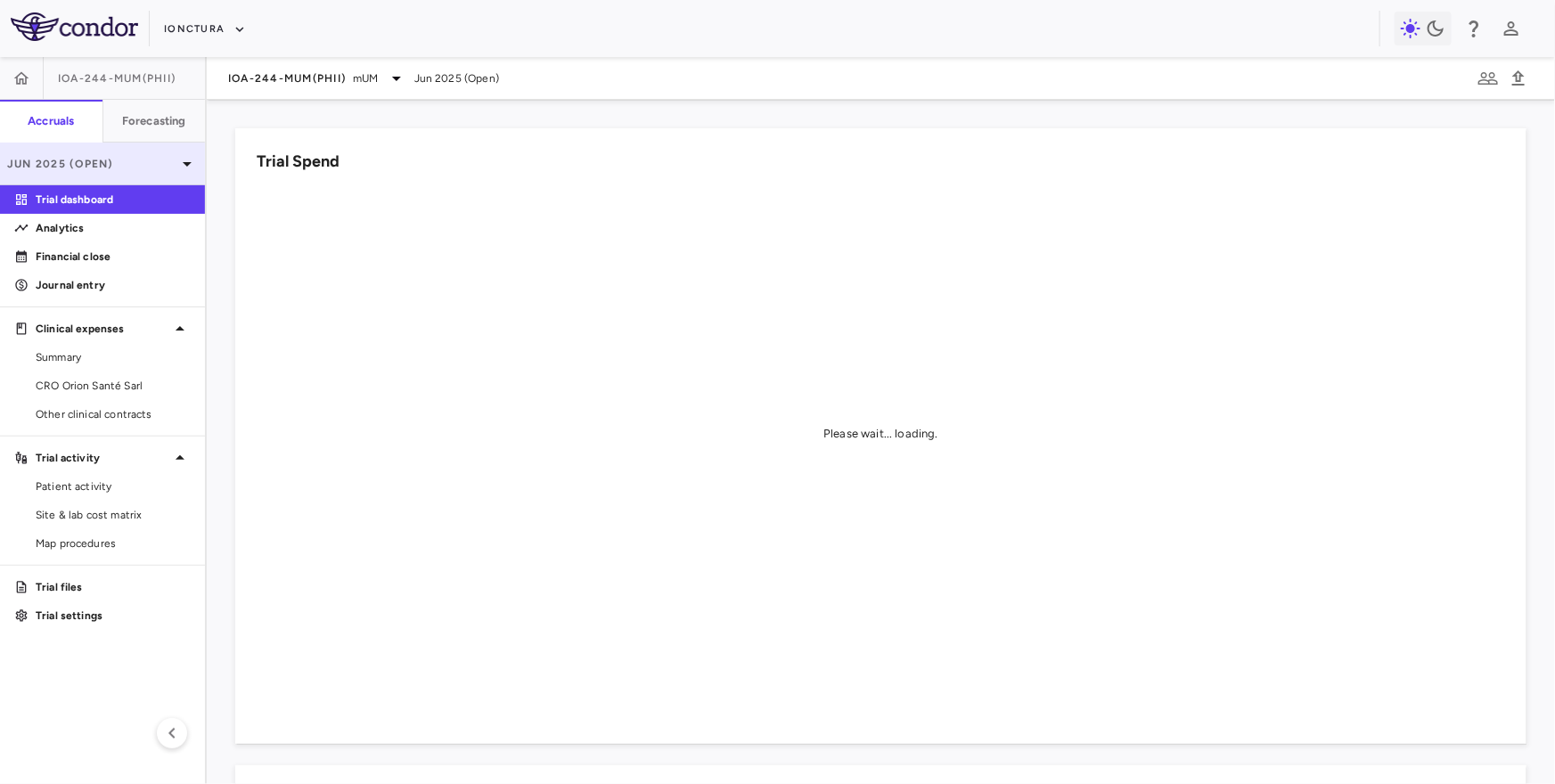 click on "Jun 2025 (Open)" at bounding box center (92, 164) 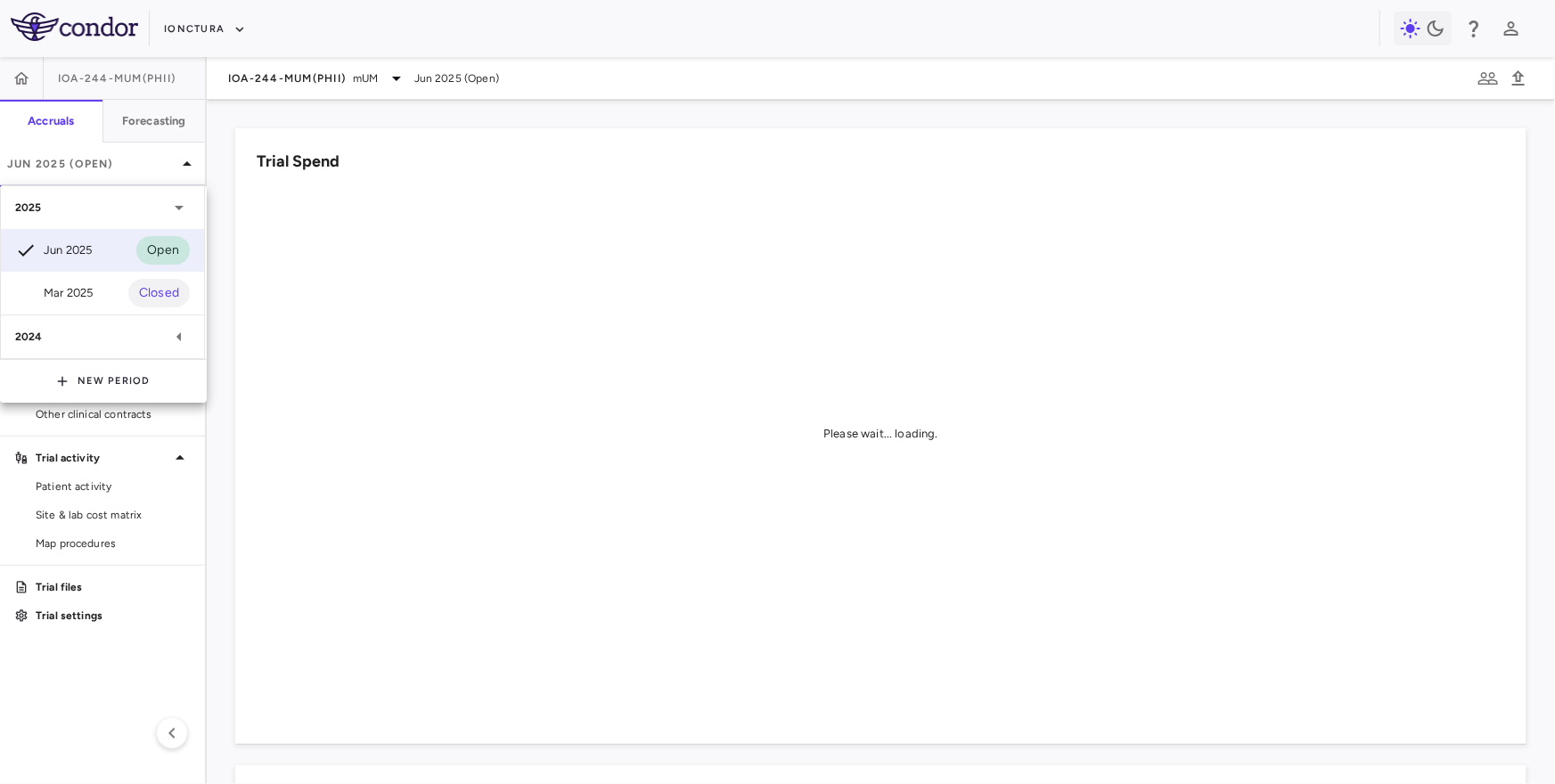 click on "2024" at bounding box center (102, 337) 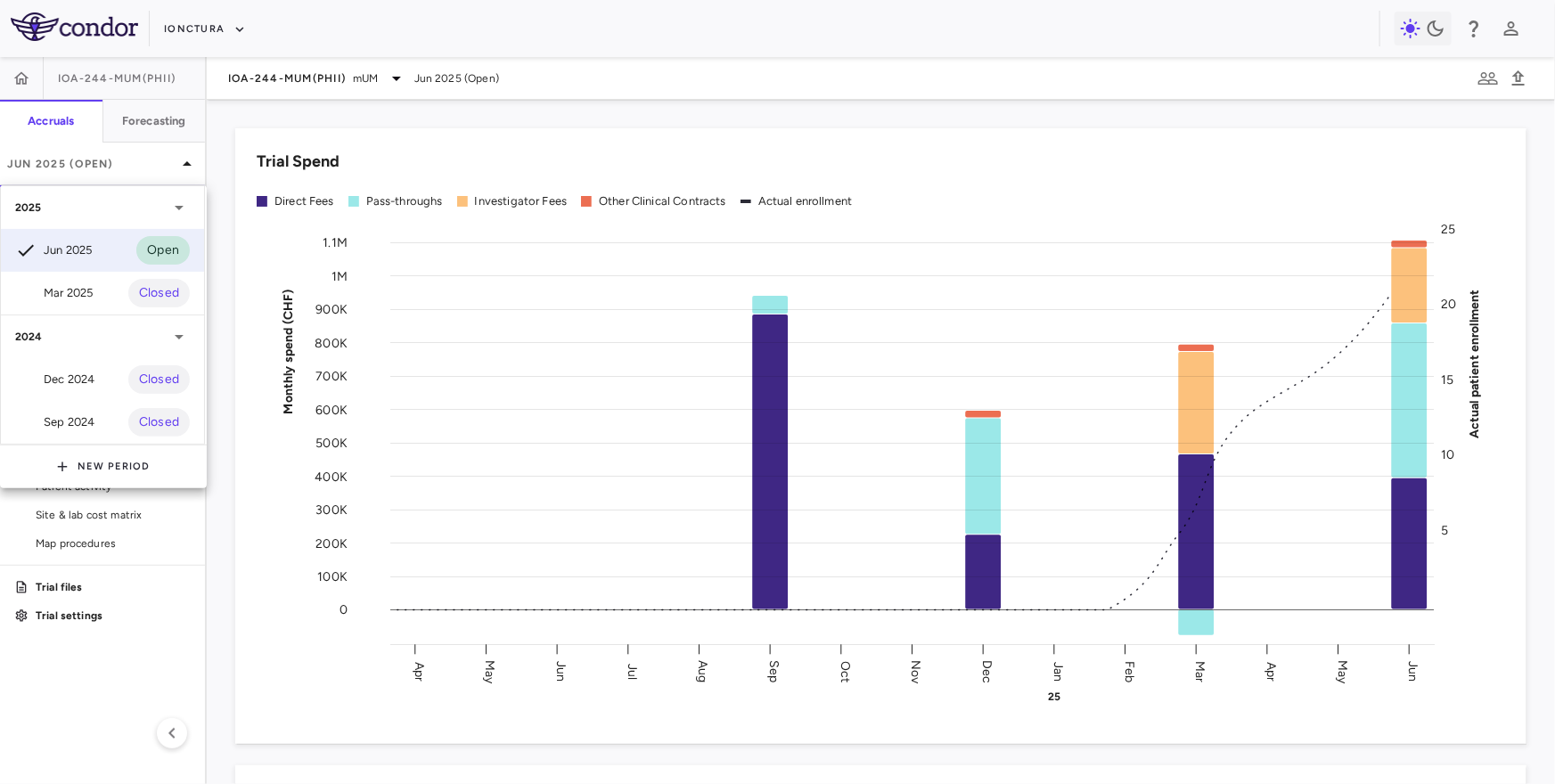 click at bounding box center (777, 392) 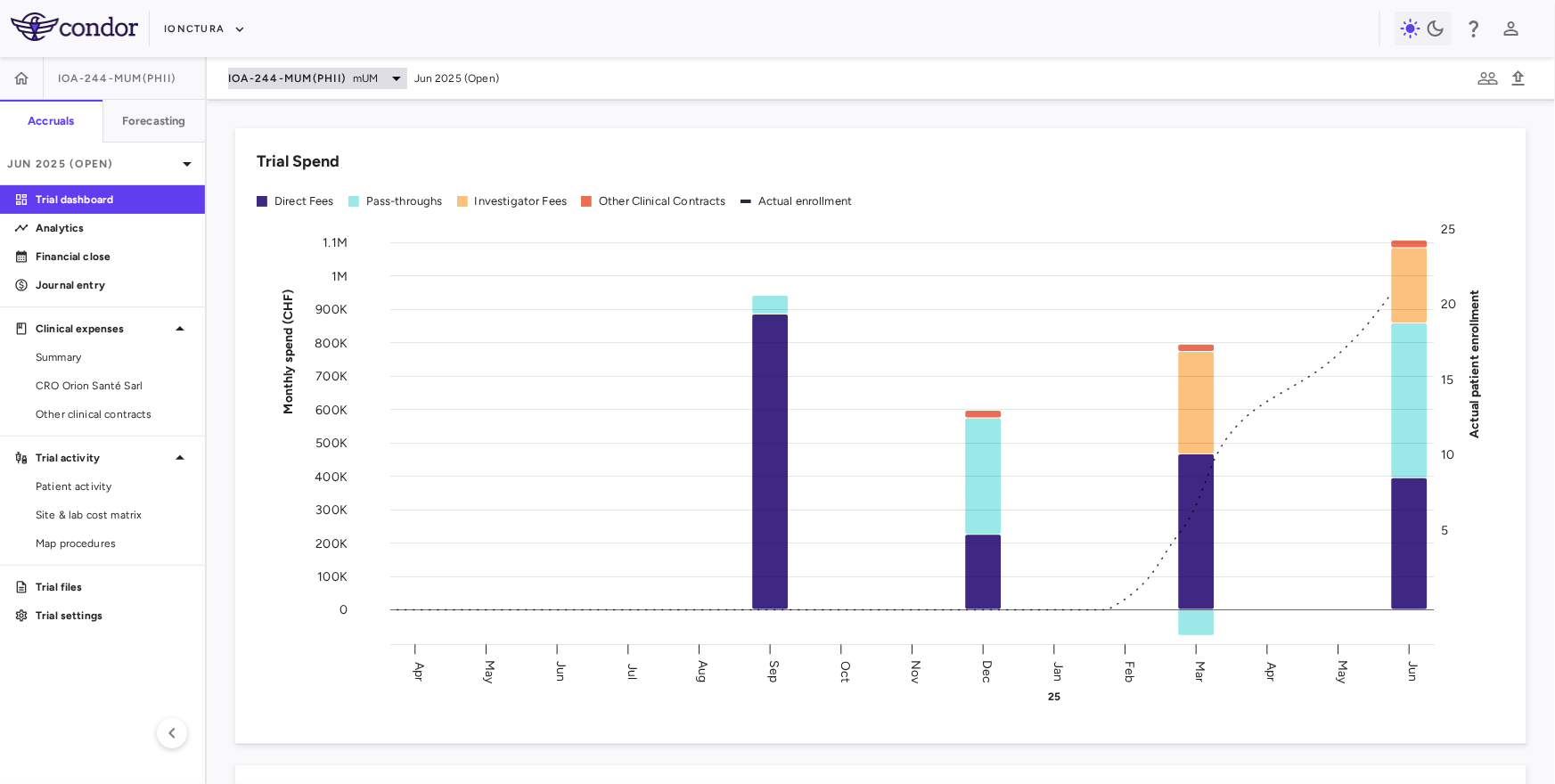 click on "IOA-244-mUM(PhII) mUM" at bounding box center [317, 78] 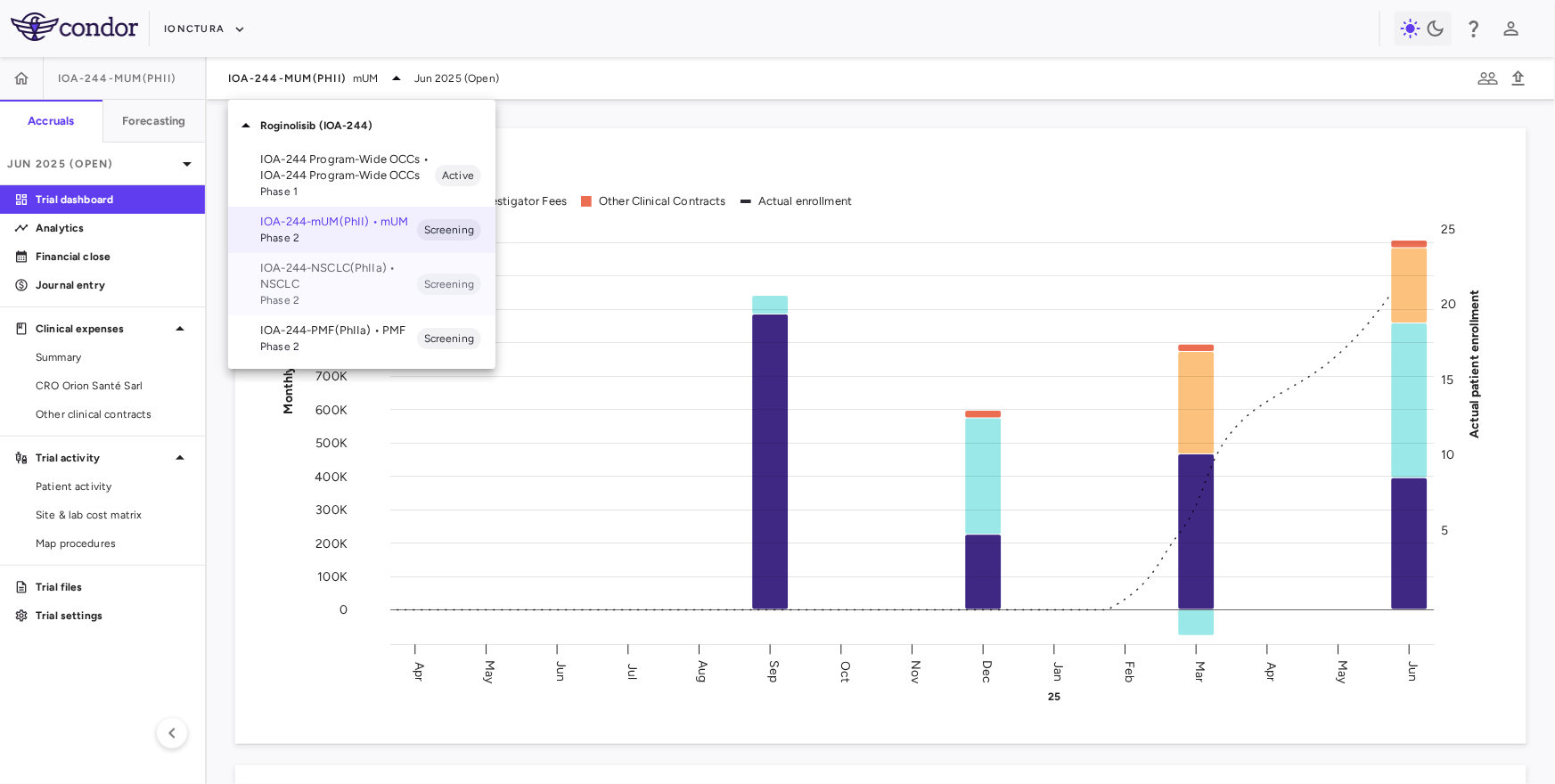 click on "IOA-244-NSCLC(PhIIa) • NSCLC" at bounding box center [339, 276] 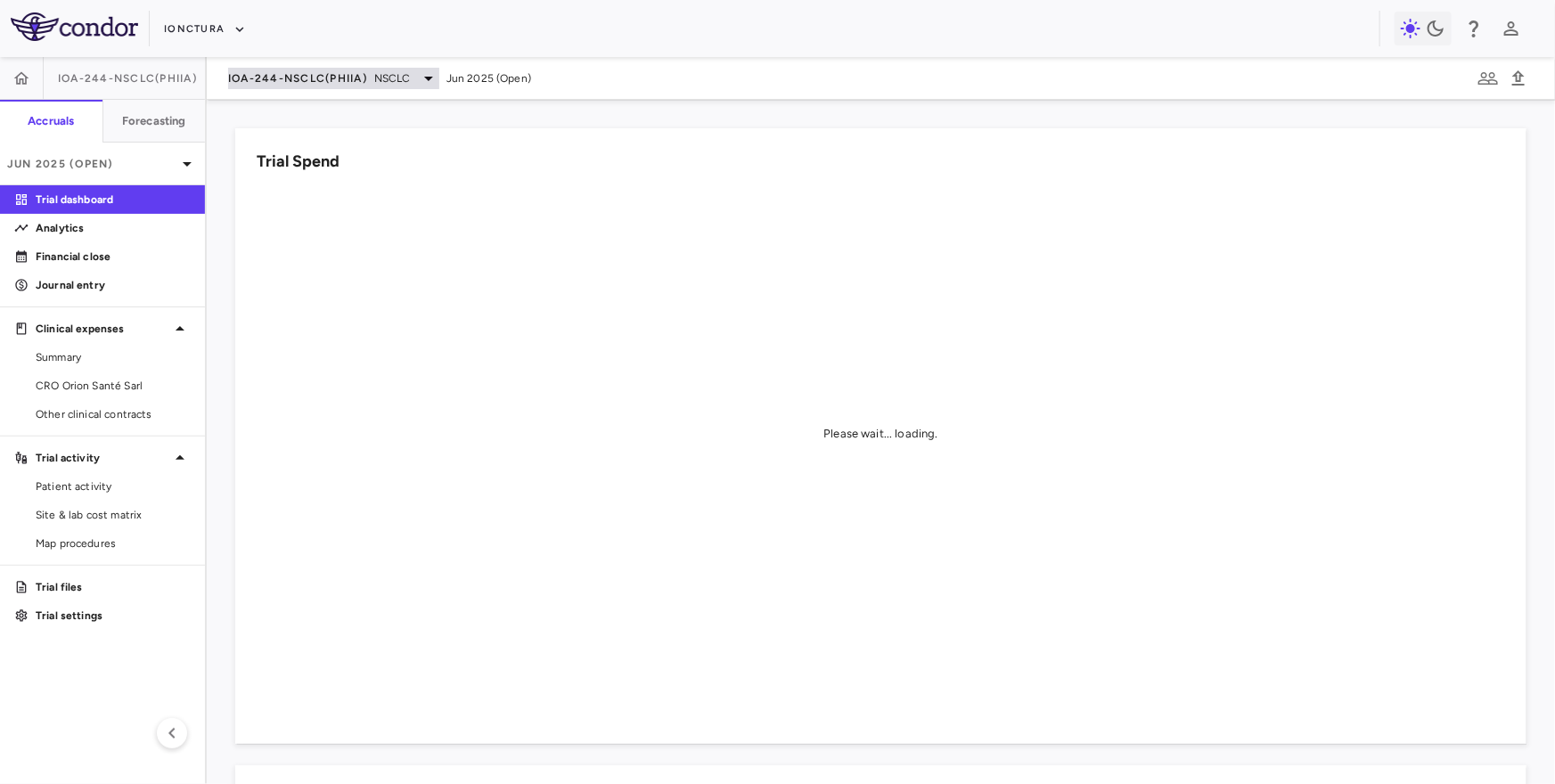 click on "IOA-244-NSCLC(PhIIa)" at bounding box center [298, 78] 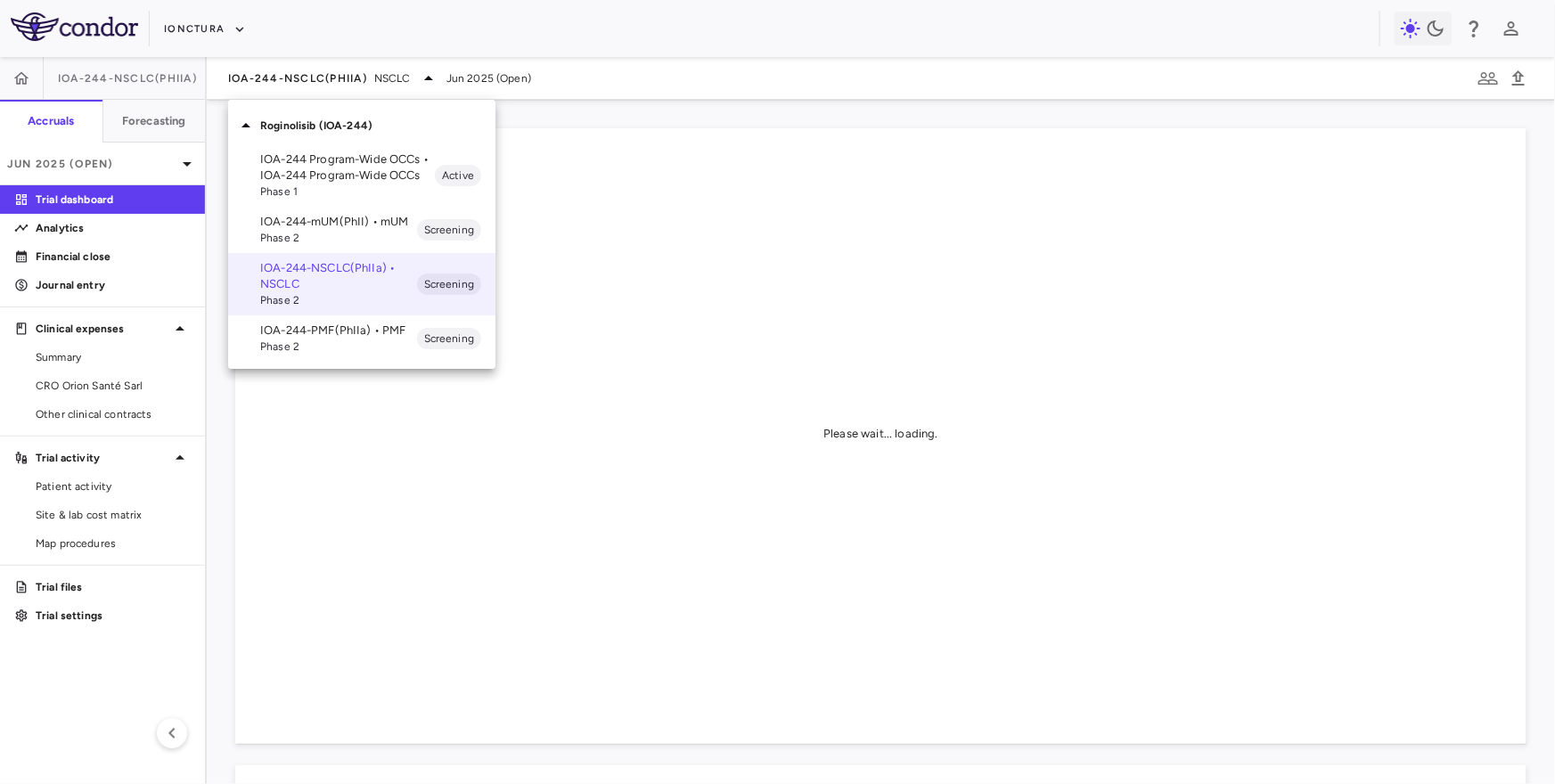 click on "IOA-244-PMF(PhIIa) • PMF" at bounding box center [339, 331] 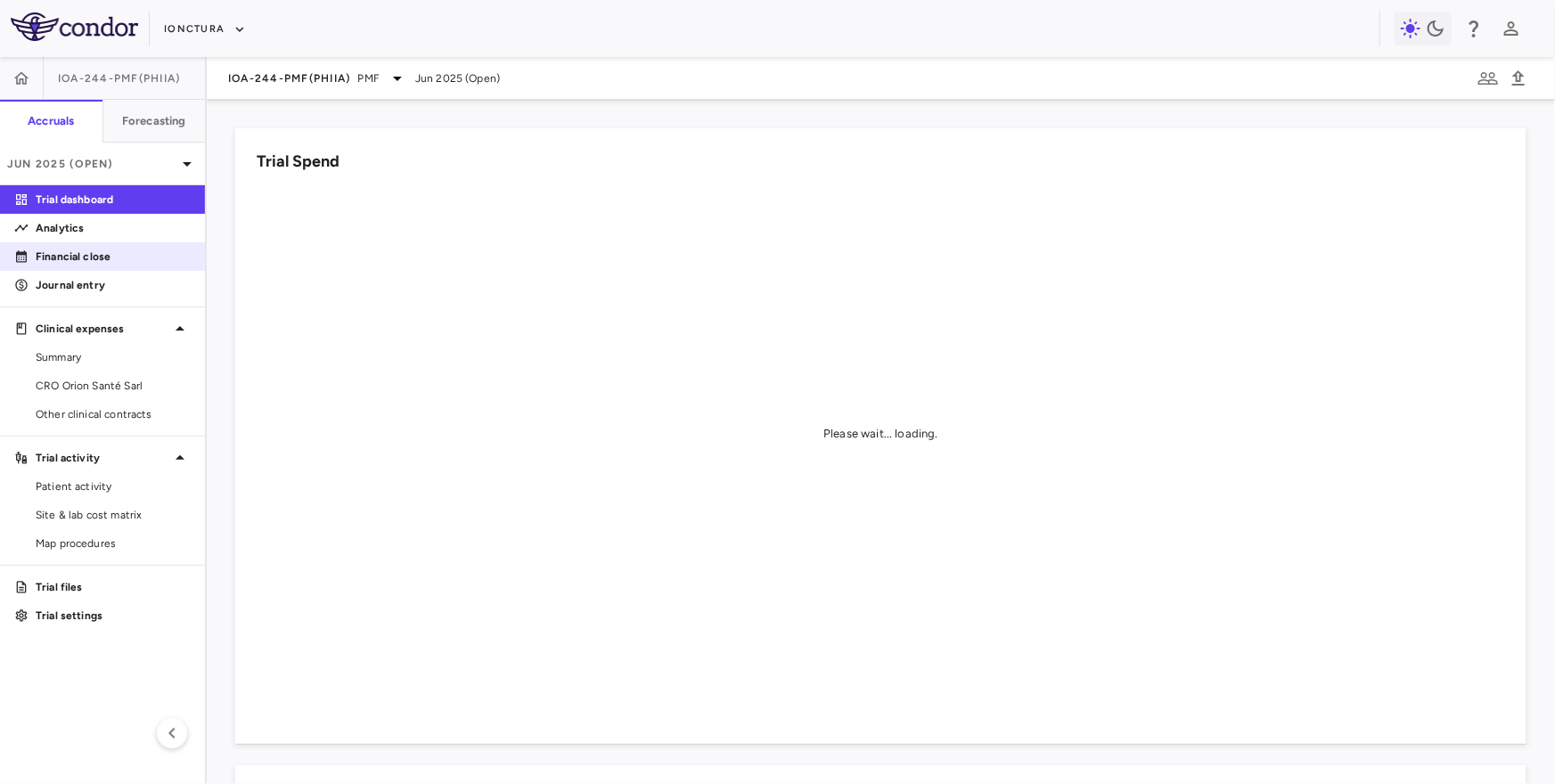 click on "Financial close" at bounding box center [113, 257] 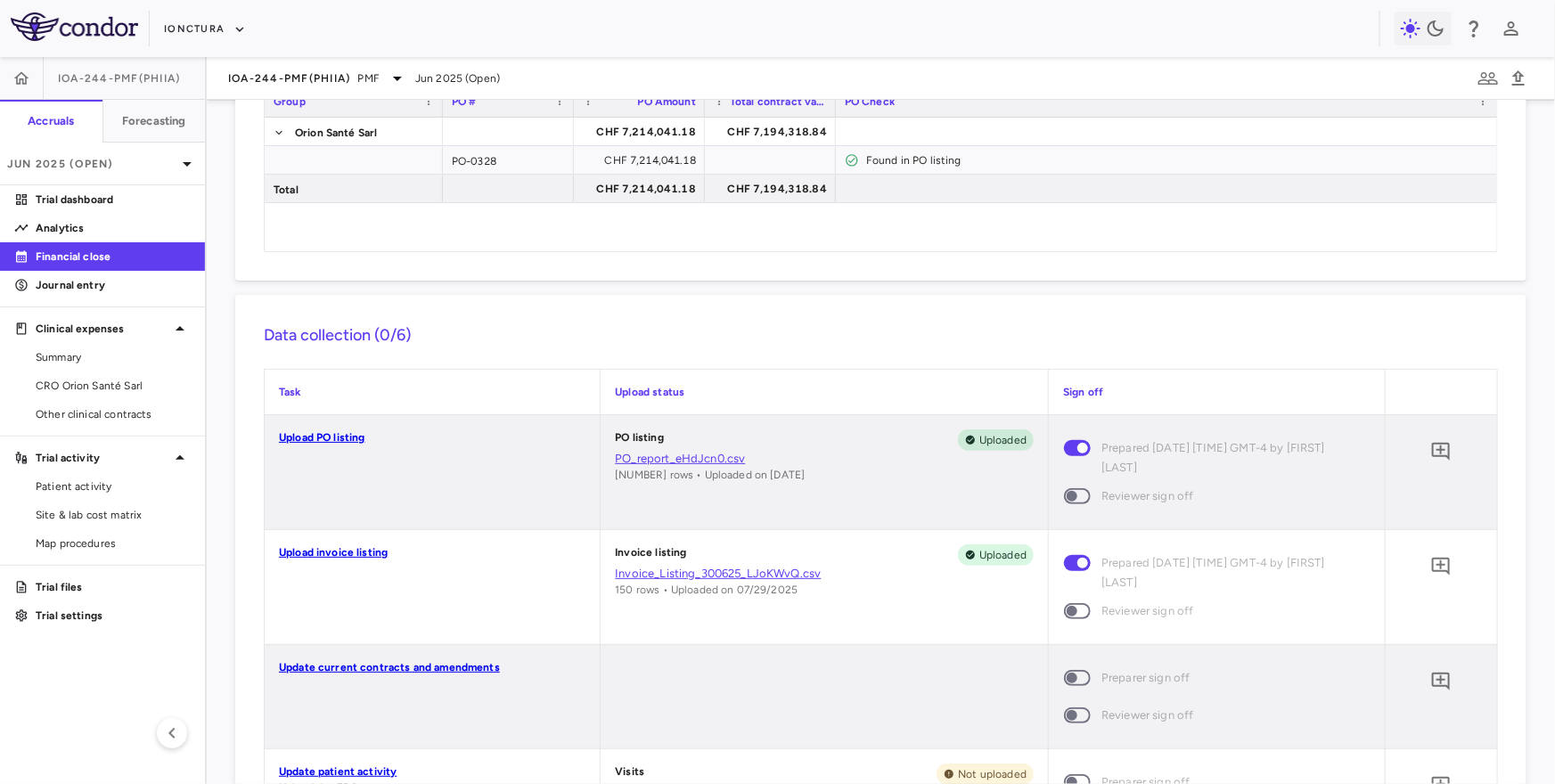 scroll, scrollTop: 0, scrollLeft: 0, axis: both 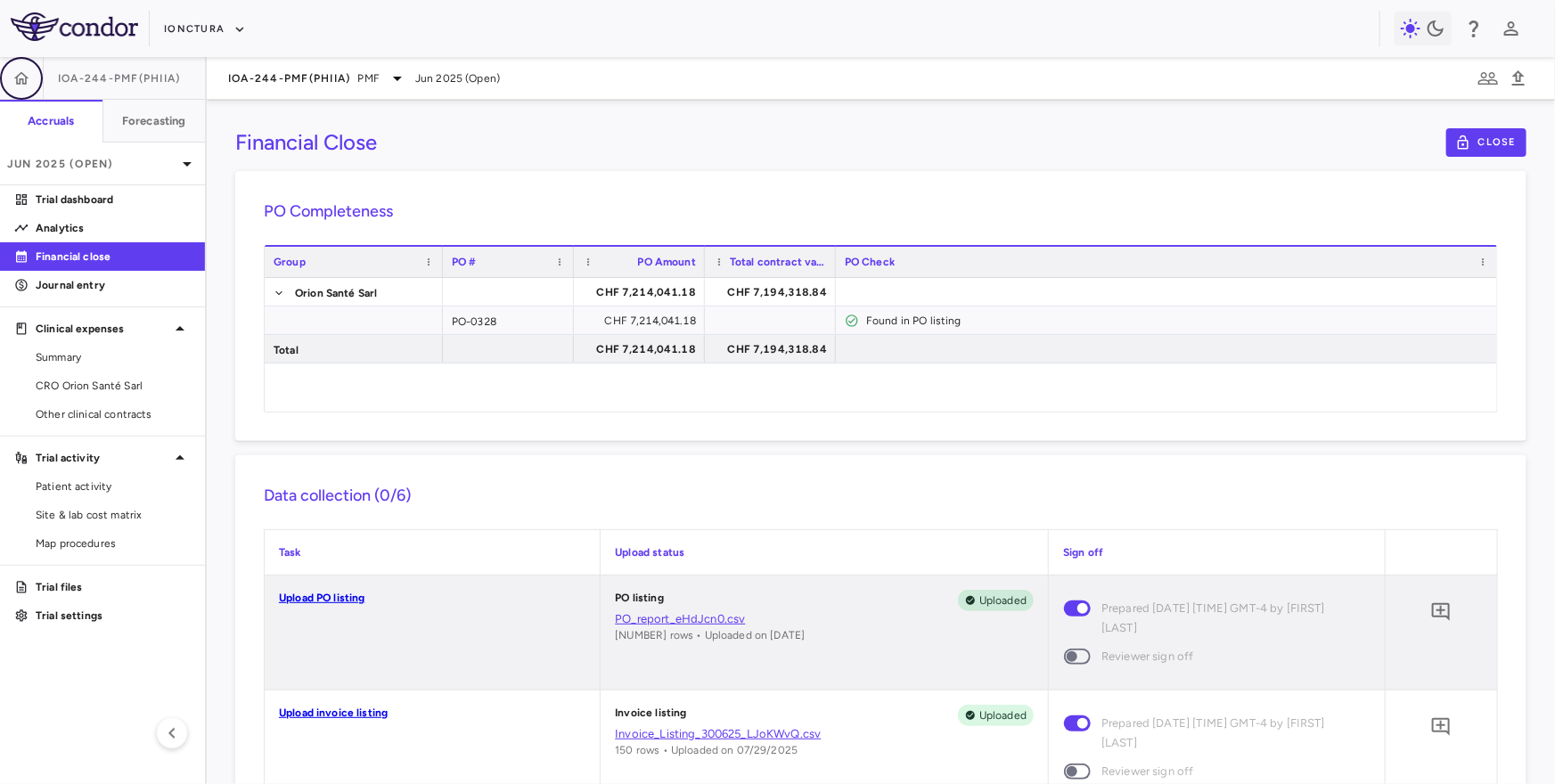 click 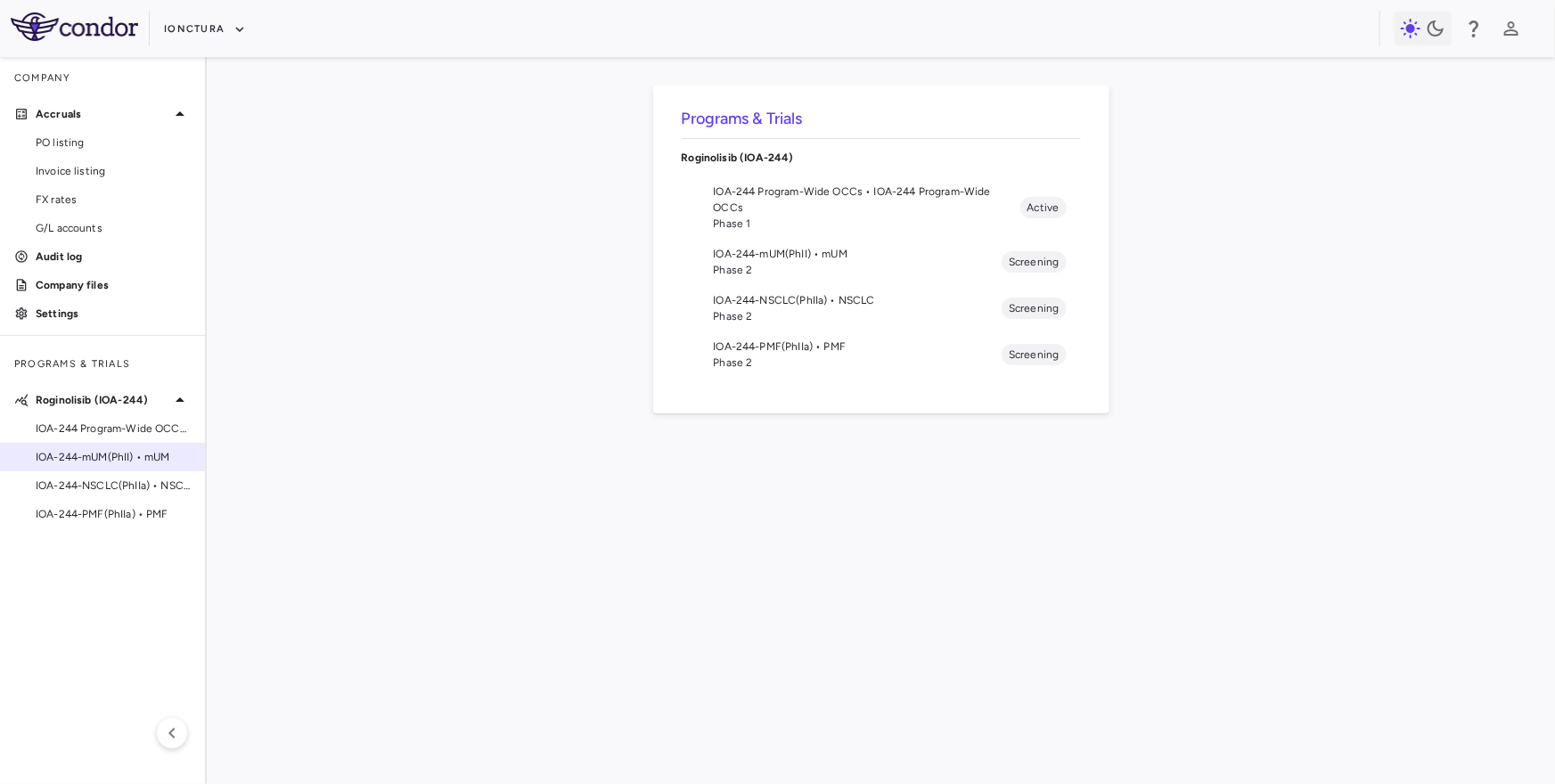 click on "IOA-244-mUM(PhII) • mUM" at bounding box center [113, 457] 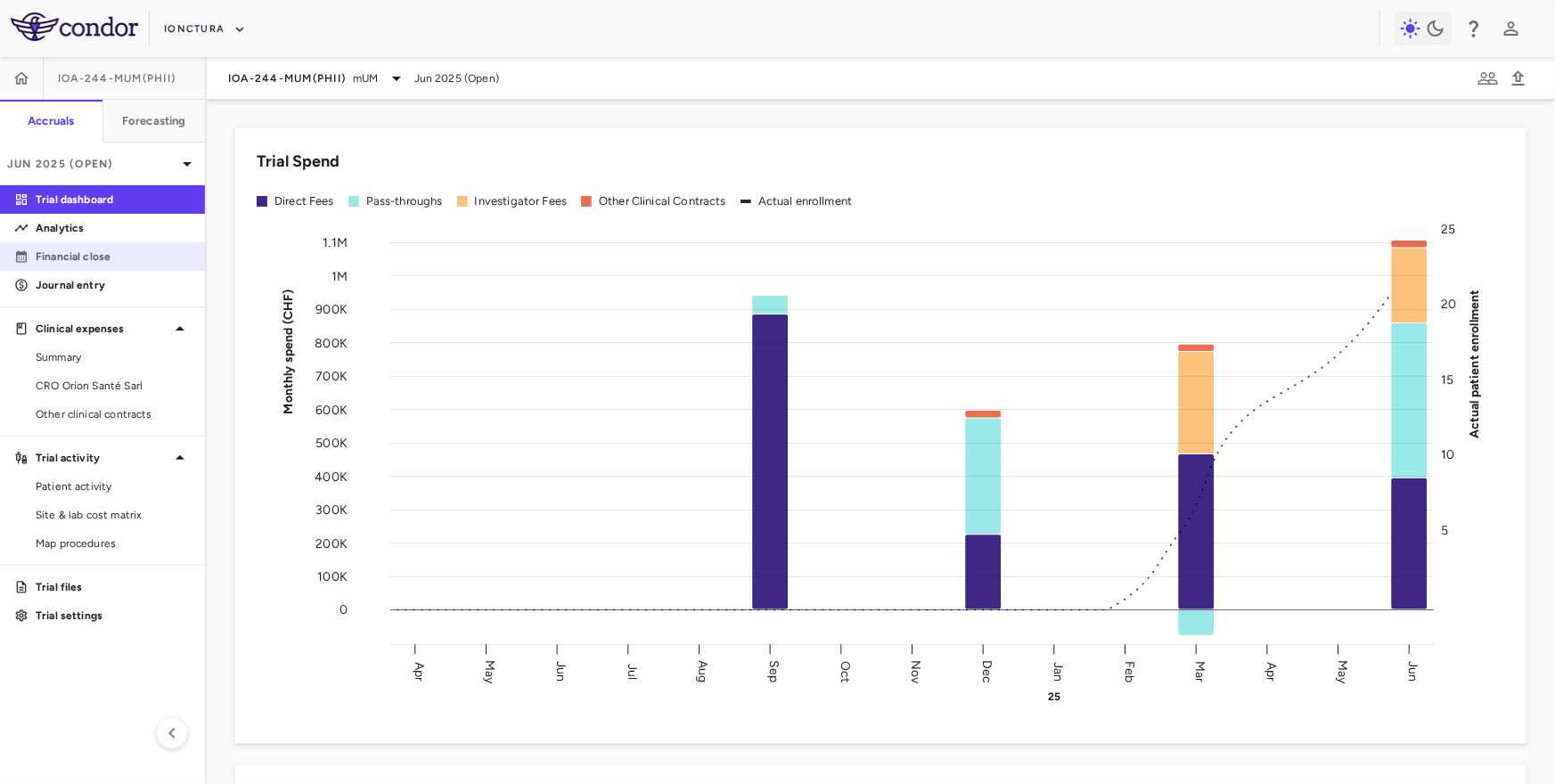 click on "Financial close" at bounding box center [102, 257] 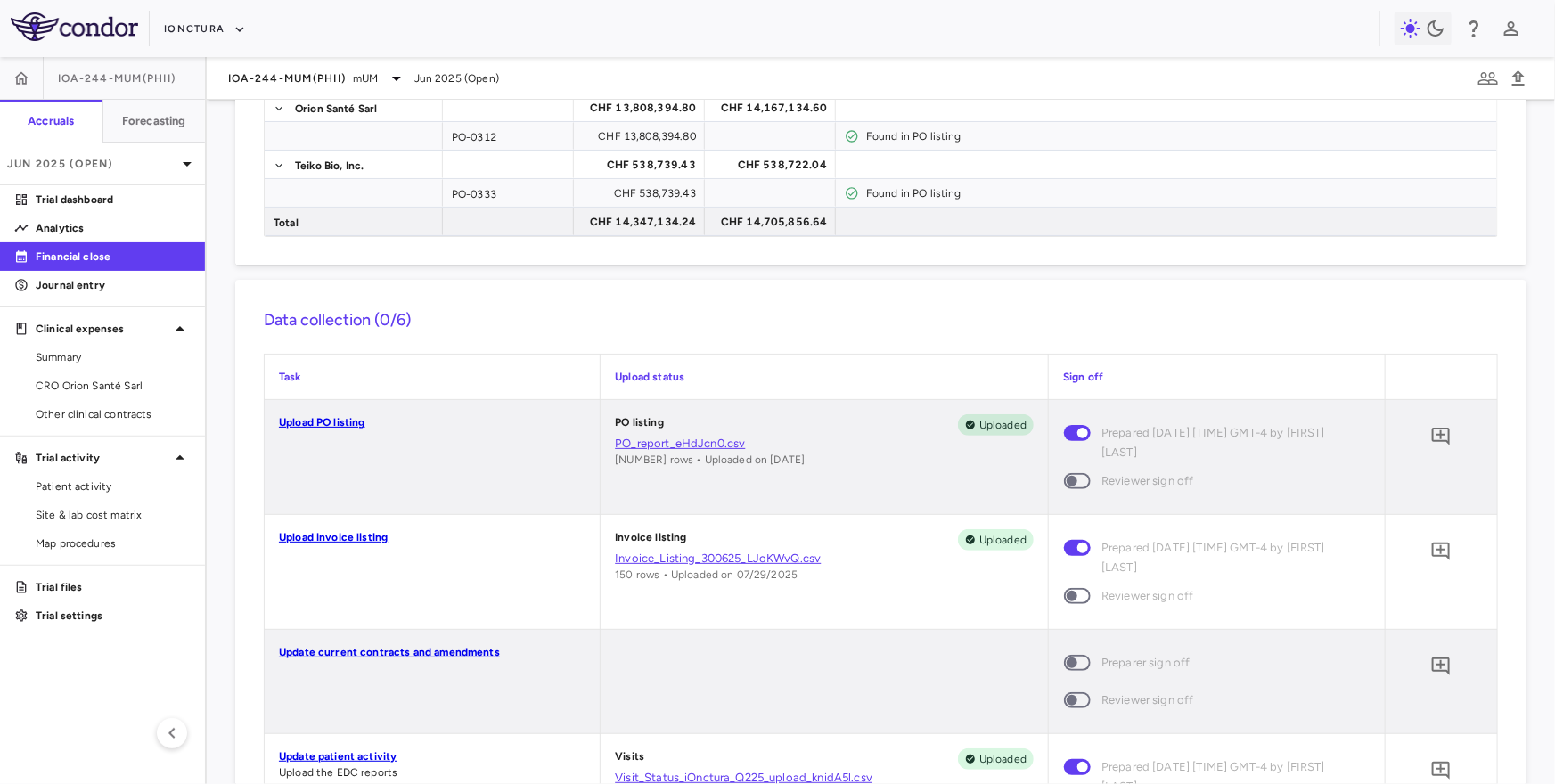 scroll, scrollTop: 188, scrollLeft: 0, axis: vertical 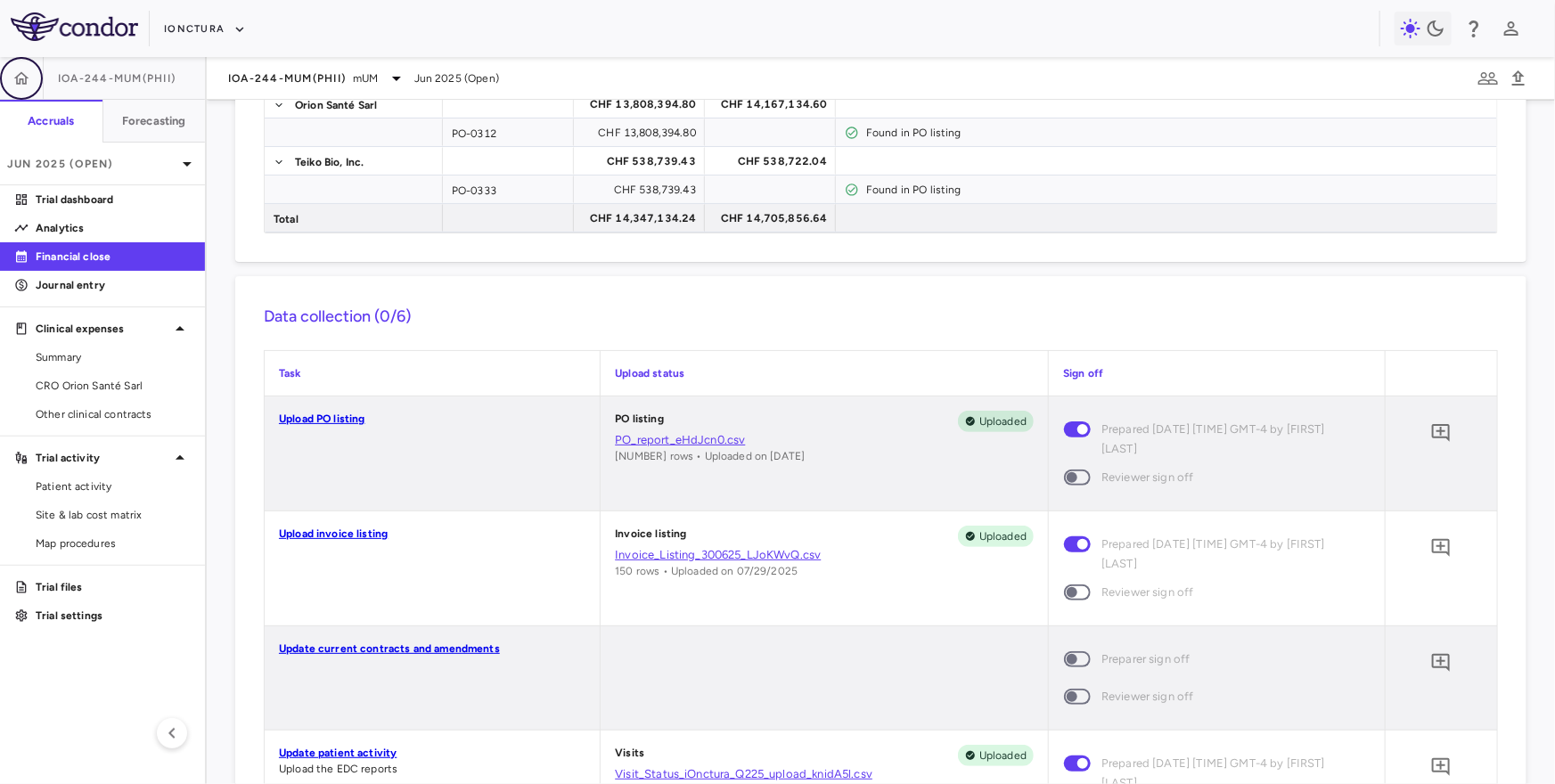 click 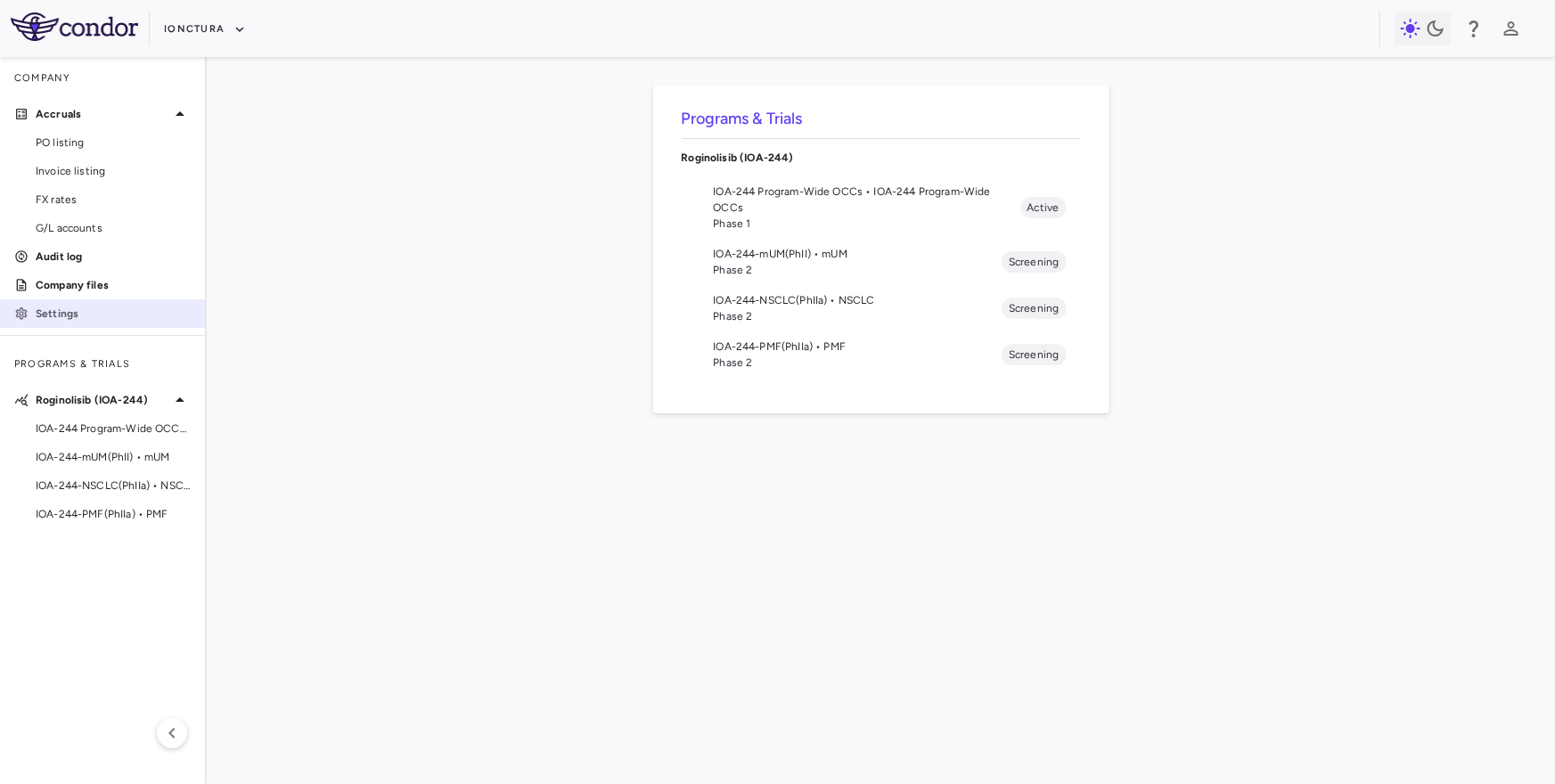 click on "Settings" at bounding box center (113, 314) 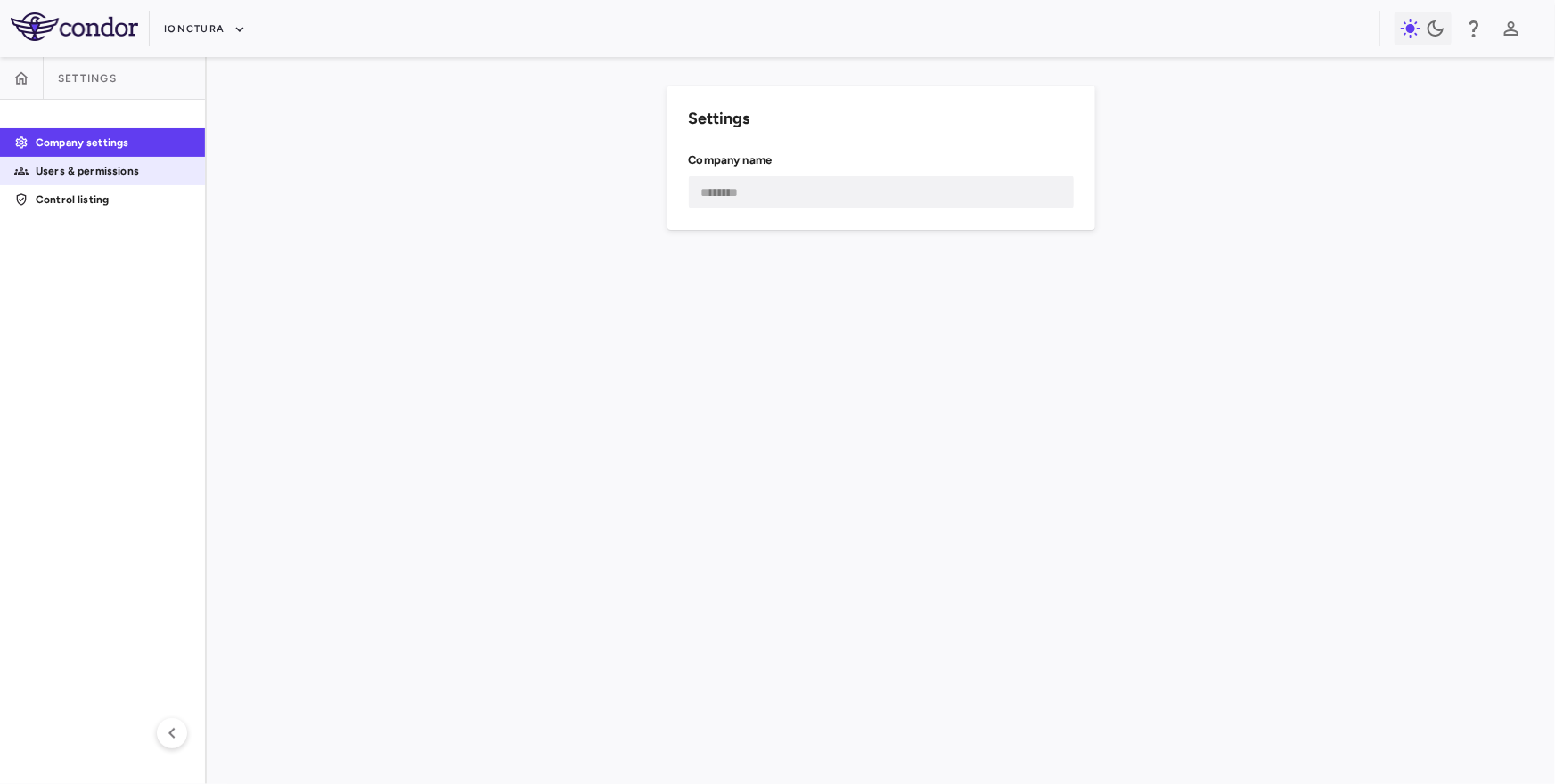 click on "Users & permissions" at bounding box center (102, 171) 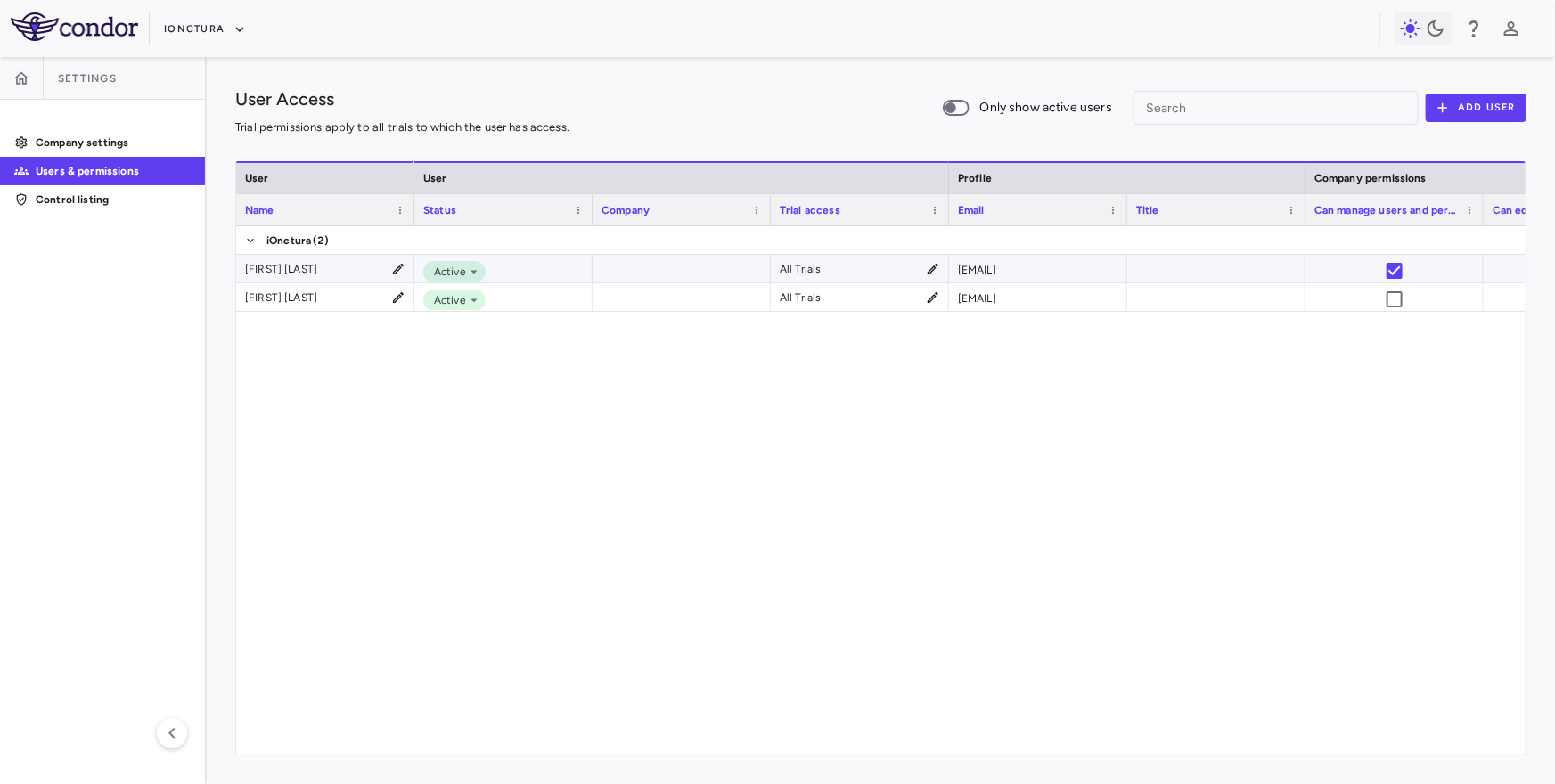 scroll, scrollTop: 0, scrollLeft: 574, axis: horizontal 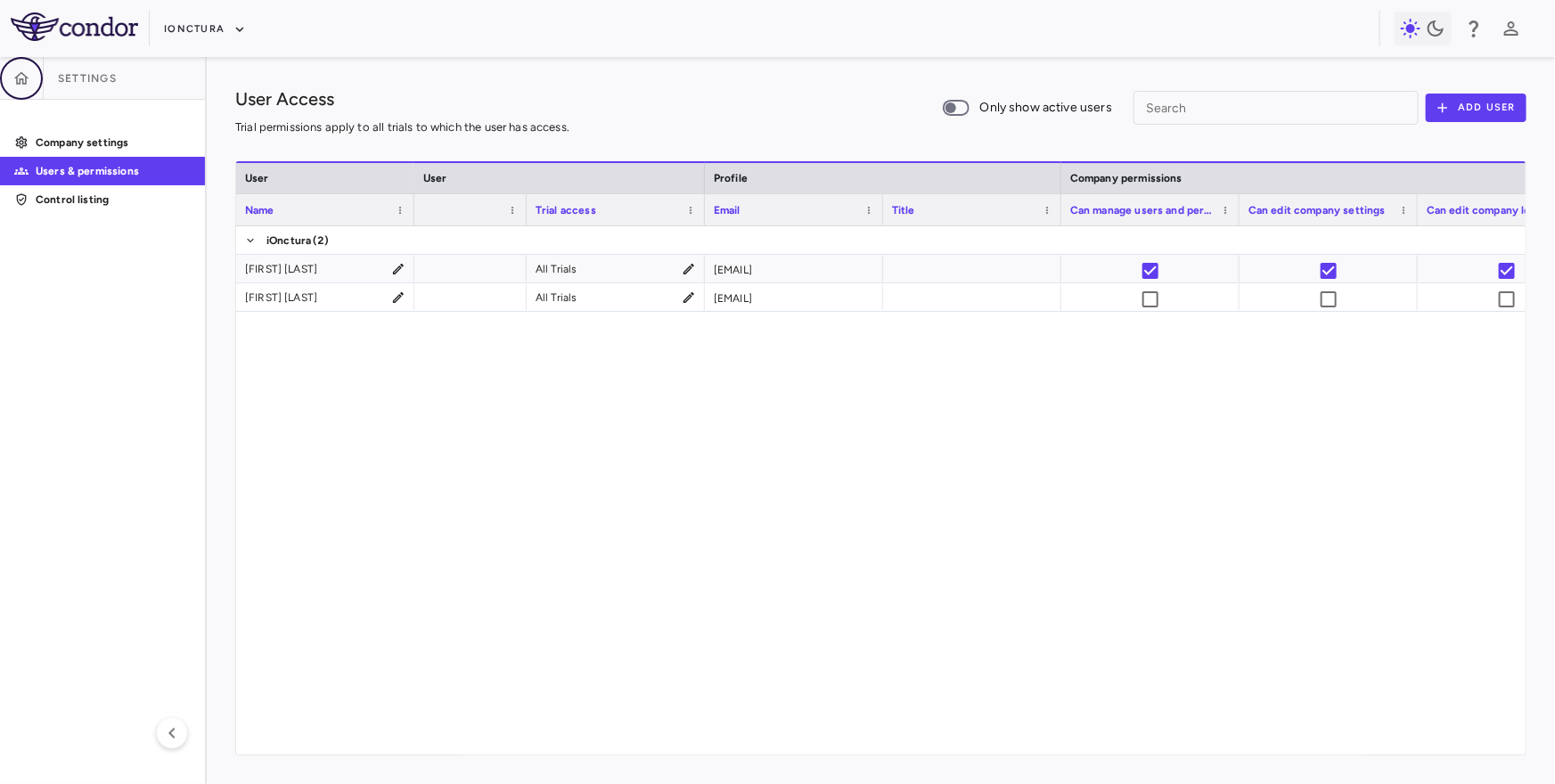 click 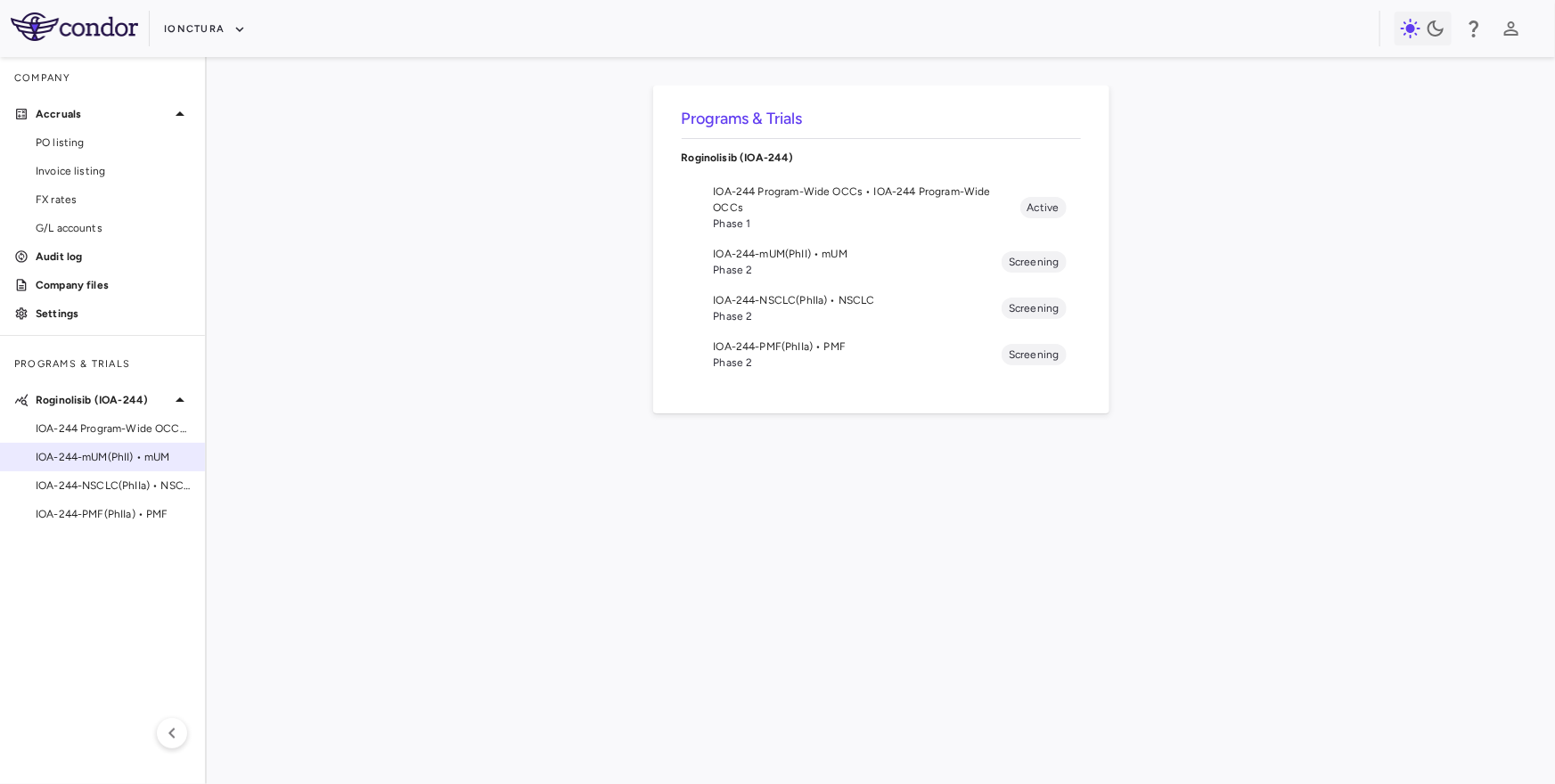 click on "IOA-244-mUM(PhII) • mUM" at bounding box center (113, 457) 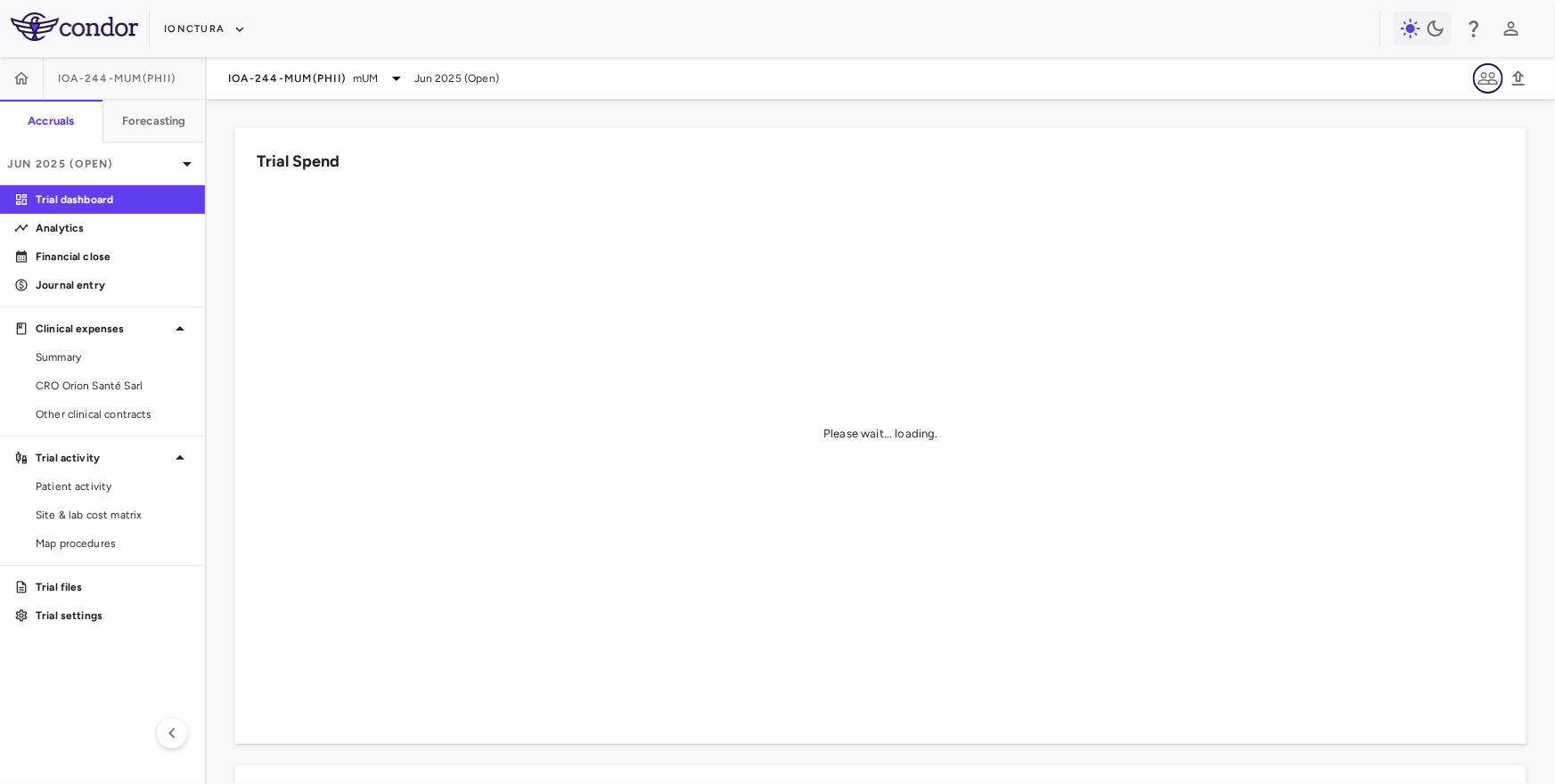 click 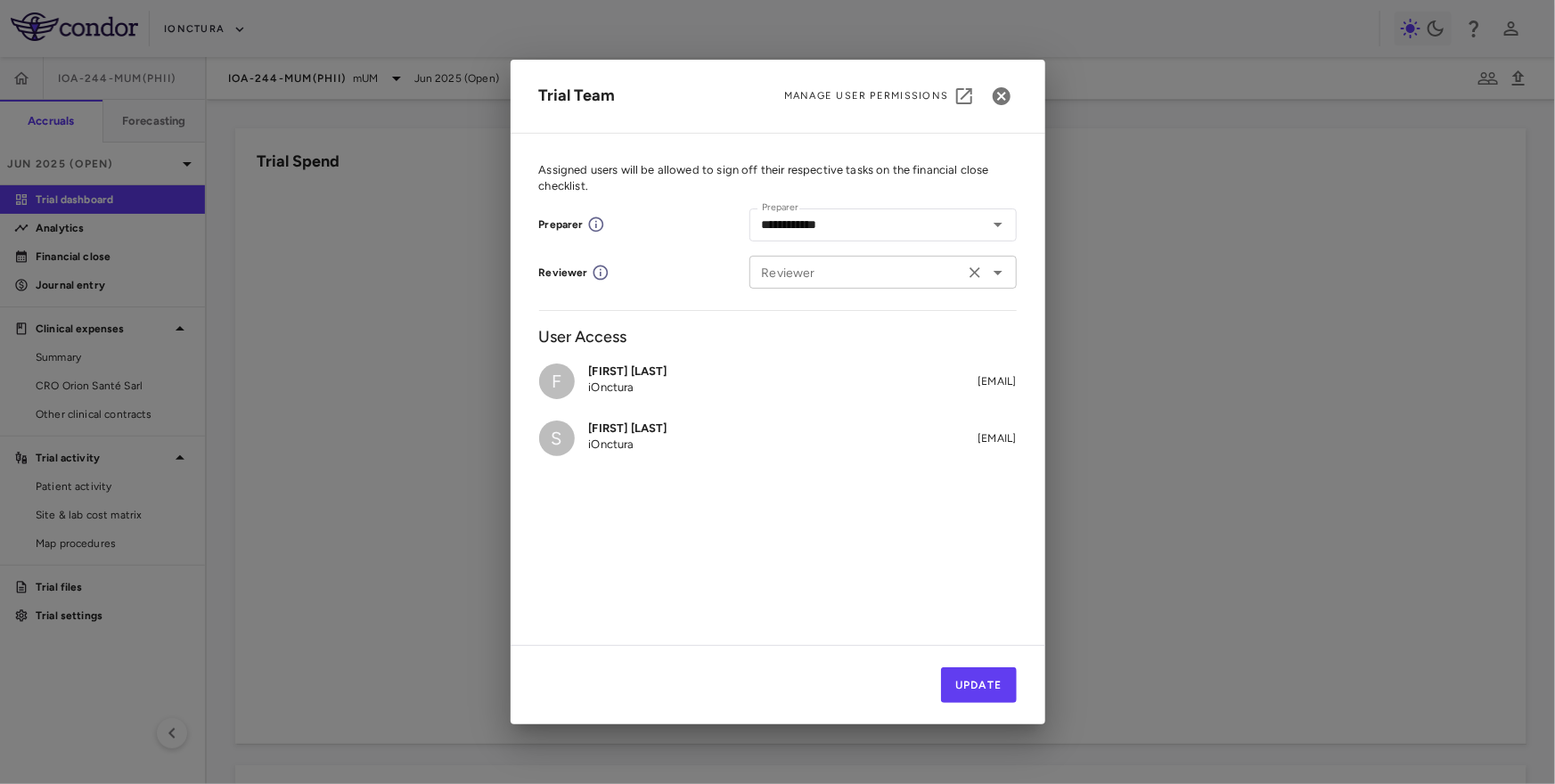 click on "Reviewer" at bounding box center (856, 272) 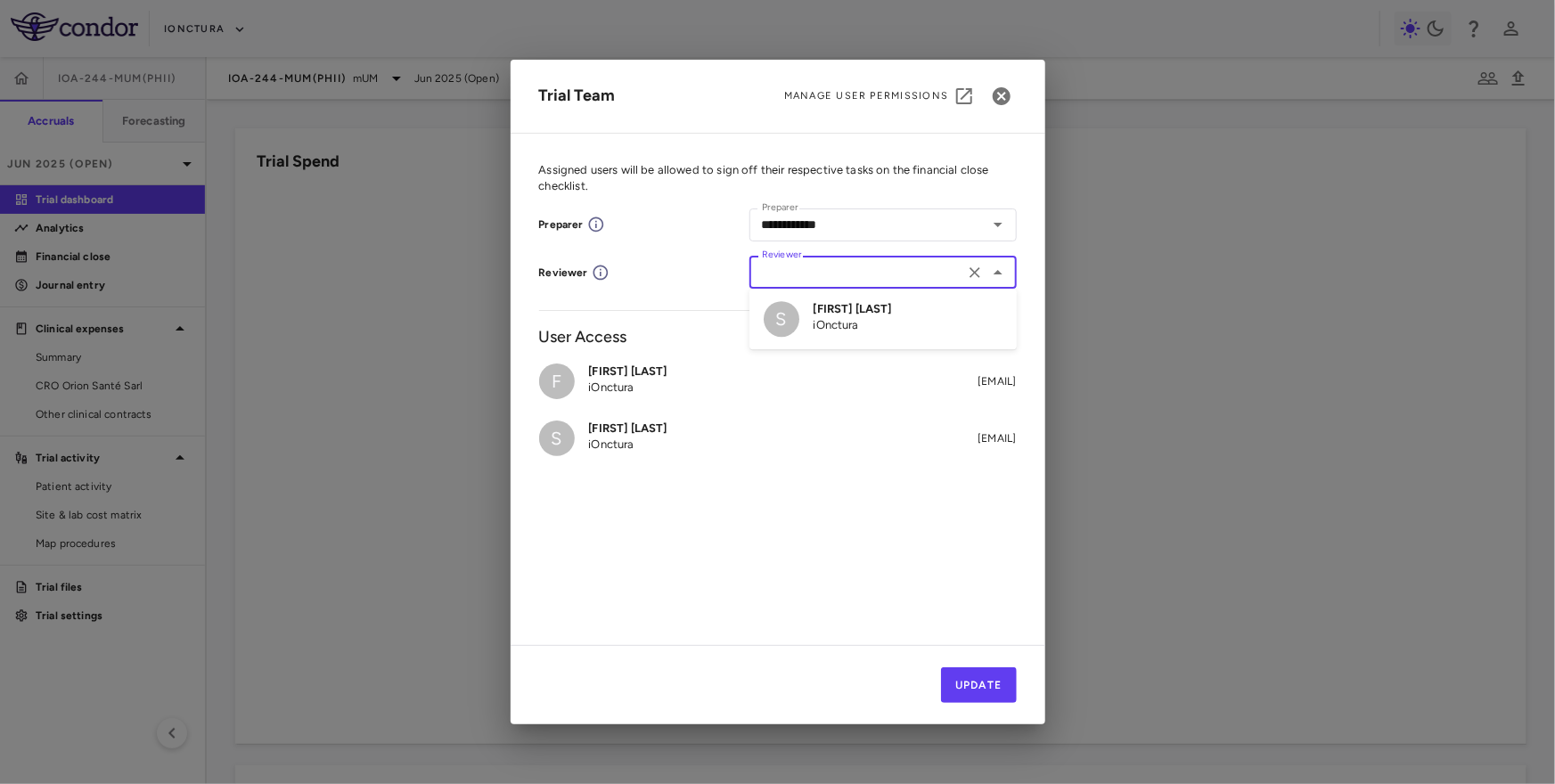 click on "Steven Sciuto" at bounding box center [853, 309] 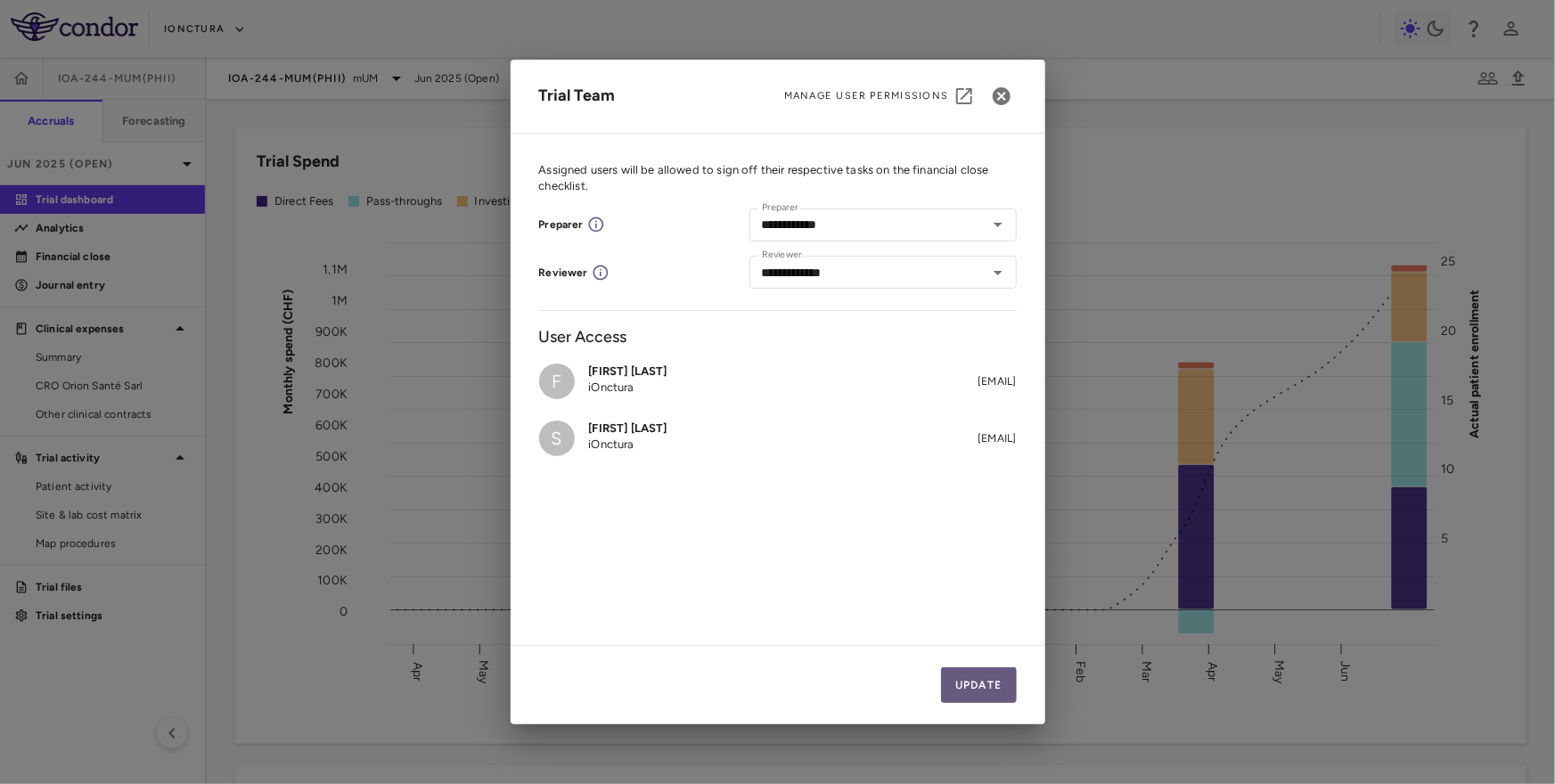 click on "Update" at bounding box center (978, 685) 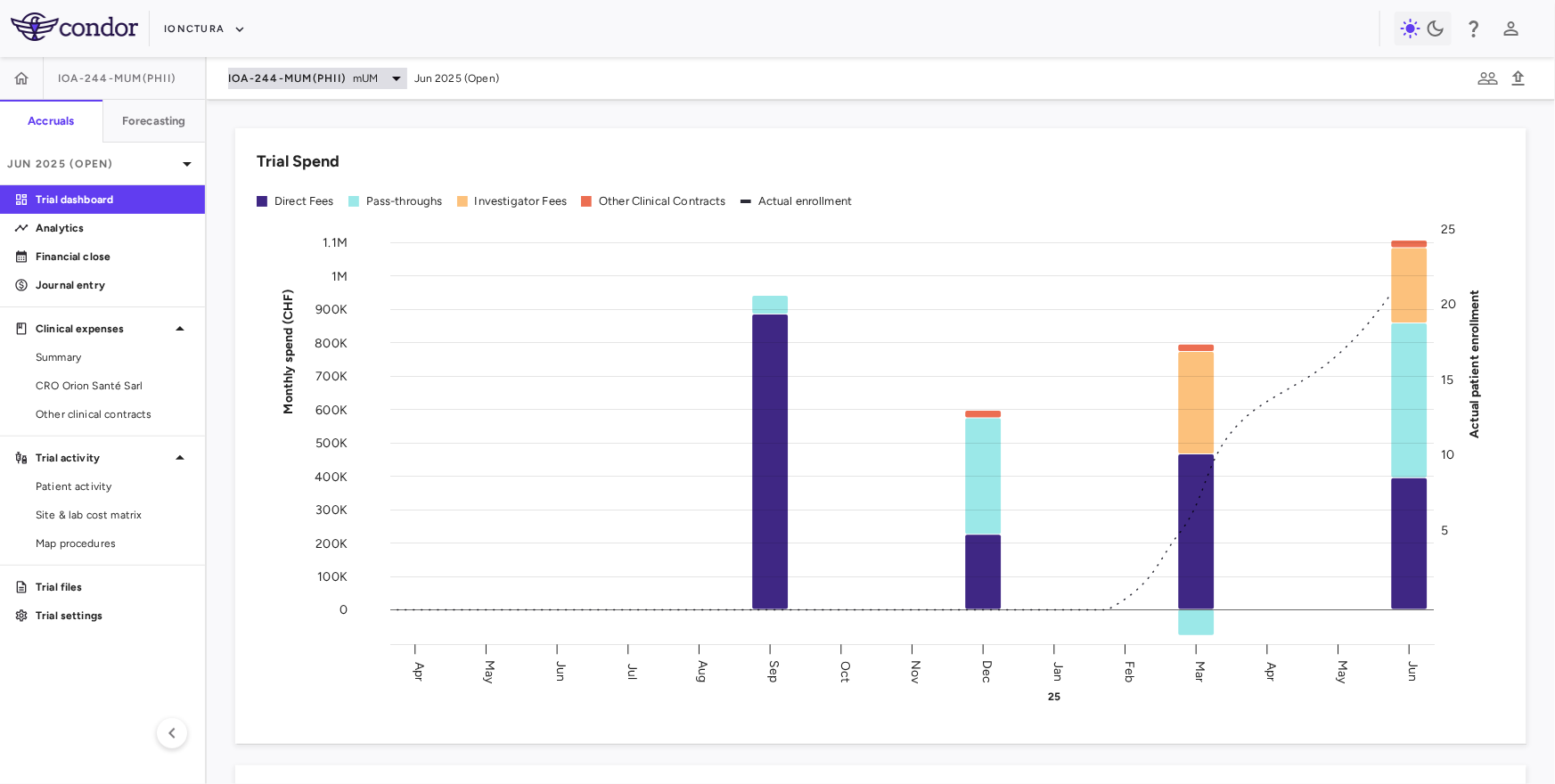 click on "IOA-244-mUM(PhII)" at bounding box center [287, 78] 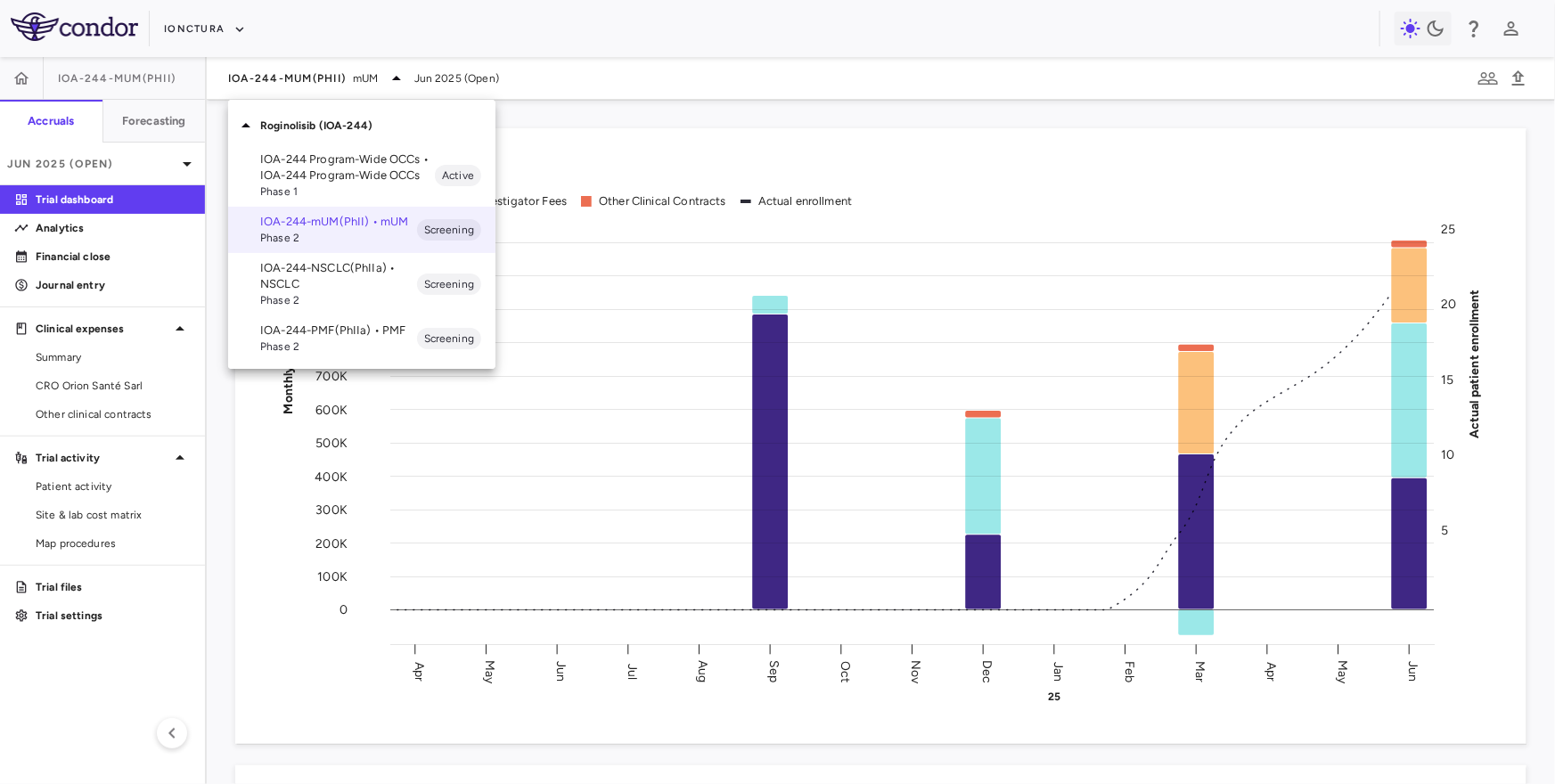 click on "IOA-244-NSCLC(PhIIa) • NSCLC" at bounding box center (339, 276) 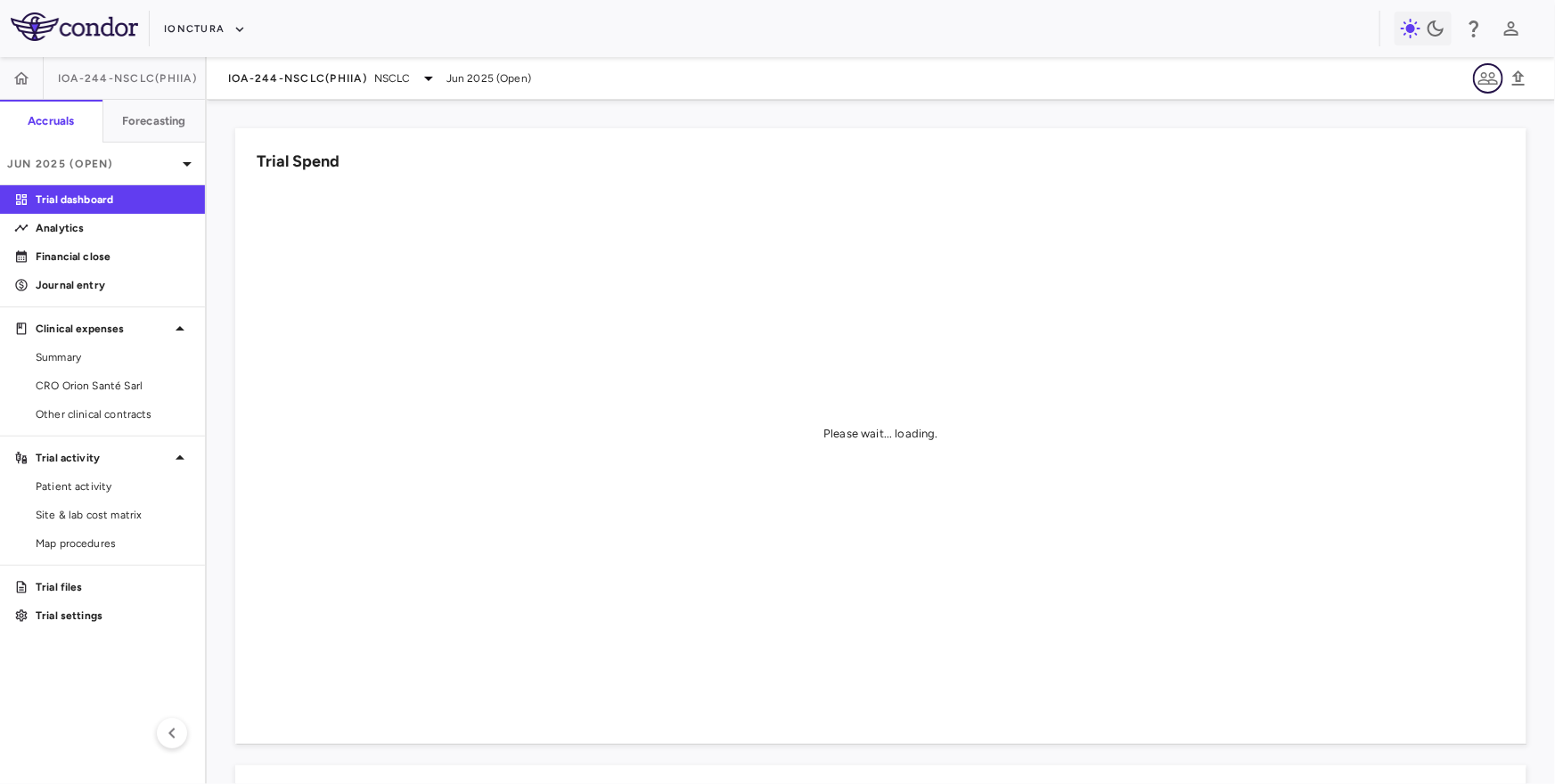 click 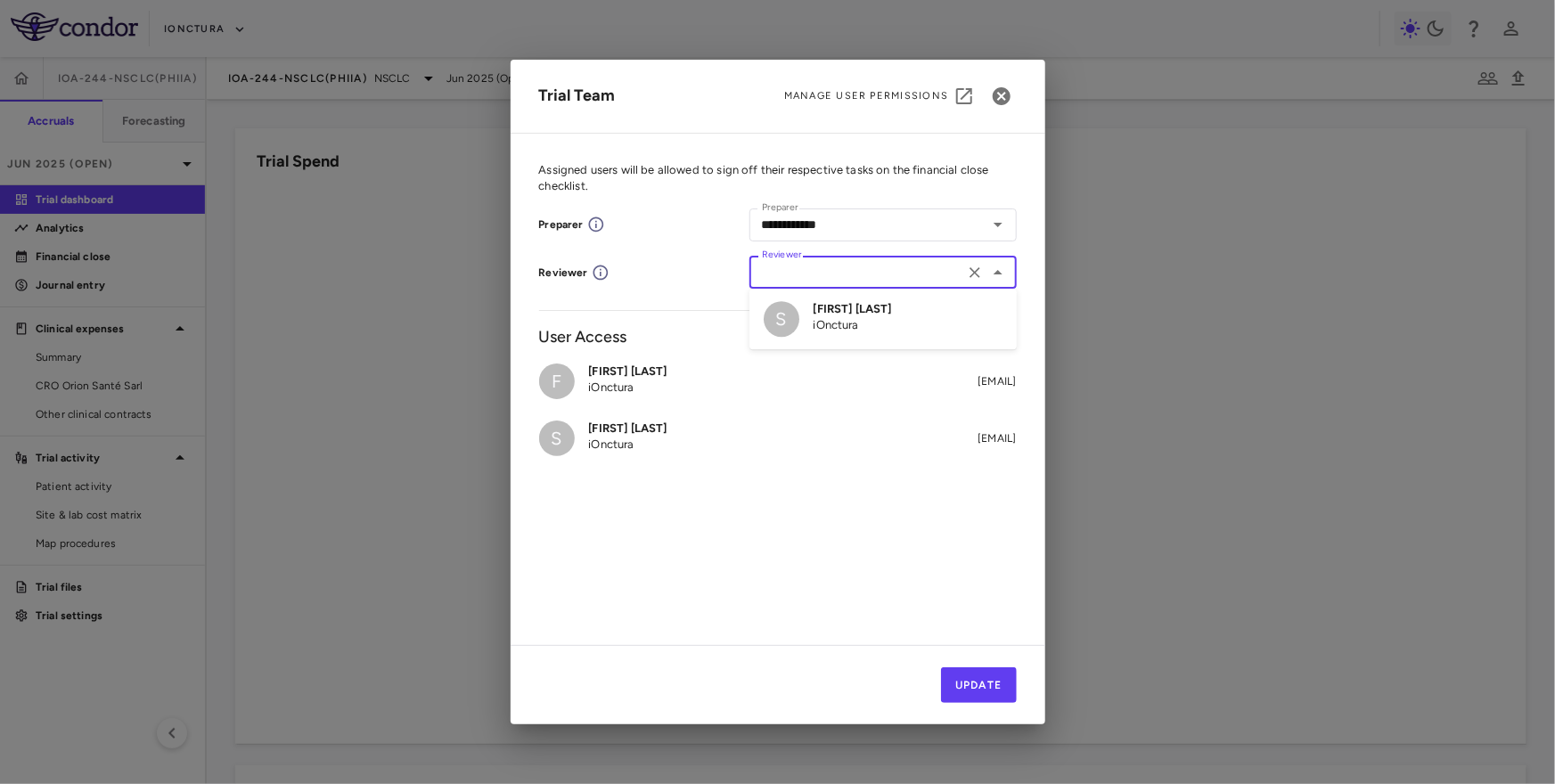 click on "Reviewer" at bounding box center (856, 272) 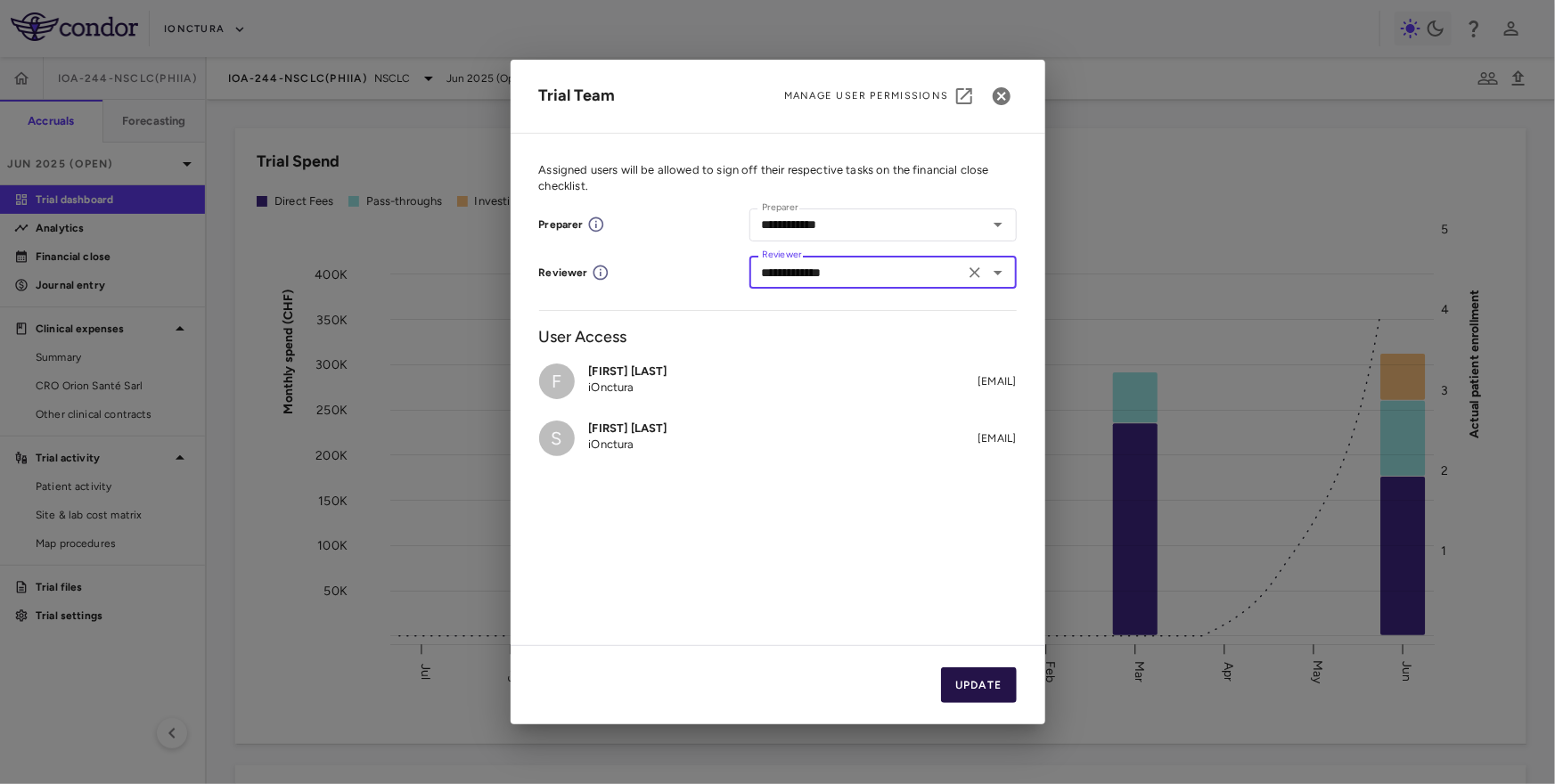 click on "Update" at bounding box center (978, 685) 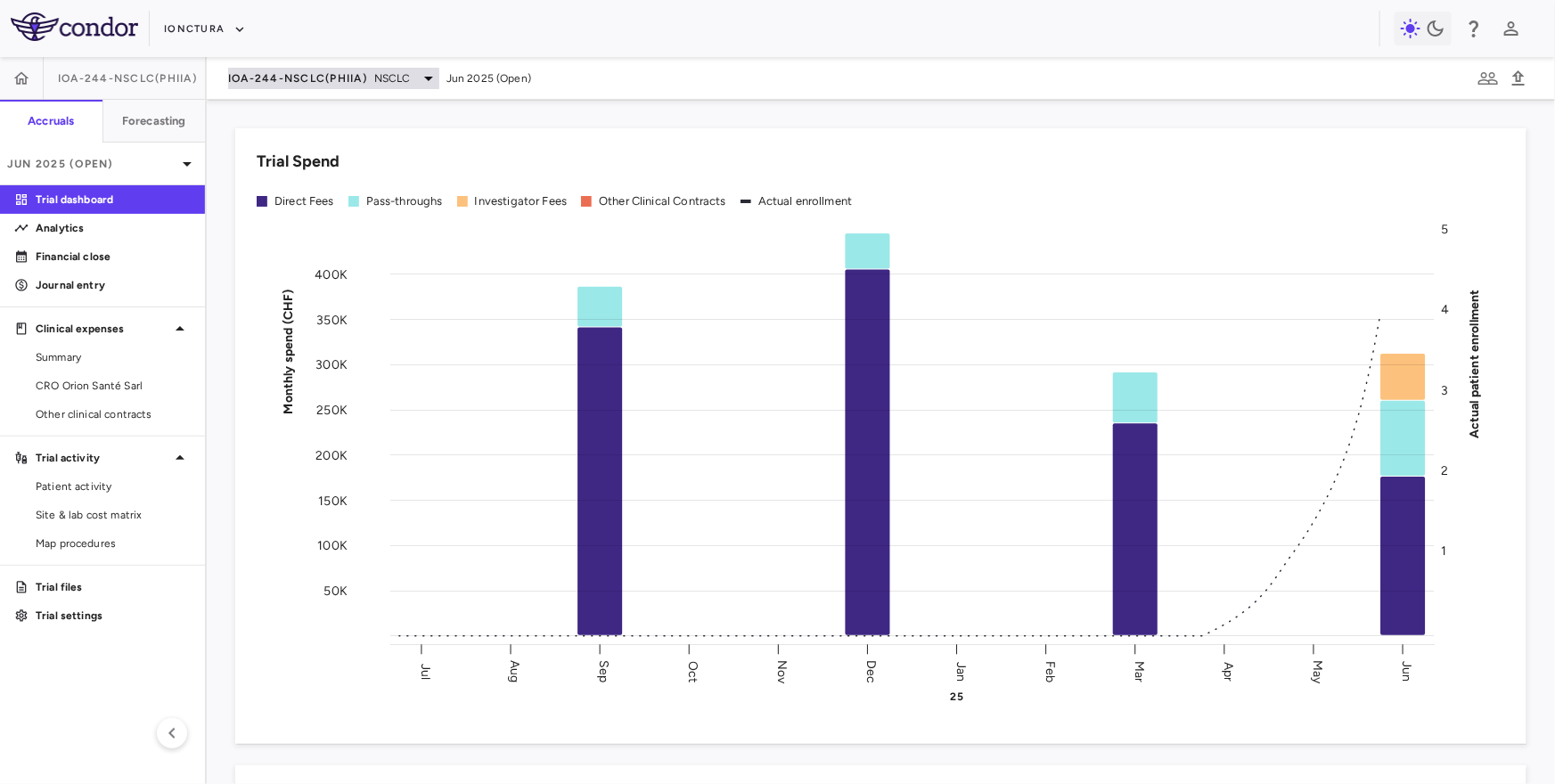 click on "IOA-244-NSCLC(PhIIa)" at bounding box center [298, 78] 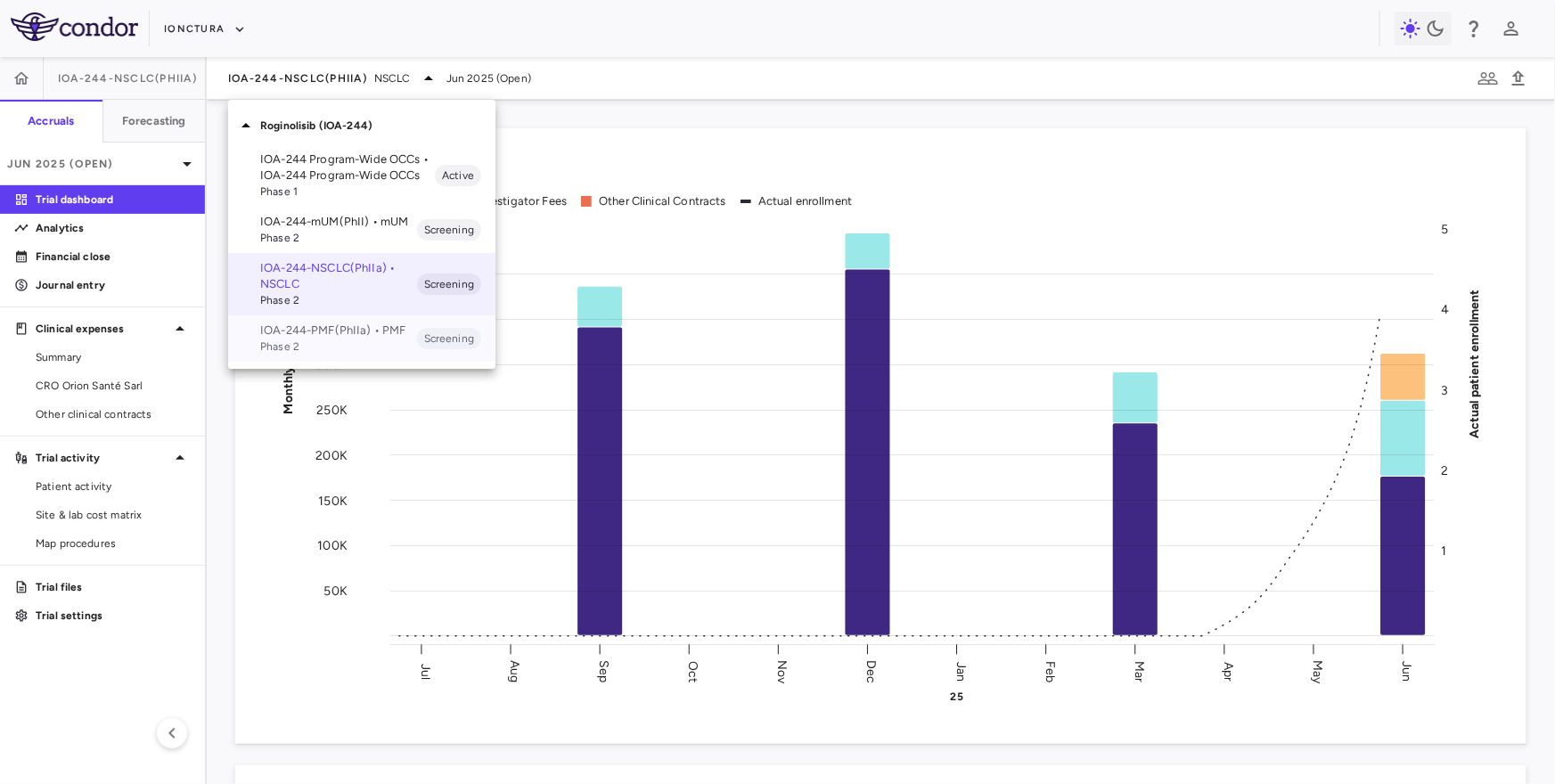 click on "IOA-244-PMF(PhIIa) • PMF" at bounding box center [339, 331] 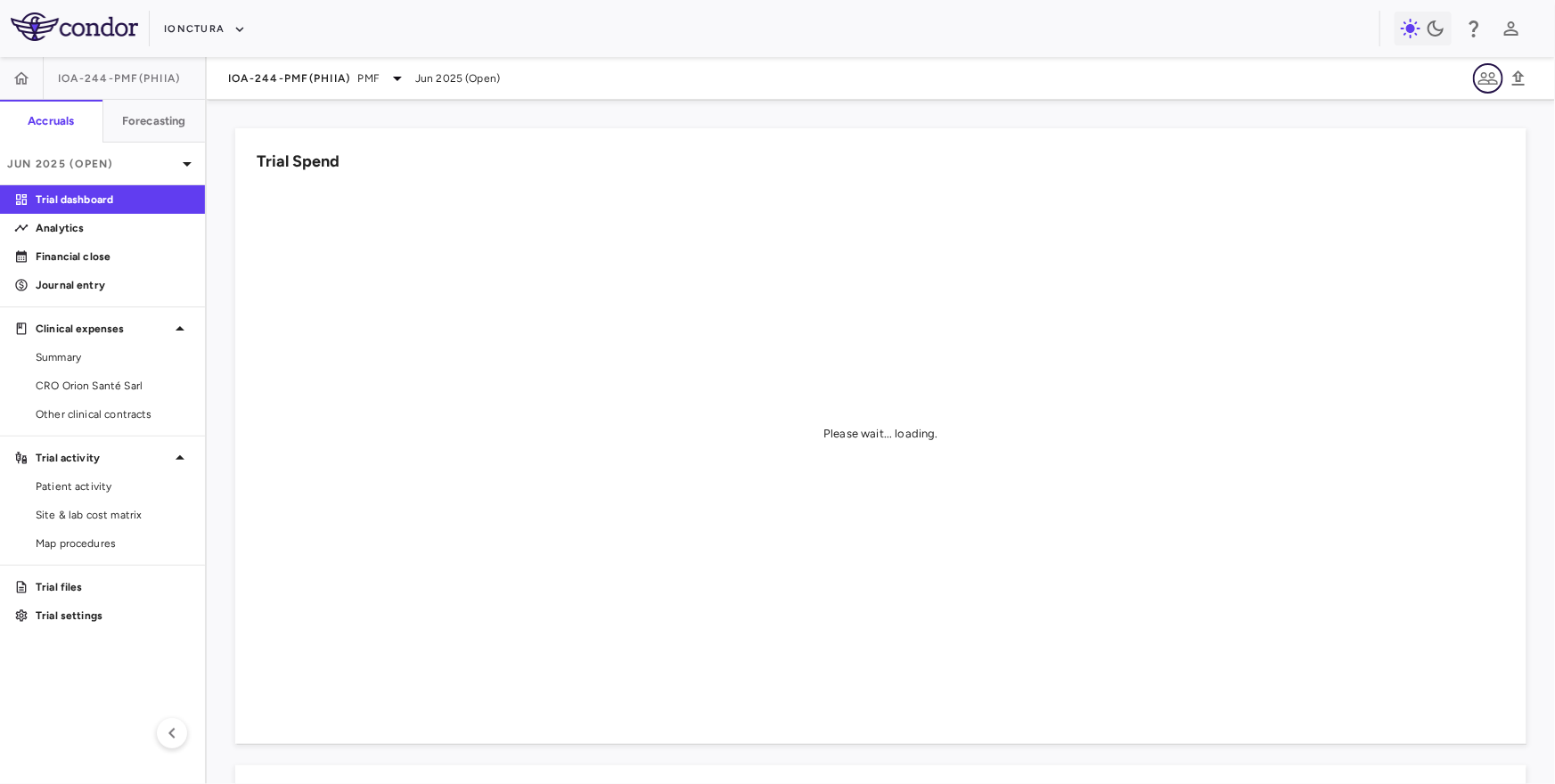 click 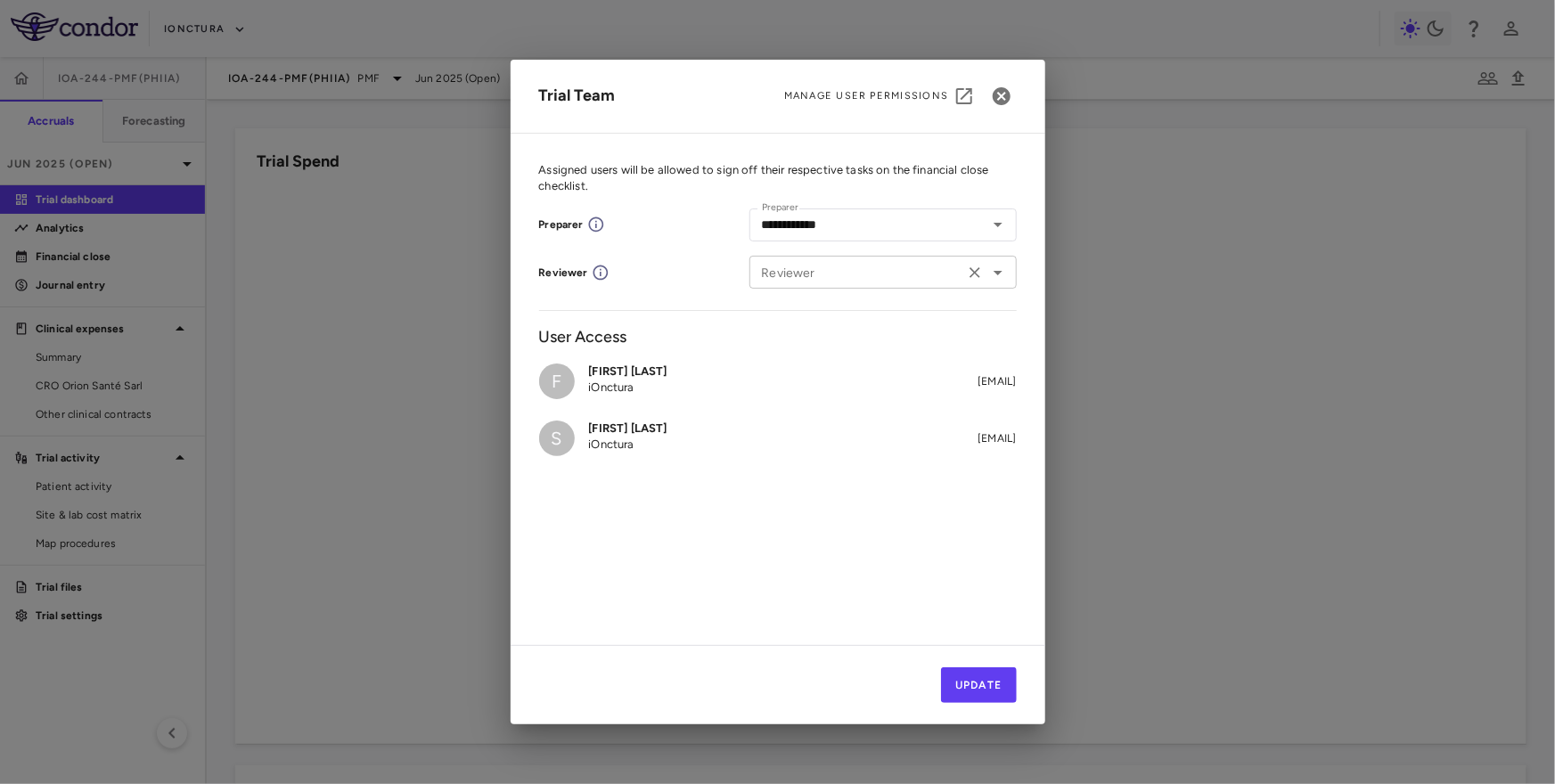 click on "Reviewer" at bounding box center (856, 272) 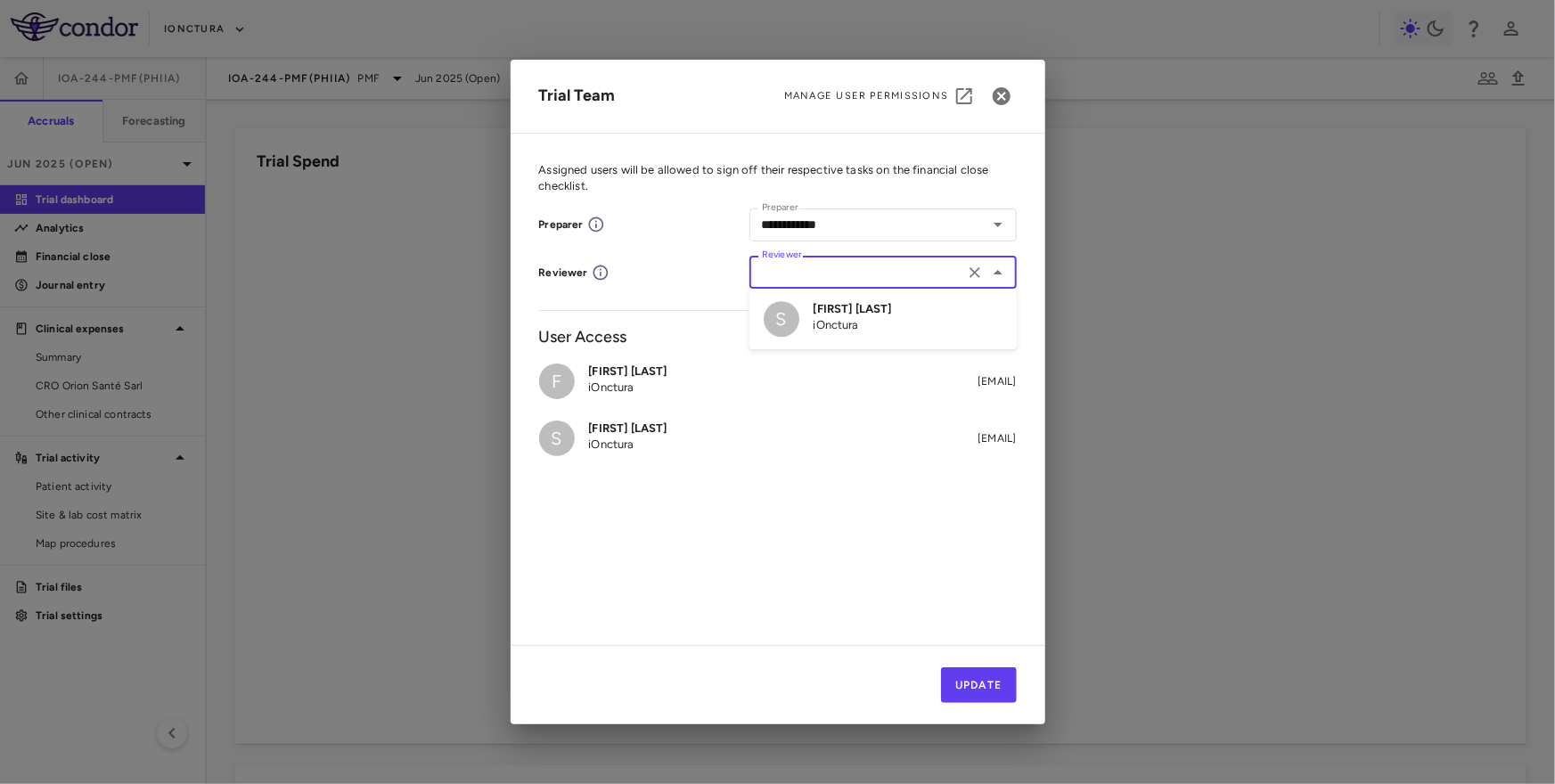 click on "iOnctura" at bounding box center (853, 325) 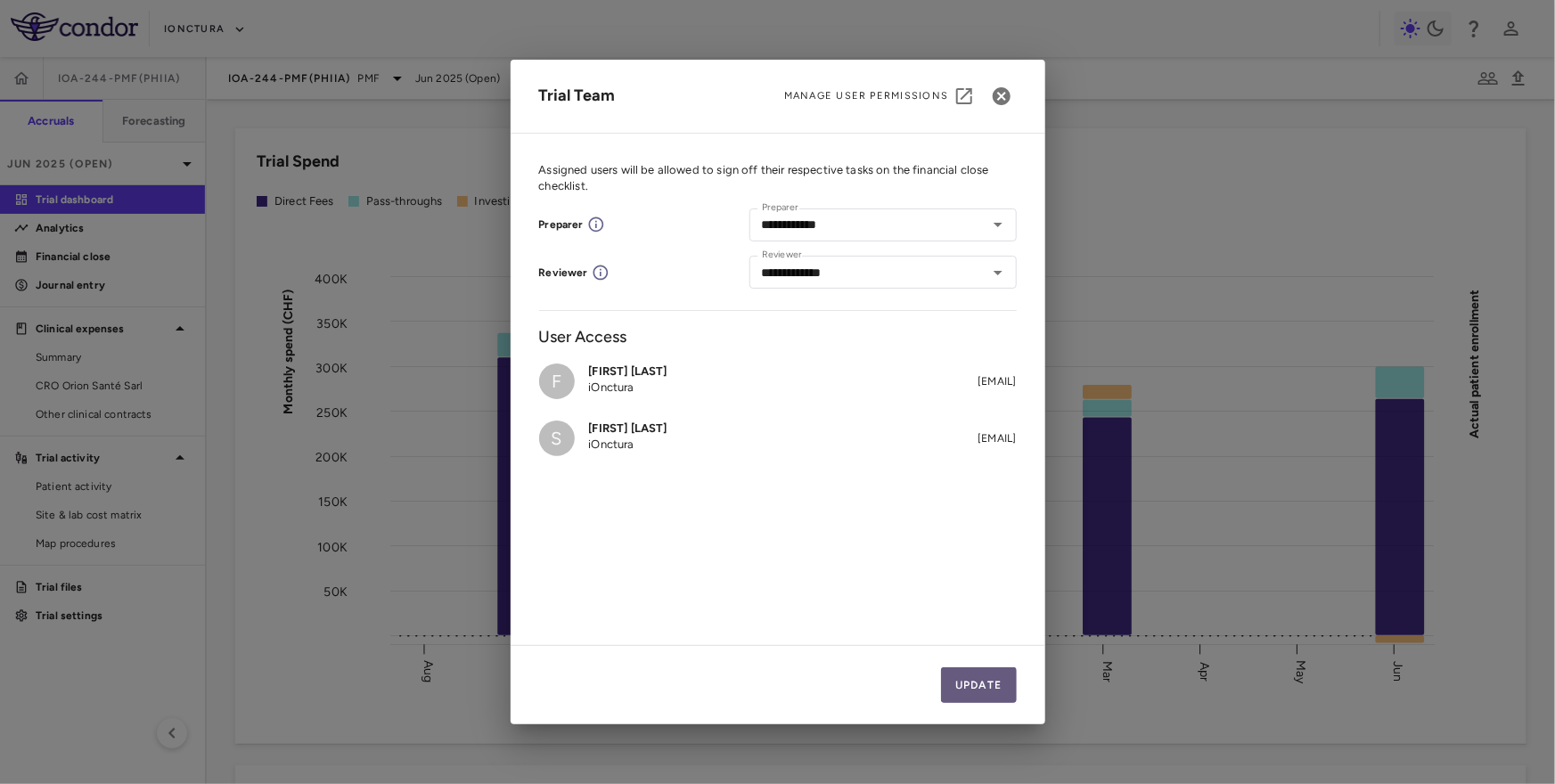click on "Update" at bounding box center (978, 685) 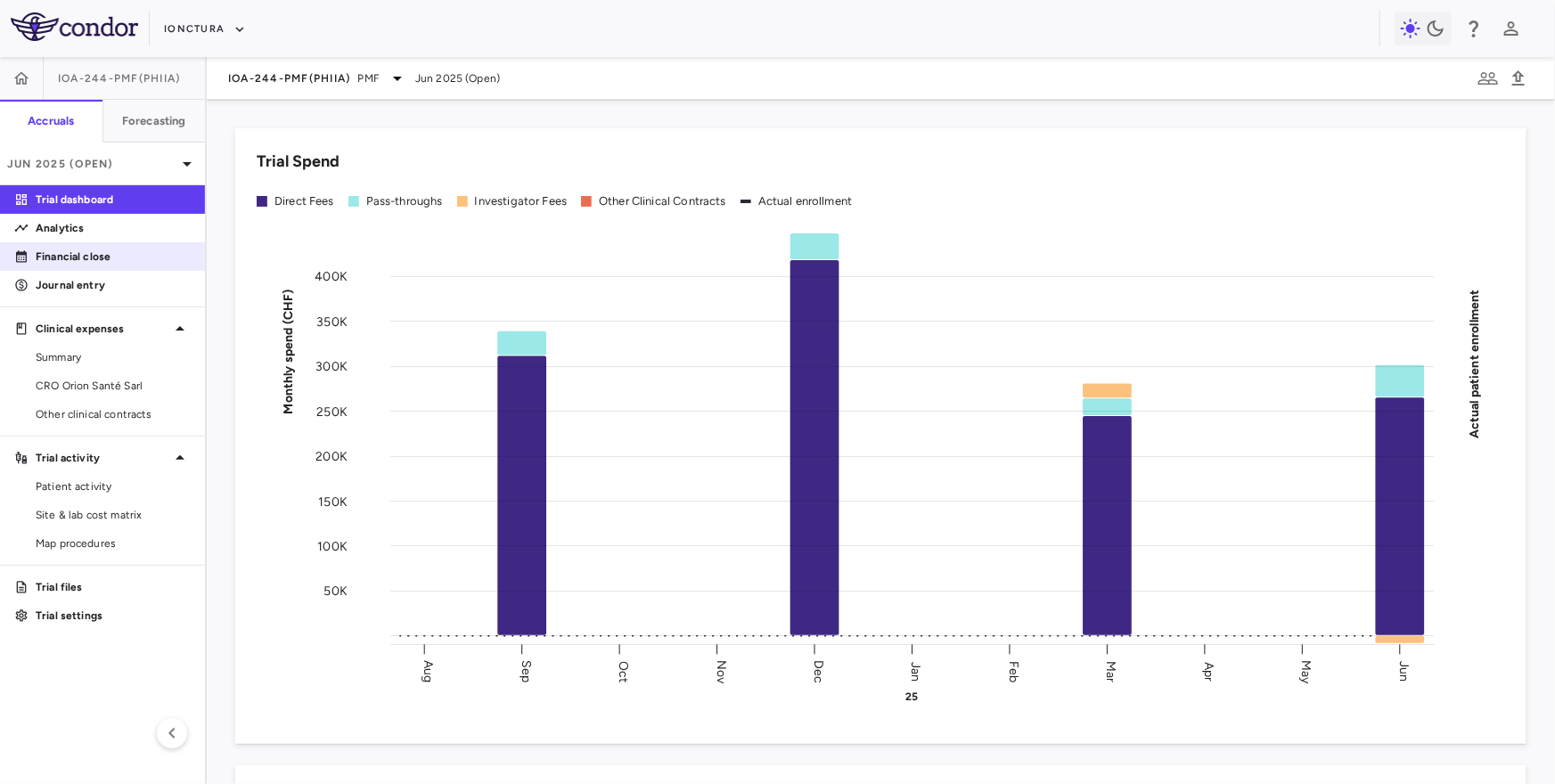 click on "Financial close" at bounding box center [102, 257] 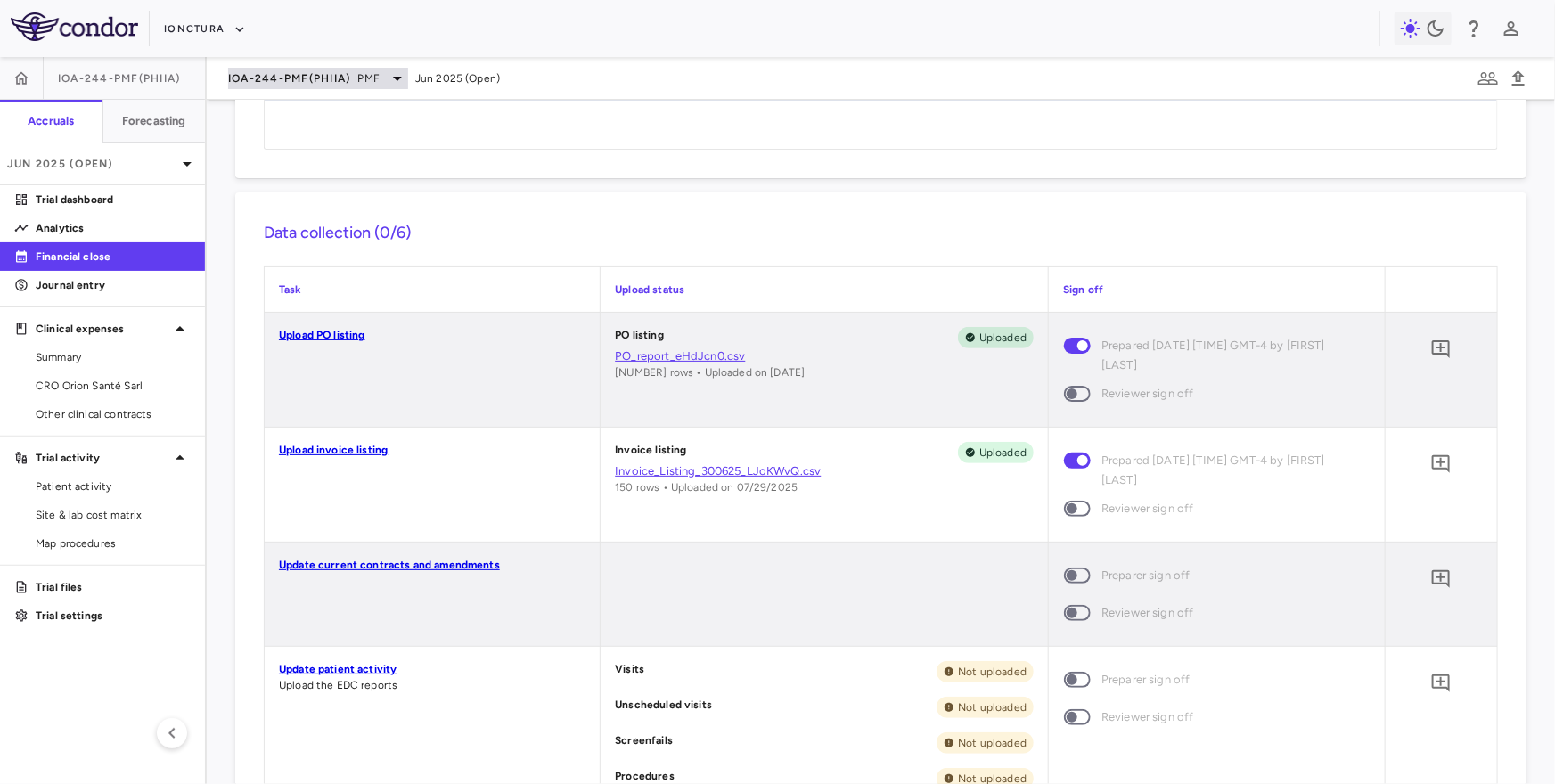 click on "IOA-244-PMF(PhIIa)" at bounding box center [290, 78] 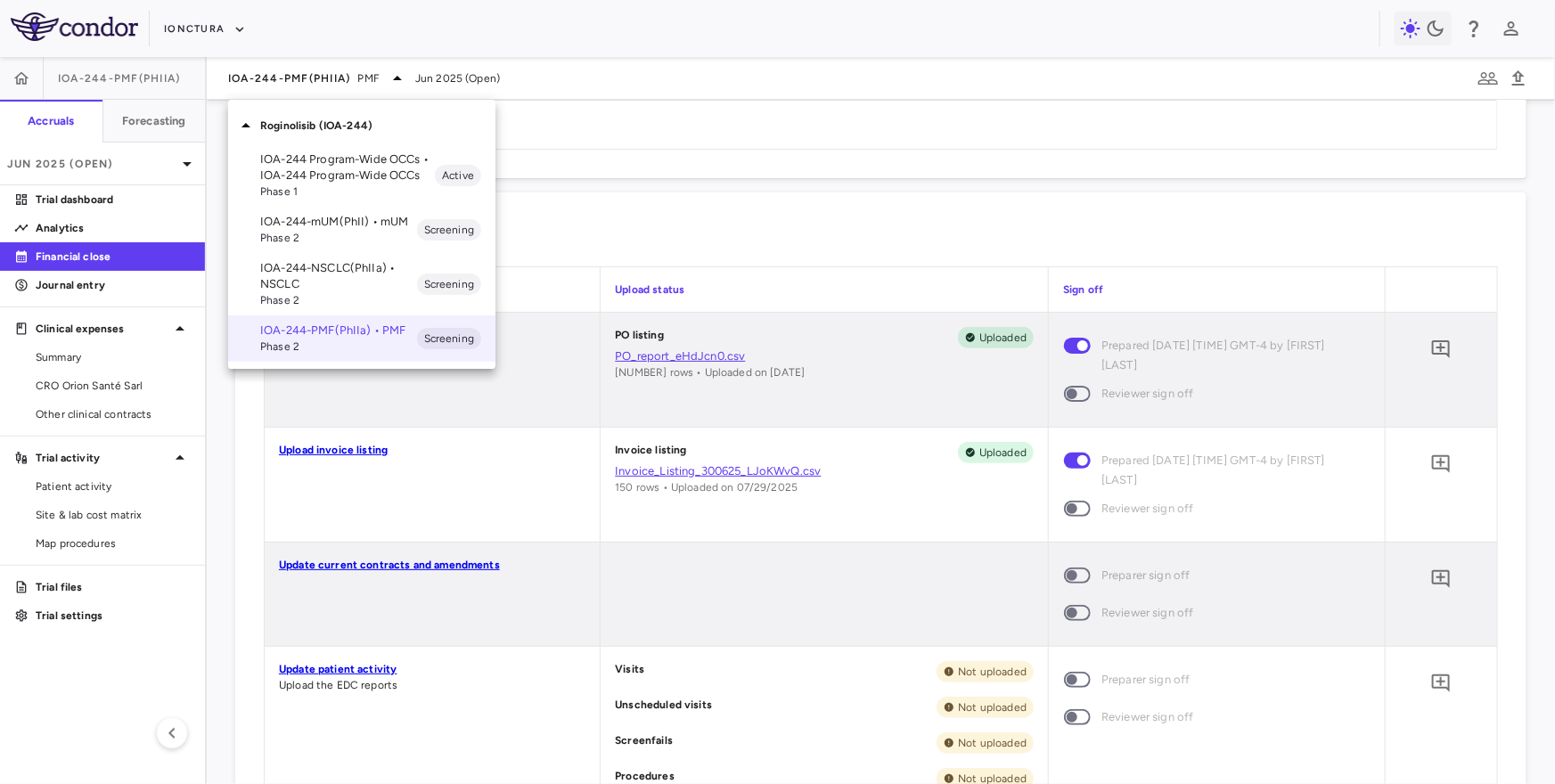 click on "Phase 2" at bounding box center [339, 238] 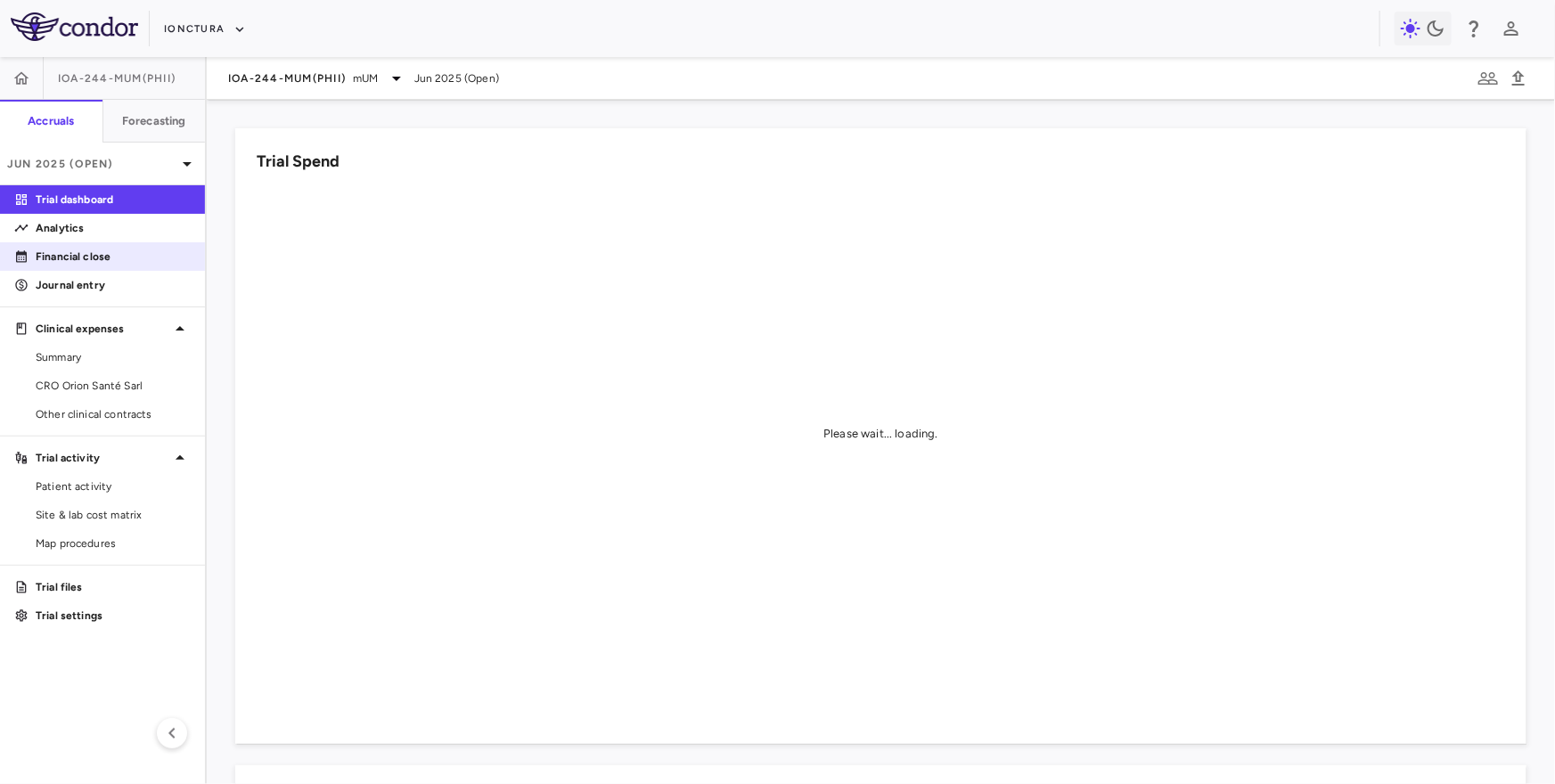 click on "Financial close" at bounding box center (102, 257) 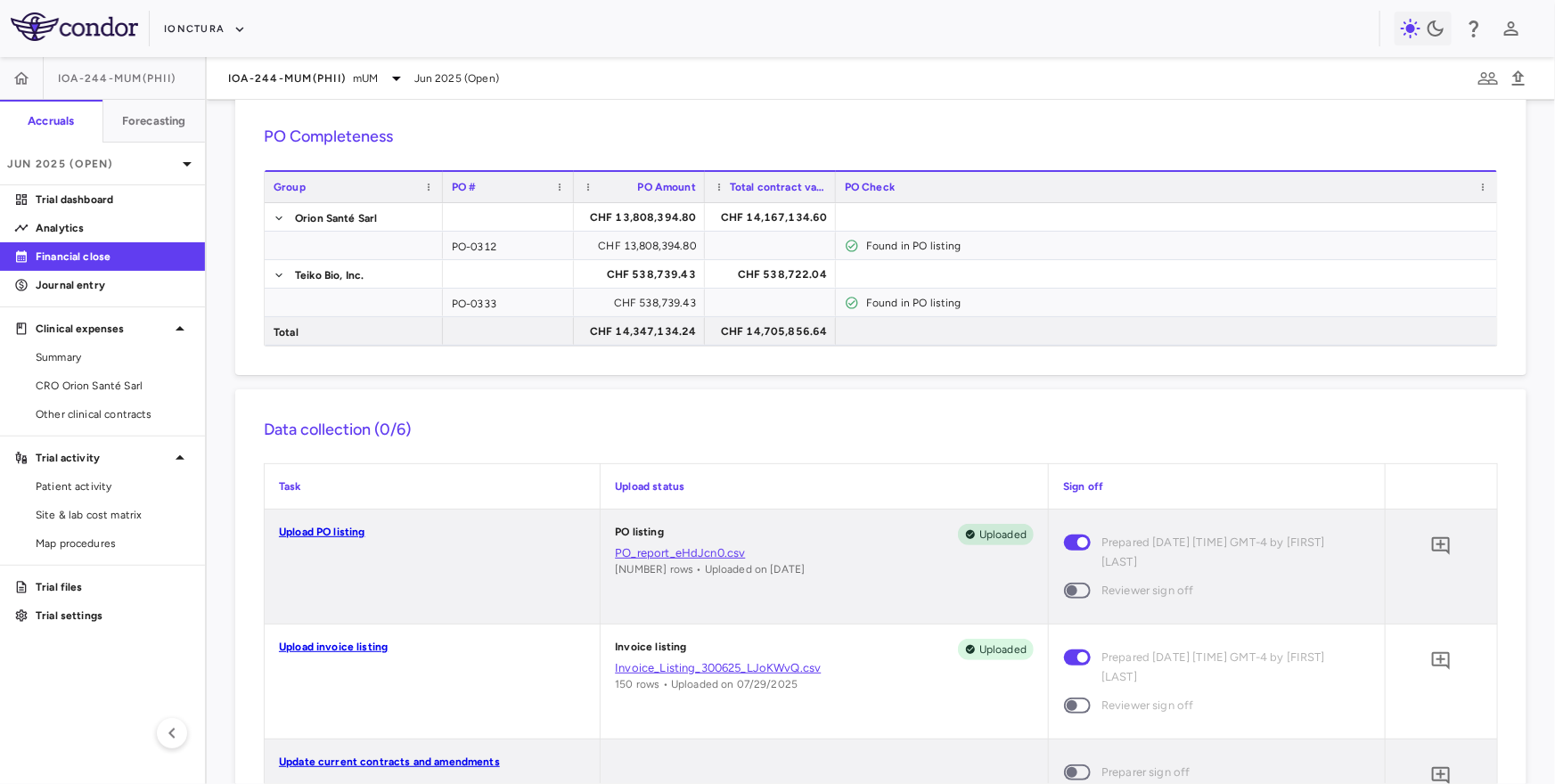 scroll, scrollTop: 0, scrollLeft: 0, axis: both 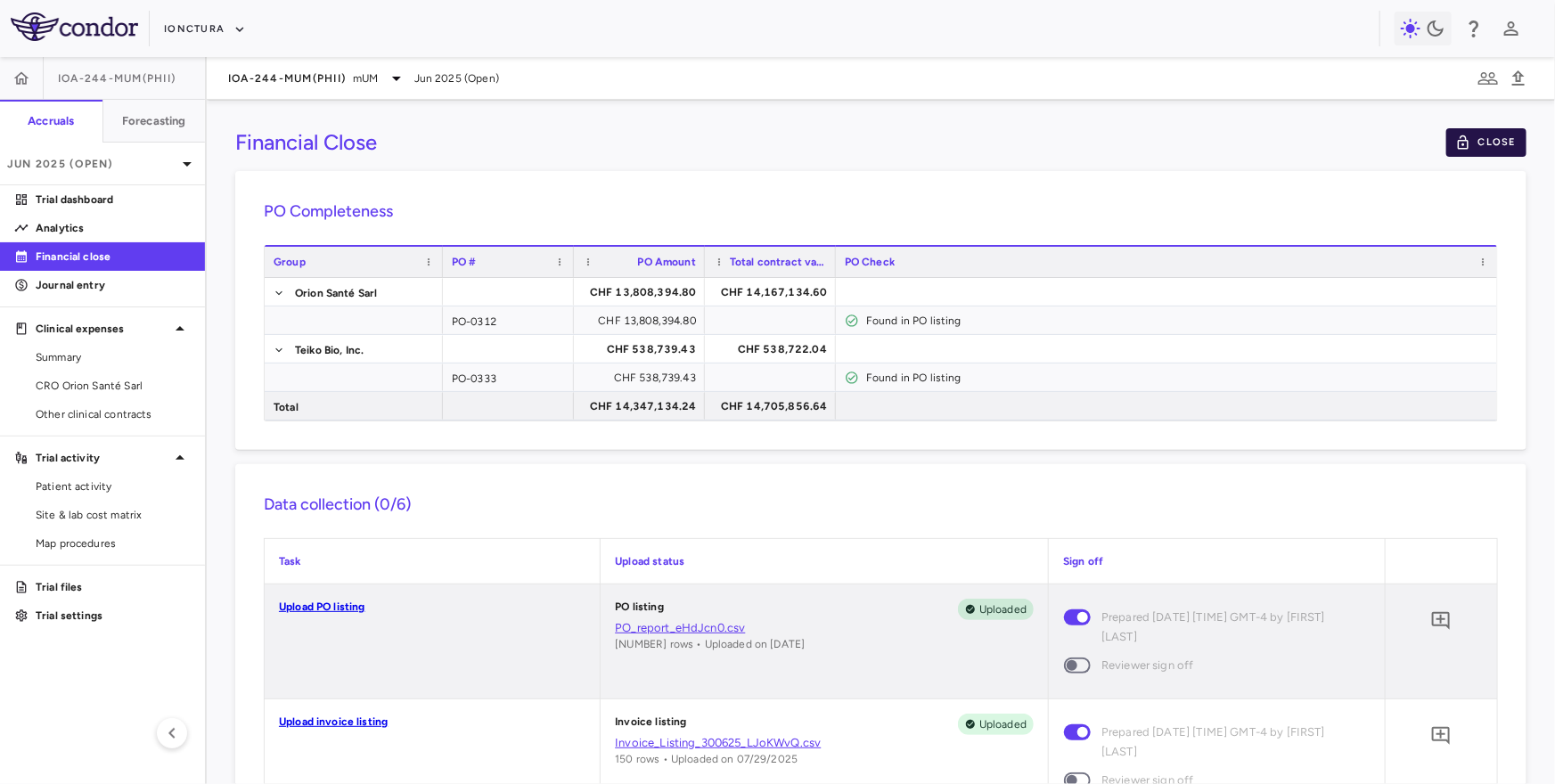 click on "Close" at bounding box center (1486, 143) 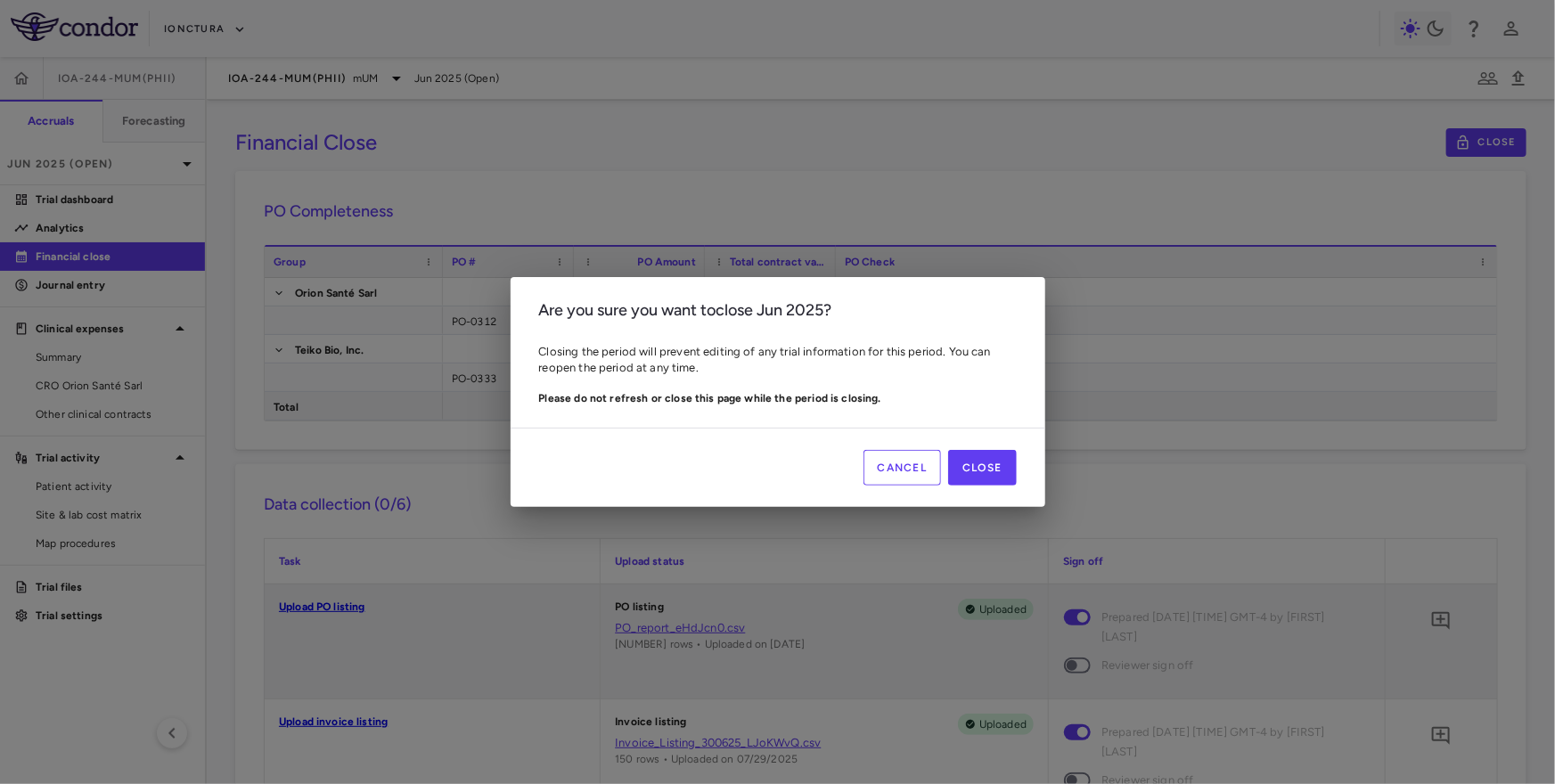click on "Cancel" at bounding box center [903, 468] 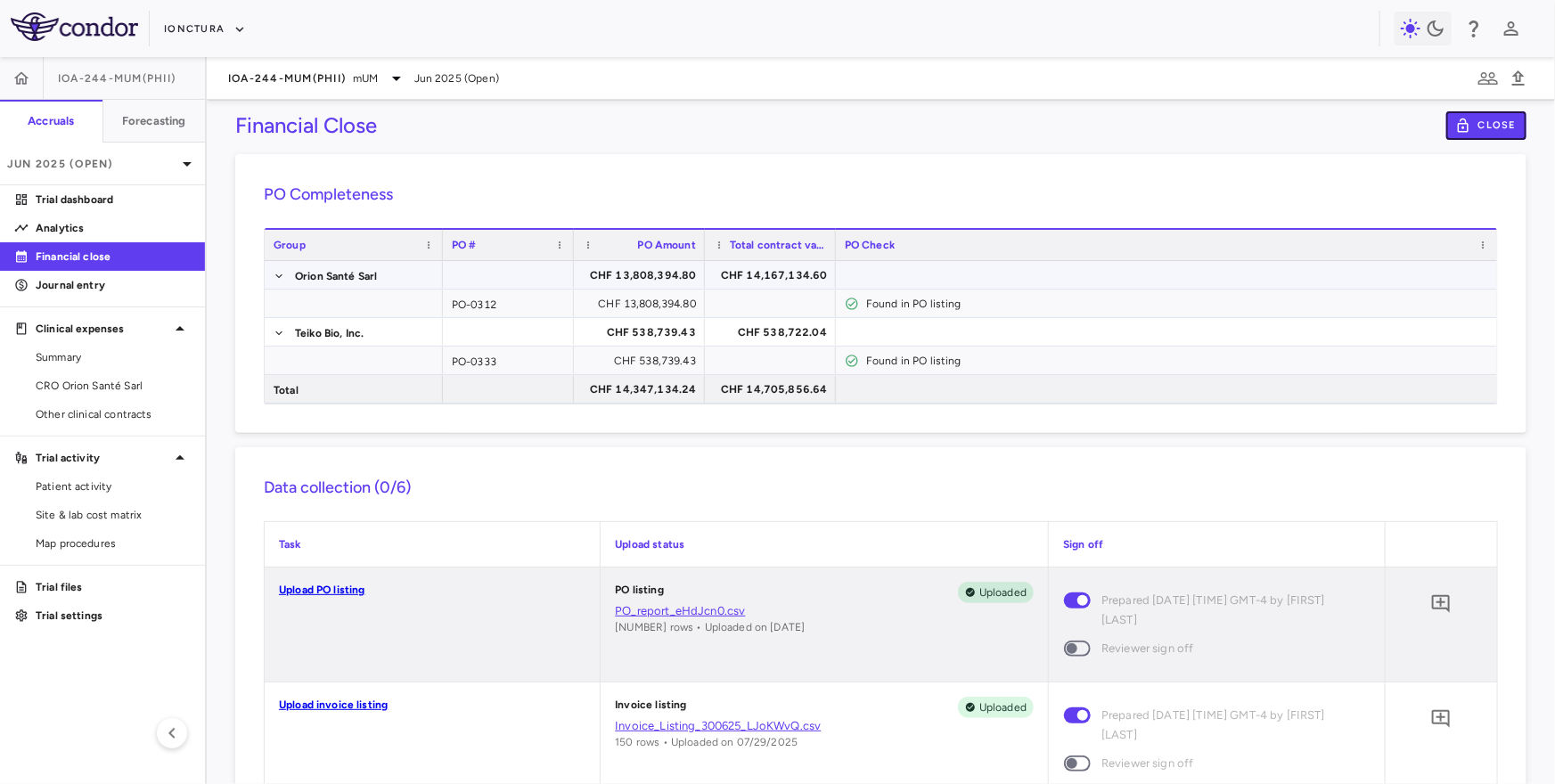 scroll, scrollTop: 16, scrollLeft: 0, axis: vertical 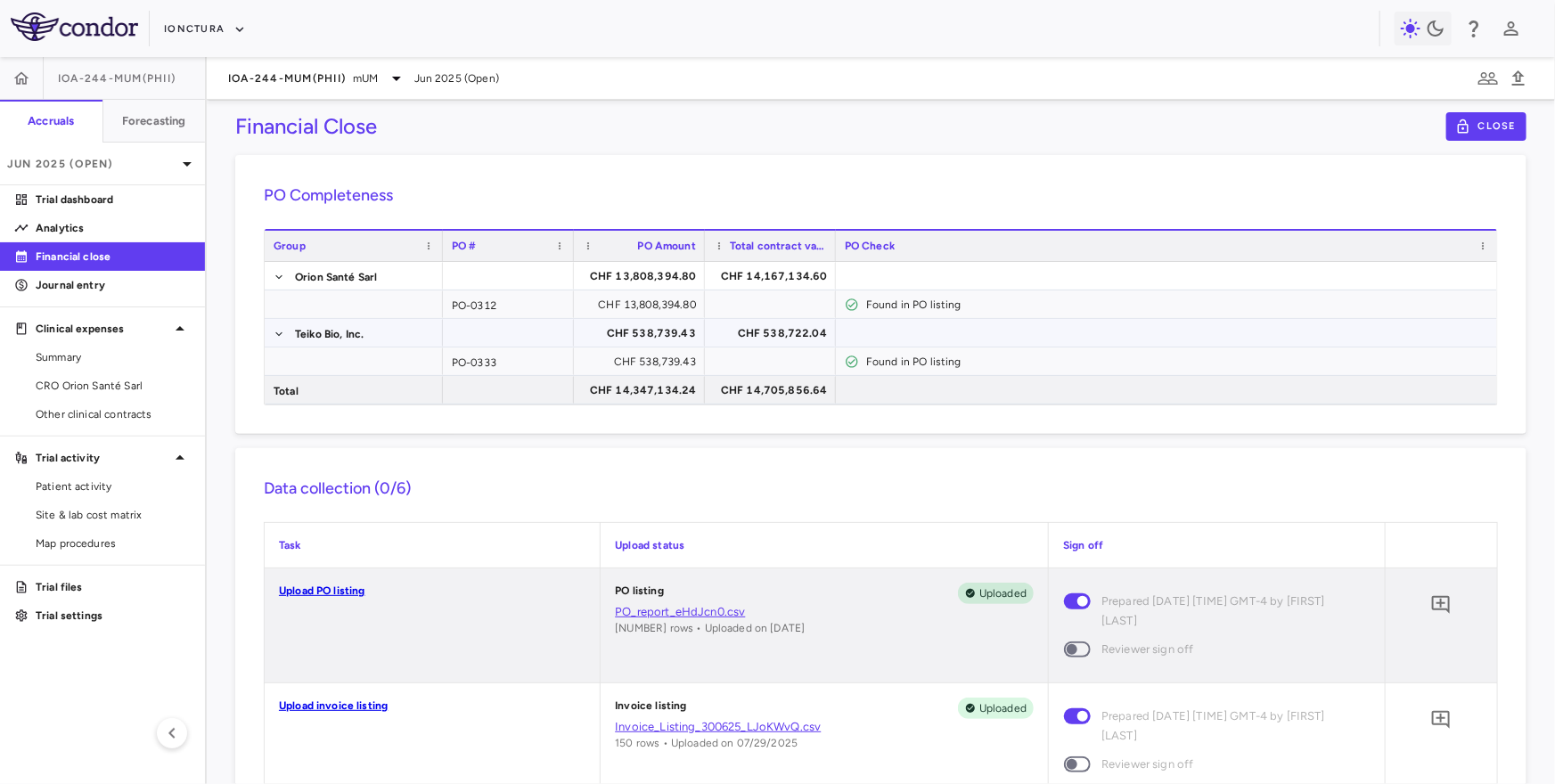 click on "CHF 538,739.43" at bounding box center [642, 333] 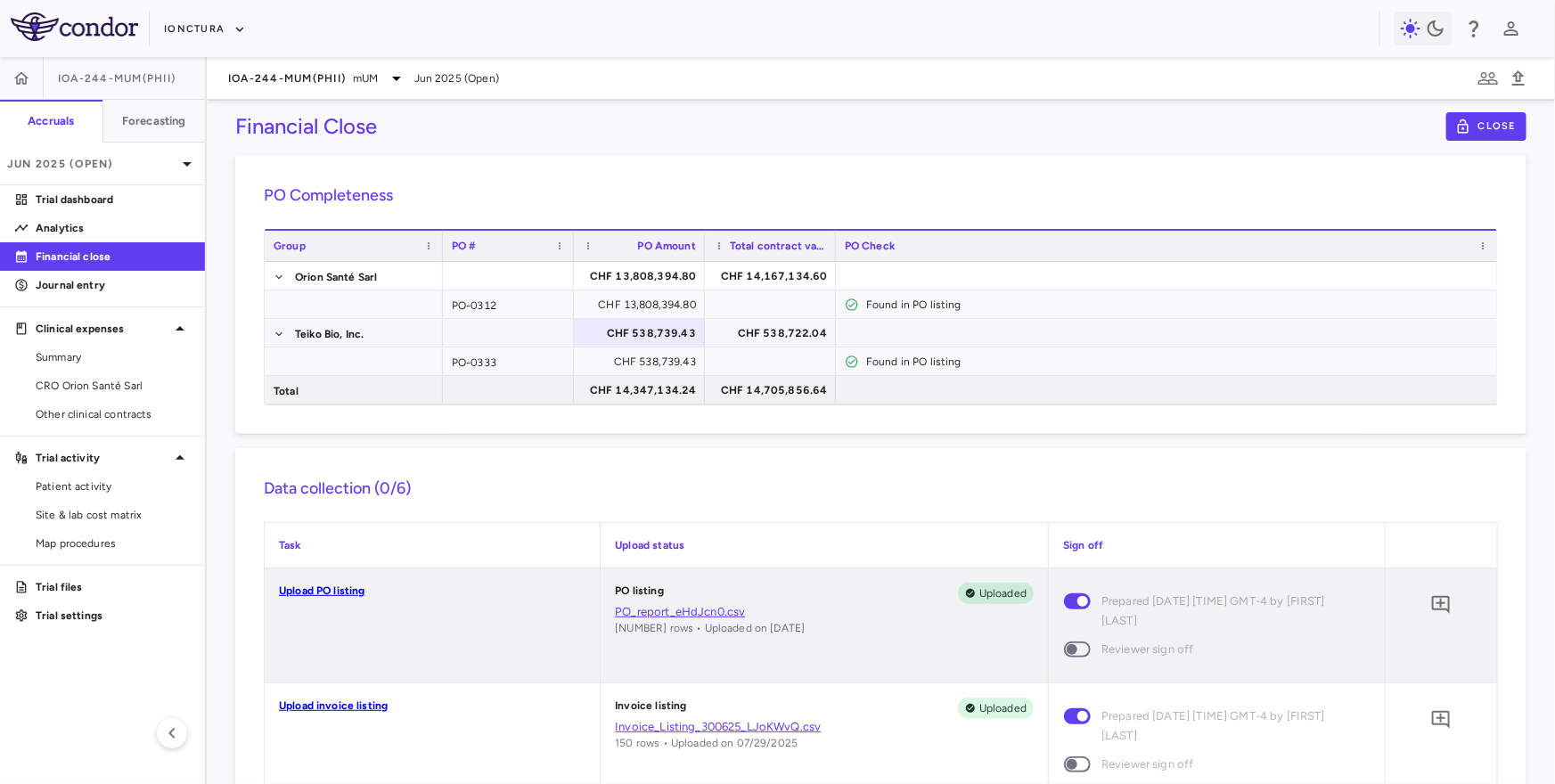 click on "CHF 538,722.04" at bounding box center [773, 333] 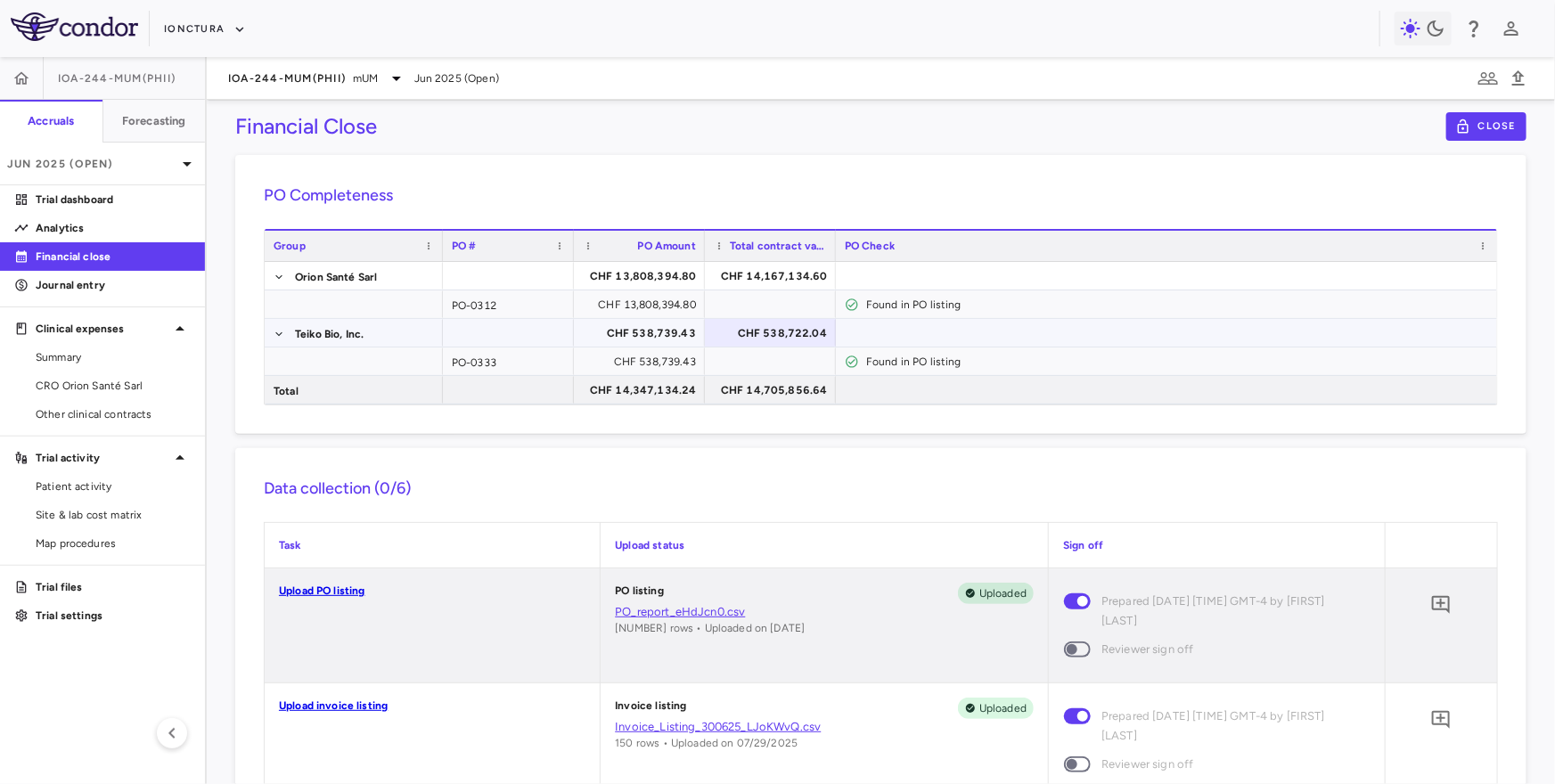 click on "CHF 538,739.43" at bounding box center (642, 333) 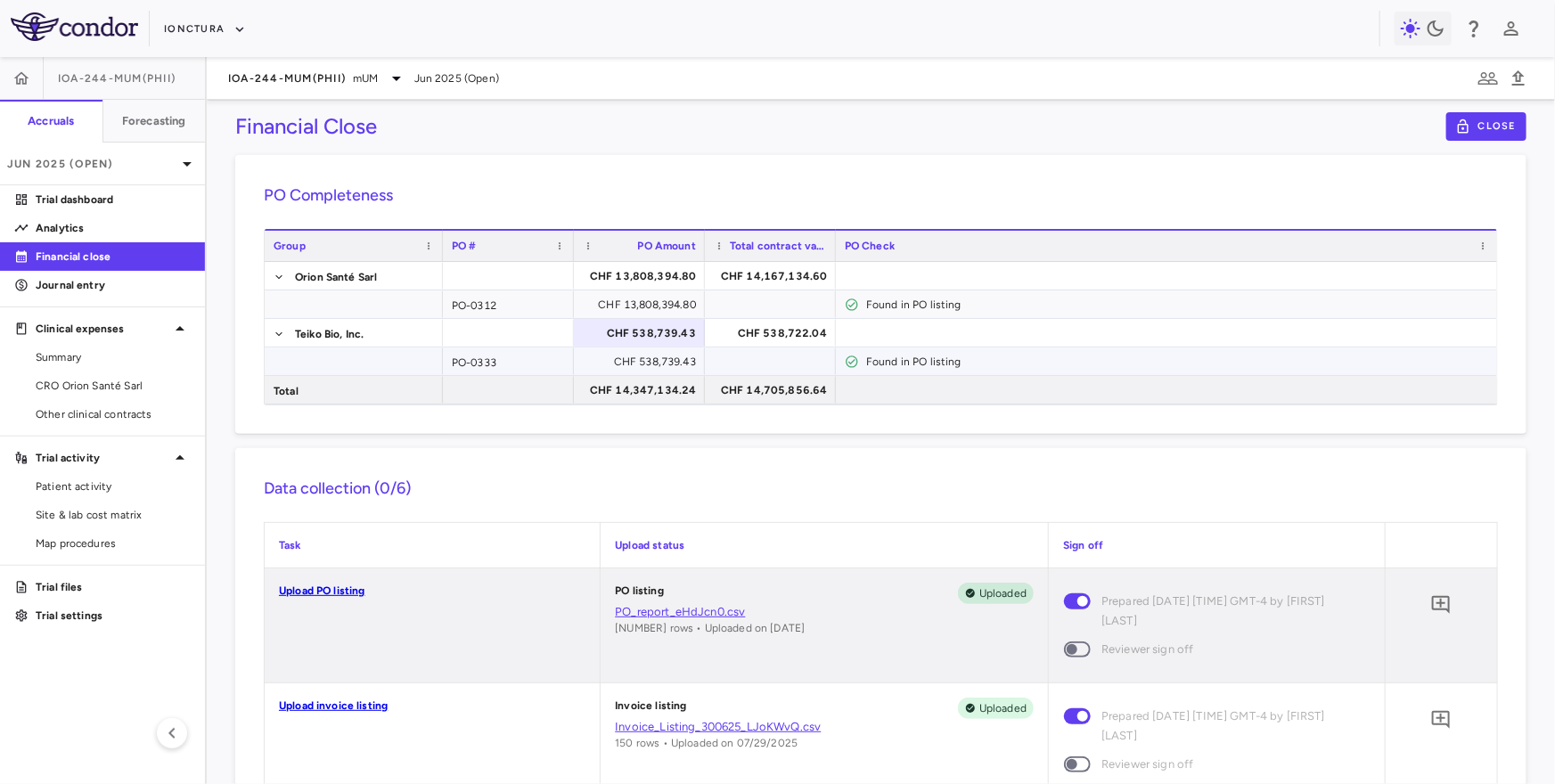 click at bounding box center [770, 361] 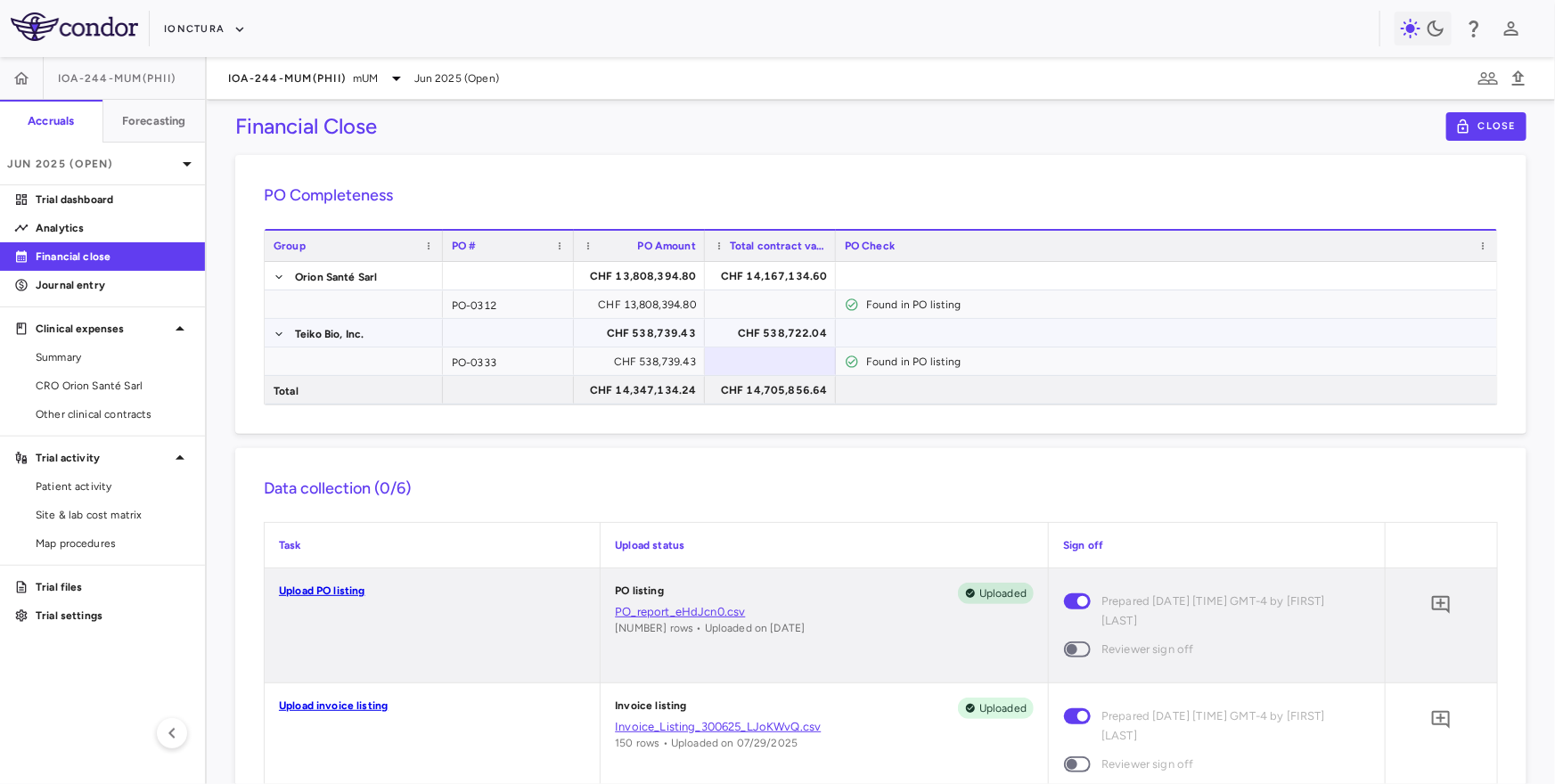 click on "CHF 538,739.43" at bounding box center (642, 333) 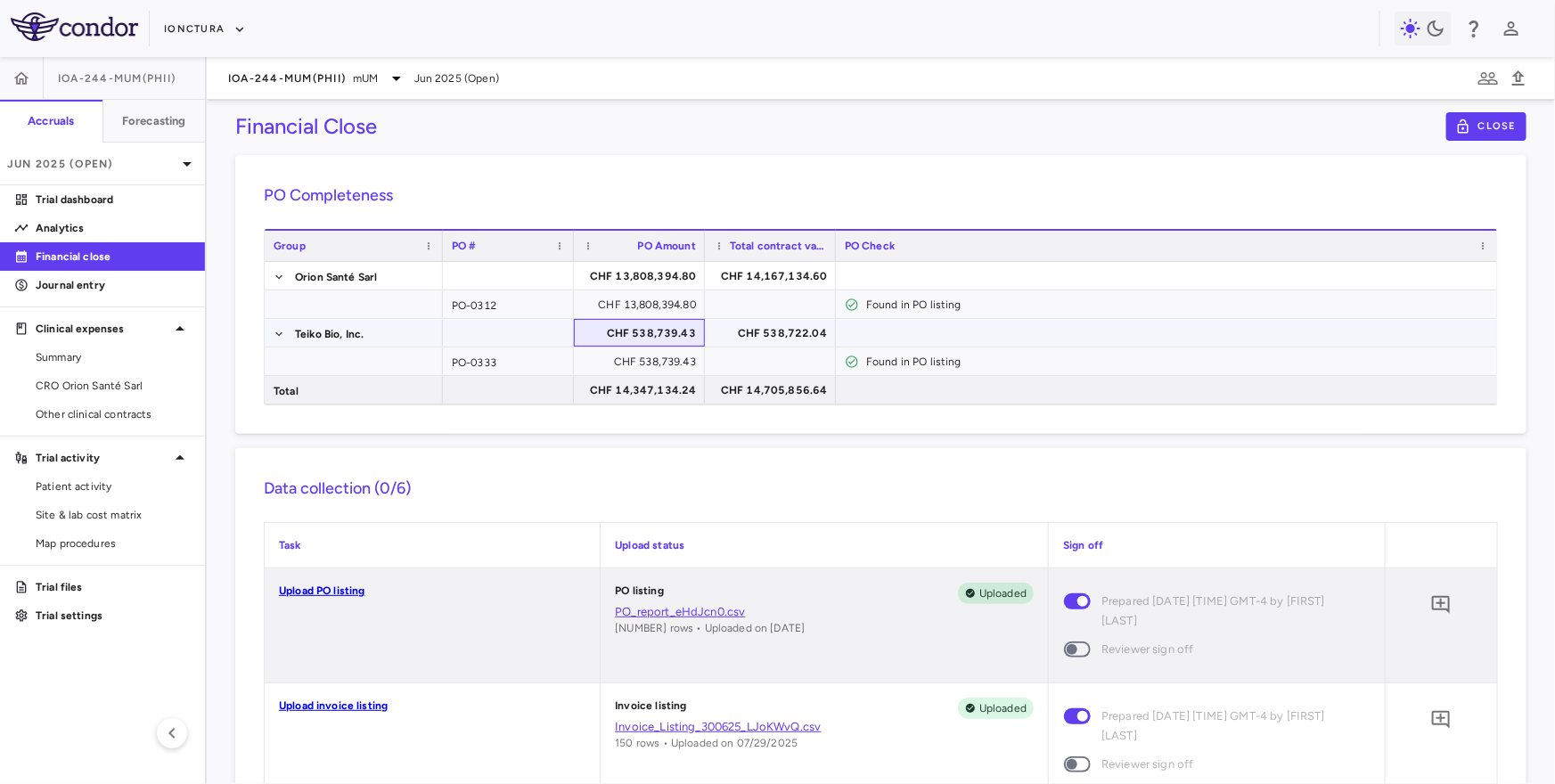 click on "CHF 538,739.43" at bounding box center (642, 333) 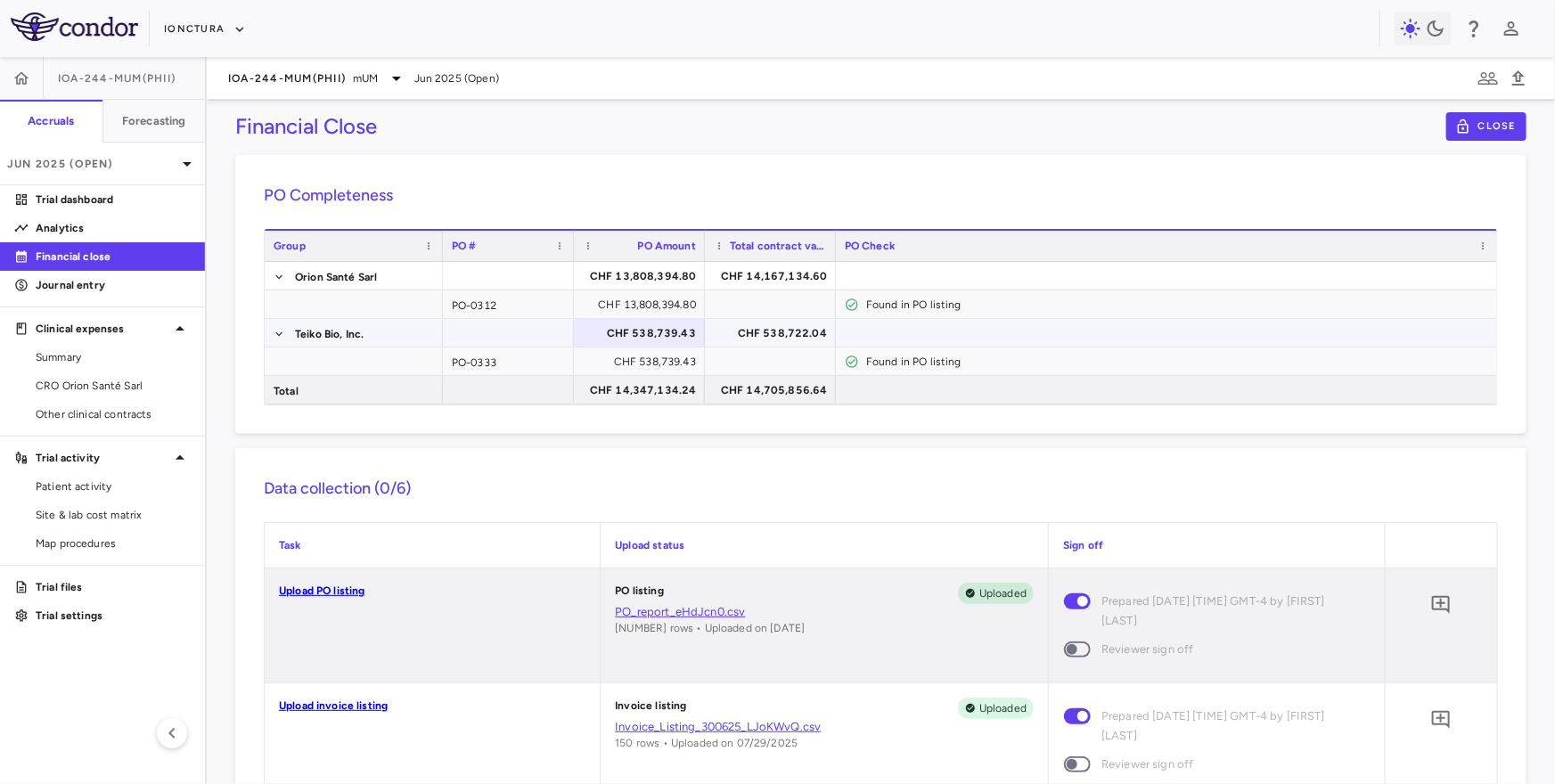 click on "CHF 538,722.04" at bounding box center (773, 333) 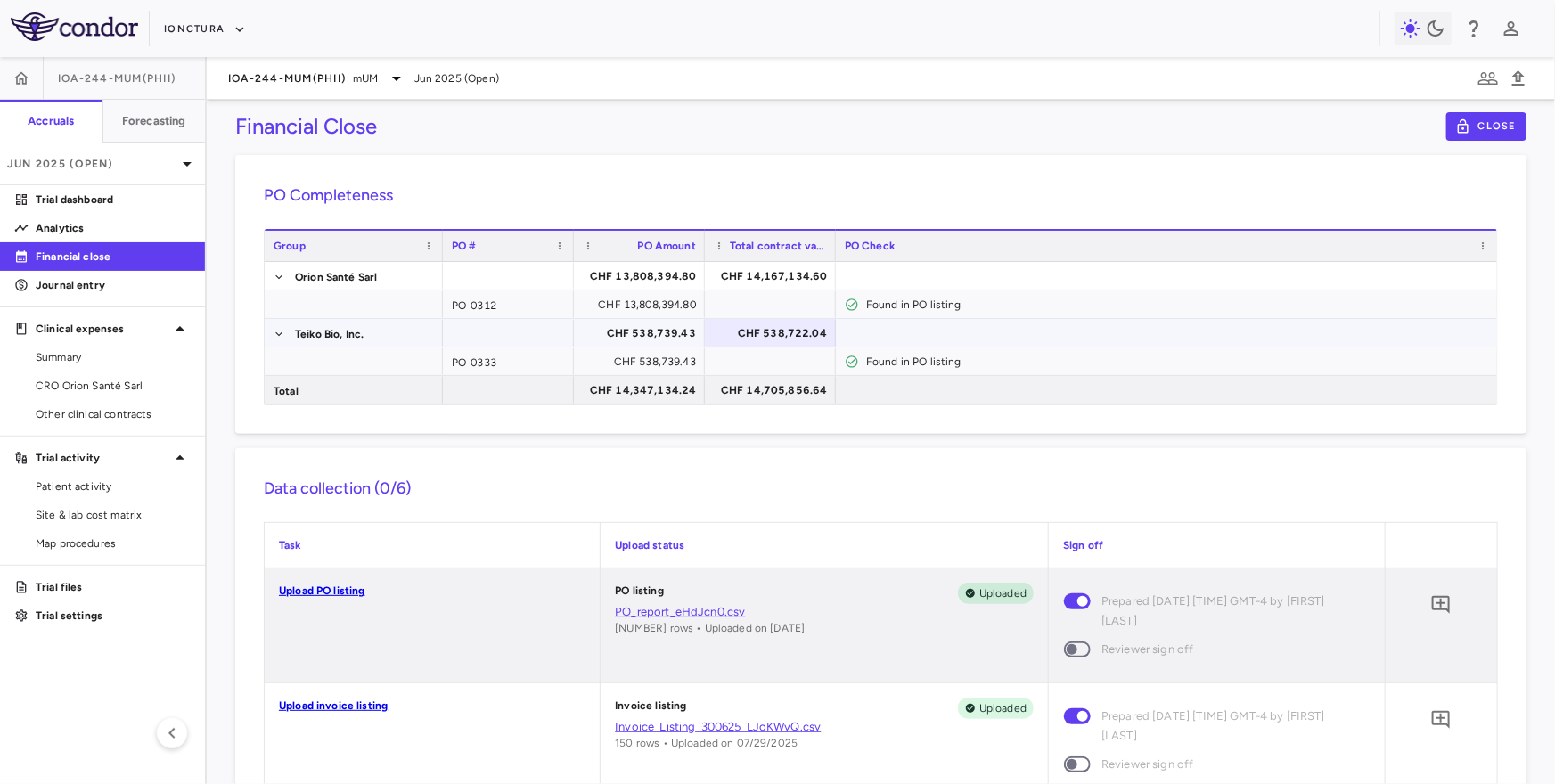 click on "CHF 538,739.43" at bounding box center (642, 333) 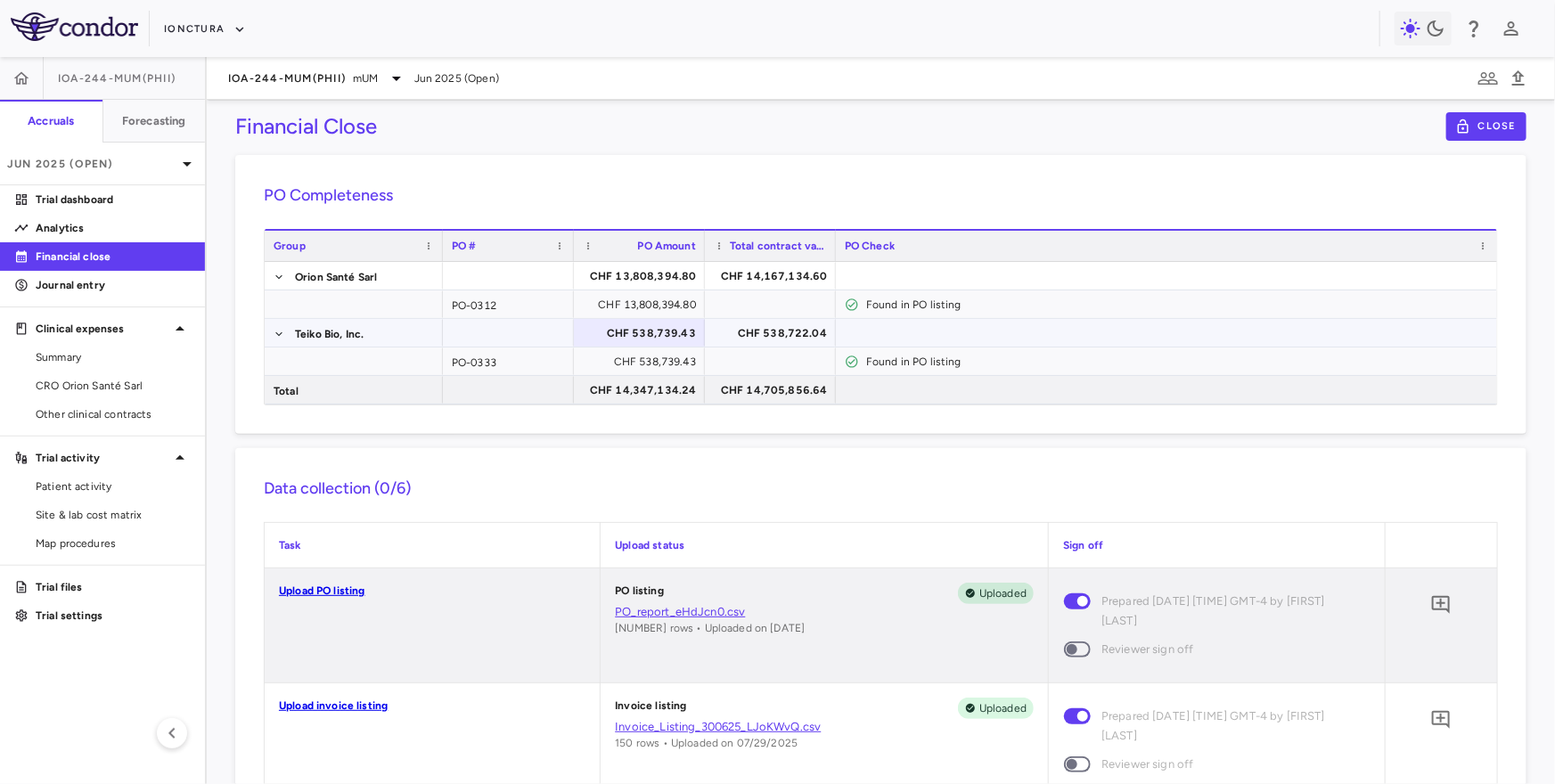 click on "CHF 538,722.04" at bounding box center [773, 333] 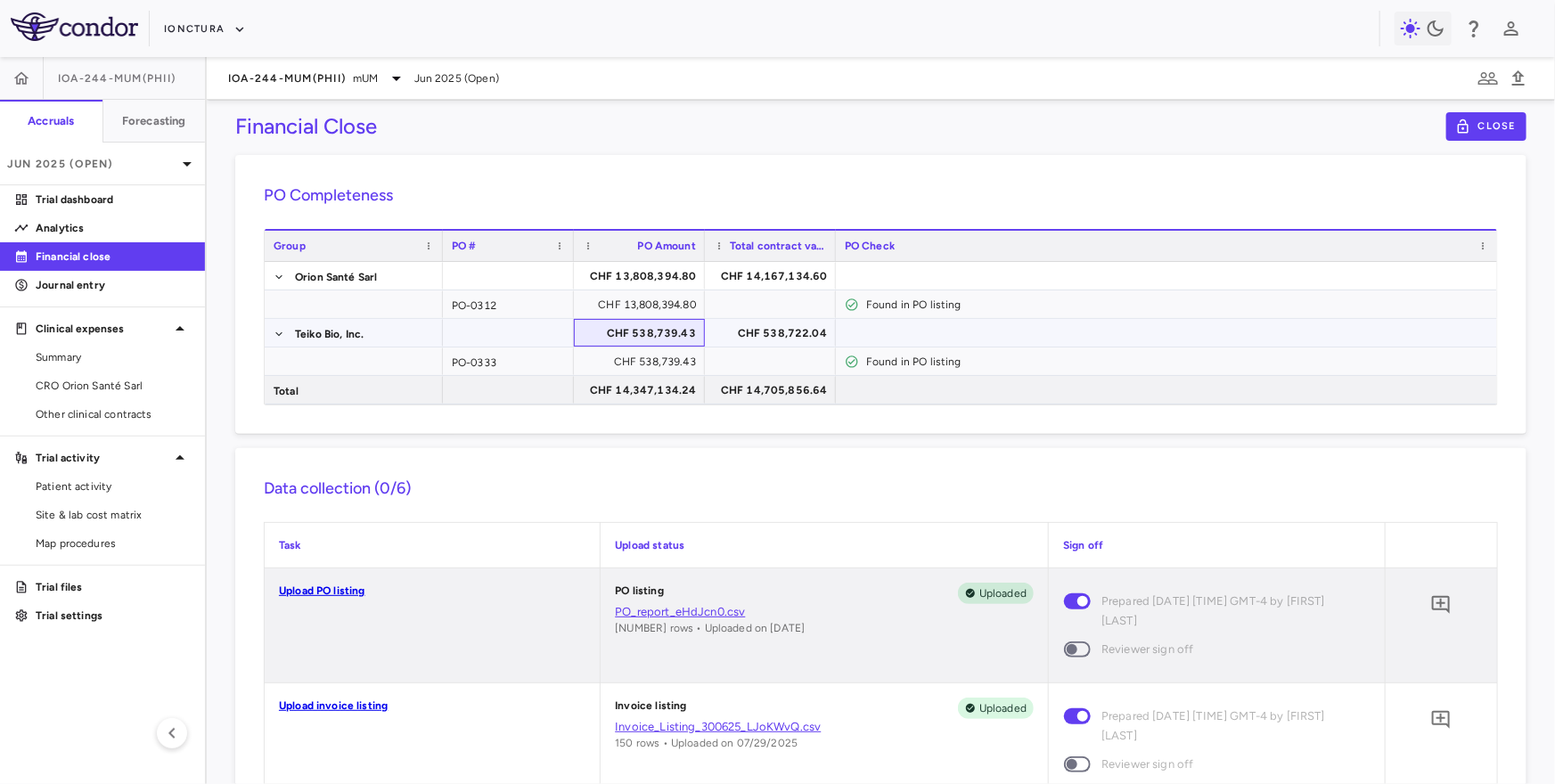 click on "CHF 538,739.43" at bounding box center [642, 333] 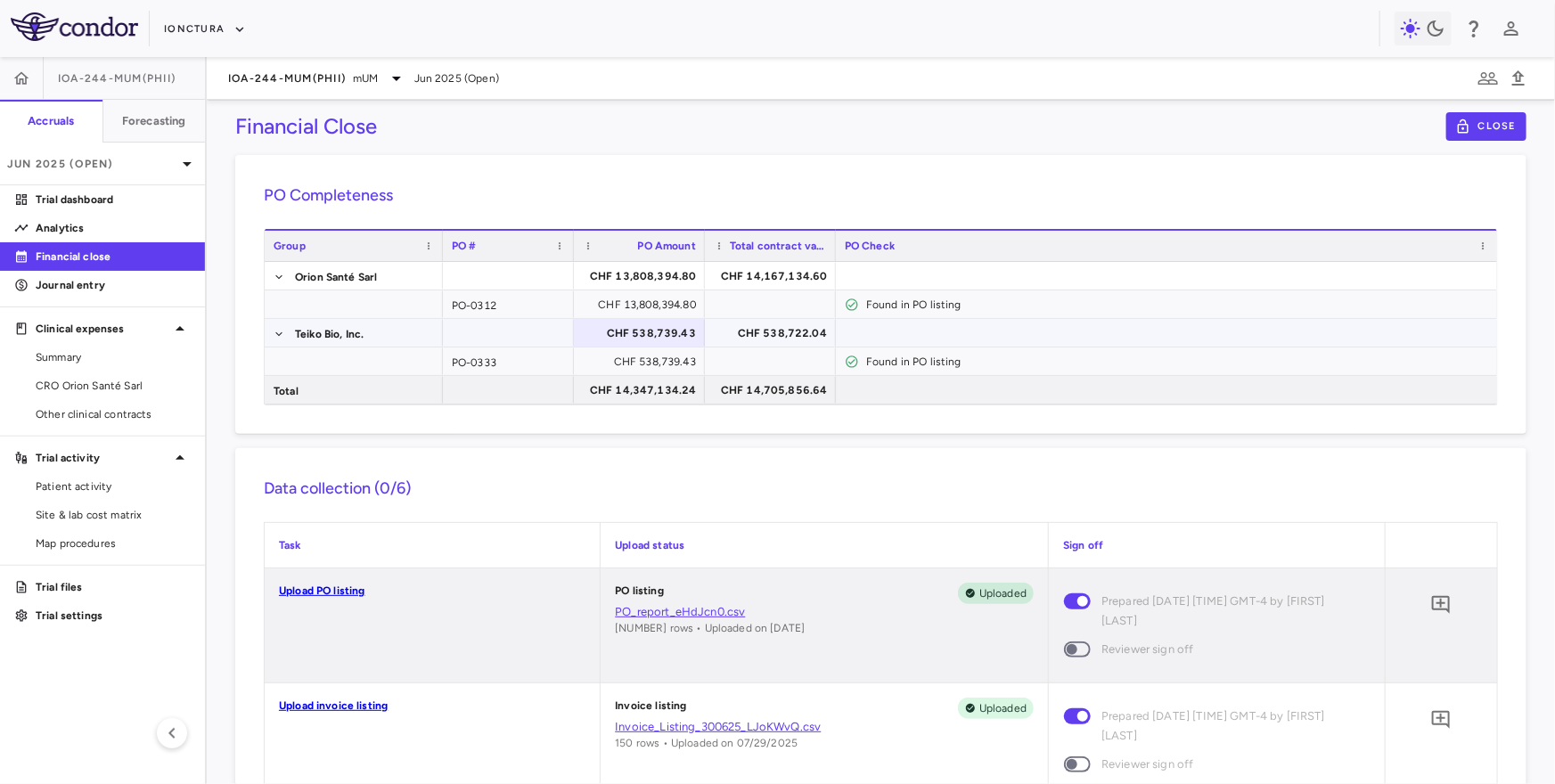 click on "CHF 538,722.04" at bounding box center (773, 333) 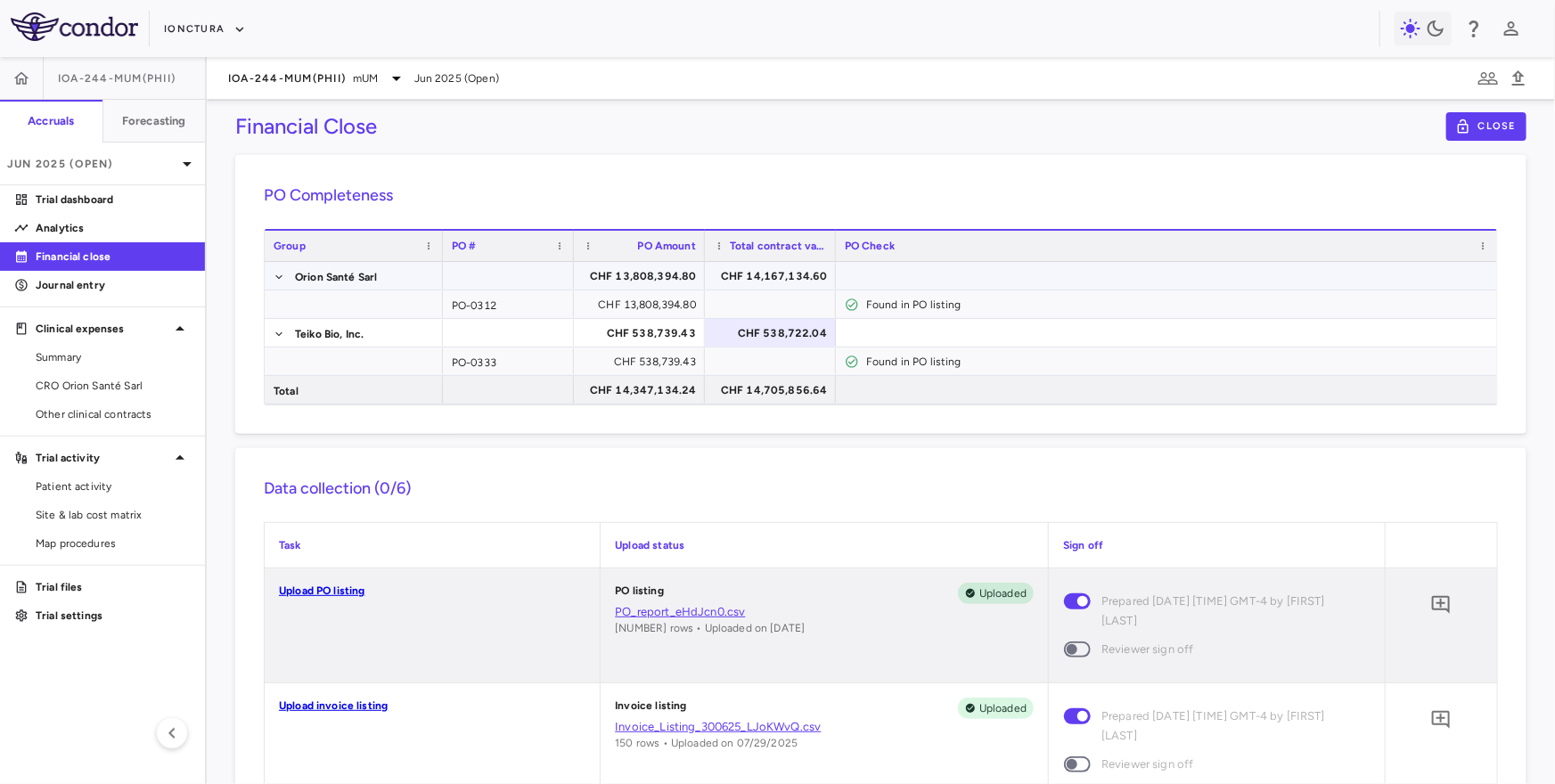click on "CHF 13,808,394.80" at bounding box center [643, 276] 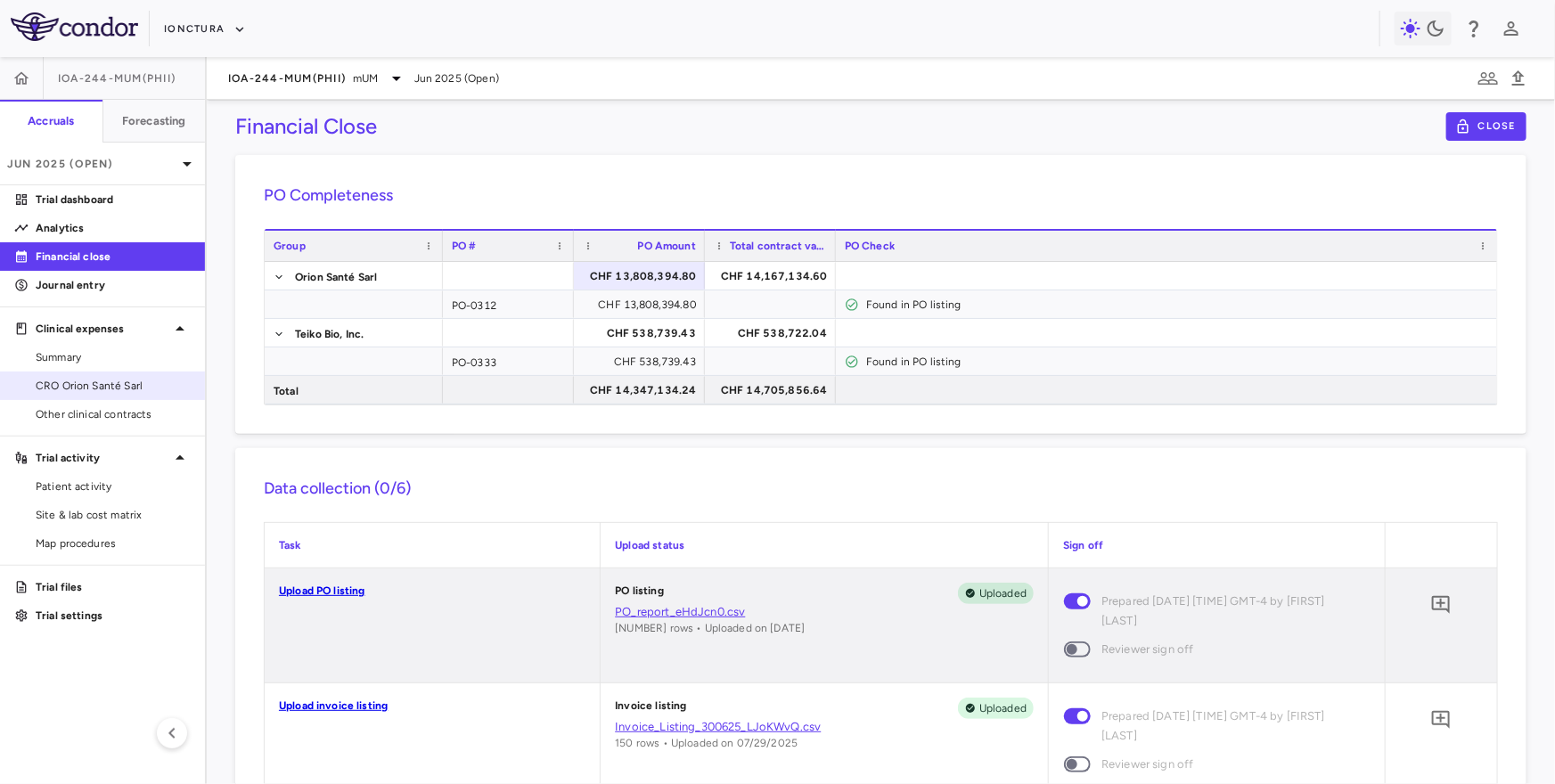 click on "CRO Orion Santé Sarl" at bounding box center (113, 386) 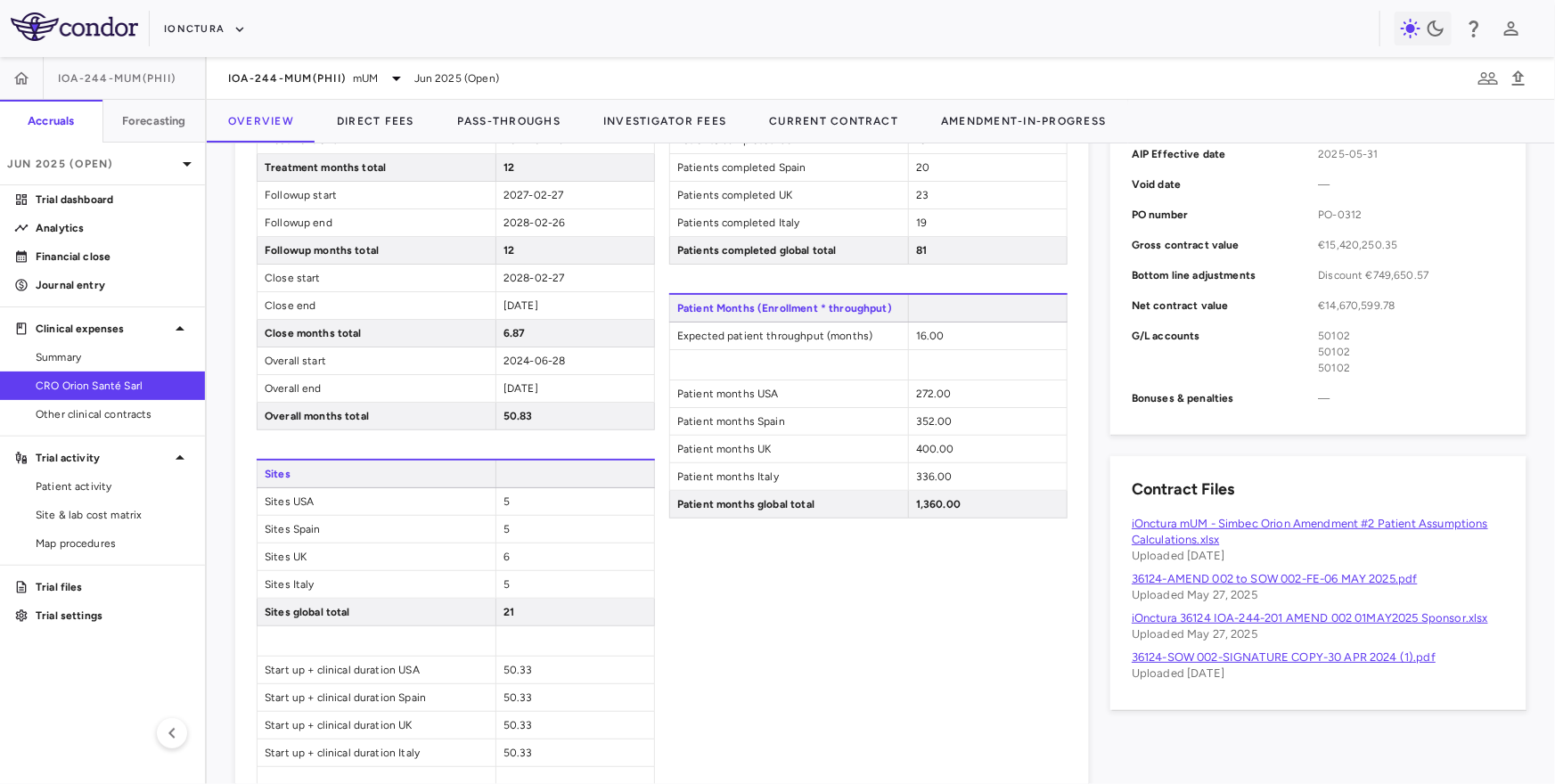 scroll, scrollTop: 695, scrollLeft: 0, axis: vertical 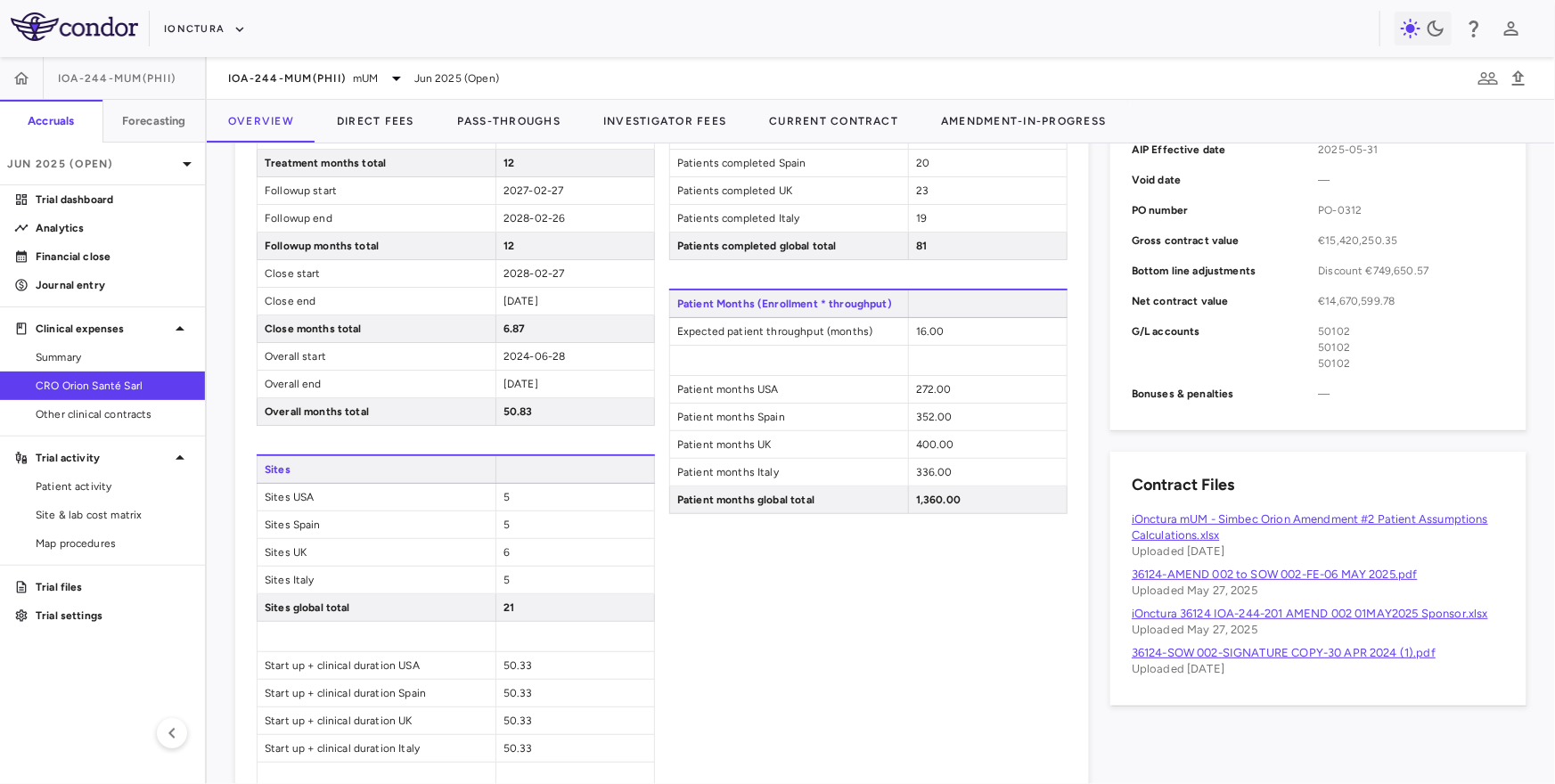 click on "36124-AMEND 002 to SOW 002-FE-06 MAY 2025.pdf" at bounding box center (1274, 574) 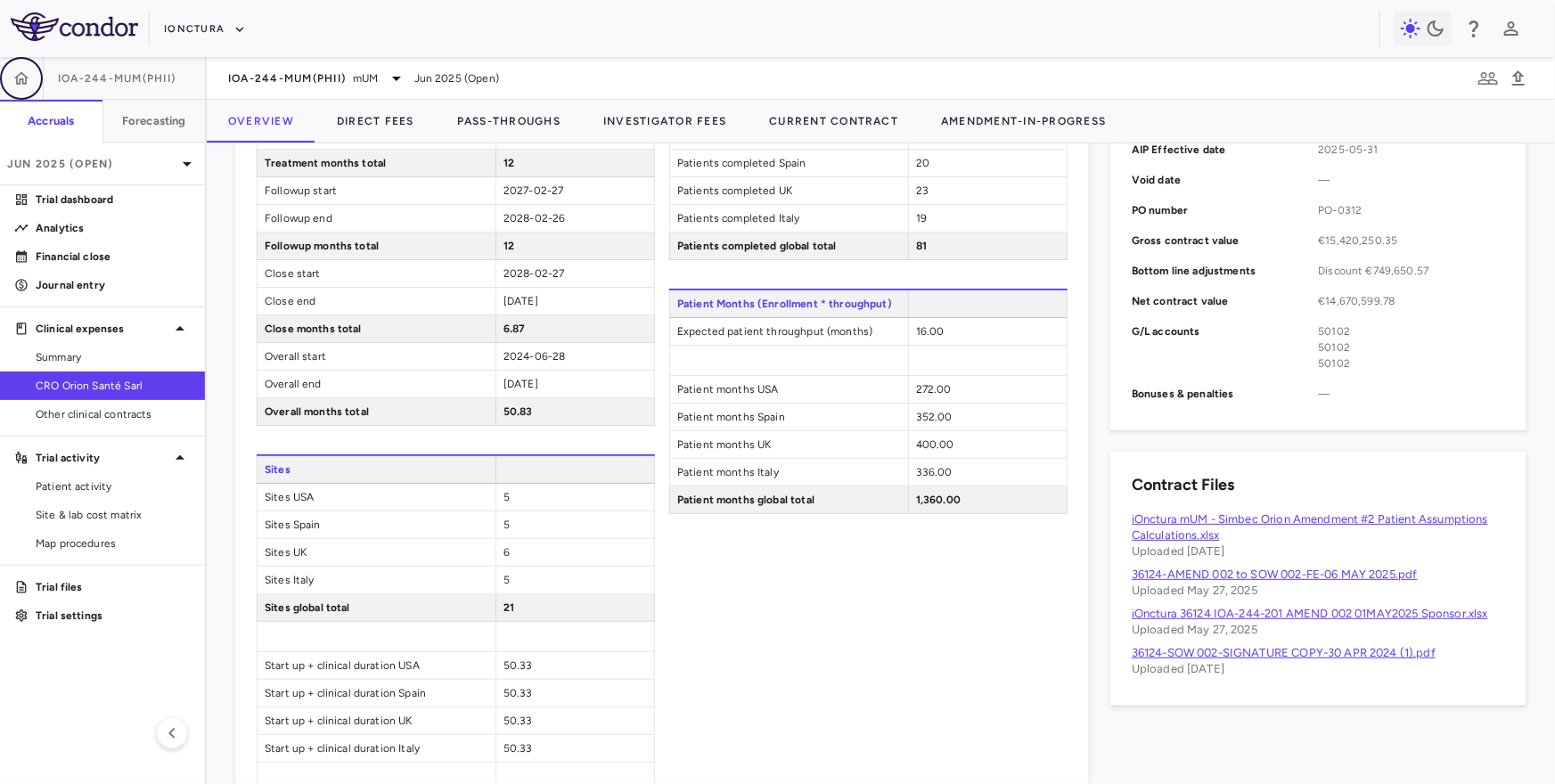 click 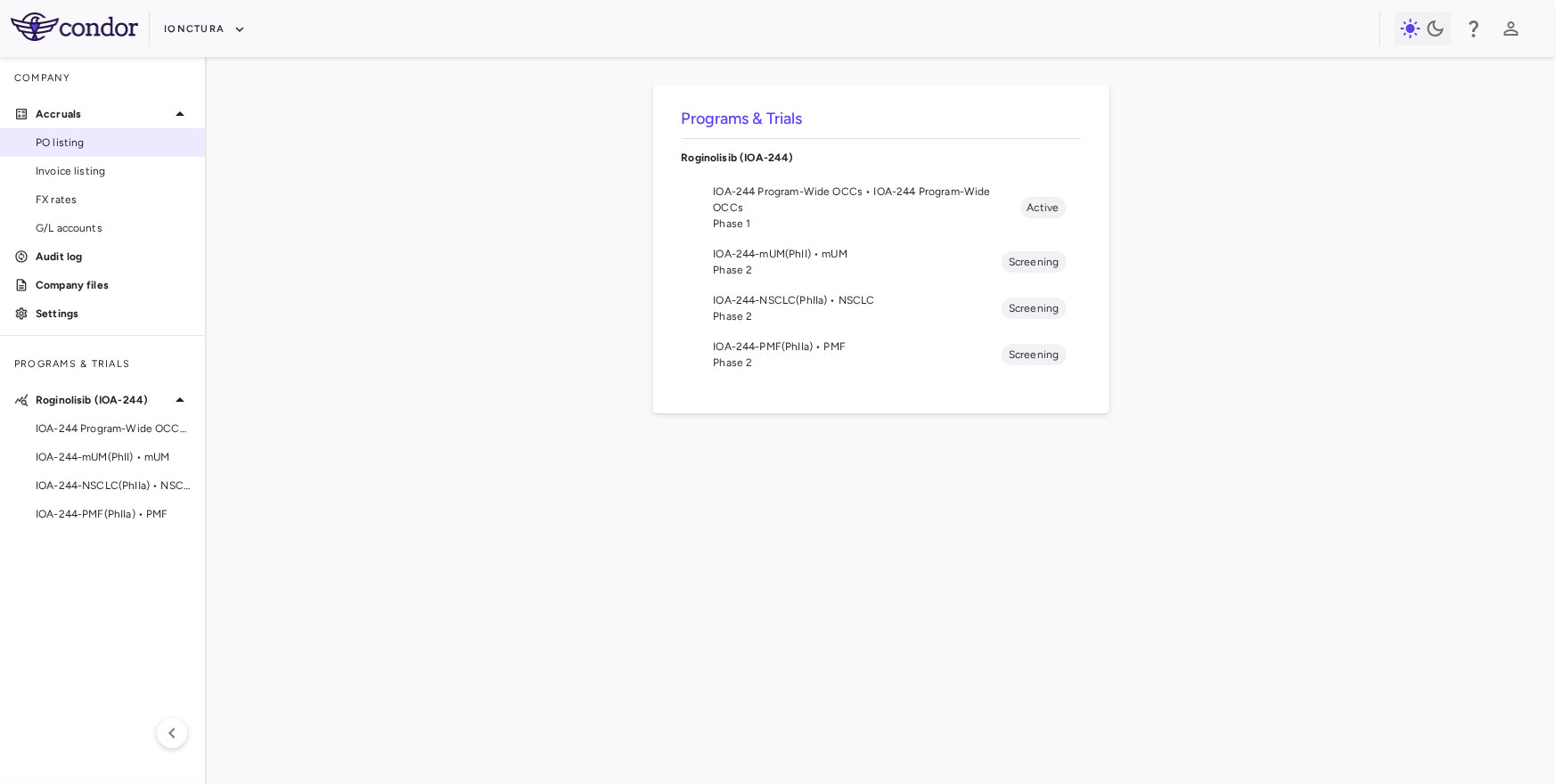 click on "PO listing" at bounding box center [113, 143] 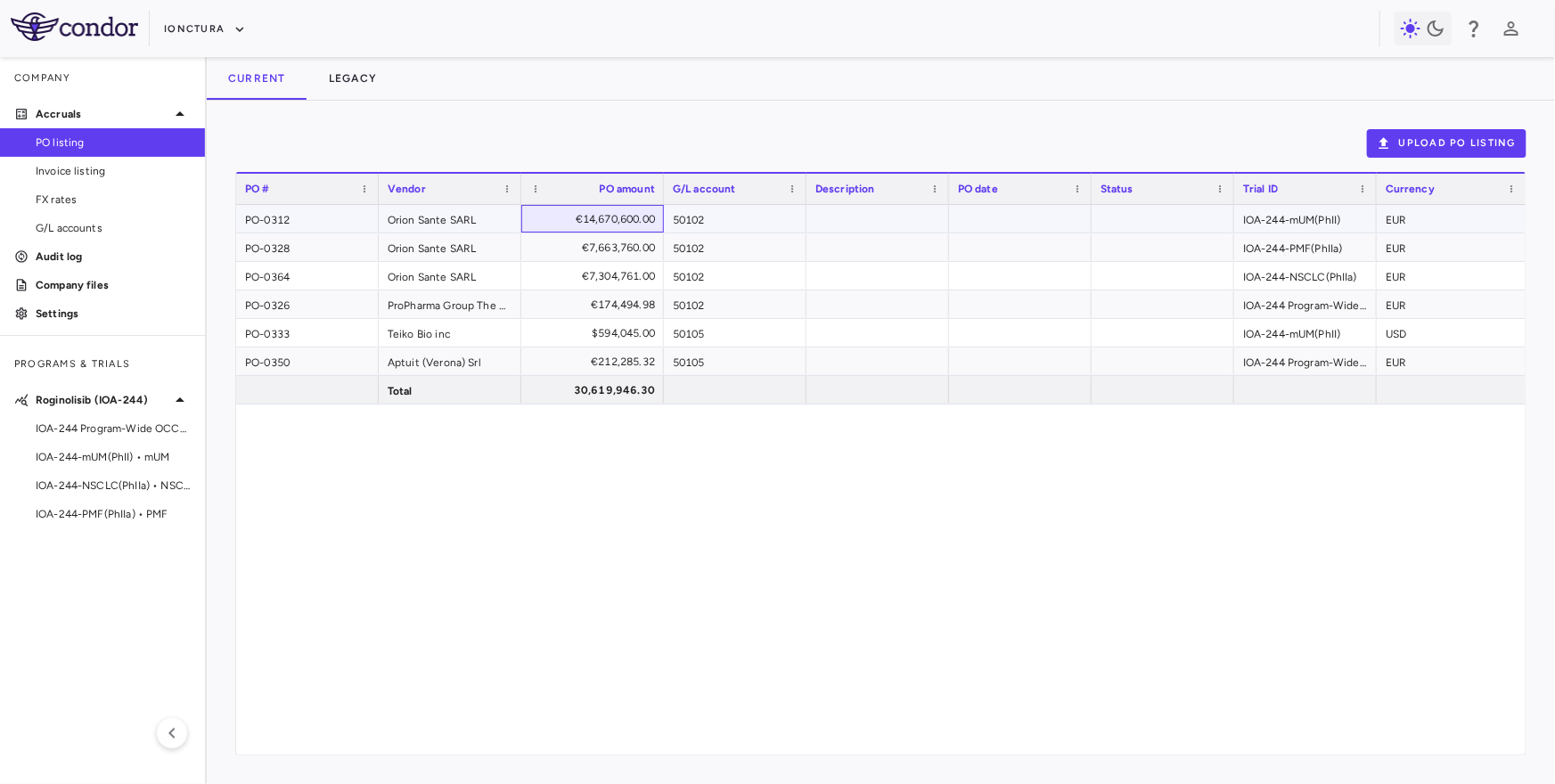 click on "€14,670,600.00" at bounding box center [596, 219] 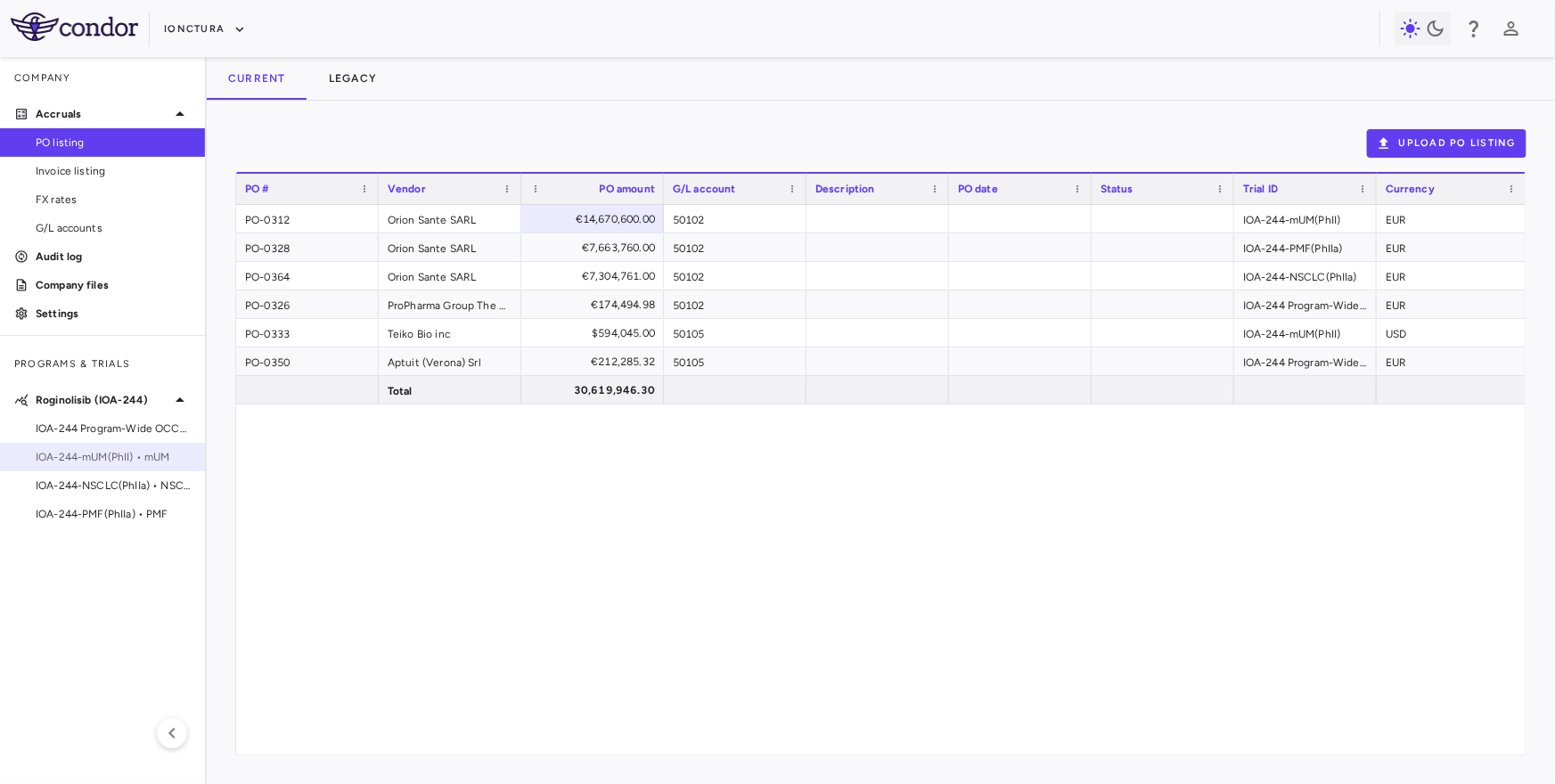 click on "IOA-244-mUM(PhII) • mUM" at bounding box center (113, 457) 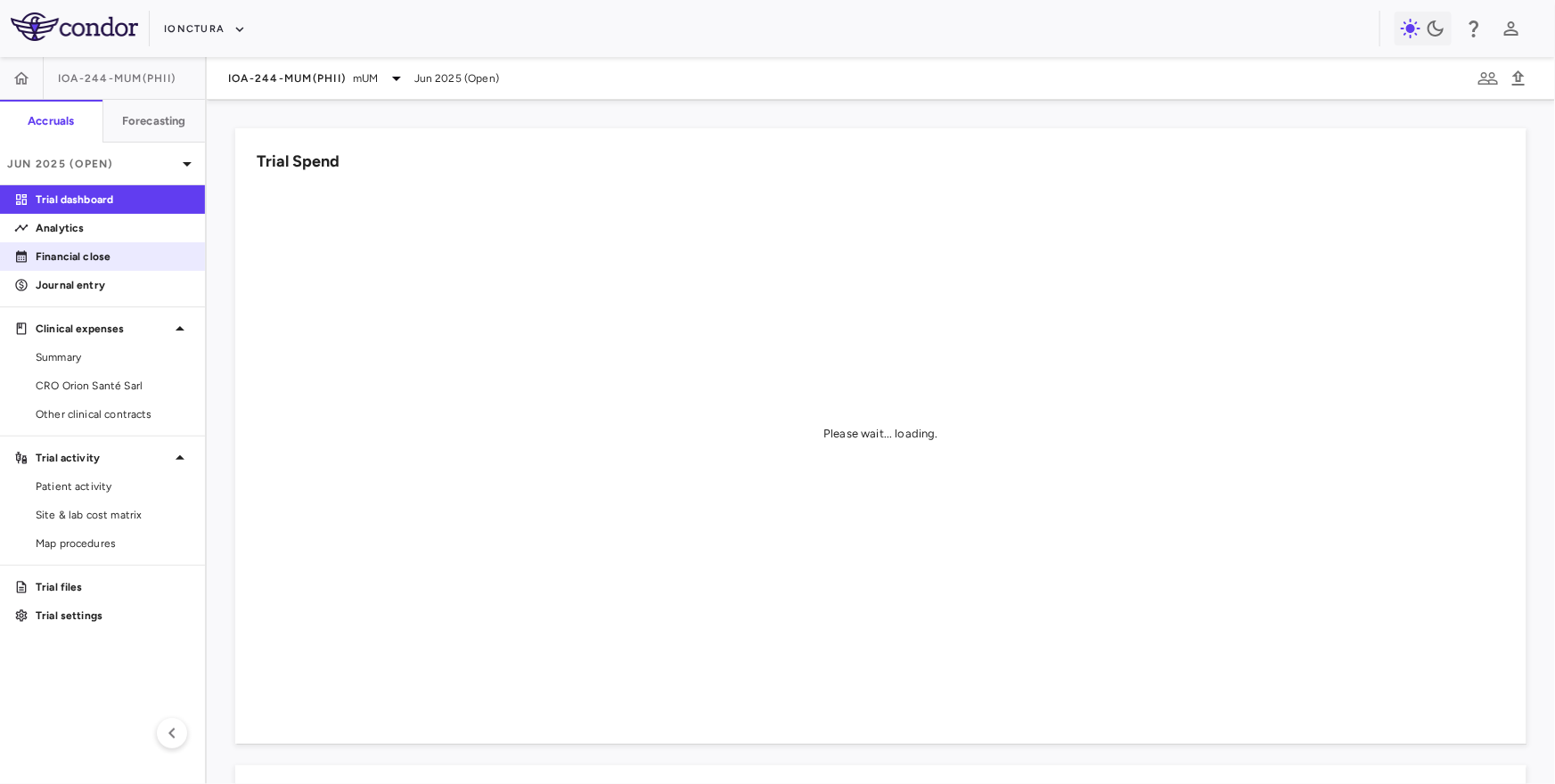 click on "Financial close" at bounding box center (113, 257) 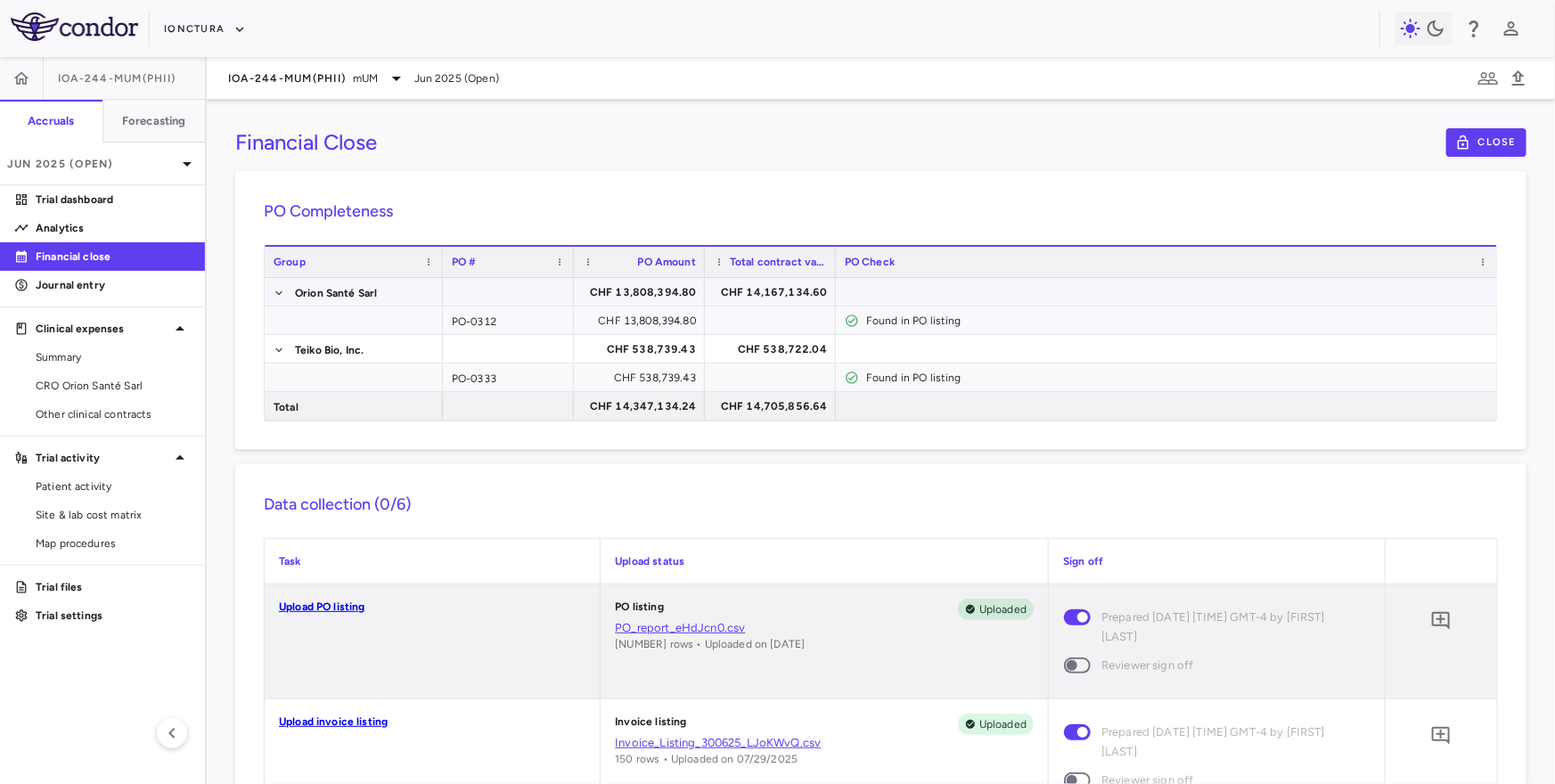 click on "CHF 13,808,394.80" at bounding box center (643, 292) 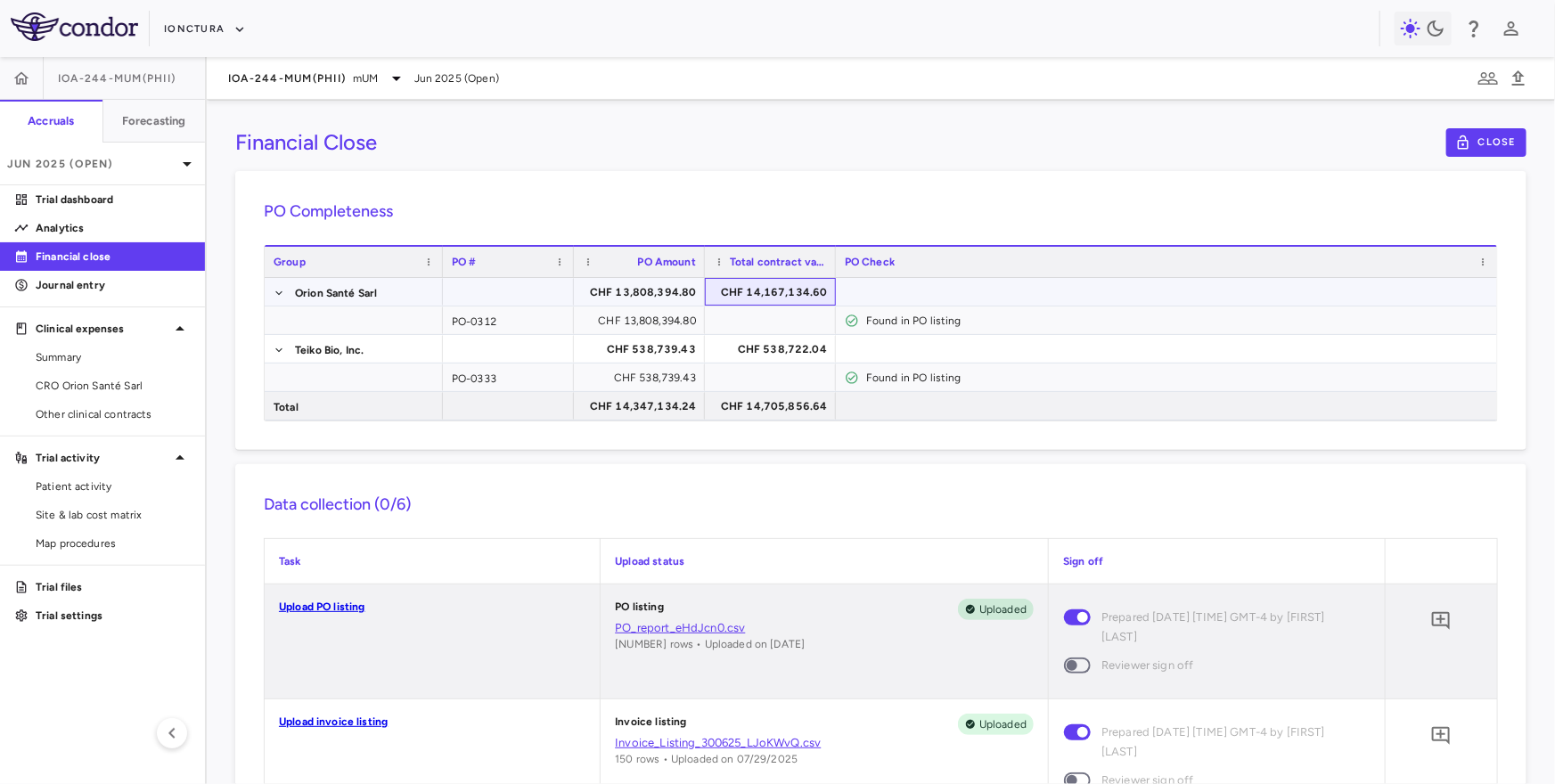 click on "CHF 14,167,134.60" at bounding box center (774, 292) 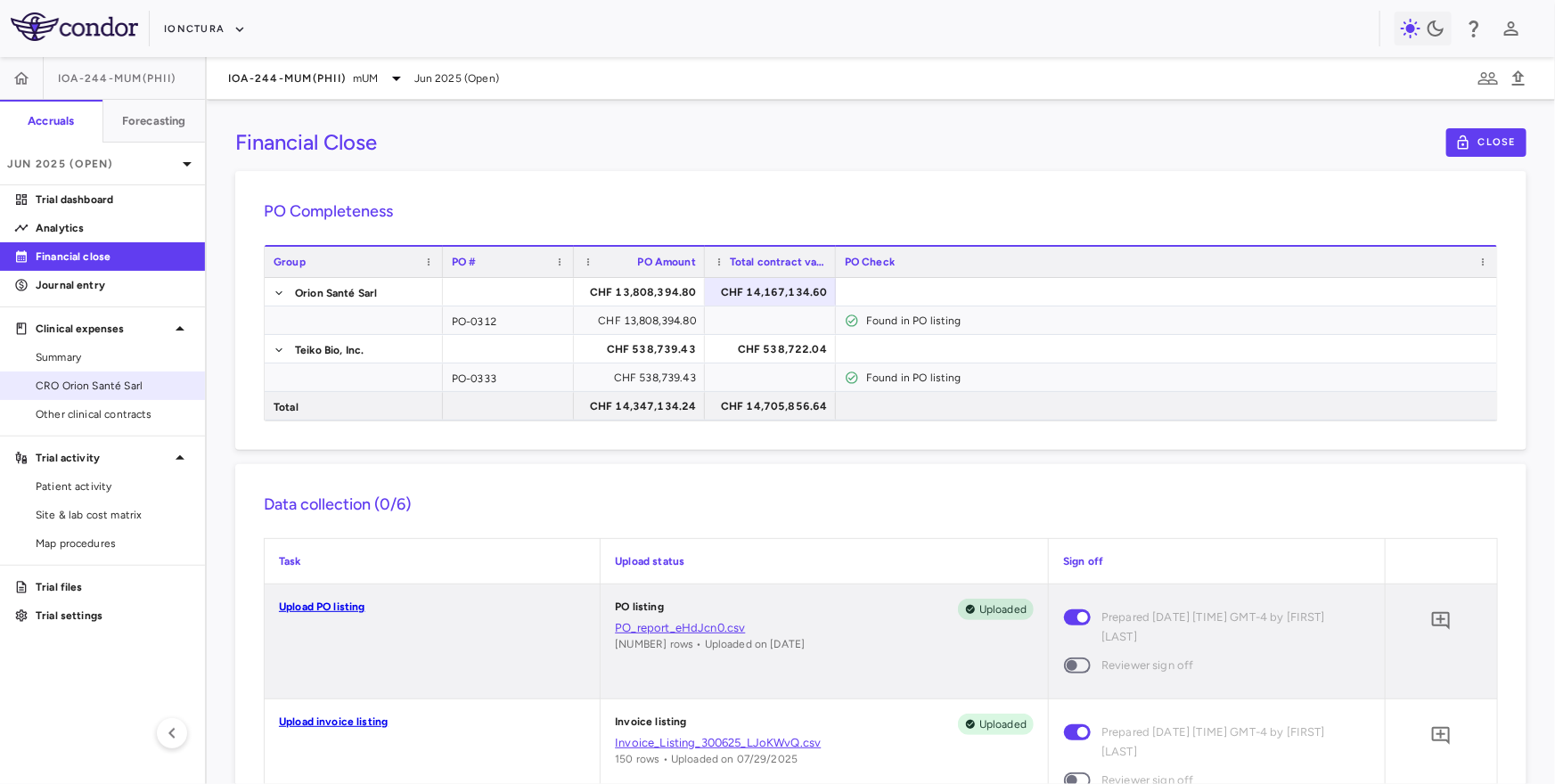 click on "CRO Orion Santé Sarl" at bounding box center (113, 386) 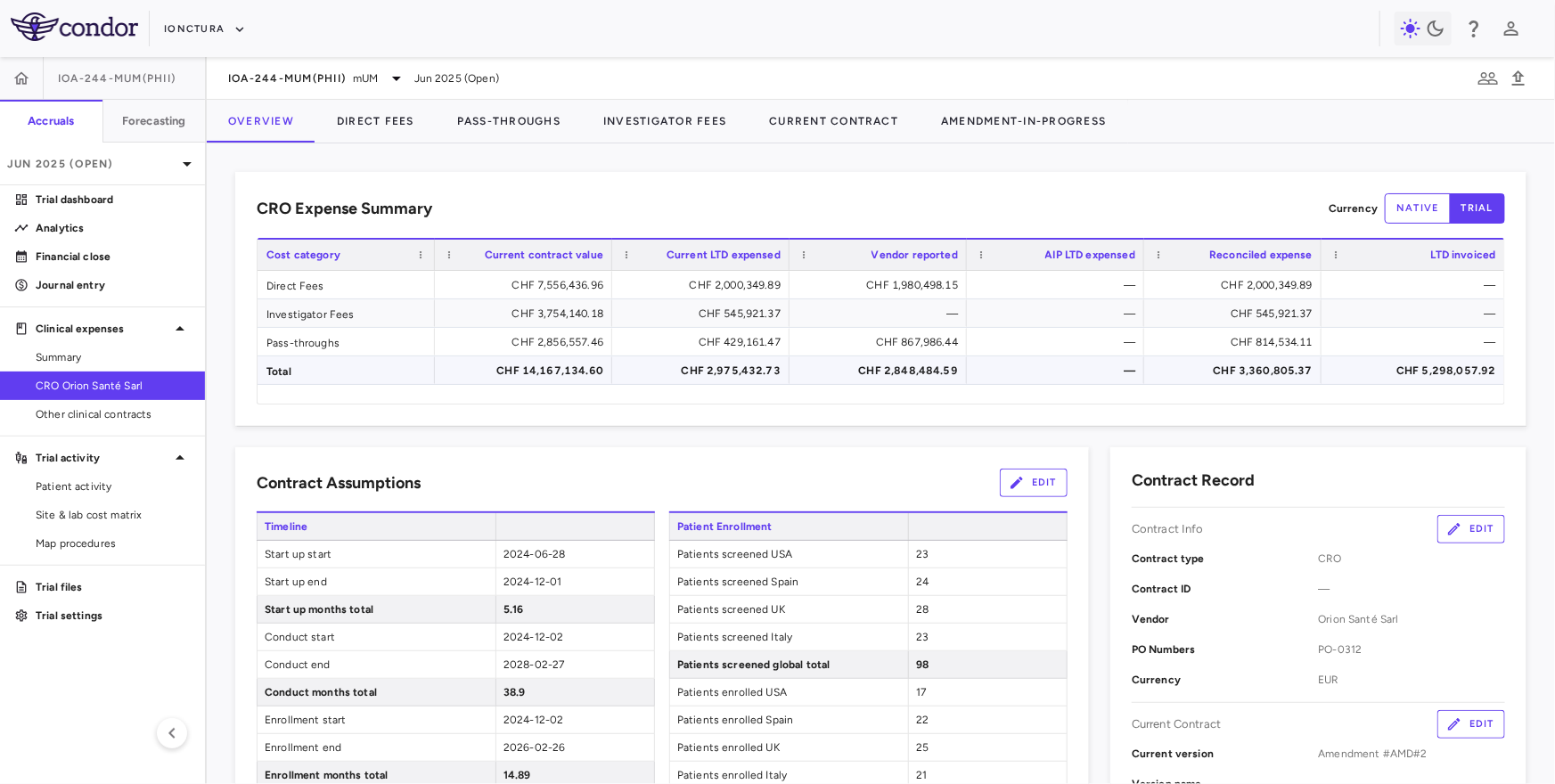 click on "CHF 14,167,134.60" at bounding box center [527, 371] 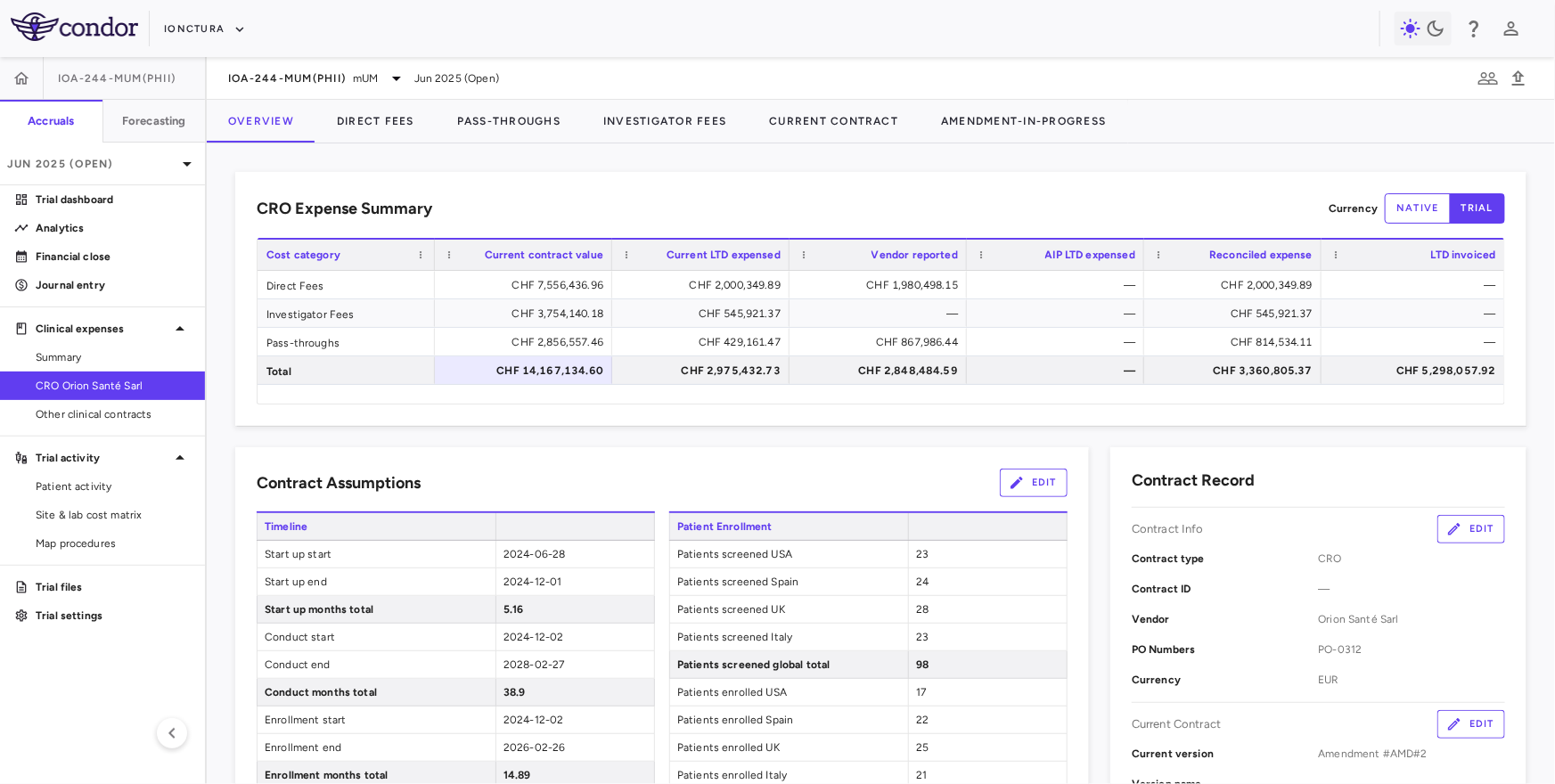click on "native" at bounding box center (1418, 208) 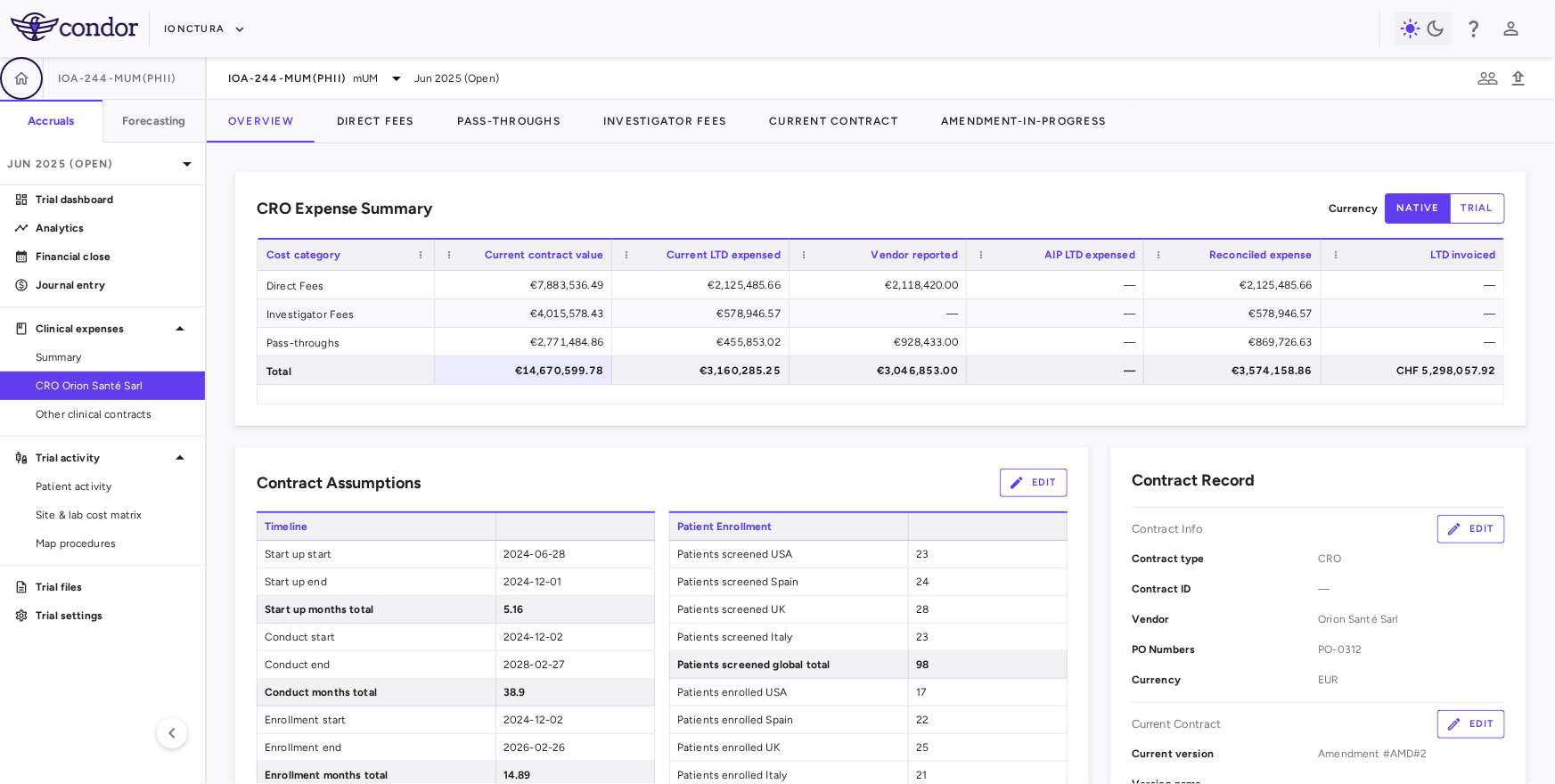 click 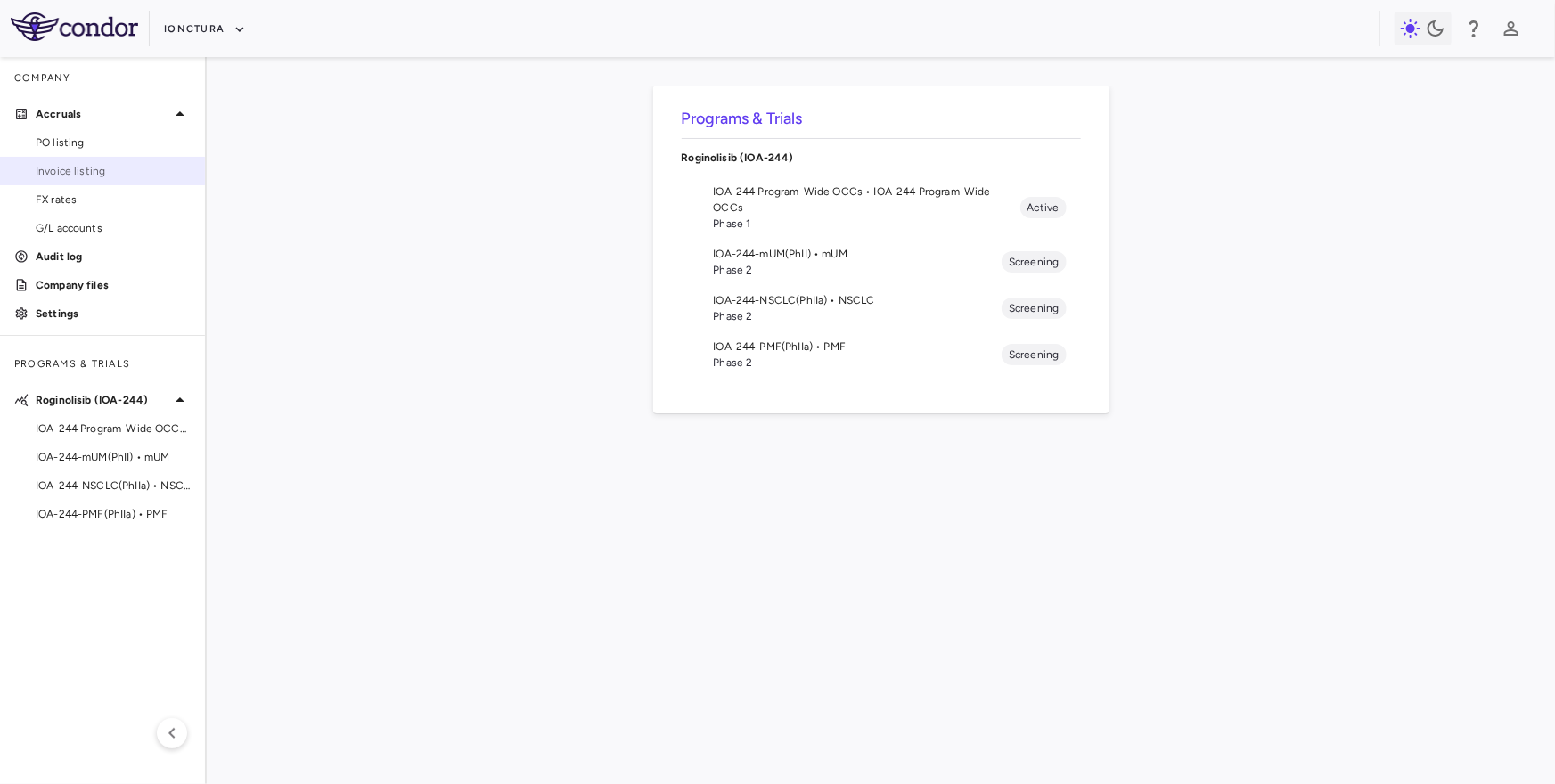 click on "Invoice listing" at bounding box center [102, 171] 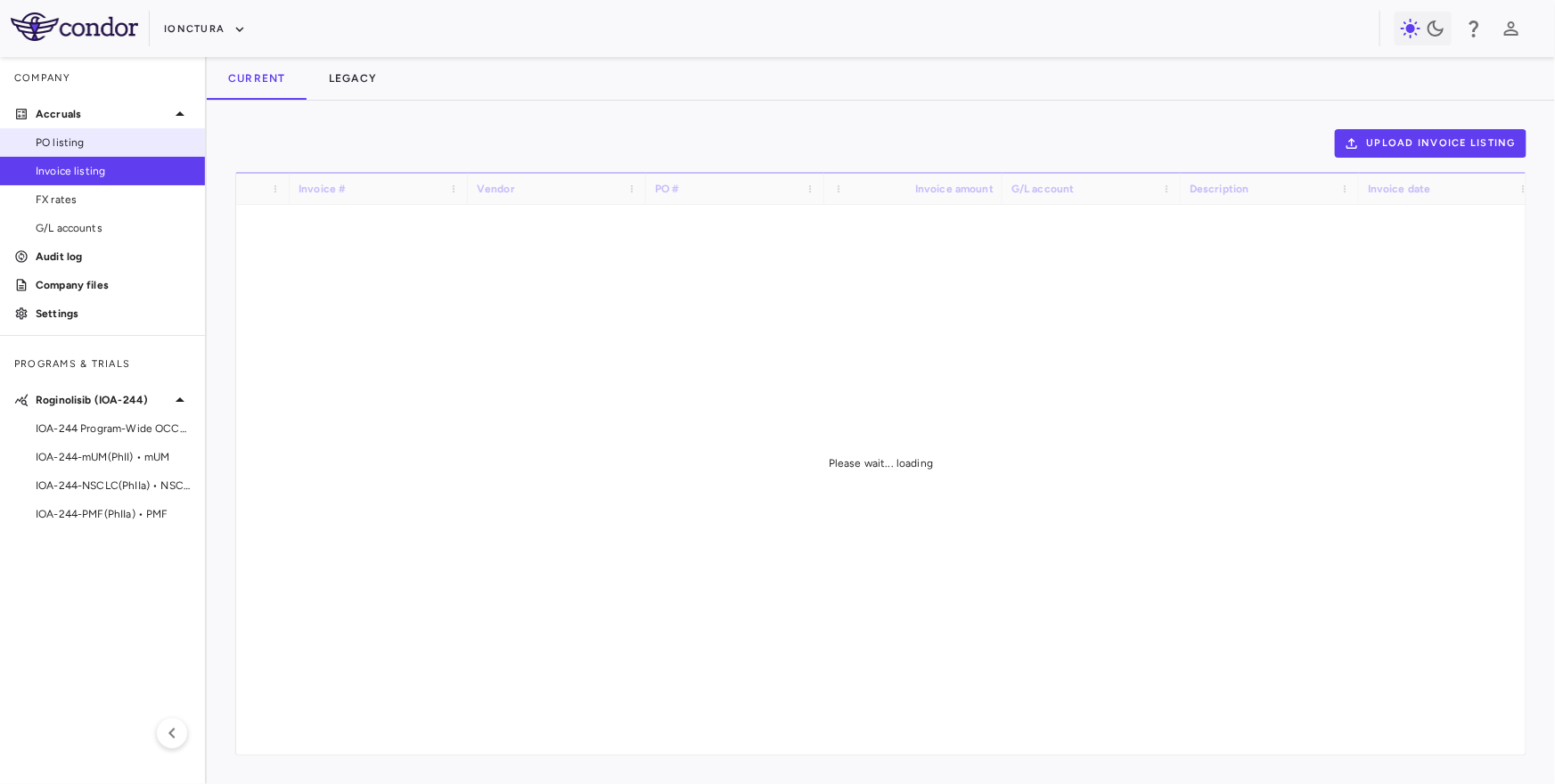click on "PO listing" at bounding box center (113, 143) 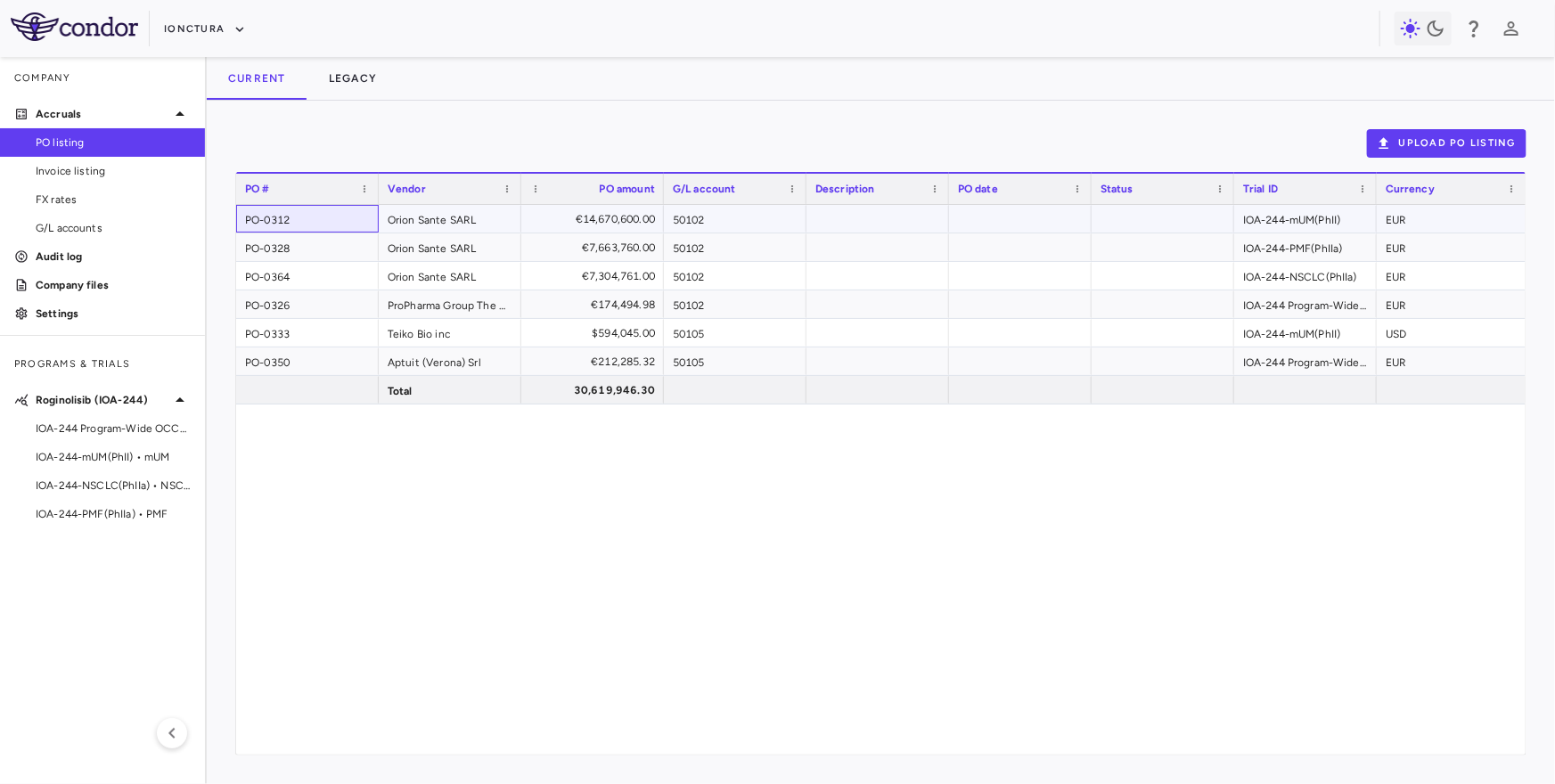 click on "PO-0312" at bounding box center (307, 218) 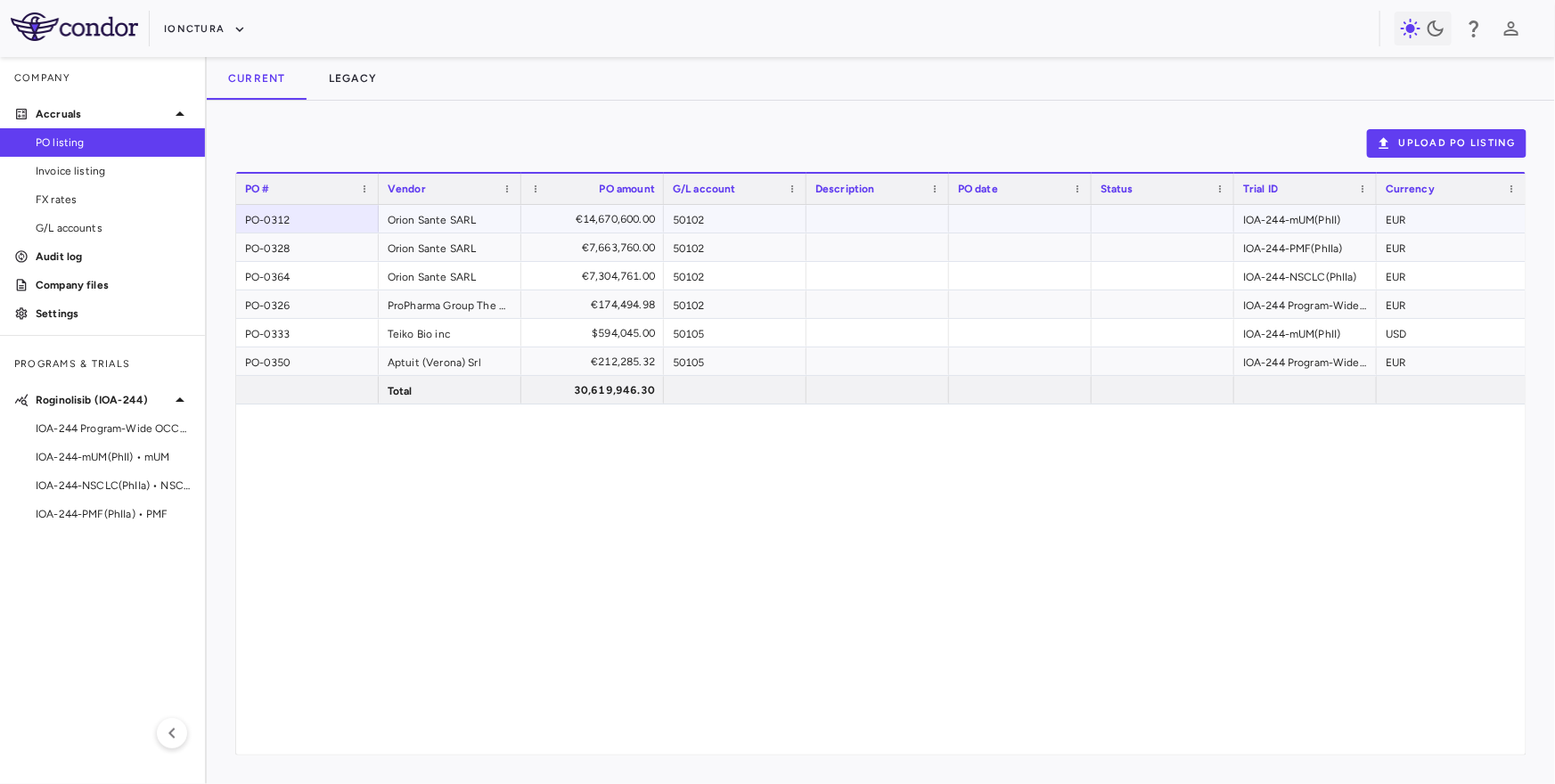 click on "€14,670,600.00" at bounding box center (596, 219) 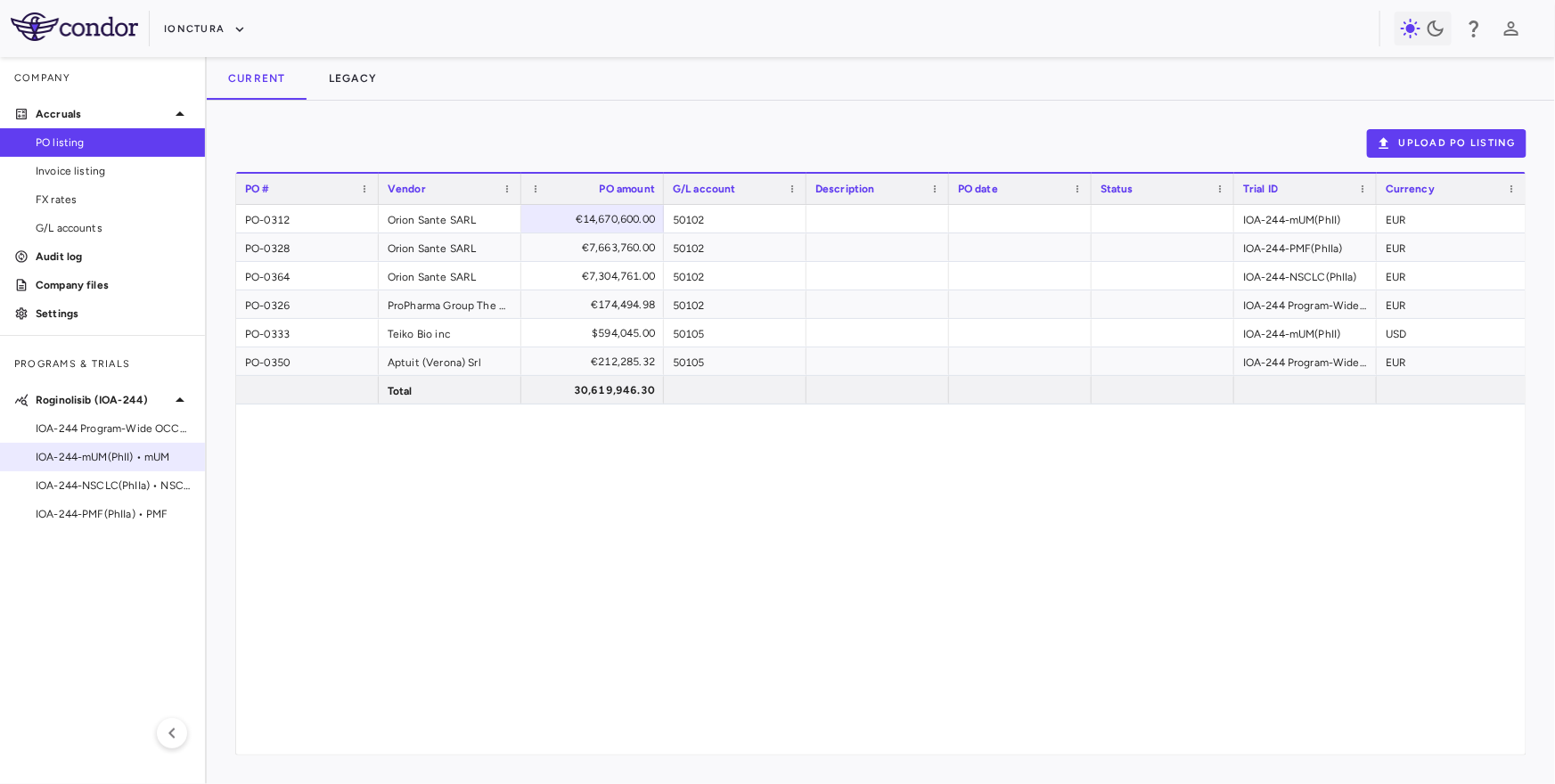 click on "IOA-244-mUM(PhII) • mUM" at bounding box center [113, 457] 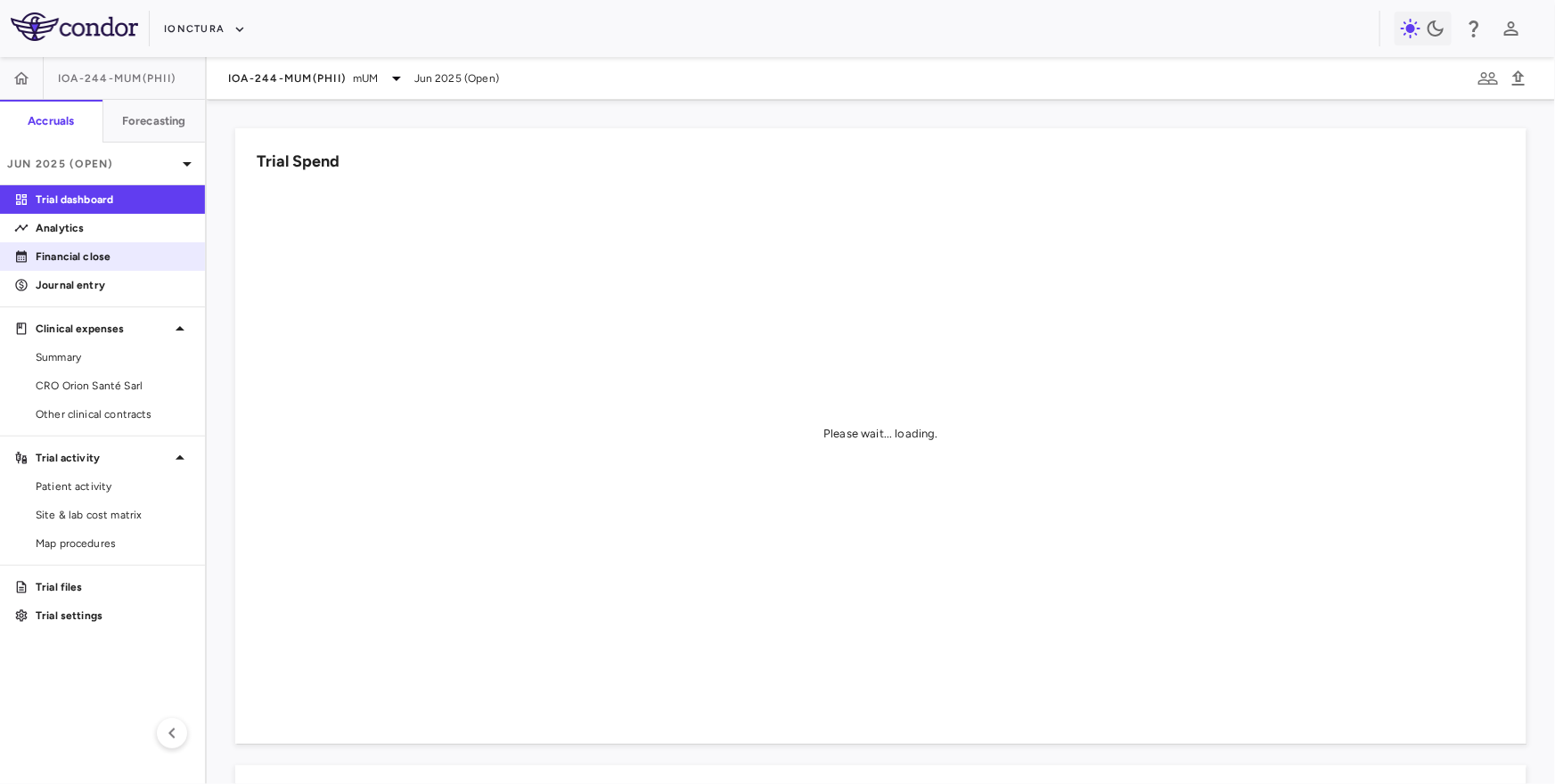 click on "Financial close" at bounding box center (113, 257) 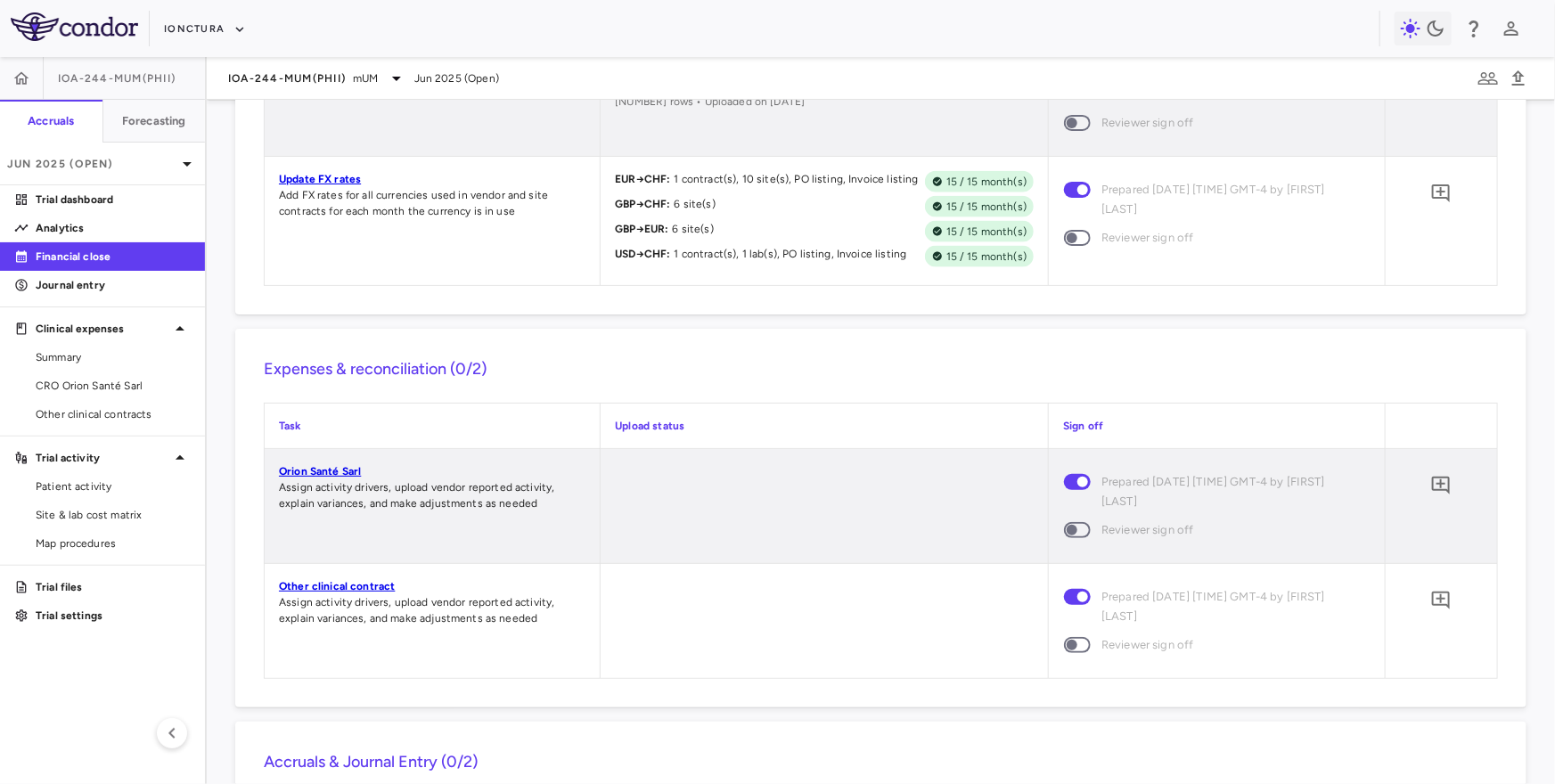 scroll, scrollTop: 1168, scrollLeft: 0, axis: vertical 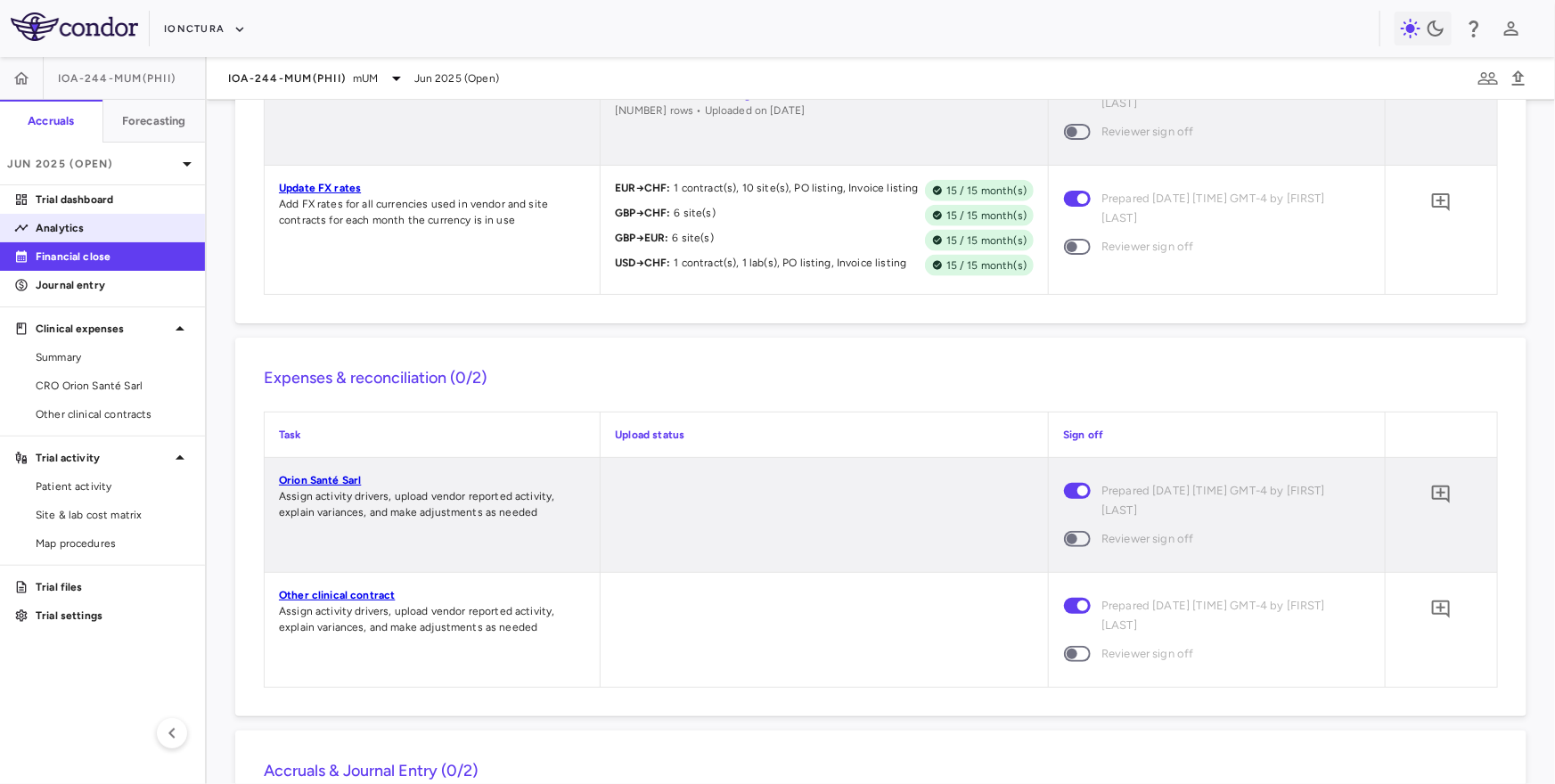click on "Analytics" at bounding box center [113, 228] 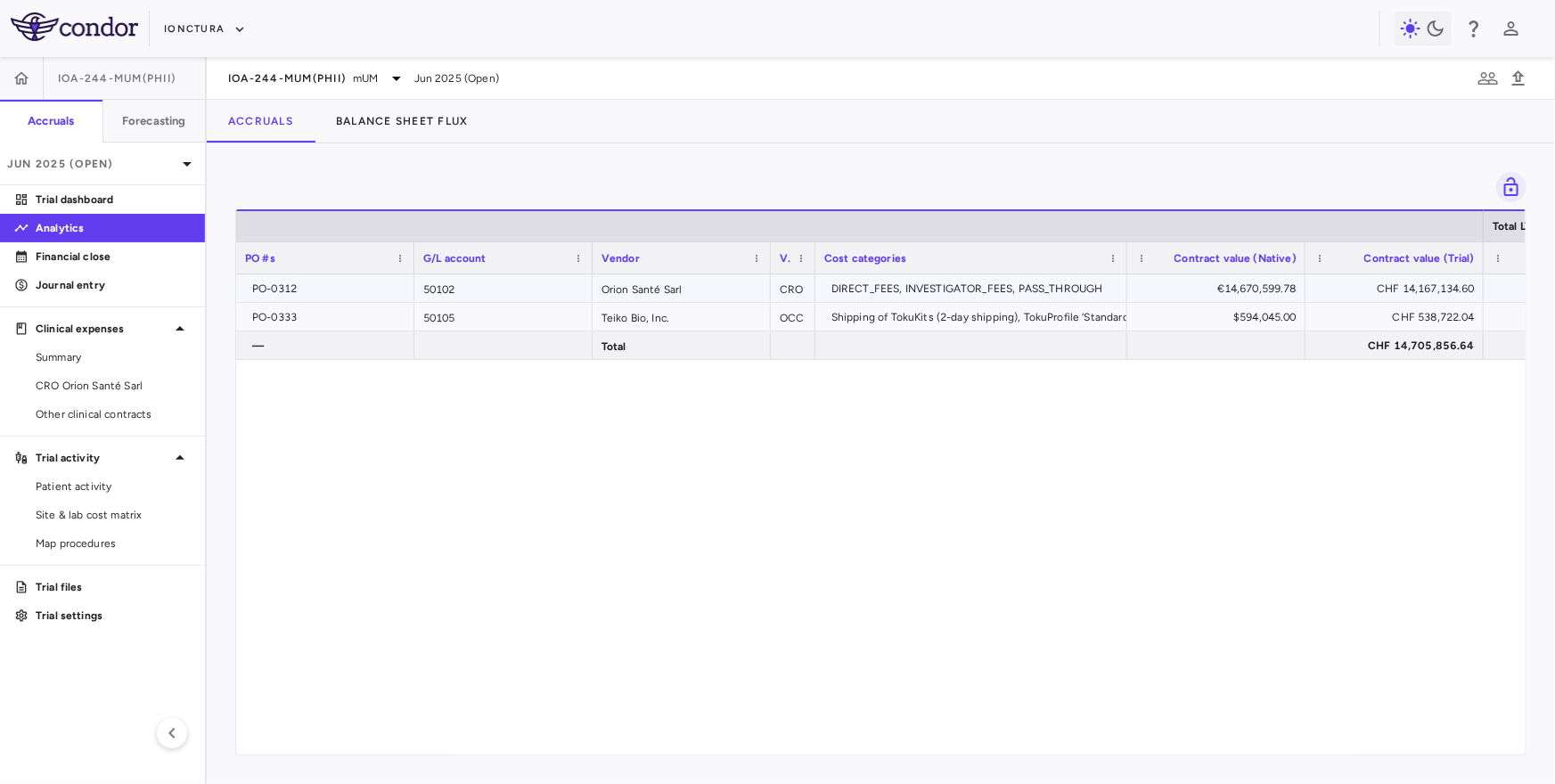scroll, scrollTop: 0, scrollLeft: 17, axis: horizontal 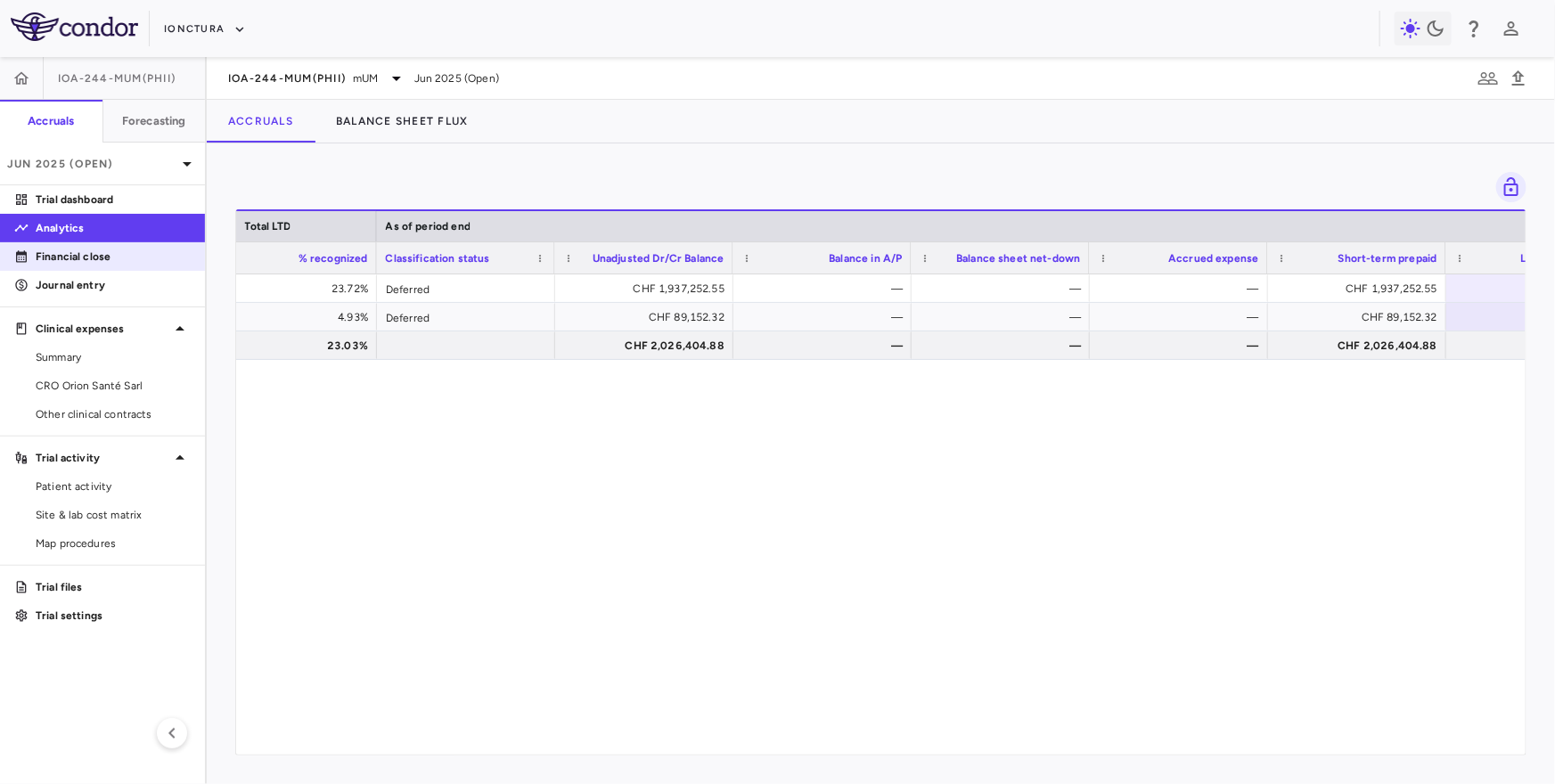 click on "Financial close" at bounding box center (113, 257) 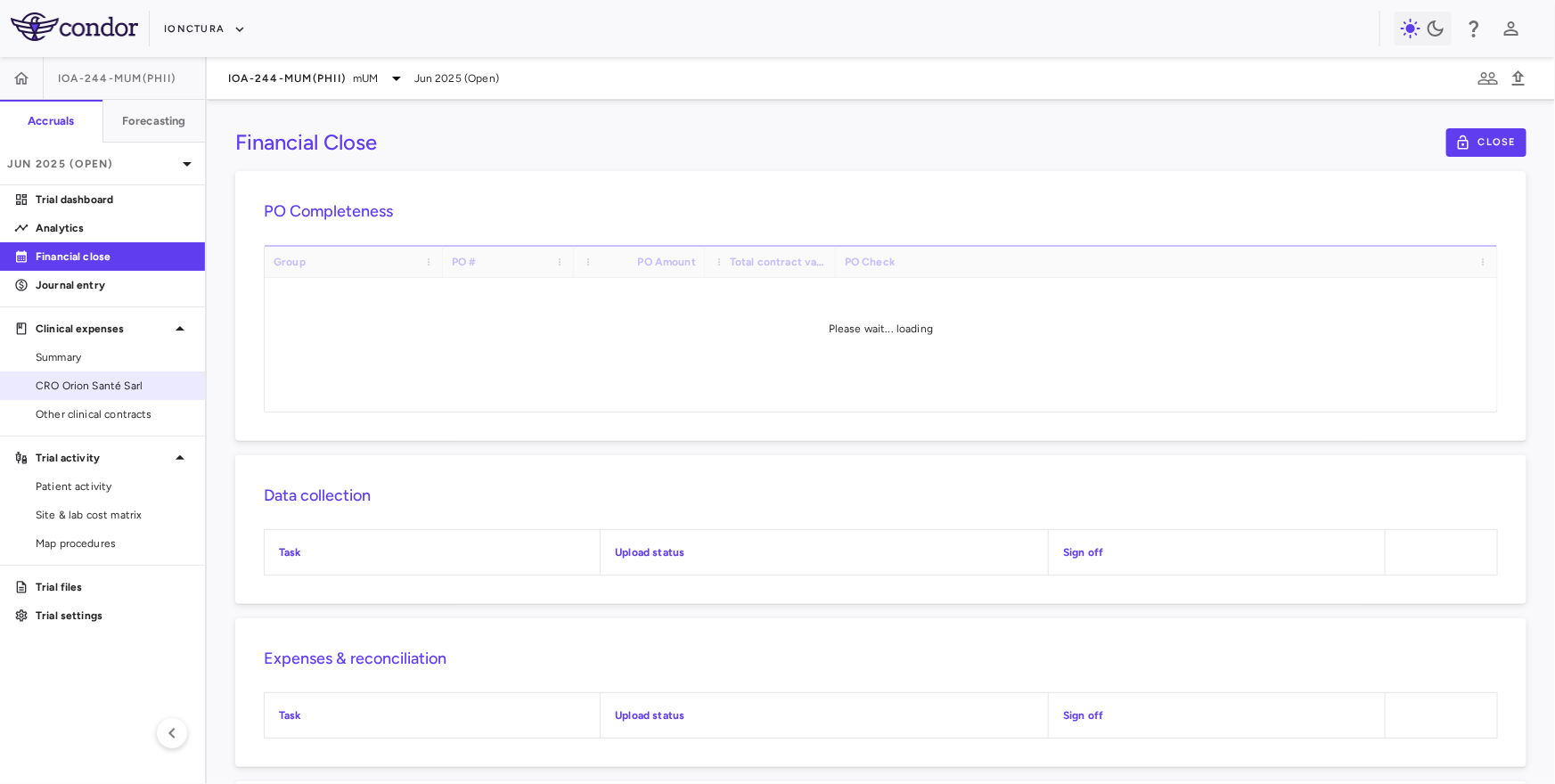 click on "CRO Orion Santé Sarl" at bounding box center [102, 386] 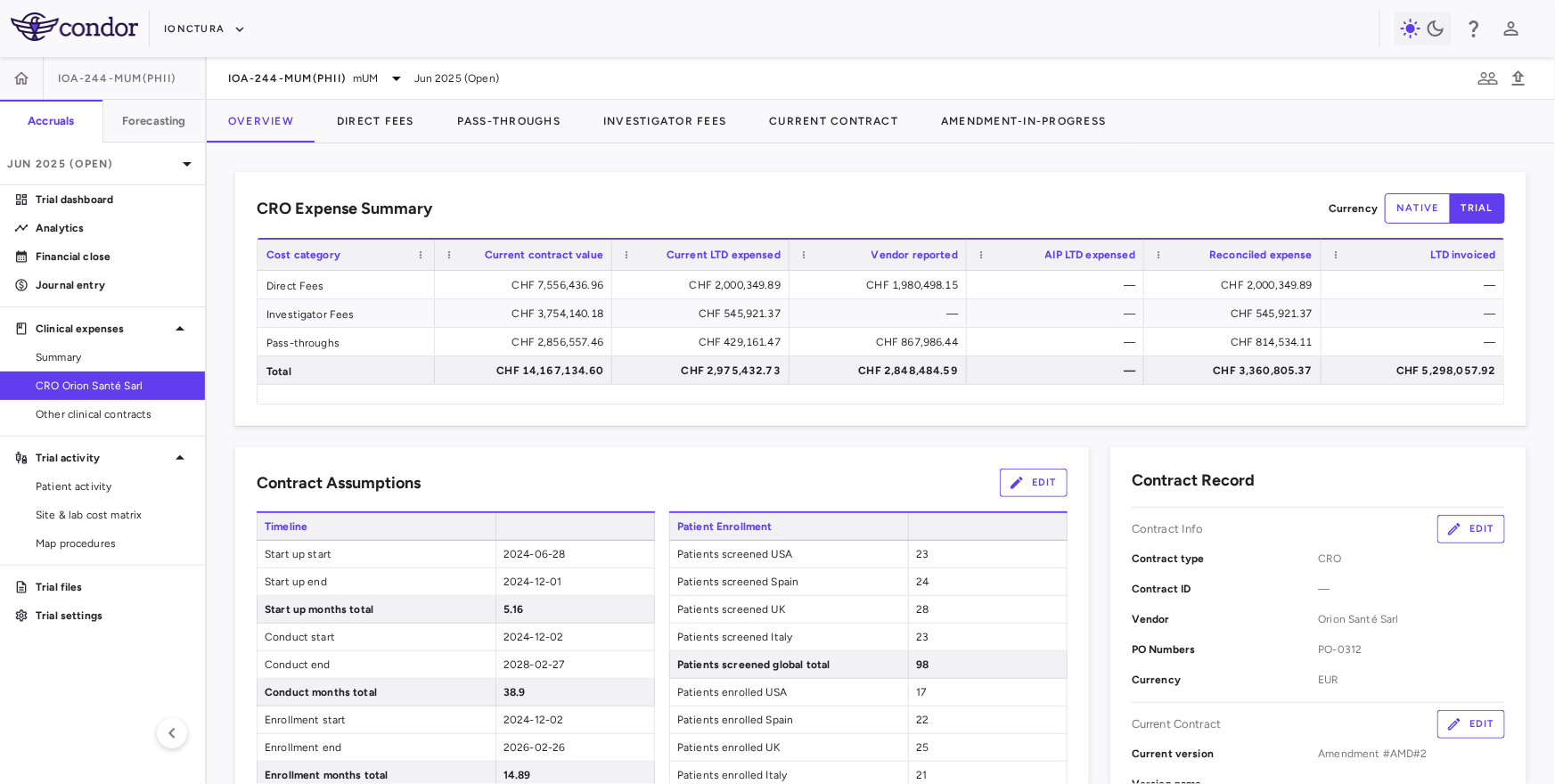 click on "native" at bounding box center (1418, 208) 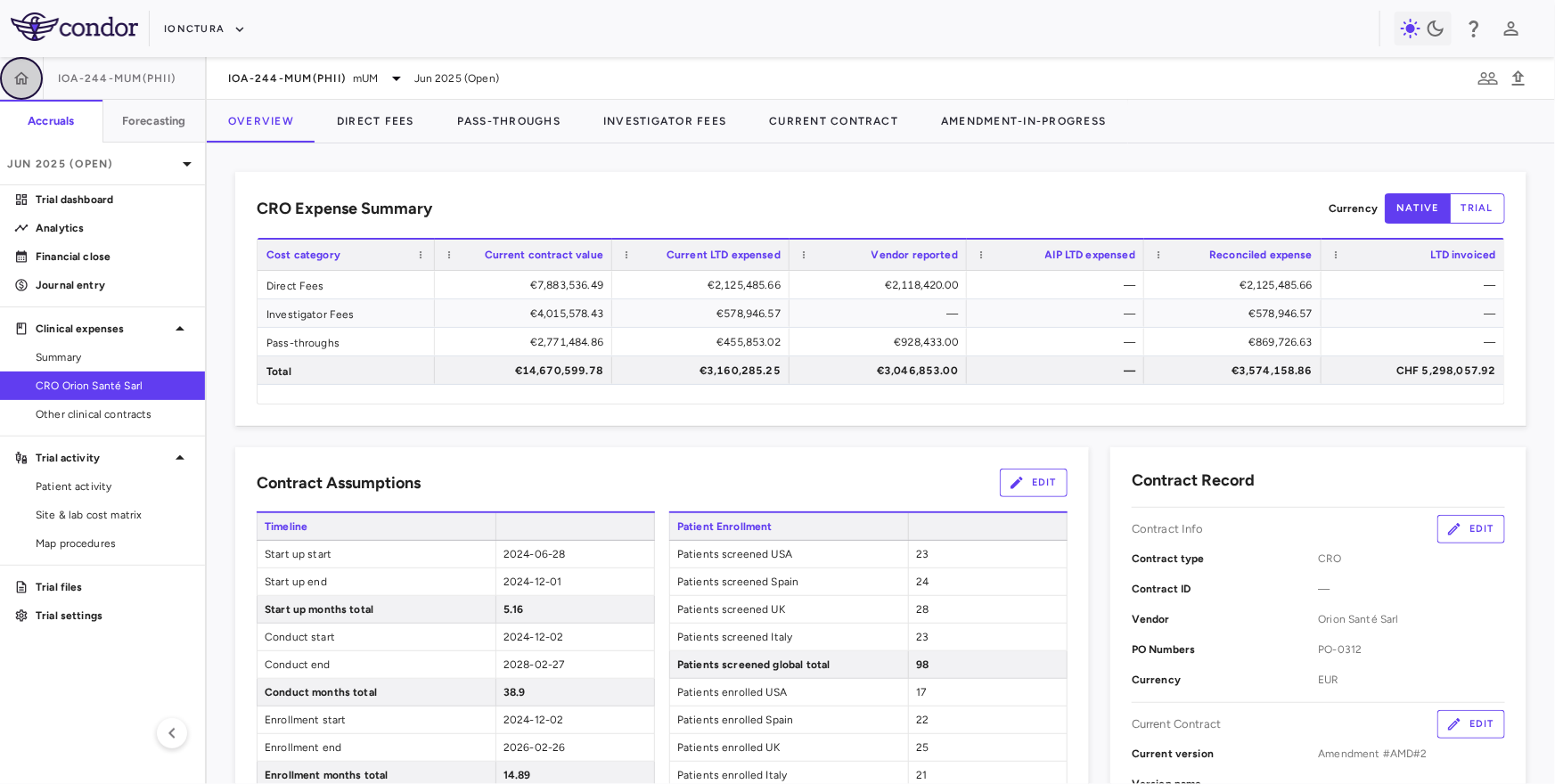 click at bounding box center (21, 78) 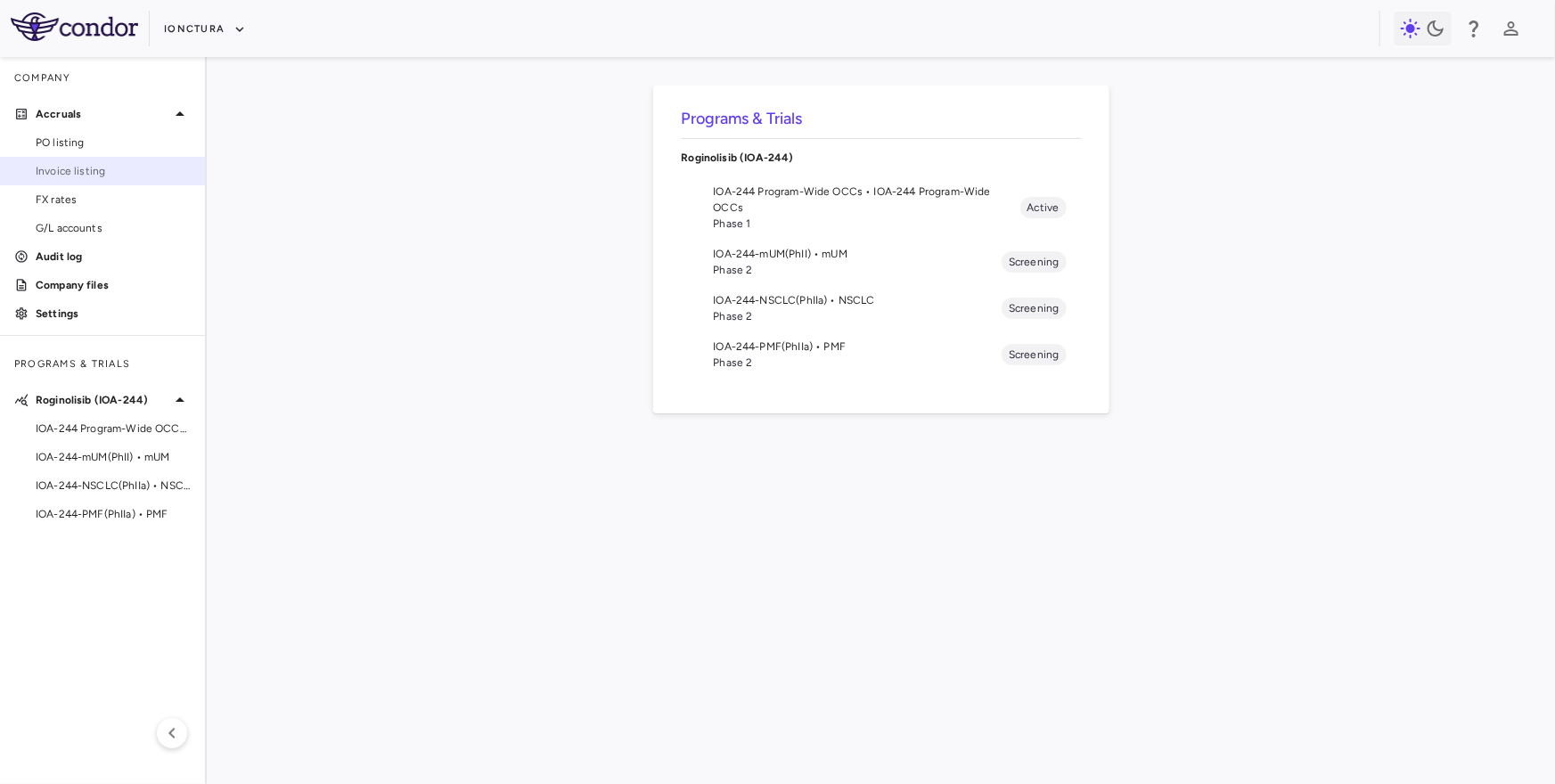 click on "Invoice listing" at bounding box center [113, 171] 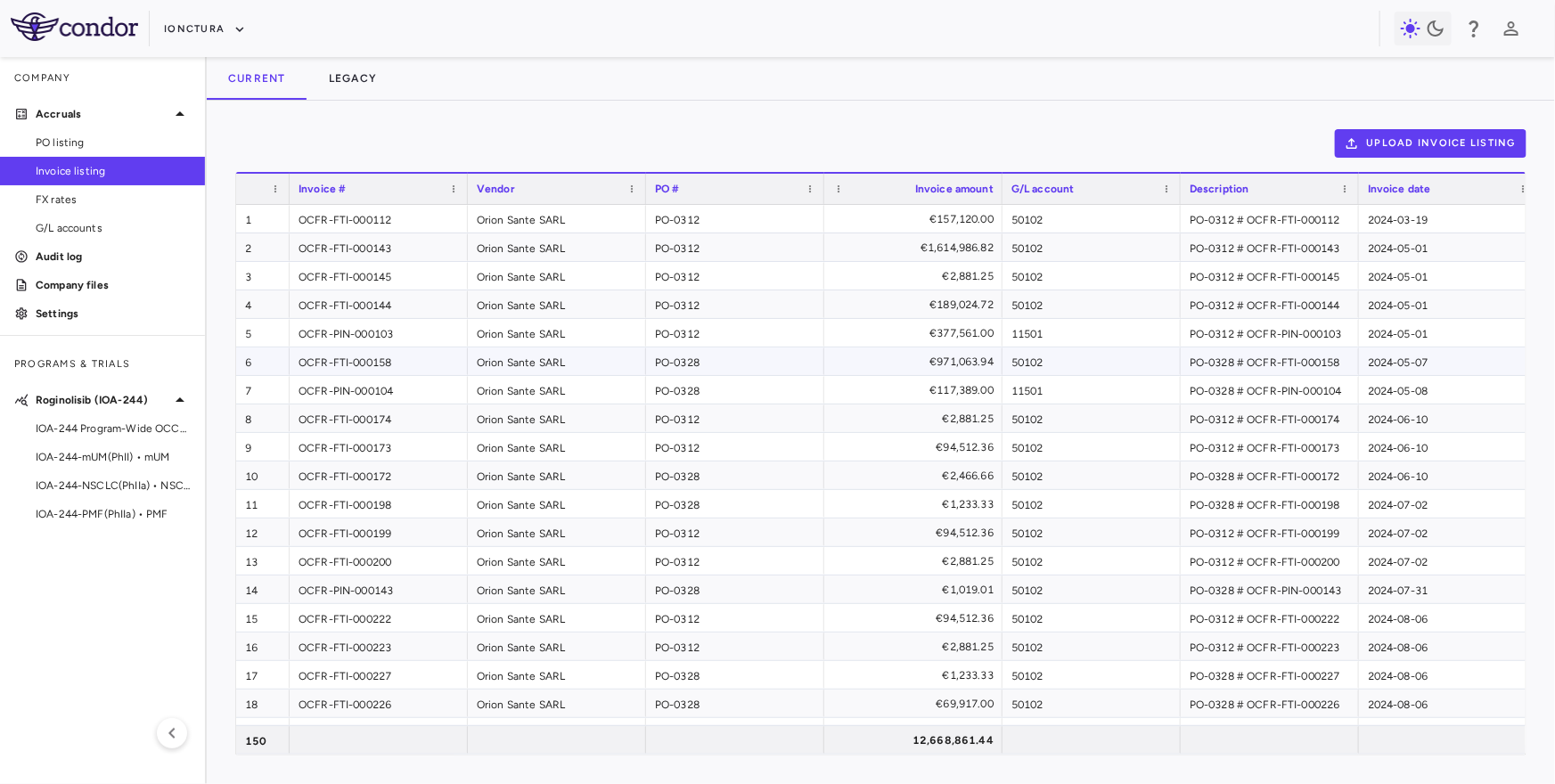 scroll, scrollTop: 0, scrollLeft: 62, axis: horizontal 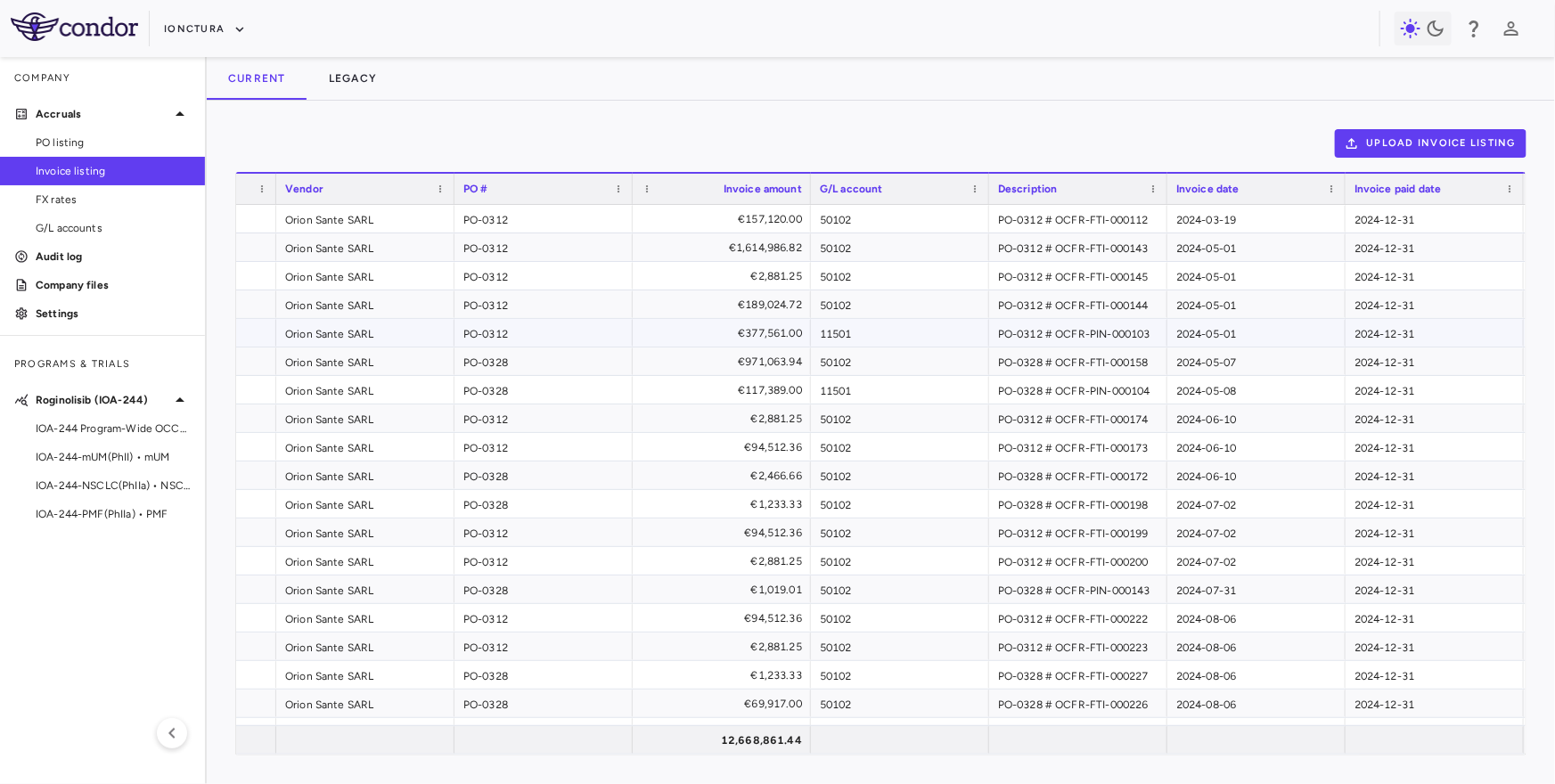 click on "11501" at bounding box center [900, 332] 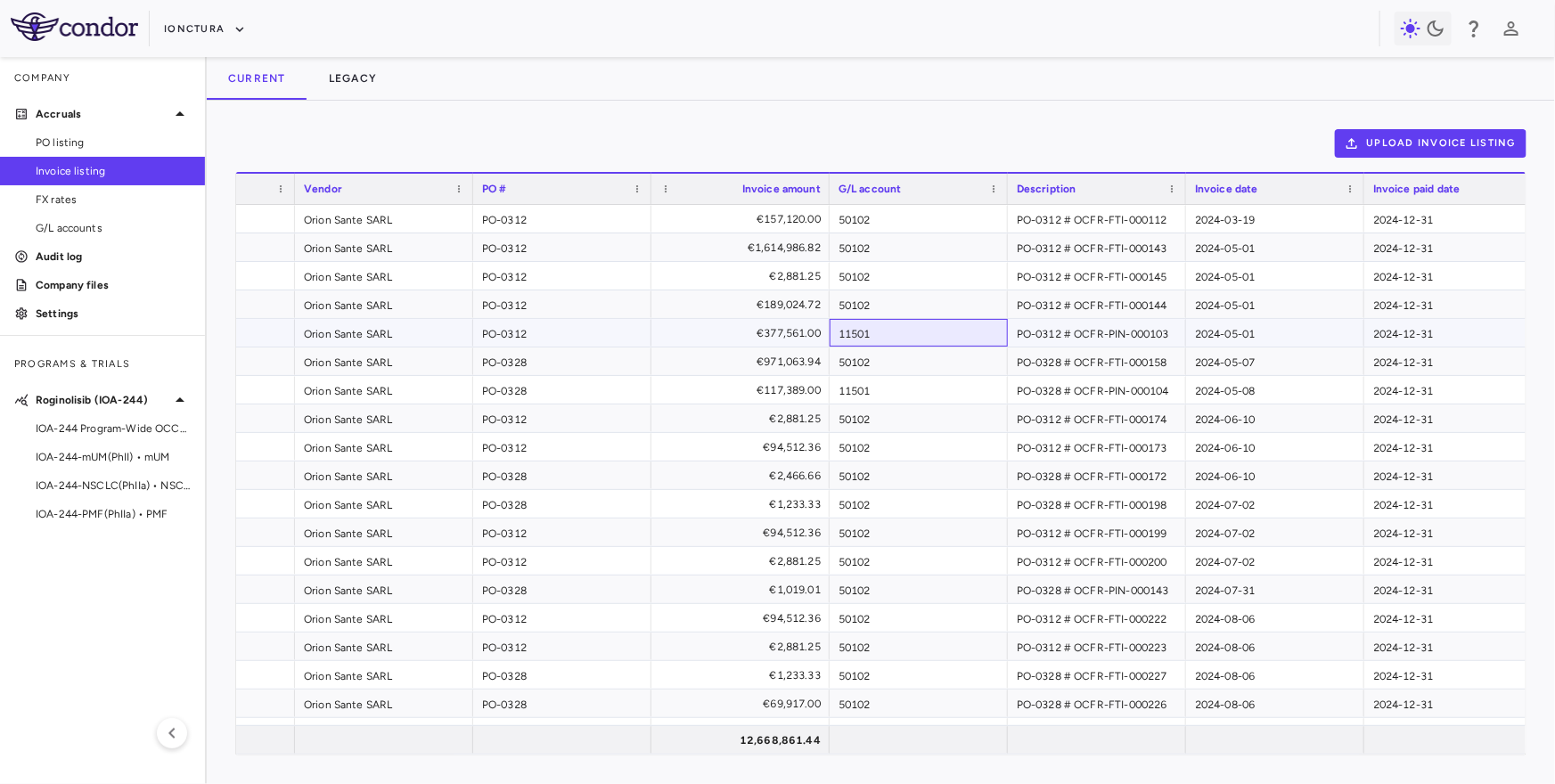 click on "11501" at bounding box center (919, 332) 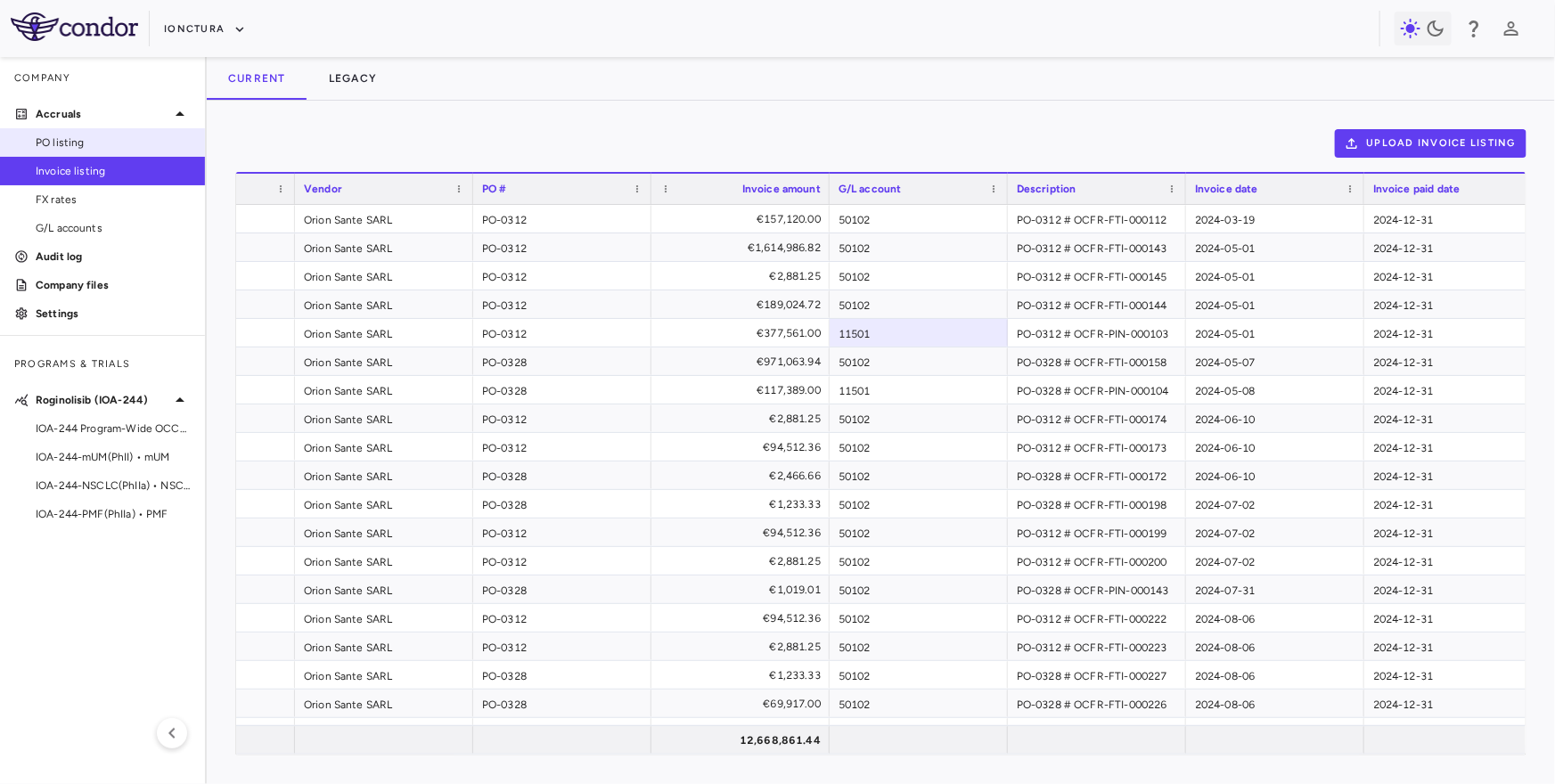 click on "PO listing" at bounding box center [113, 143] 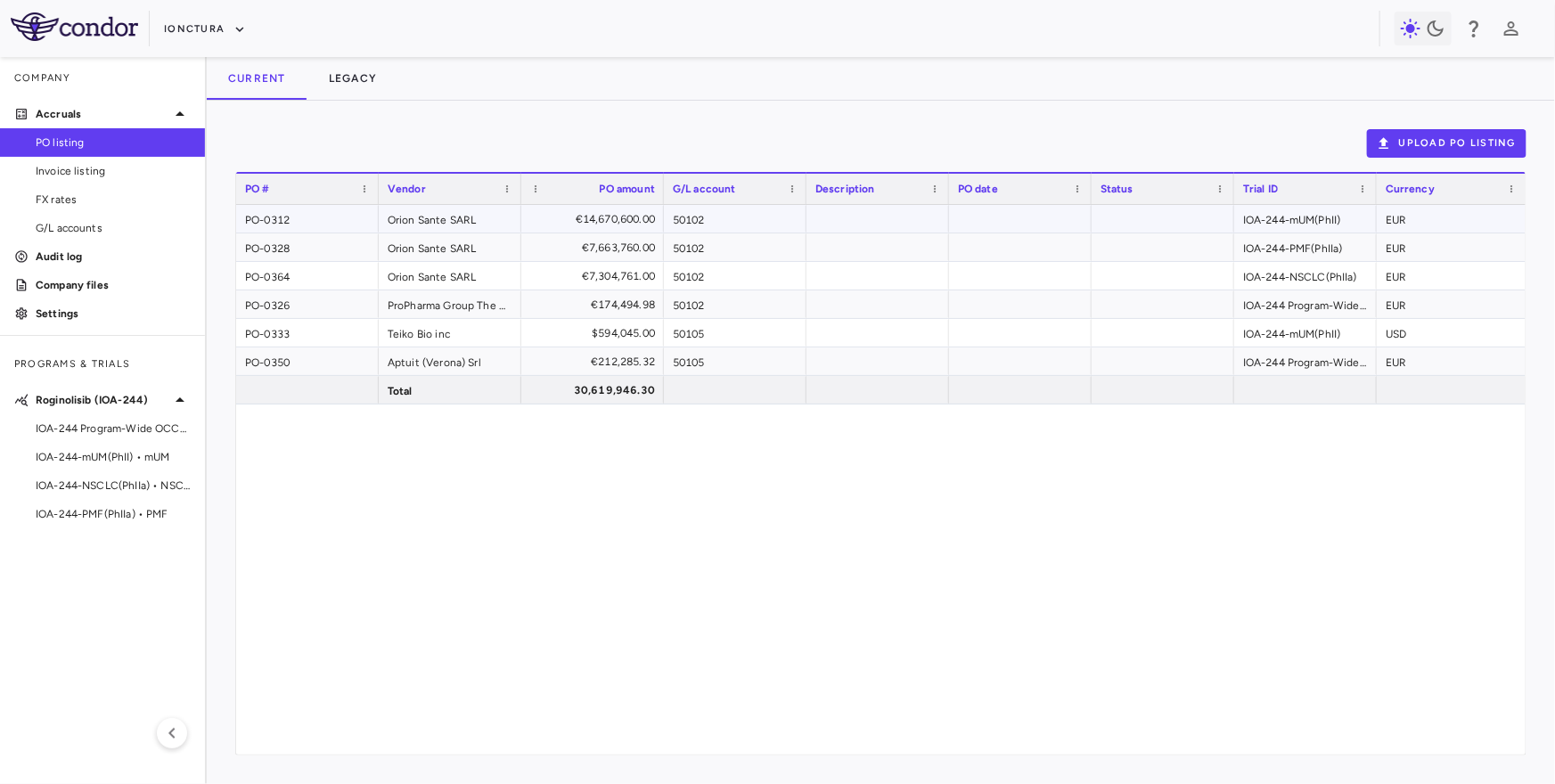 click on "50102" at bounding box center [735, 218] 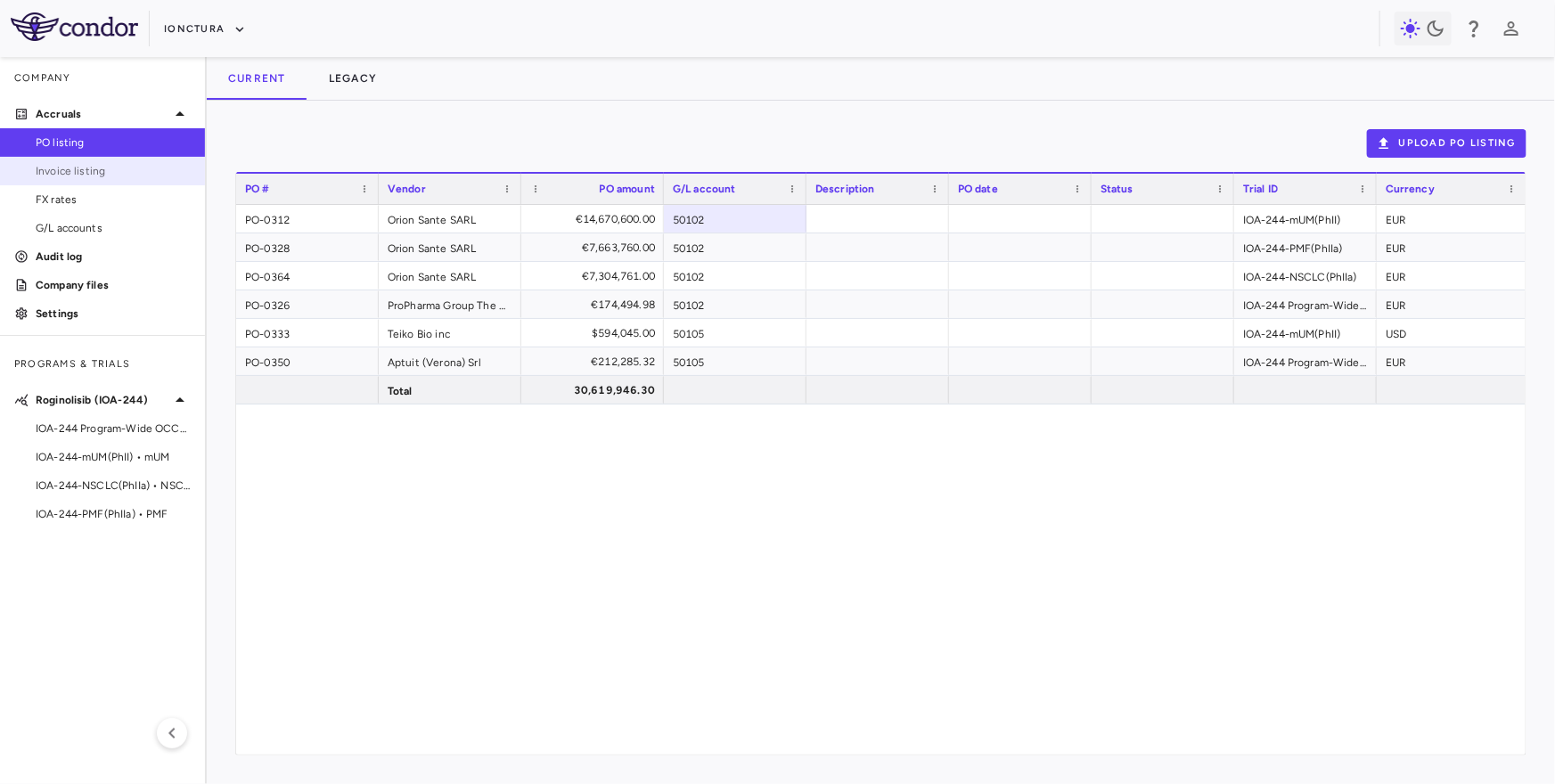 click on "Invoice listing" at bounding box center [113, 171] 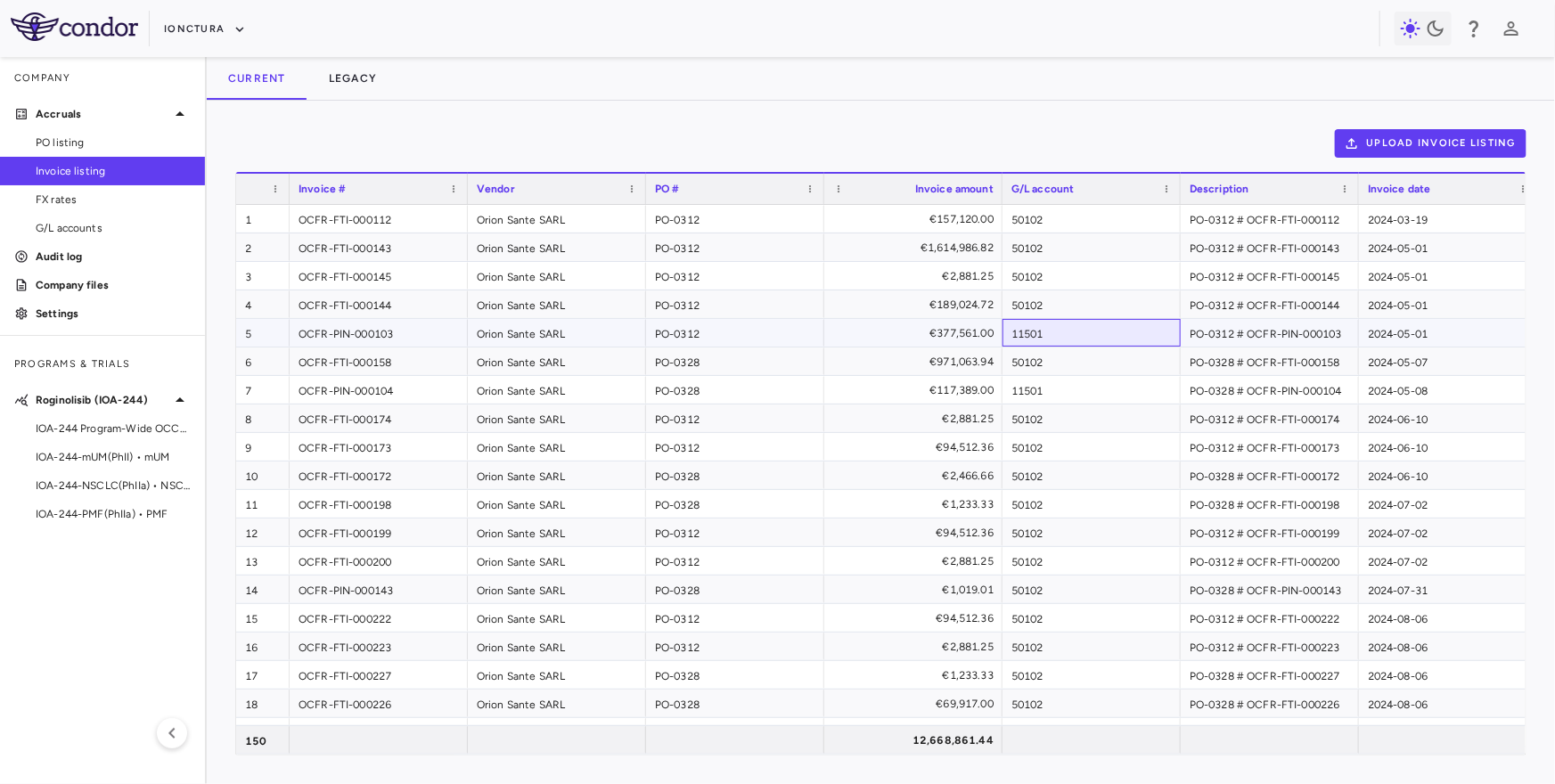 click on "11501" at bounding box center [1092, 332] 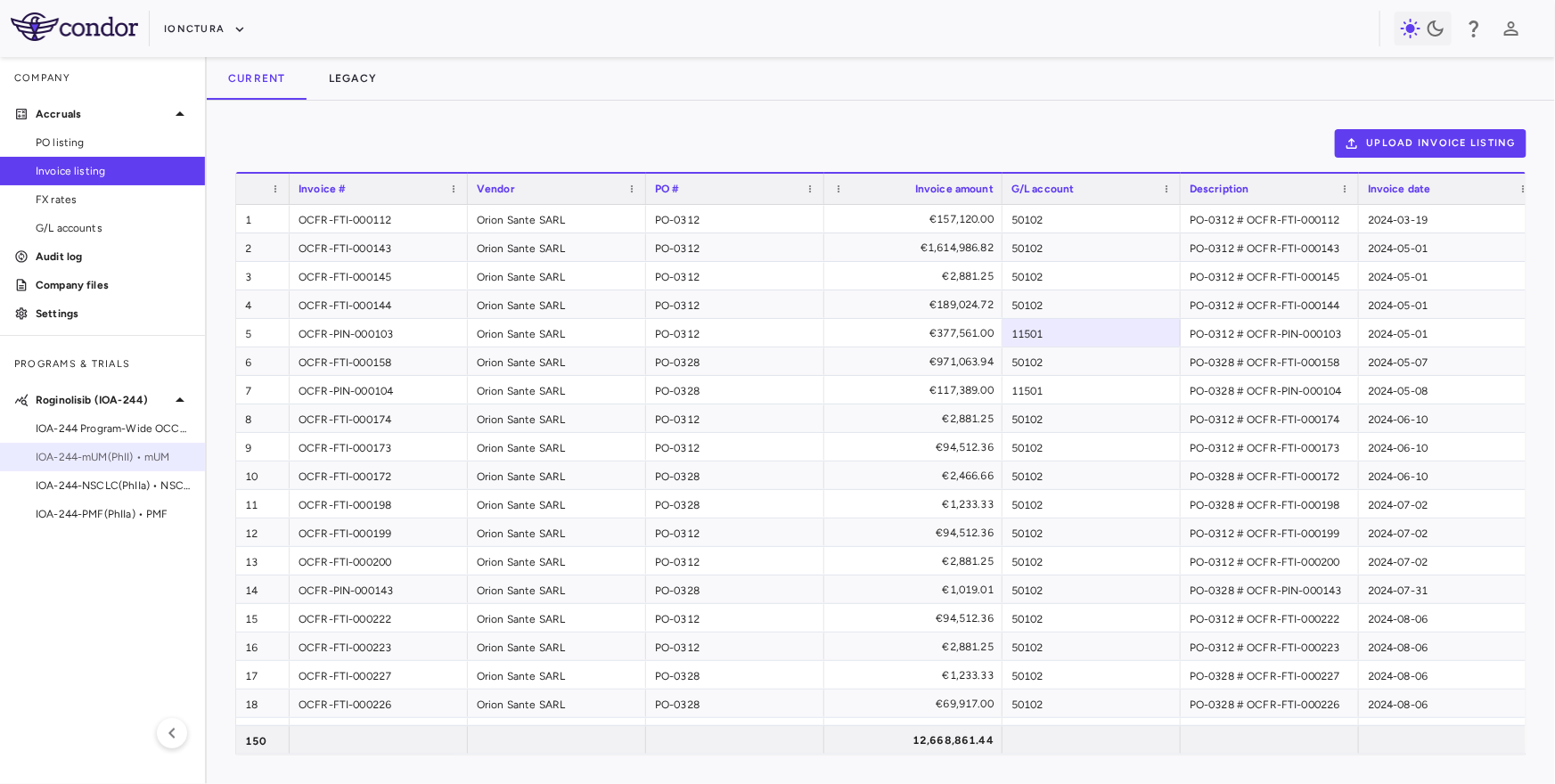 click on "IOA-244-mUM(PhII) • mUM" at bounding box center (102, 457) 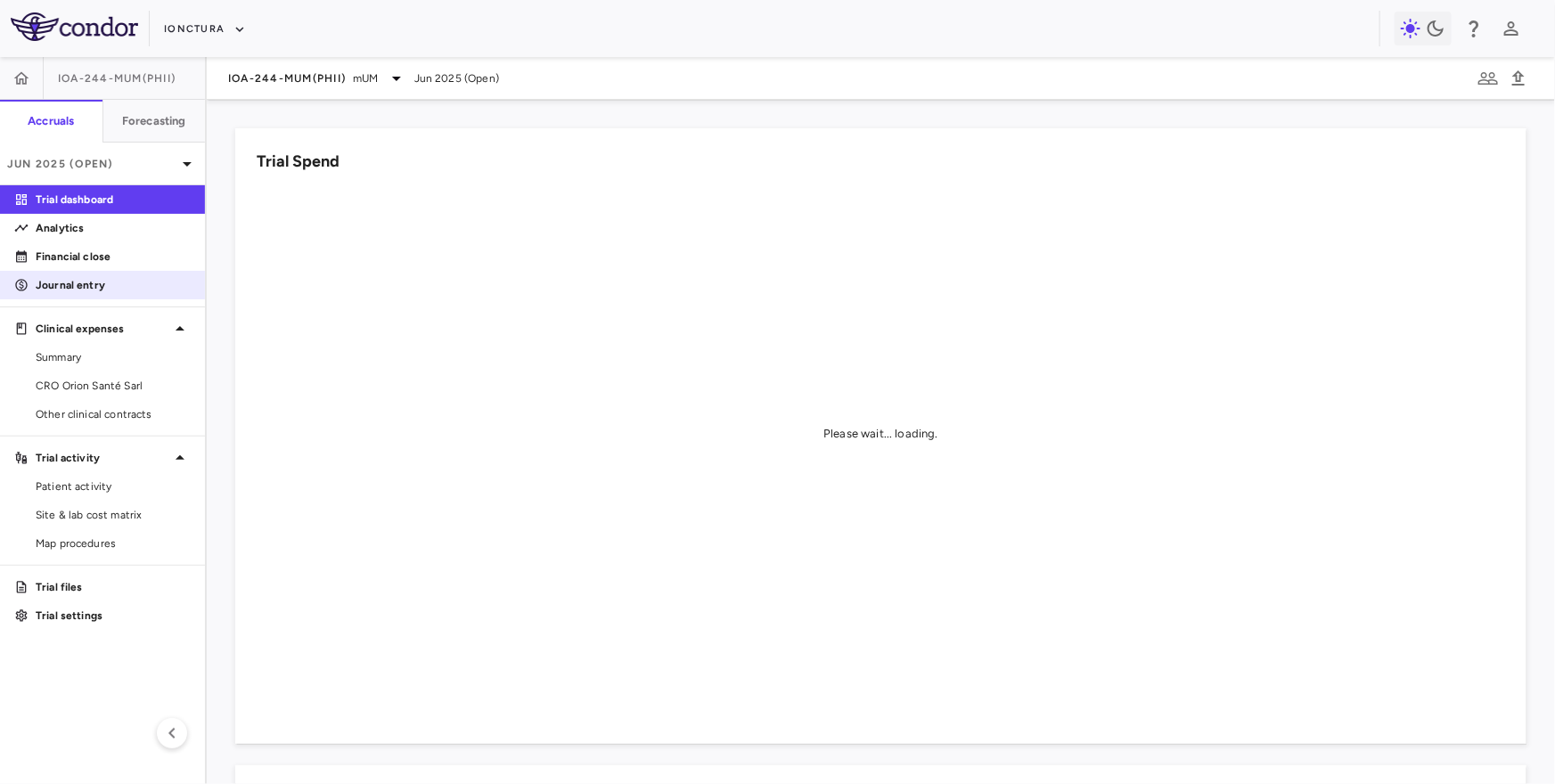 click on "Journal entry" at bounding box center (113, 285) 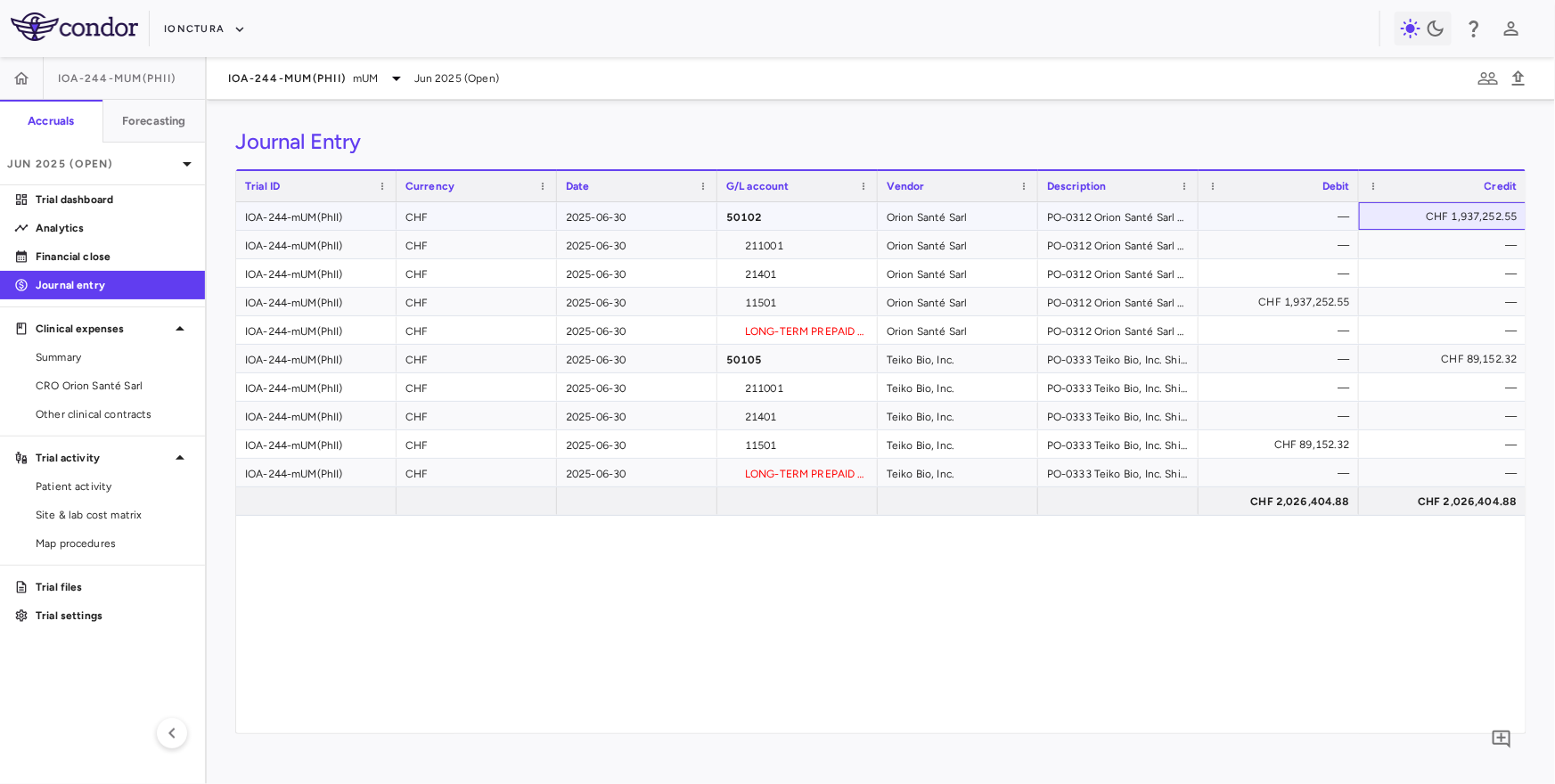 click on "CHF 1,937,252.55" at bounding box center (1446, 216) 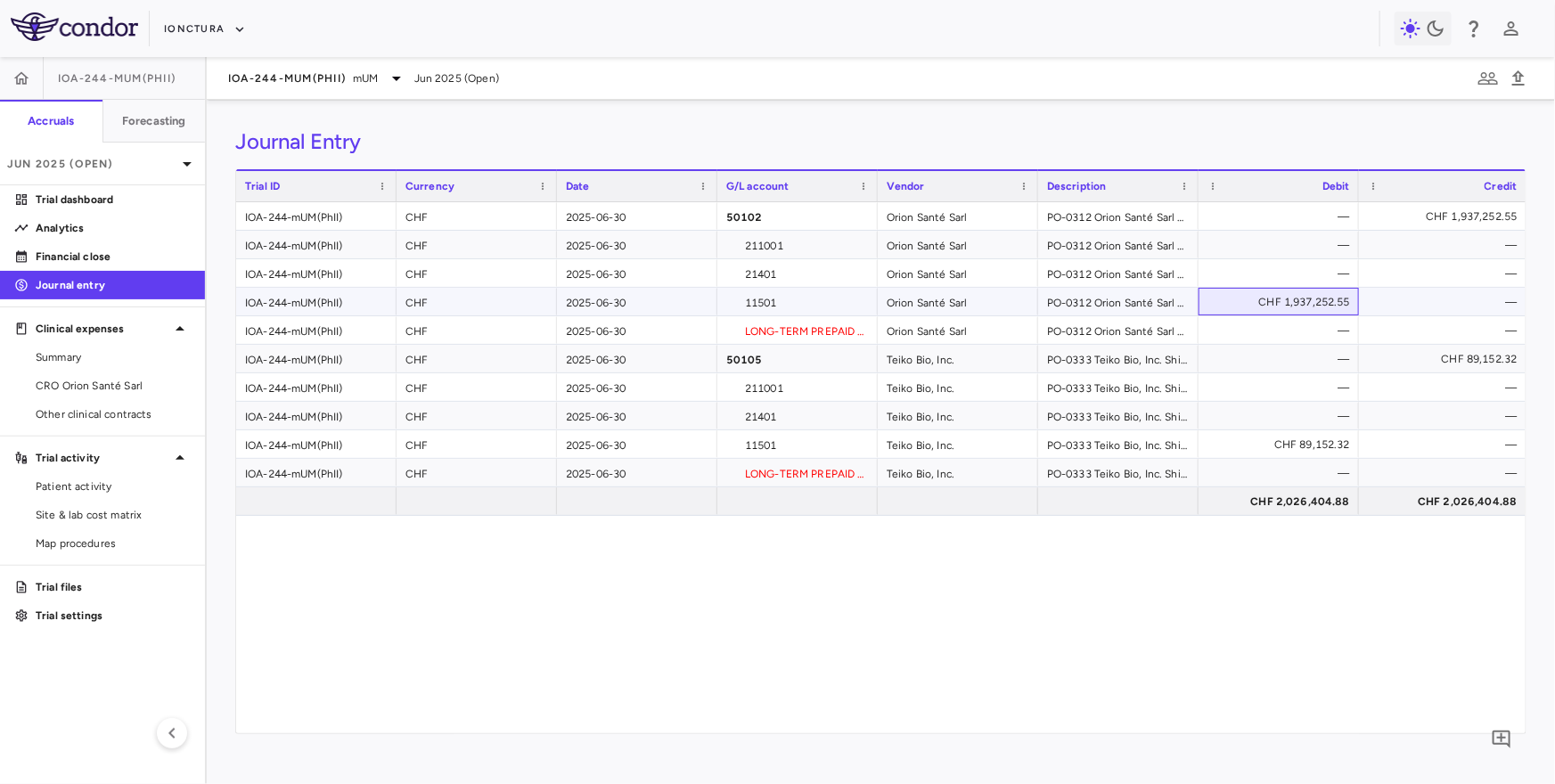 click on "CHF 1,937,252.55" at bounding box center (1282, 302) 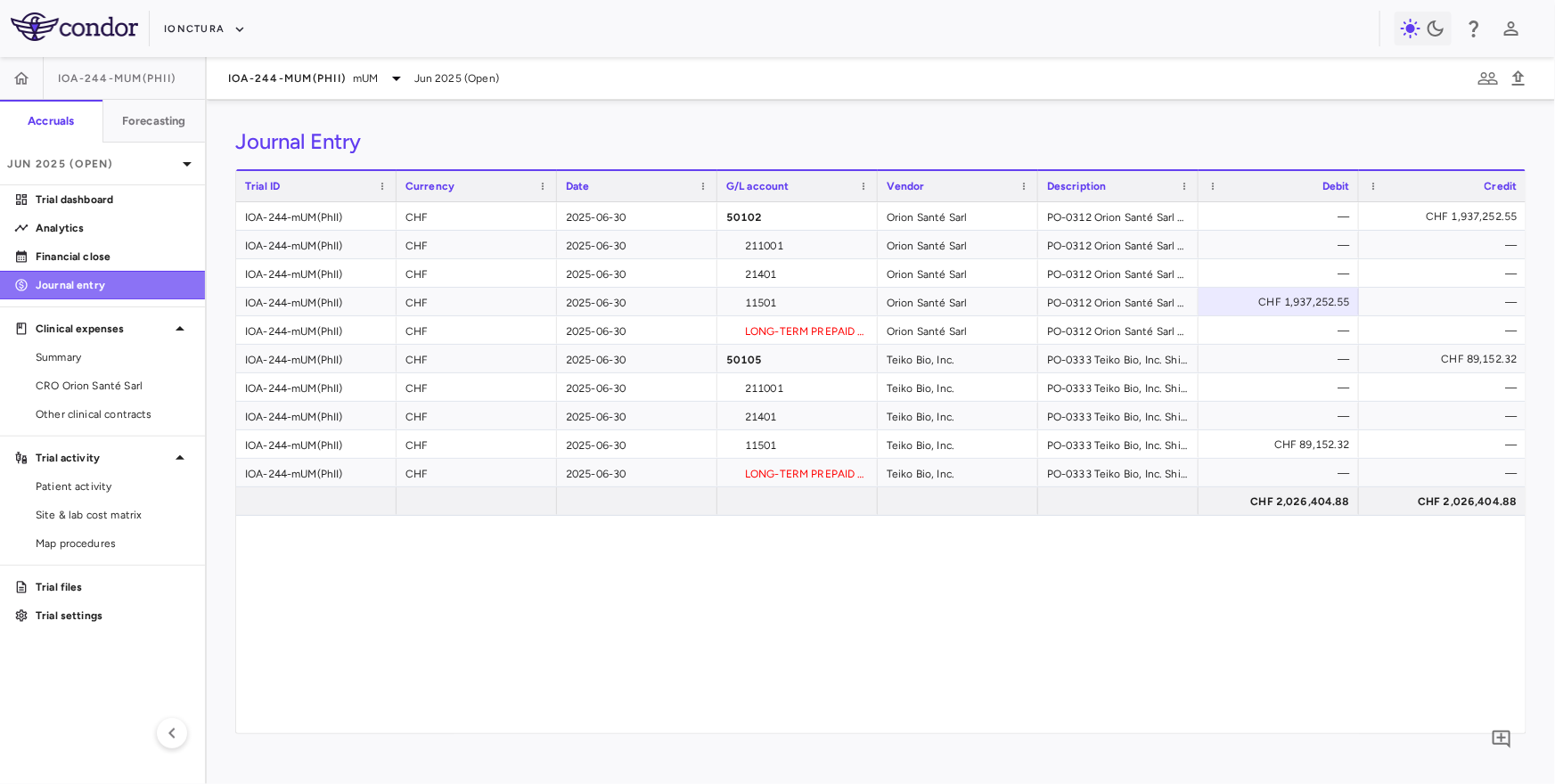 click on "Journal entry" at bounding box center (102, 285) 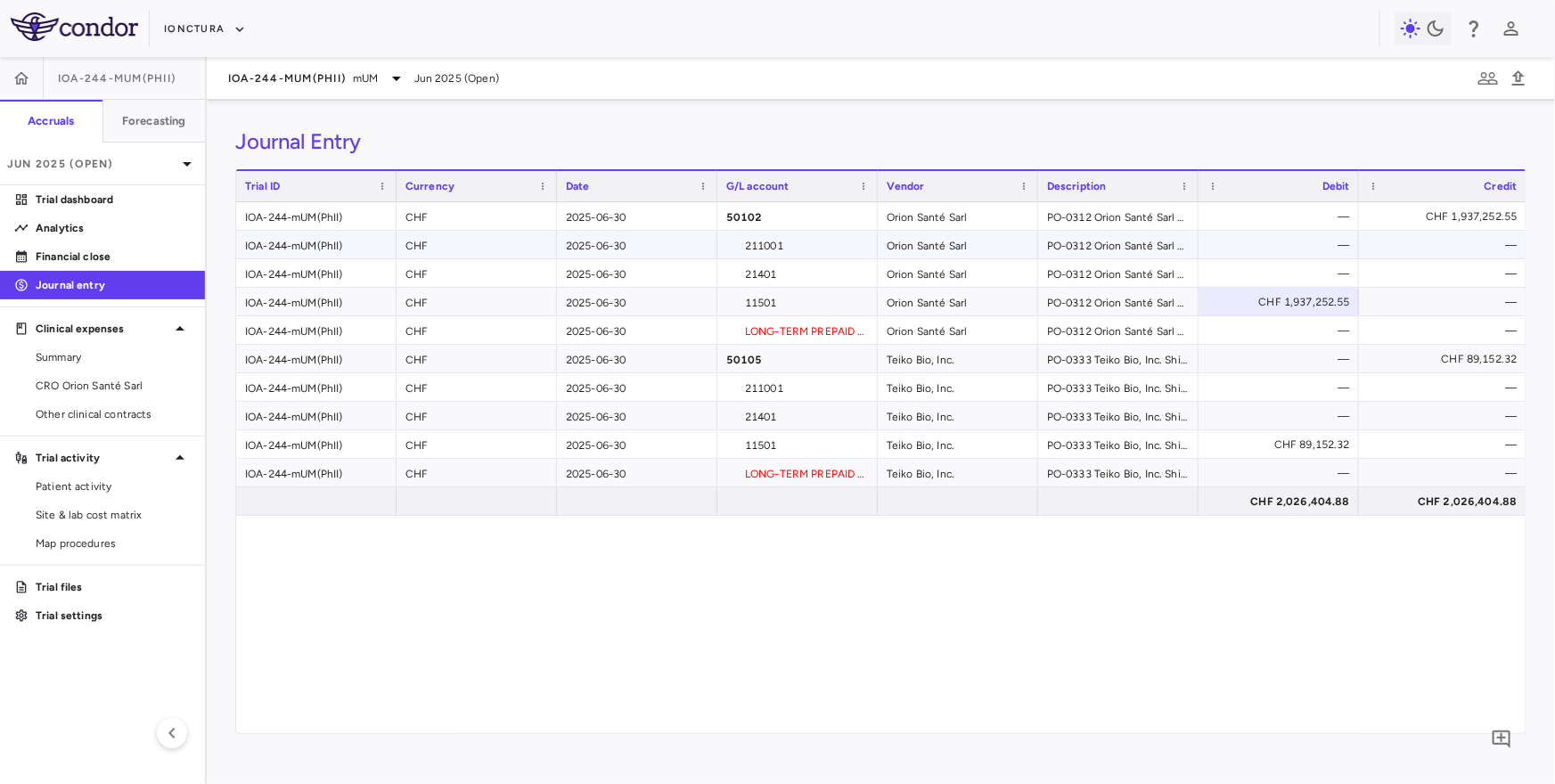 click on "211001" at bounding box center (798, 244) 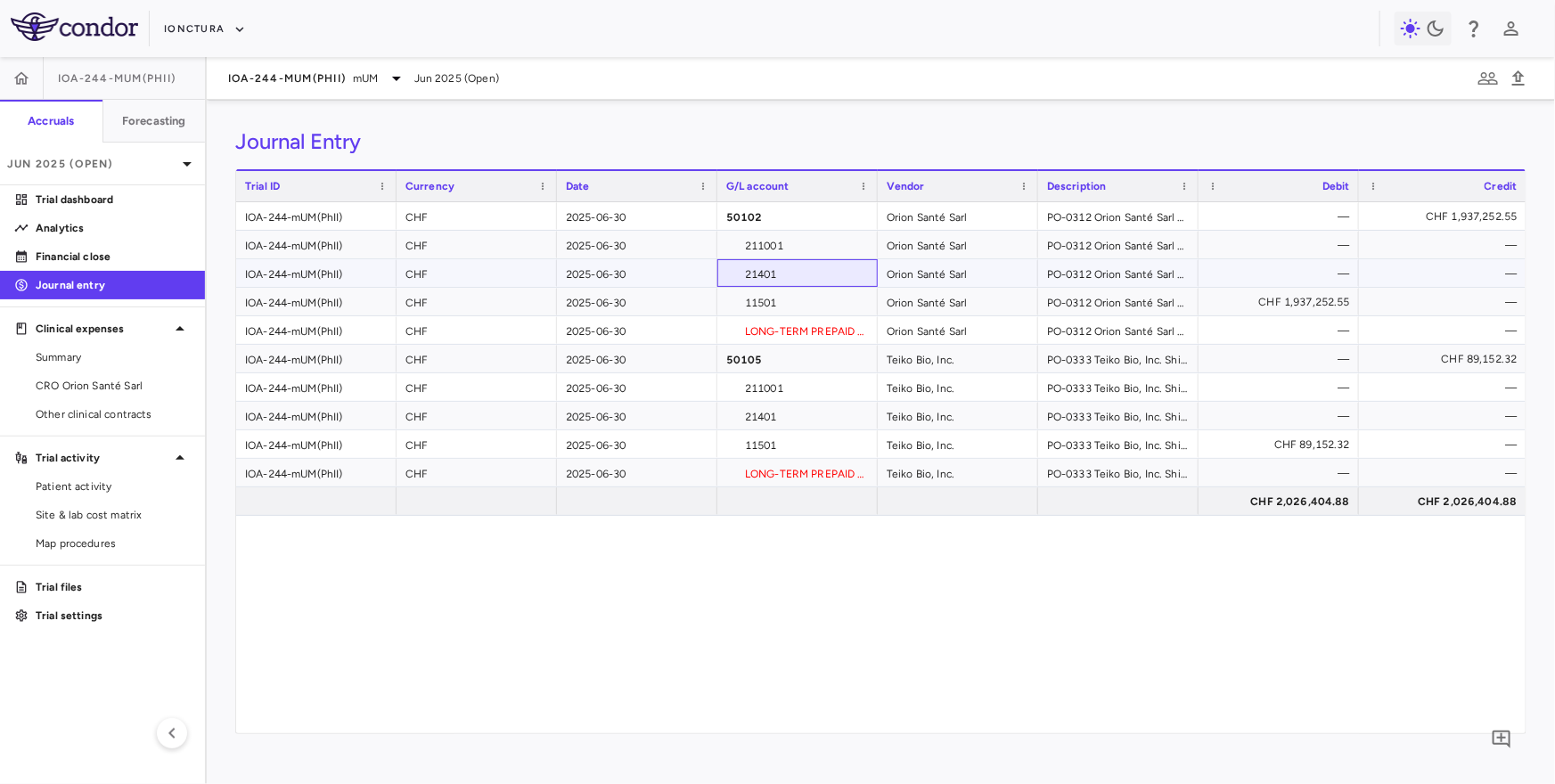 click on "21401" at bounding box center [798, 273] 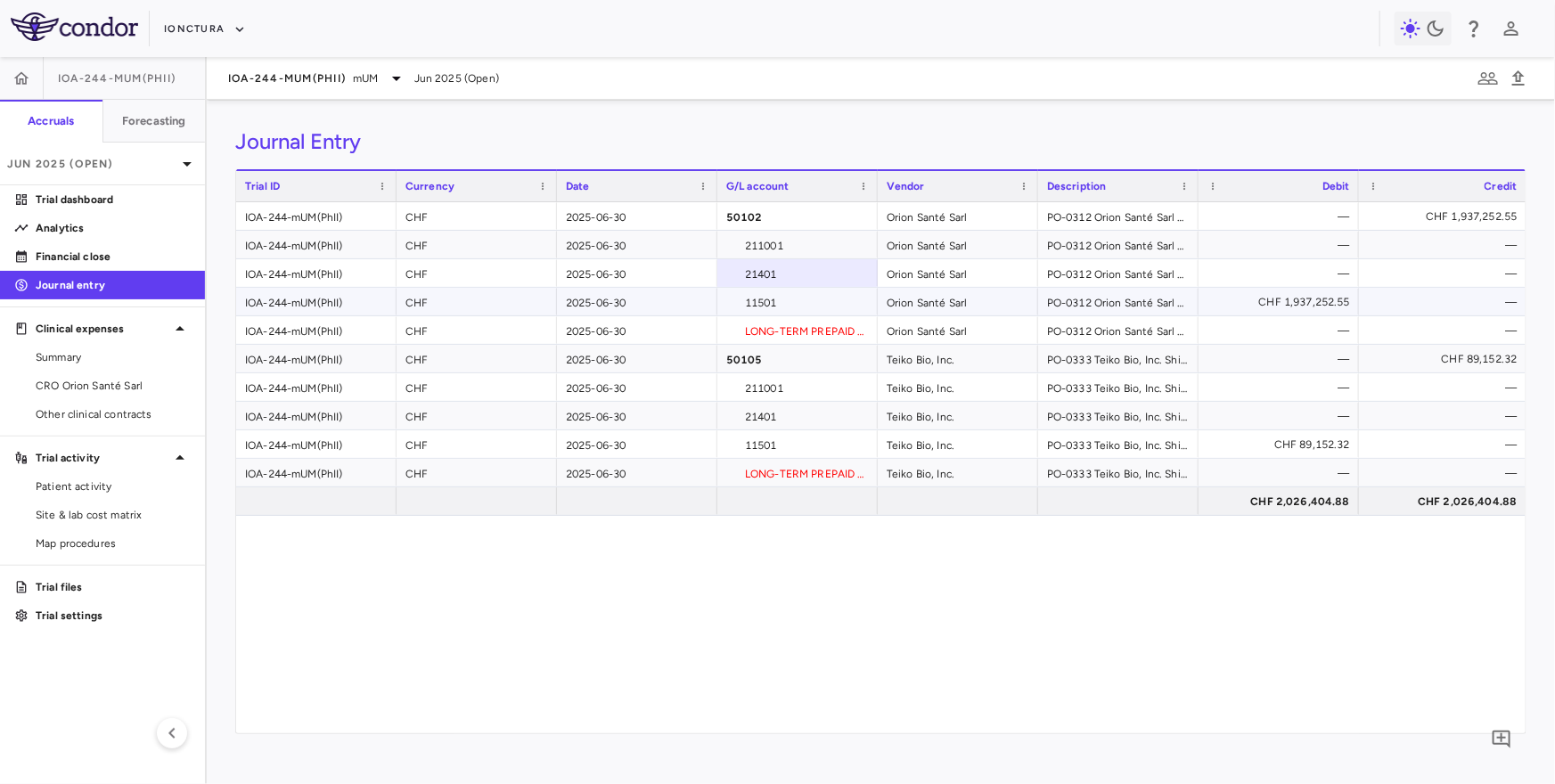 click on "11501" at bounding box center [798, 301] 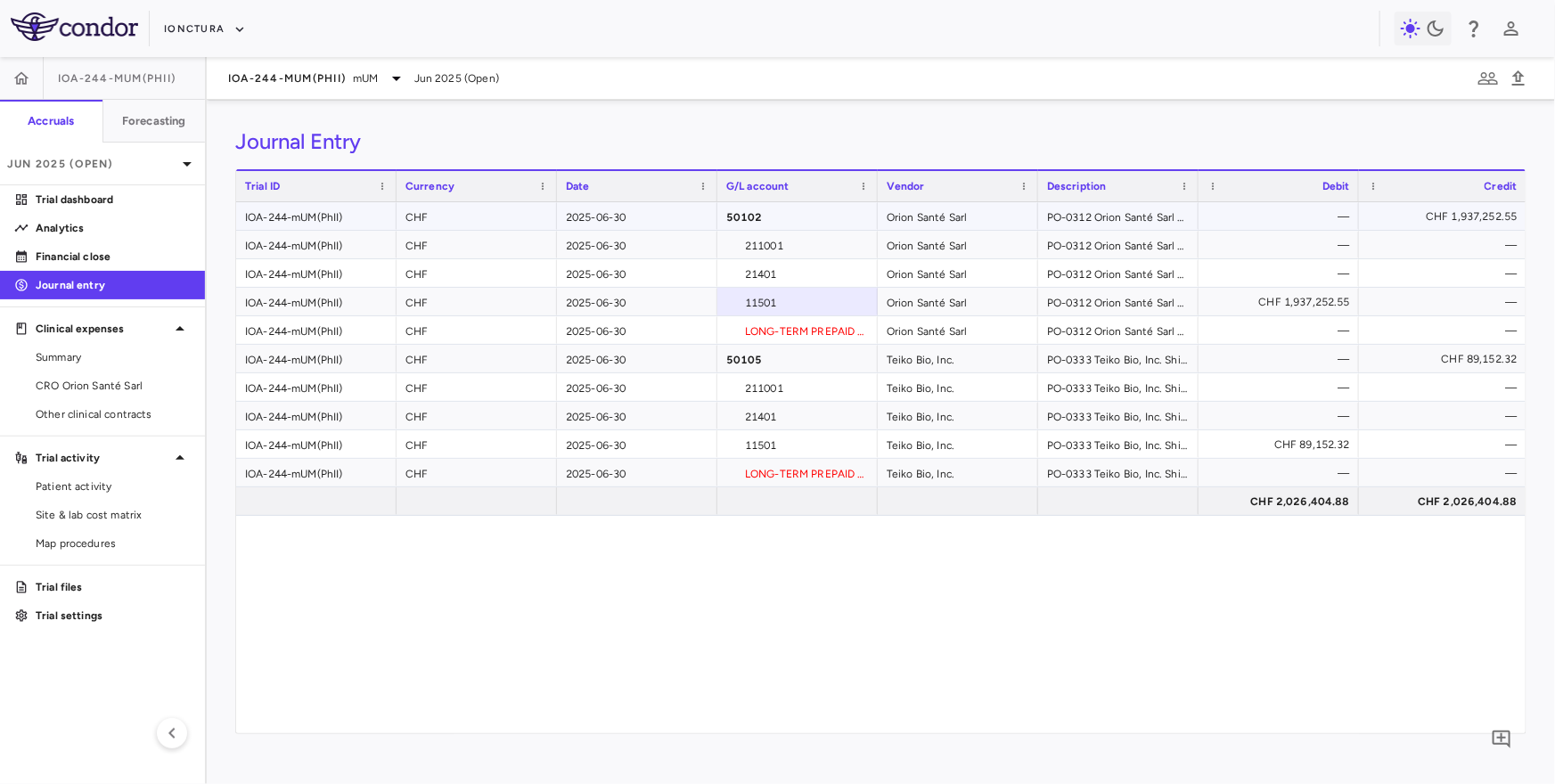click on "Orion Santé Sarl" at bounding box center [958, 216] 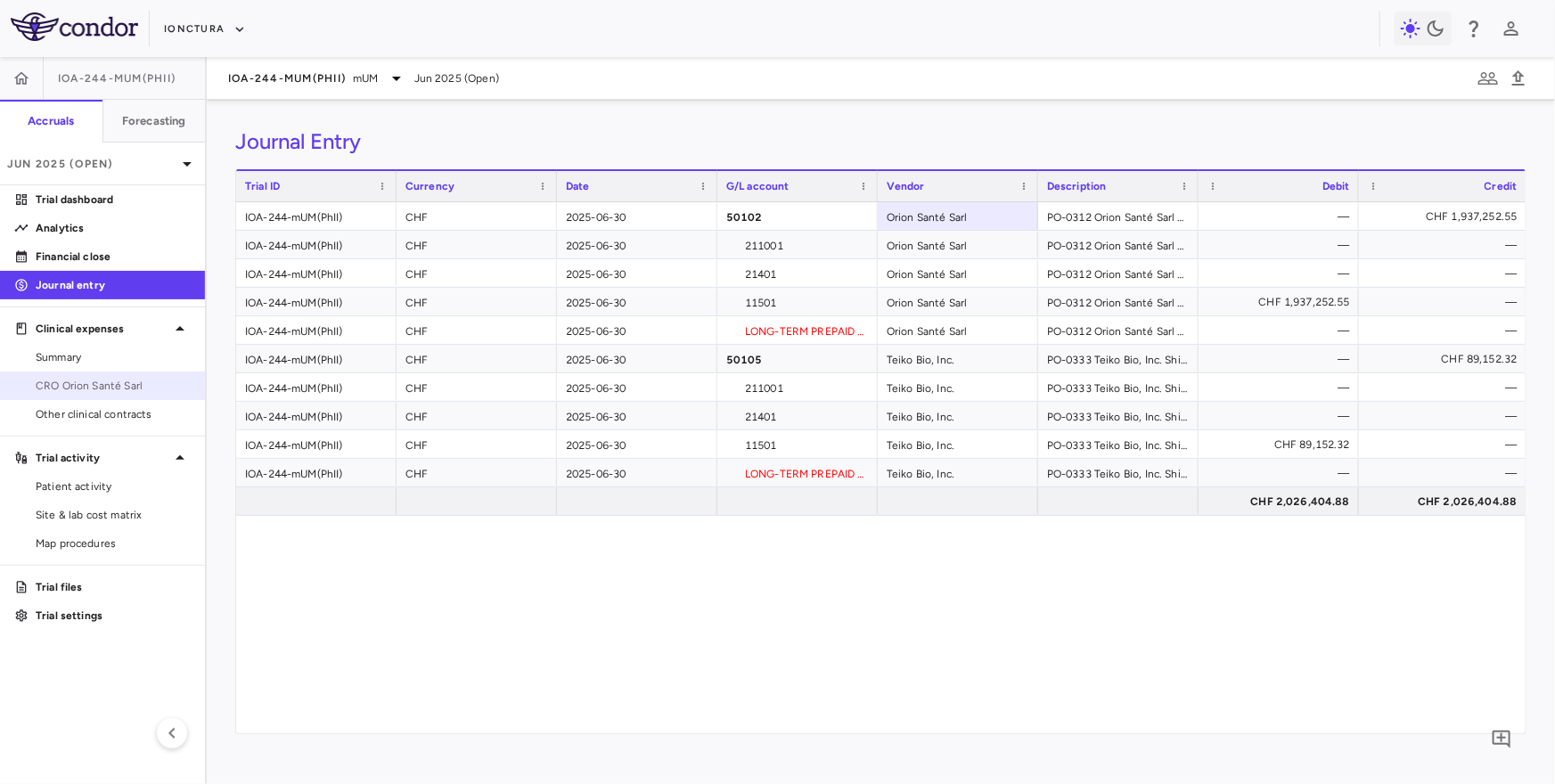 click on "CRO Orion Santé Sarl" at bounding box center [113, 386] 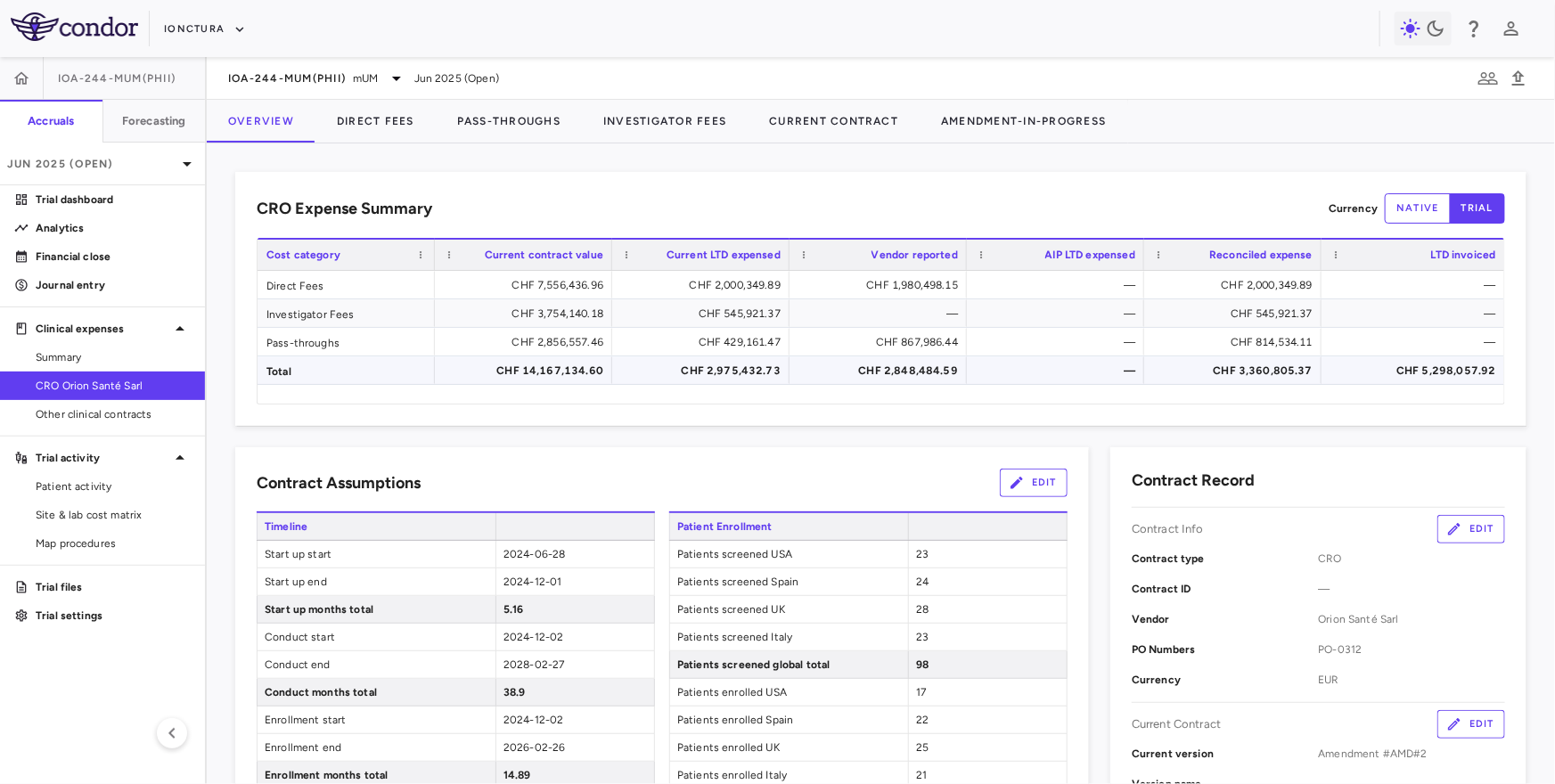 click on "CHF 5,298,057.92" at bounding box center [1417, 371] 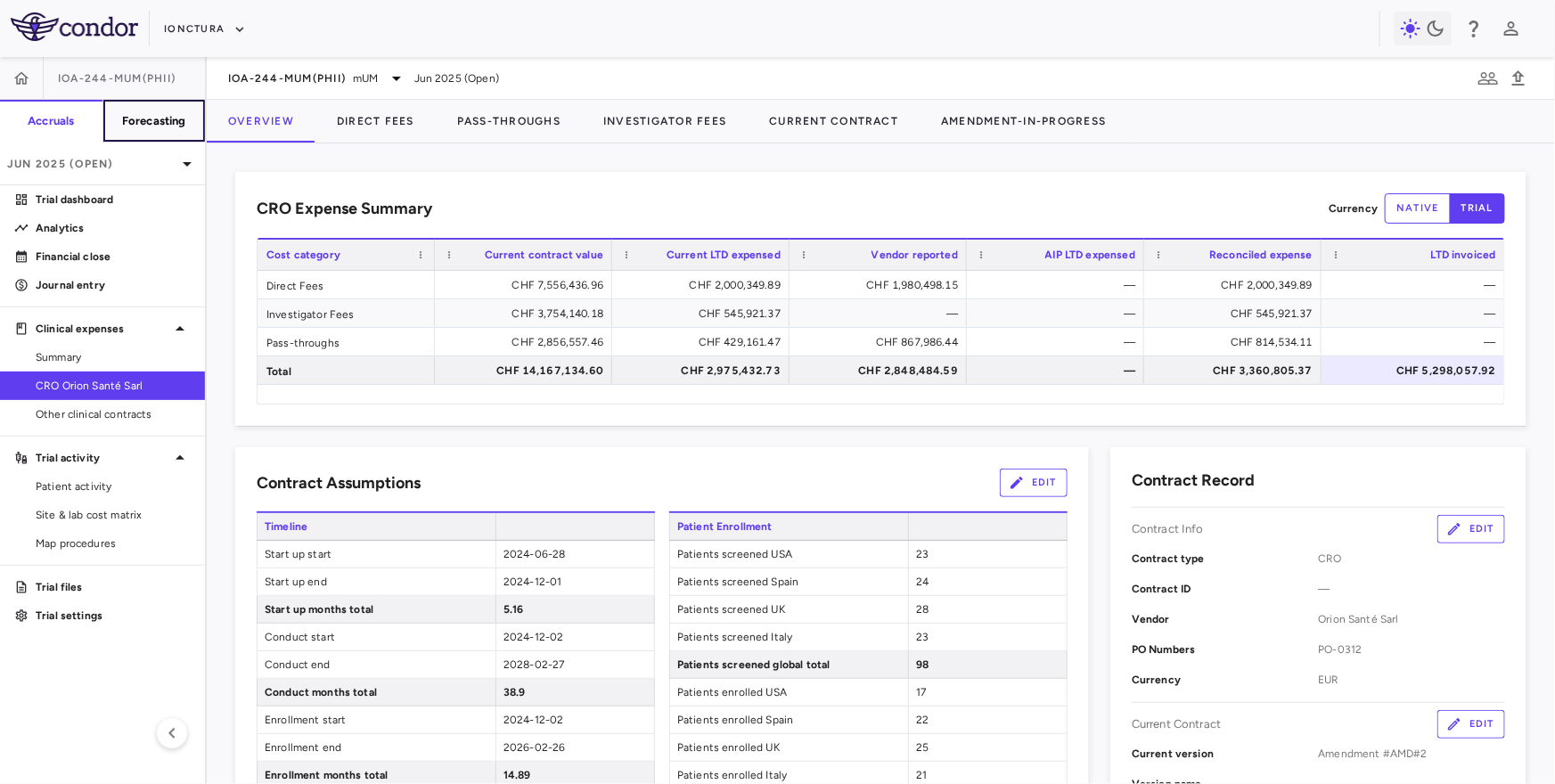 click on "Forecasting" at bounding box center [154, 121] 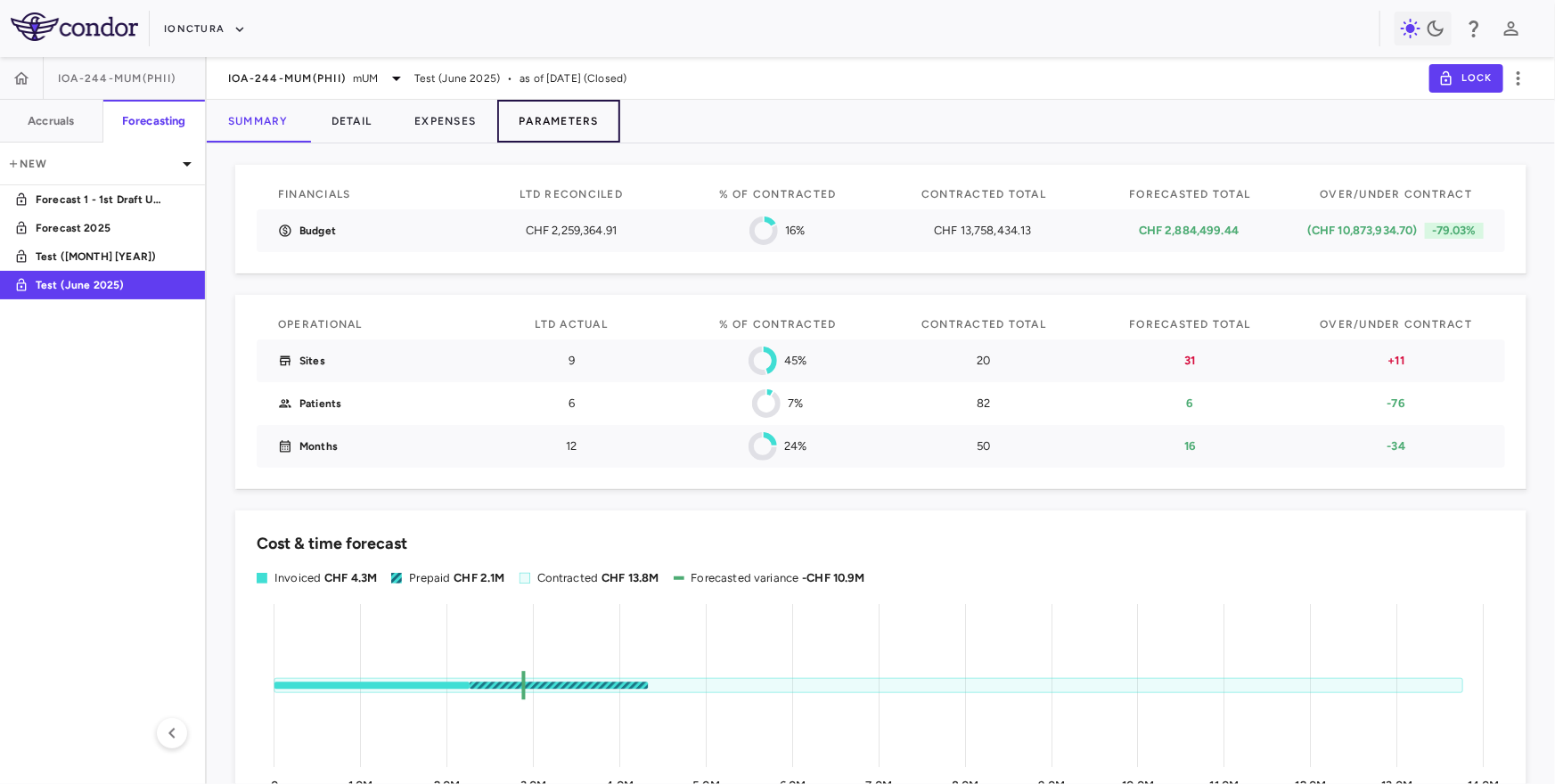 click on "Parameters" at bounding box center (559, 121) 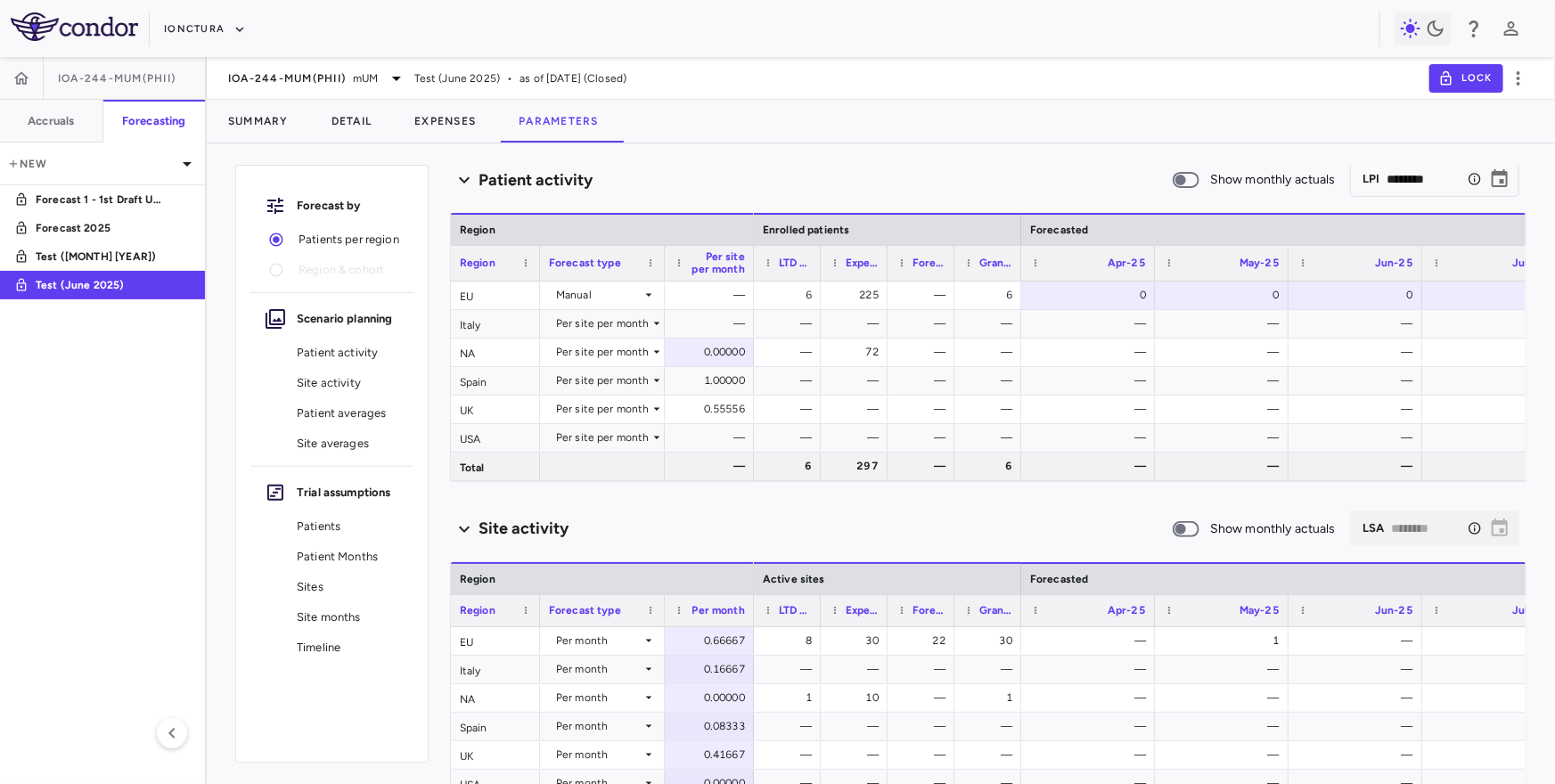 scroll, scrollTop: 63, scrollLeft: 0, axis: vertical 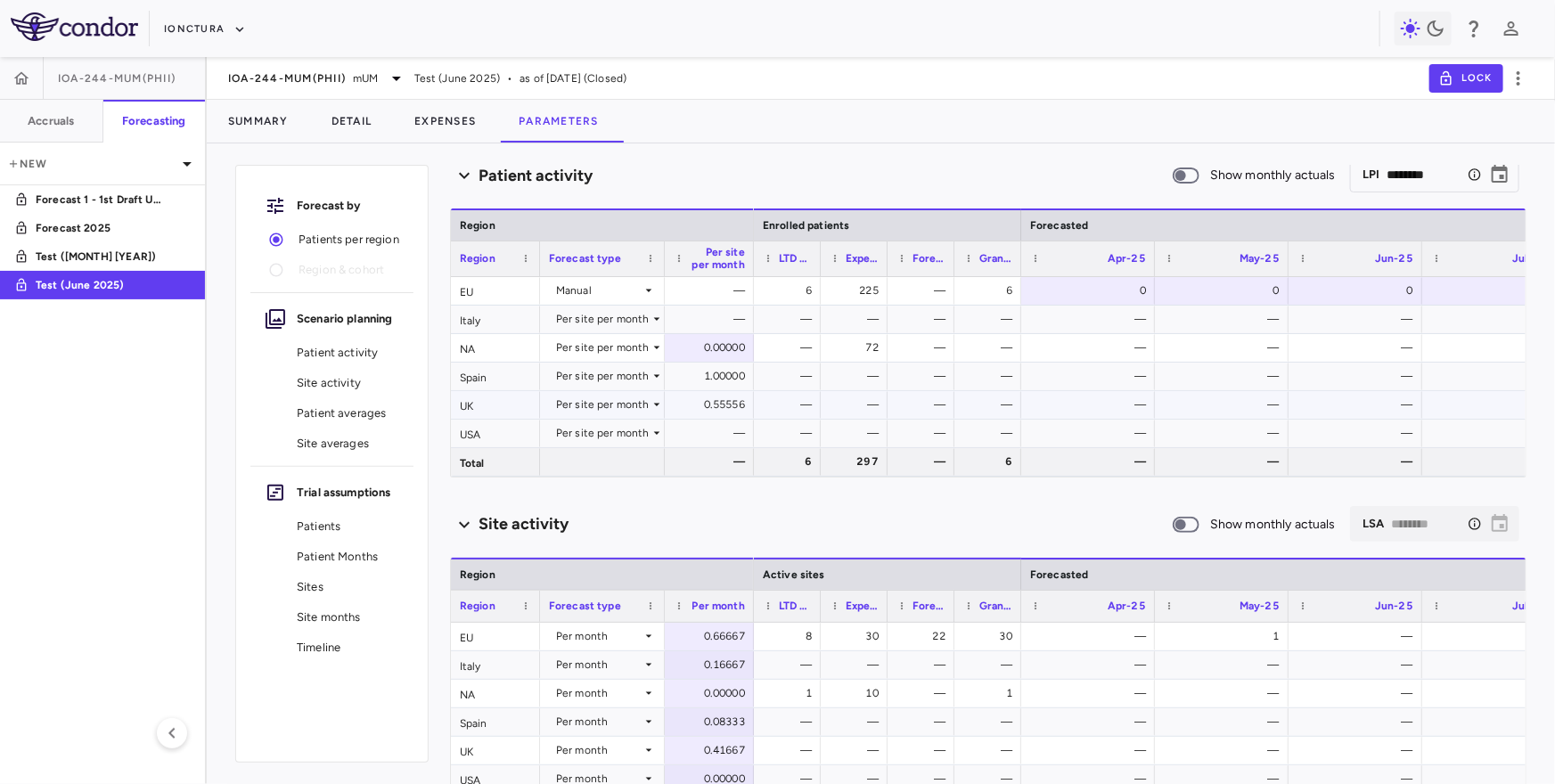click on "UK" at bounding box center (495, 404) 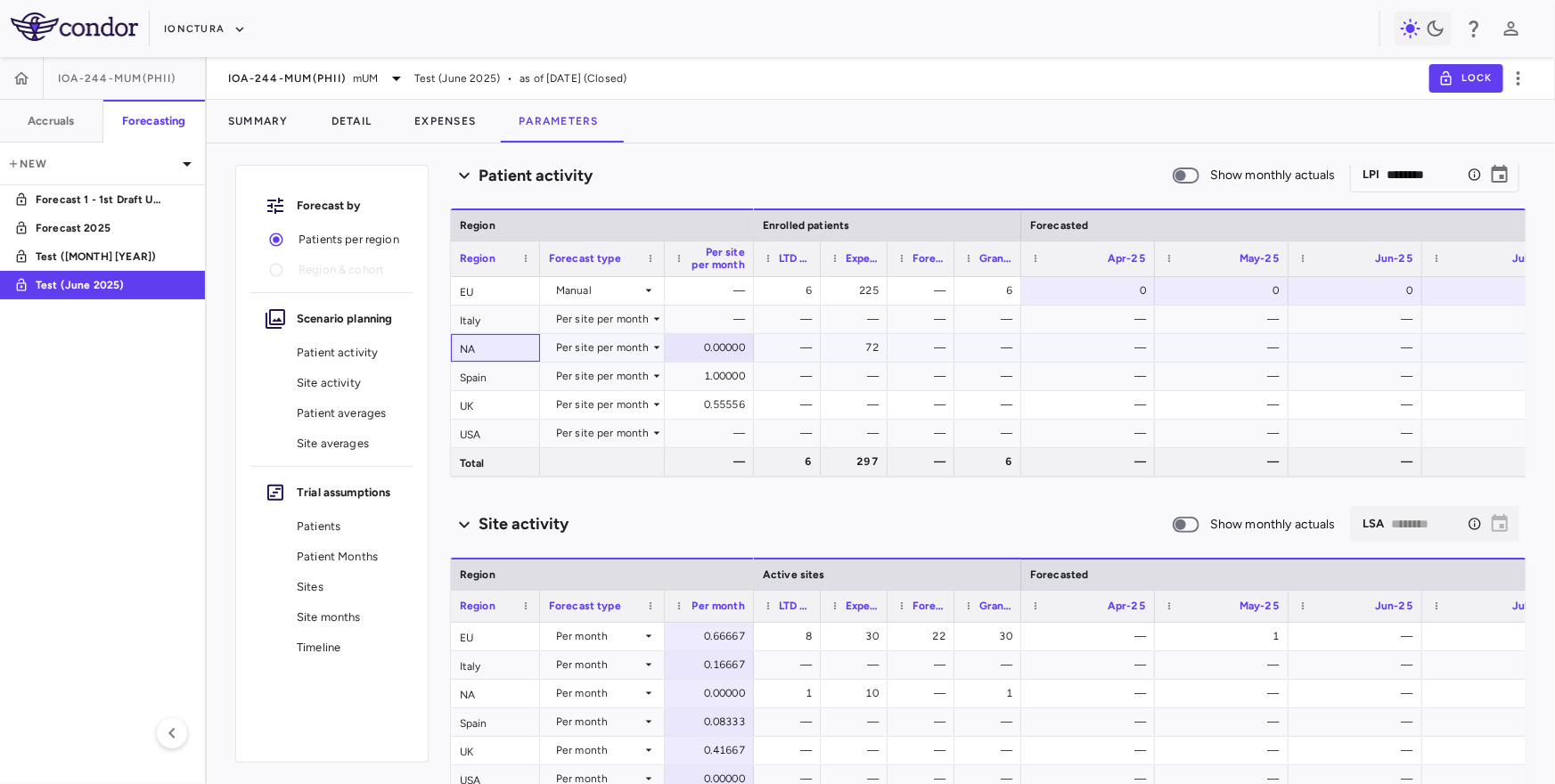 click on "NA" at bounding box center [495, 347] 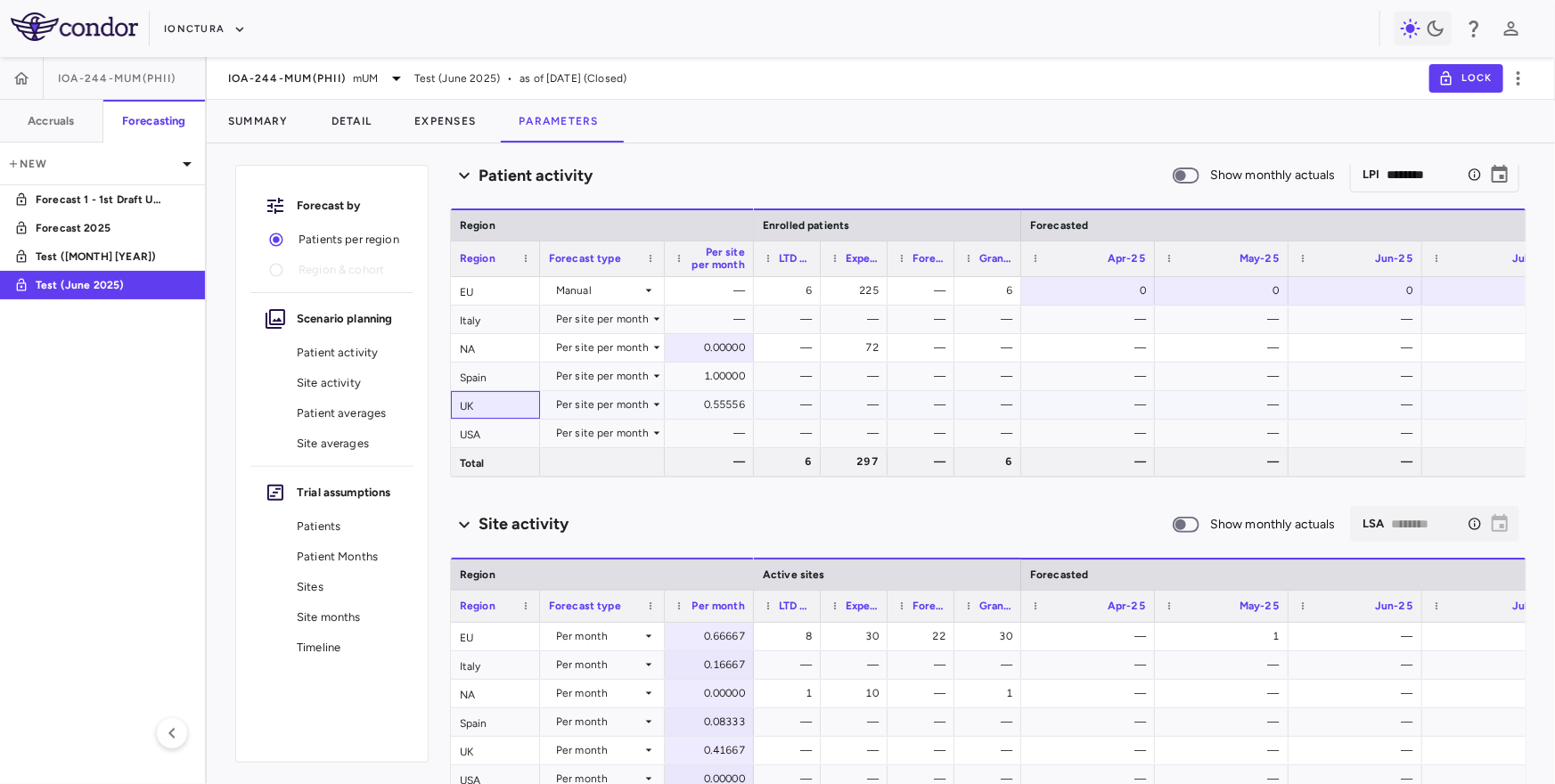 click on "UK" at bounding box center (495, 404) 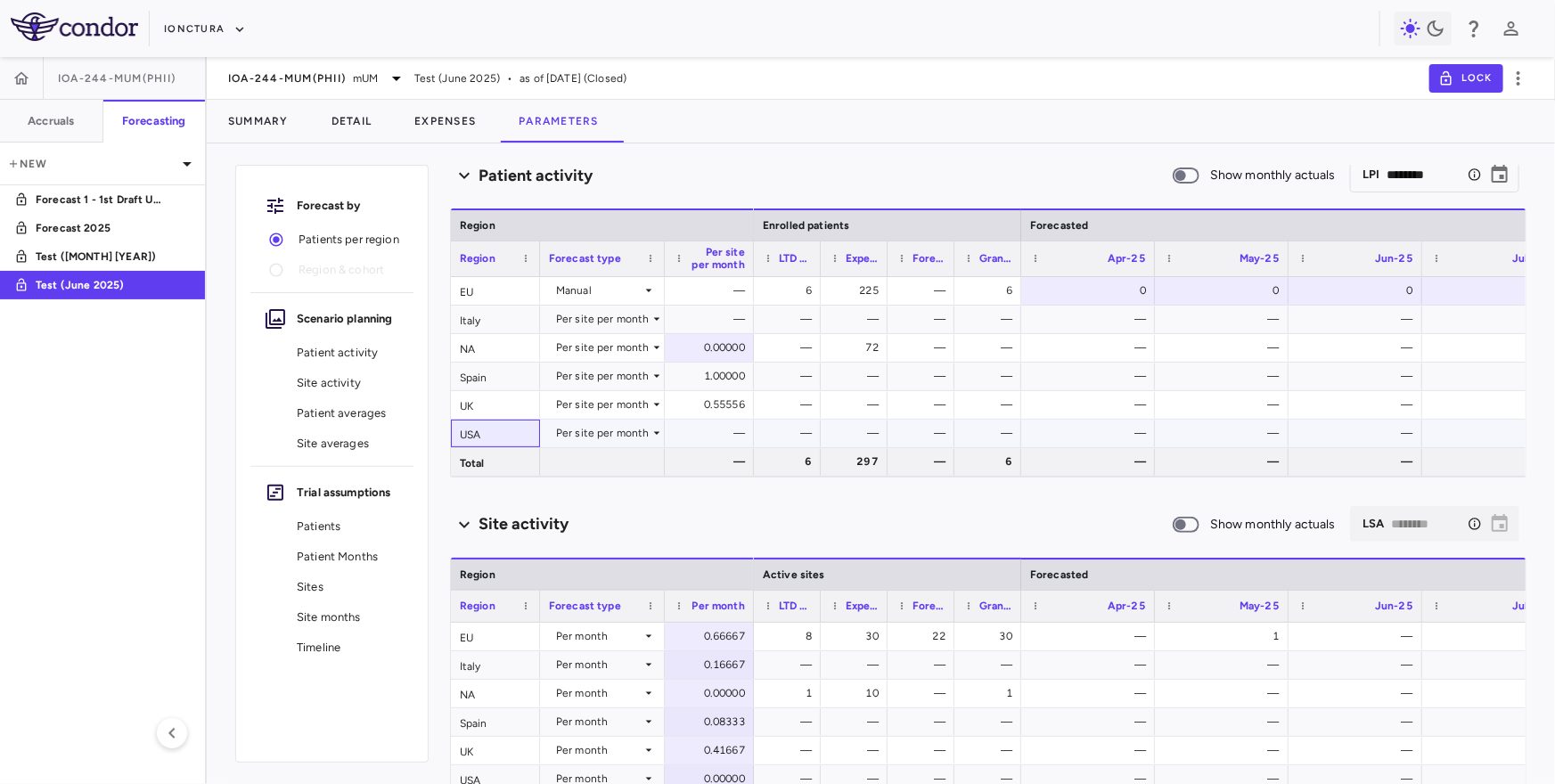 click on "USA" at bounding box center [495, 433] 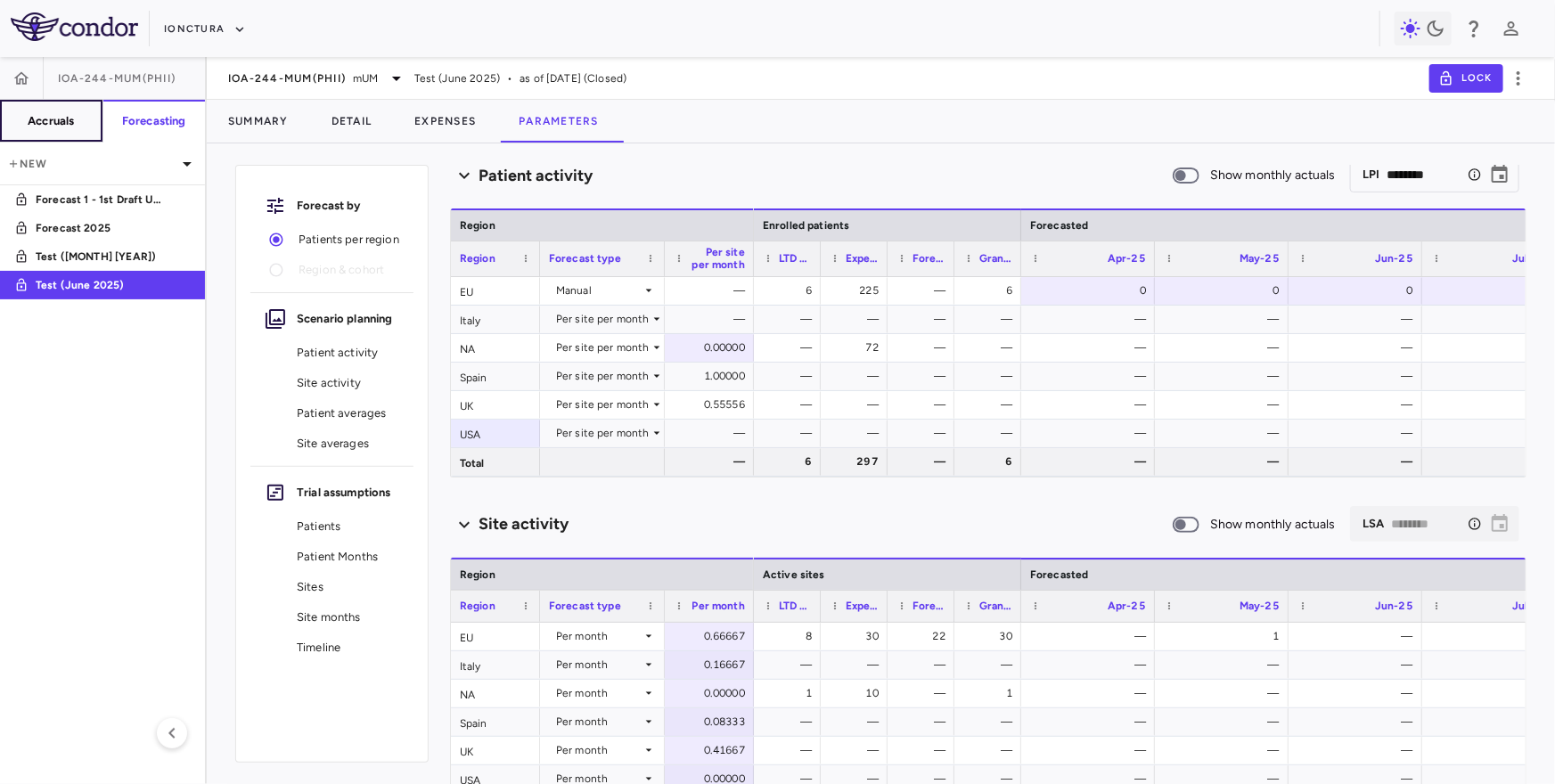 click on "Accruals" at bounding box center (52, 121) 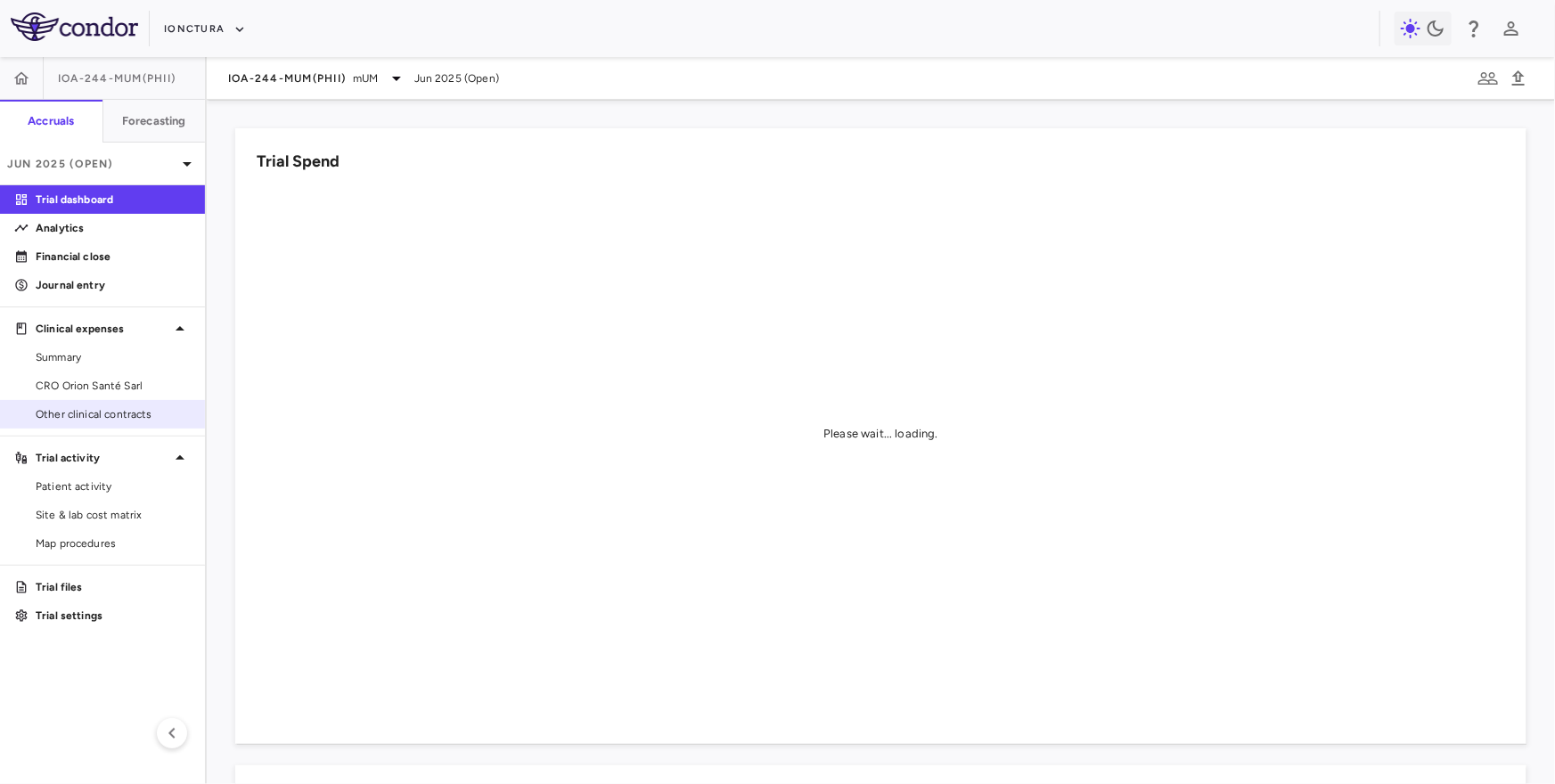 click on "Other clinical contracts" at bounding box center (113, 414) 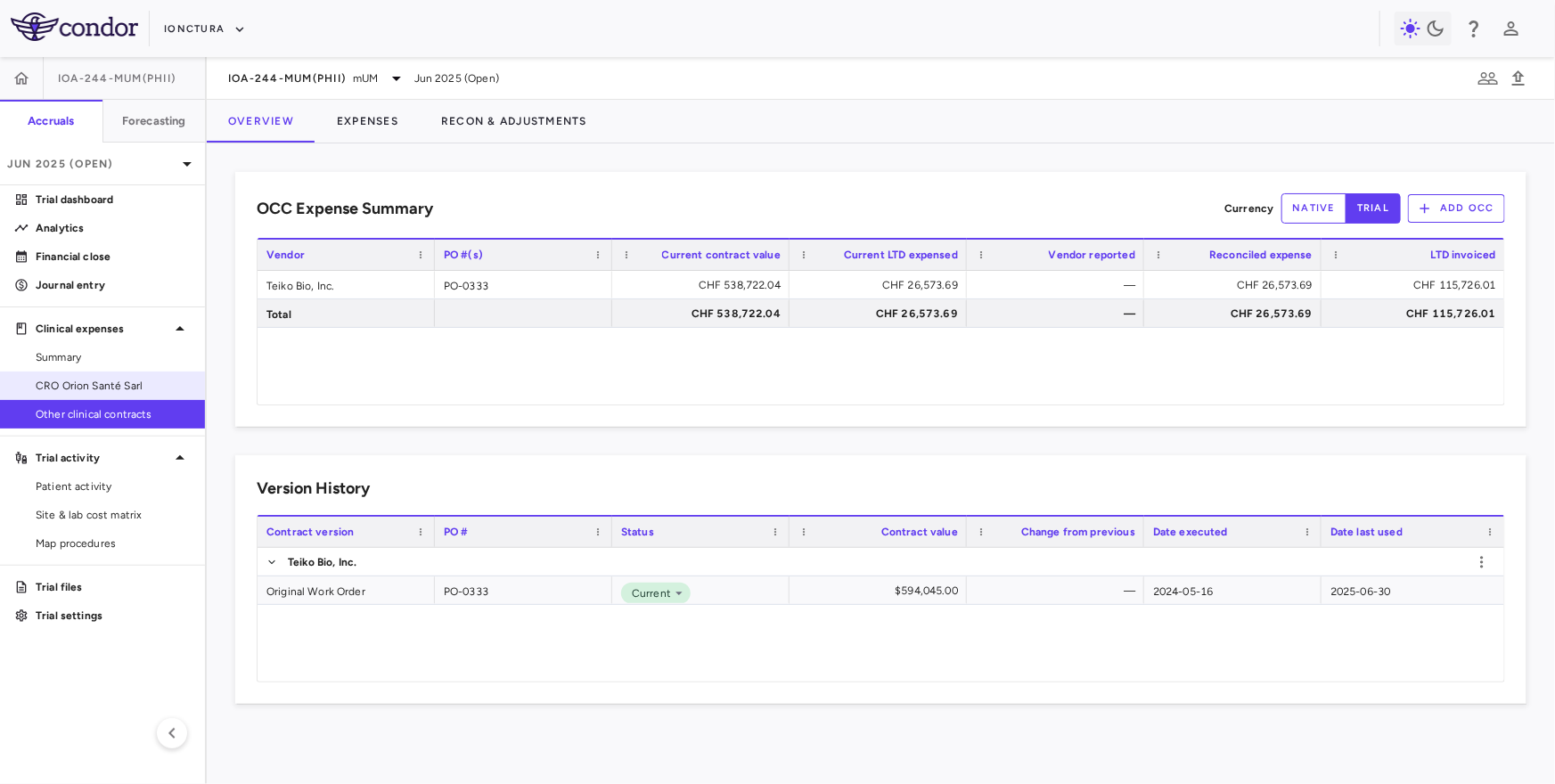 click on "CRO Orion Santé Sarl" at bounding box center [102, 386] 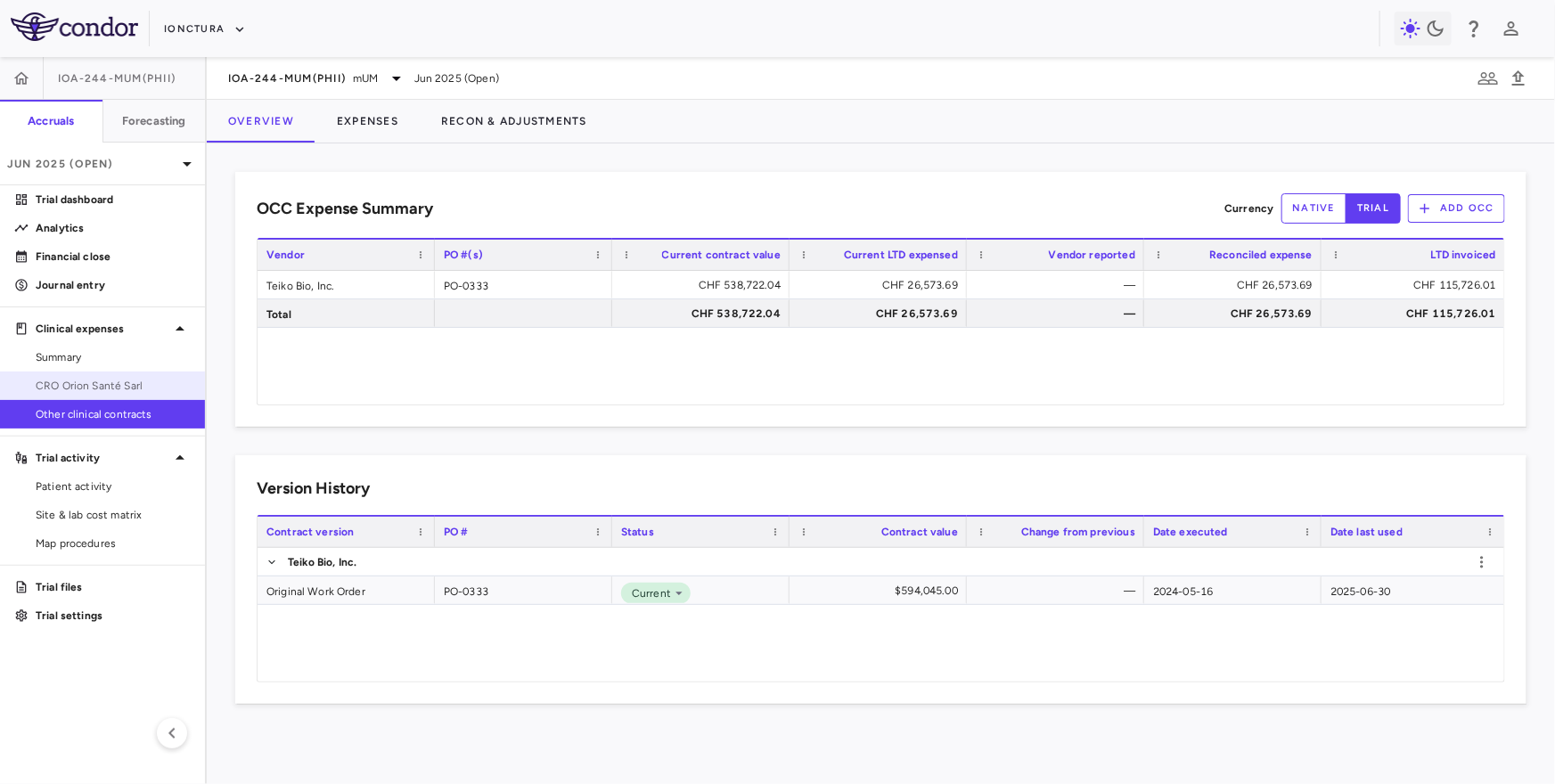click on "CRO Orion Santé Sarl" at bounding box center [113, 386] 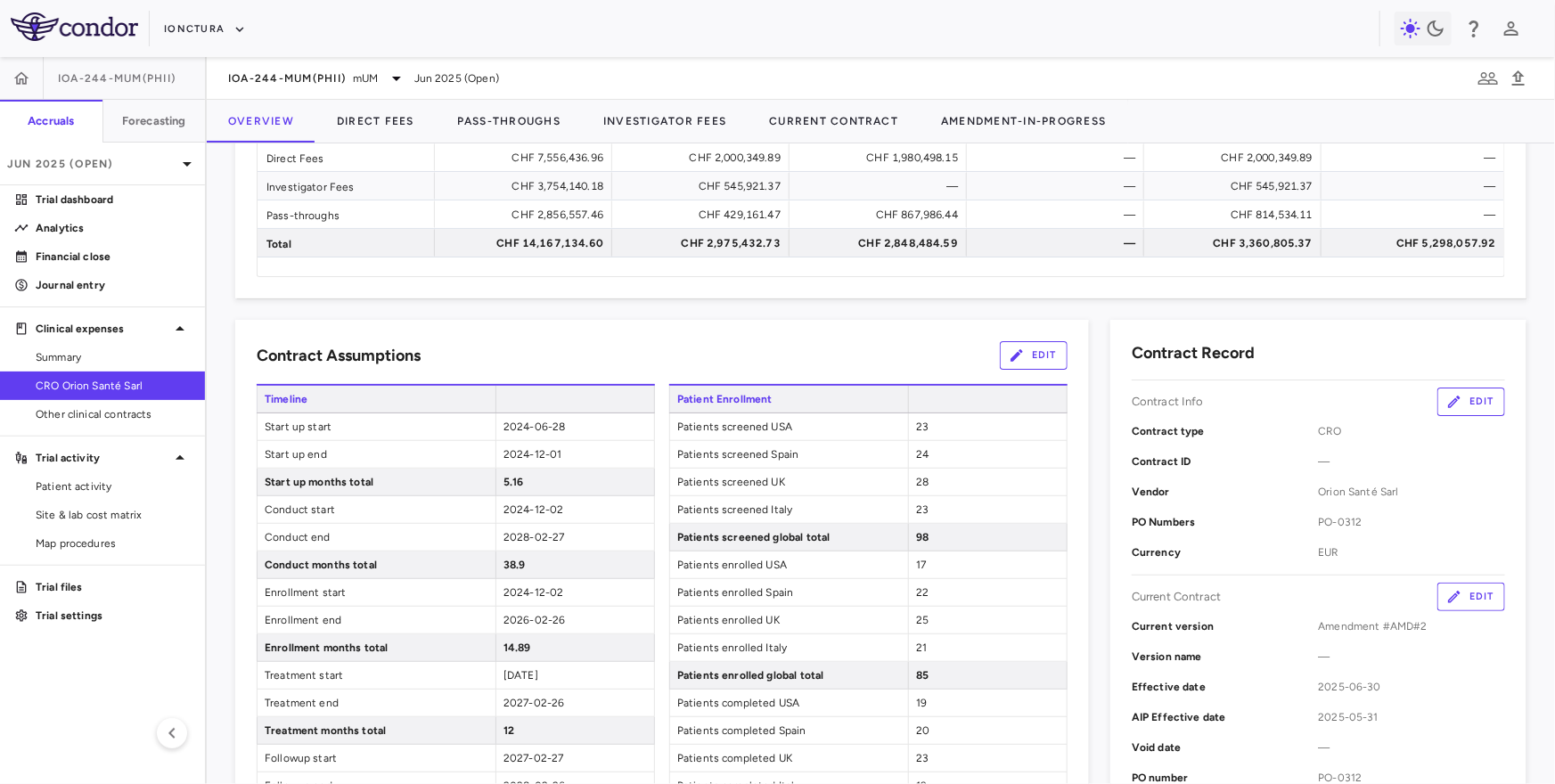 scroll, scrollTop: 132, scrollLeft: 0, axis: vertical 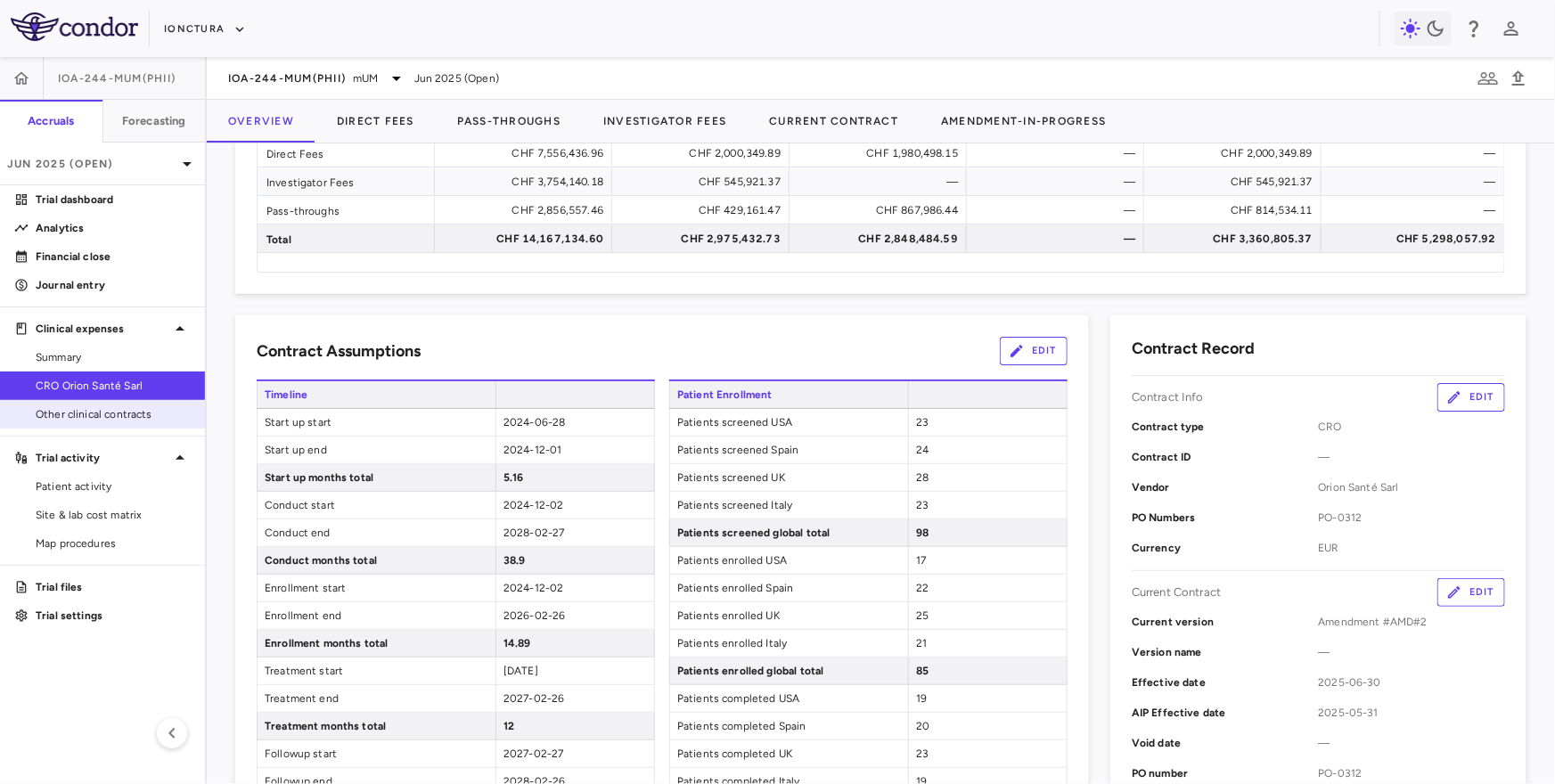 click on "Other clinical contracts" at bounding box center [113, 414] 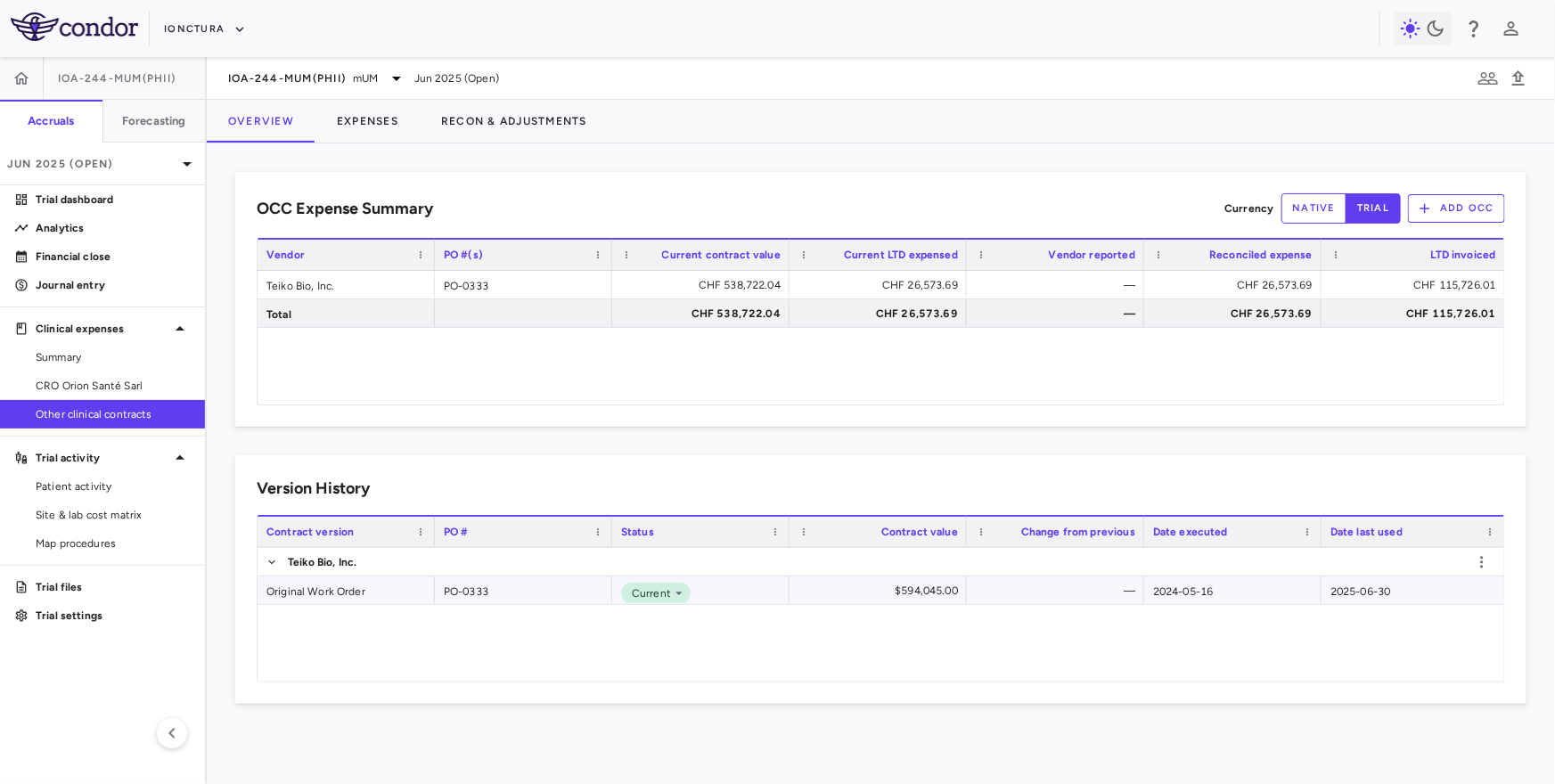 click on "Original Work Order" at bounding box center (346, 590) 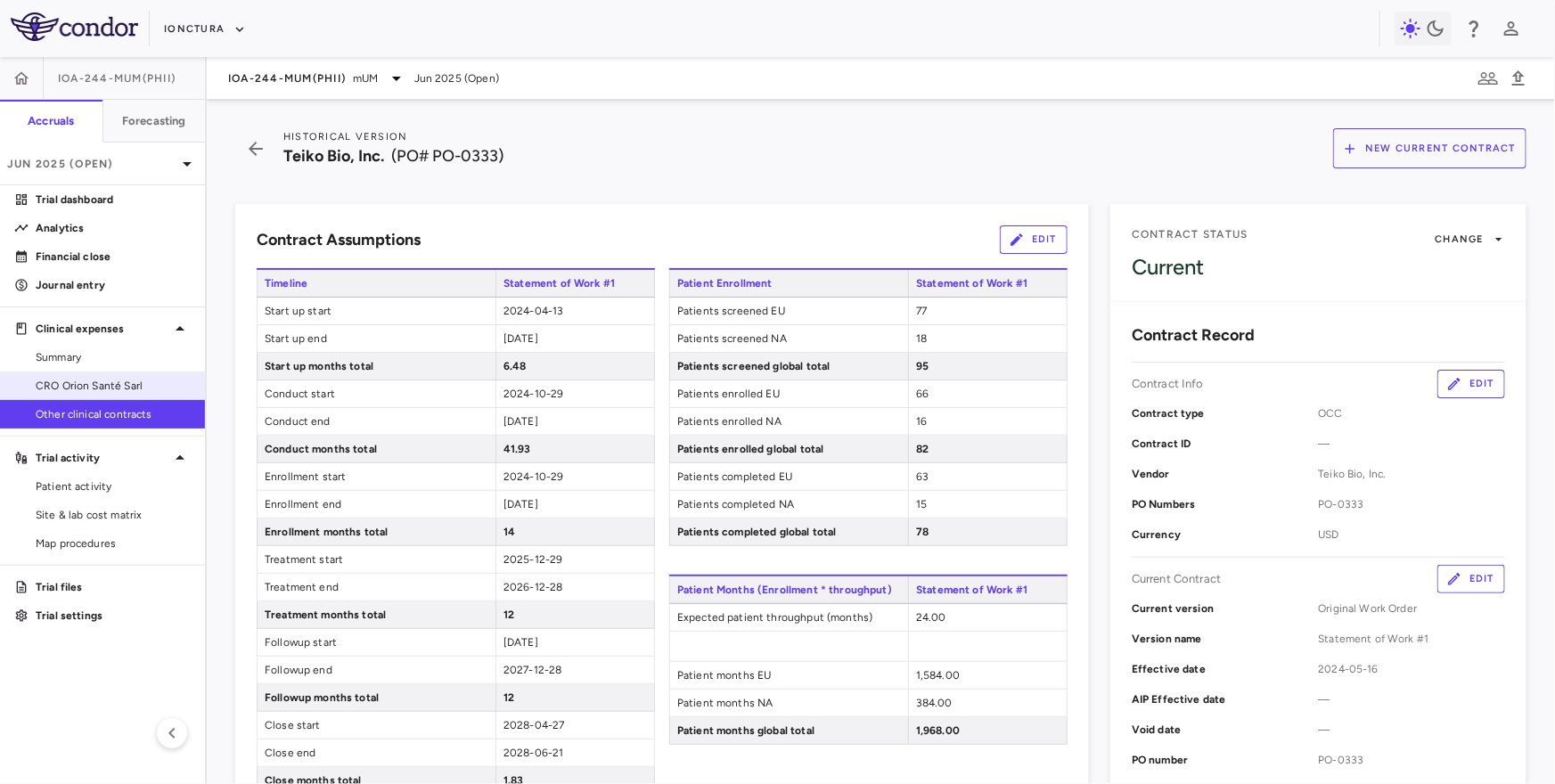 click on "CRO Orion Santé Sarl" at bounding box center [102, 386] 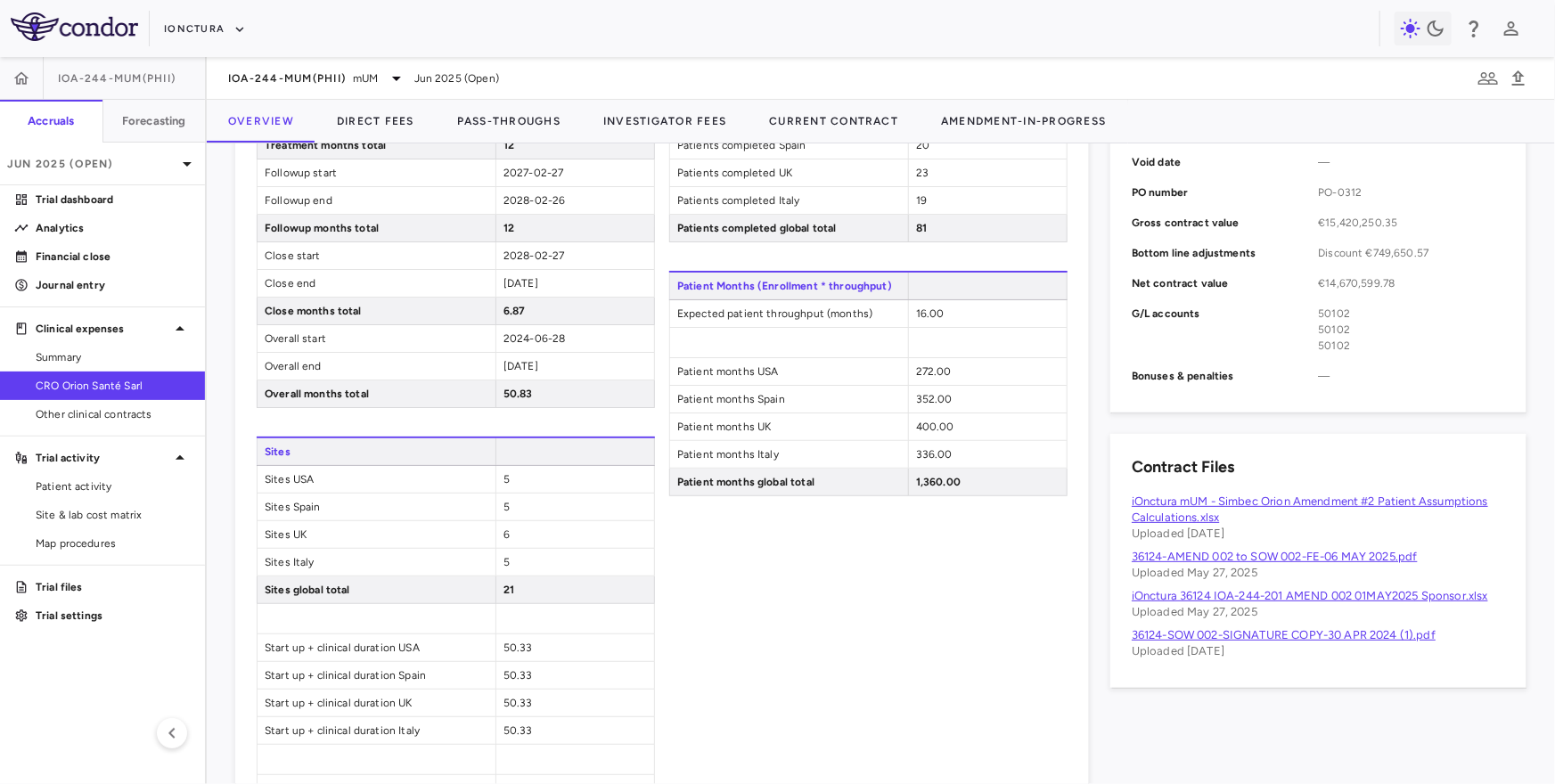 scroll, scrollTop: 819, scrollLeft: 0, axis: vertical 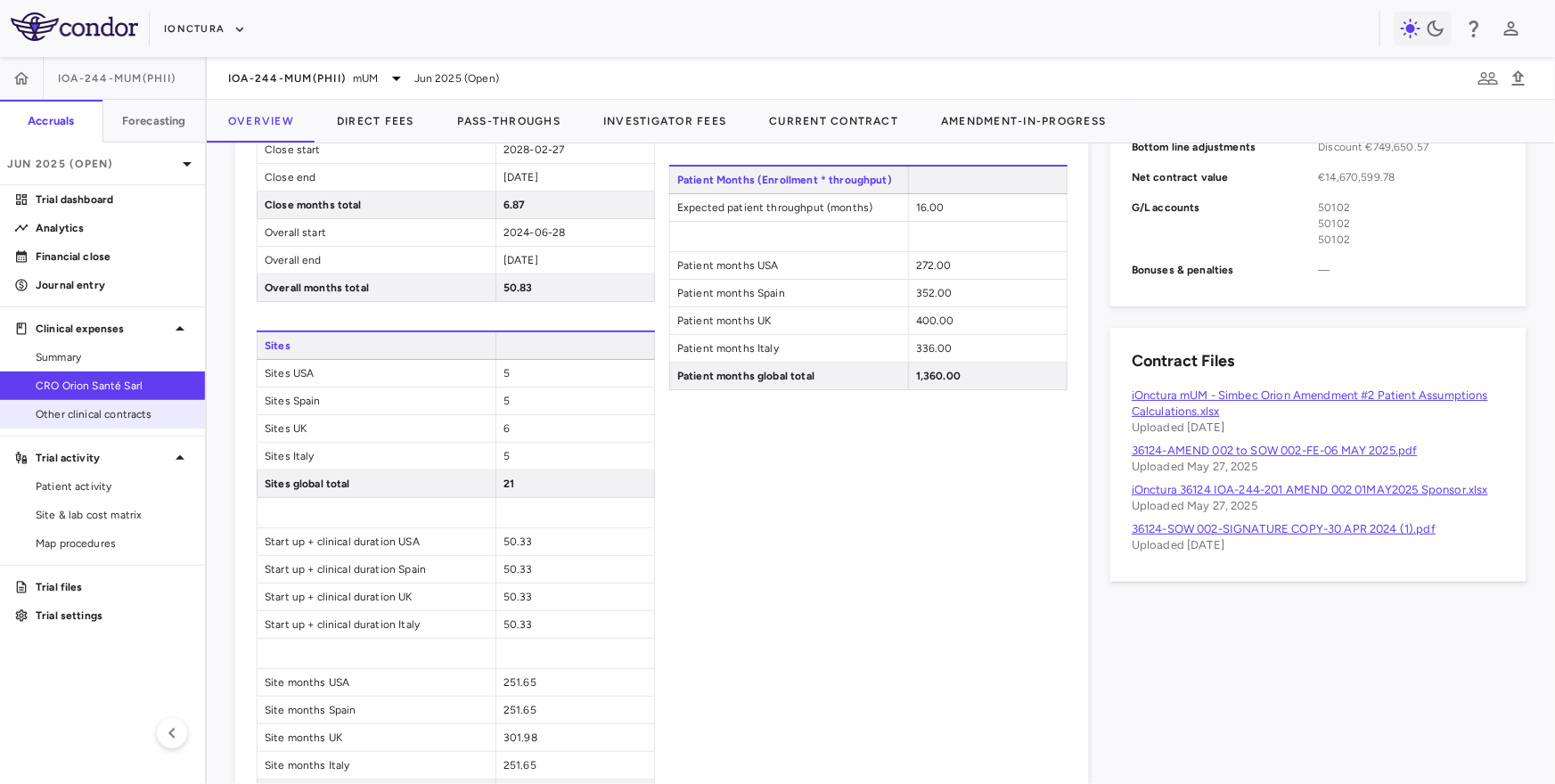 click on "Other clinical contracts" at bounding box center (113, 414) 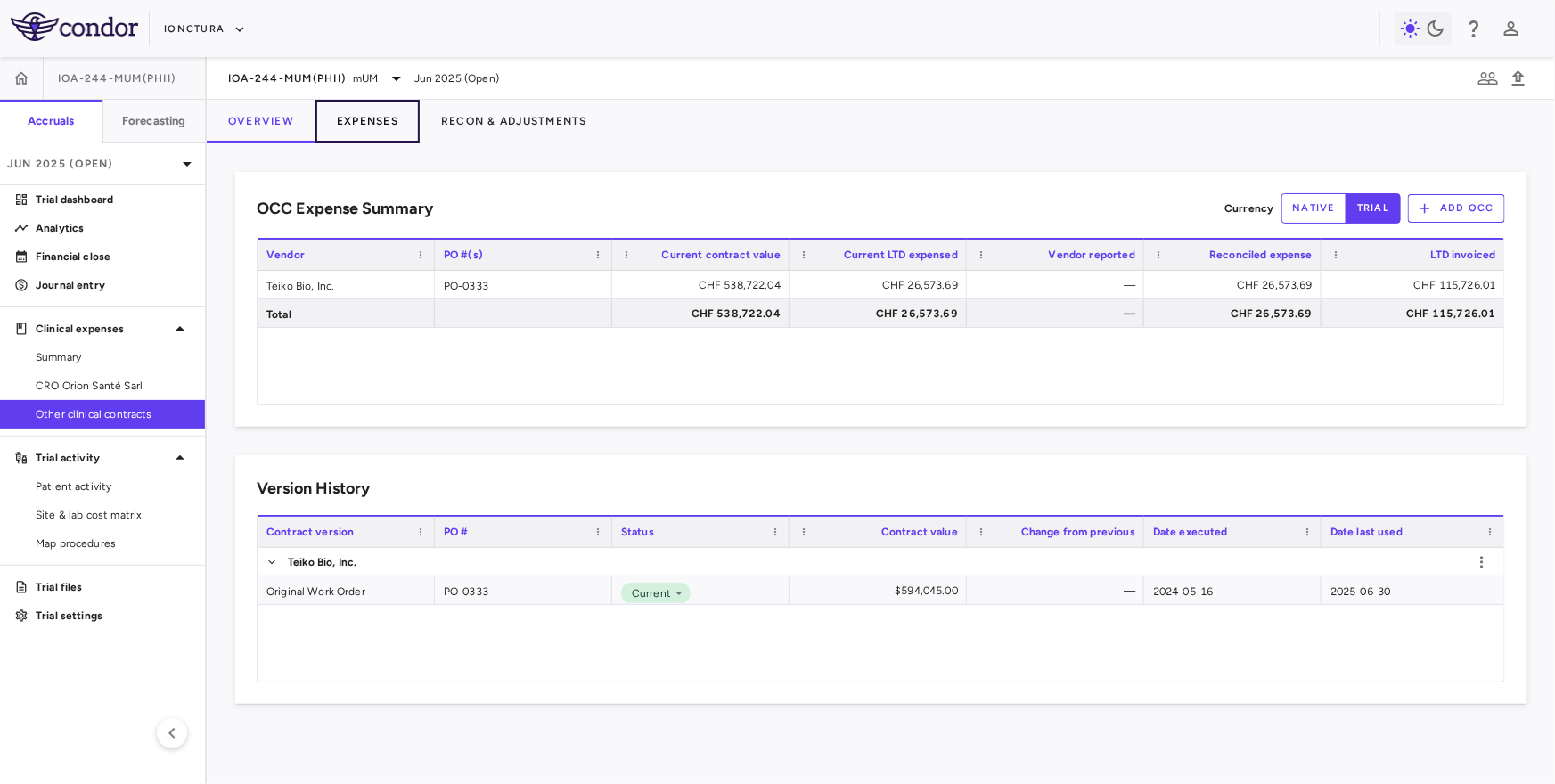click on "Expenses" at bounding box center (367, 121) 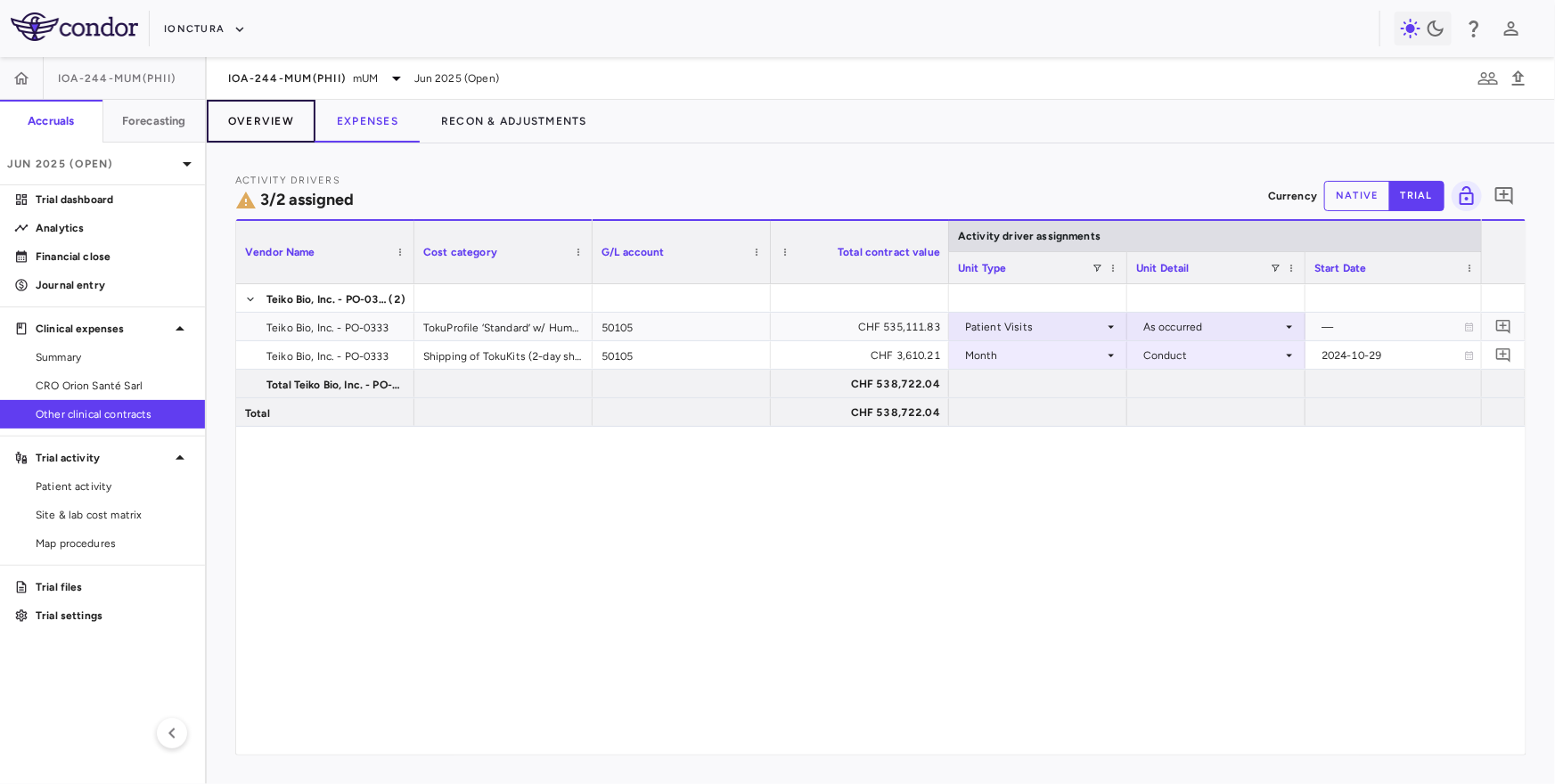 click on "Overview" at bounding box center [261, 121] 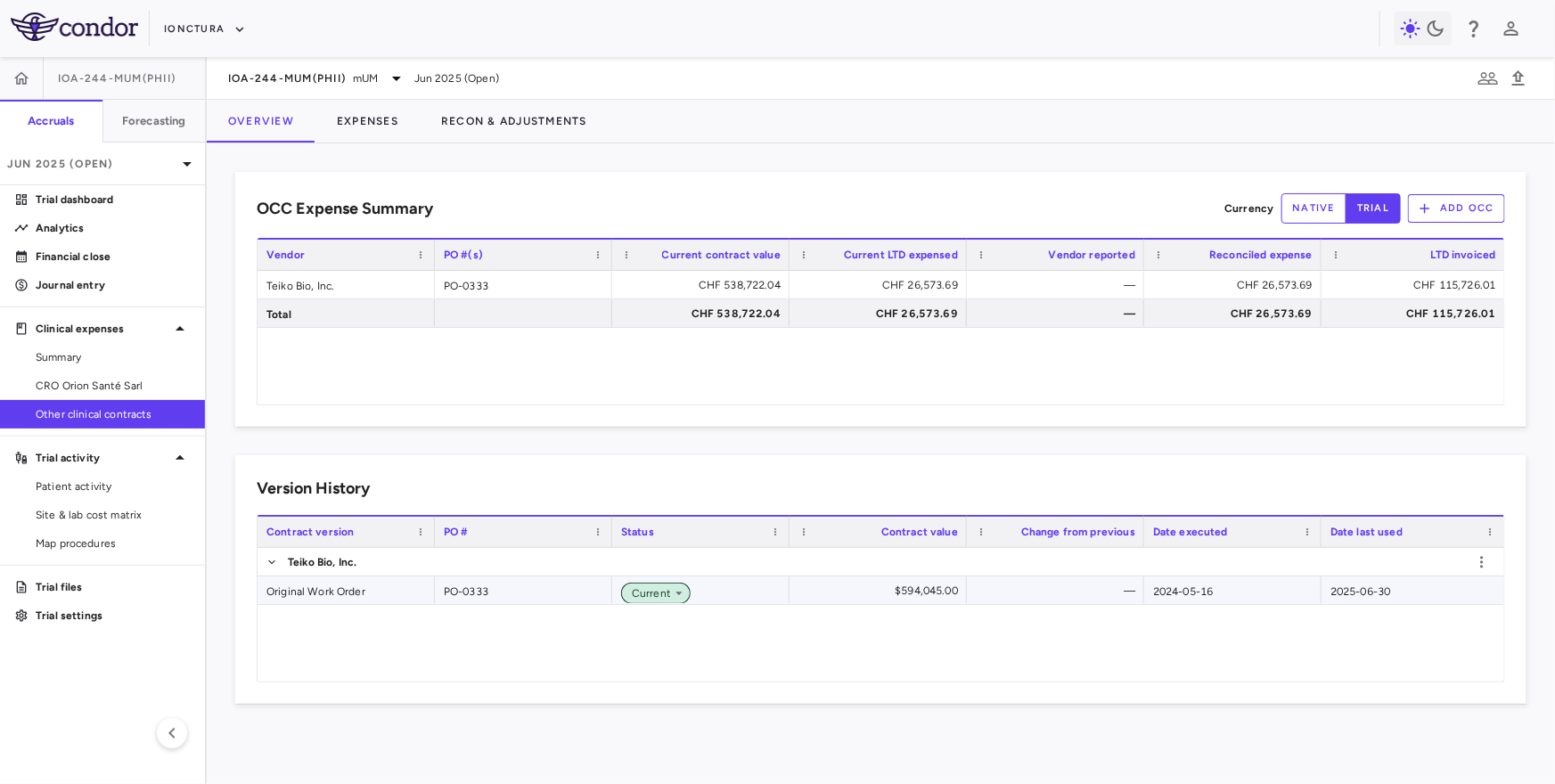 click on "Current" at bounding box center [648, 593] 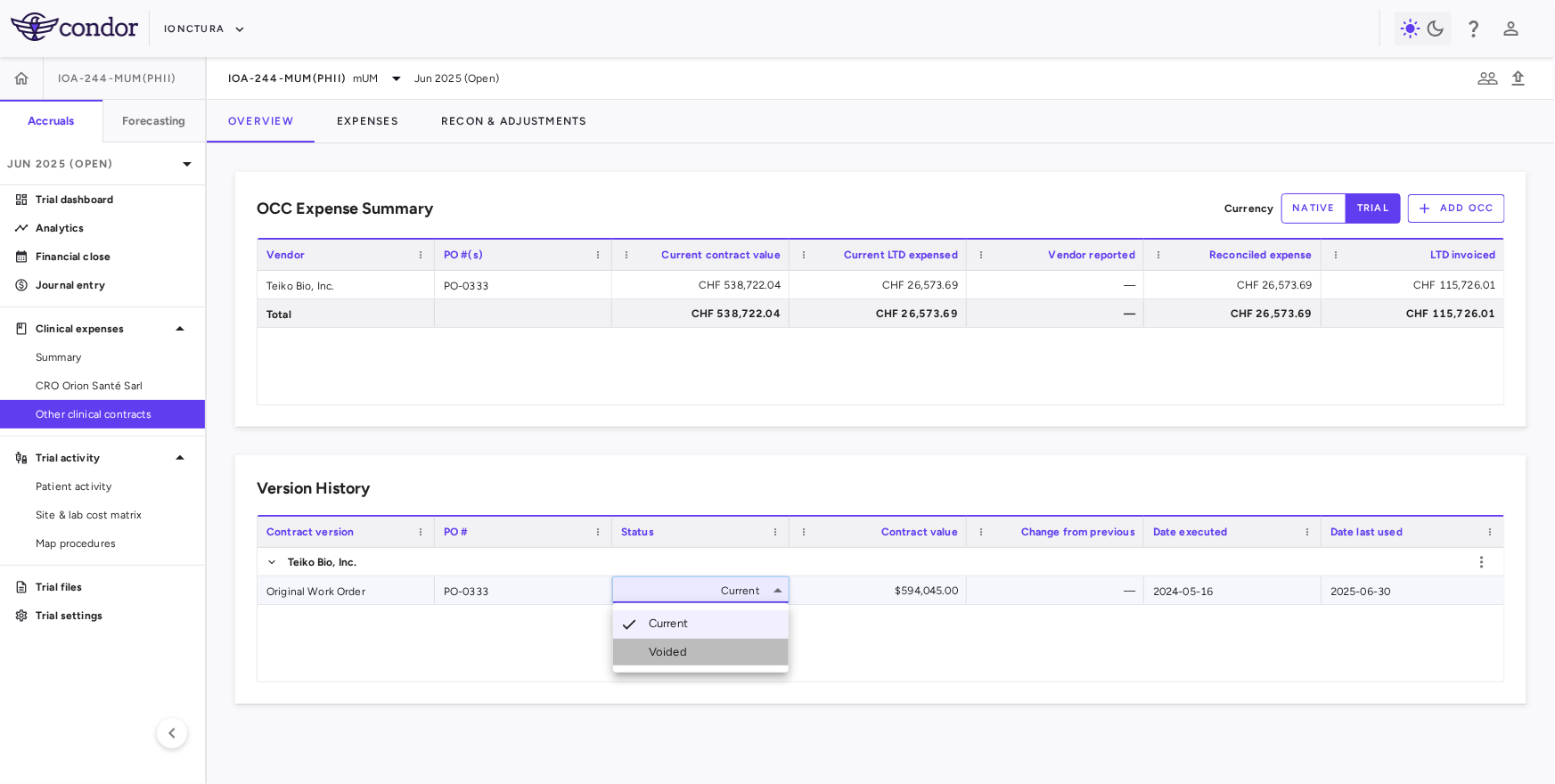 click on "Voided" at bounding box center [671, 652] 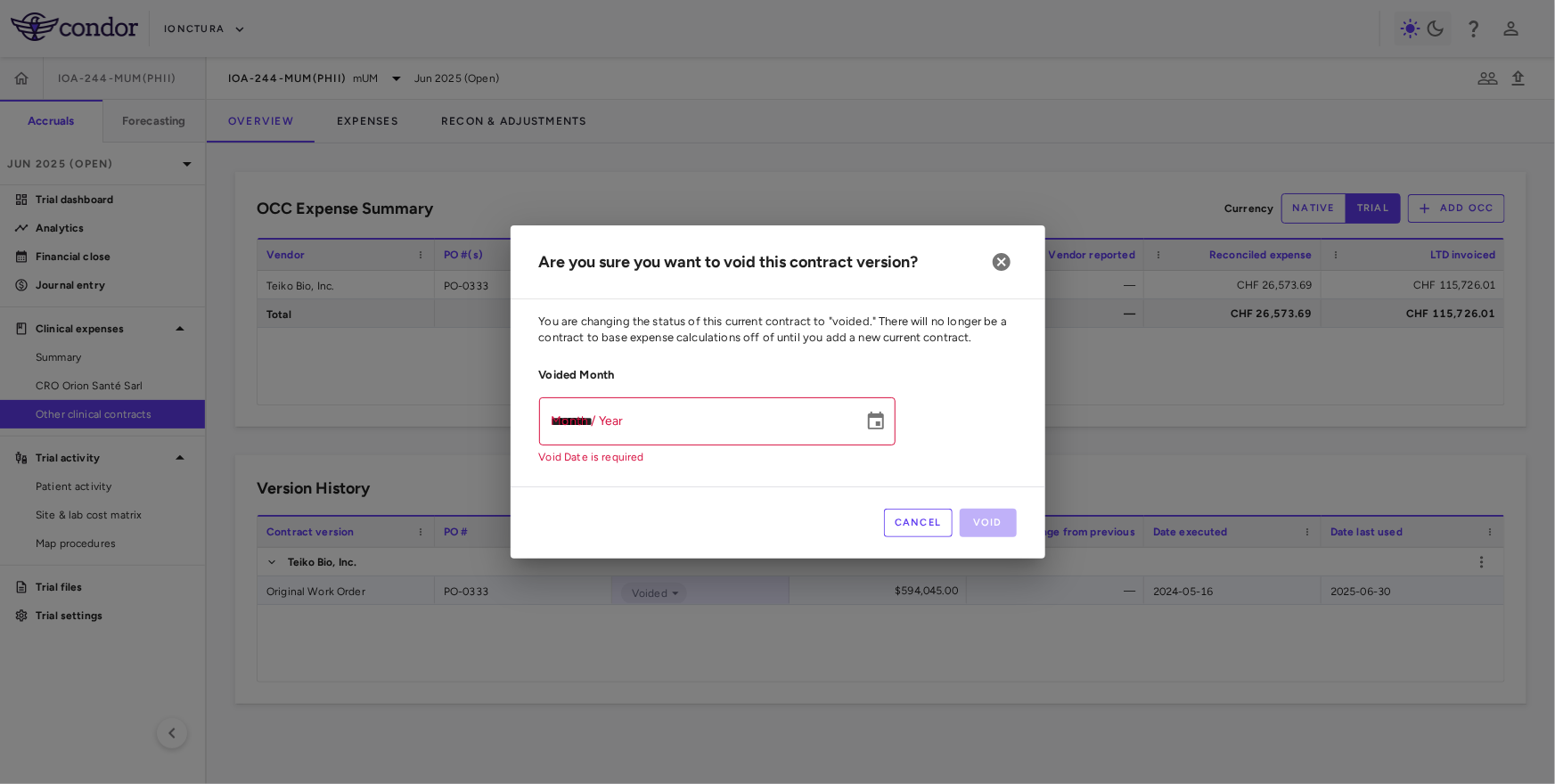 click on "*********" at bounding box center [695, 421] 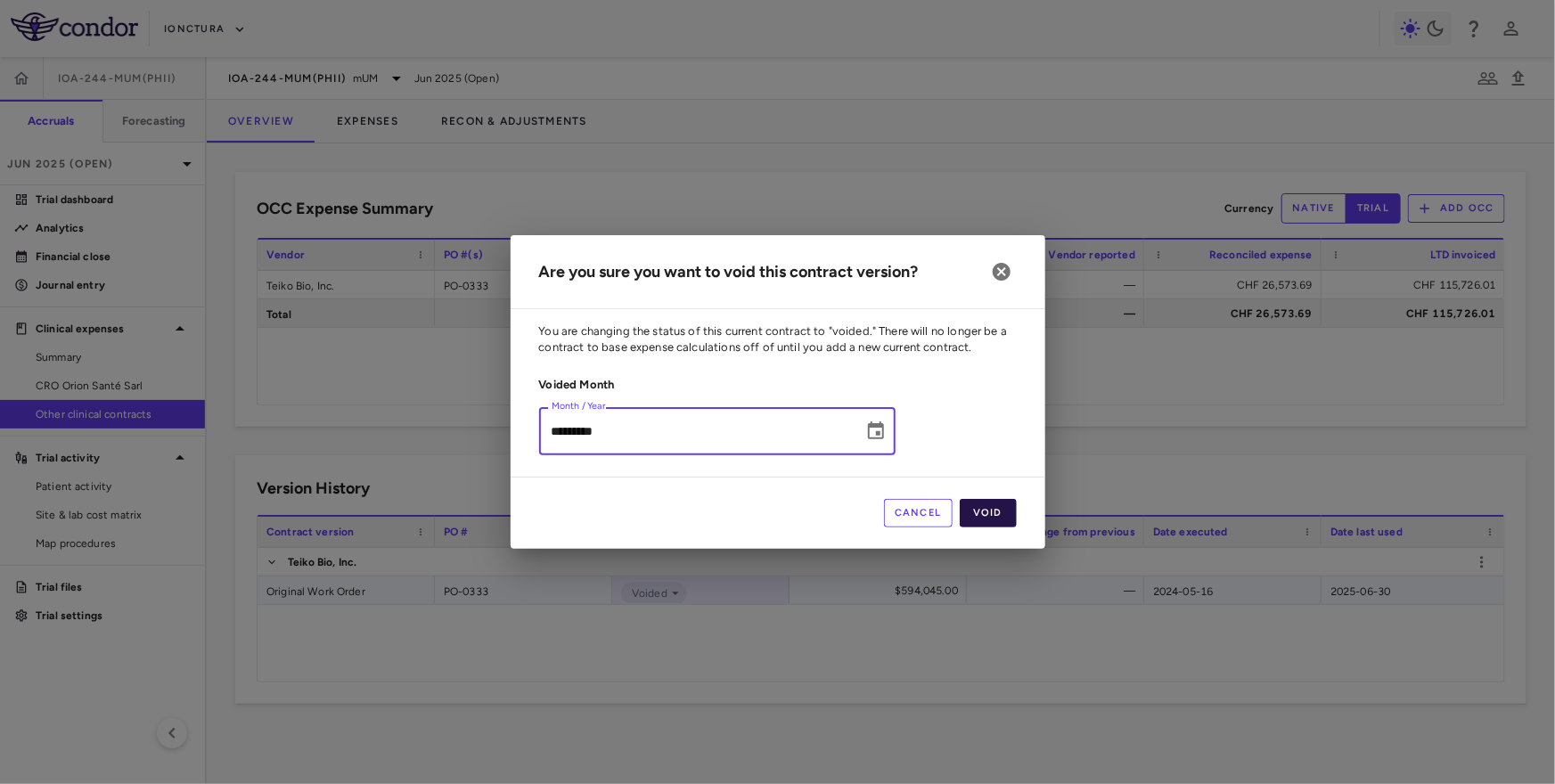 type on "*********" 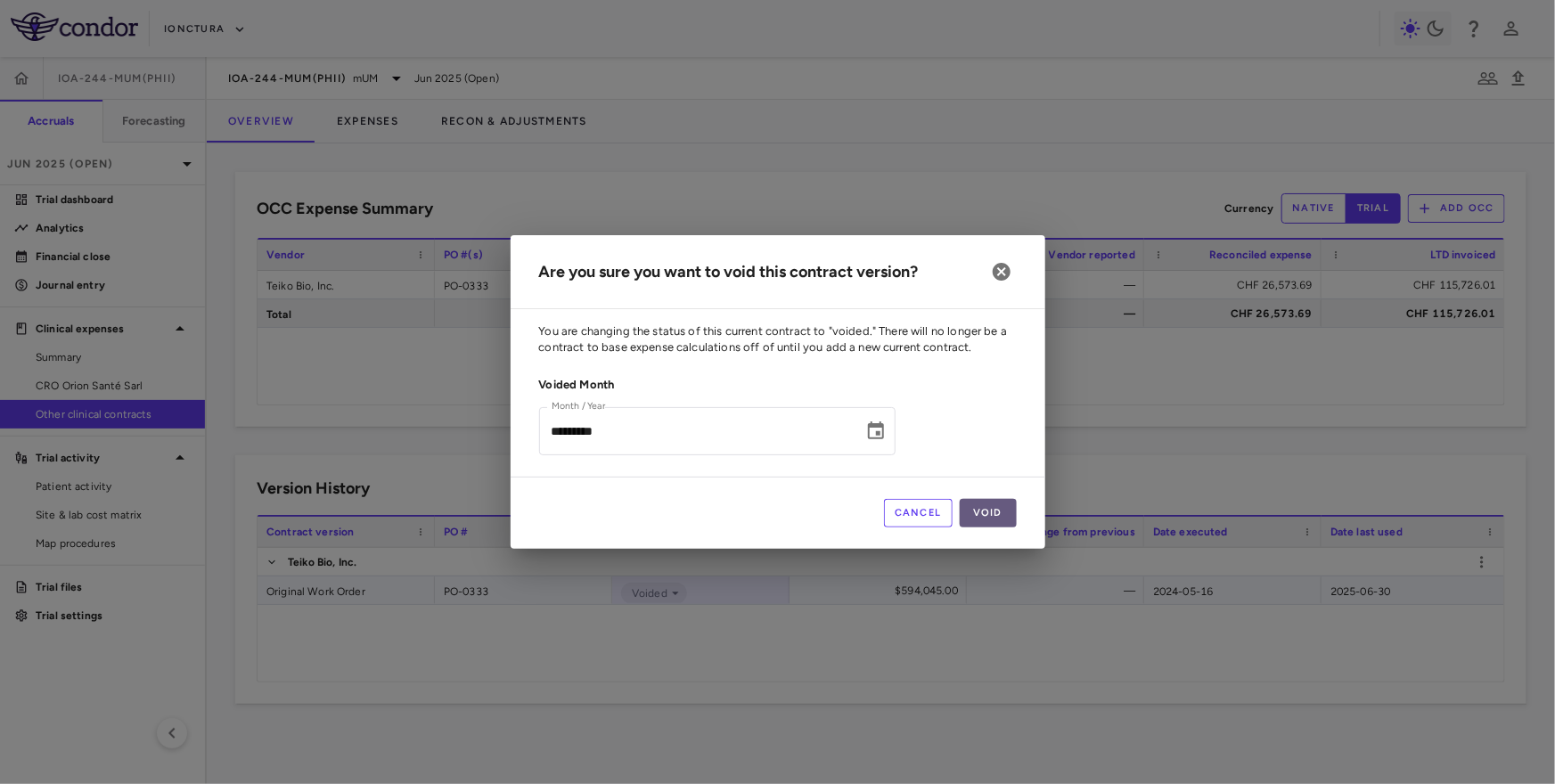 click on "Void" at bounding box center (988, 513) 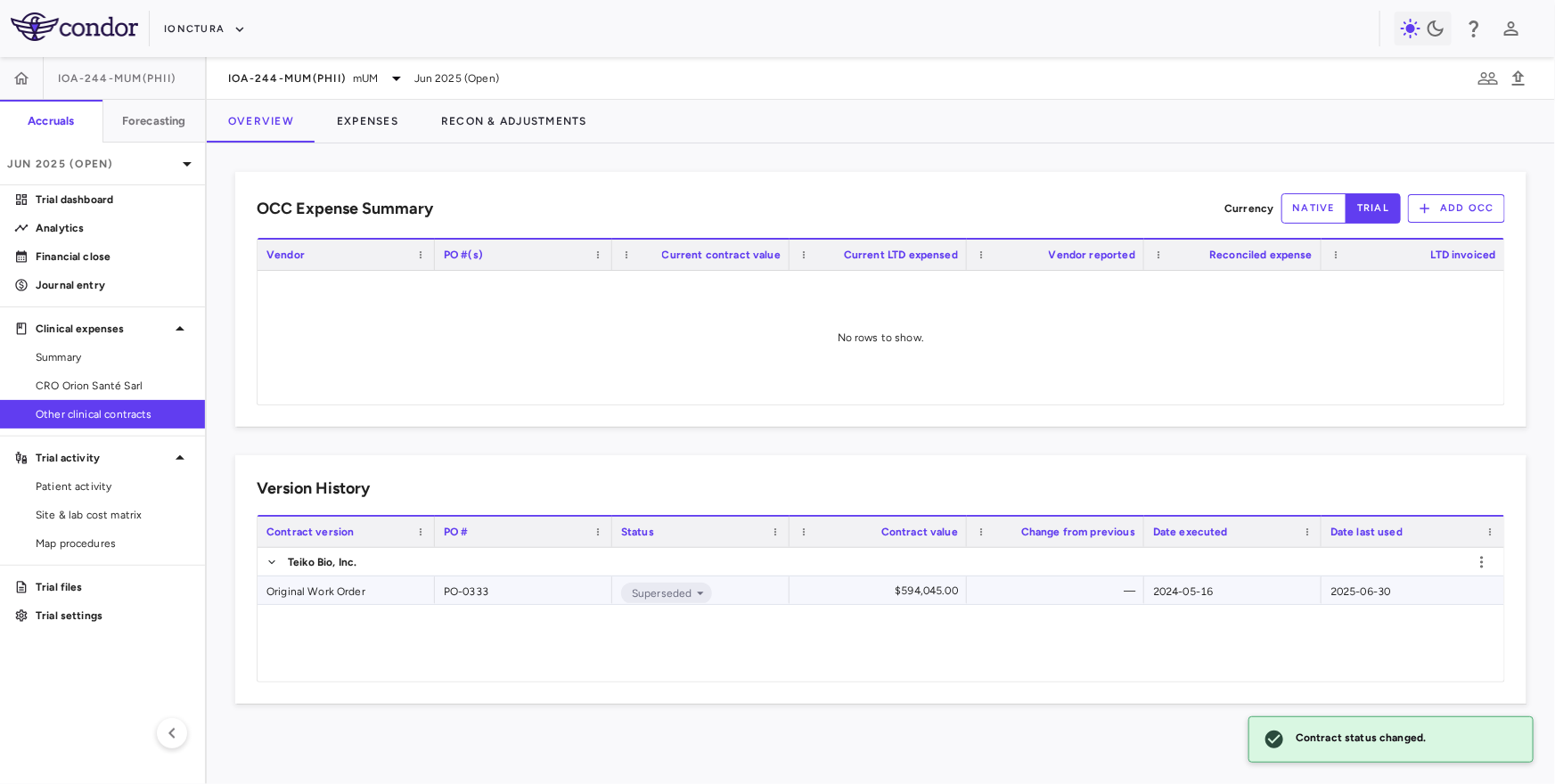 click on "Original Work Order" at bounding box center [346, 590] 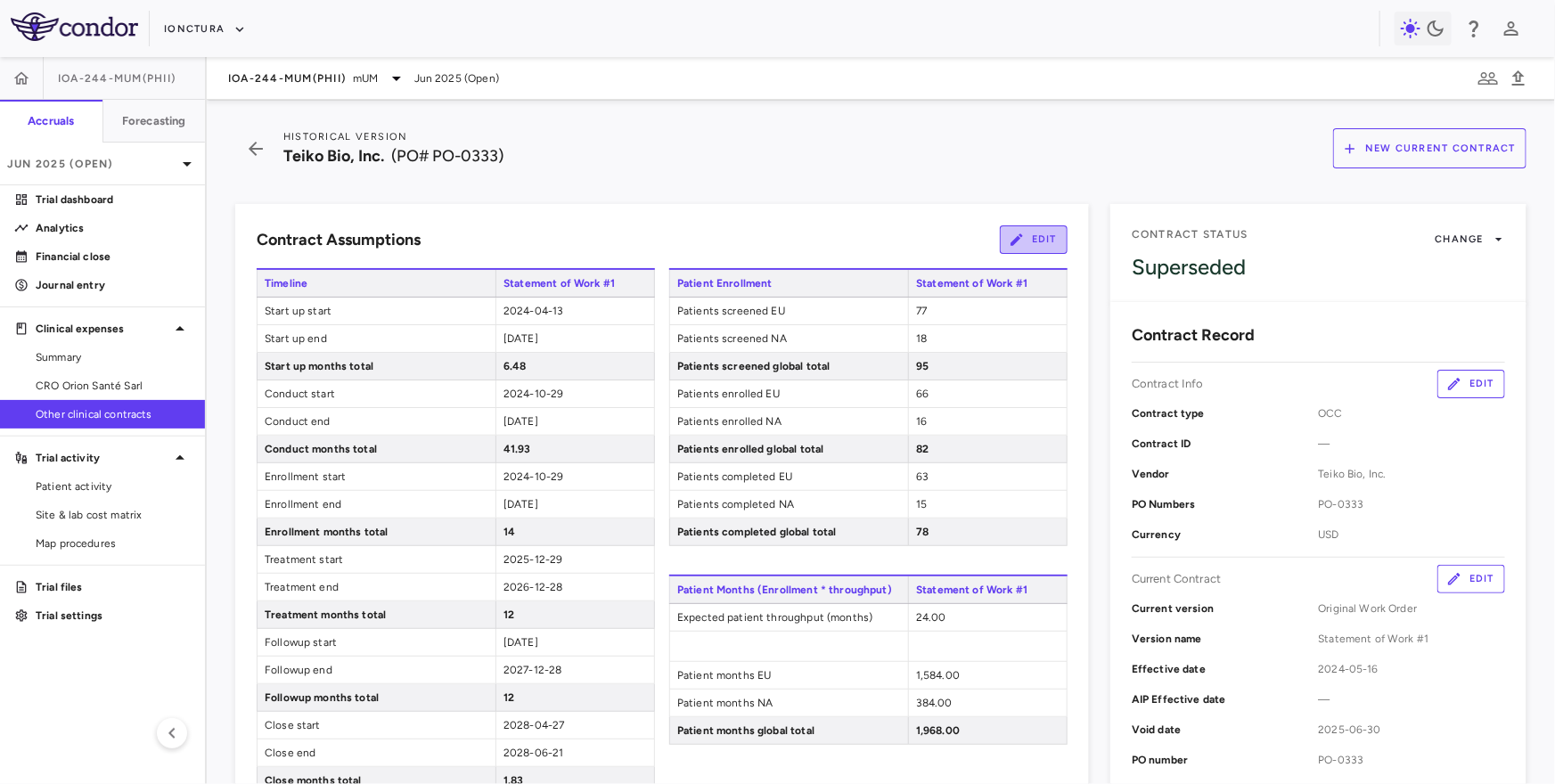 click on "Edit" at bounding box center [1034, 240] 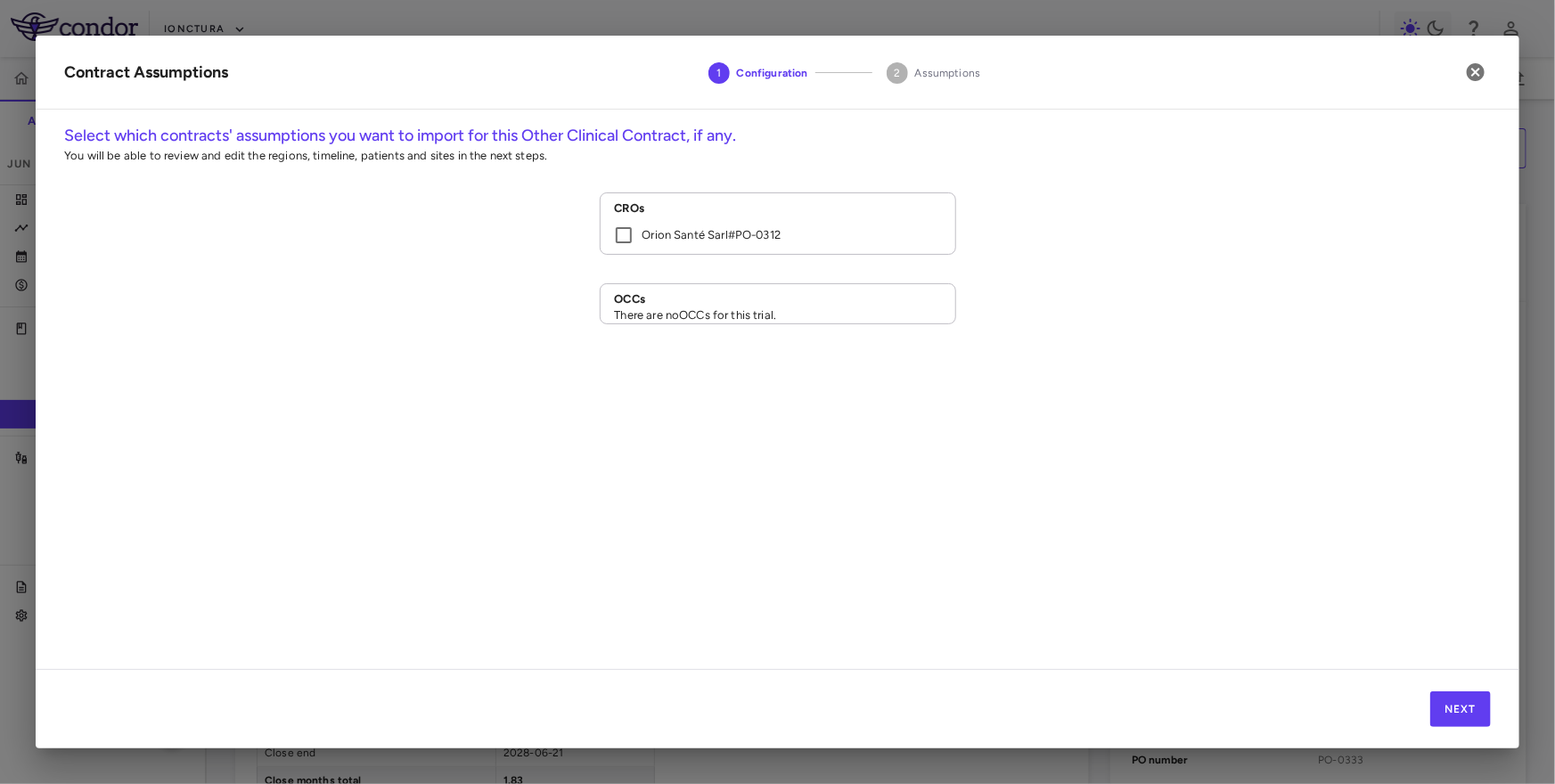 click on "Orion Santé Sarl  # PO-0312" at bounding box center (712, 235) 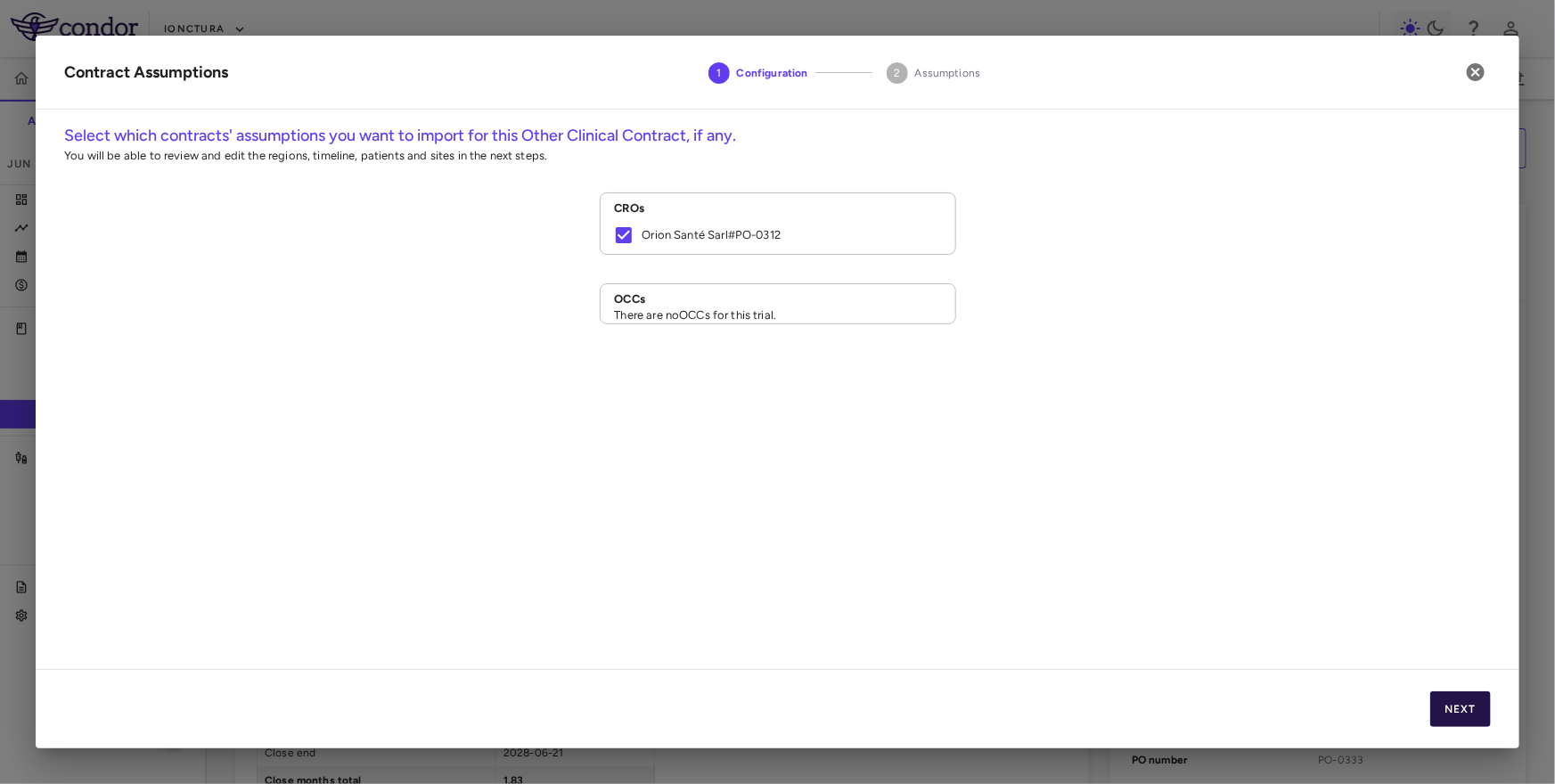 click on "Next" at bounding box center [1461, 709] 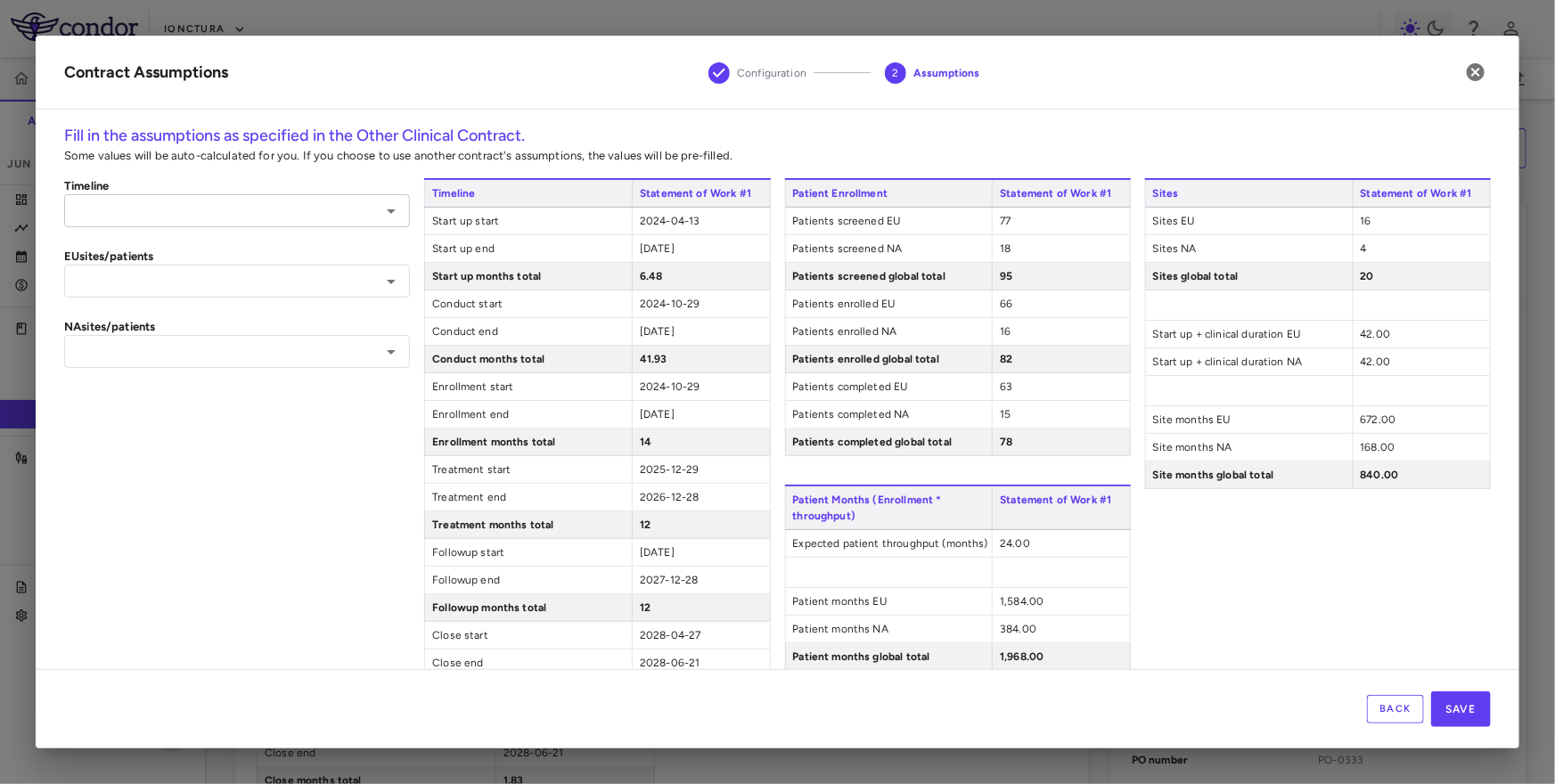 click at bounding box center (222, 210) 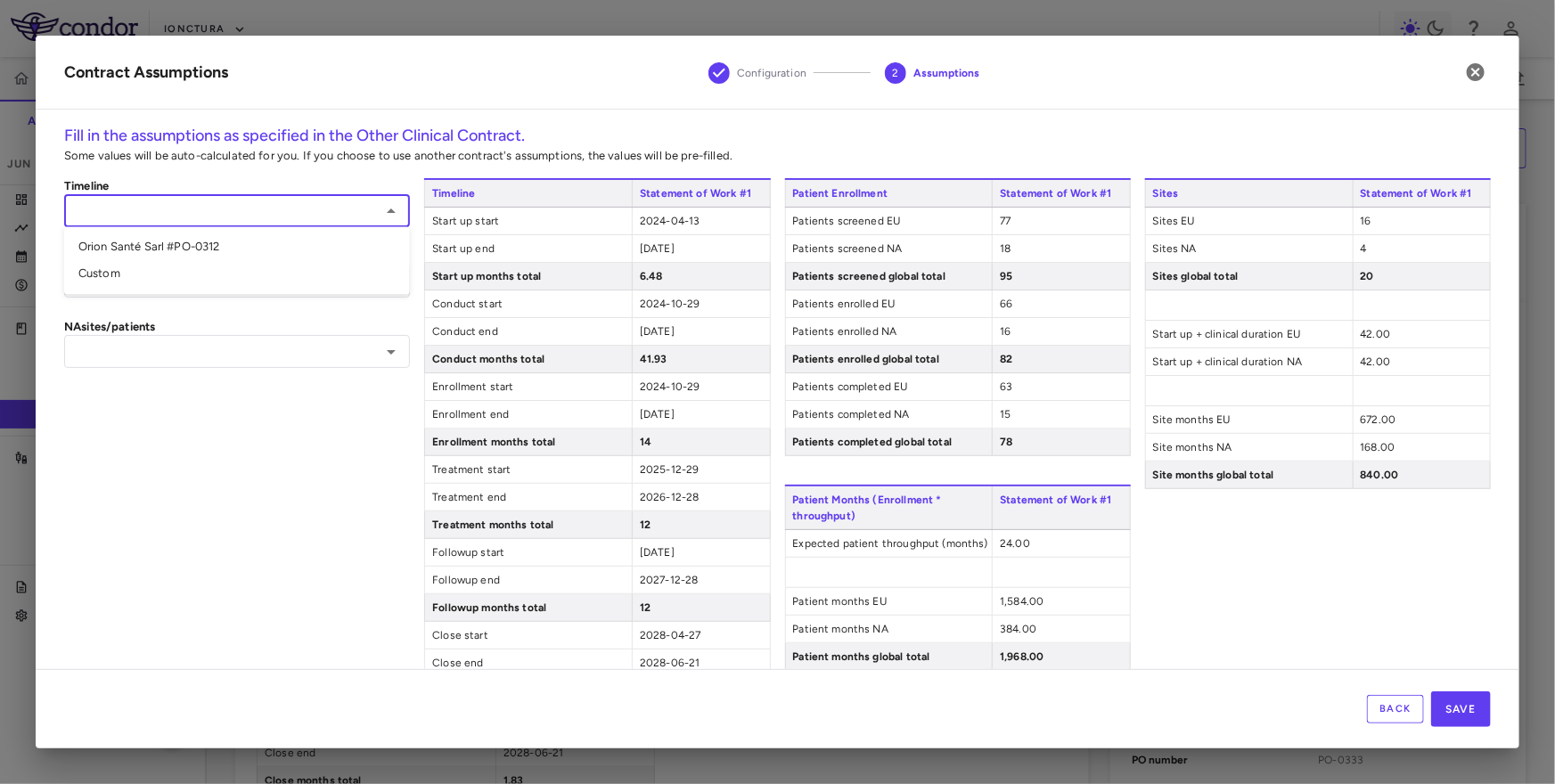 click on "Orion Santé Sarl #PO-0312" at bounding box center [237, 248] 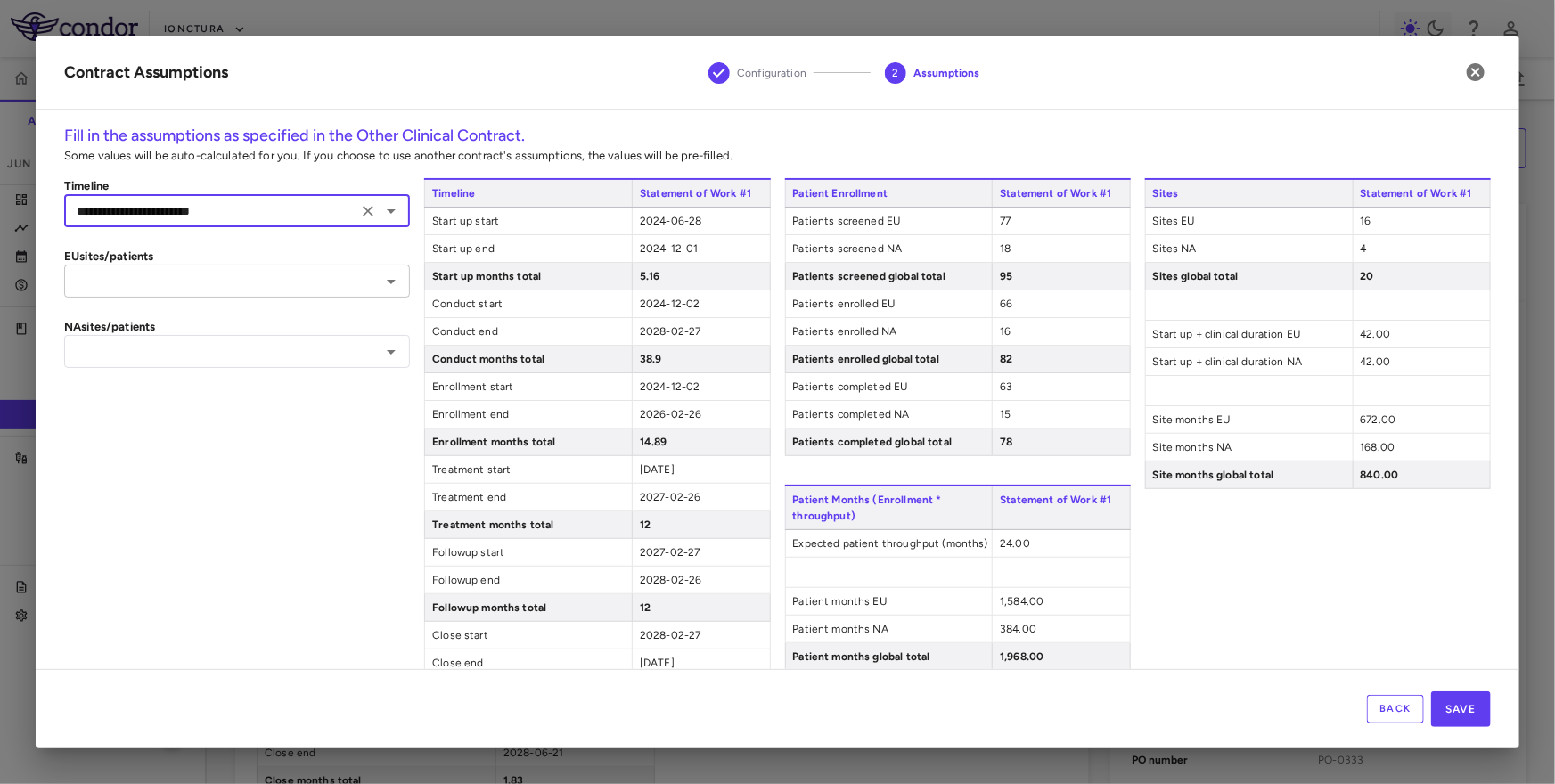 click at bounding box center (222, 281) 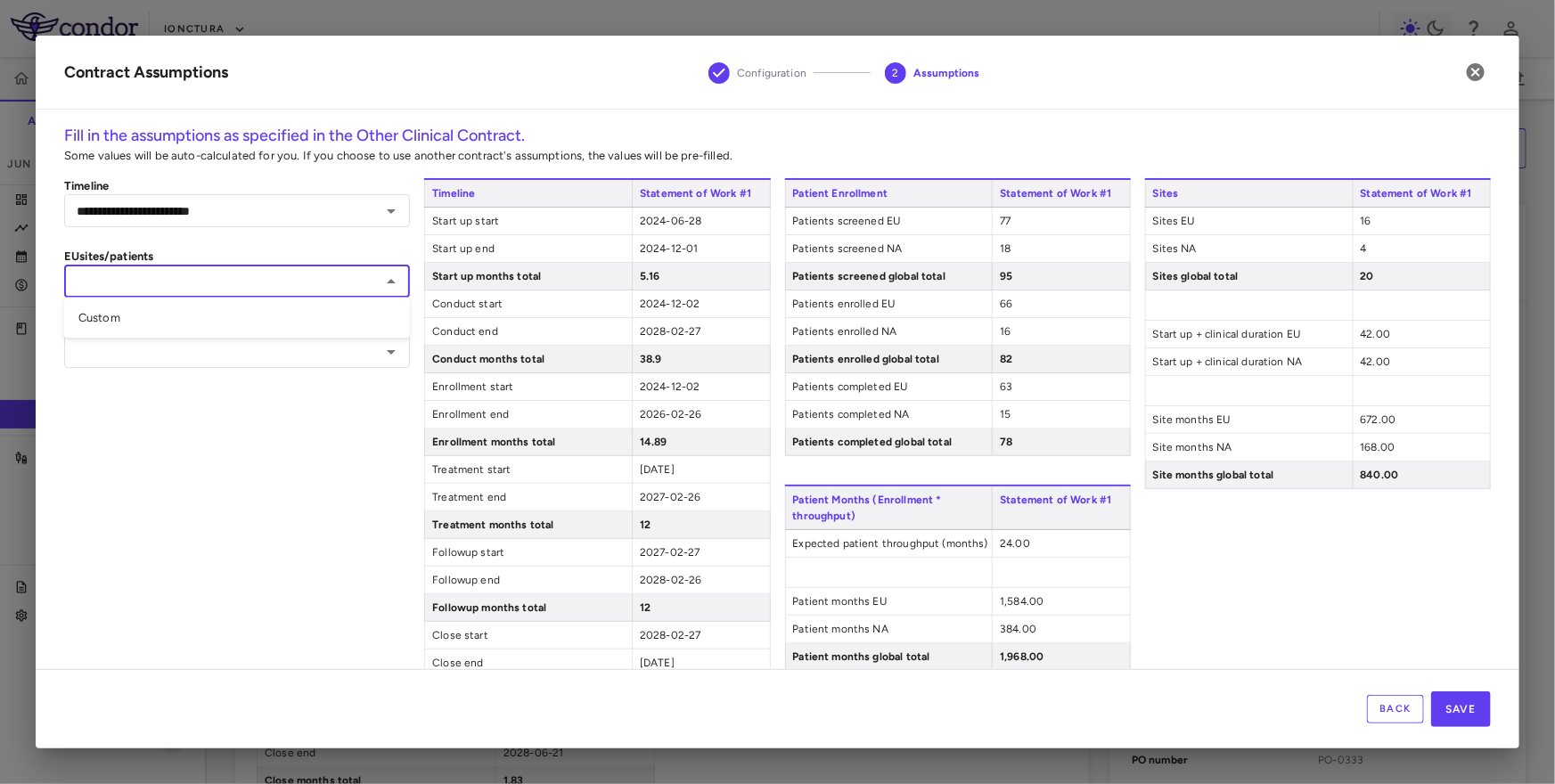 click on "Custom" at bounding box center [237, 318] 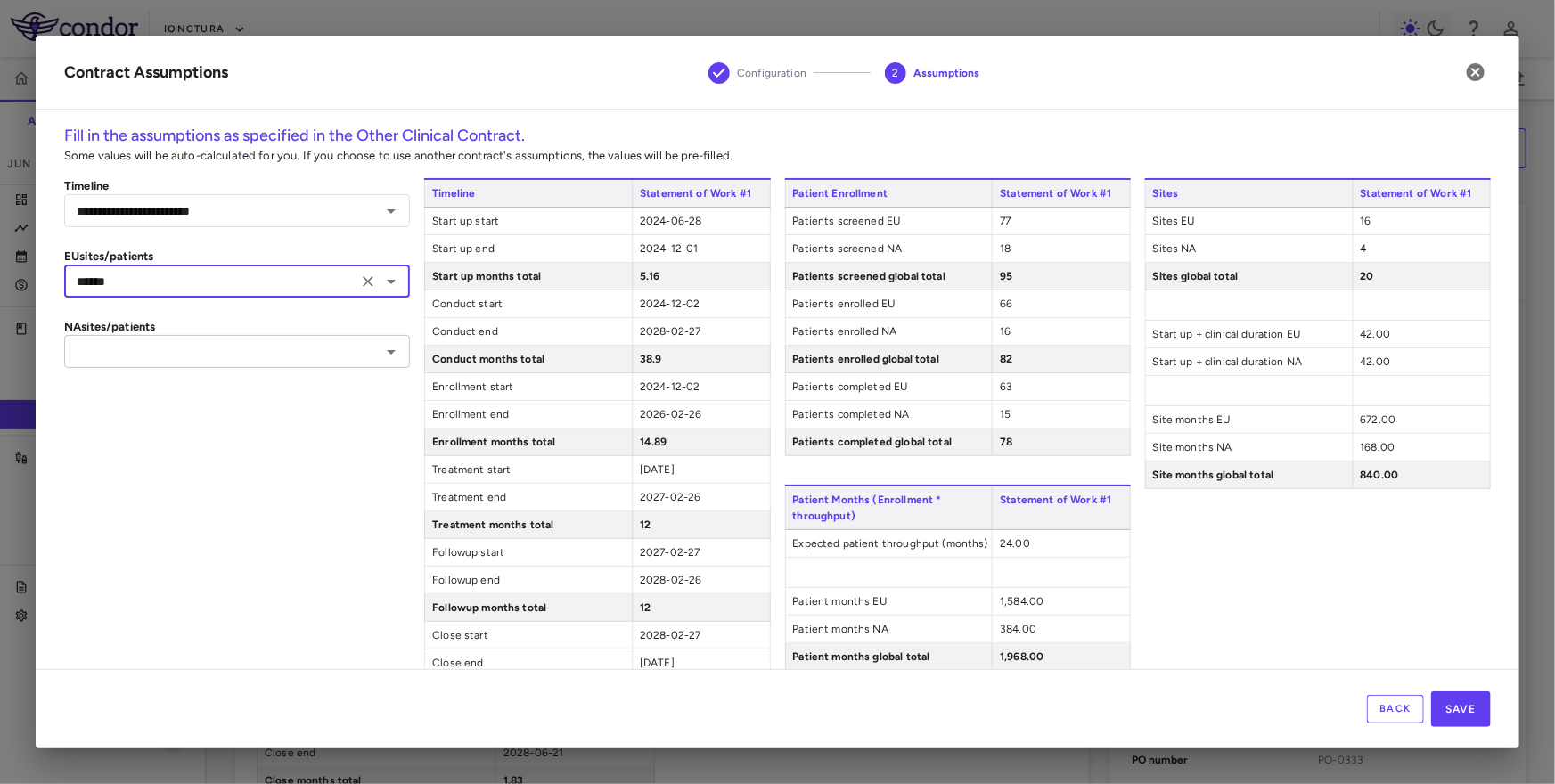 click at bounding box center (222, 351) 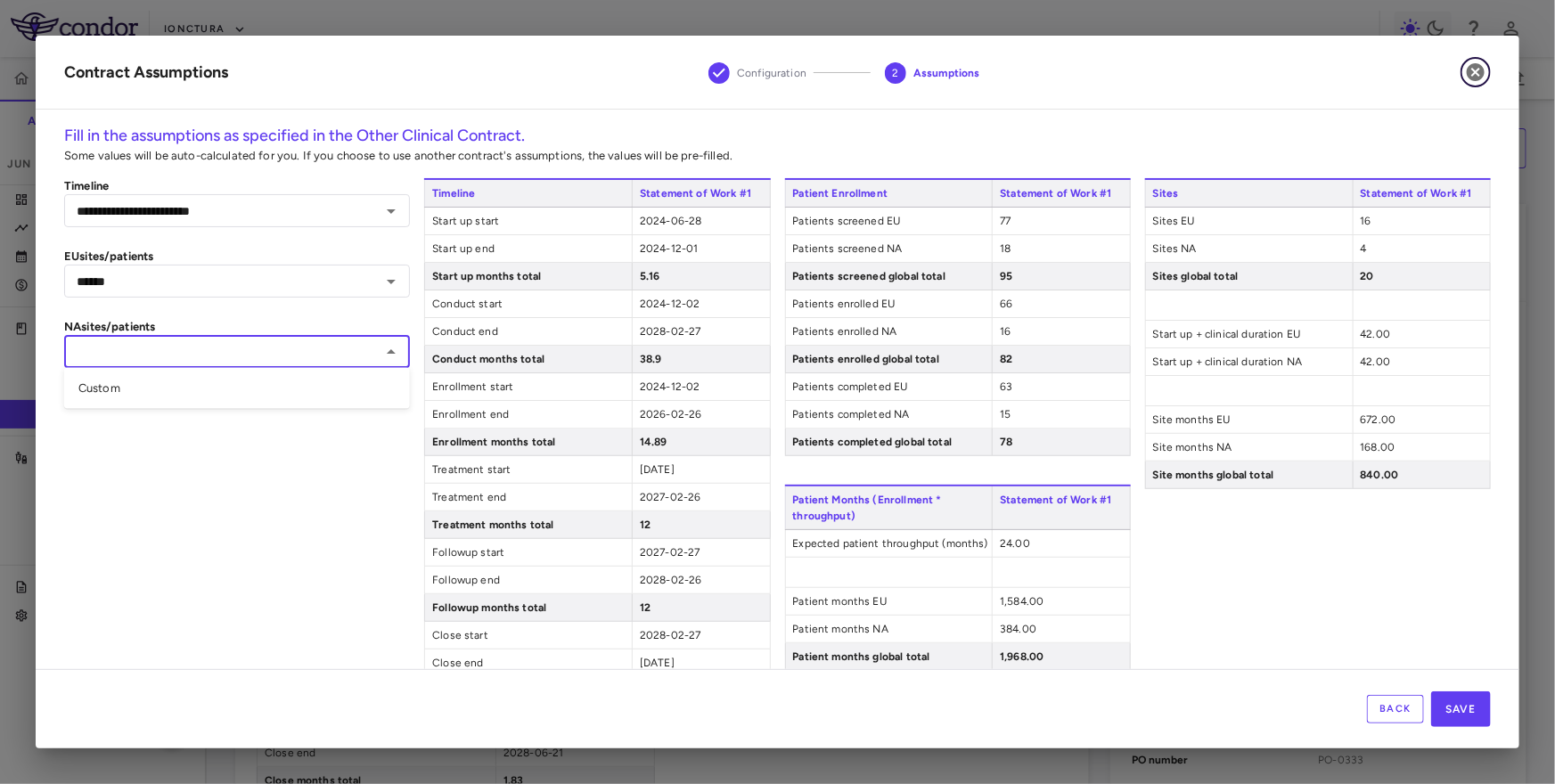 click 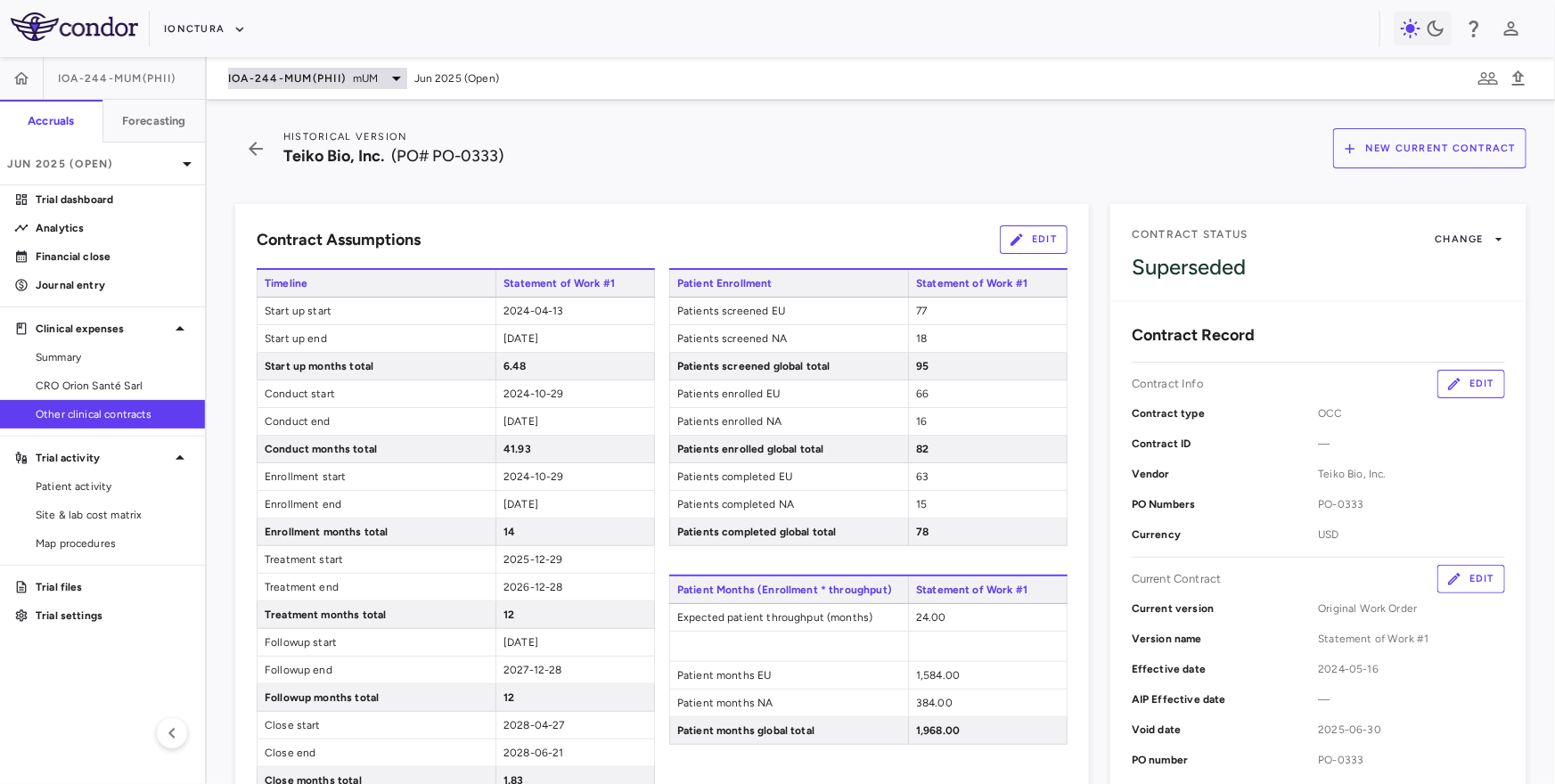 click on "IOA-244-mUM(PhII)" at bounding box center [287, 78] 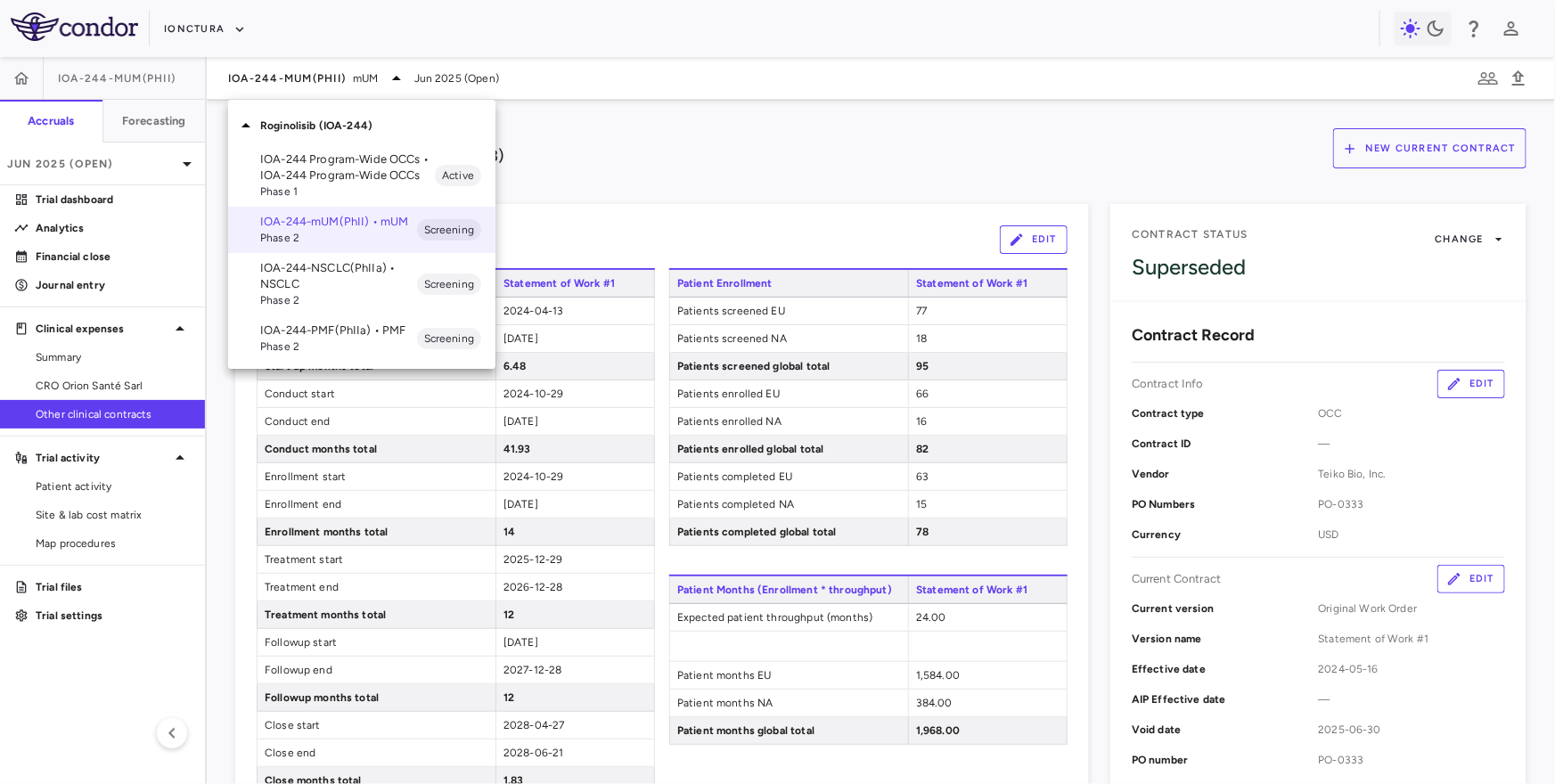 click at bounding box center (777, 392) 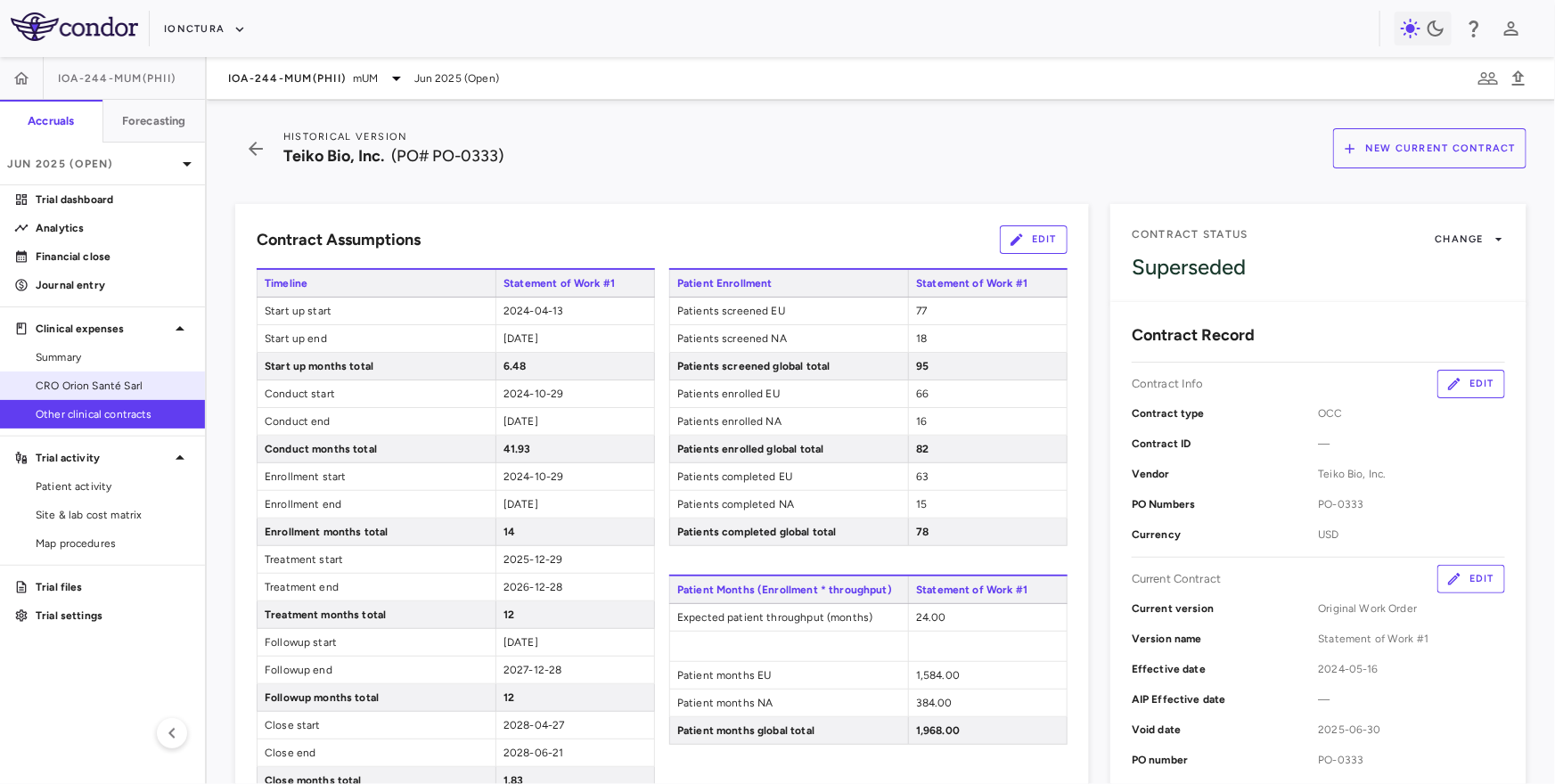 click on "CRO Orion Santé Sarl" at bounding box center [102, 386] 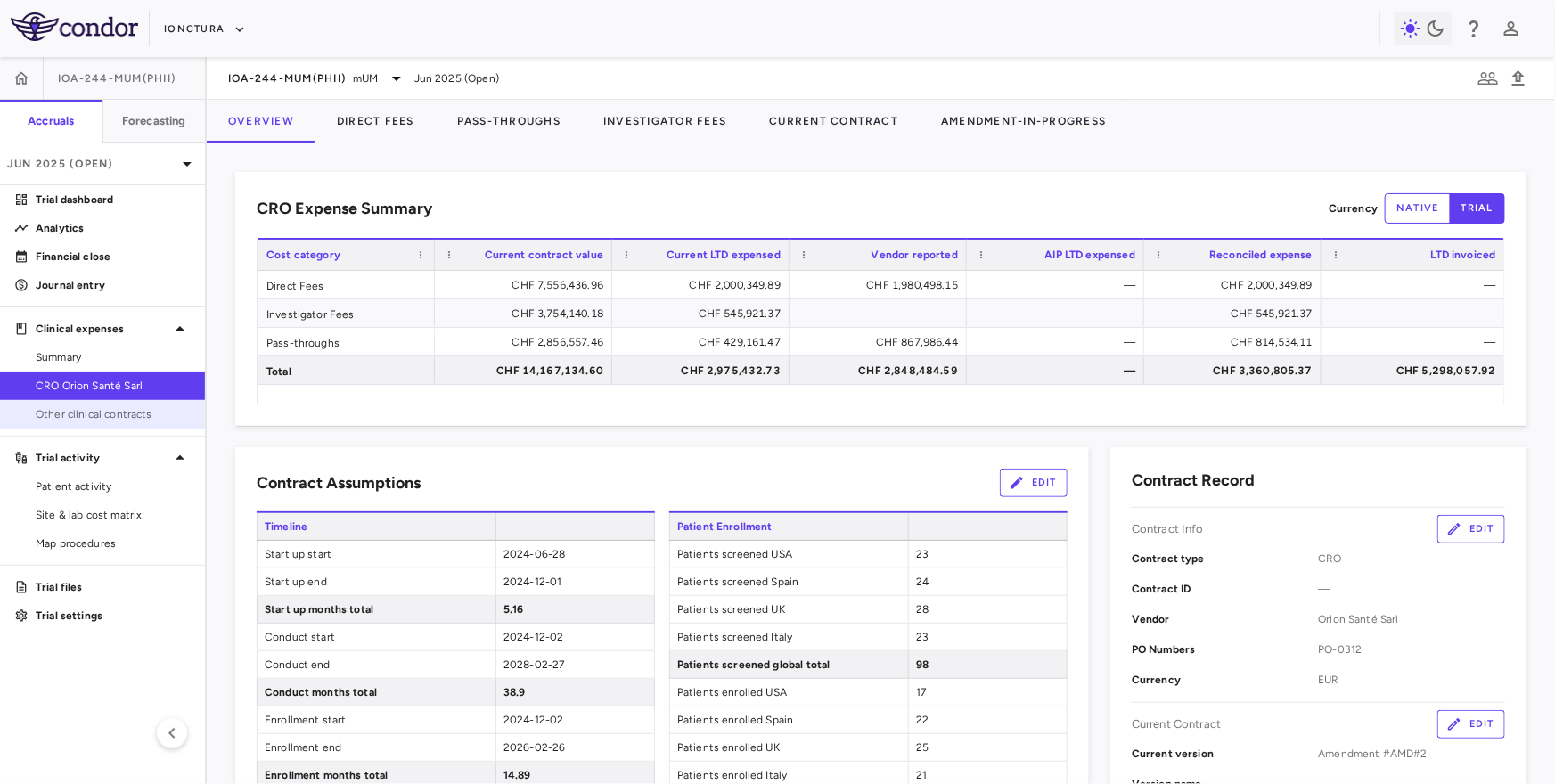 click on "Other clinical contracts" at bounding box center (113, 414) 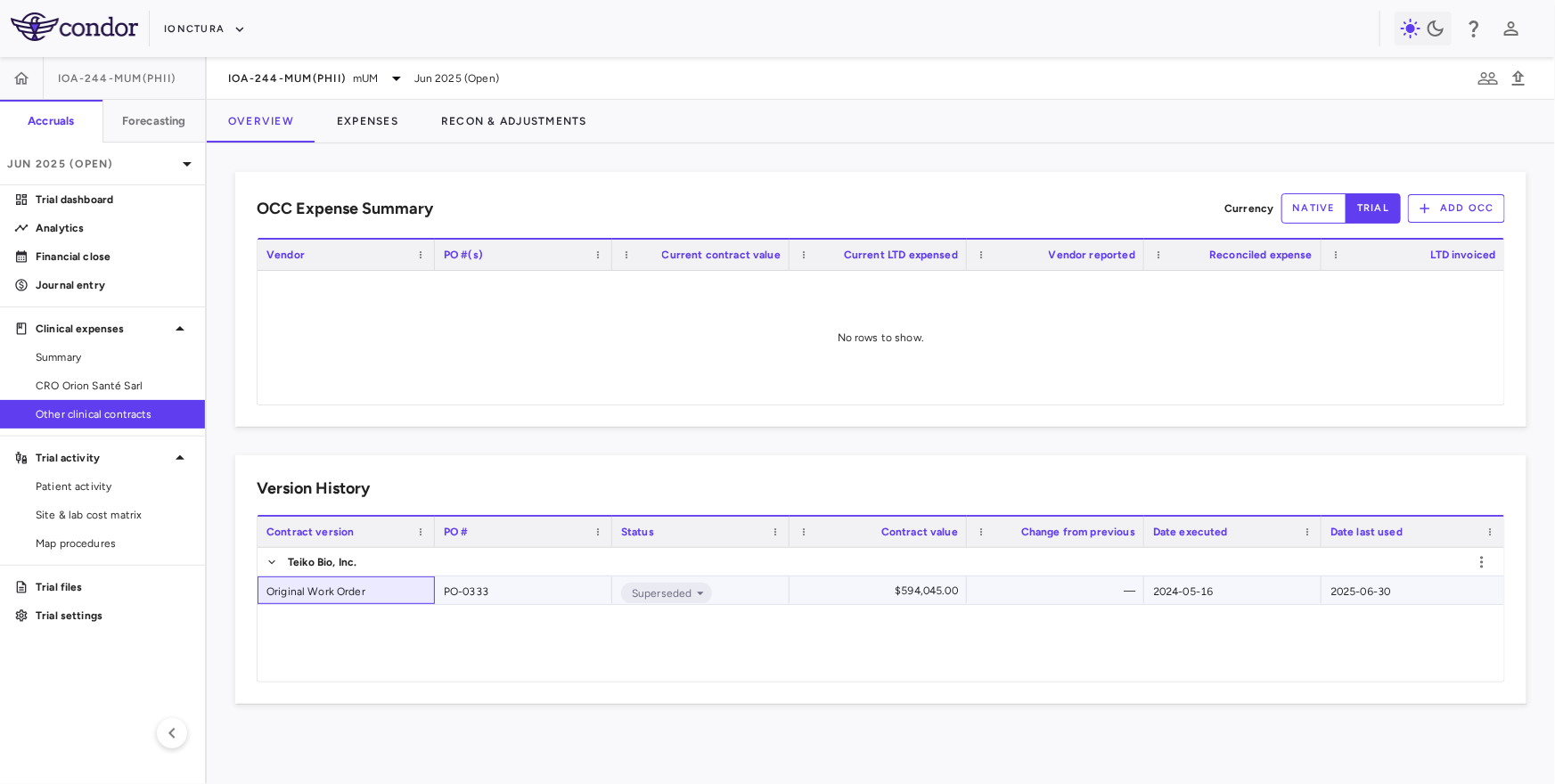 click on "Original Work Order" at bounding box center [346, 590] 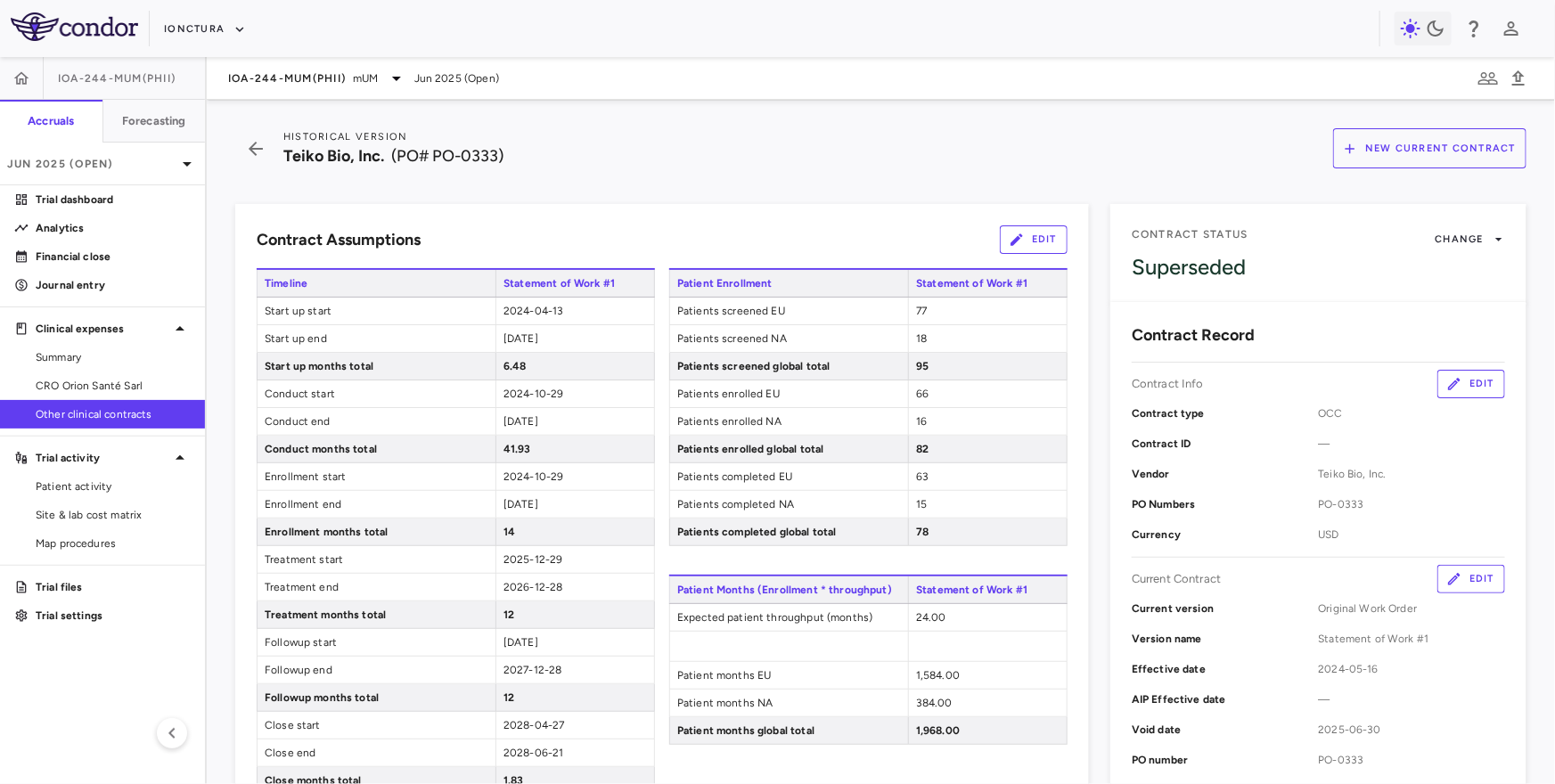 click on "Current version Original Work Order" at bounding box center [1318, 608] 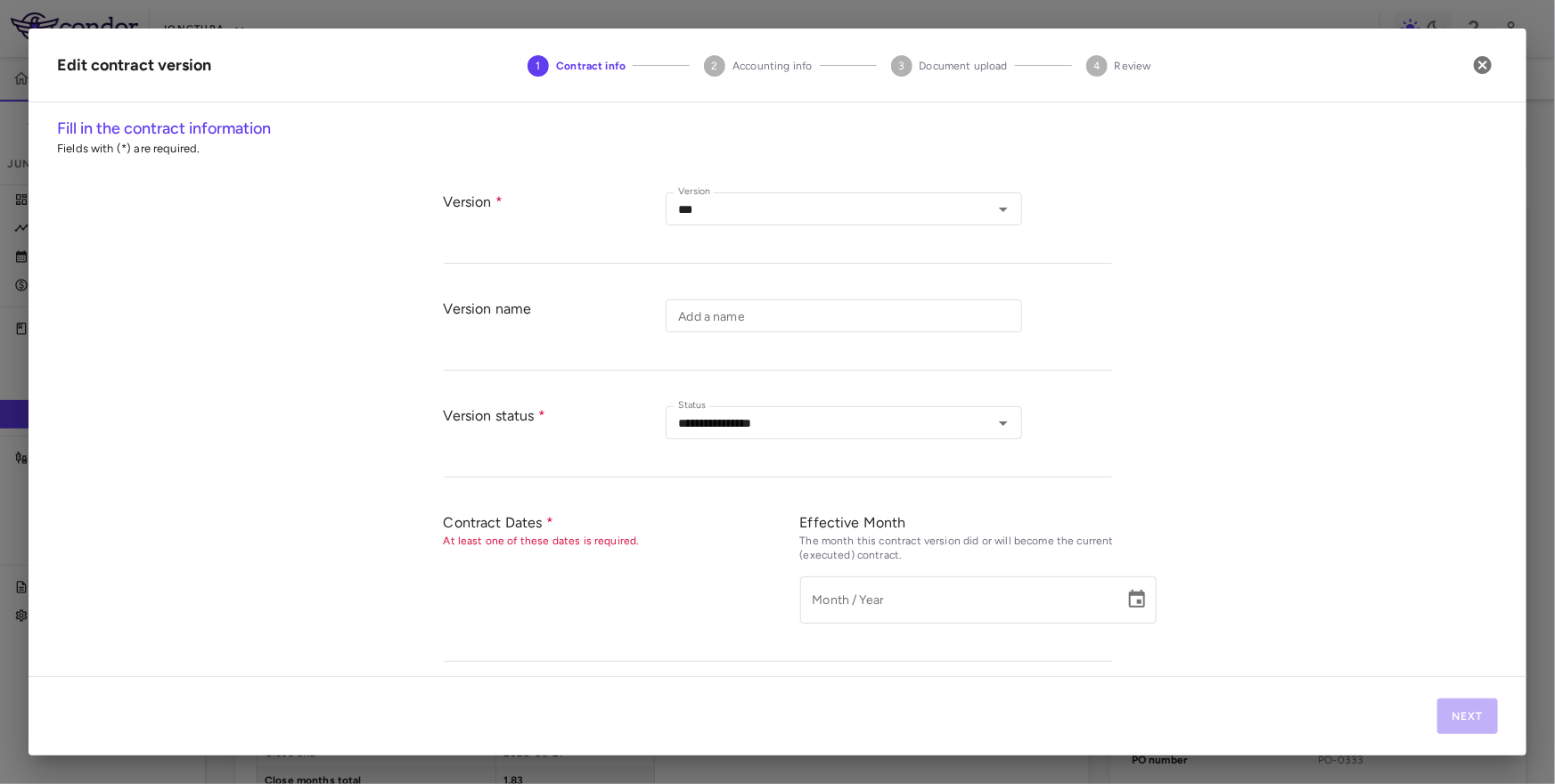 type on "**********" 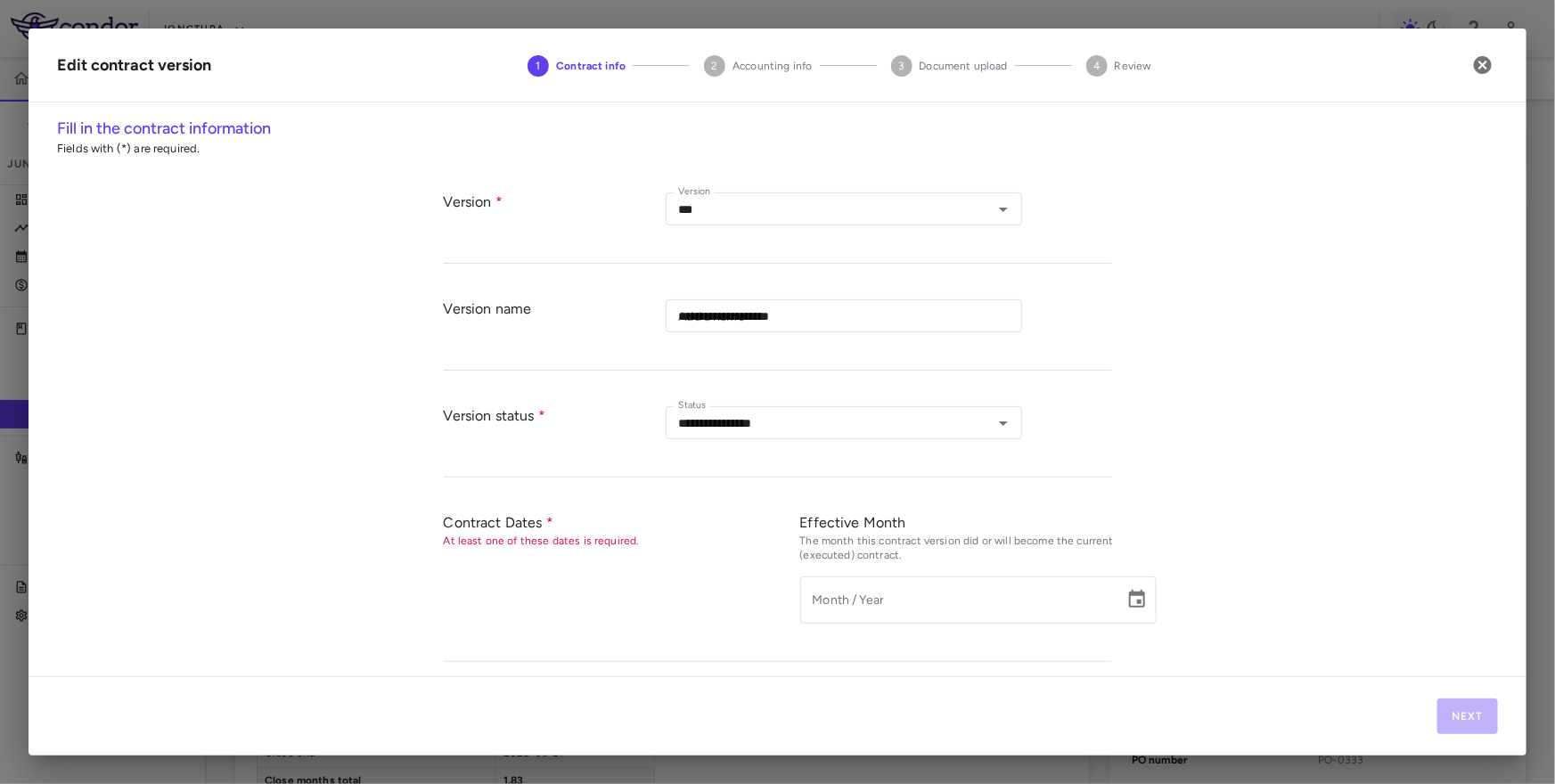 type on "**********" 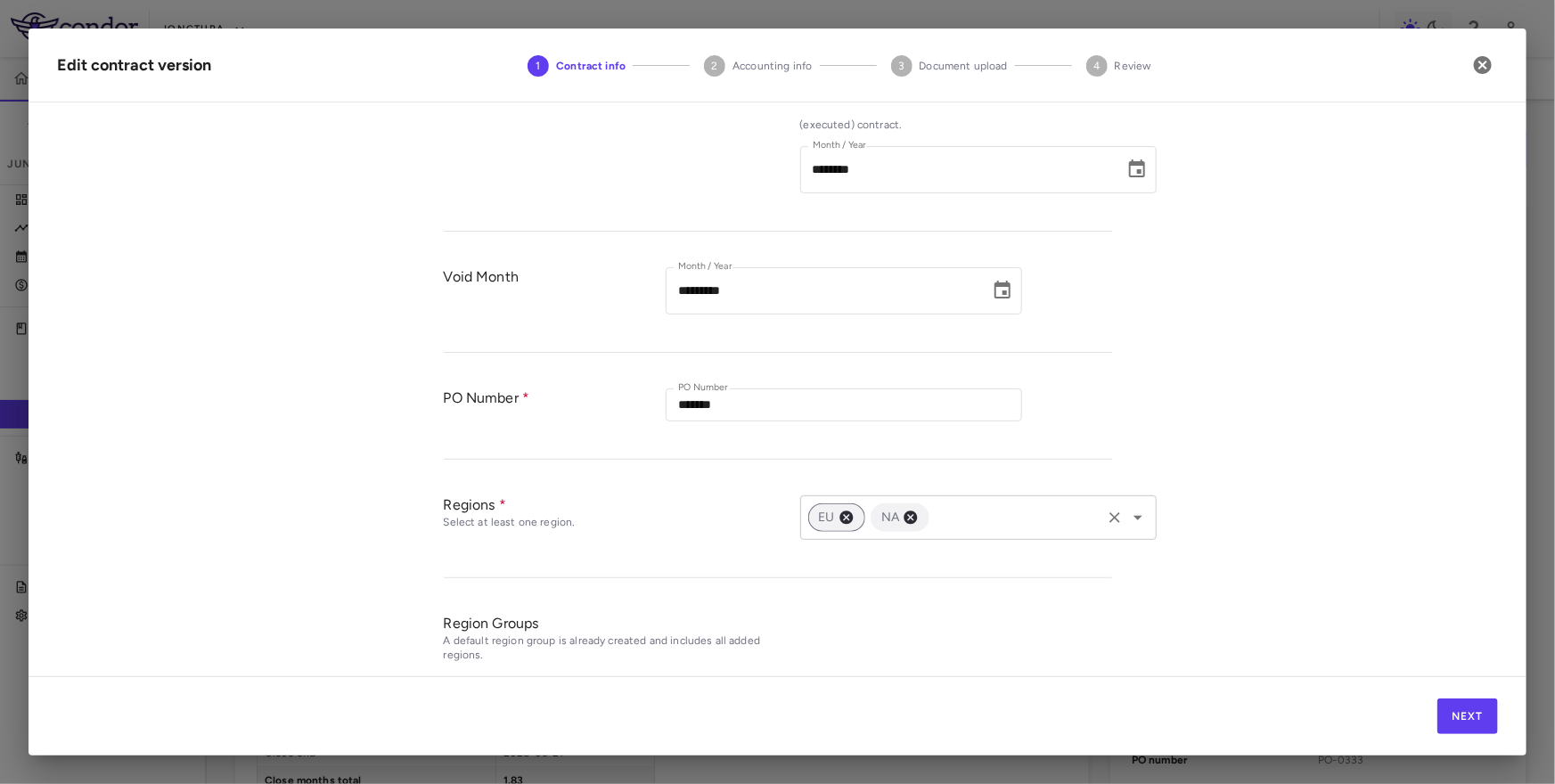 scroll, scrollTop: 456, scrollLeft: 0, axis: vertical 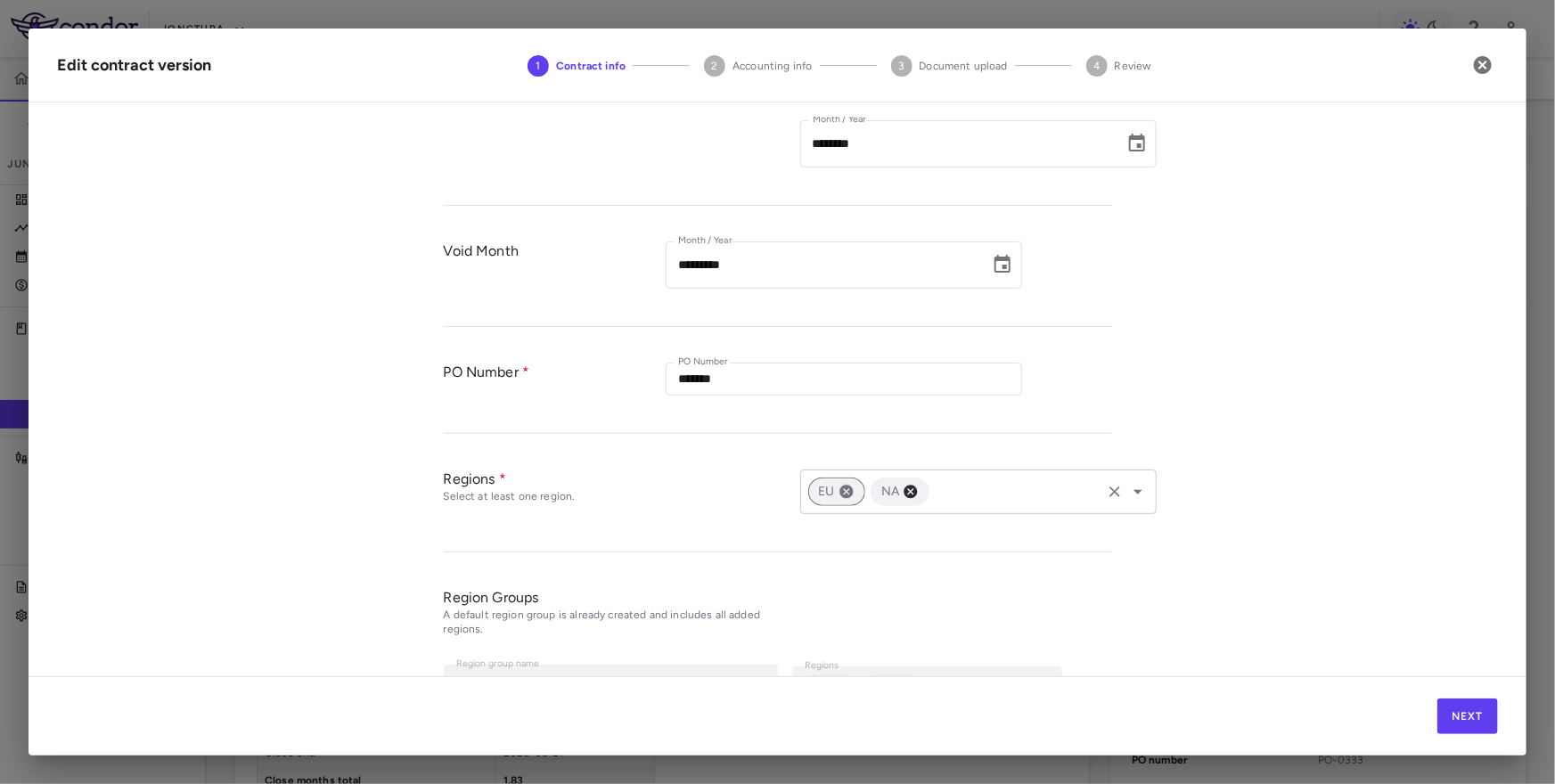 click 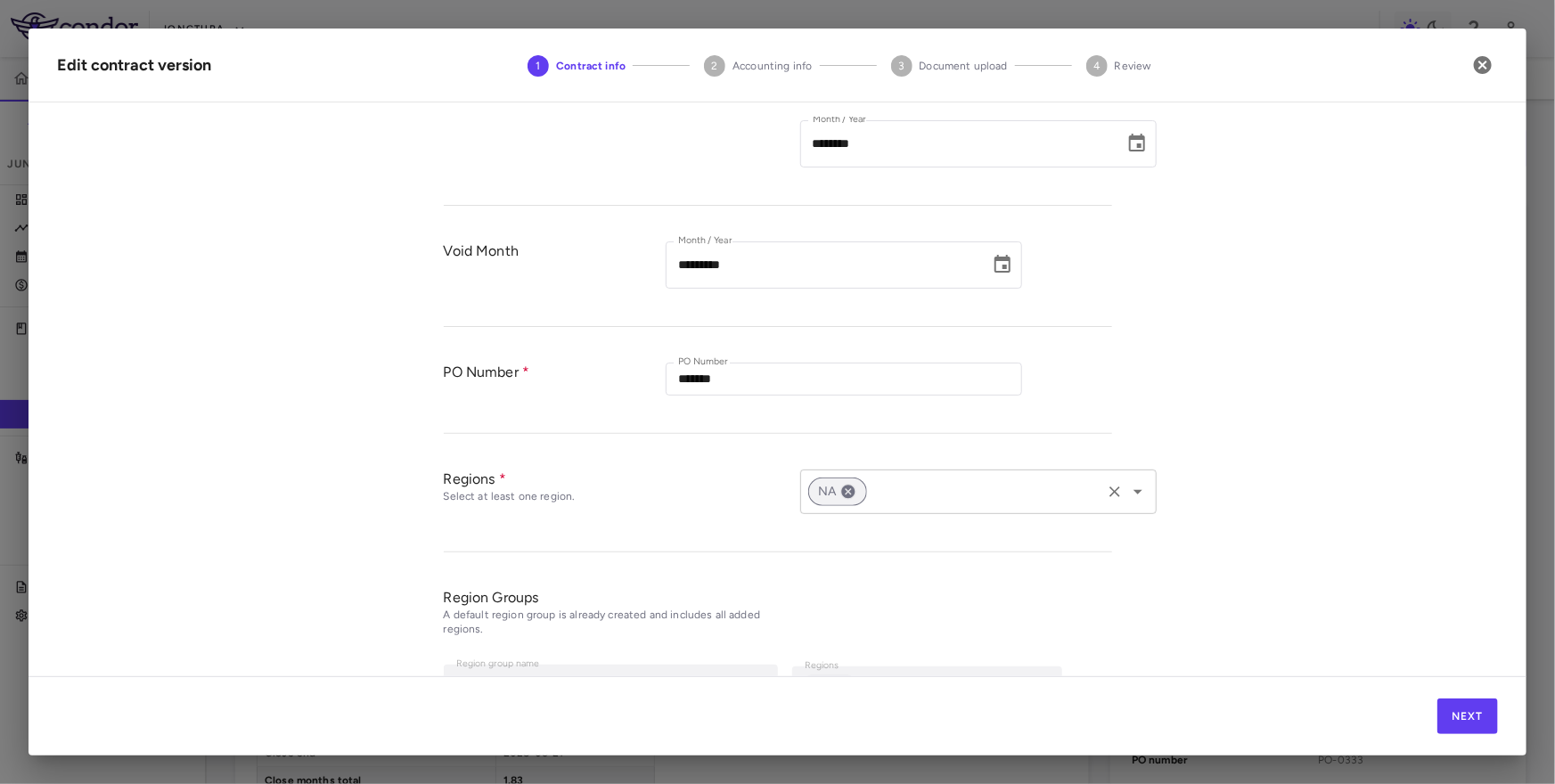 click 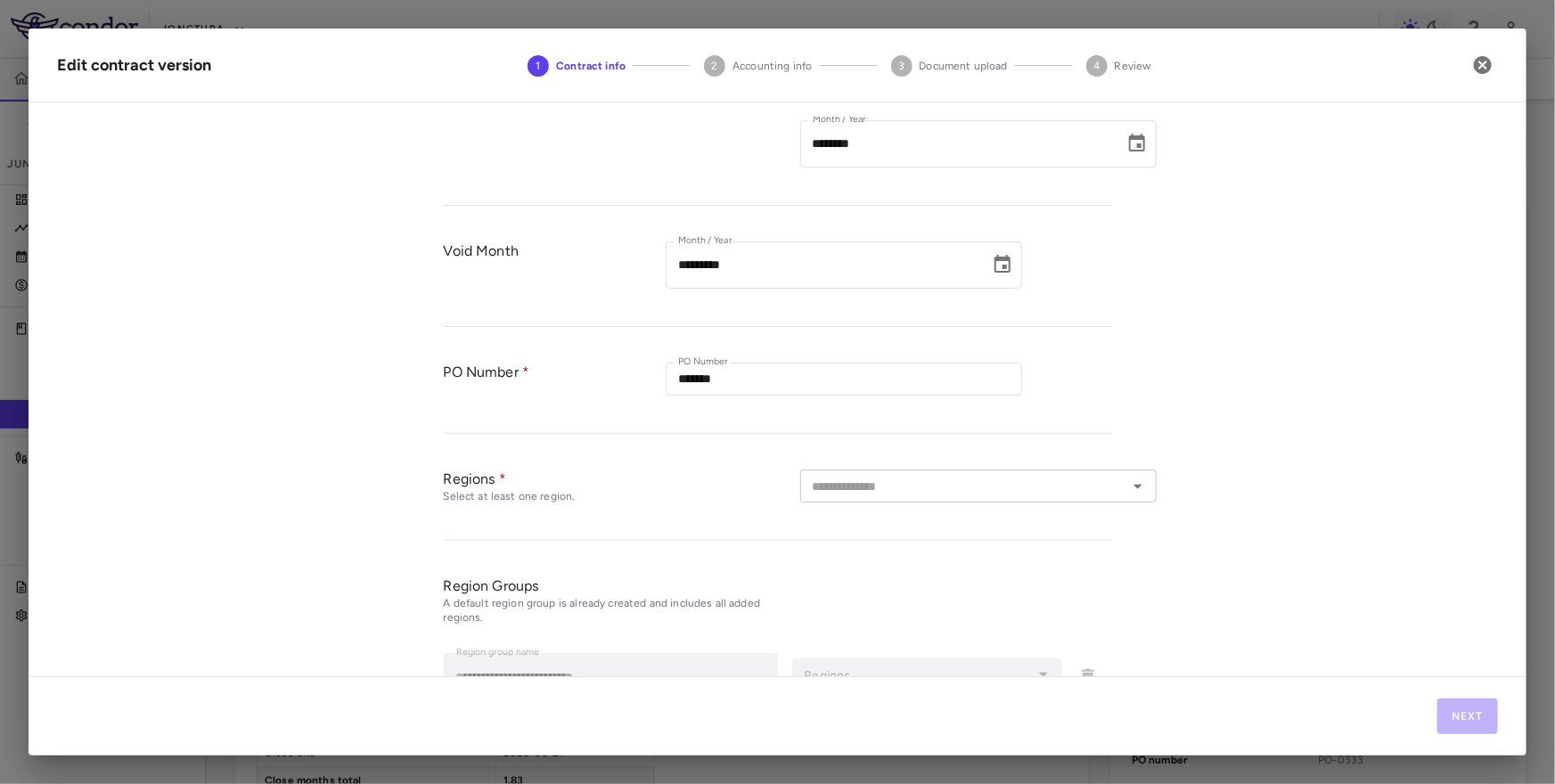 click at bounding box center (963, 486) 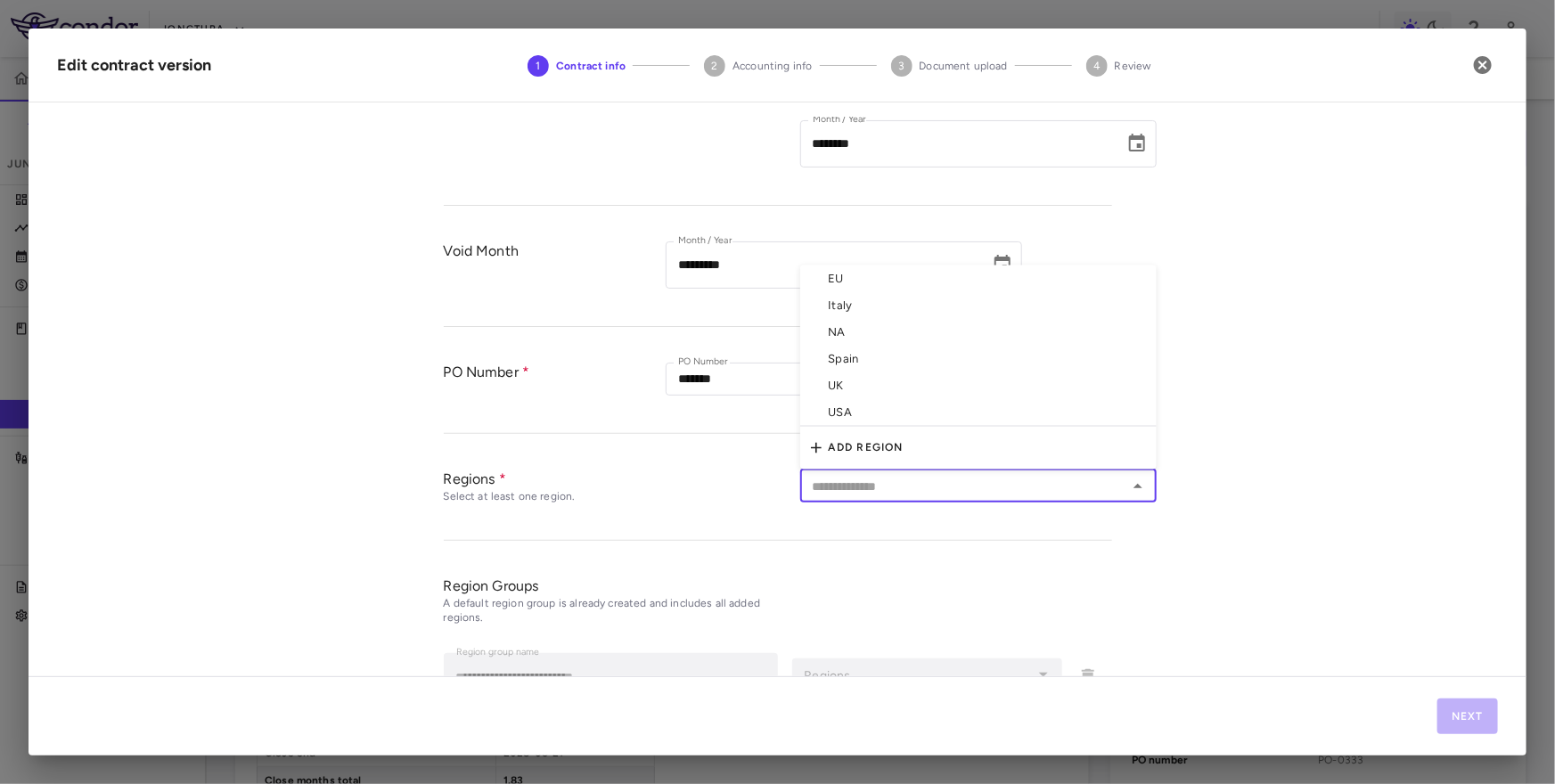 click on "Italy" at bounding box center (978, 306) 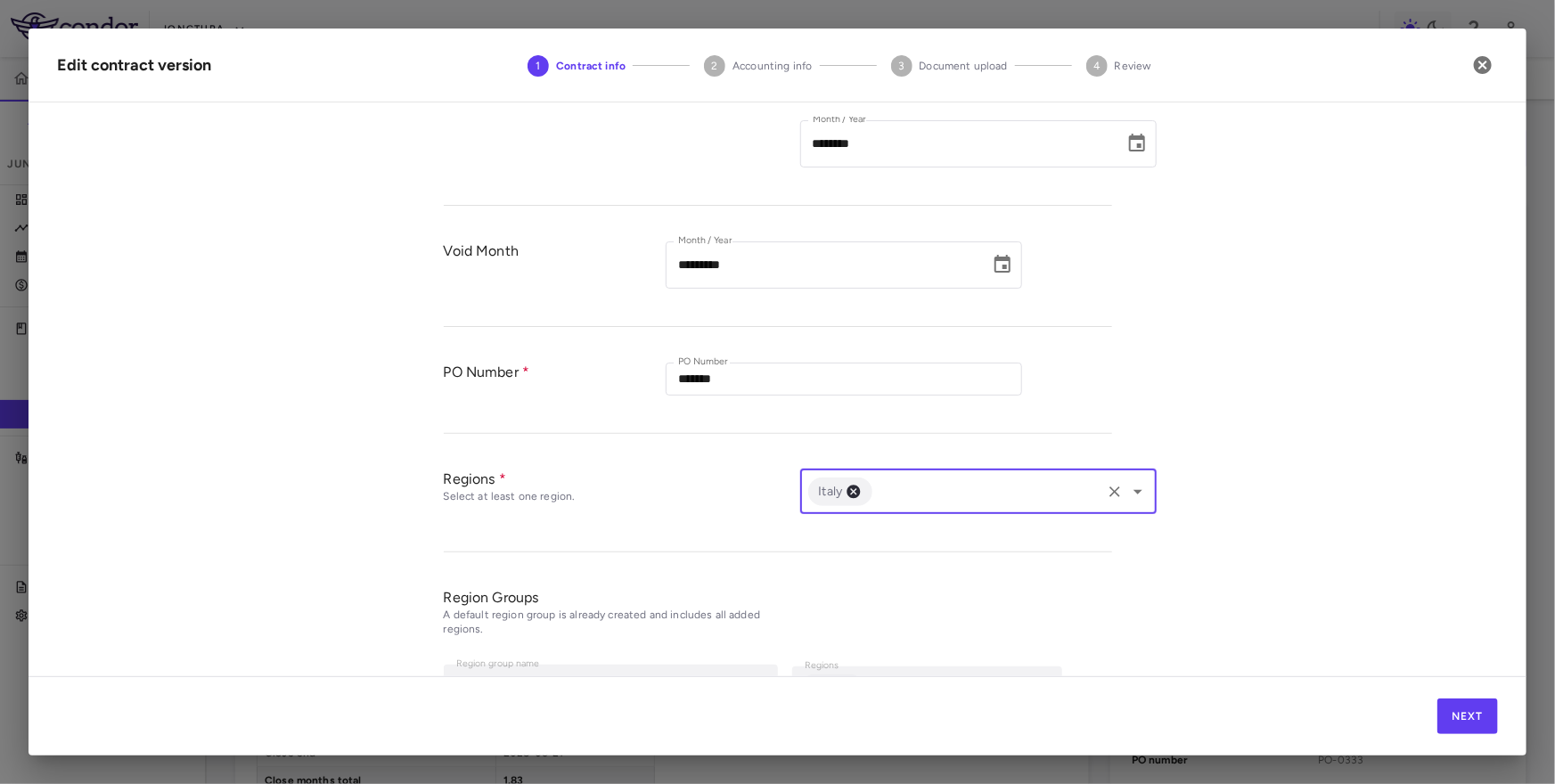 click at bounding box center (986, 491) 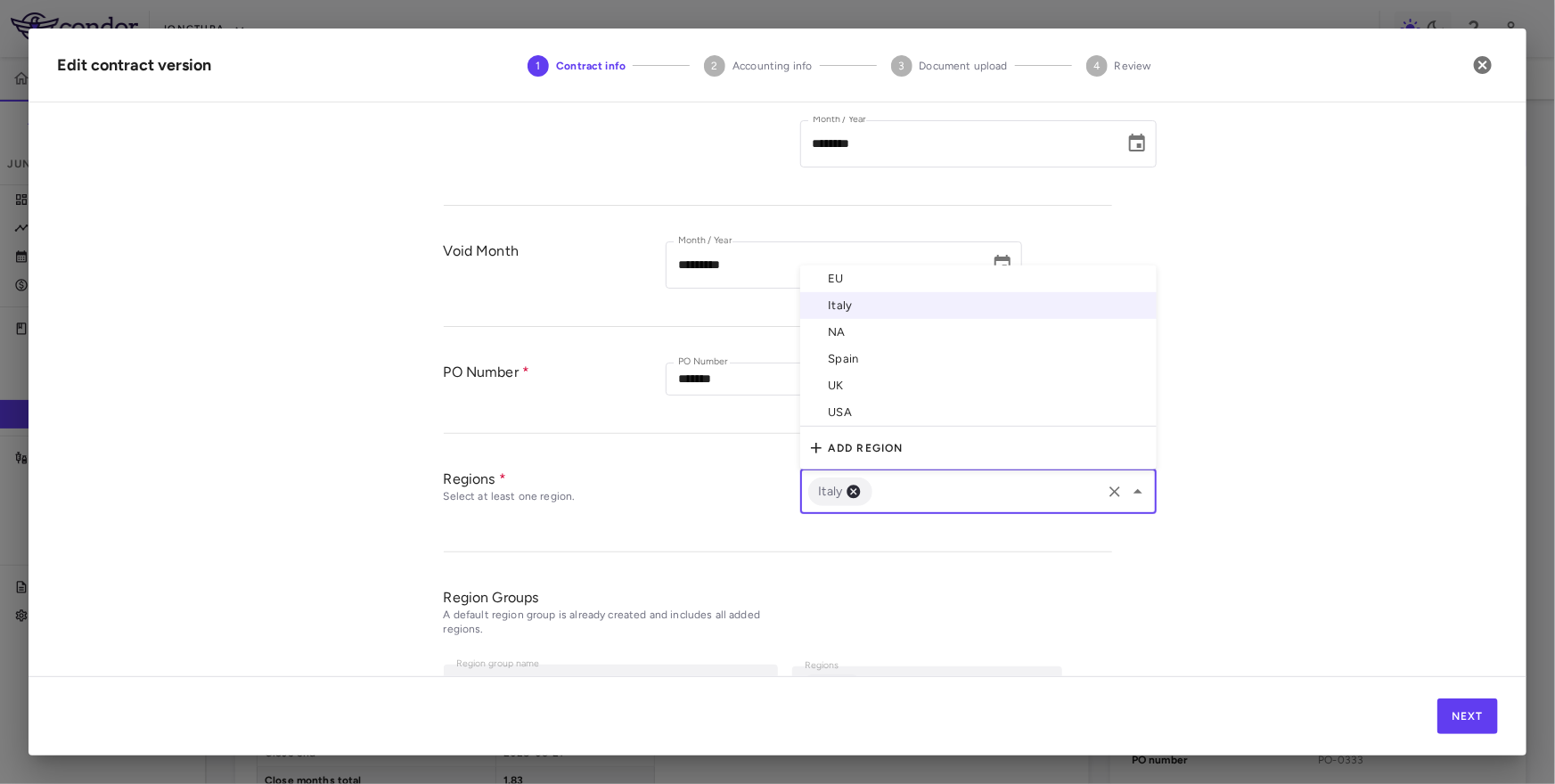 click on "Spain" at bounding box center [978, 359] 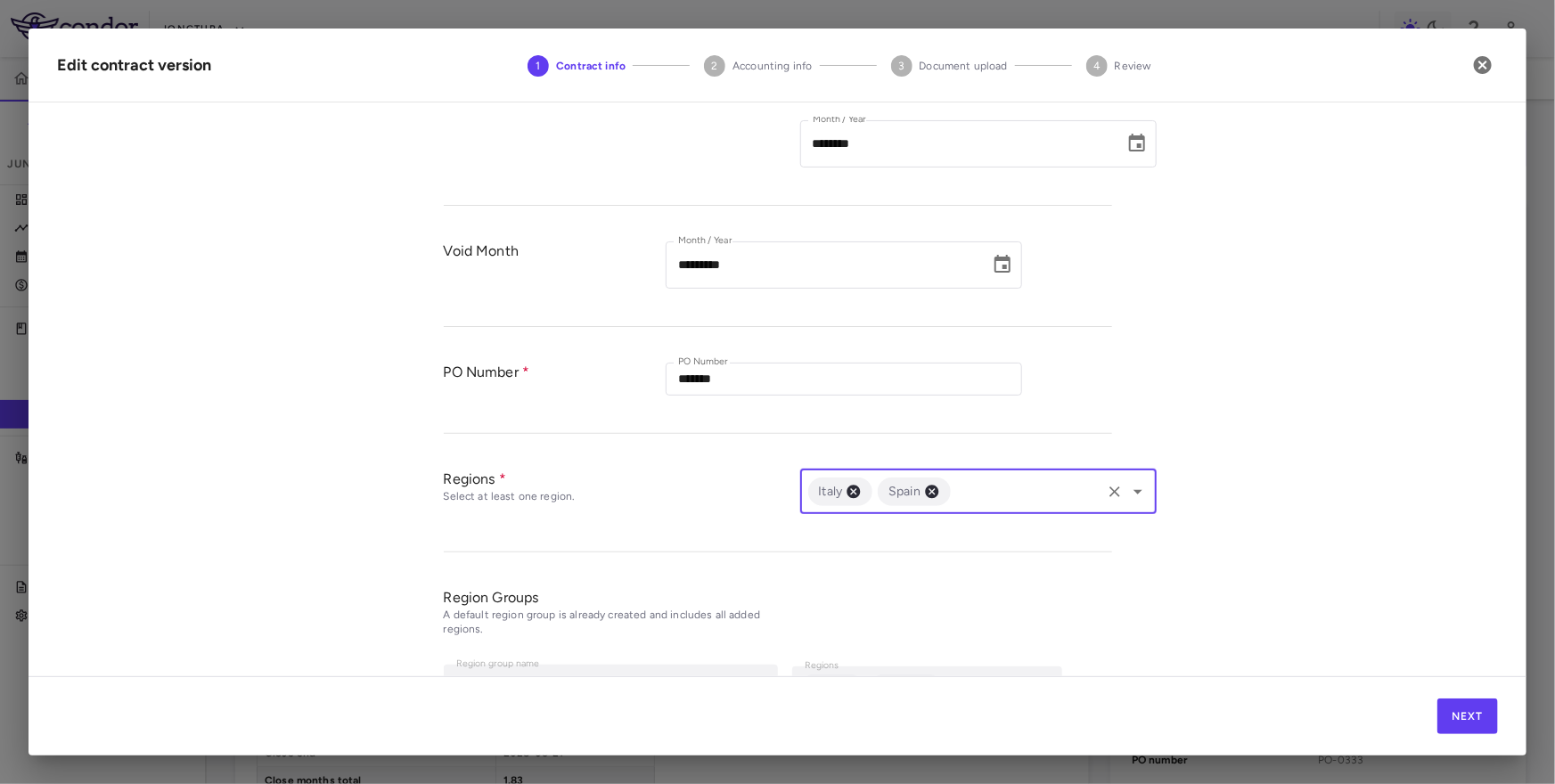 click at bounding box center [1026, 491] 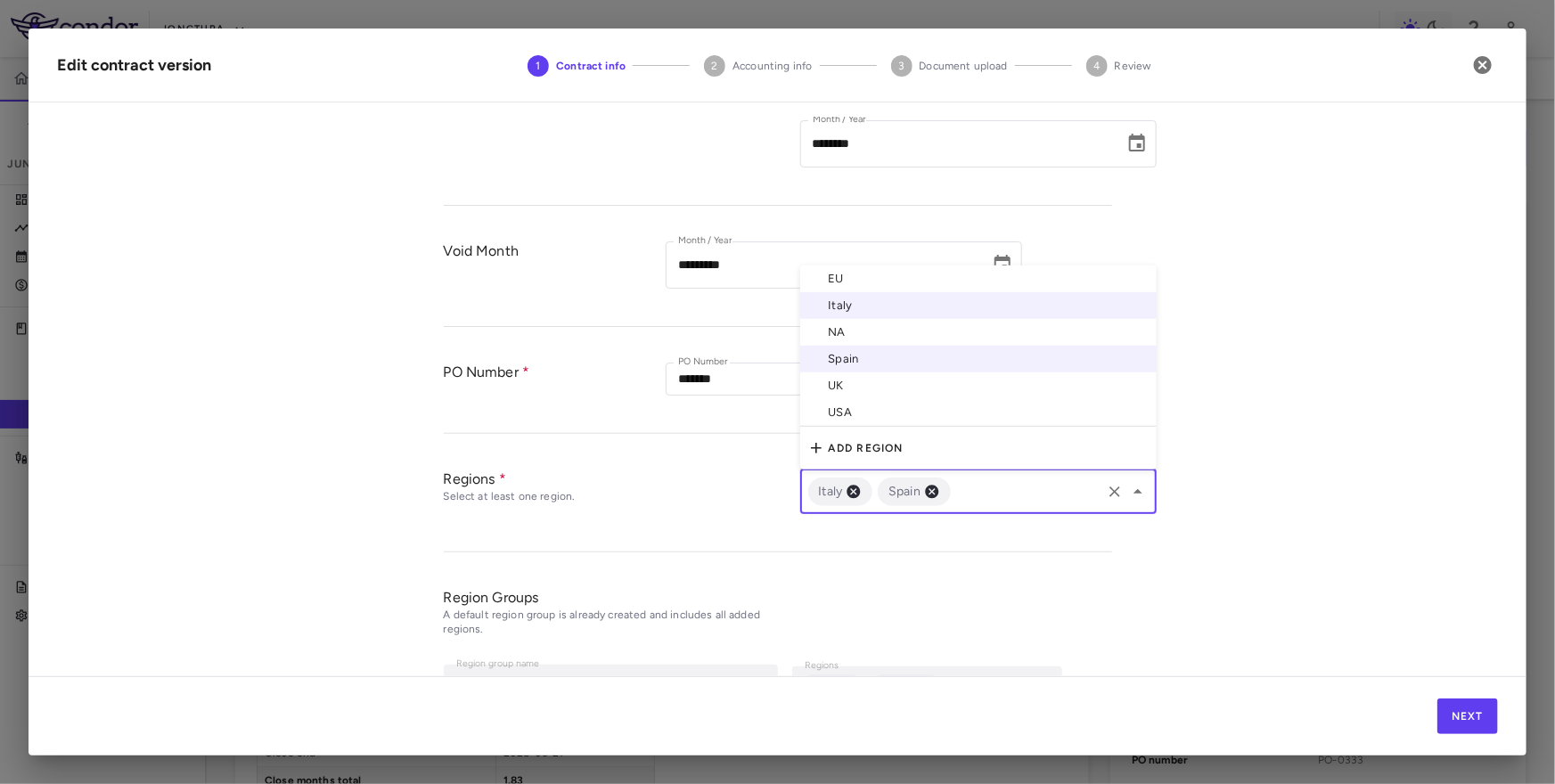 click on "UK" at bounding box center [978, 386] 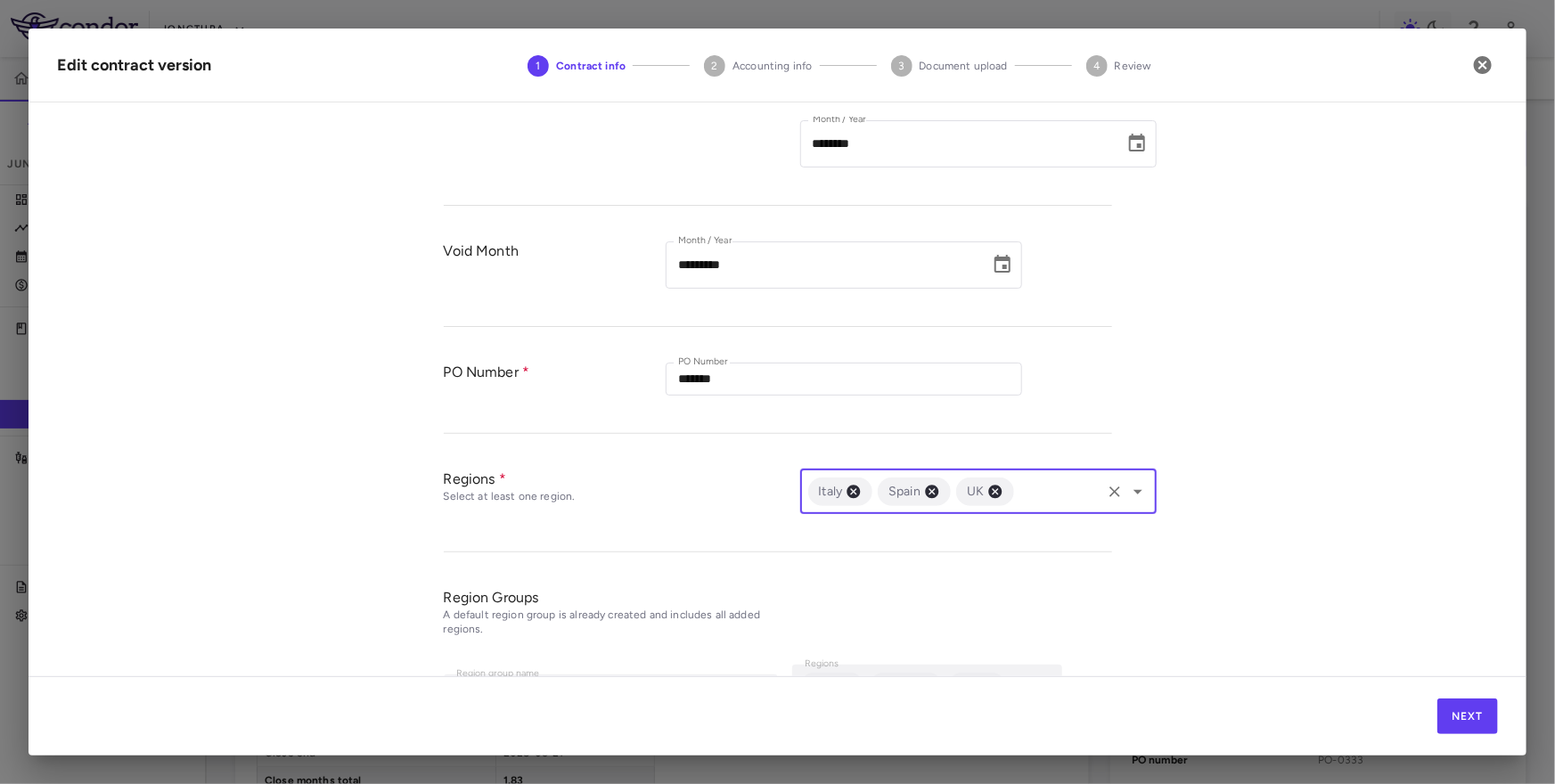 click at bounding box center (1057, 491) 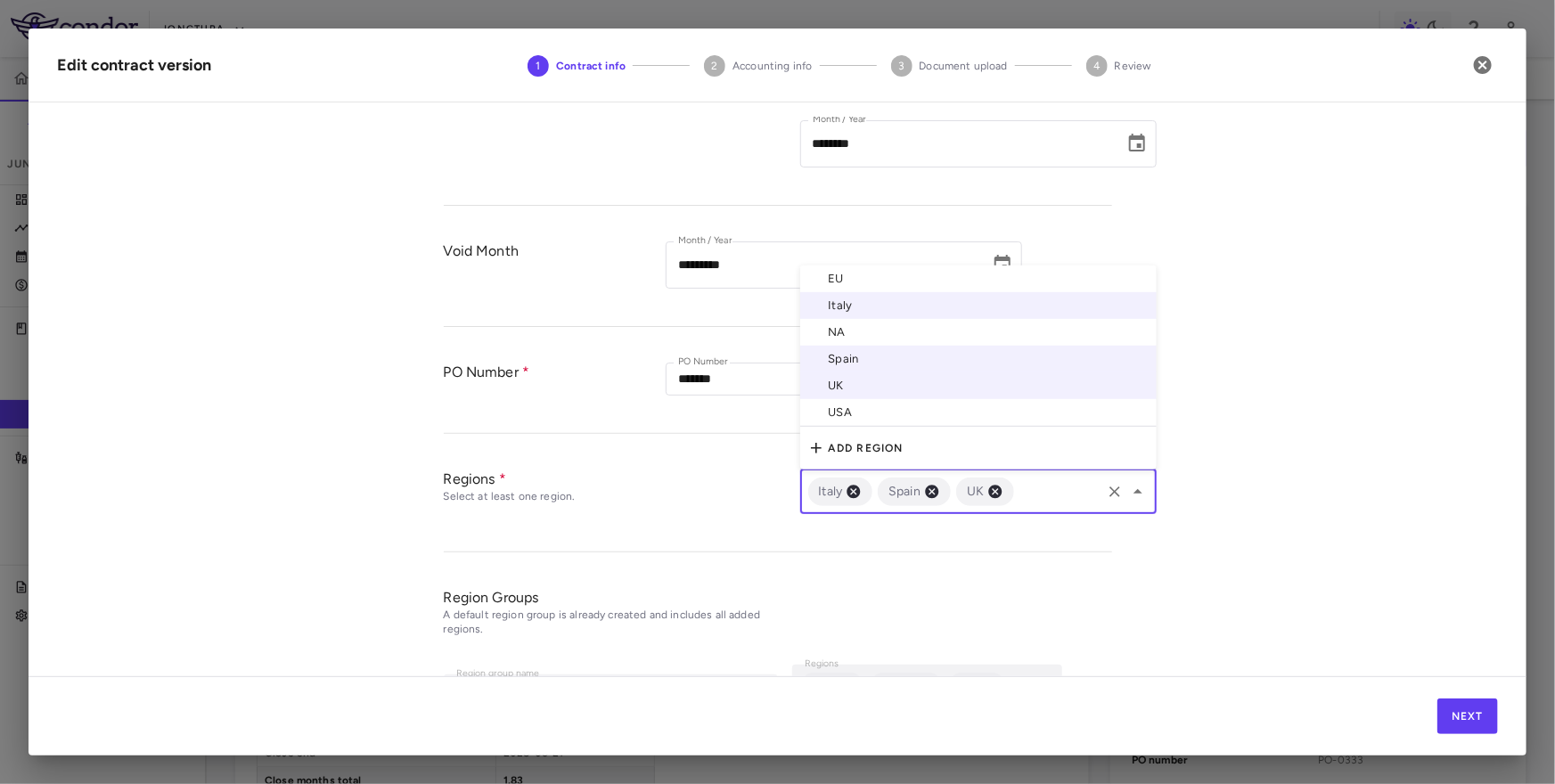 click on "USA" at bounding box center (978, 412) 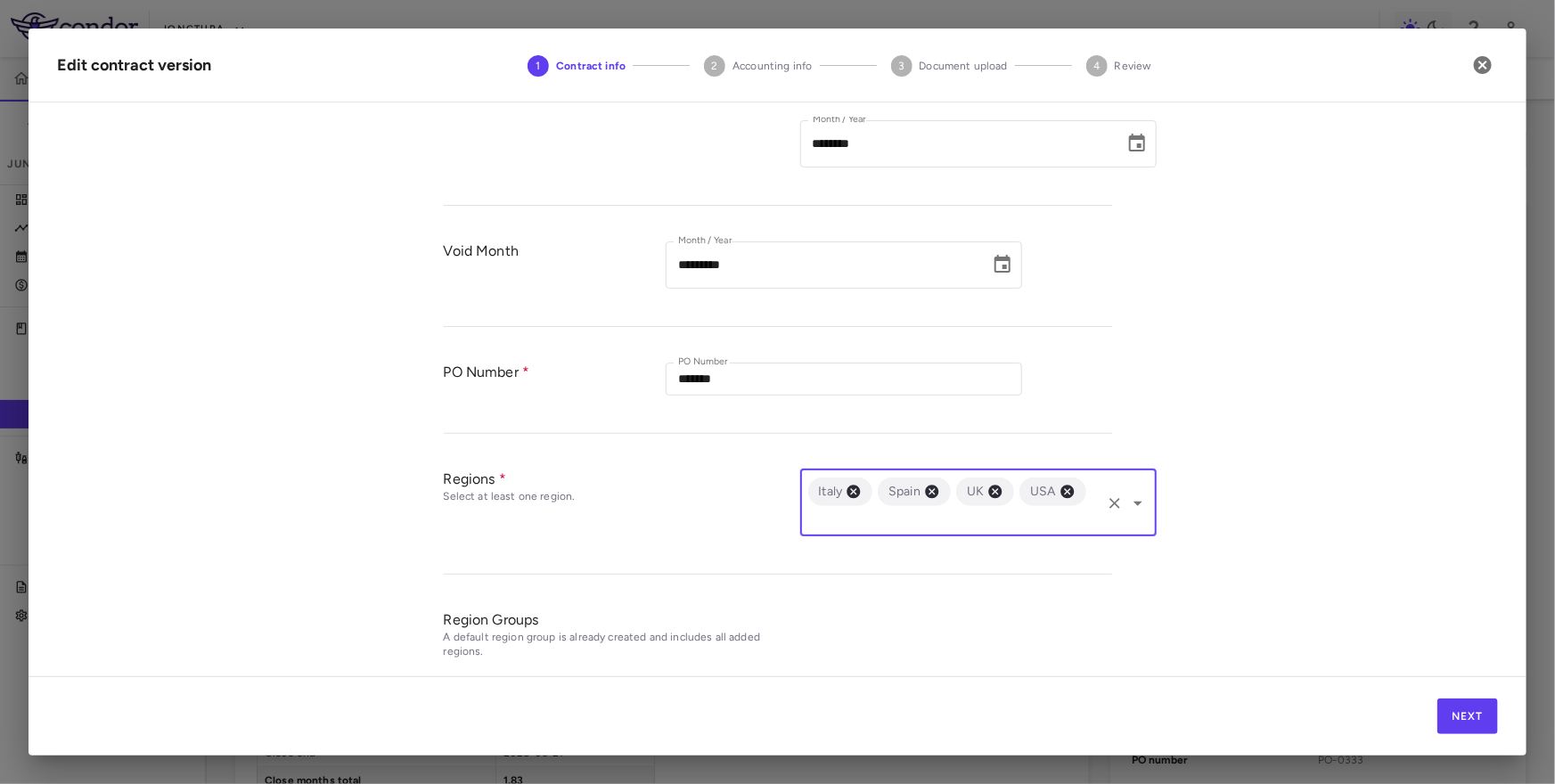 scroll, scrollTop: 631, scrollLeft: 0, axis: vertical 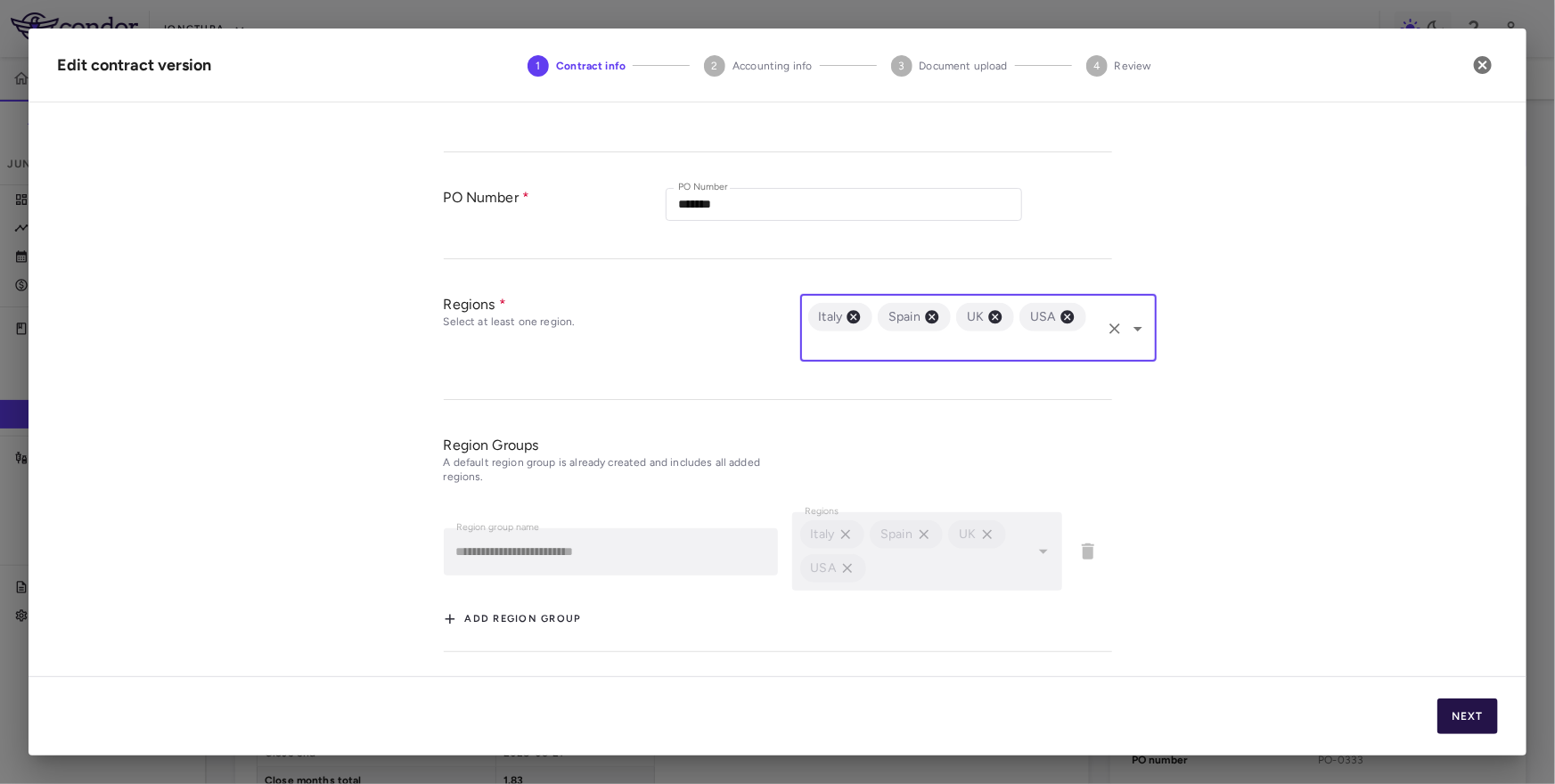 click on "Next" at bounding box center [1468, 716] 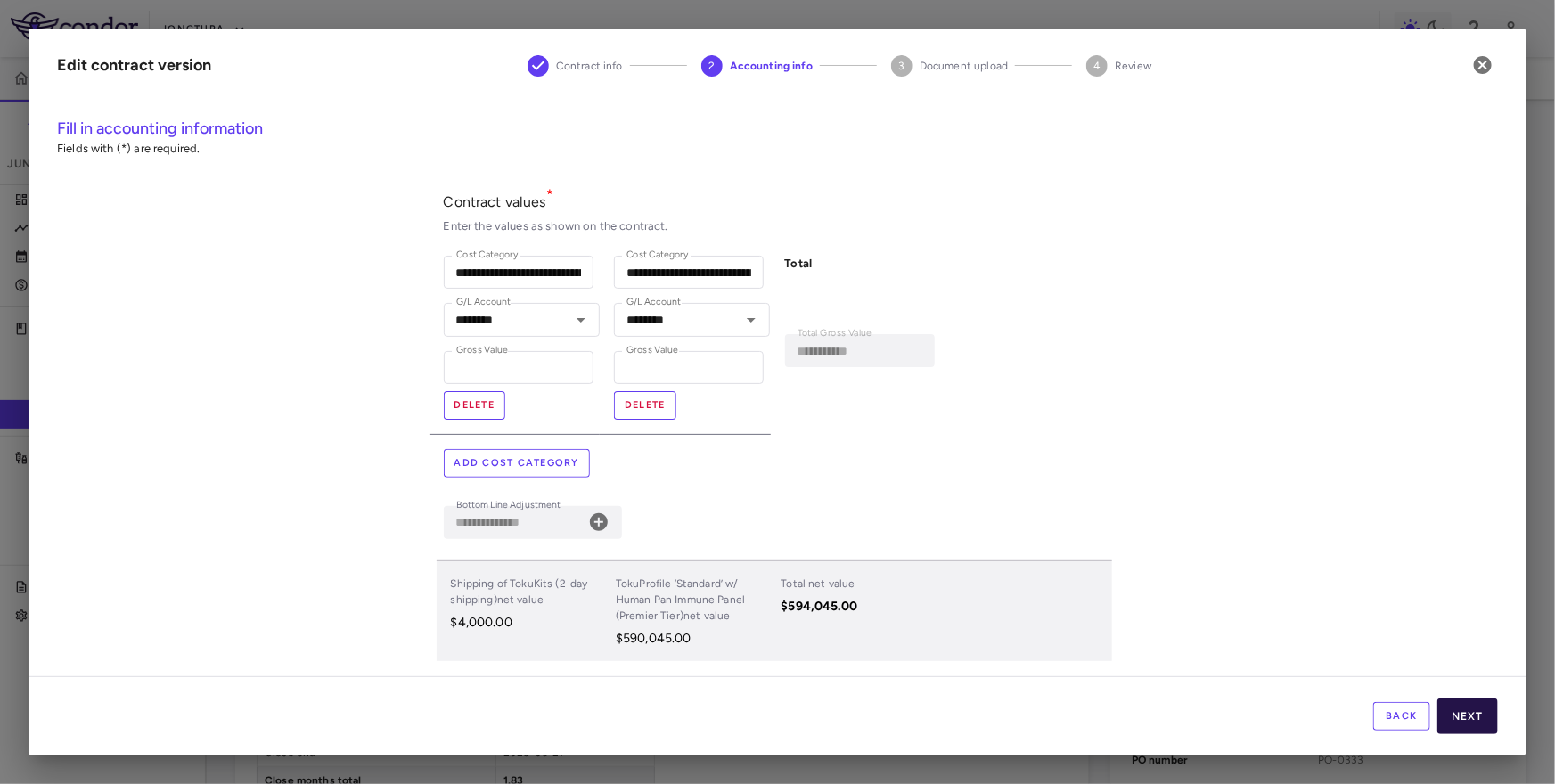 click on "Next" at bounding box center (1468, 716) 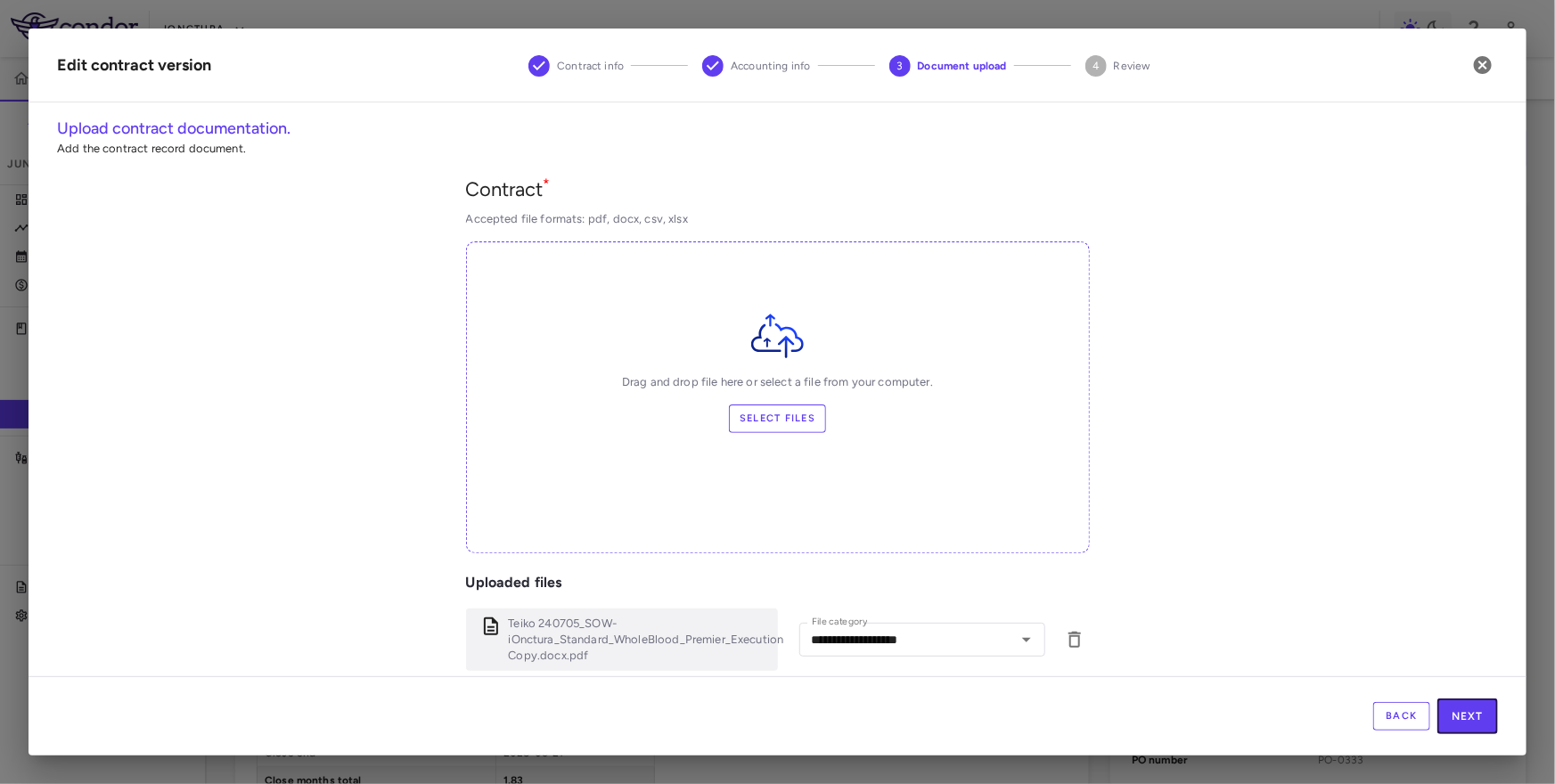 click on "Next" at bounding box center (1468, 716) 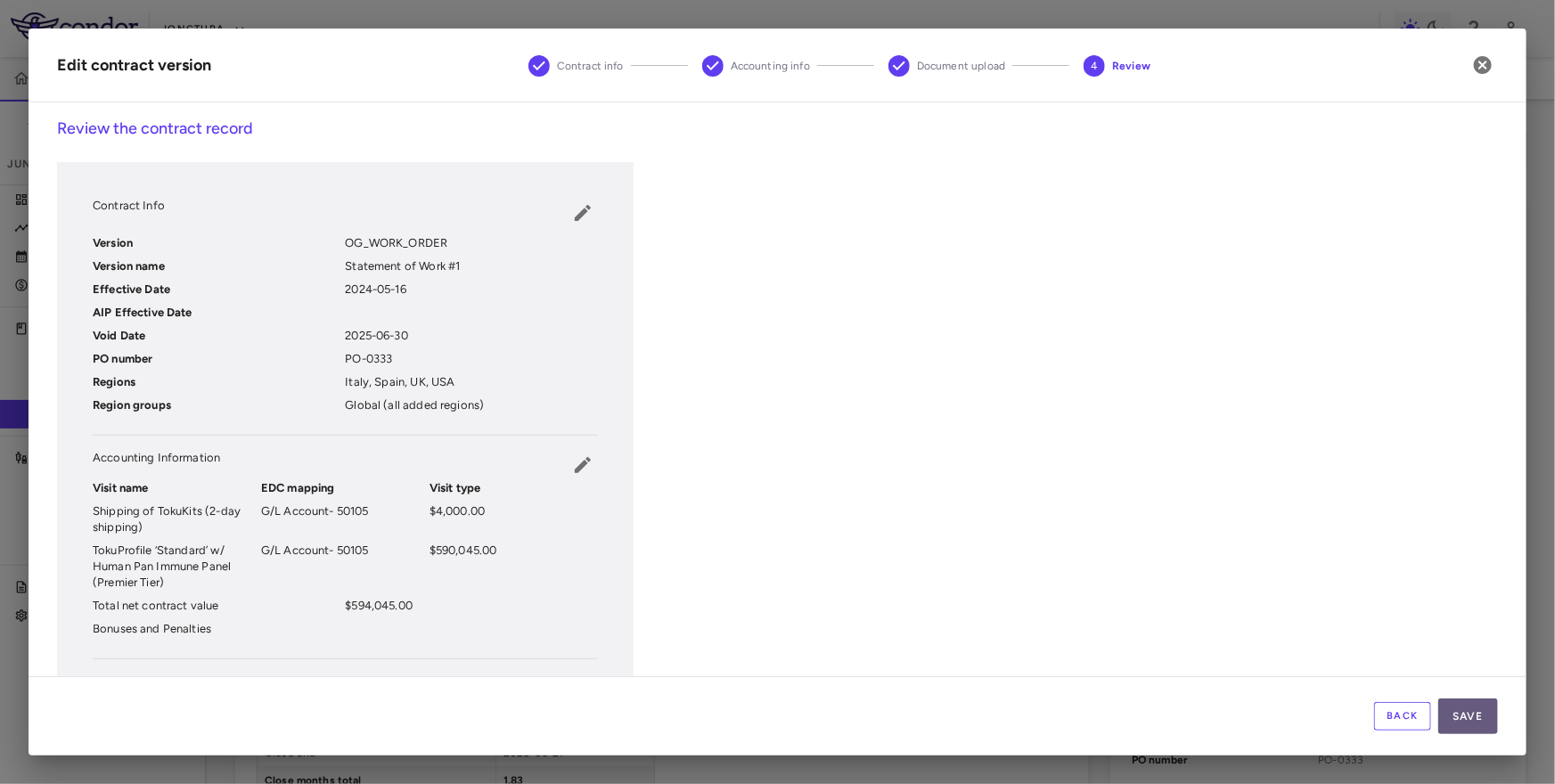 click on "Save" at bounding box center (1468, 716) 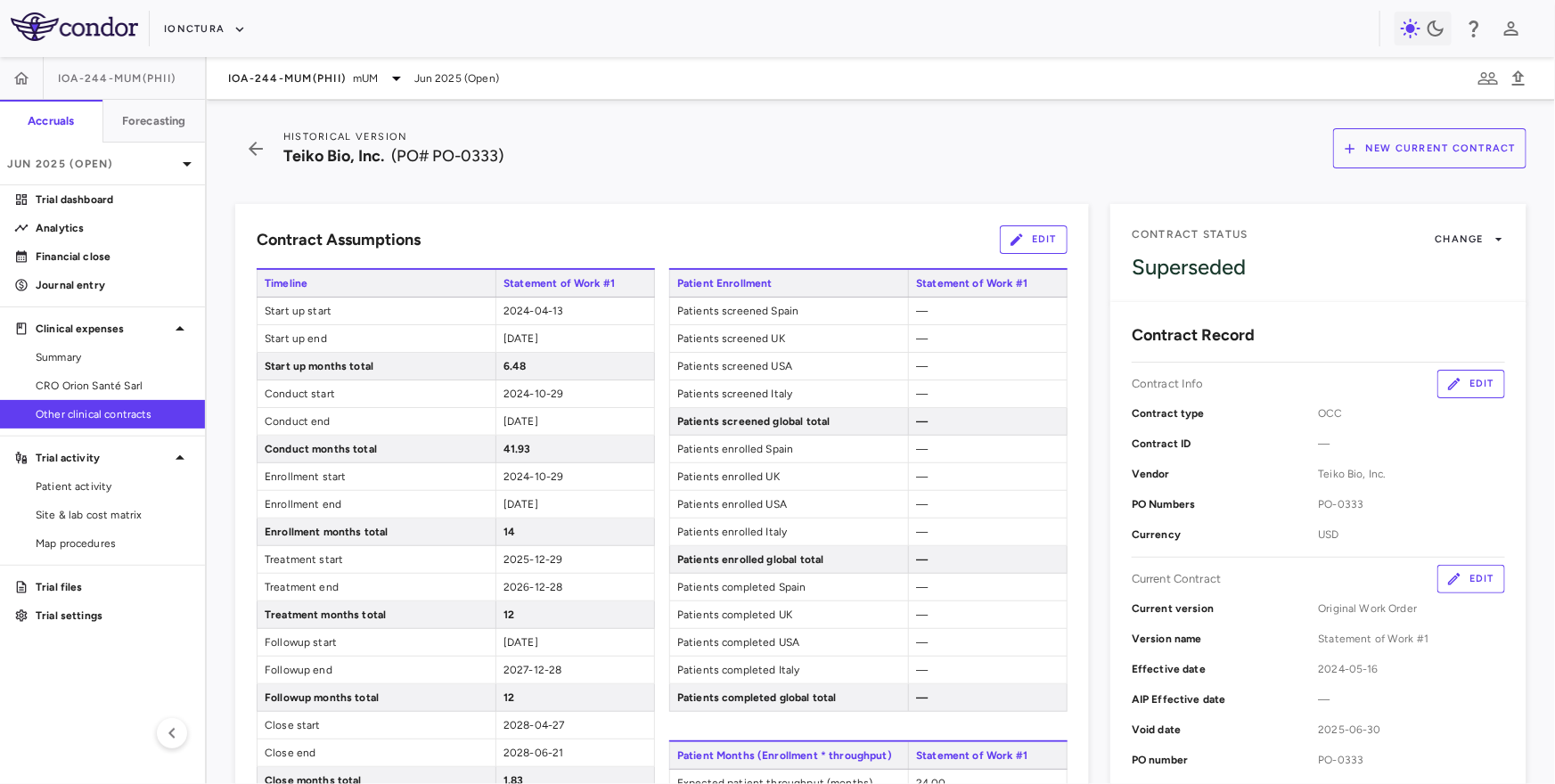 click on "Edit" at bounding box center [1034, 240] 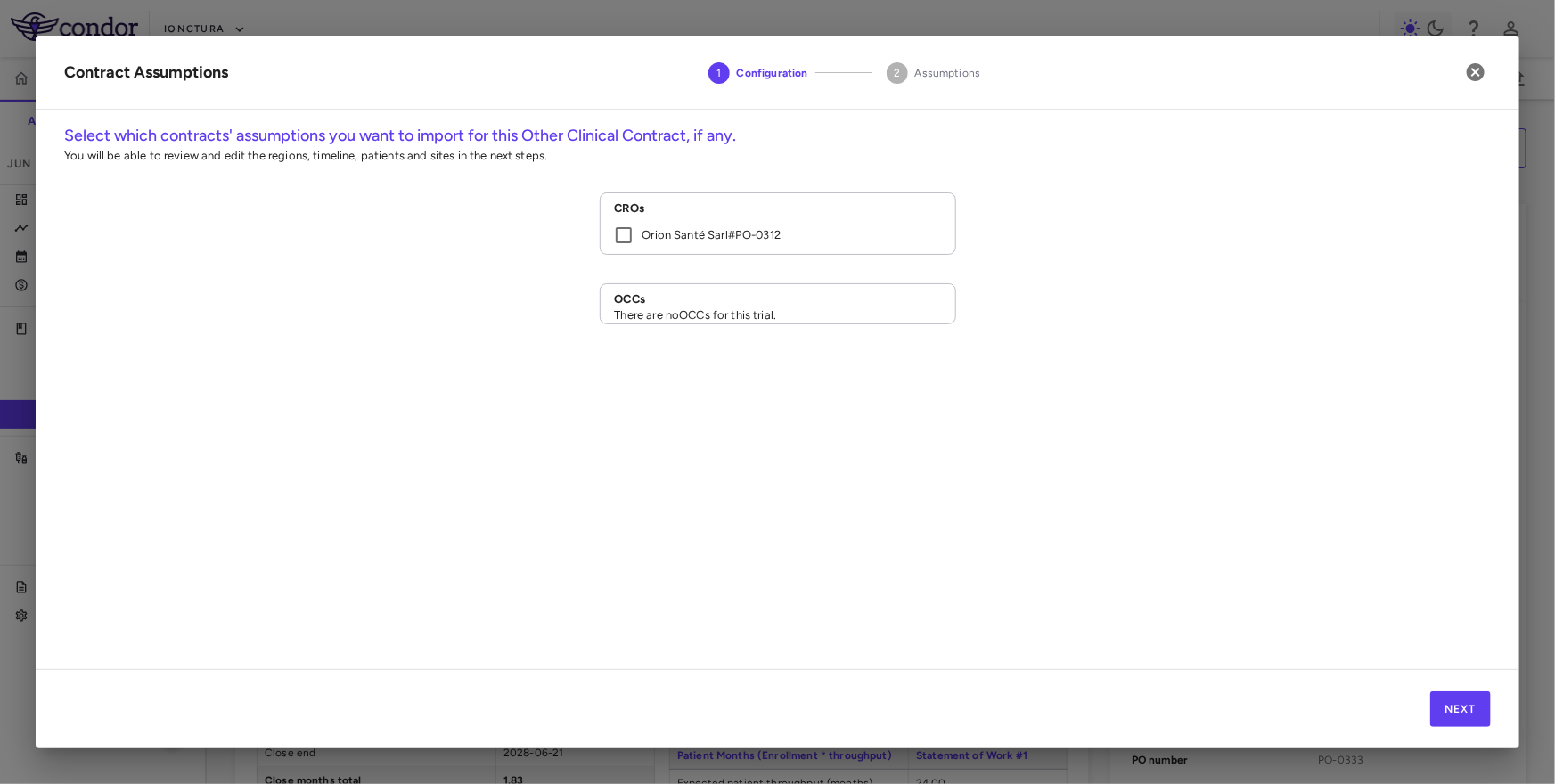click on "Orion Santé Sarl  # PO-0312" at bounding box center [765, 235] 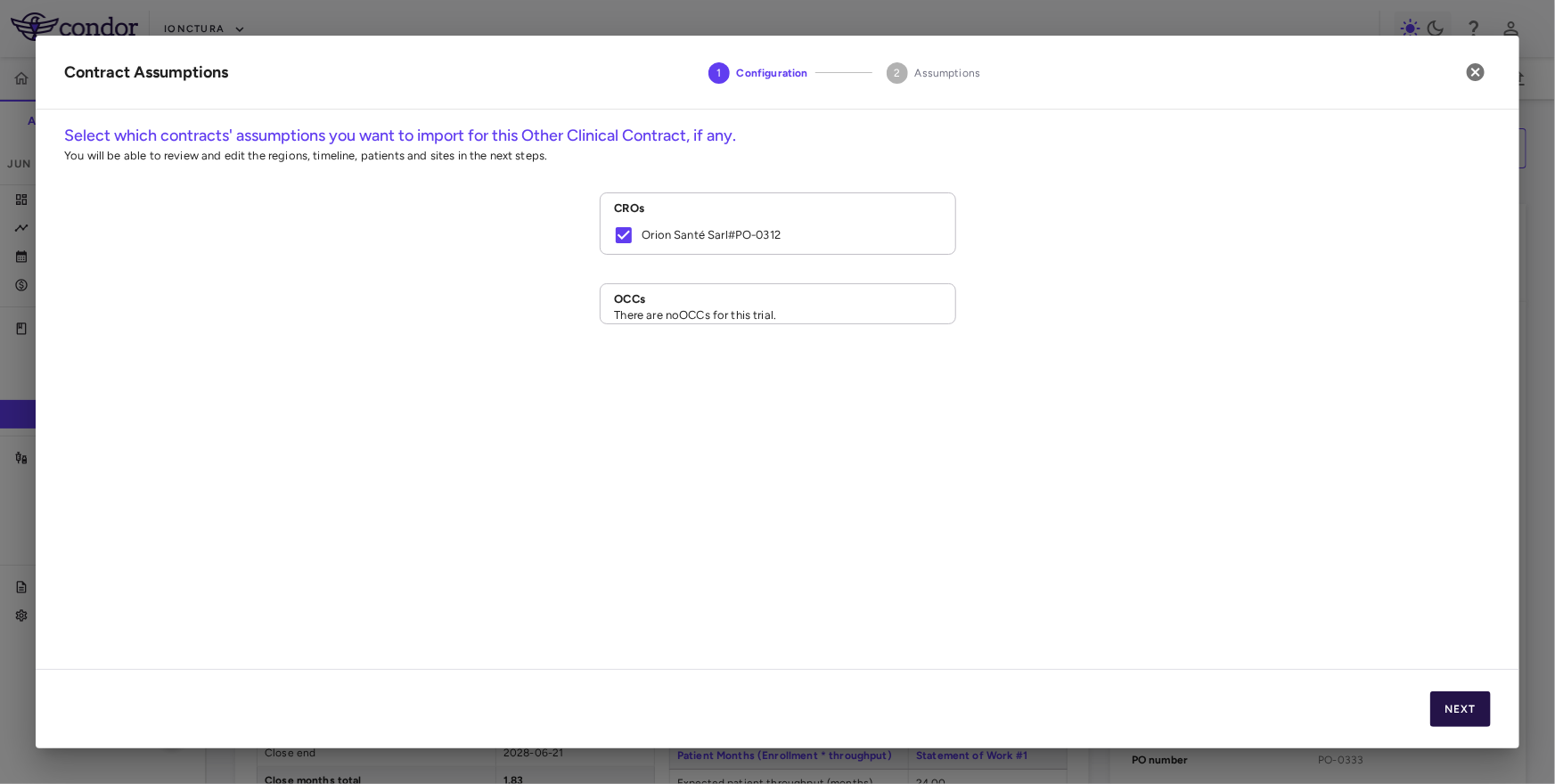 click on "Next" at bounding box center [1461, 709] 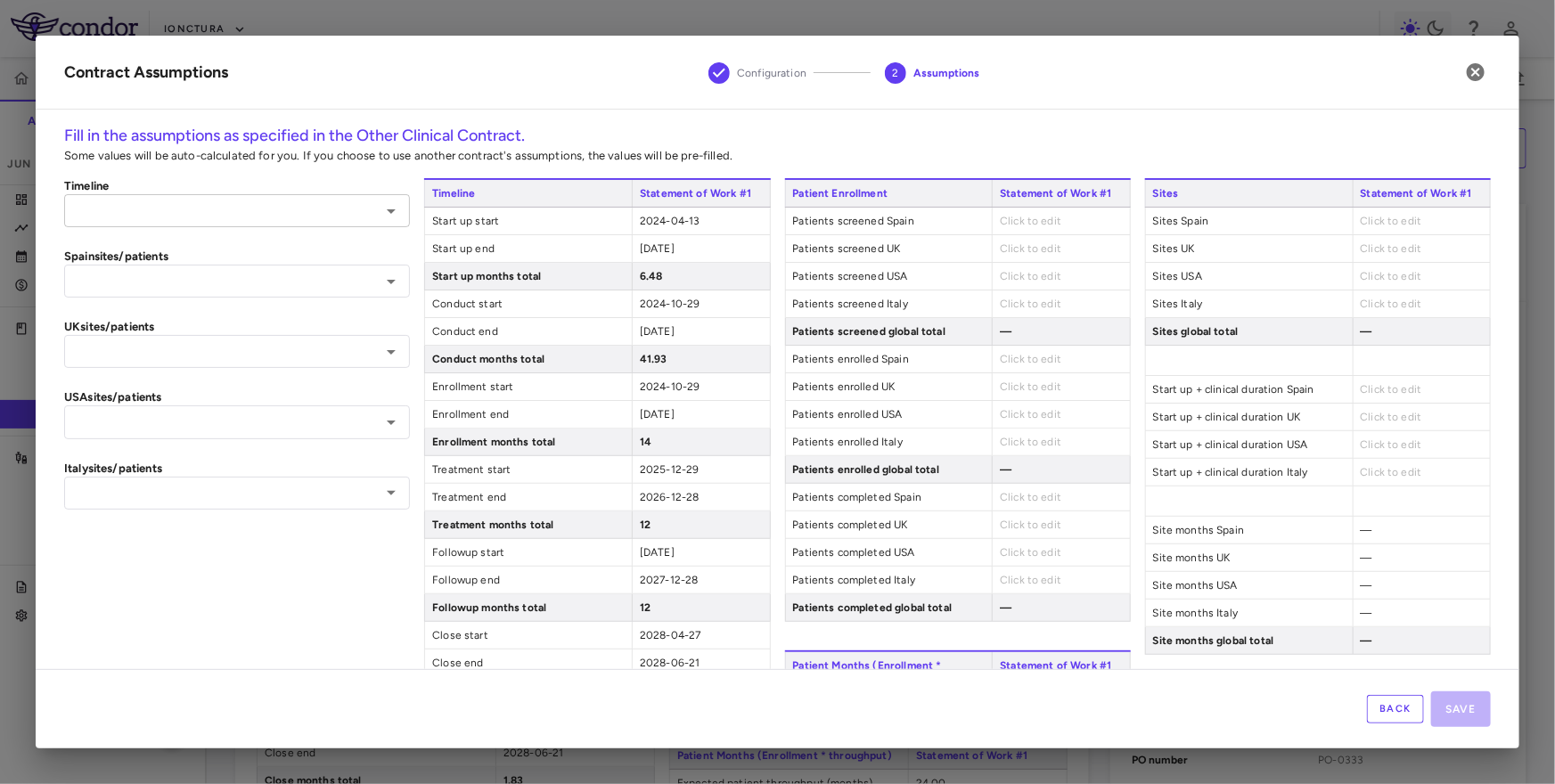 click at bounding box center (222, 210) 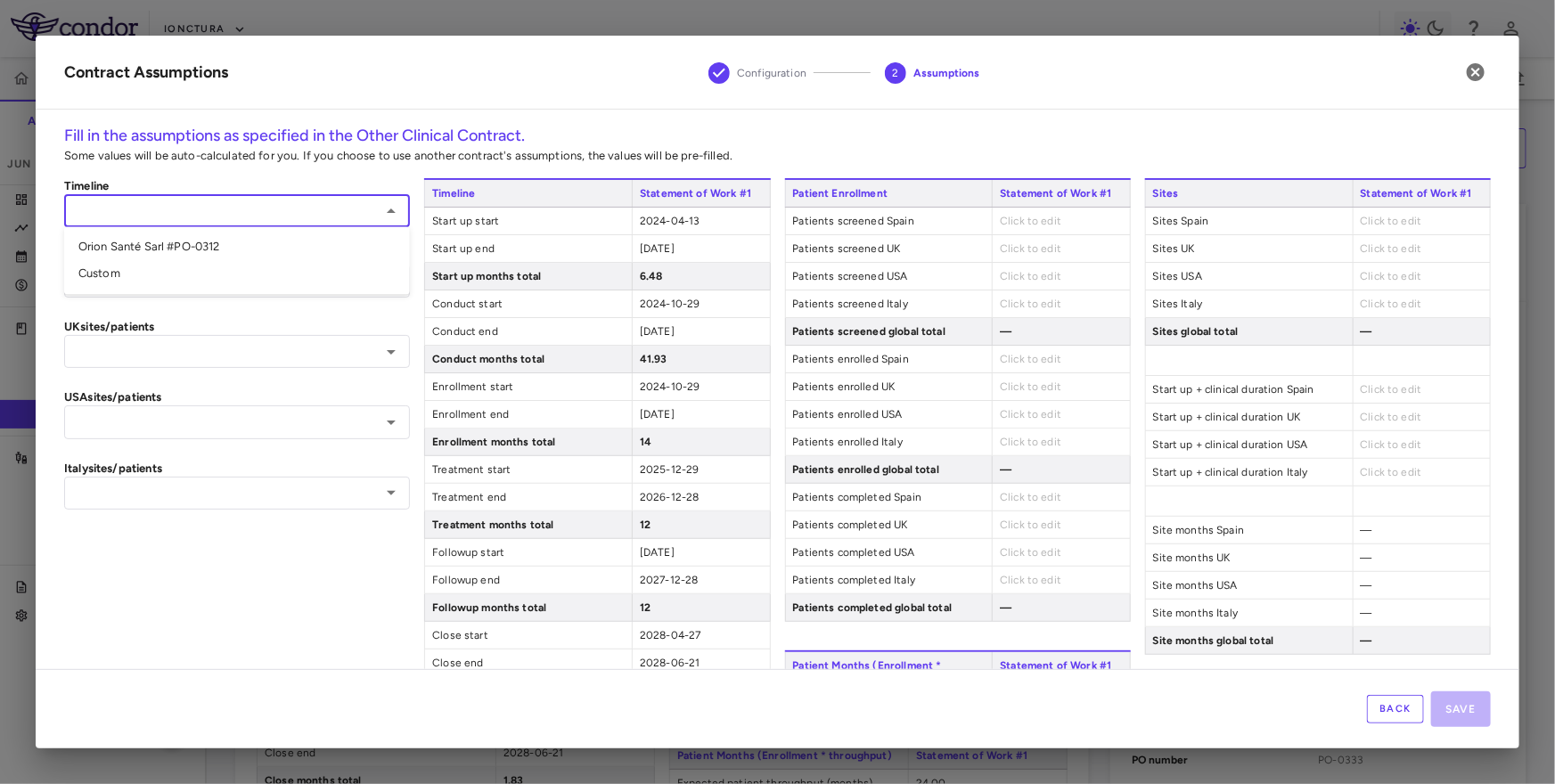 click on "Orion Santé Sarl #PO-0312" at bounding box center [237, 248] 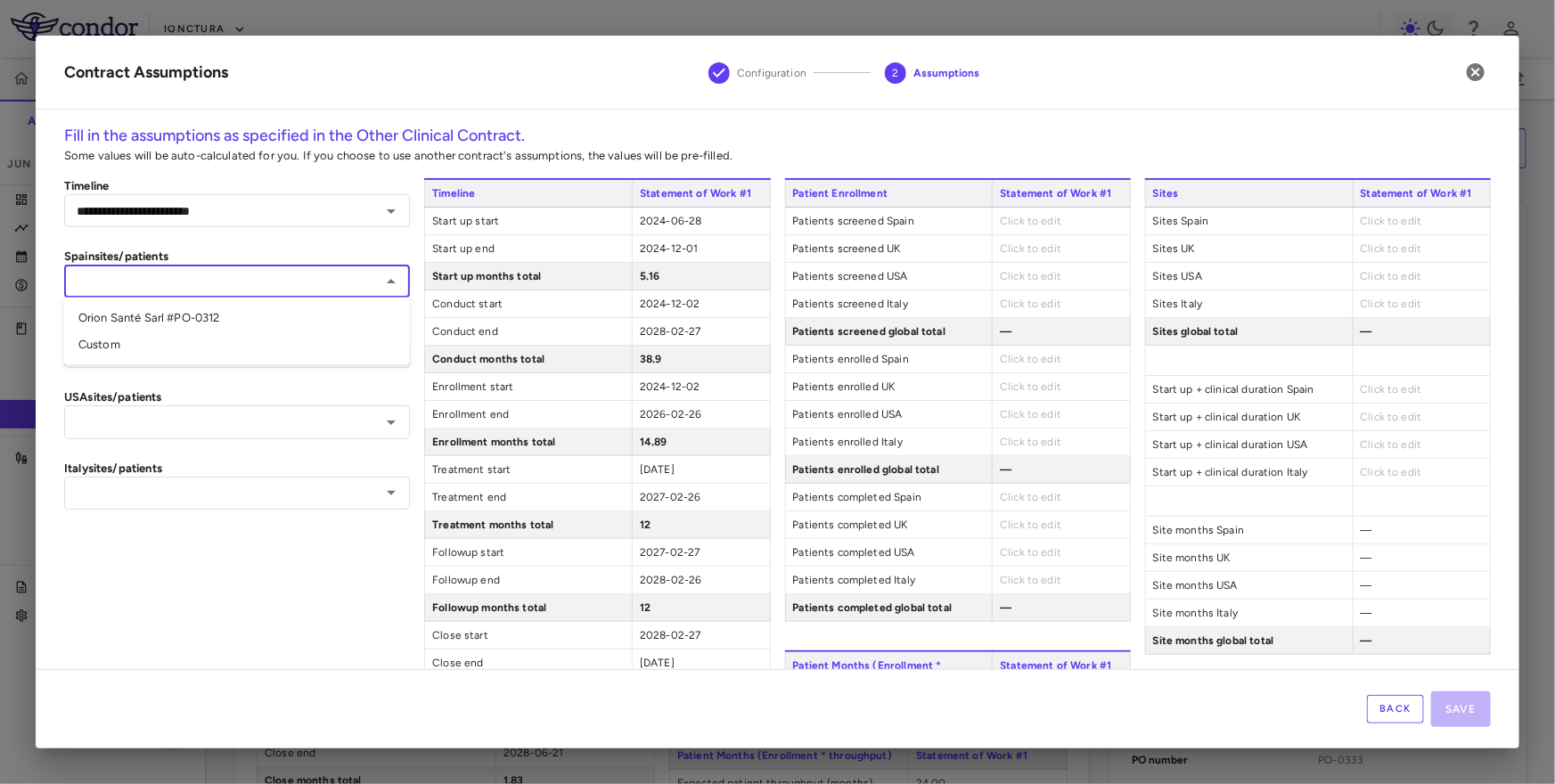 click at bounding box center [222, 281] 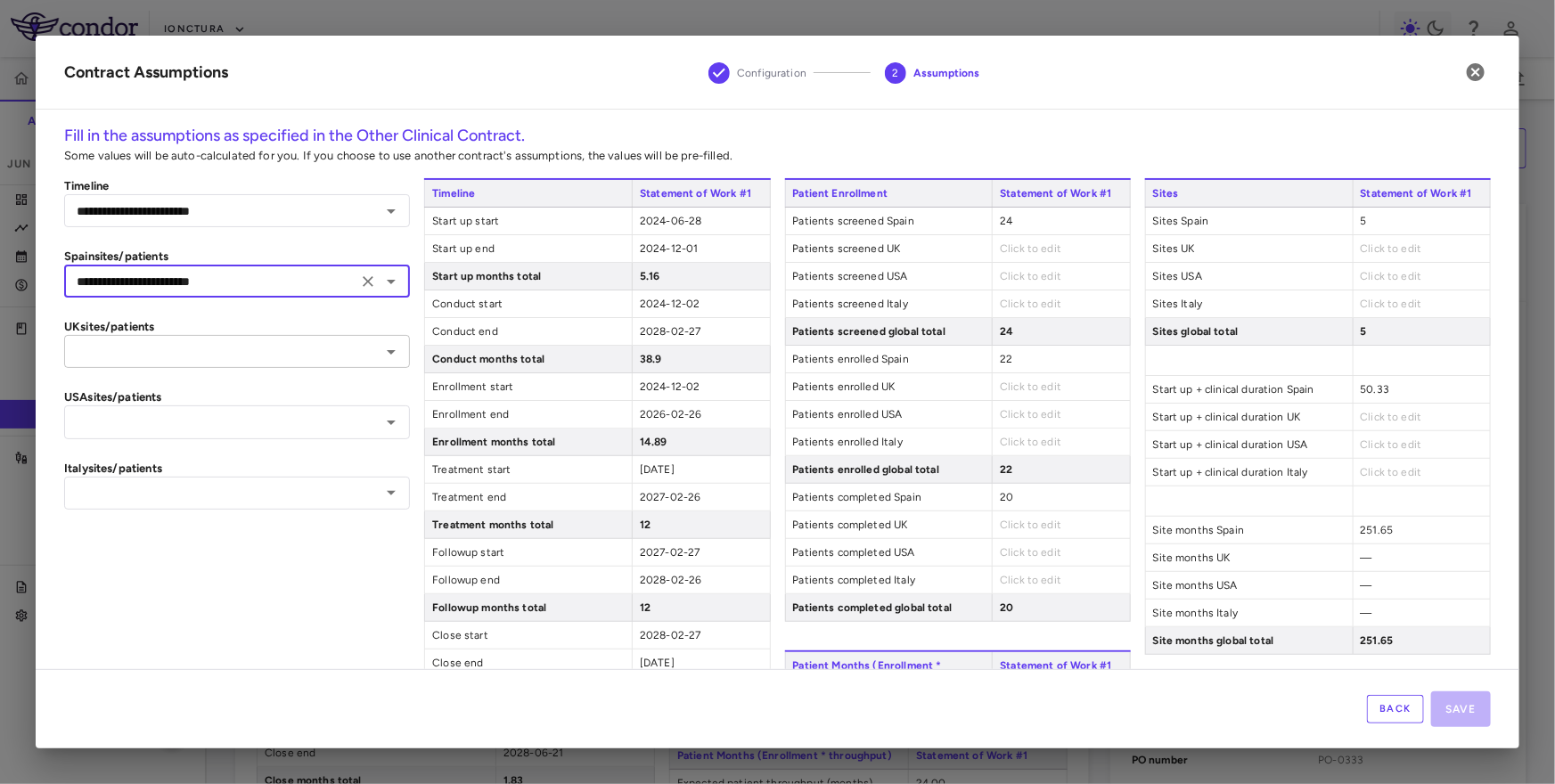 click at bounding box center (222, 351) 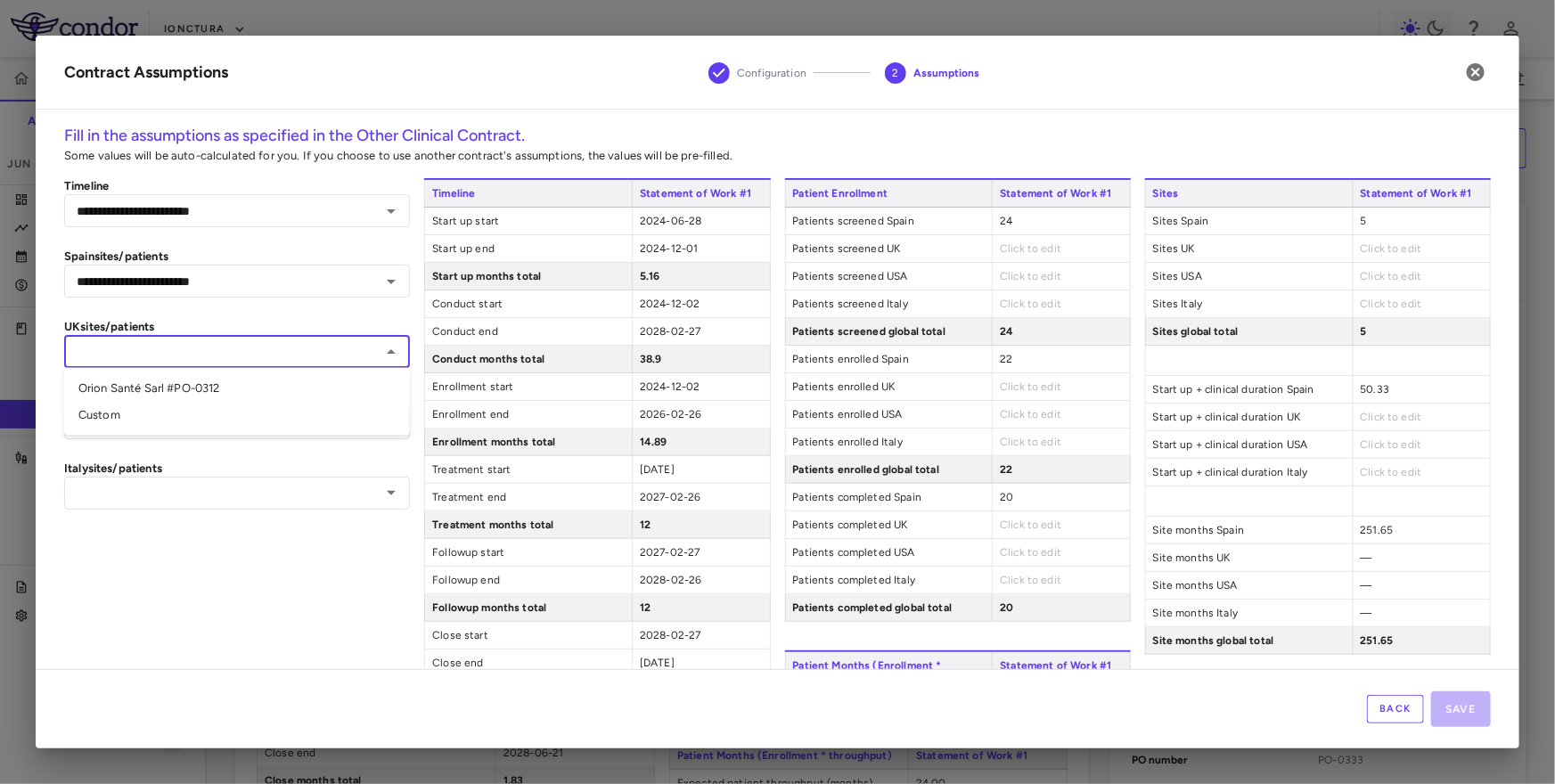 click on "Orion Santé Sarl #PO-0312" at bounding box center (237, 388) 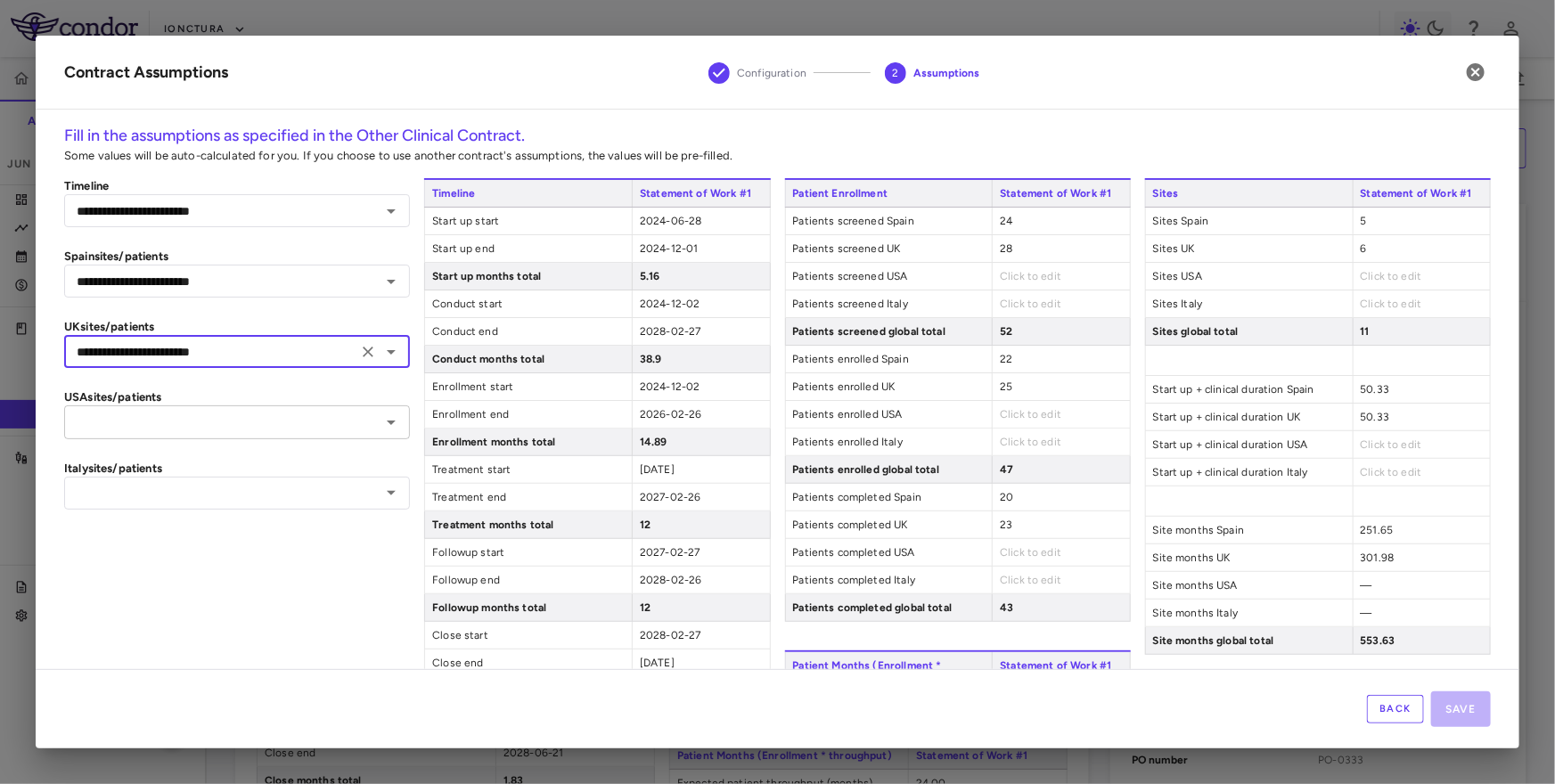 click at bounding box center (222, 421) 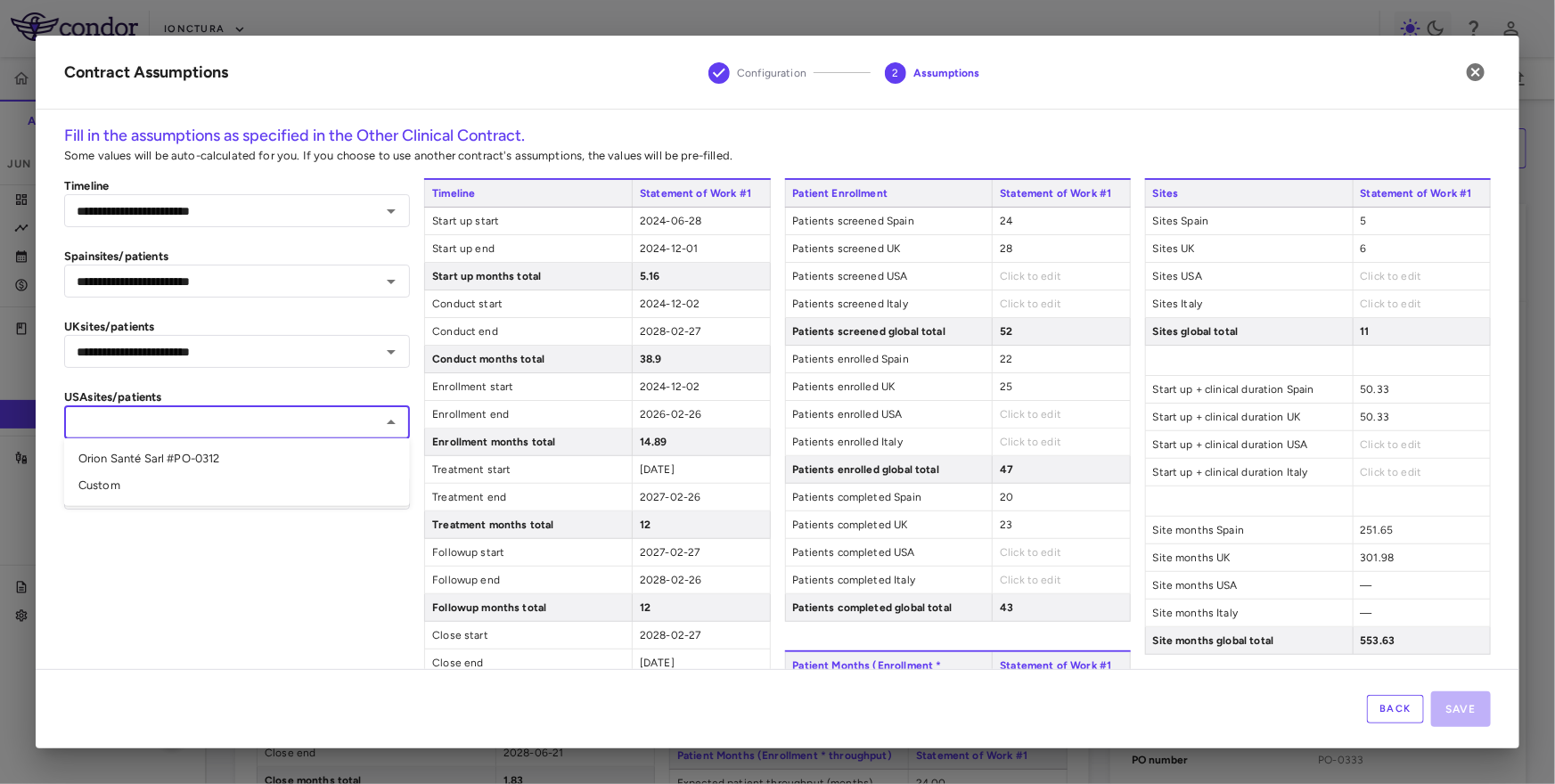 click on "Orion Santé Sarl #PO-0312" at bounding box center (237, 459) 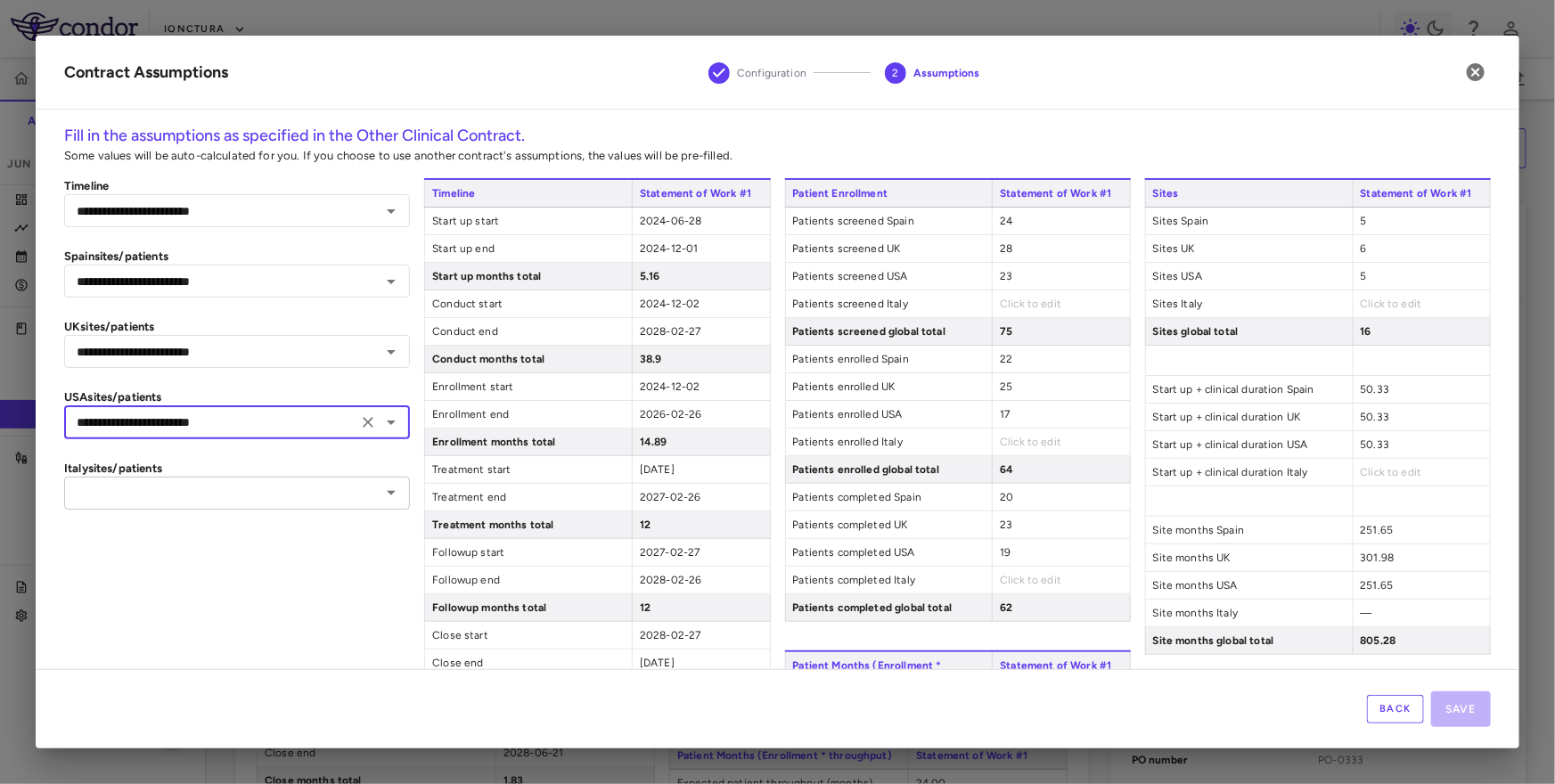 click at bounding box center [222, 493] 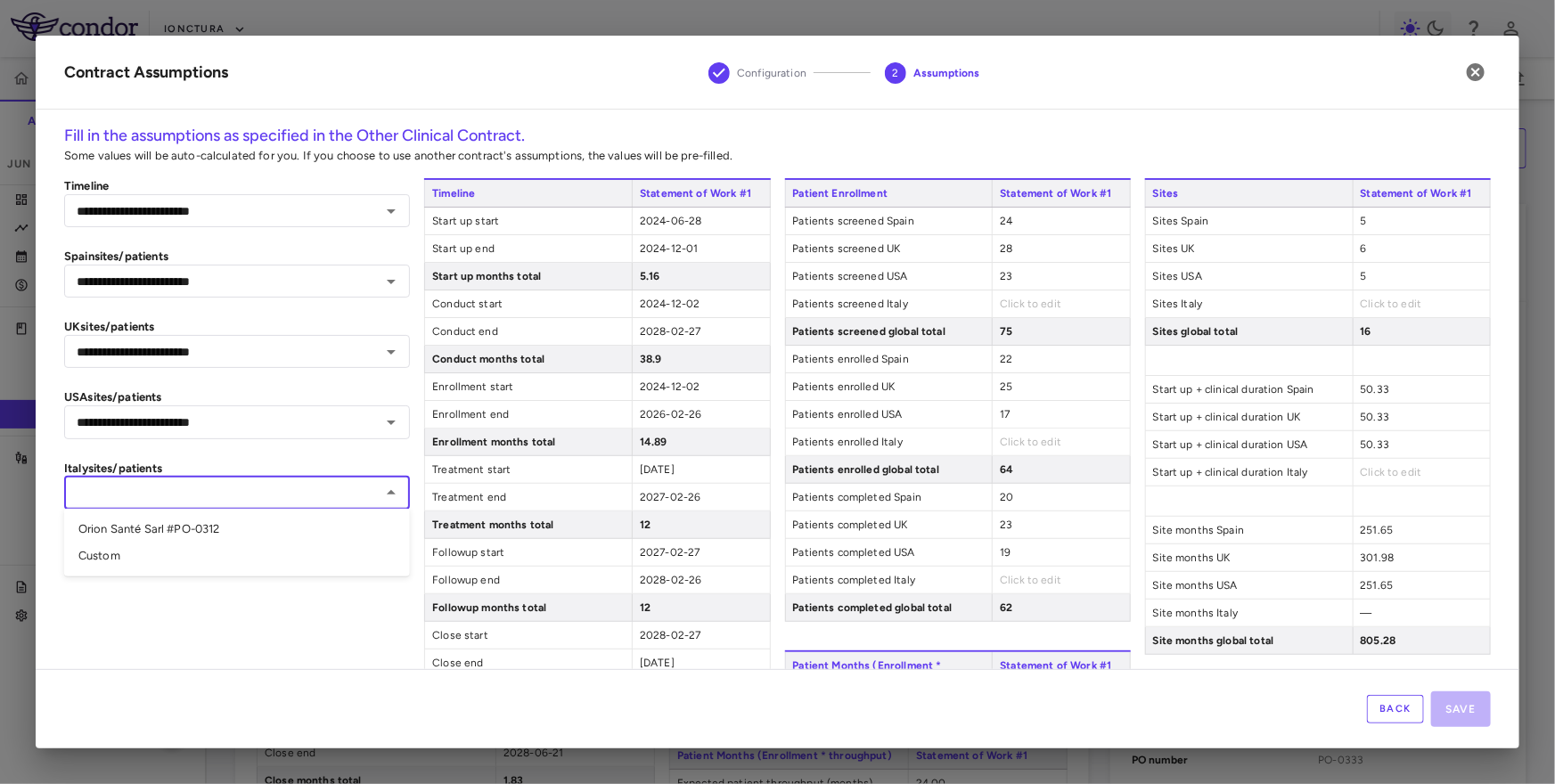 click on "Orion Santé Sarl #PO-0312" at bounding box center [237, 529] 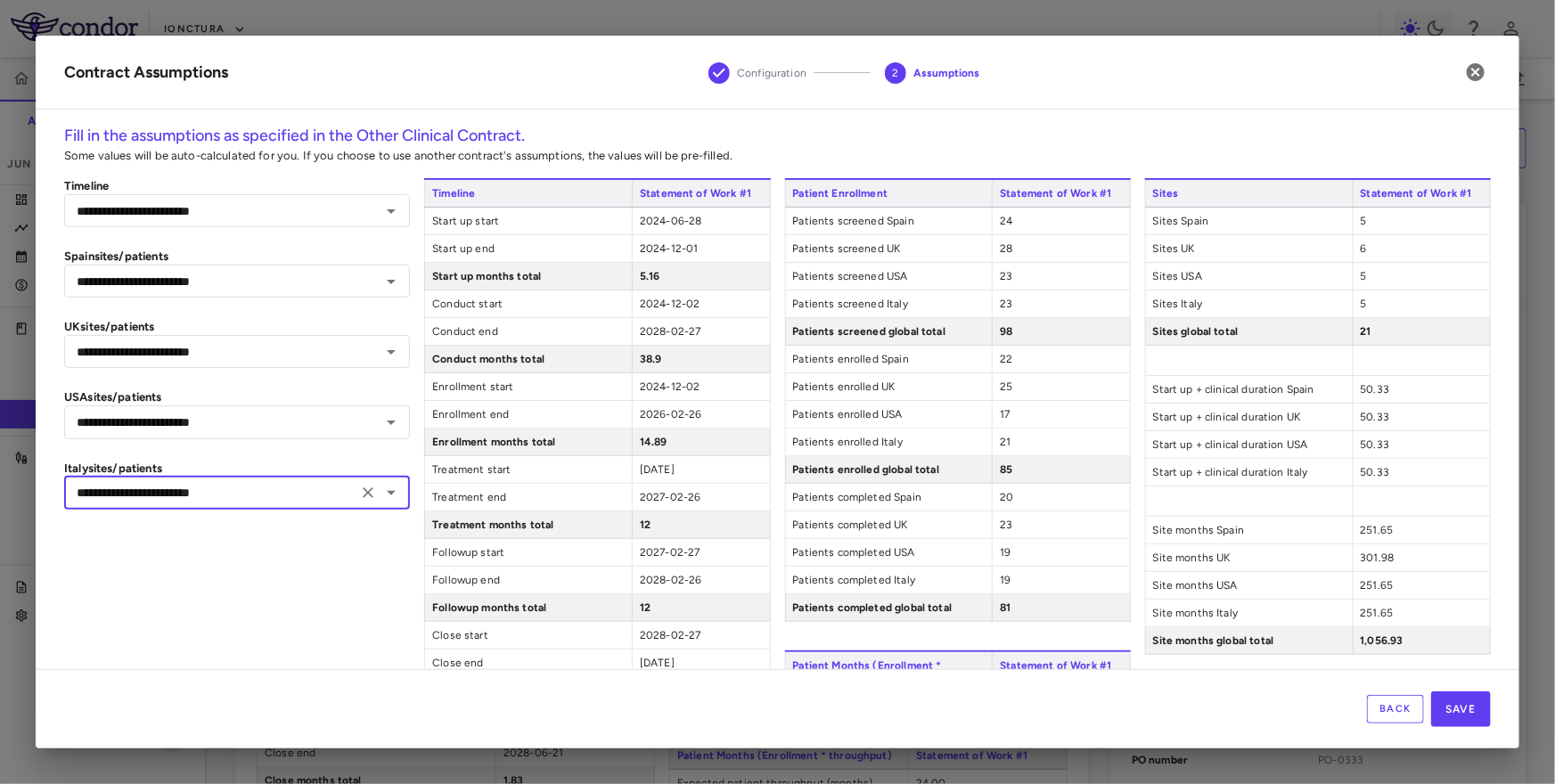 scroll, scrollTop: 241, scrollLeft: 0, axis: vertical 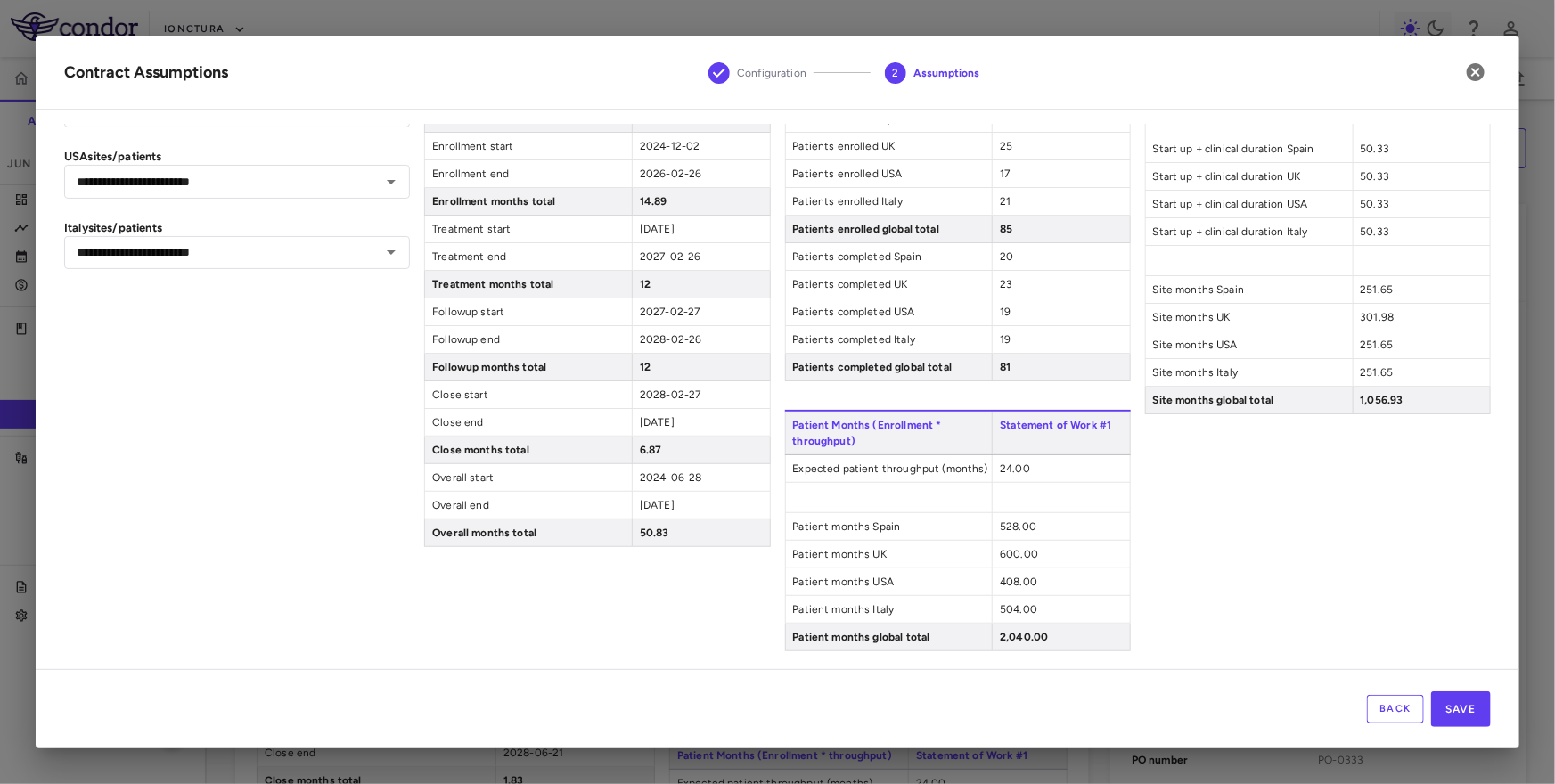 click on "24.00" at bounding box center [1015, 469] 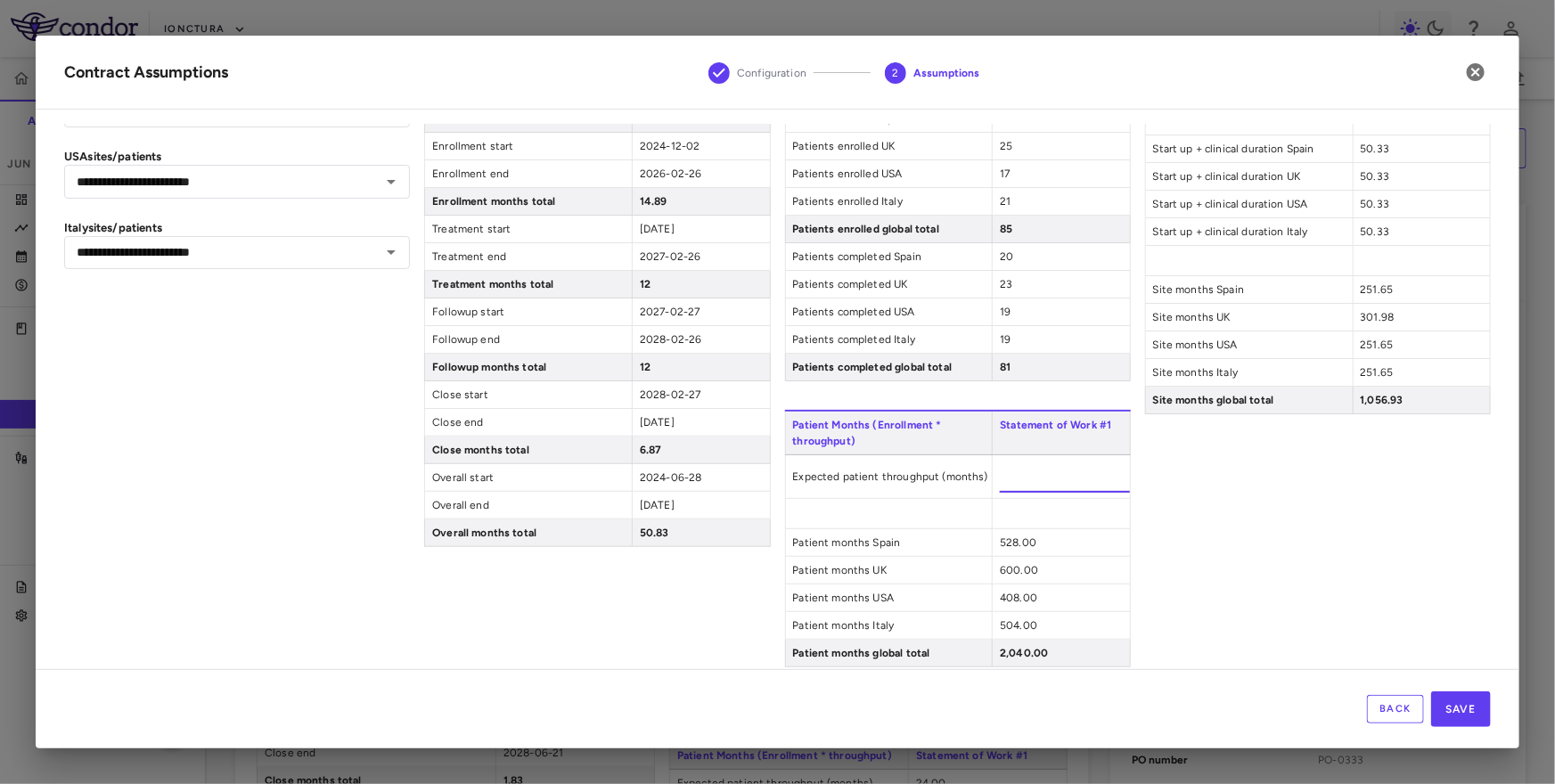 click on "*****" at bounding box center (1065, 477) 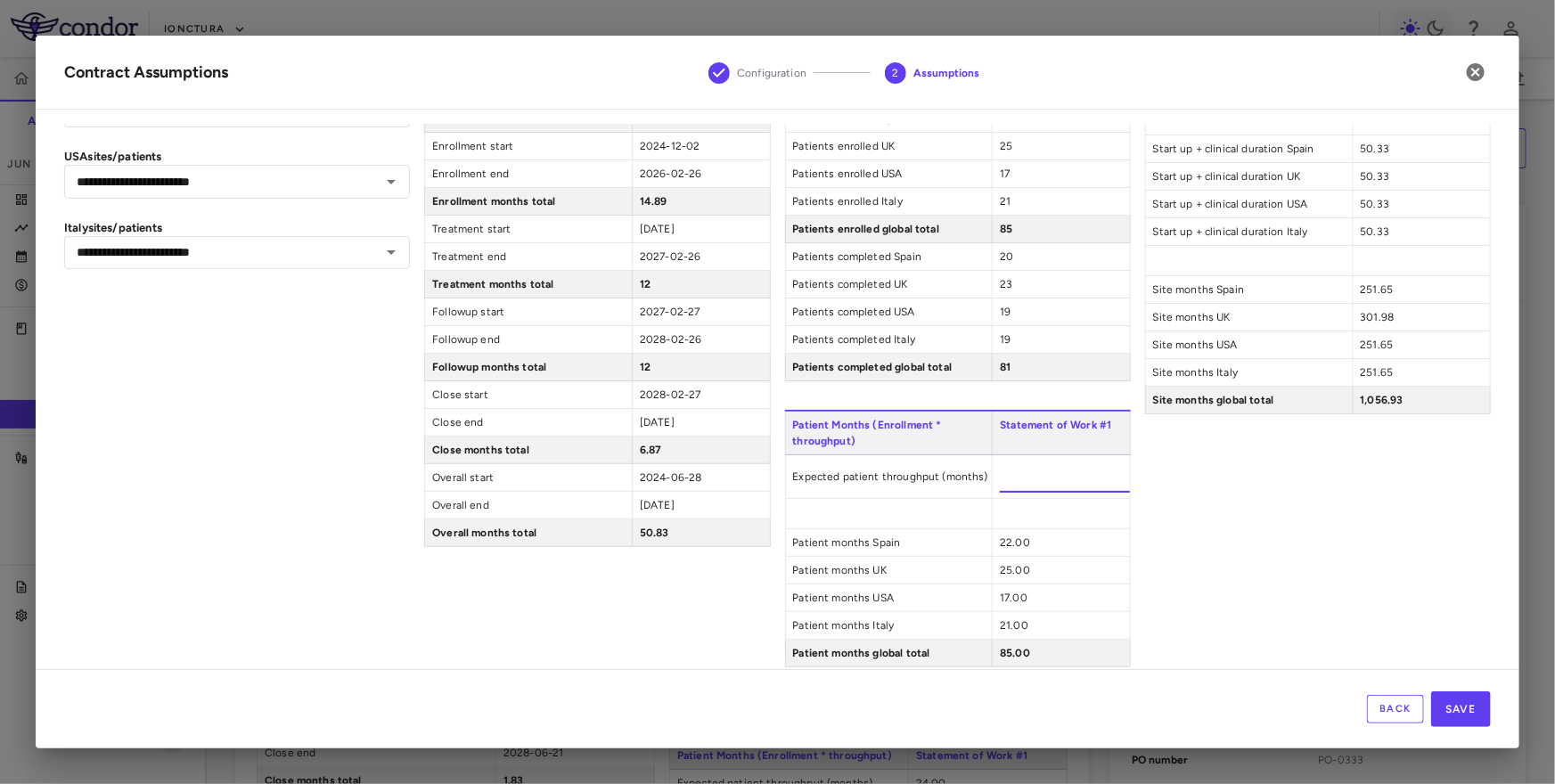 type on "**" 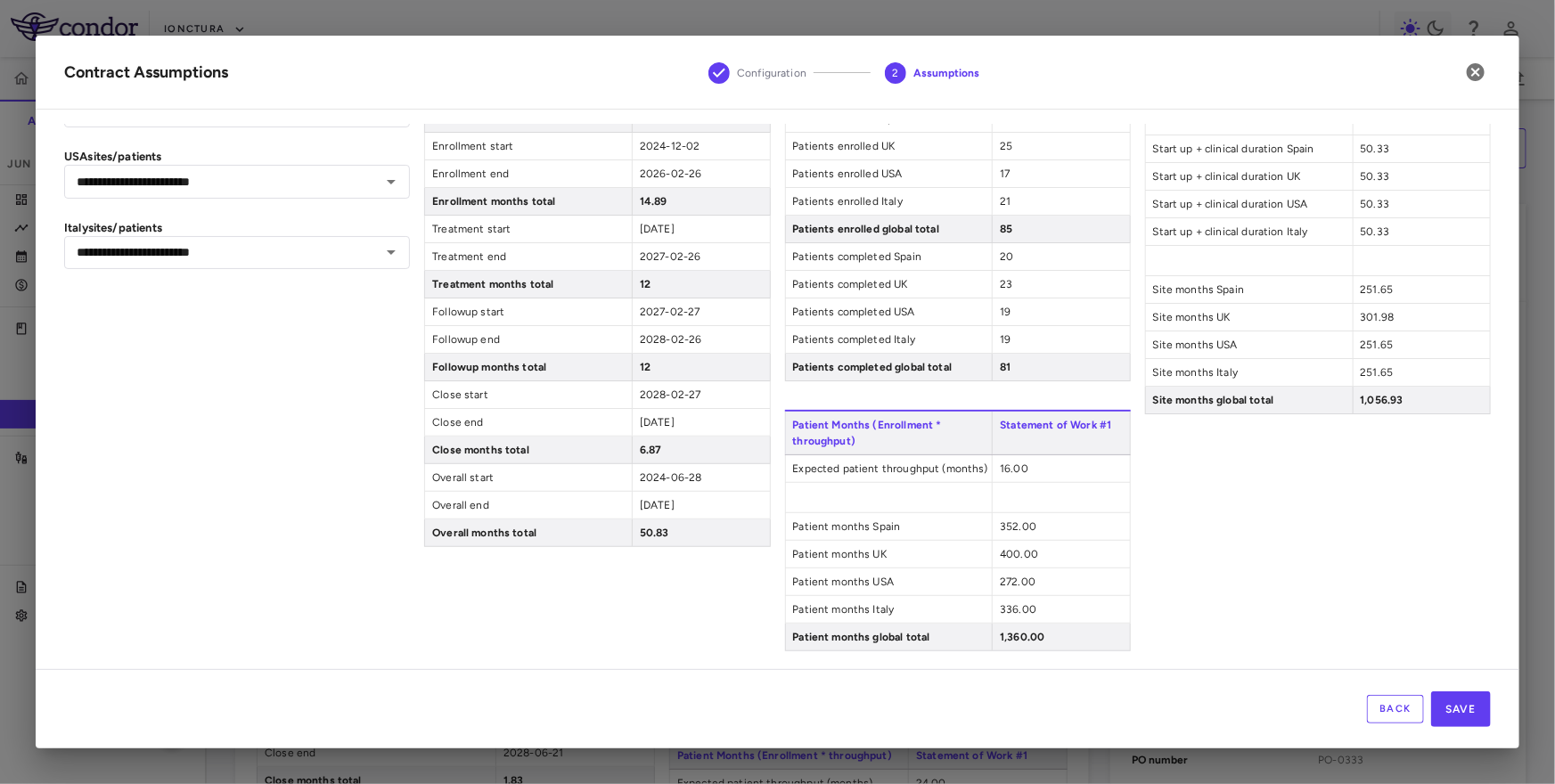 click on "Sites Statement of Work #1 Sites Spain 5 Sites UK 6 Sites USA 5 Sites Italy 5 Sites global total 21       Start up + clinical duration Spain 50.33 Start up + clinical duration UK 50.33 Start up + clinical duration USA 50.33 Start up + clinical duration Italy 50.33       Site months Spain 251.65 Site months UK 301.98 Site months USA 251.65 Site months Italy 251.65 Site months global total 1,056.93" at bounding box center [1318, 294] 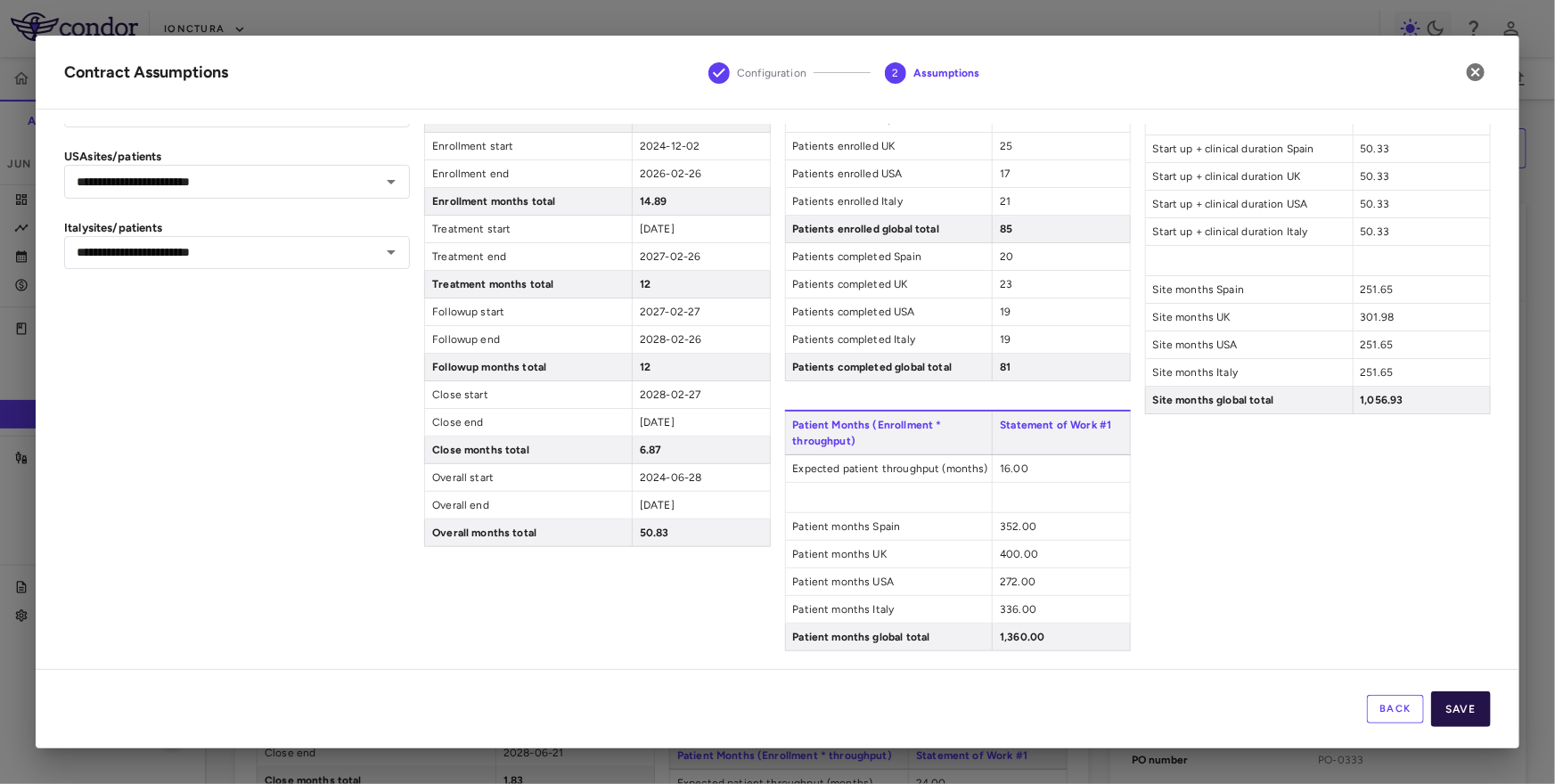 click on "Save" at bounding box center [1461, 709] 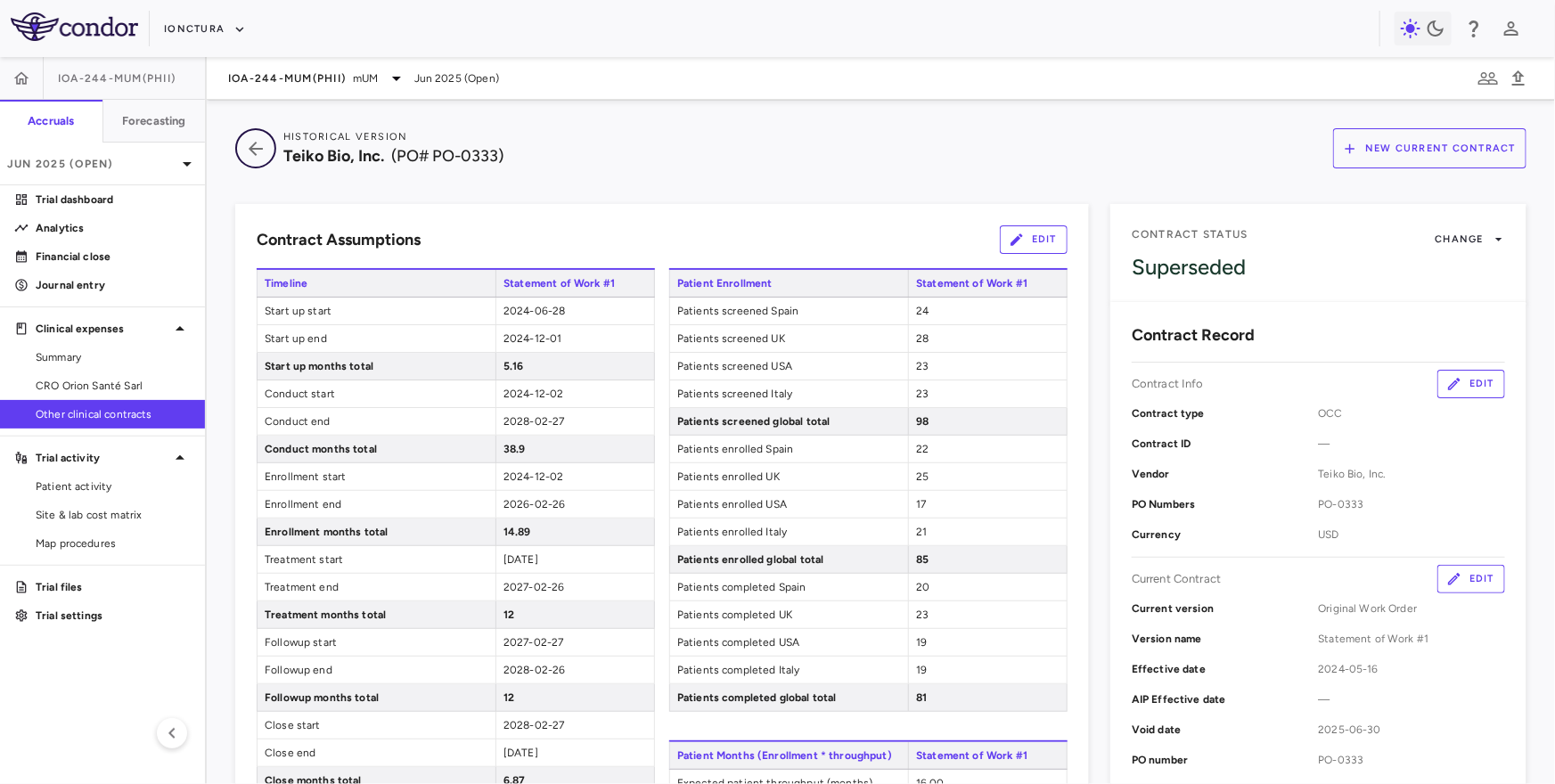 click 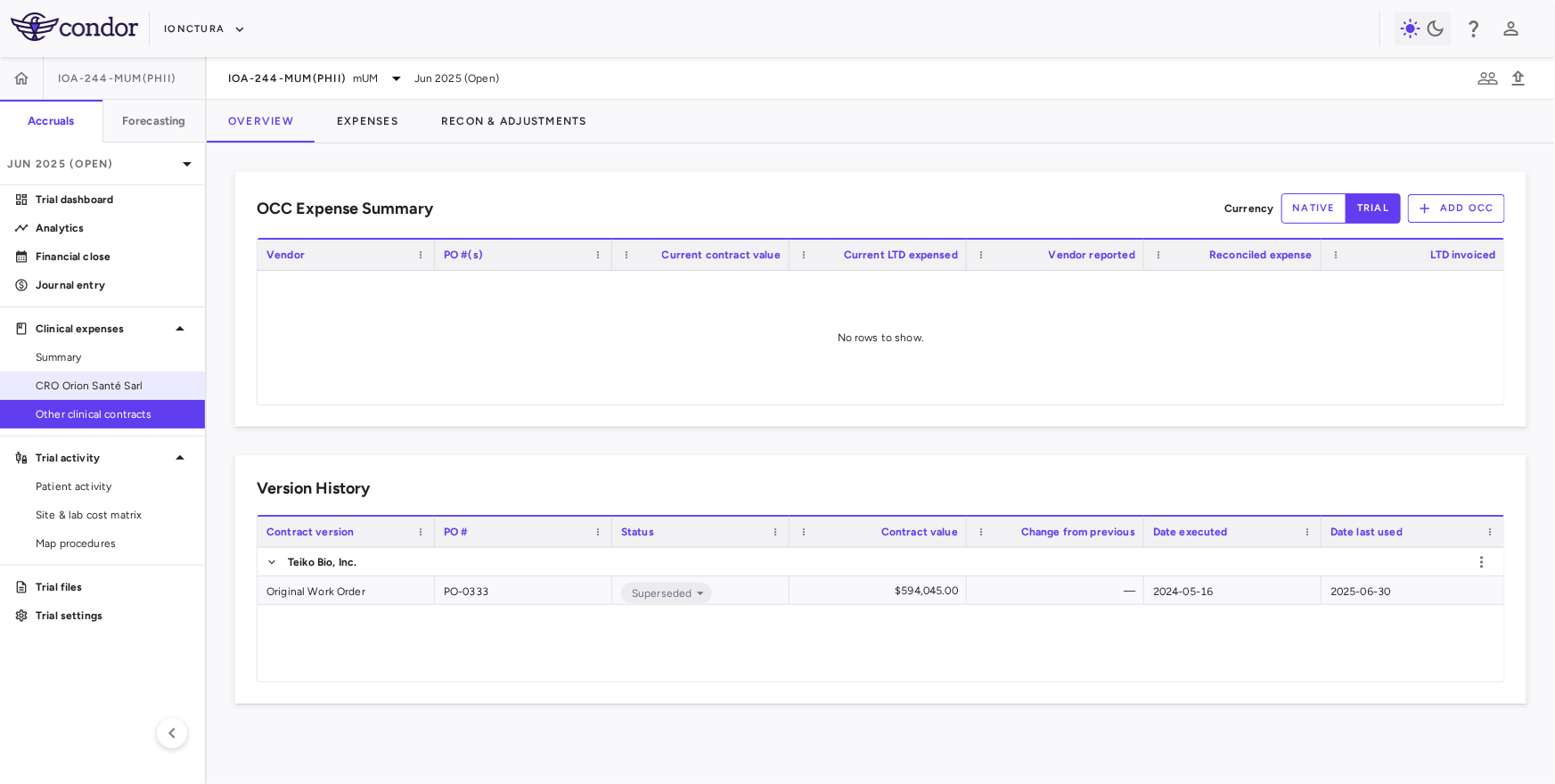 click on "CRO Orion Santé Sarl" at bounding box center (113, 386) 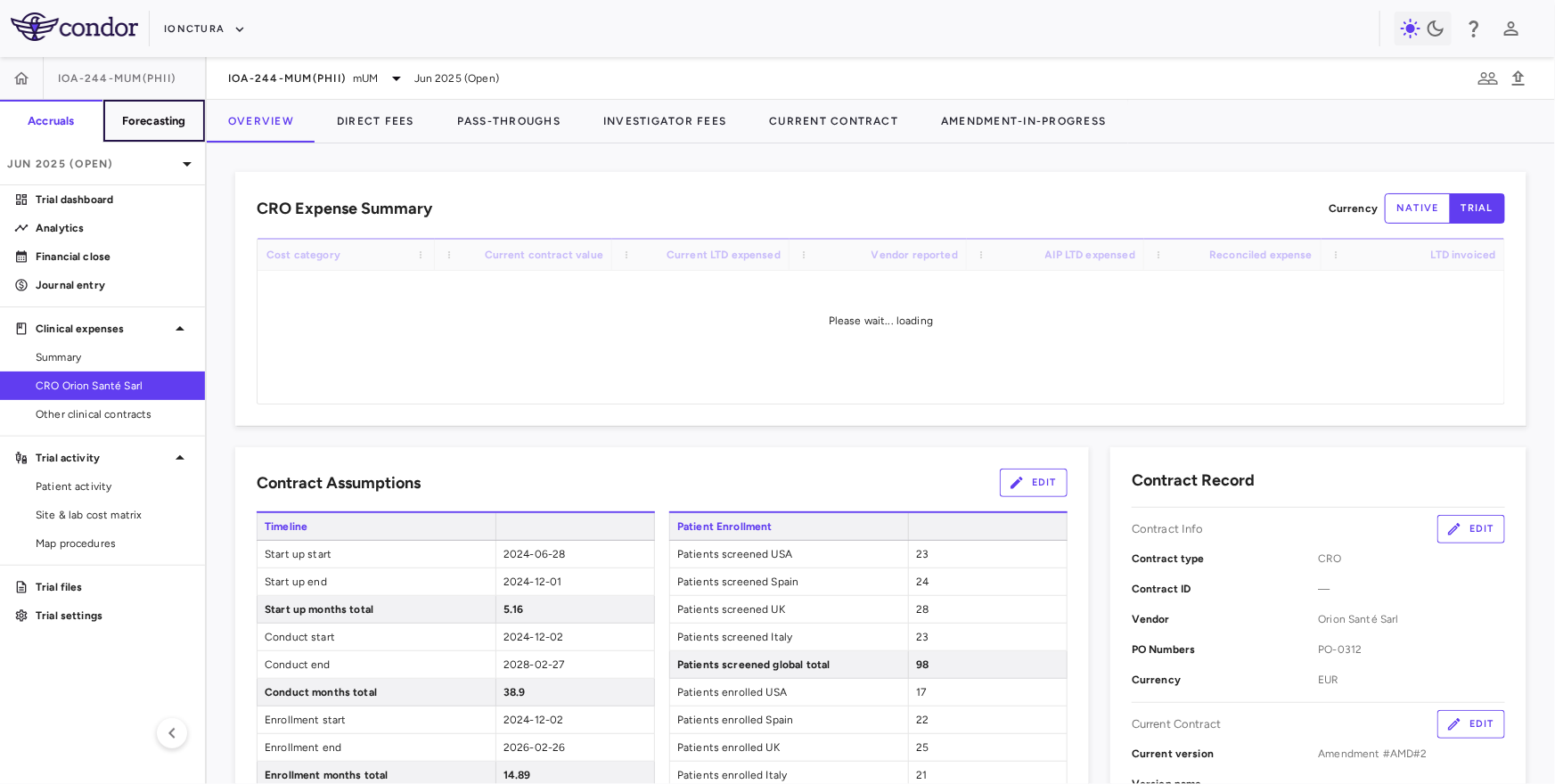 click on "Forecasting" at bounding box center [154, 121] 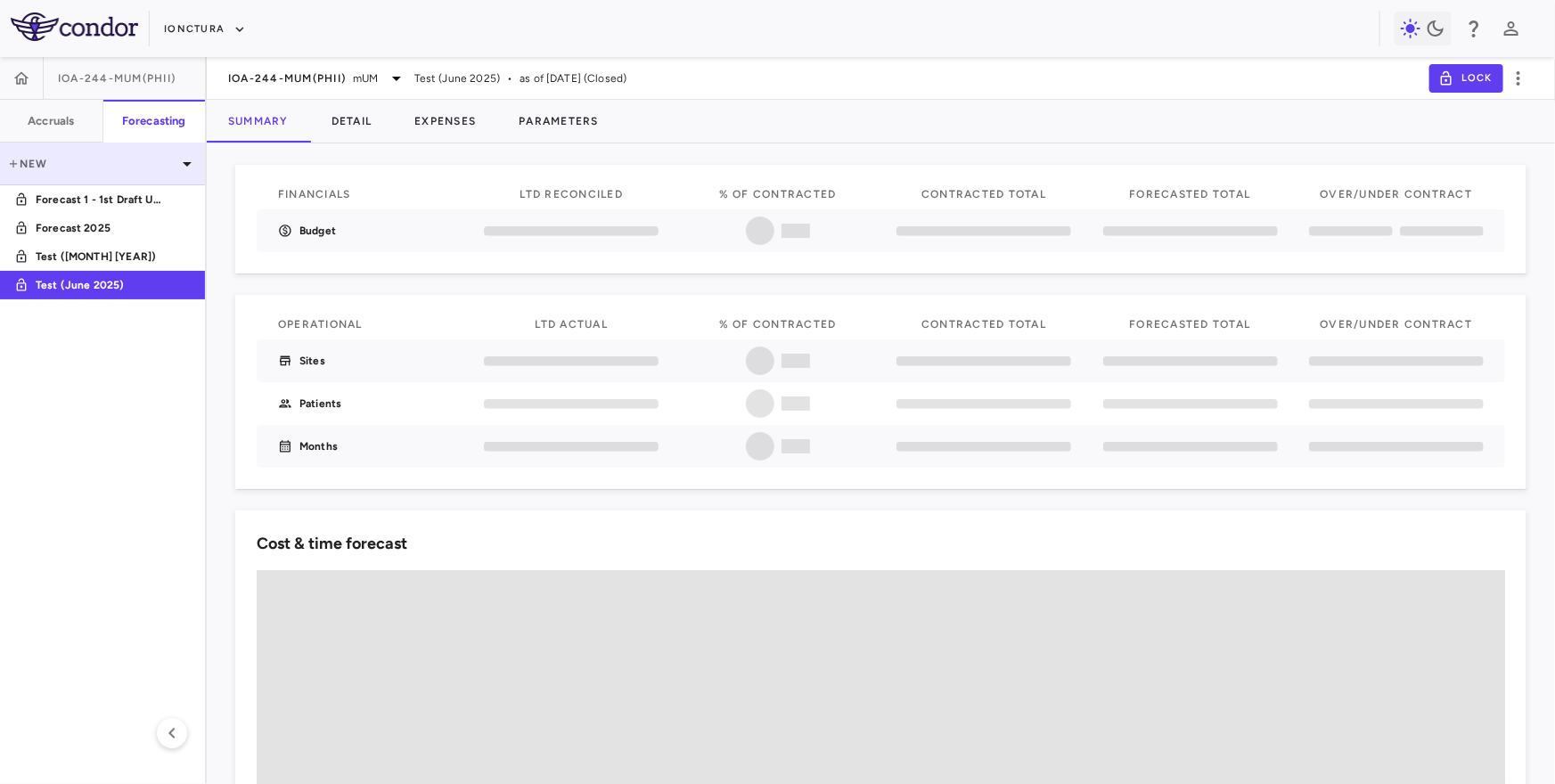 click on "New" at bounding box center [92, 164] 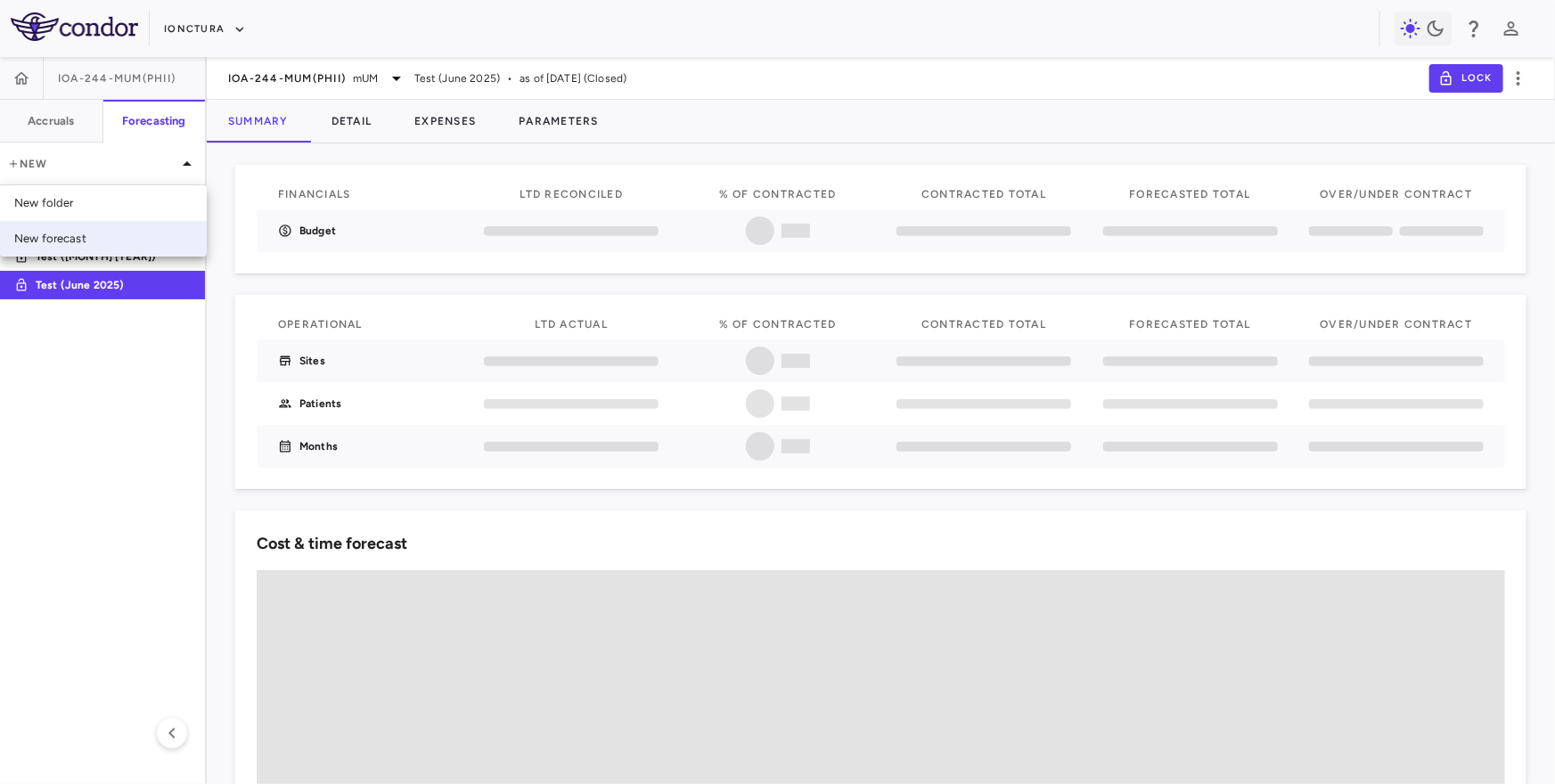 click on "New forecast" at bounding box center [103, 239] 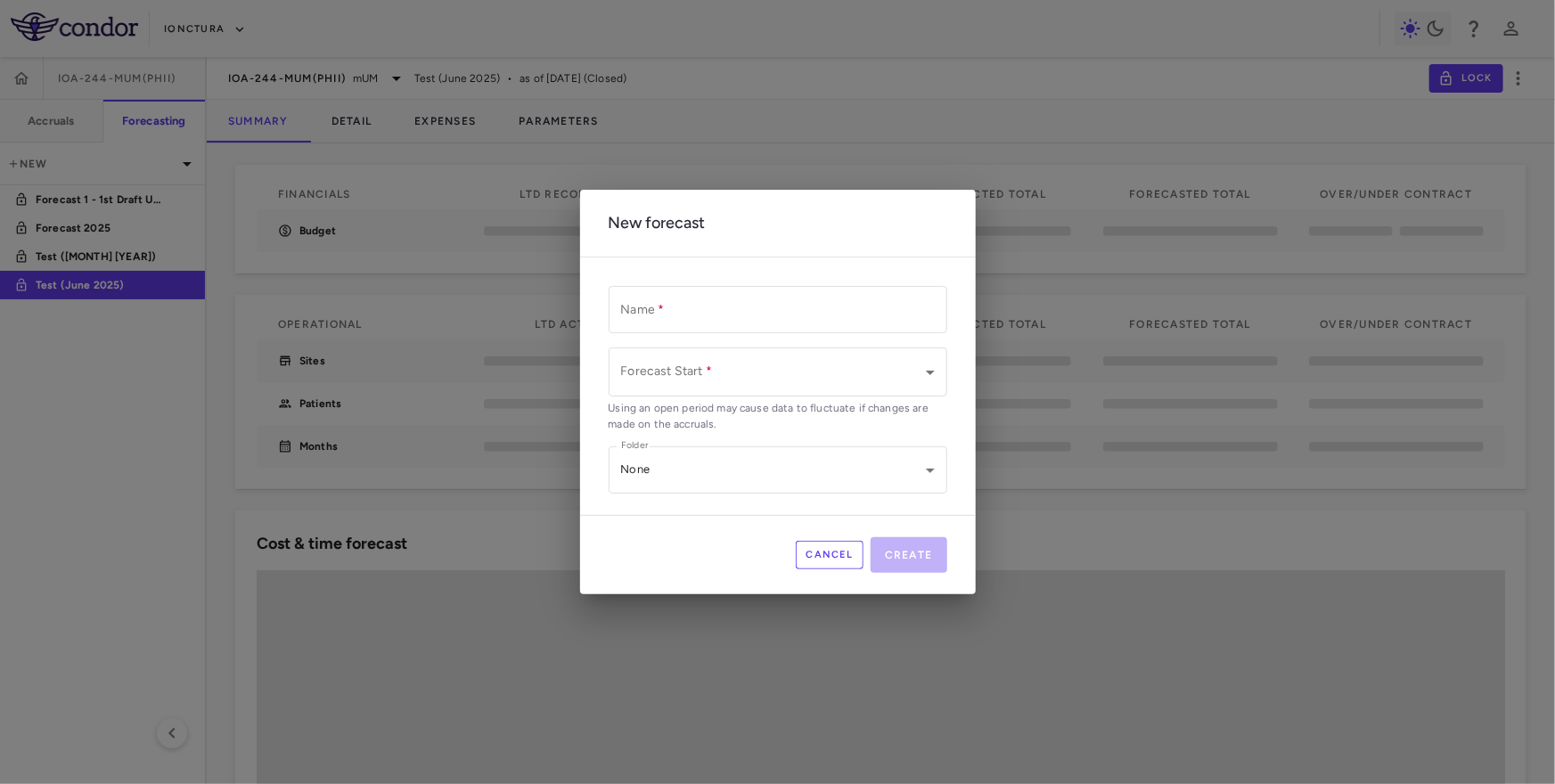 click on "Name   * Name   * Forecast Start   * ​ Forecast Start   * Using an open period may cause data to fluctuate if changes are made on the accruals. Folder None ** Folder" at bounding box center (778, 389) 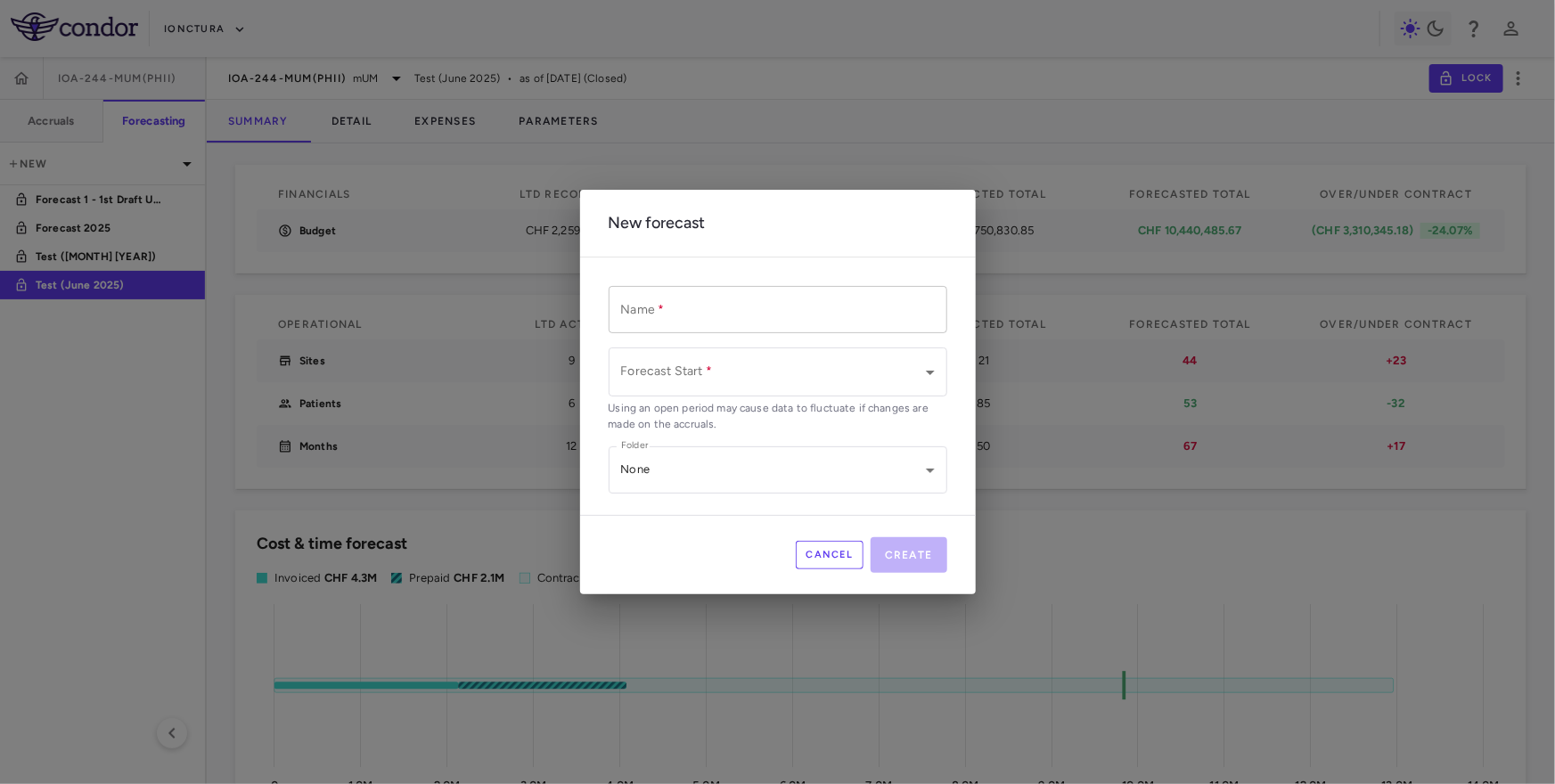 click on "Name   *" at bounding box center [778, 309] 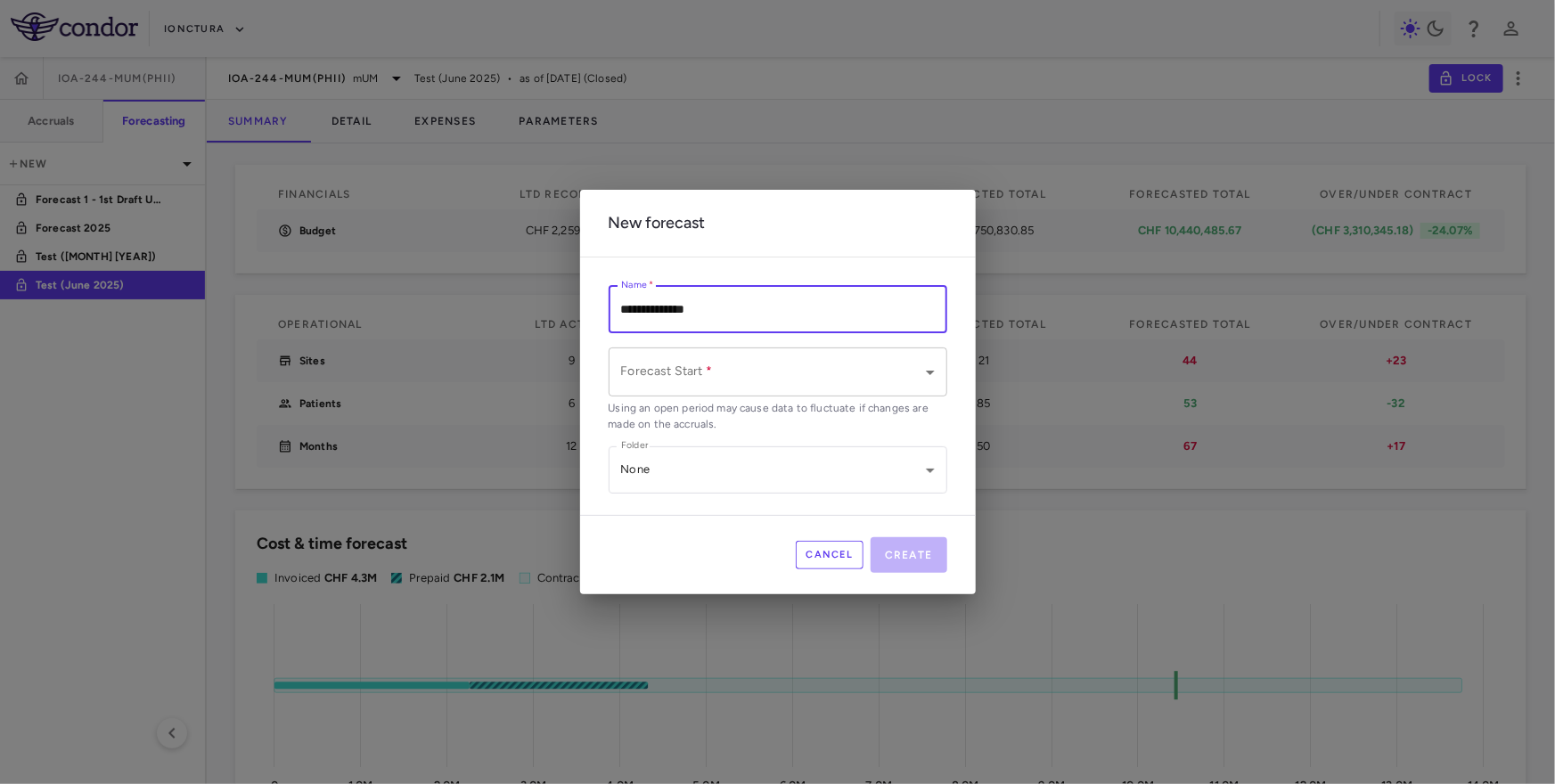 type on "**********" 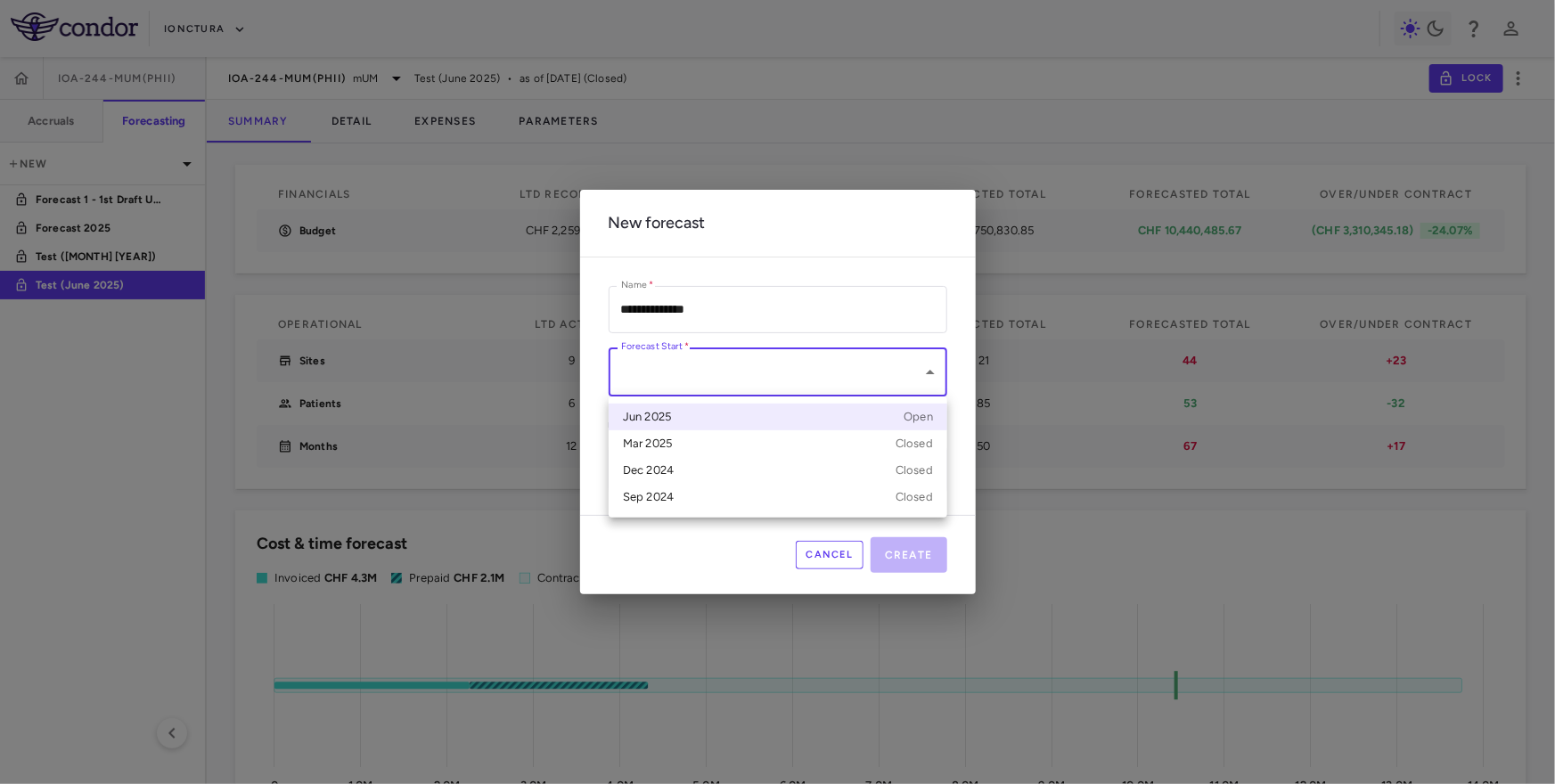 click on "Jun 2025 Open" at bounding box center [778, 417] 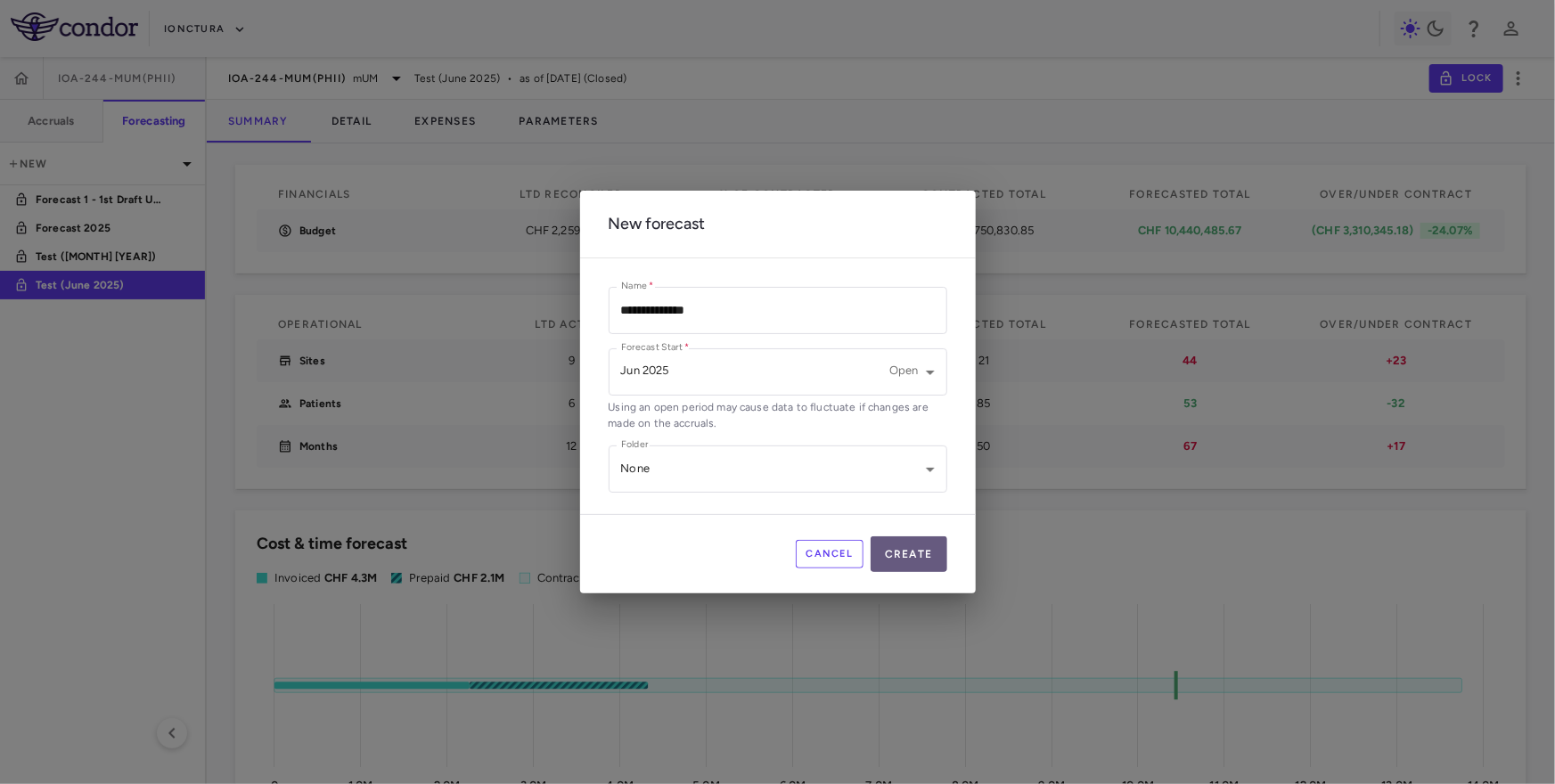 click on "Create" at bounding box center (909, 554) 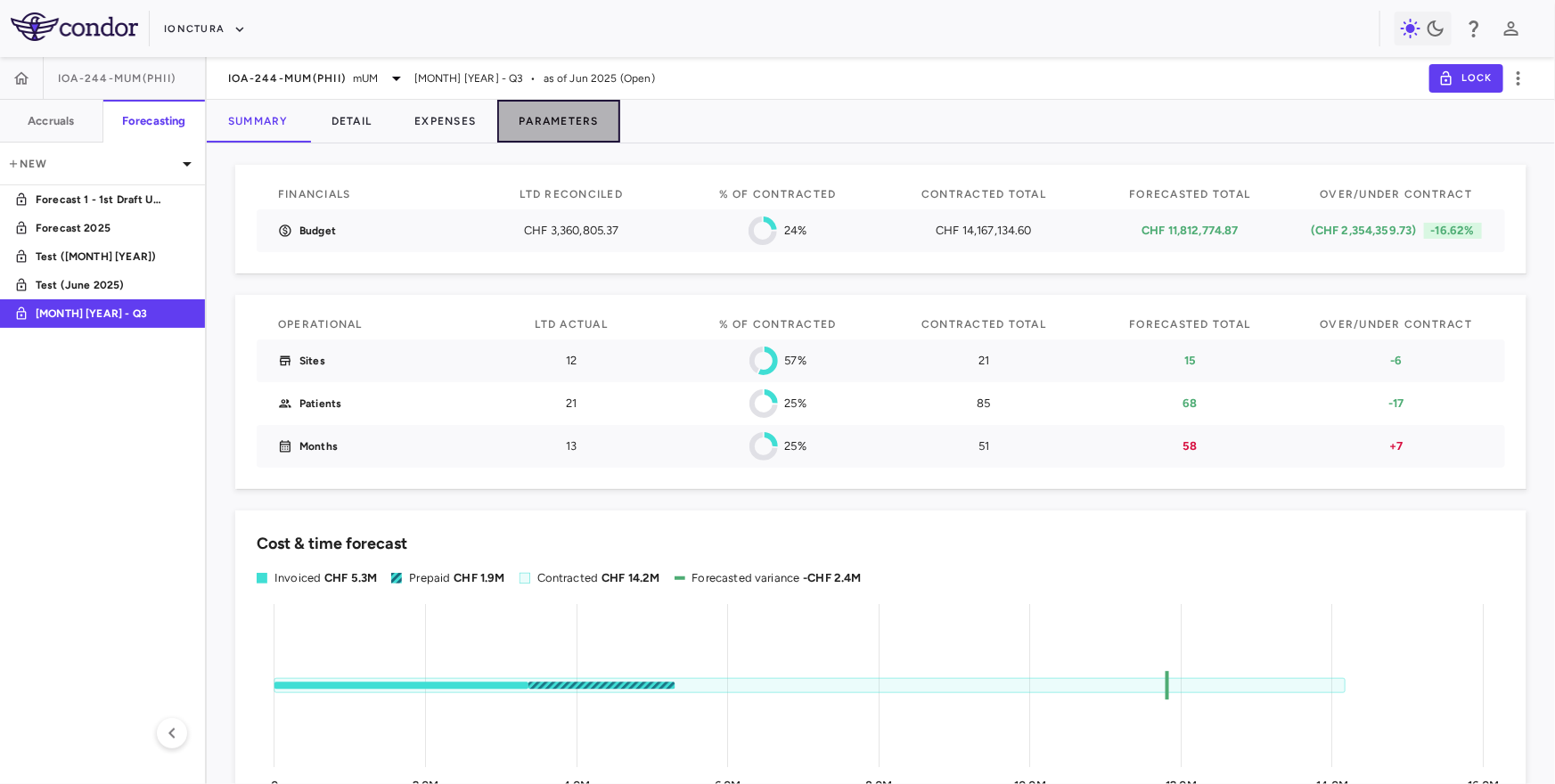 click on "Parameters" at bounding box center [559, 121] 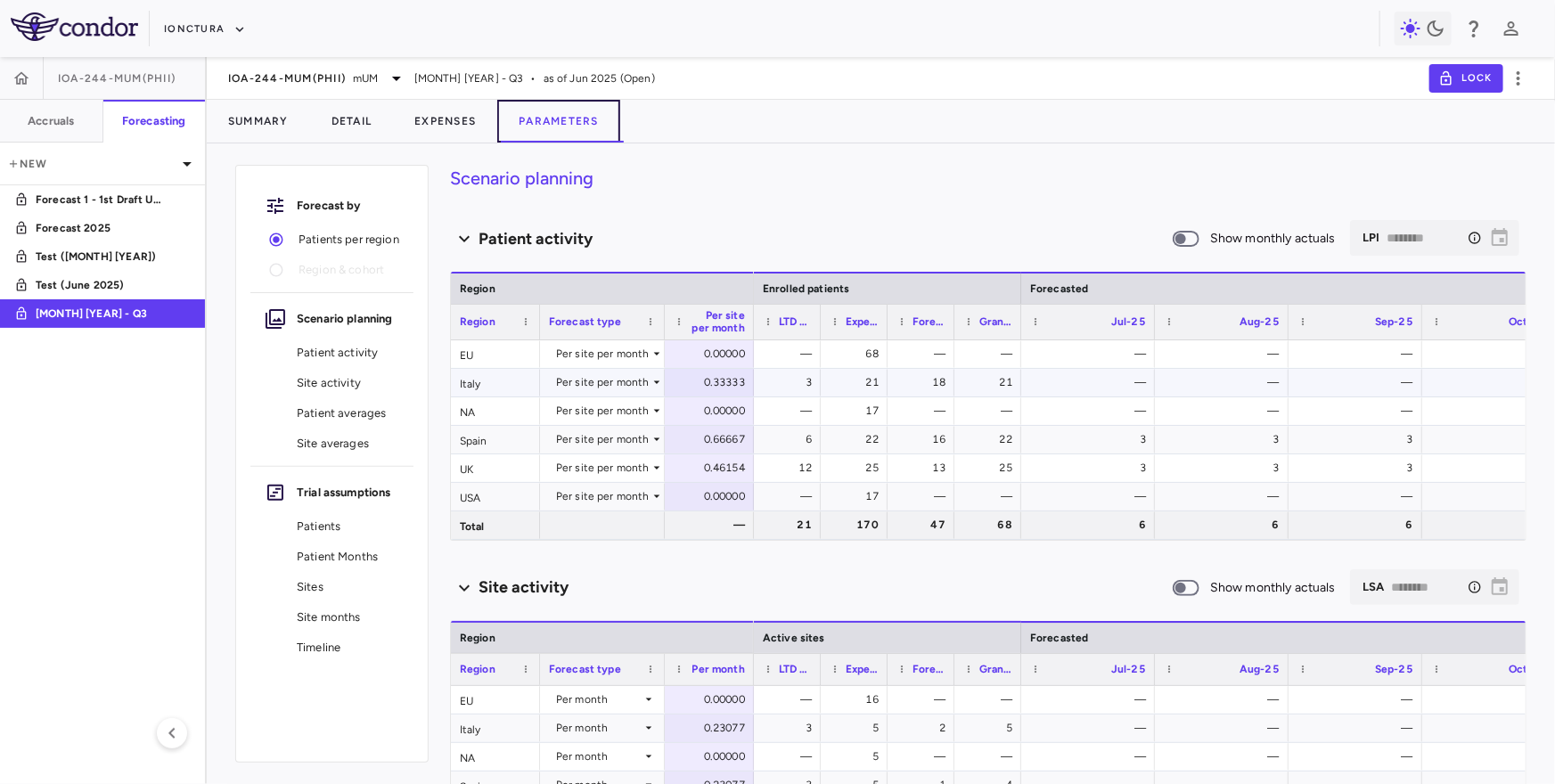 type 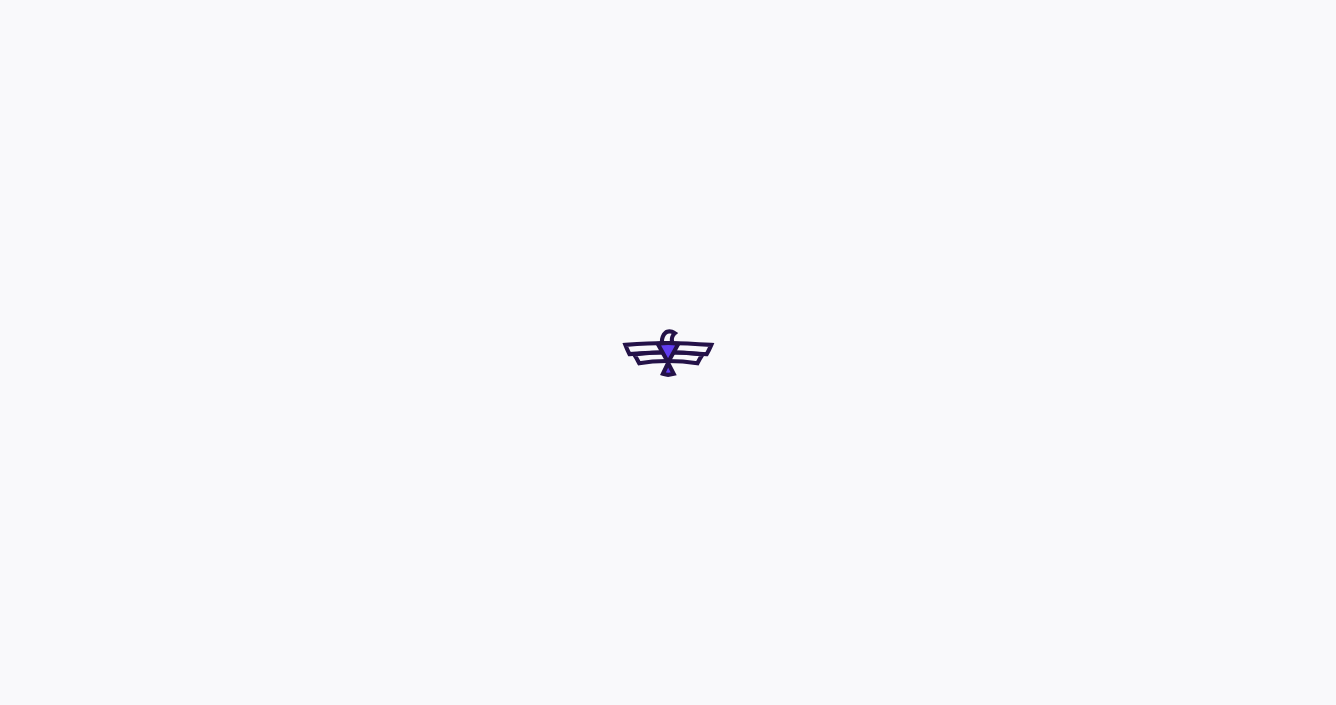 scroll, scrollTop: 0, scrollLeft: 0, axis: both 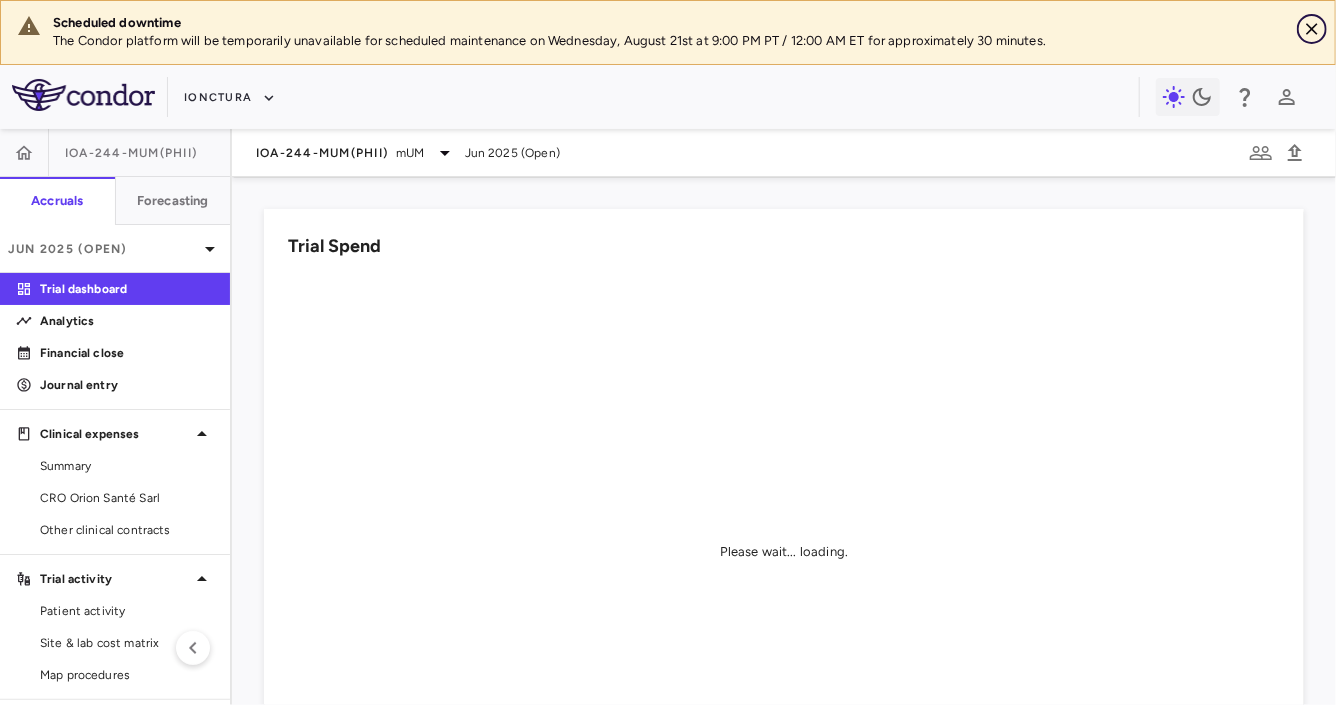 click 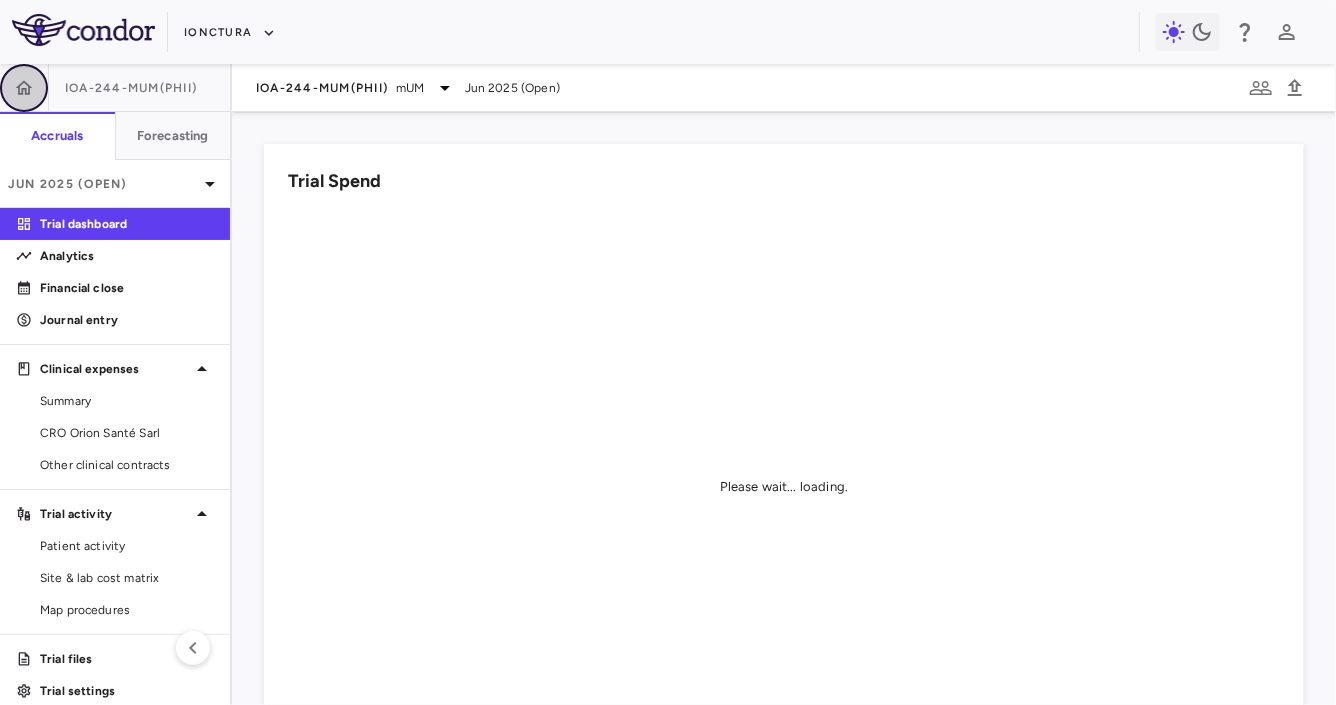 click 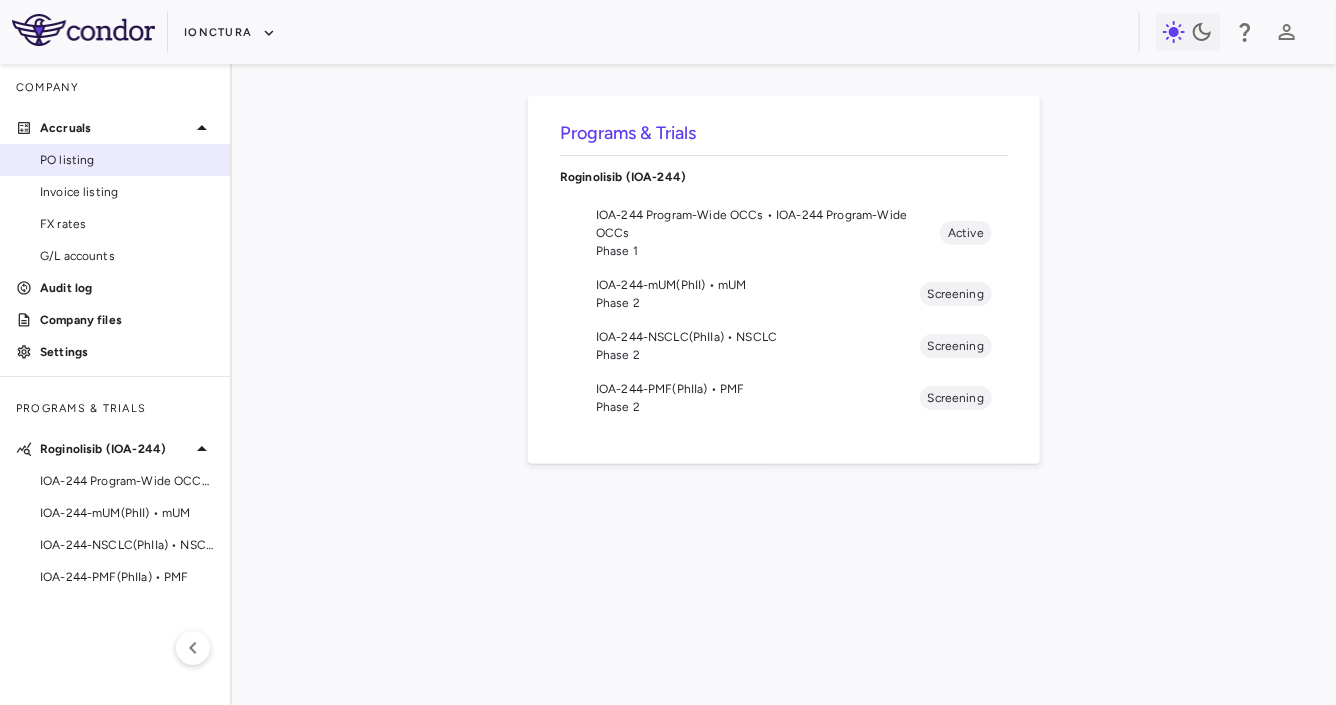 click on "PO listing" at bounding box center (127, 160) 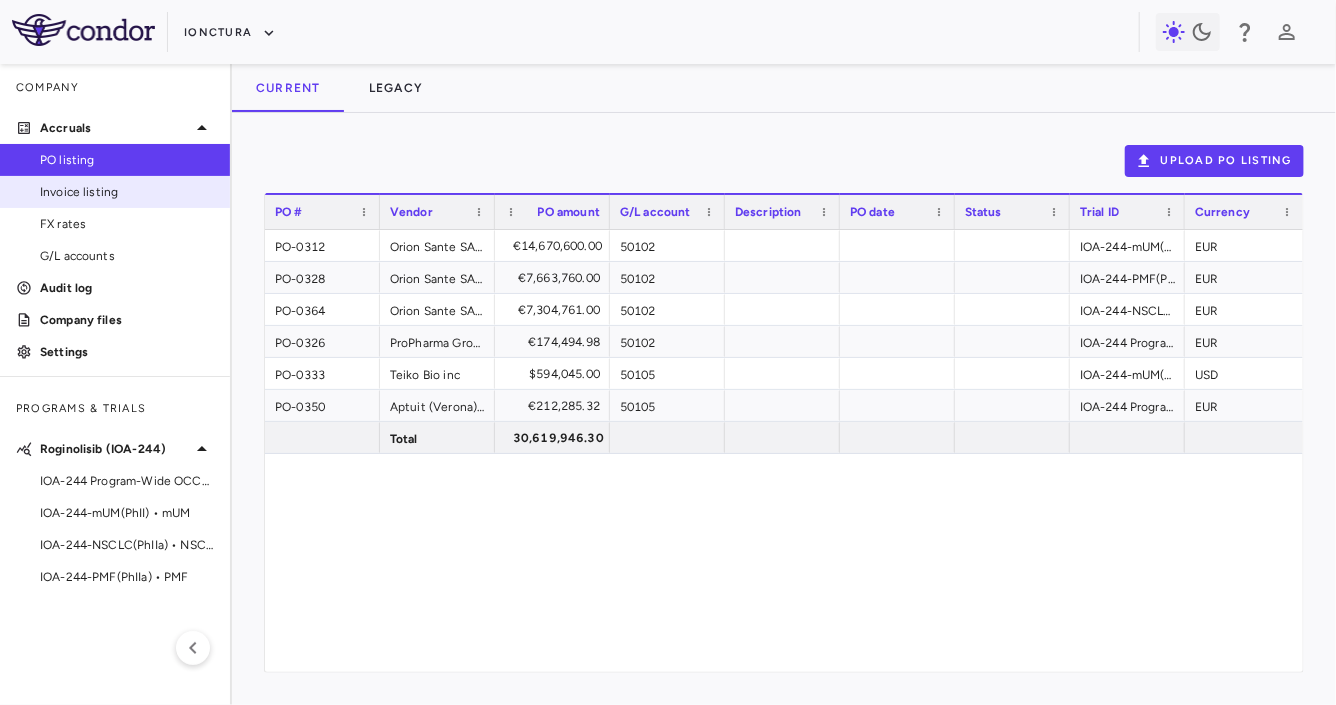 click on "Invoice listing" at bounding box center [127, 192] 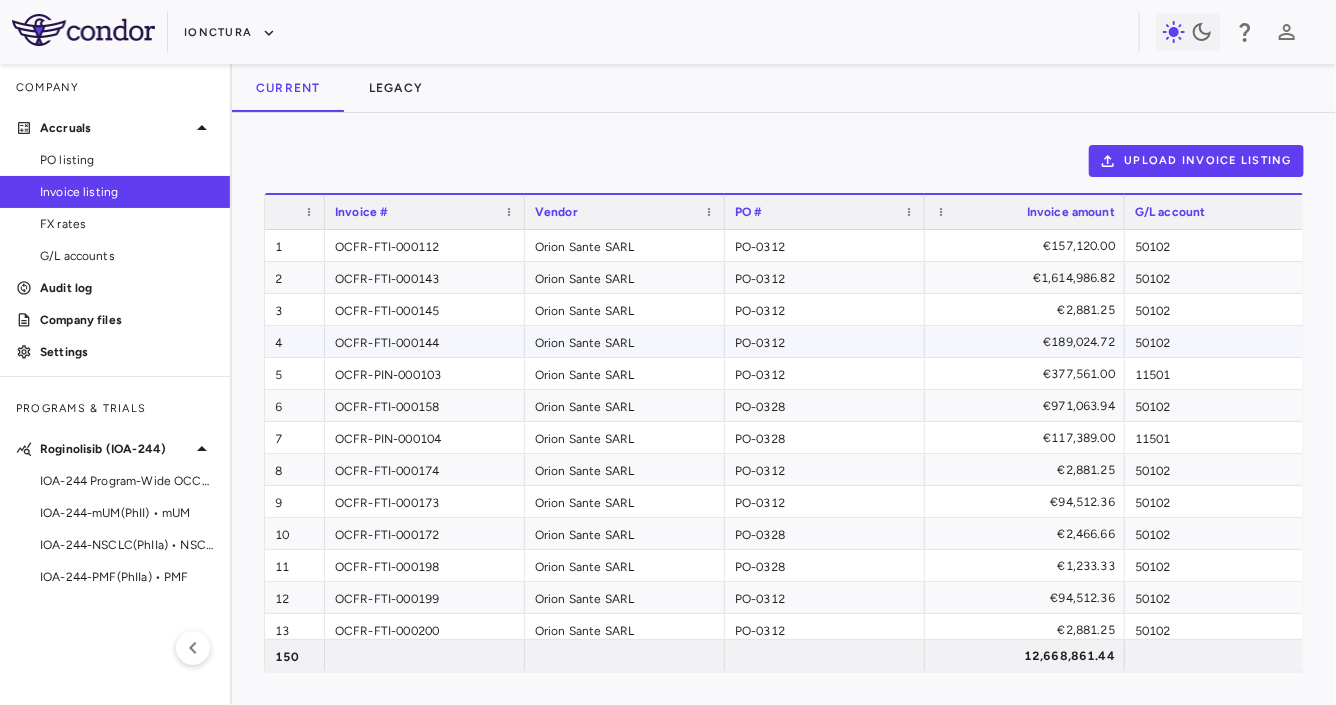 scroll, scrollTop: 0, scrollLeft: 113, axis: horizontal 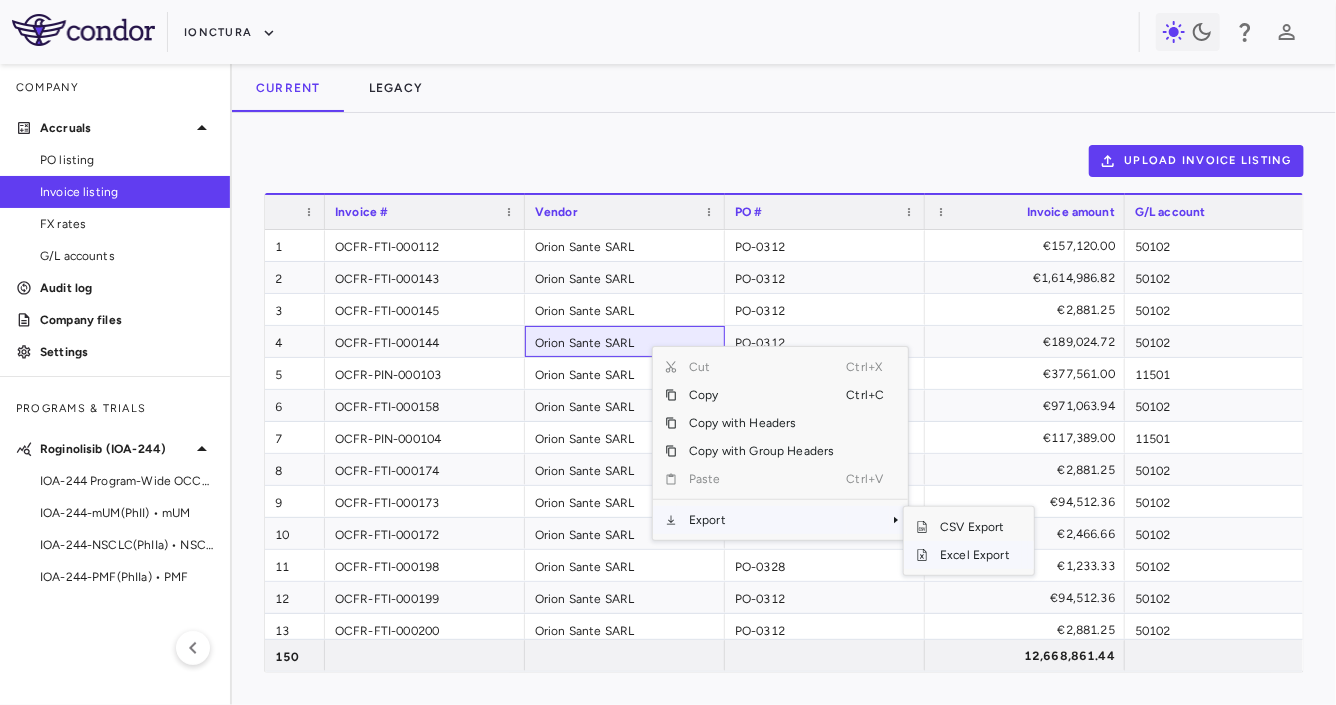 click on "Excel Export" at bounding box center (975, 555) 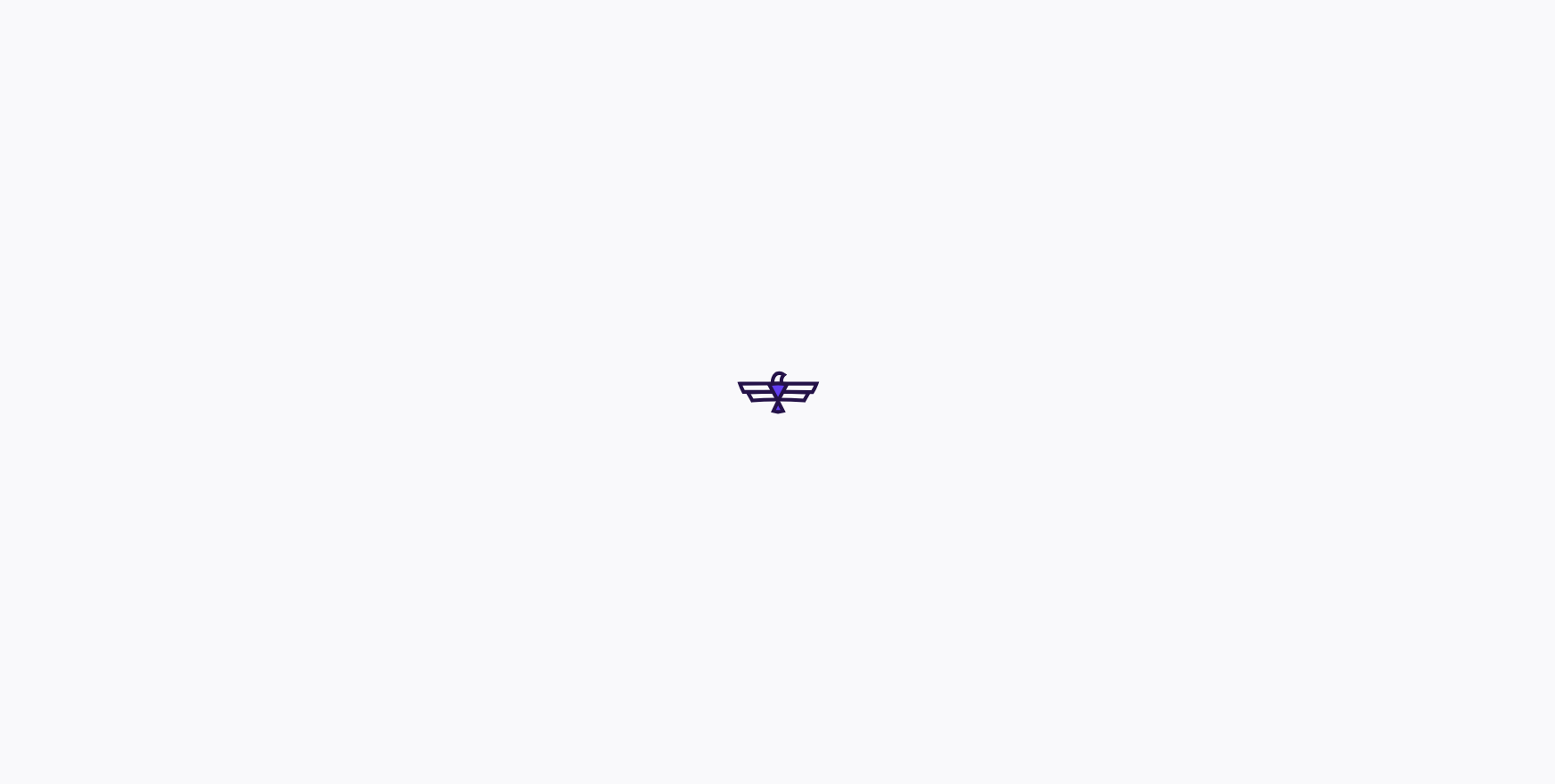 scroll, scrollTop: 0, scrollLeft: 0, axis: both 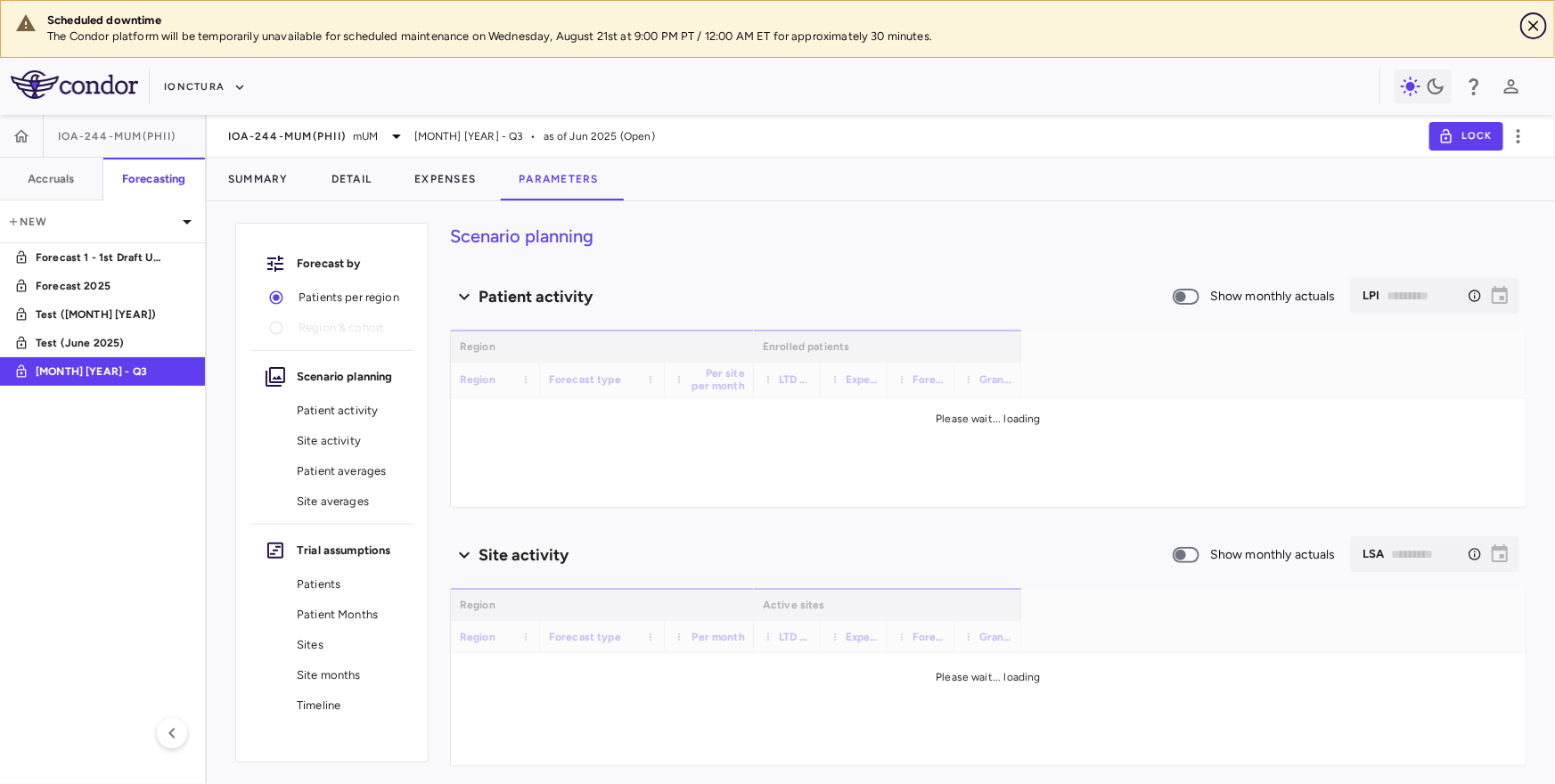 click 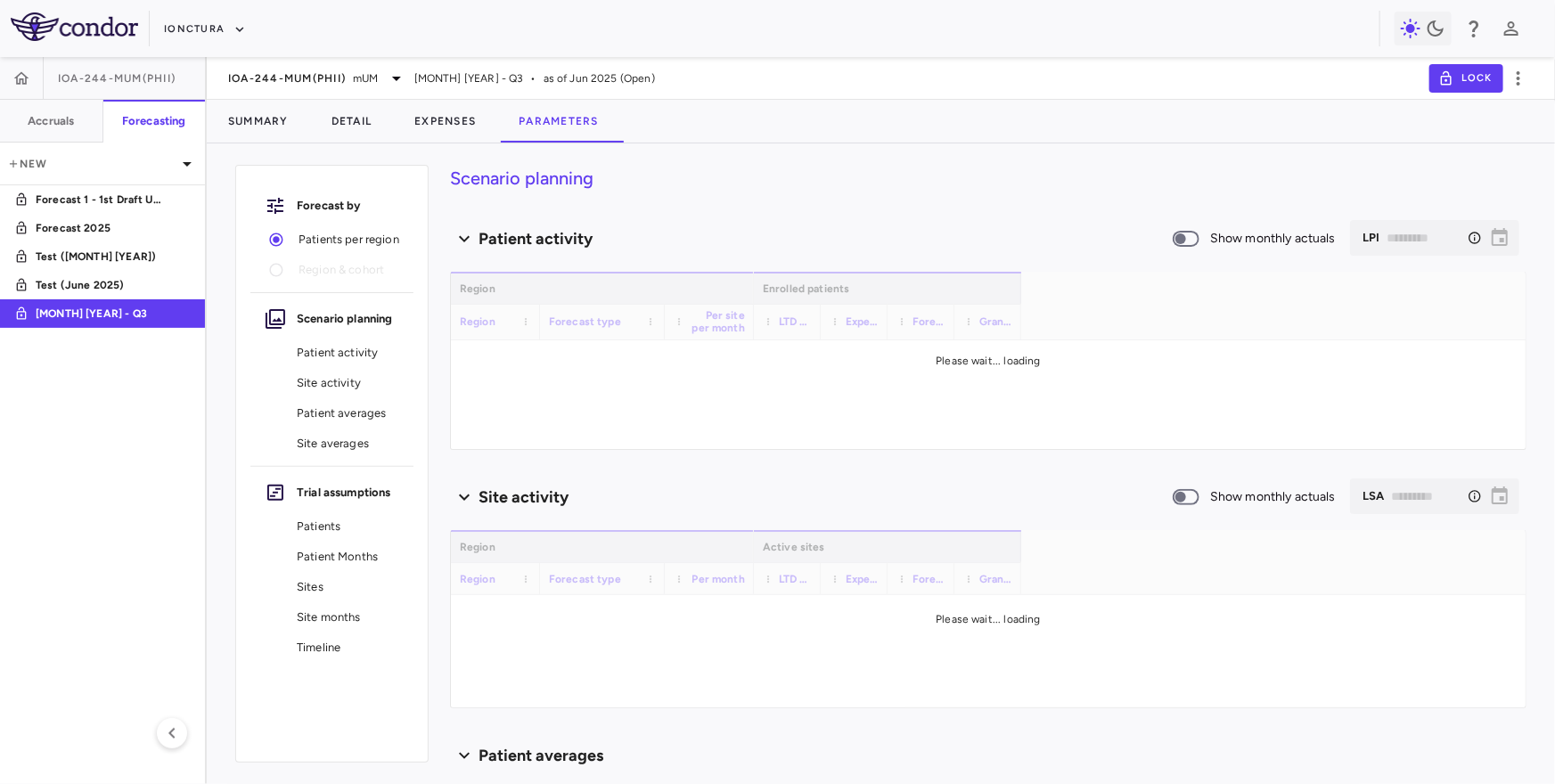 type on "********" 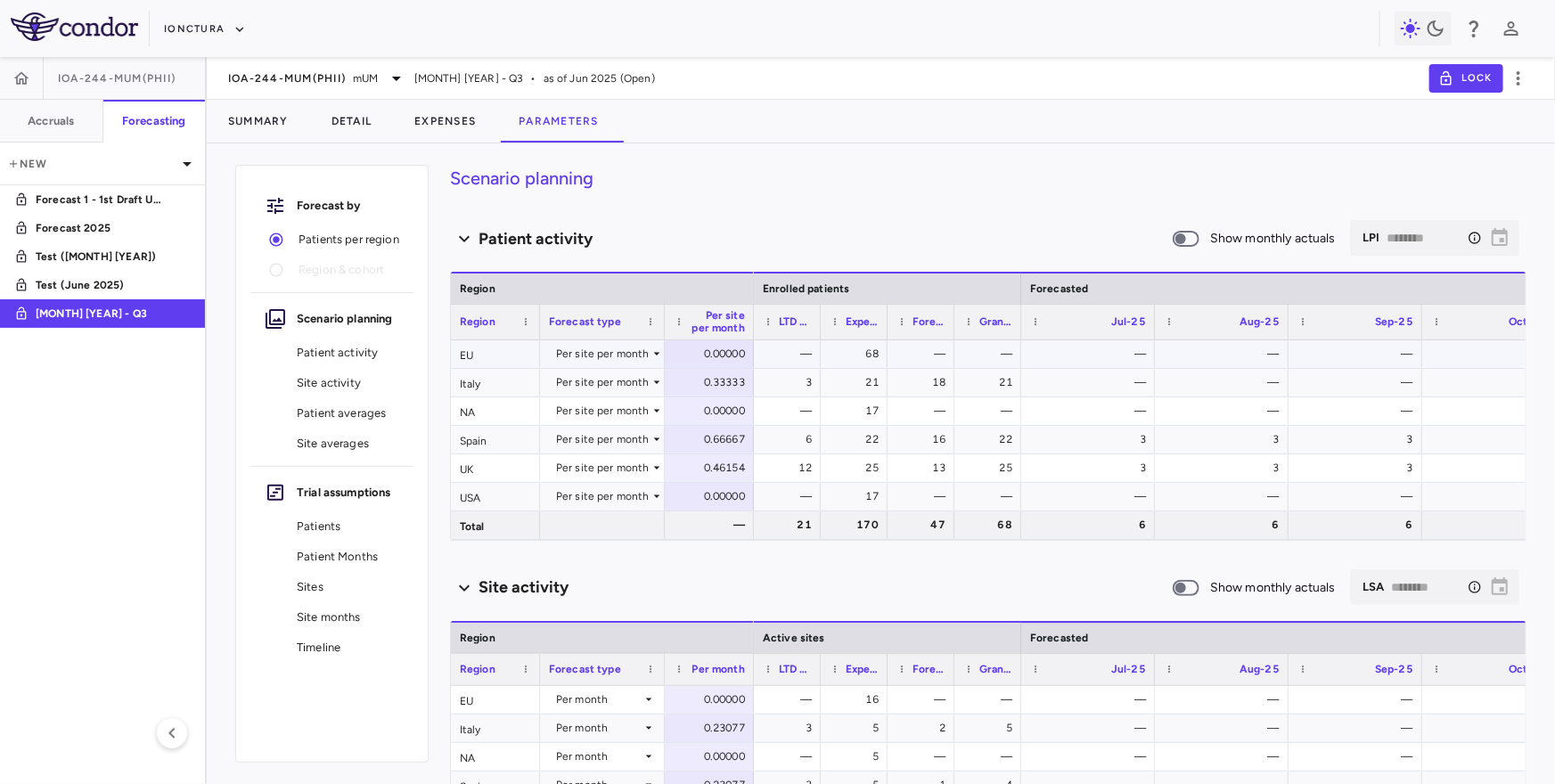click on "EU" at bounding box center (495, 354) 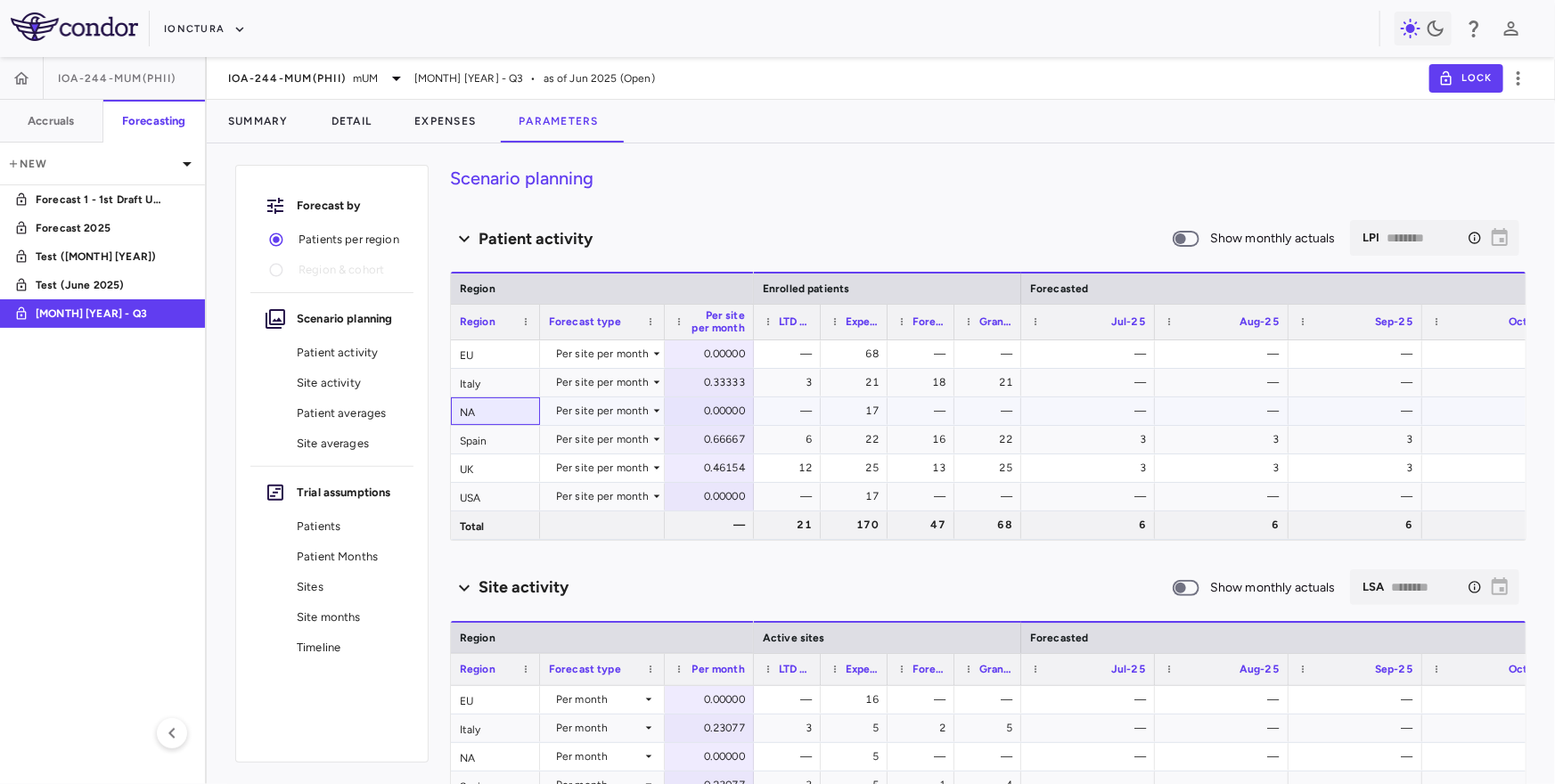 click on "NA" at bounding box center [495, 411] 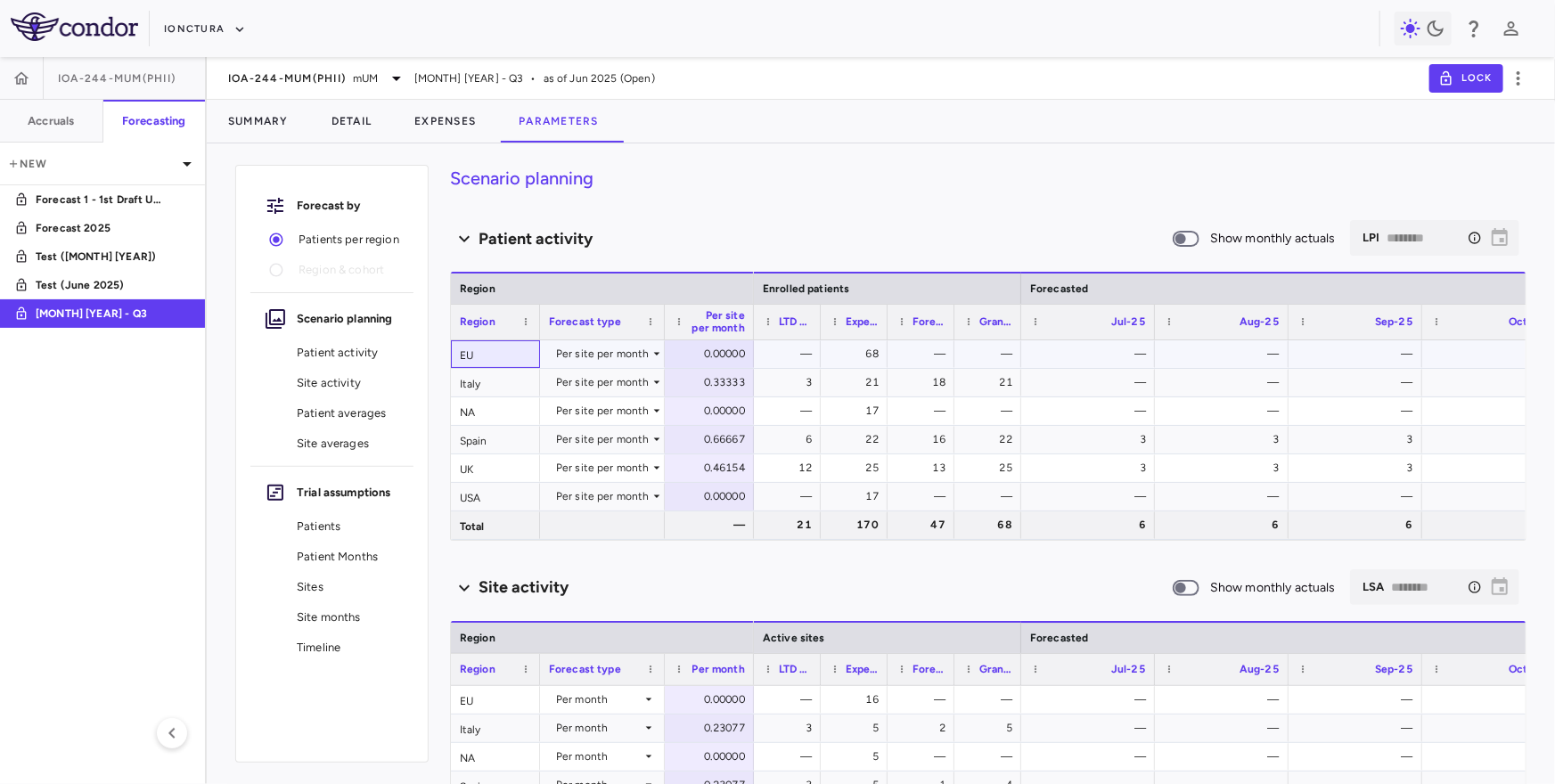 click on "EU" at bounding box center [495, 354] 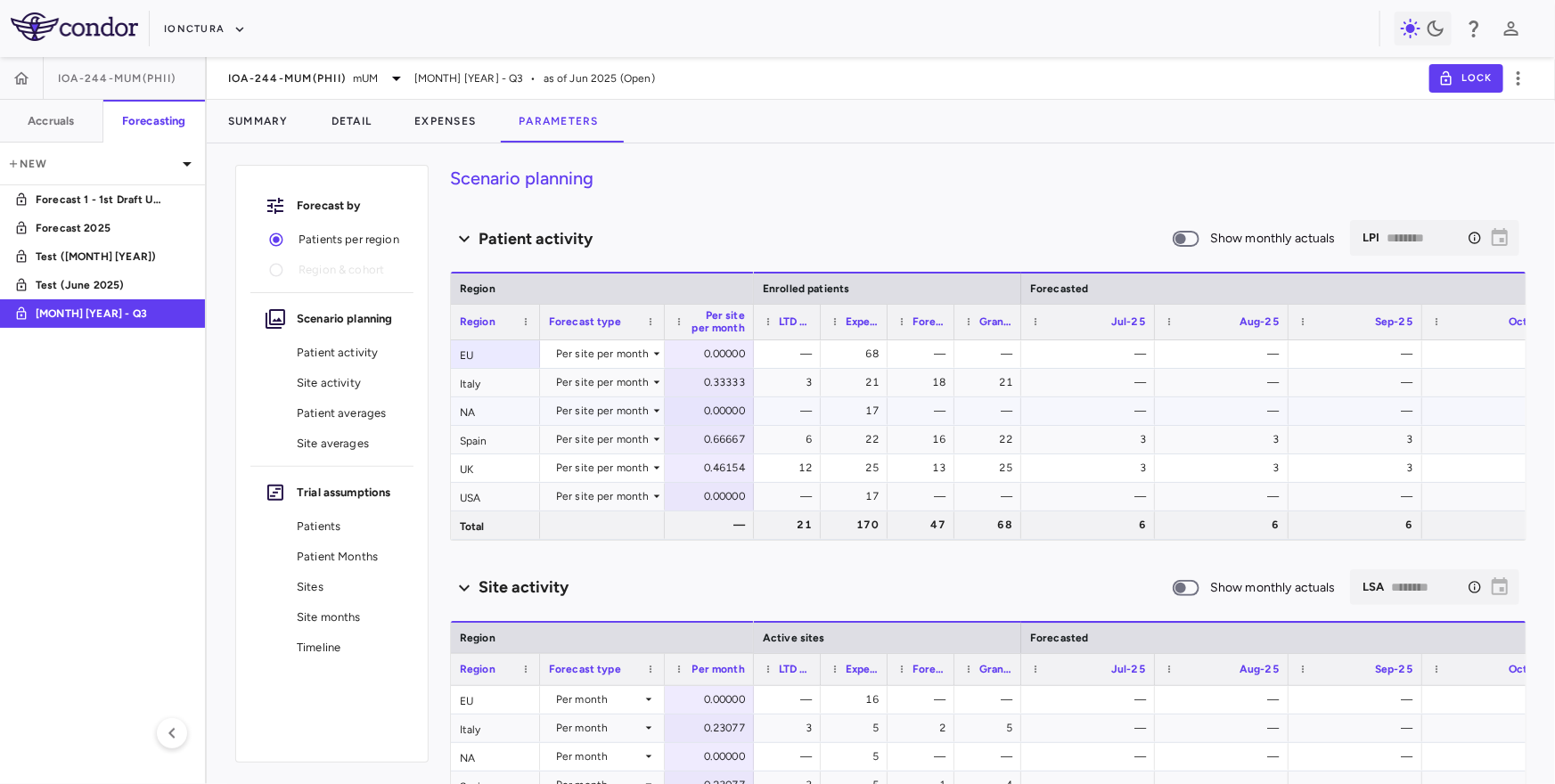 click on "NA" at bounding box center [495, 411] 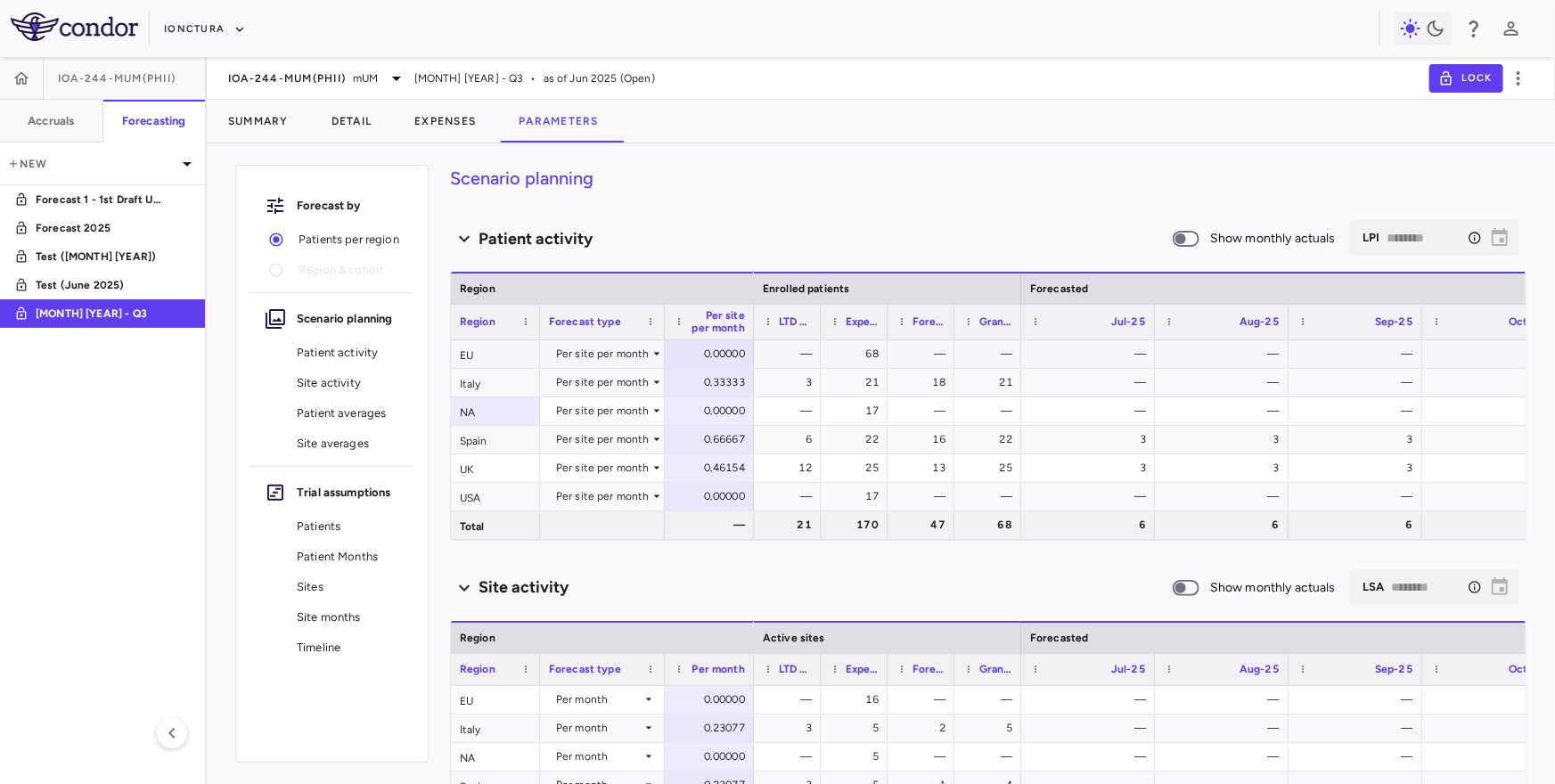 click on "EU" at bounding box center (495, 354) 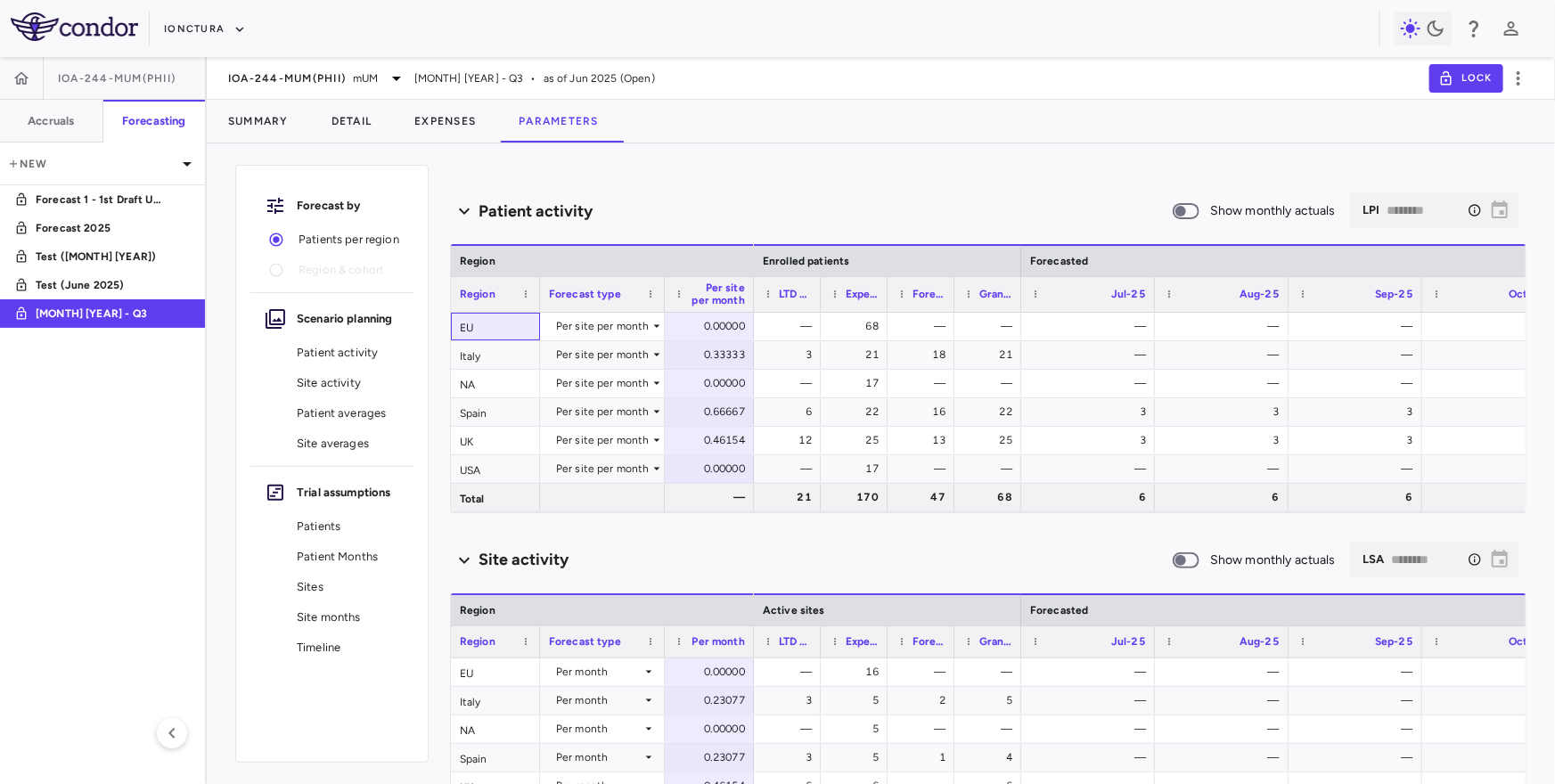 scroll, scrollTop: 0, scrollLeft: 0, axis: both 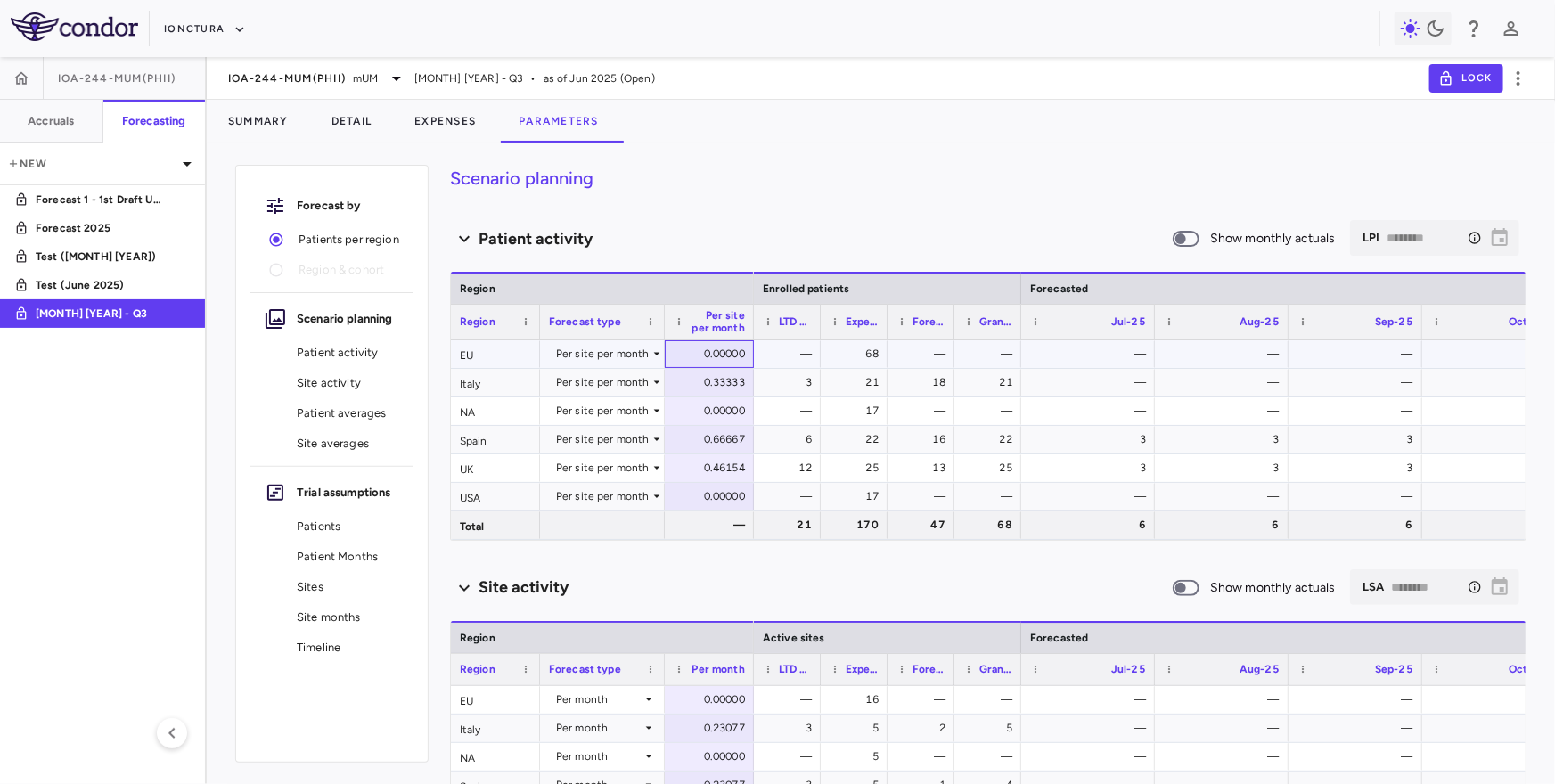 click on "0.00000" at bounding box center [713, 354] 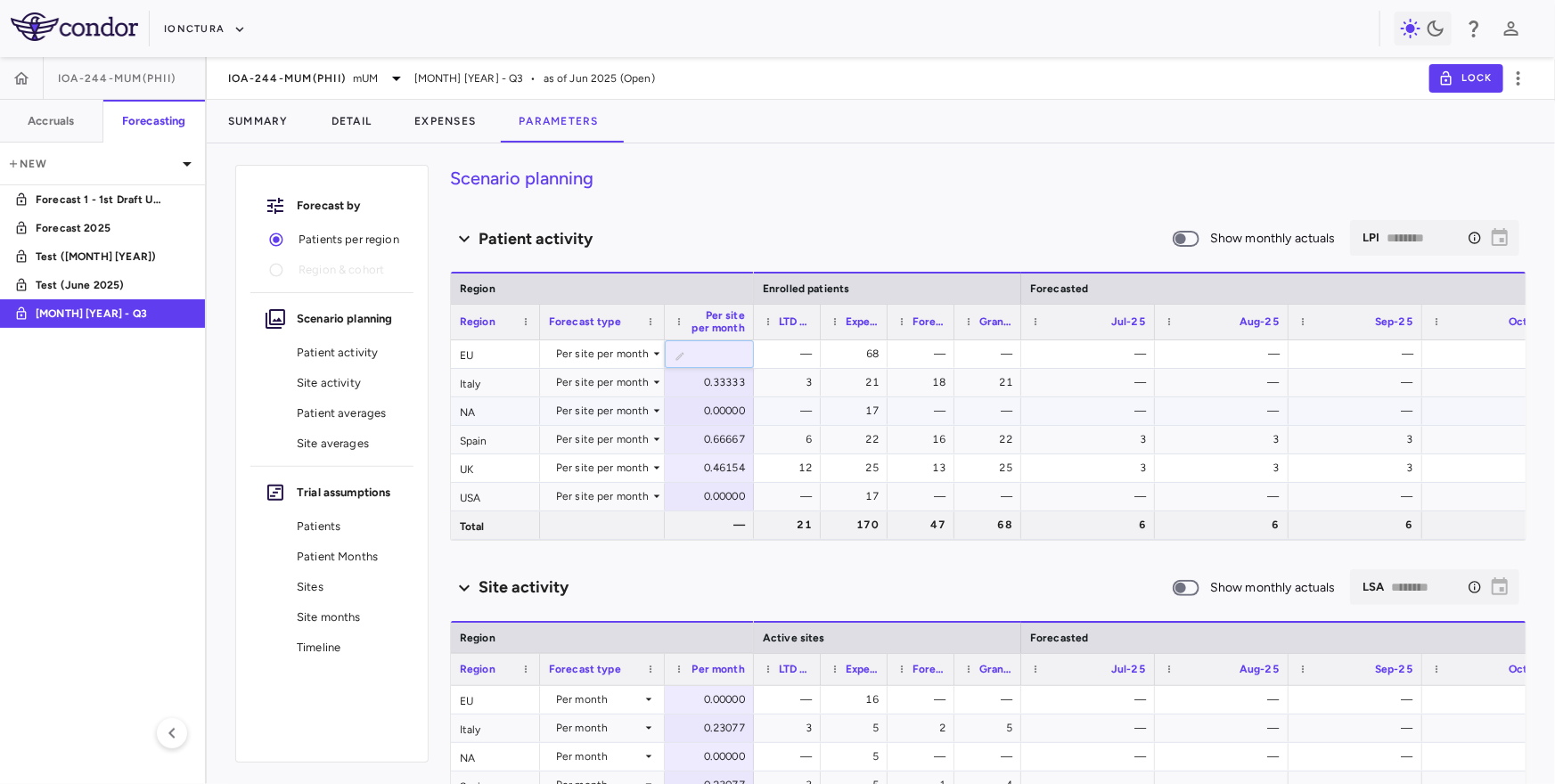 click on "0.00000" at bounding box center [713, 411] 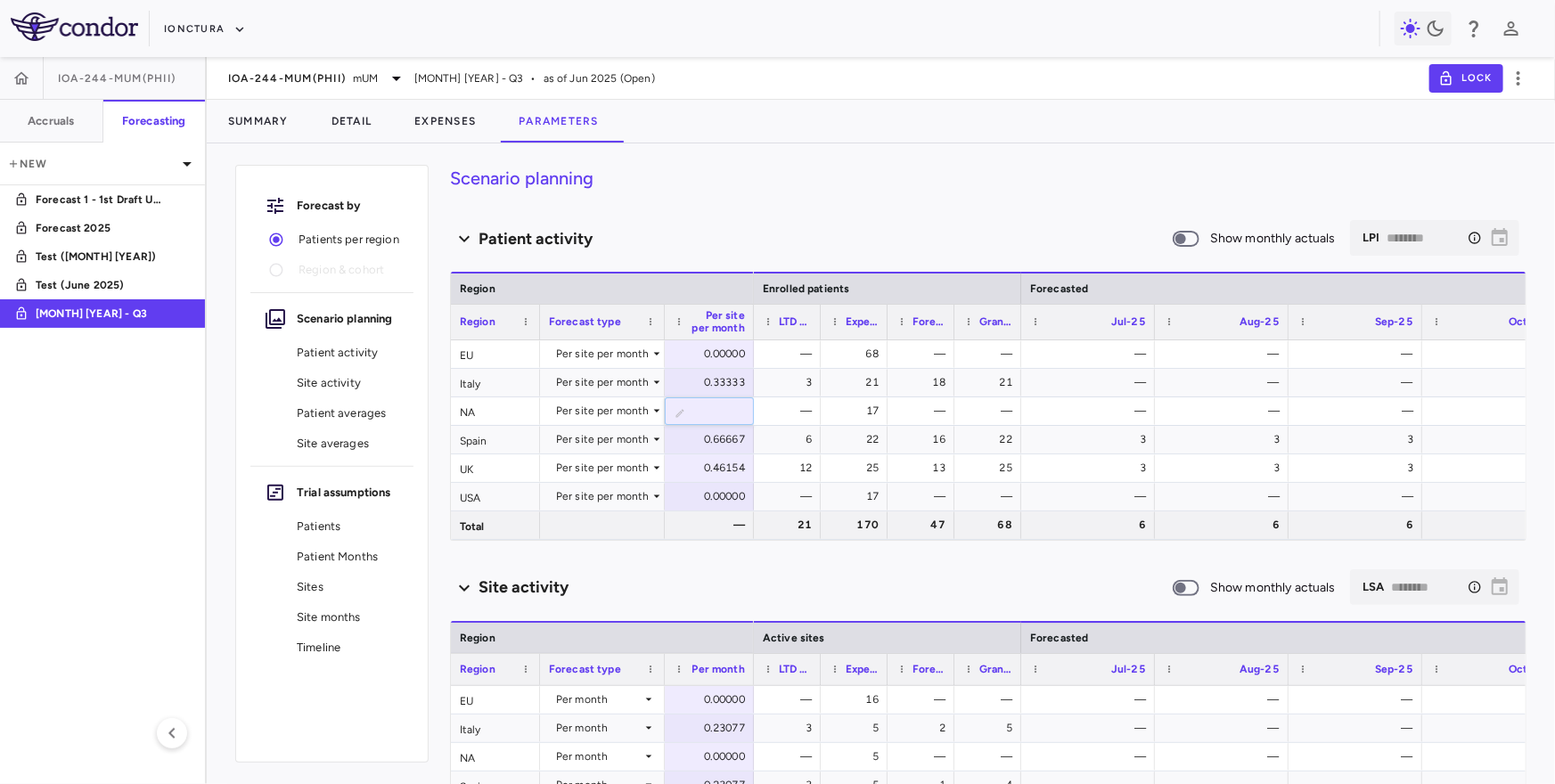 click on "Patient activity" at bounding box center [811, 239] 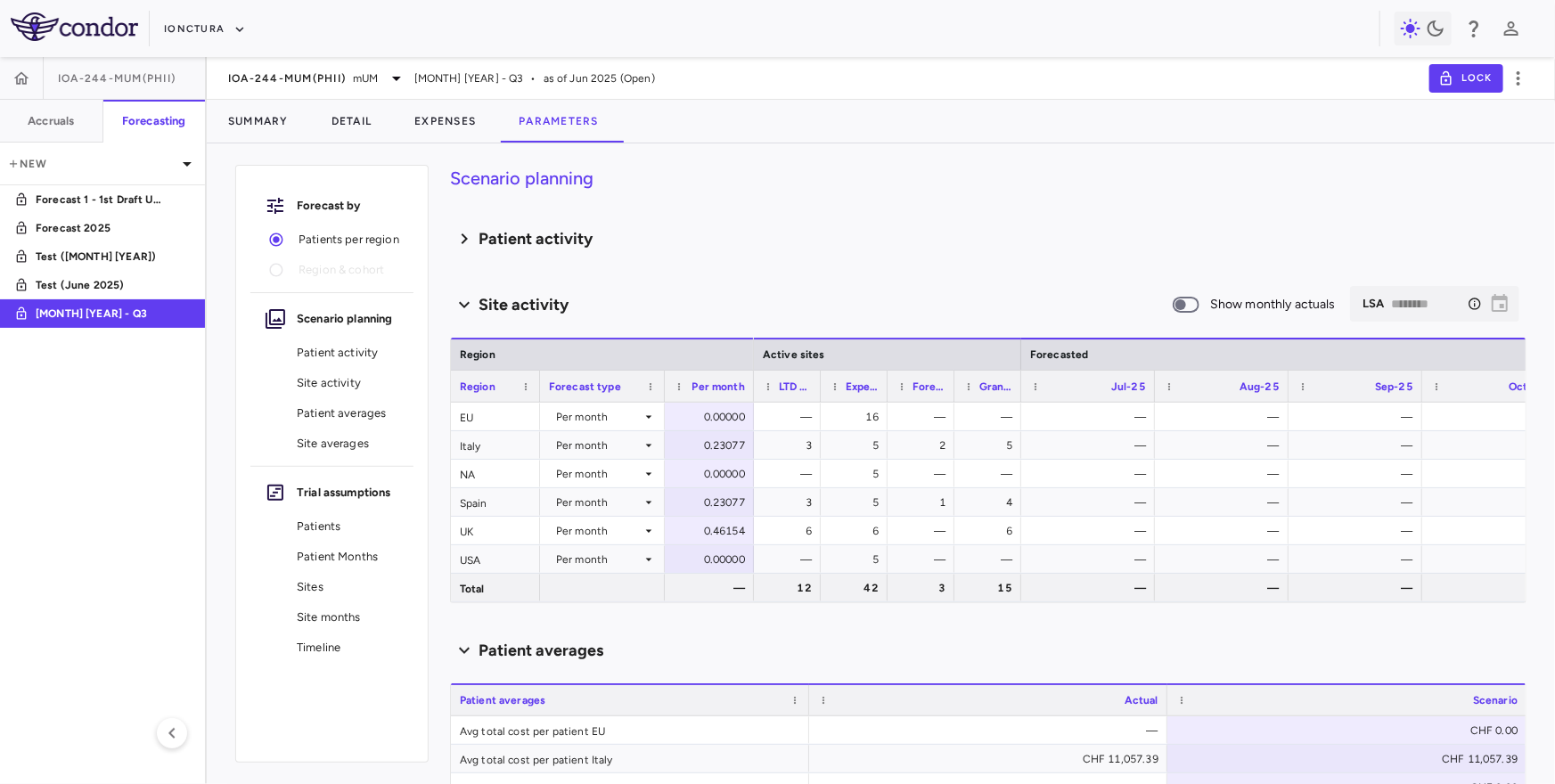 click on "Patient activity" at bounding box center (811, 239) 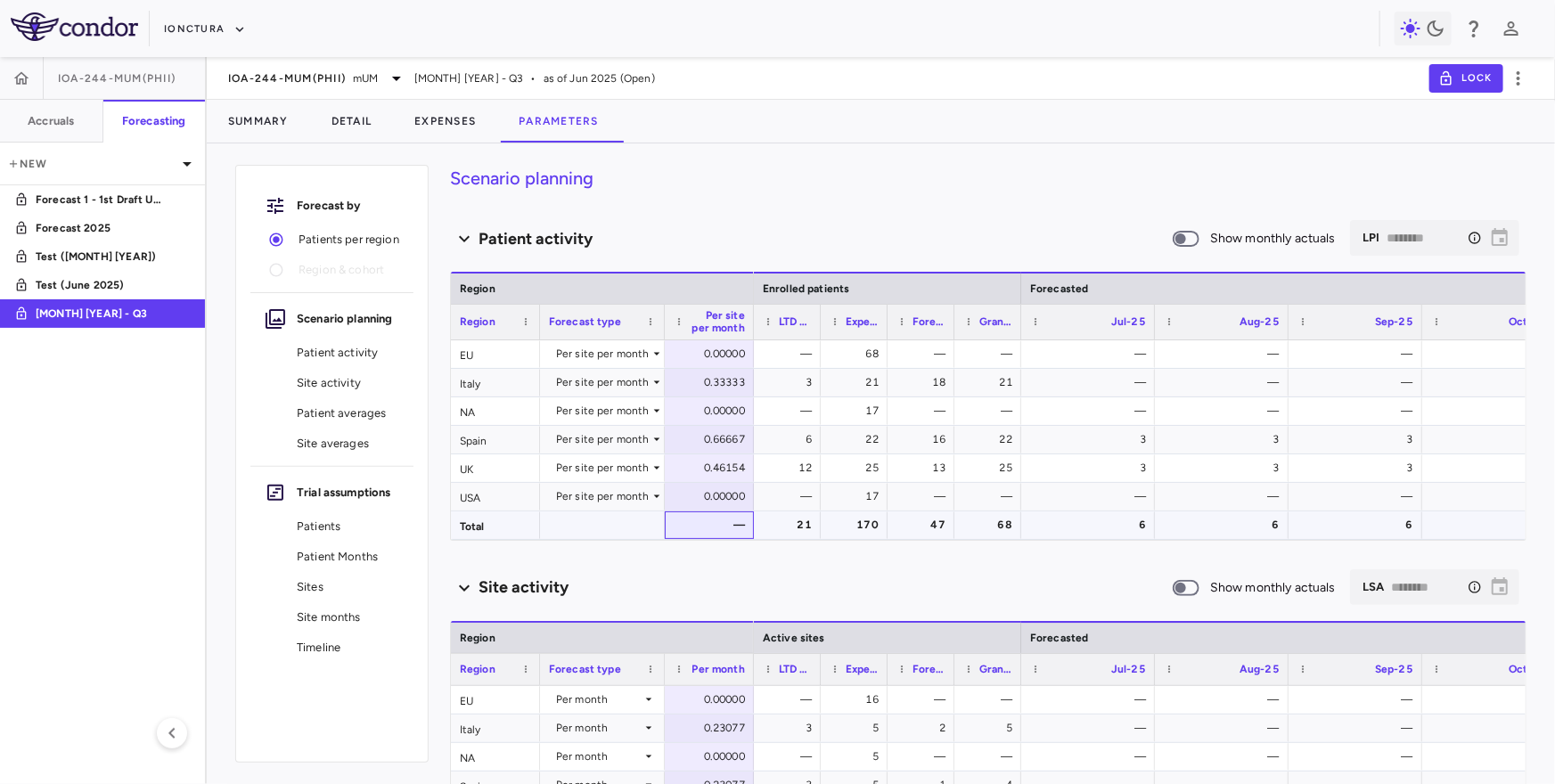 click on "—" at bounding box center [713, 525] 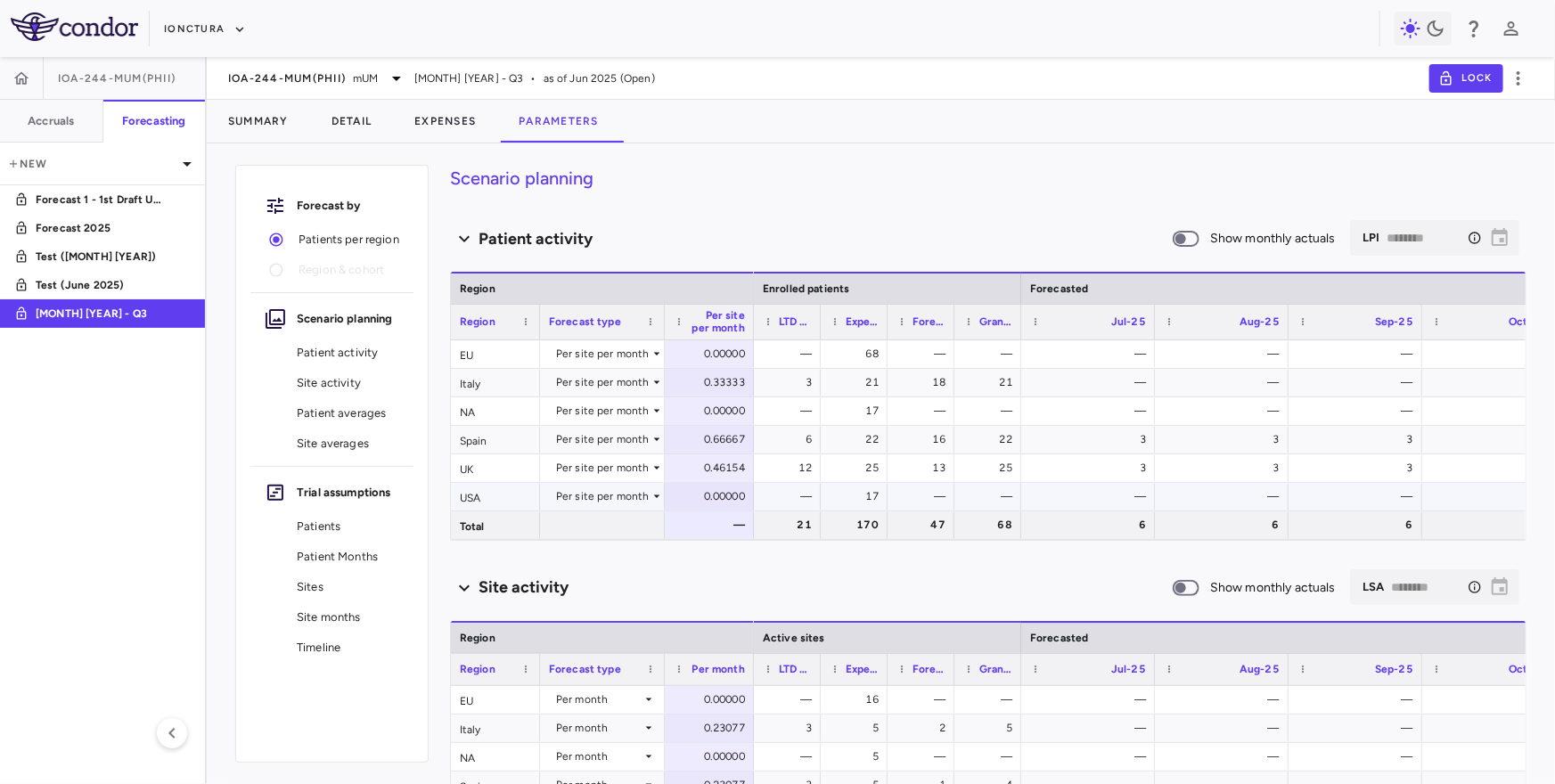 click on "0.00000" at bounding box center (713, 496) 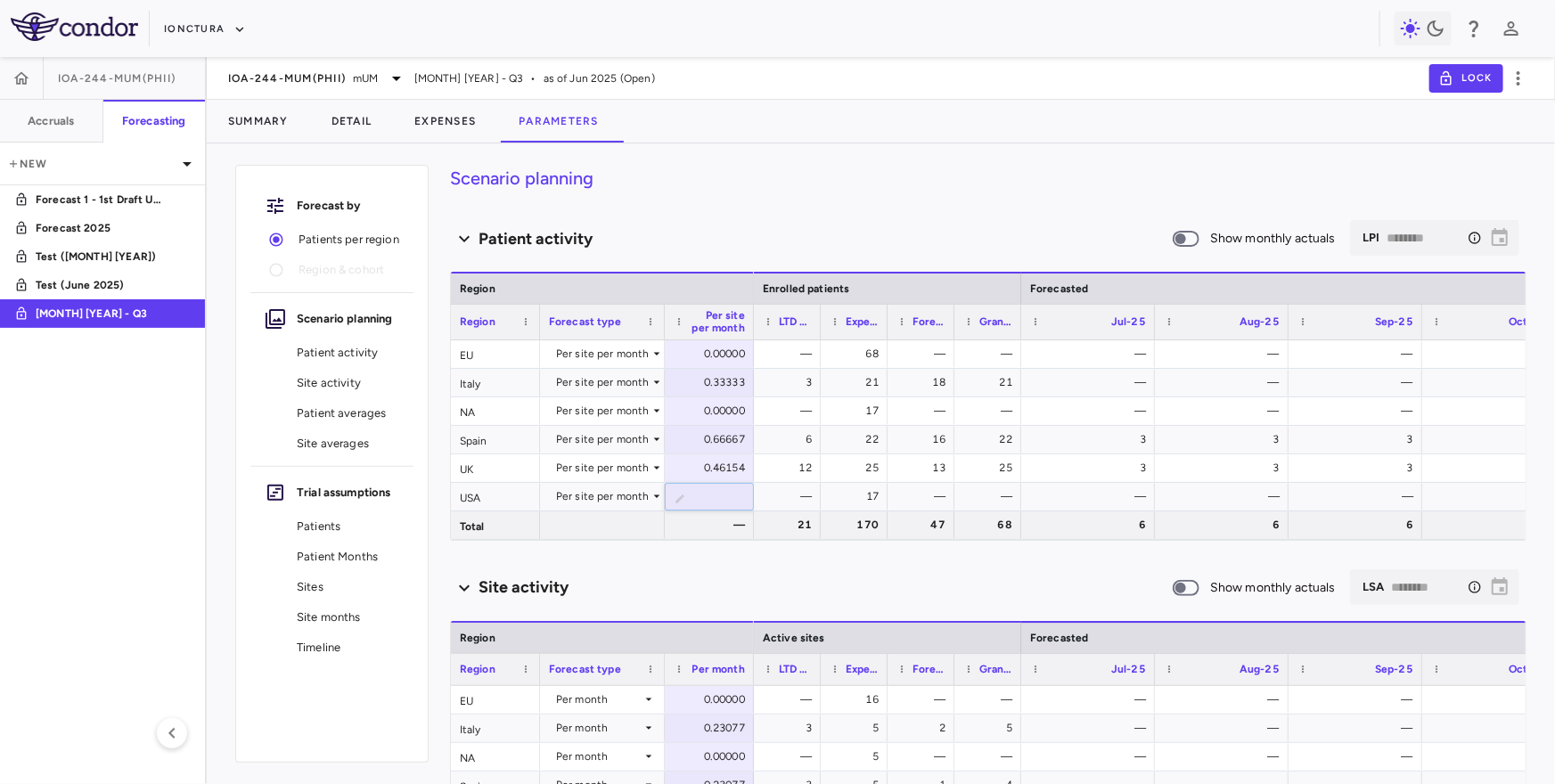 click on "Site activity Show monthly actuals ​ LSA ******** ​" at bounding box center [988, 588] 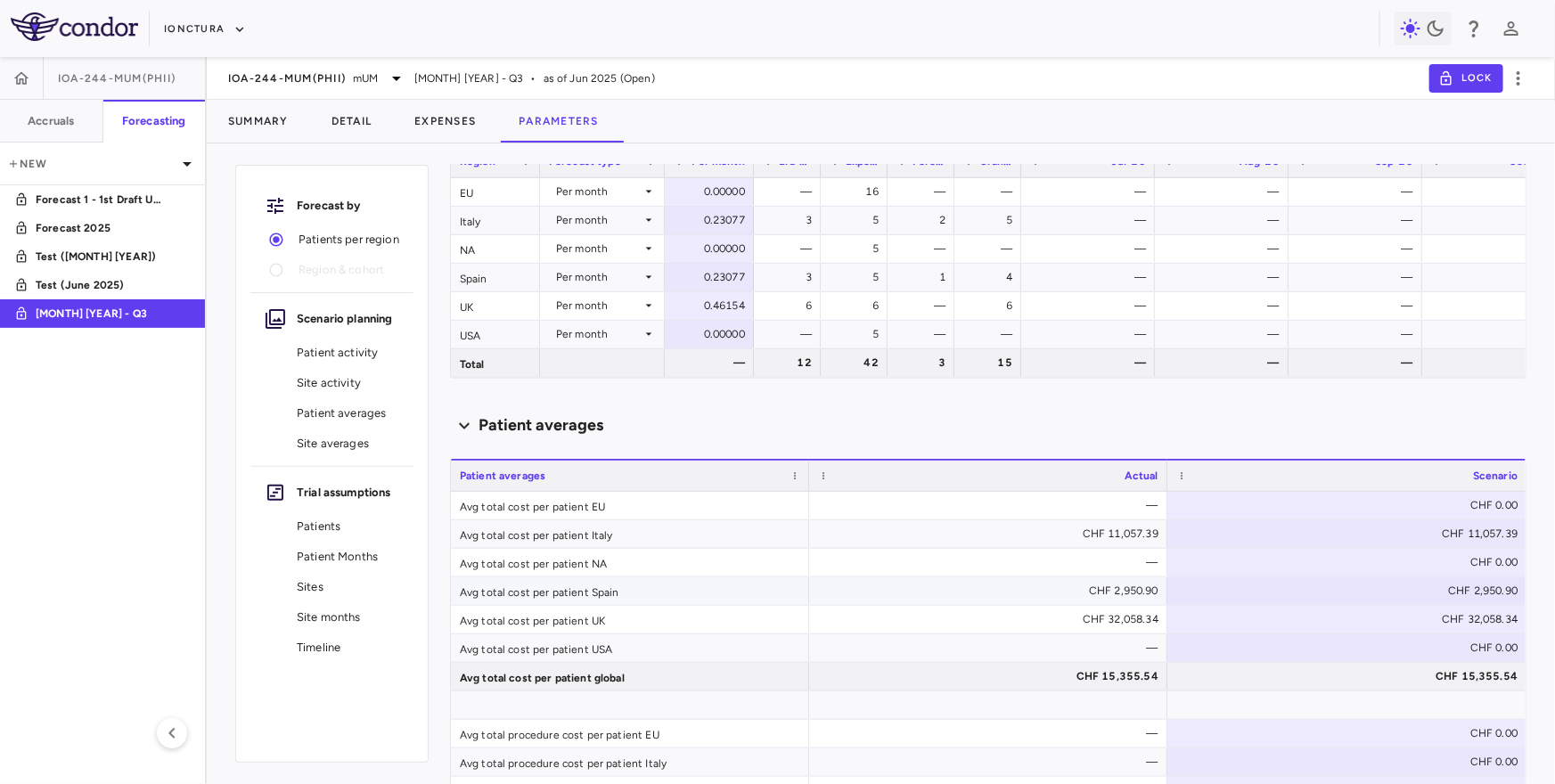 scroll, scrollTop: 509, scrollLeft: 0, axis: vertical 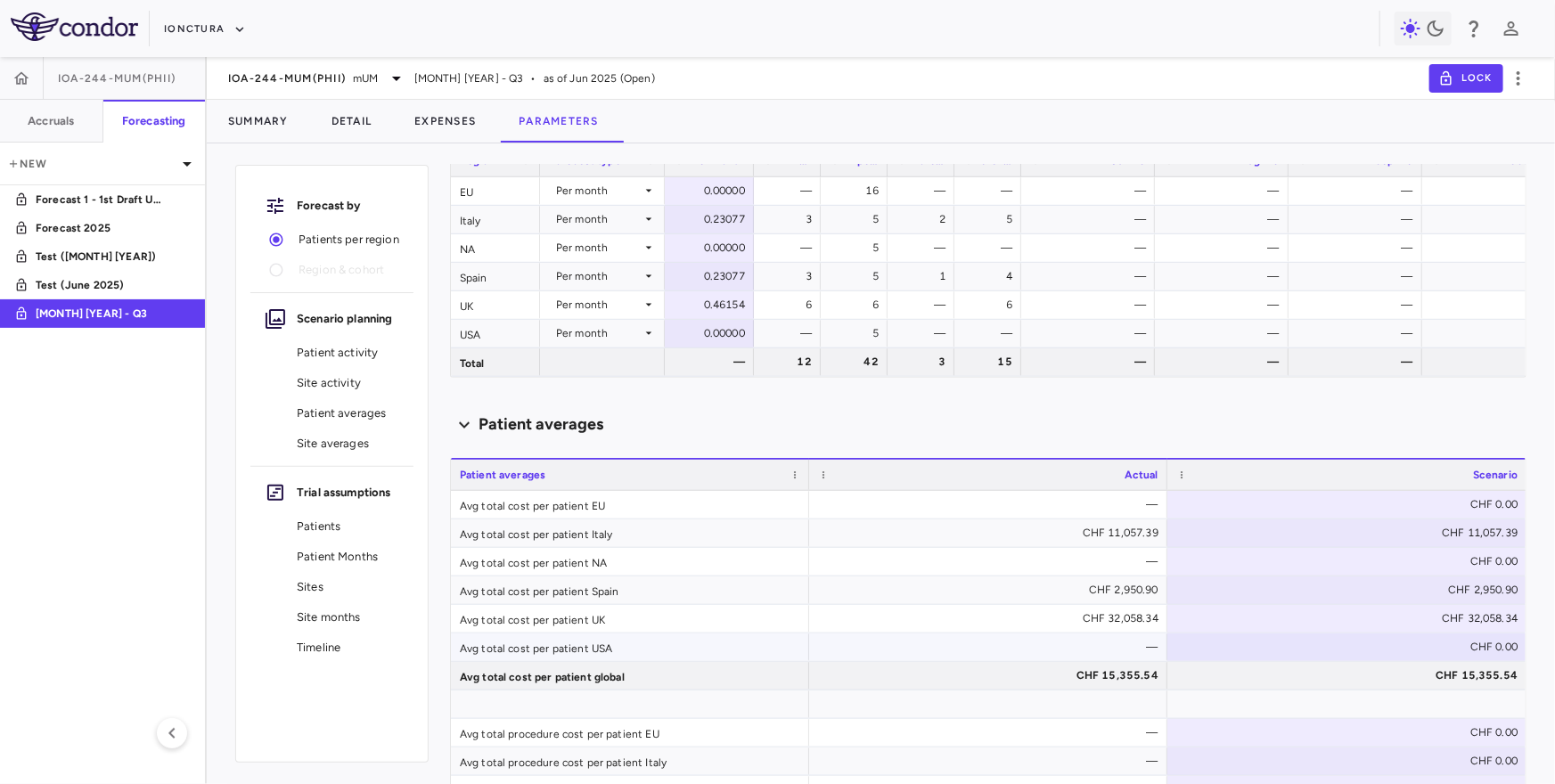 click on "—" at bounding box center (992, 647) 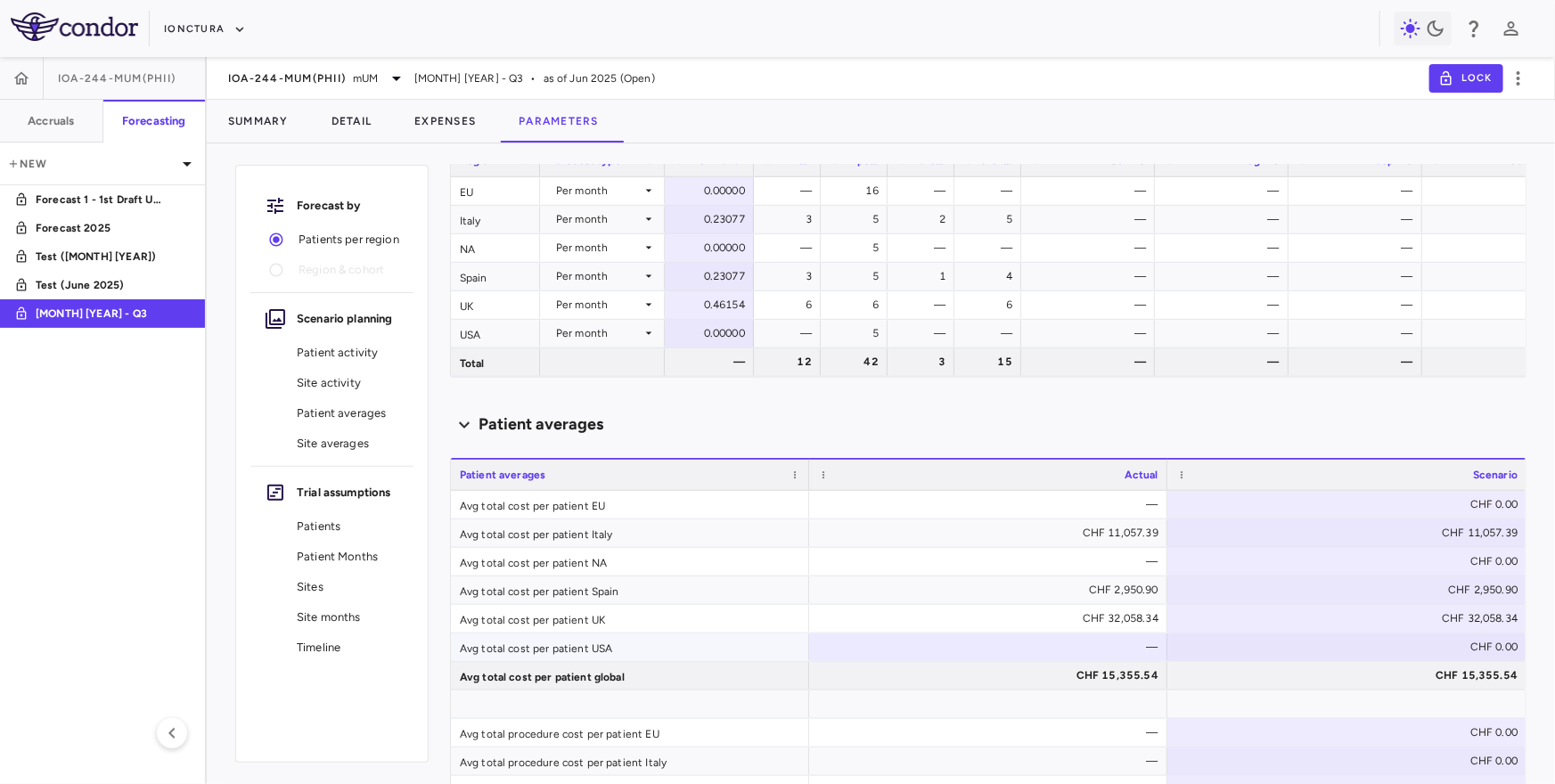 click on "CHF 0.00" at bounding box center [1350, 647] 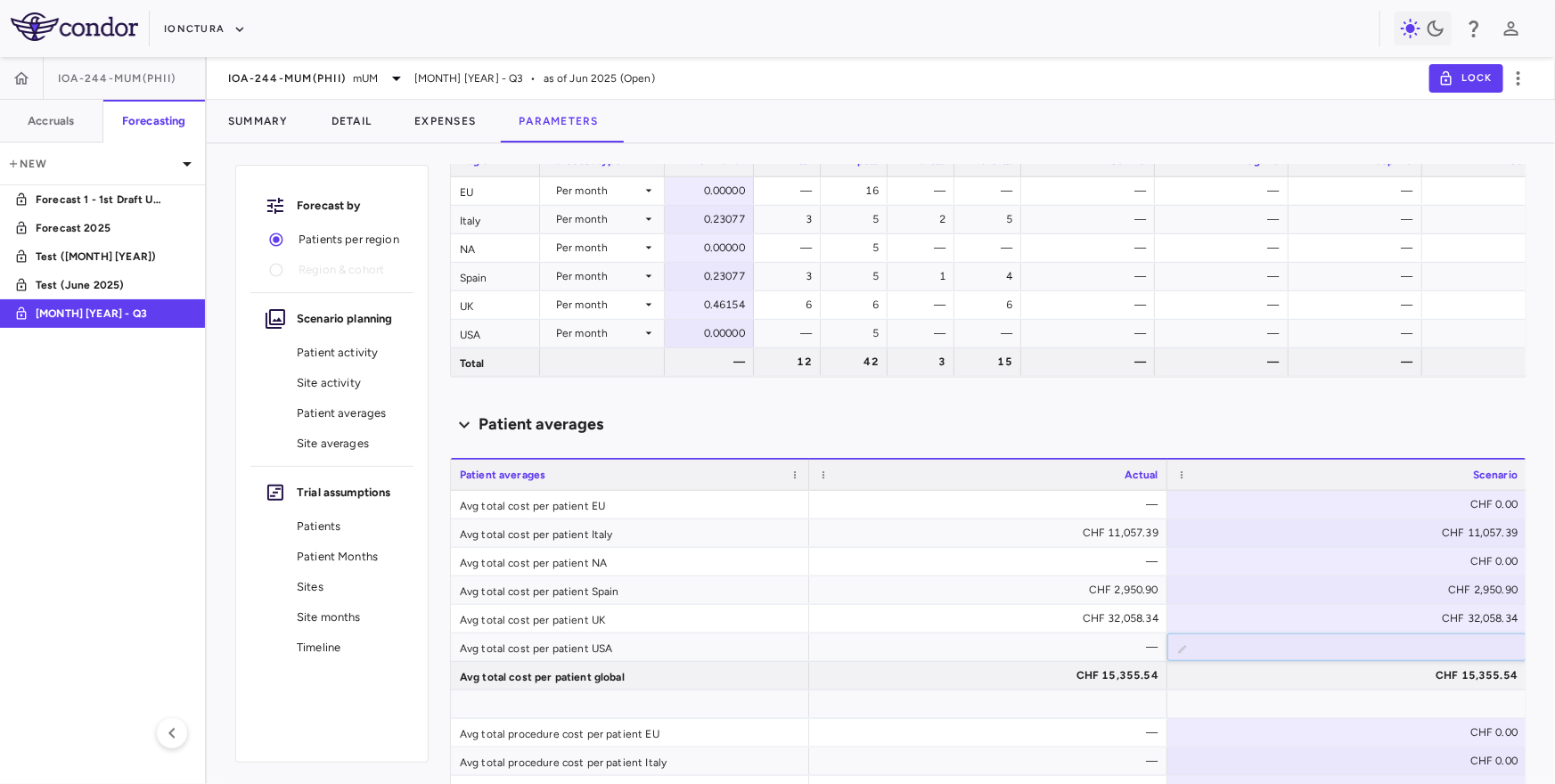 click on "Forecast by Patients per region Region & cohort Scenario planning Patient activity Site activity Patient averages Site averages Trial assumptions Patients Patient Months Sites Site months Timeline Scenario planning Patient activity Show monthly actuals ​ LPI ******** ​ Drag here to set row groups Drag here to set column labels
Region
Region
Forecast type" at bounding box center [880, 470] 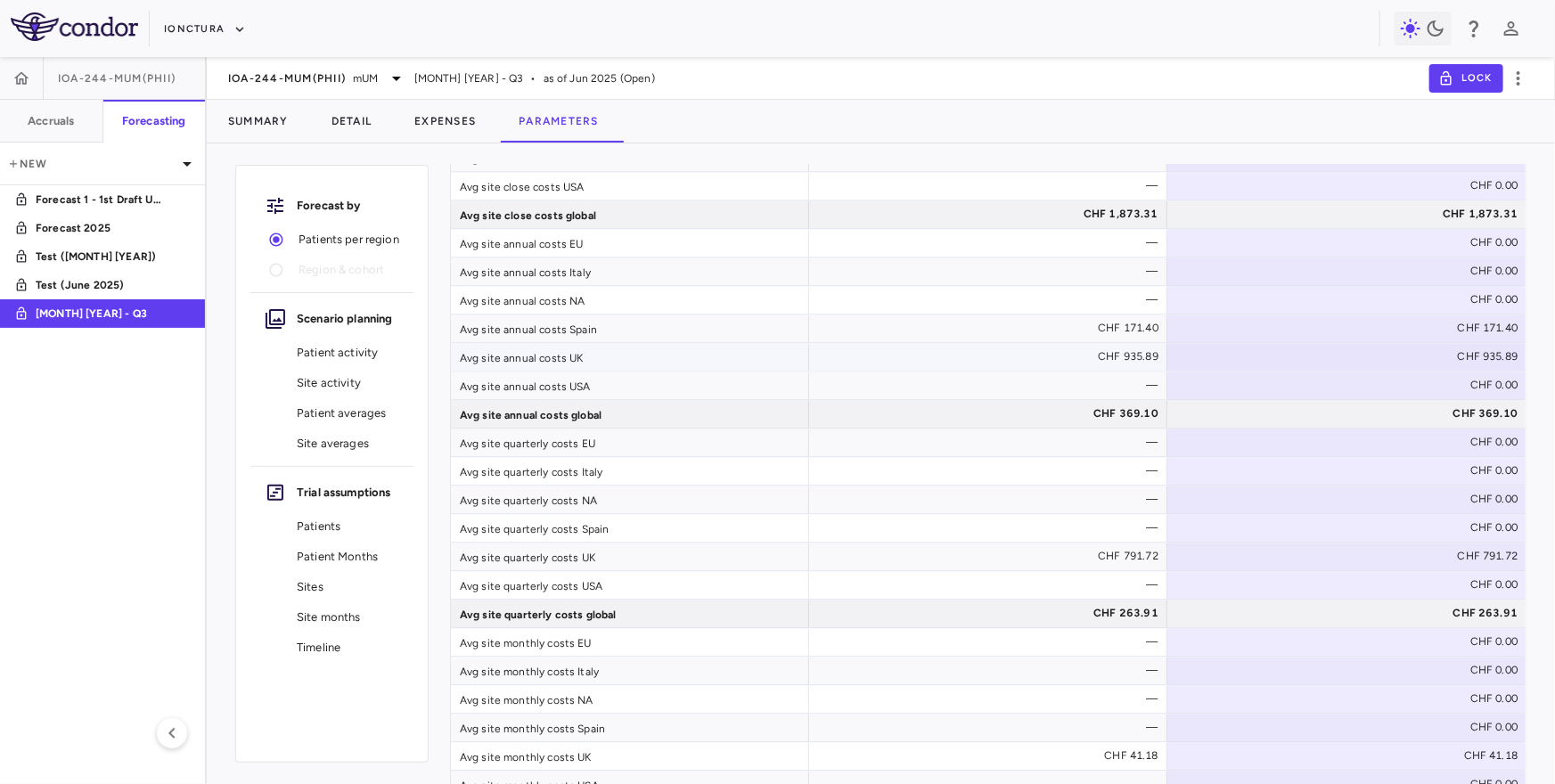 scroll, scrollTop: 1855, scrollLeft: 0, axis: vertical 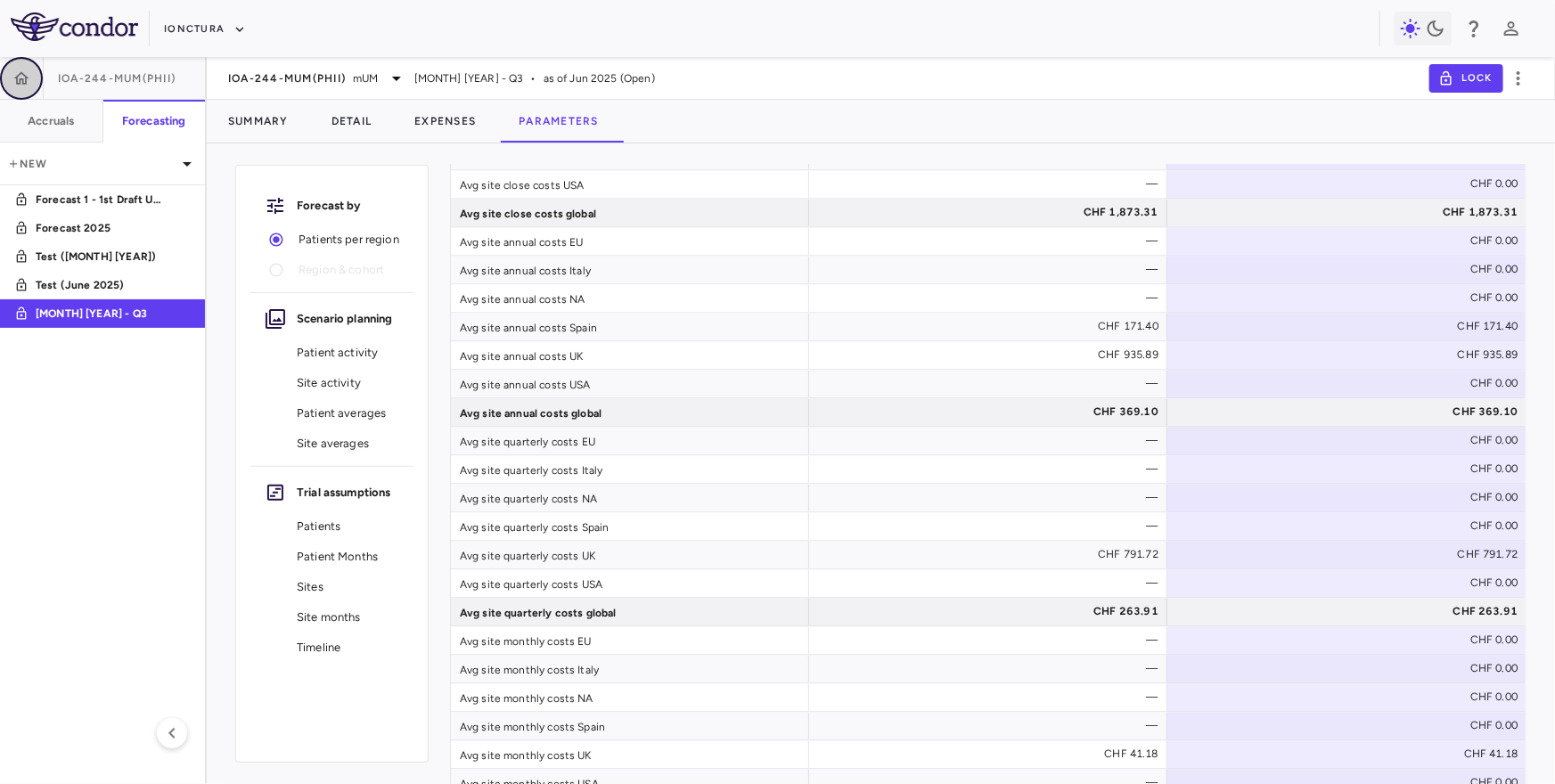 click 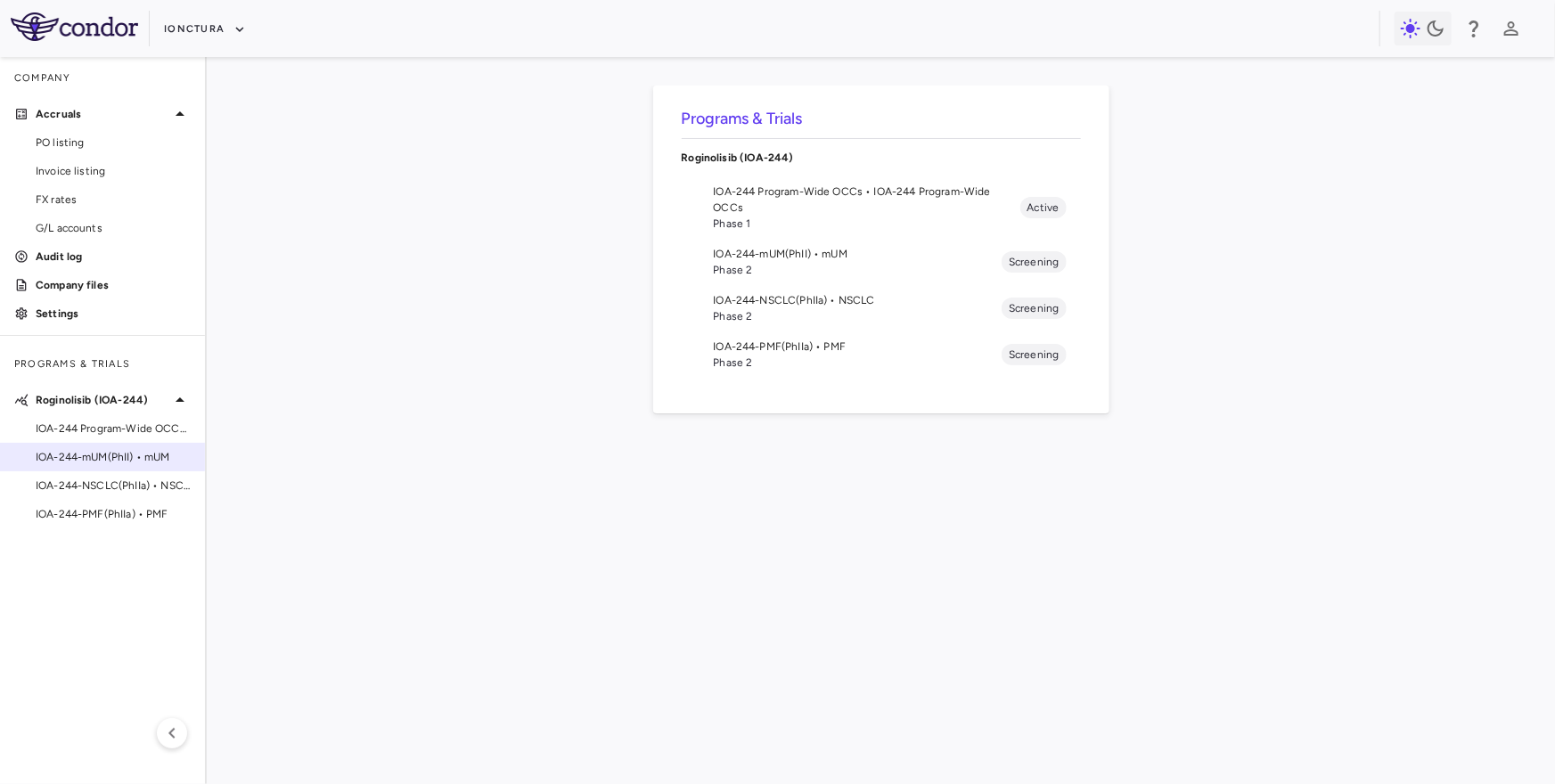 click on "IOA-244-mUM(PhII) • mUM" at bounding box center [113, 457] 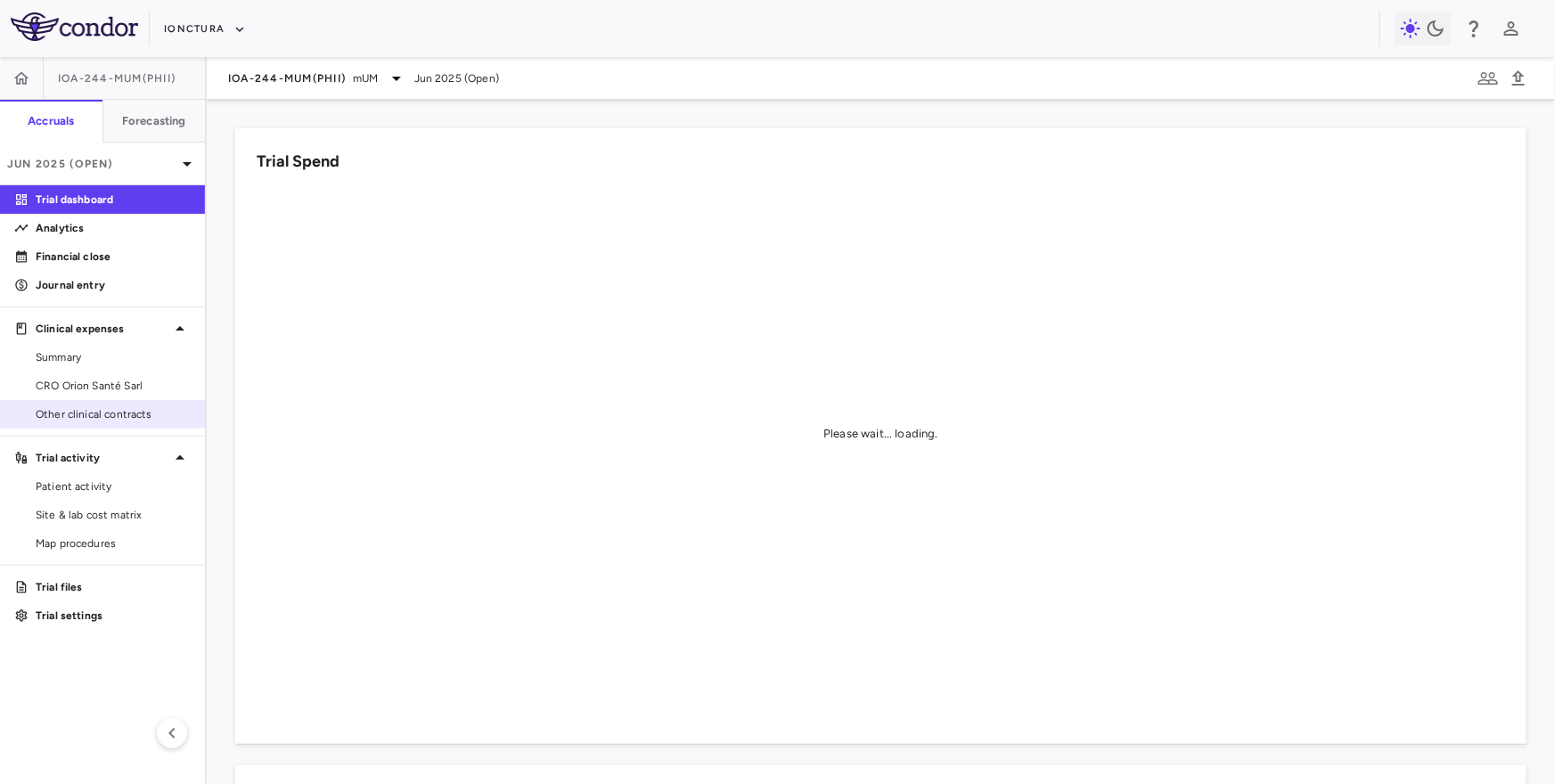 click on "Other clinical contracts" at bounding box center (113, 414) 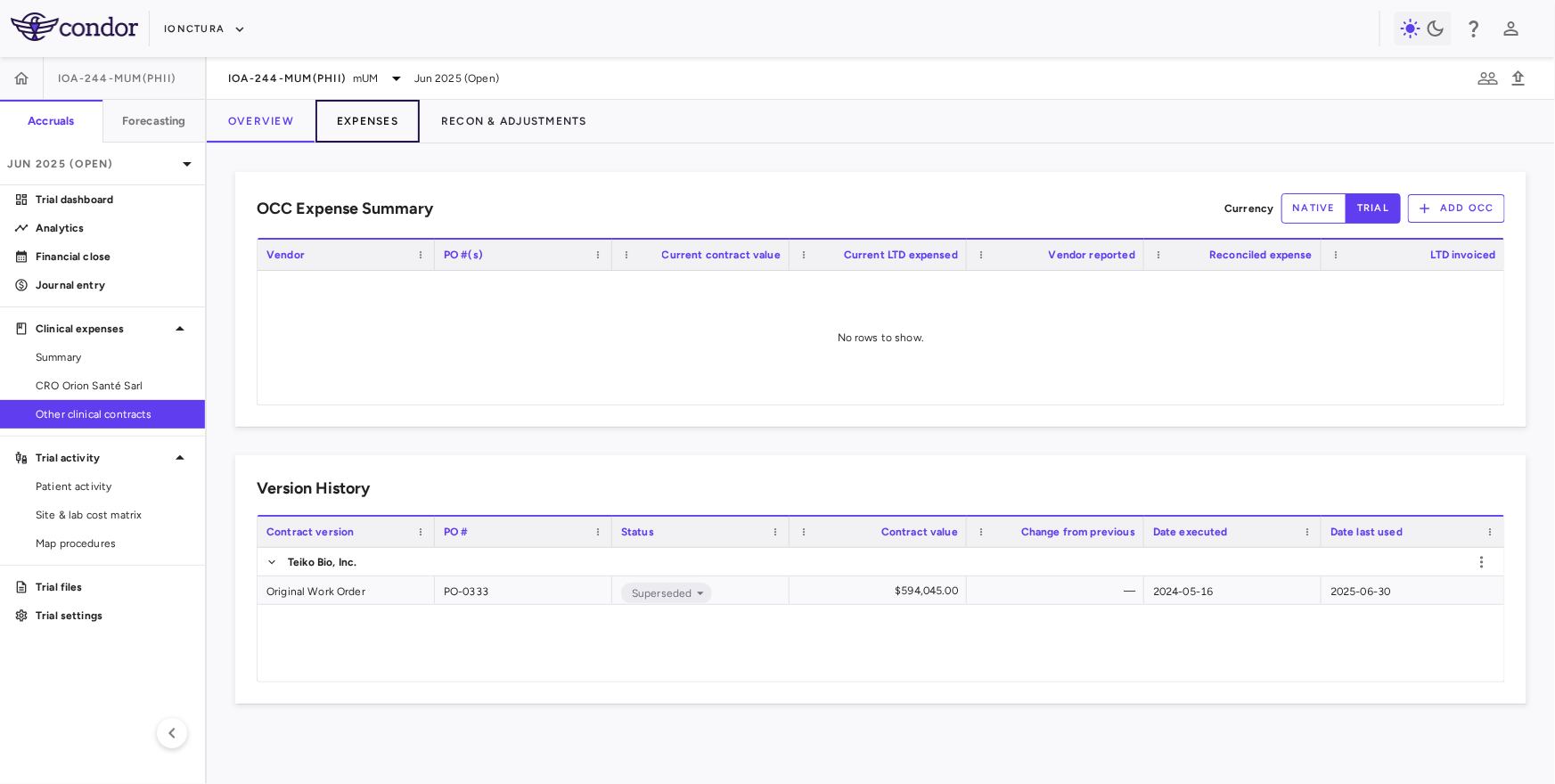 click on "Expenses" at bounding box center [367, 121] 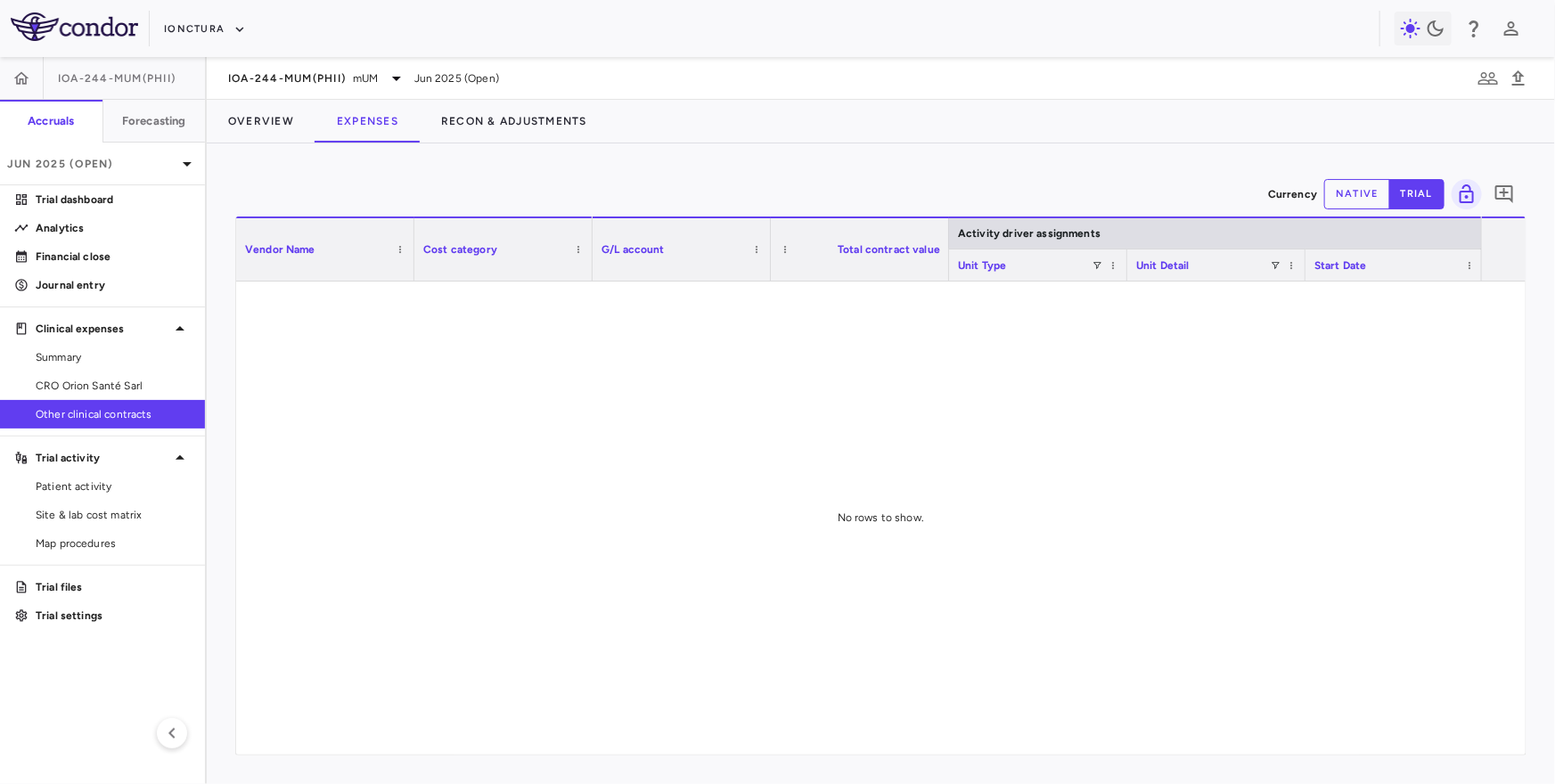 scroll, scrollTop: 0, scrollLeft: 131, axis: horizontal 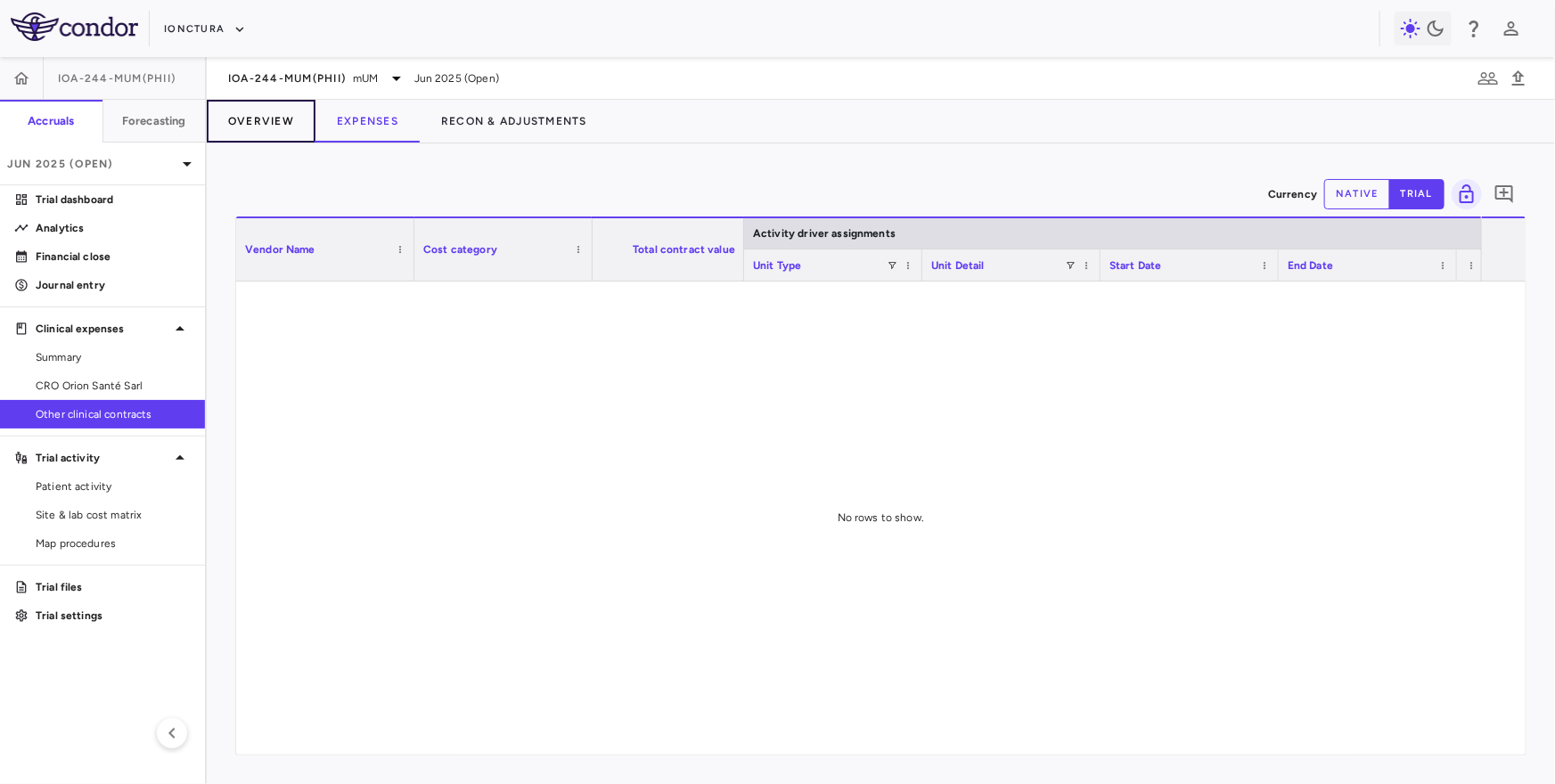 click on "Overview" at bounding box center [261, 121] 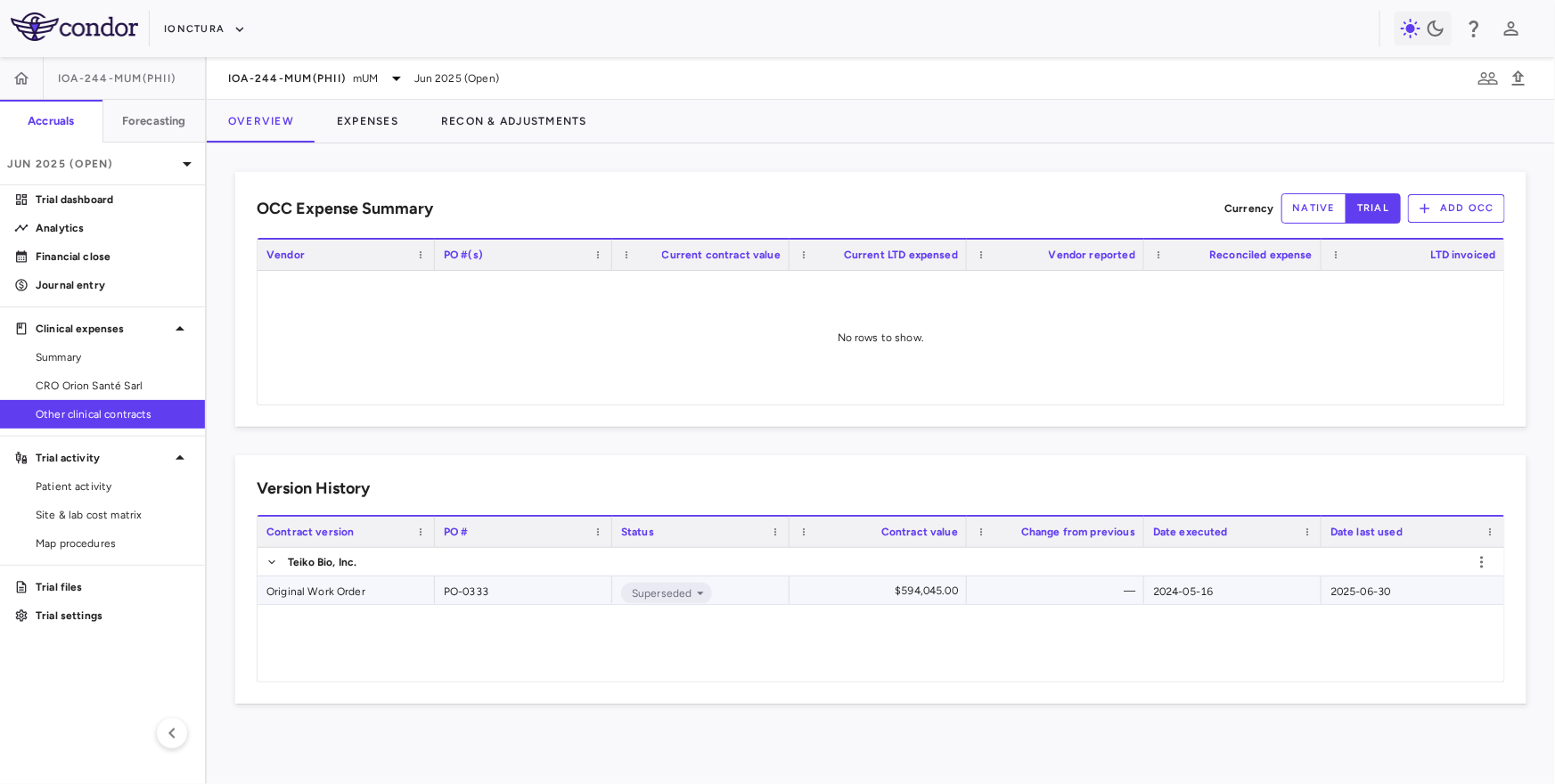 click on "Original Work Order" at bounding box center (346, 590) 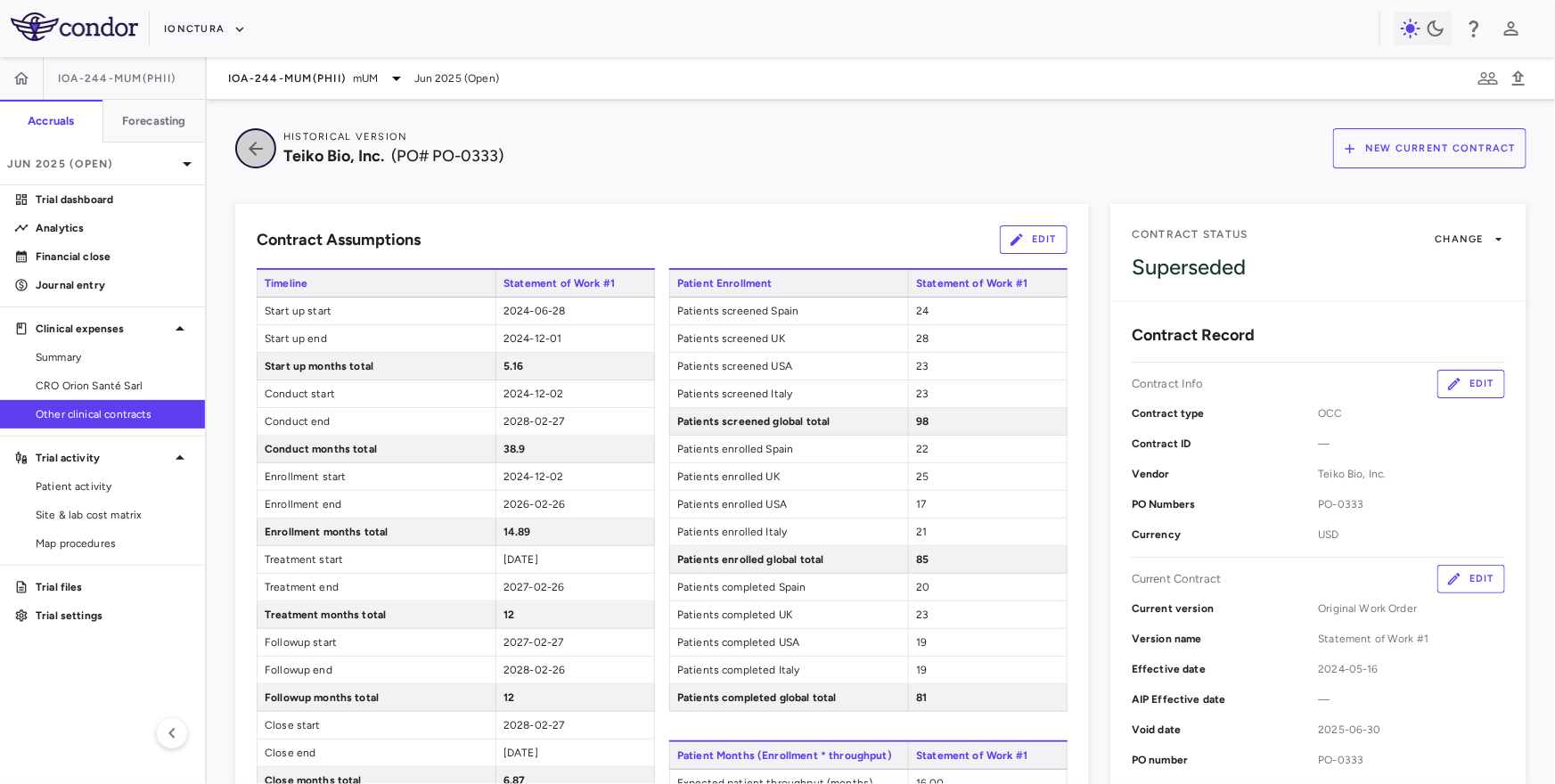 click at bounding box center [256, 148] 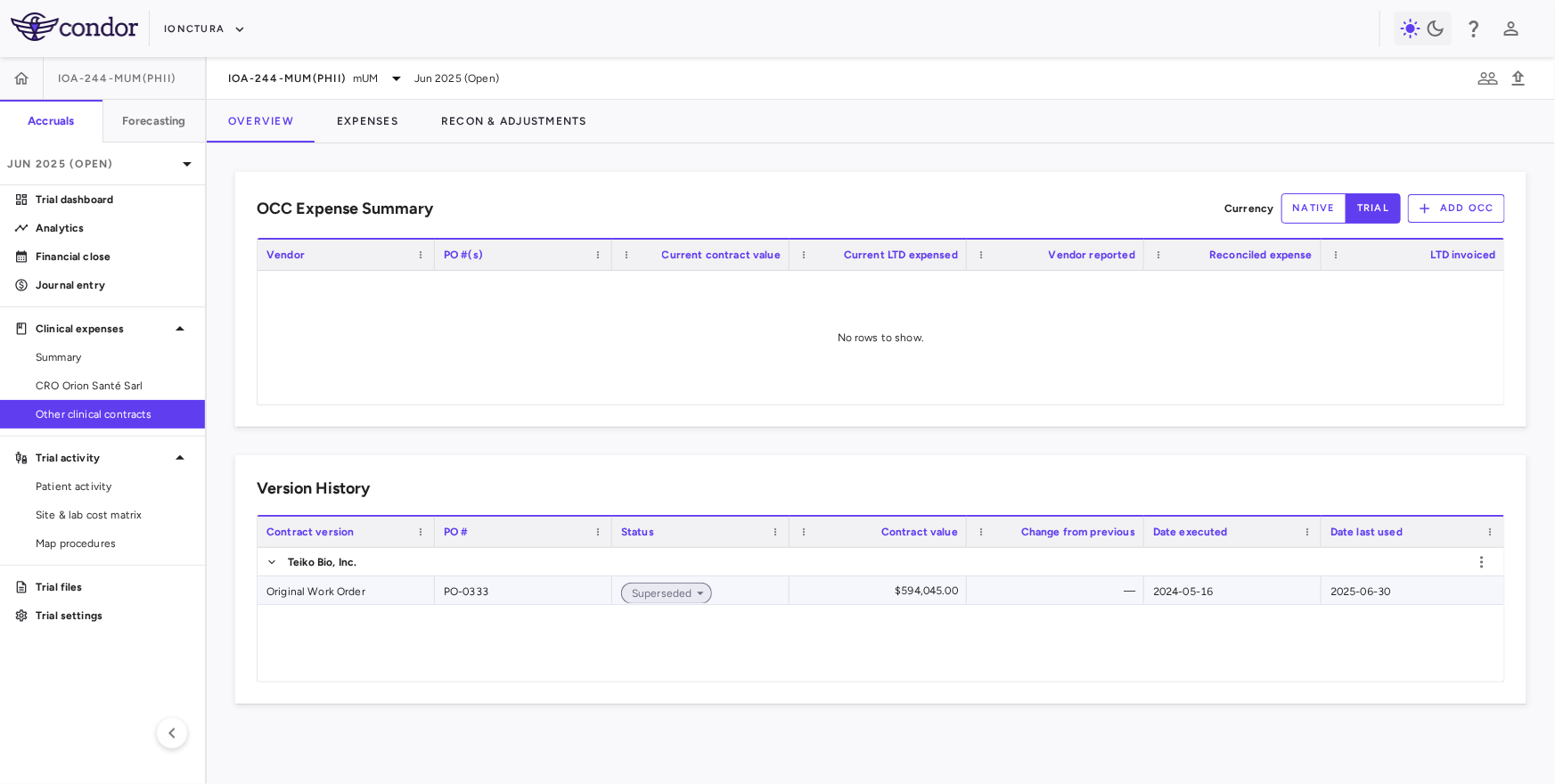 click on "Superseded" at bounding box center [659, 593] 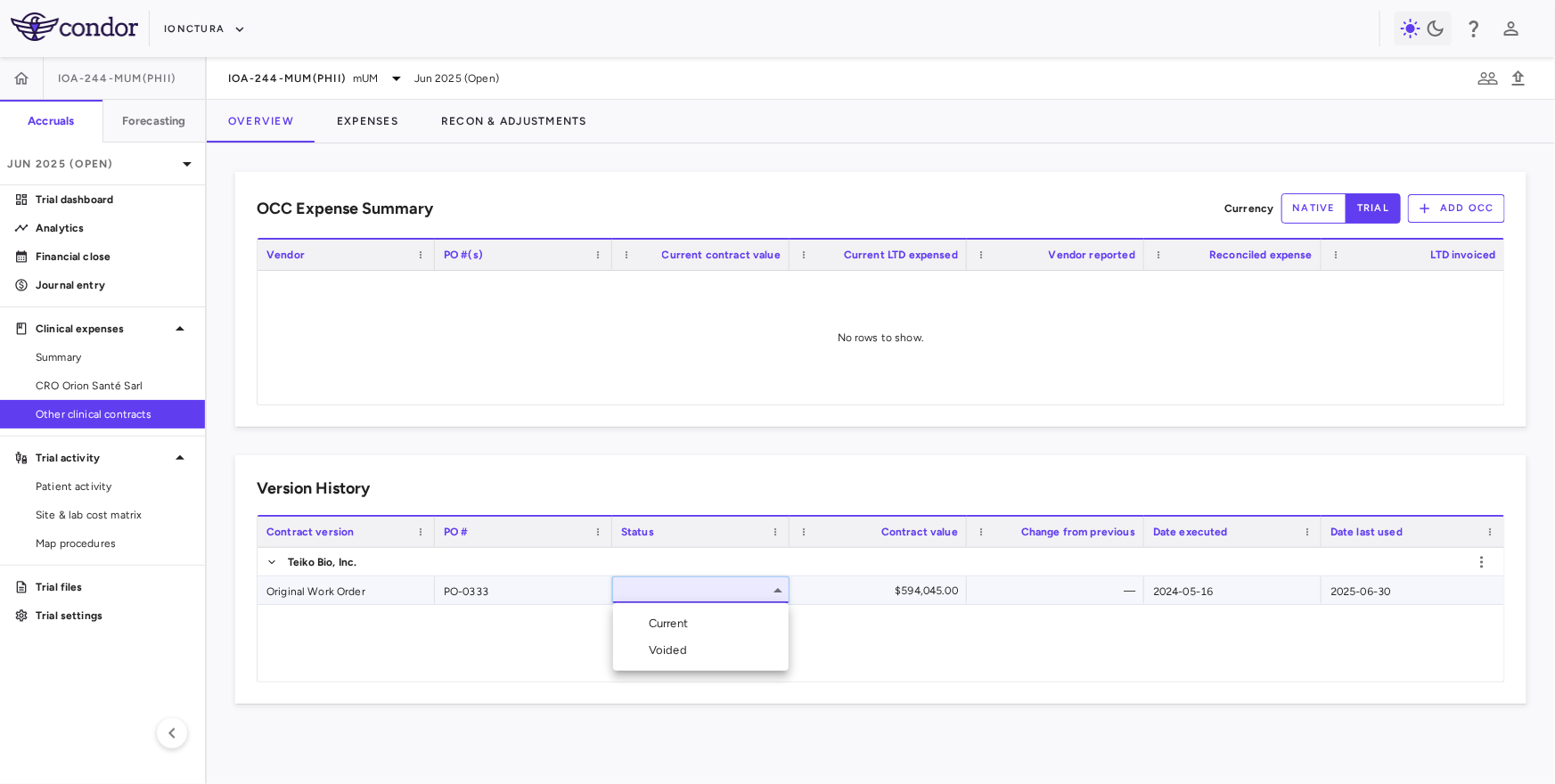 click on "Current" at bounding box center [672, 624] 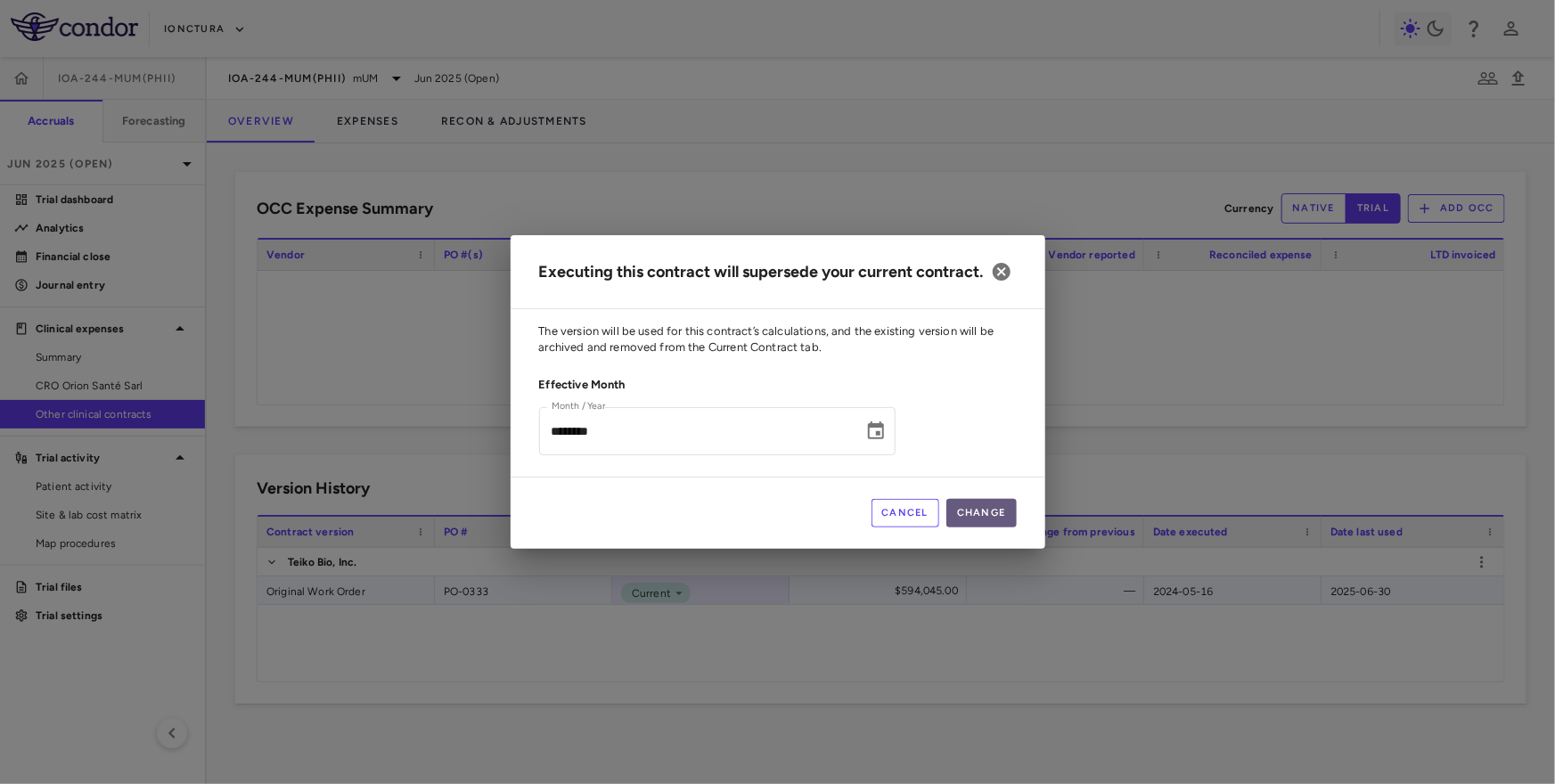 click on "Change" at bounding box center (981, 513) 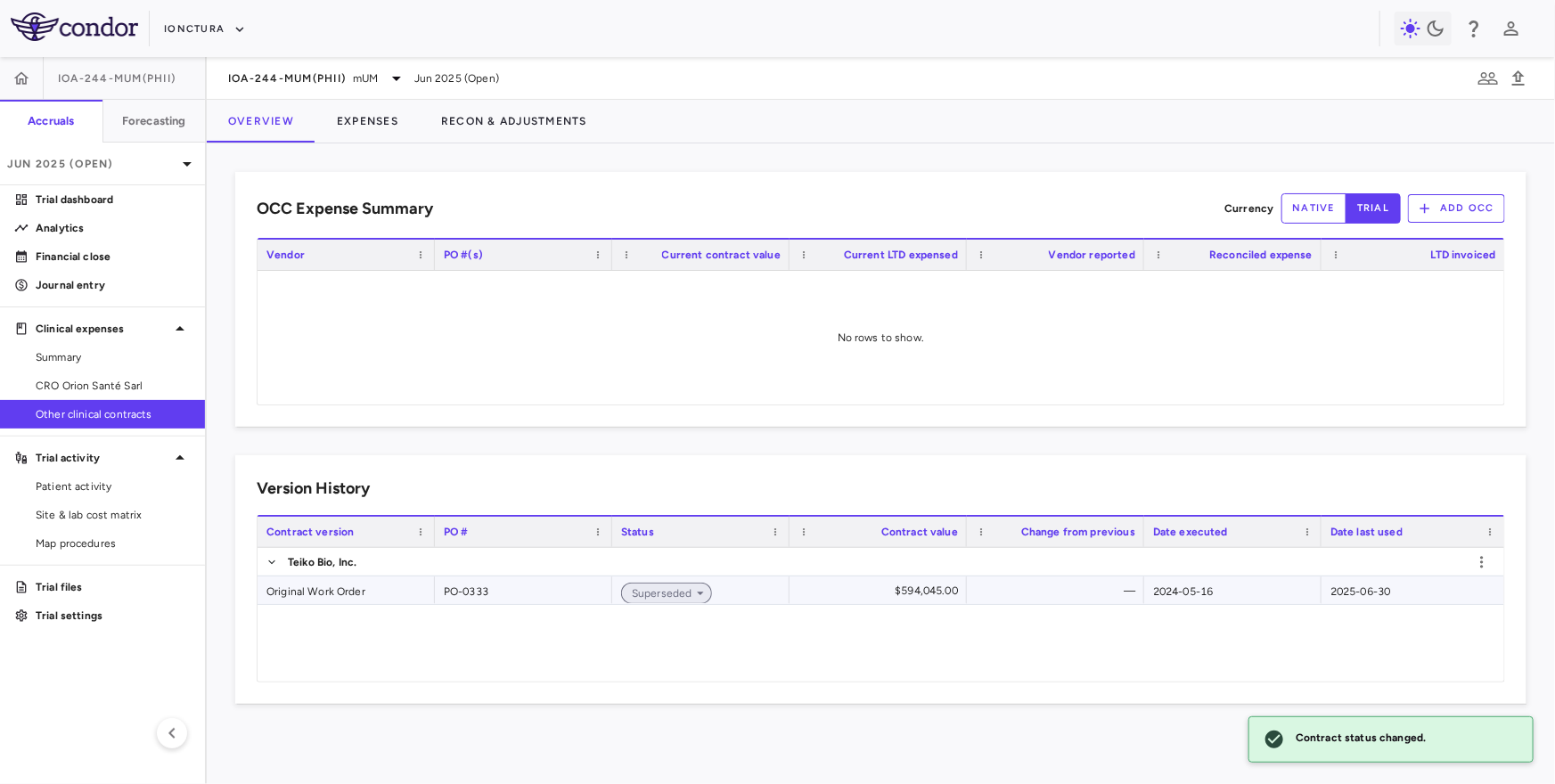 click on "Superseded" at bounding box center [659, 593] 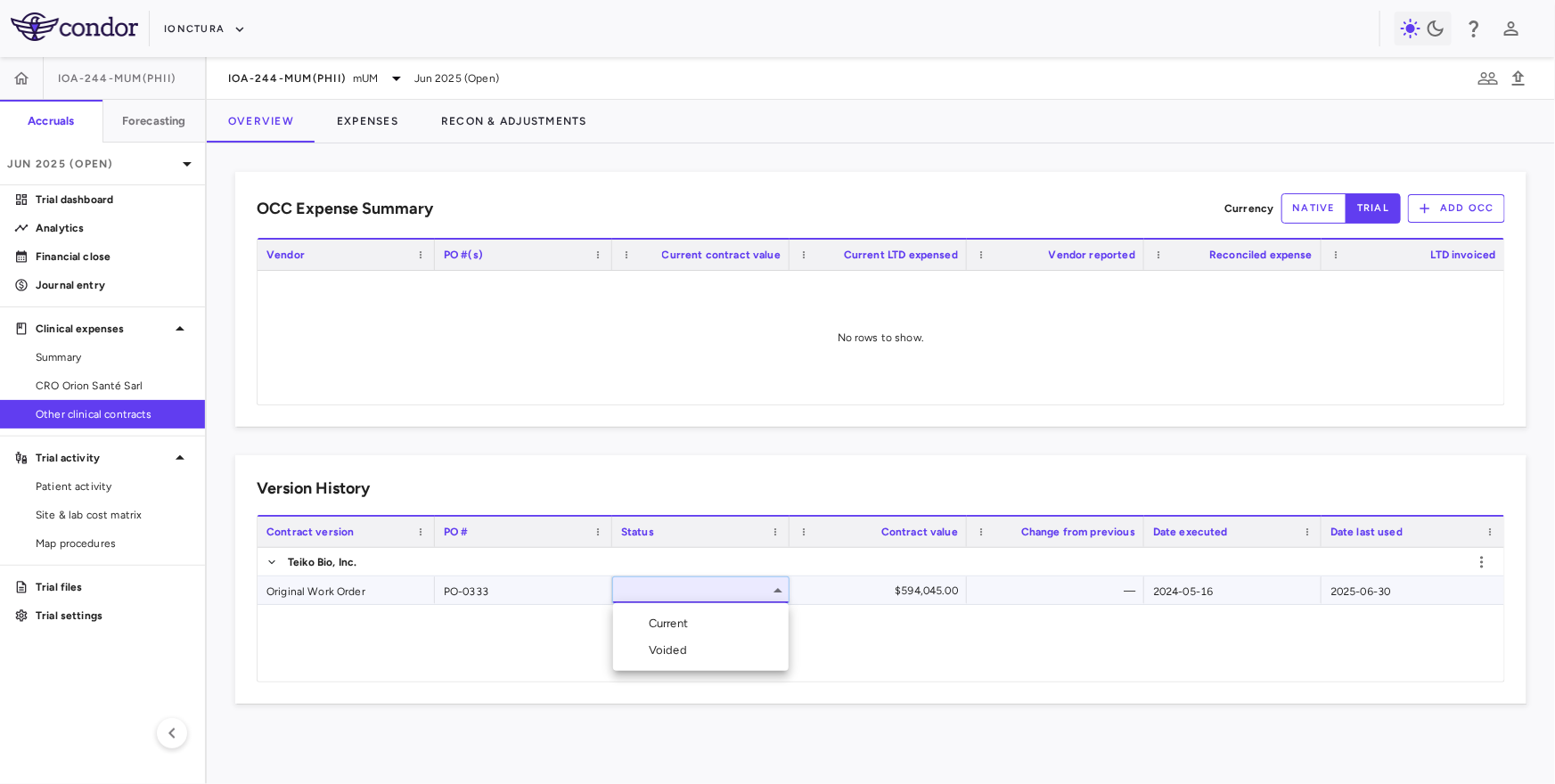 click on "Voided" at bounding box center (671, 650) 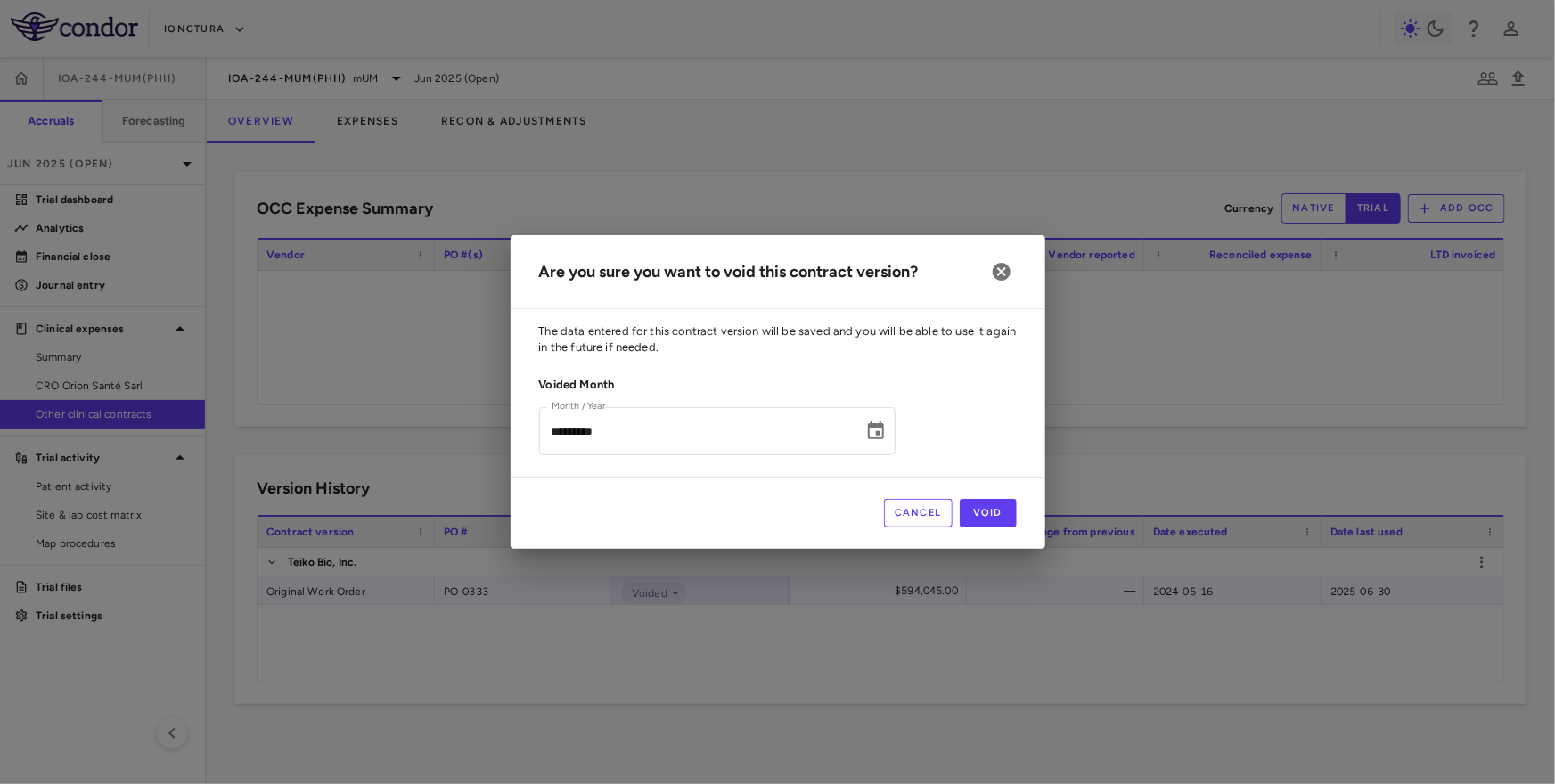 click on "Cancel" at bounding box center (918, 513) 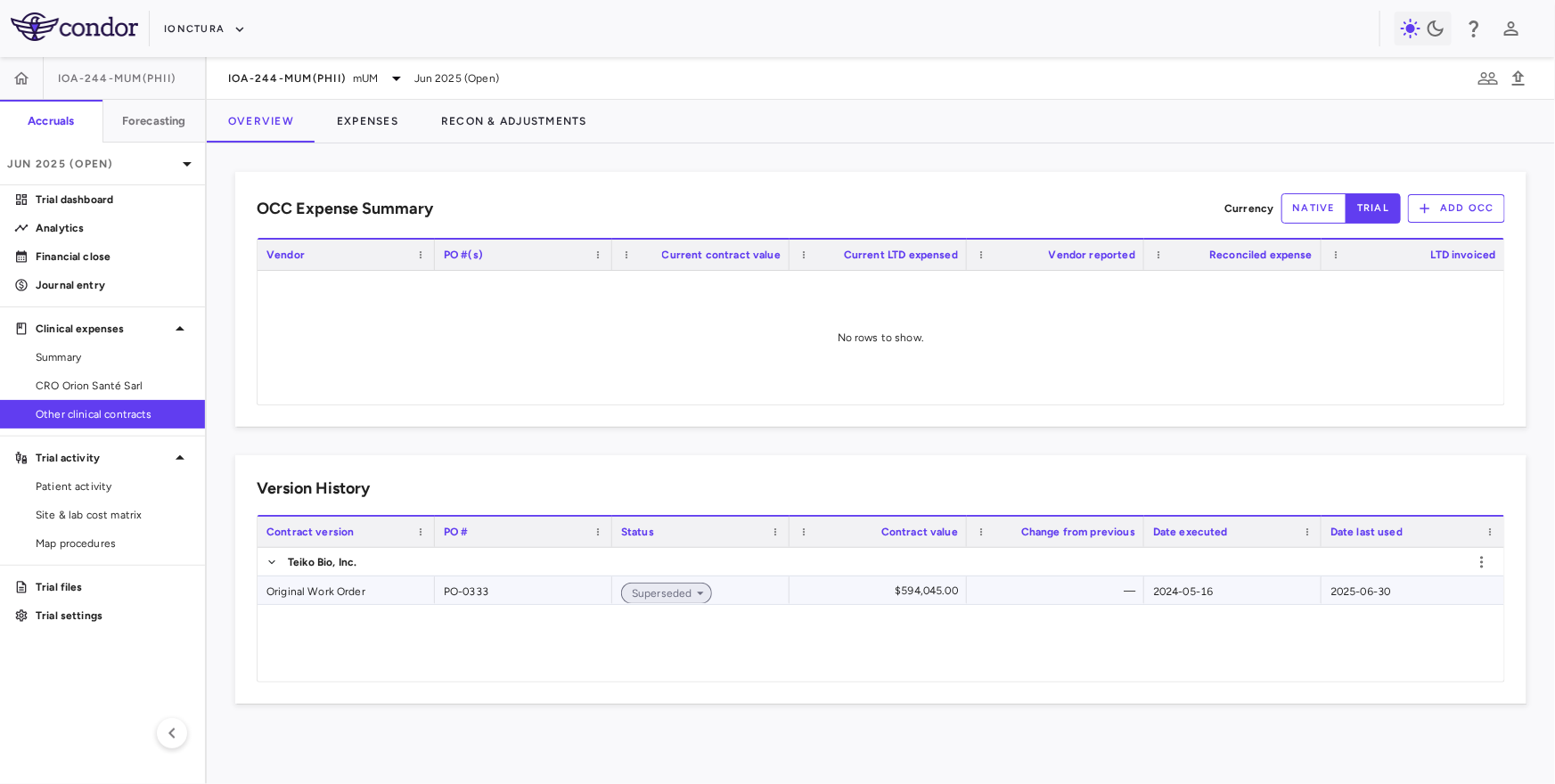 click 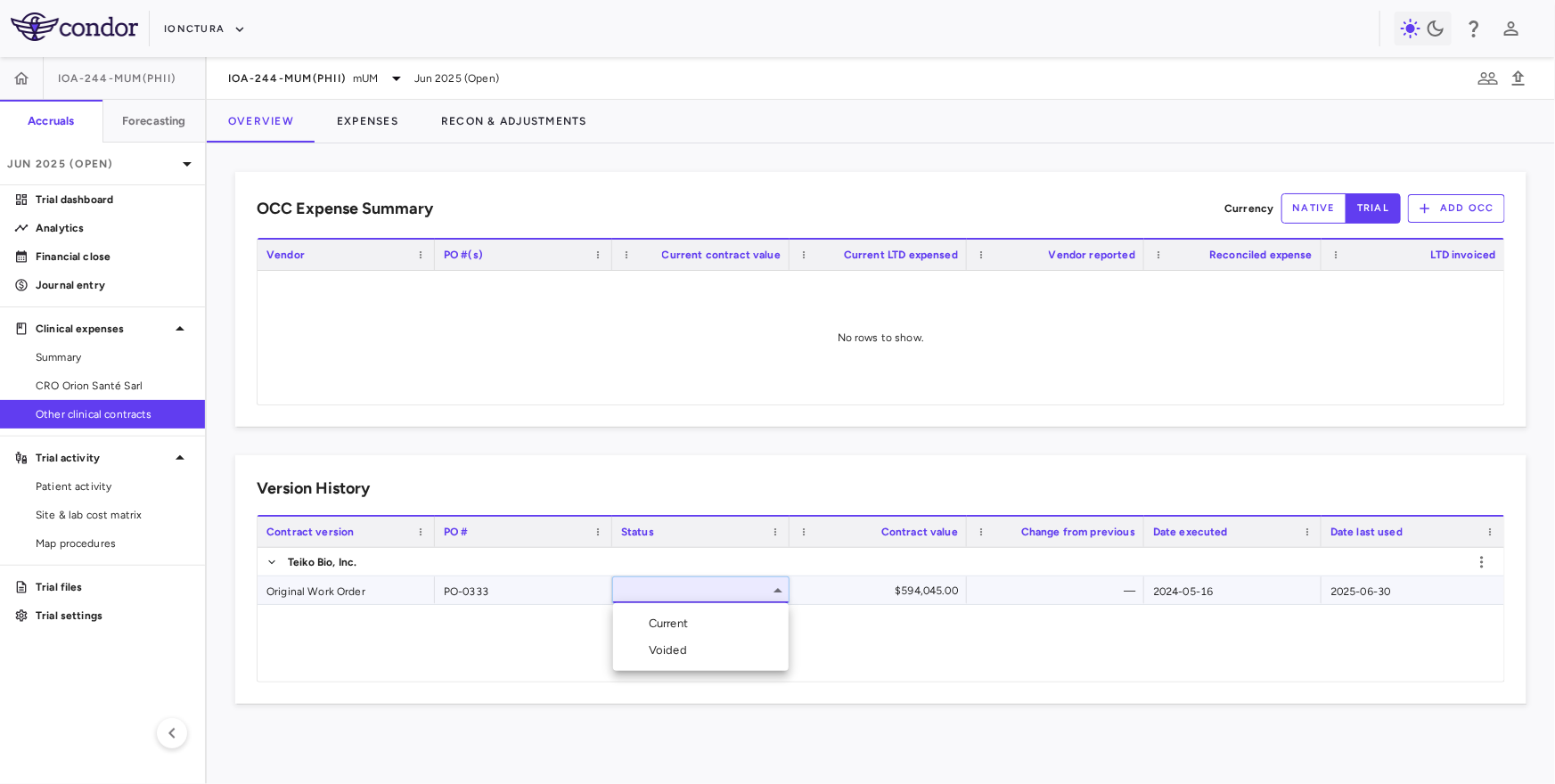 click on "Voided" at bounding box center (671, 650) 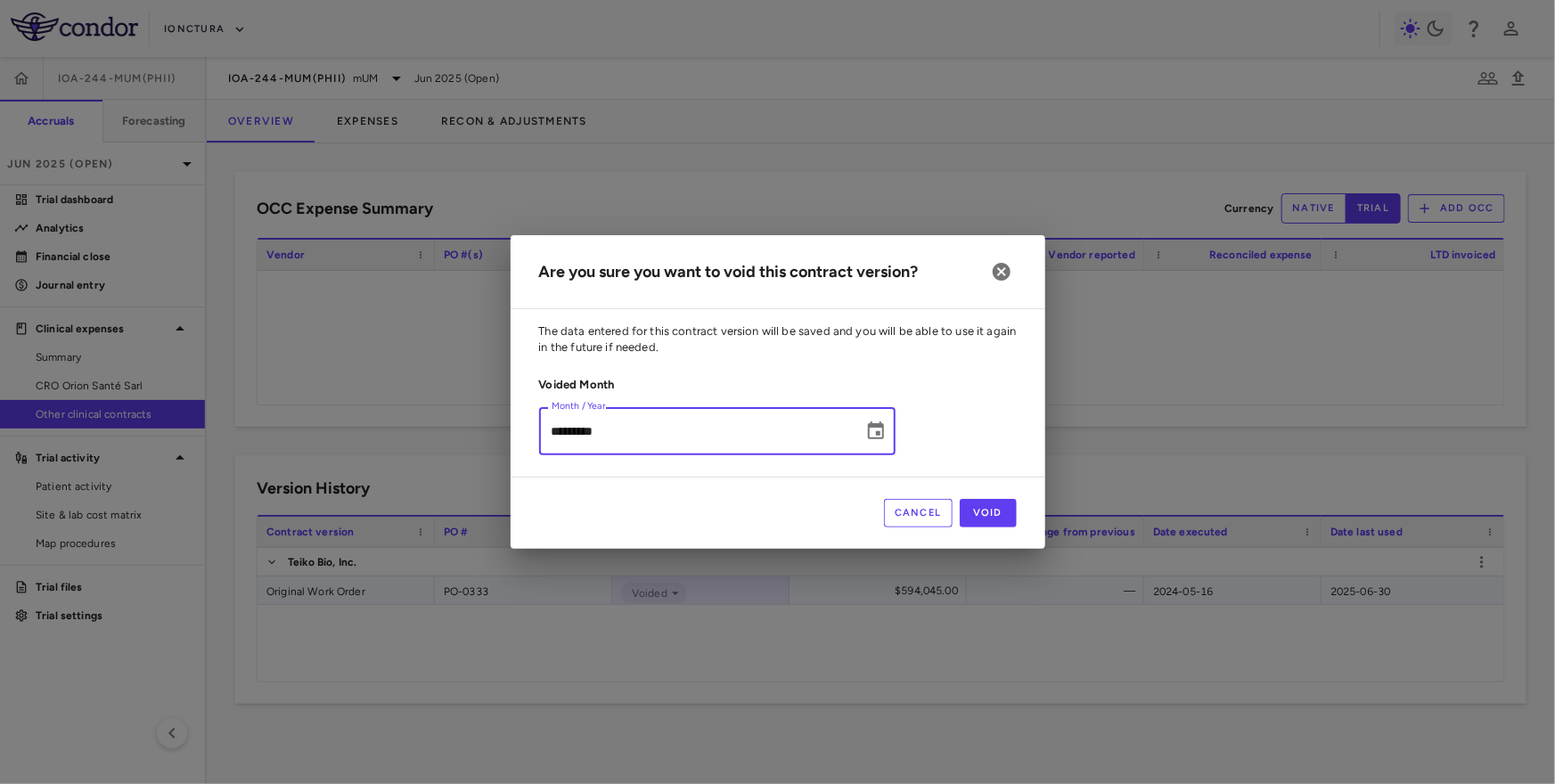 click on "*********" at bounding box center [695, 430] 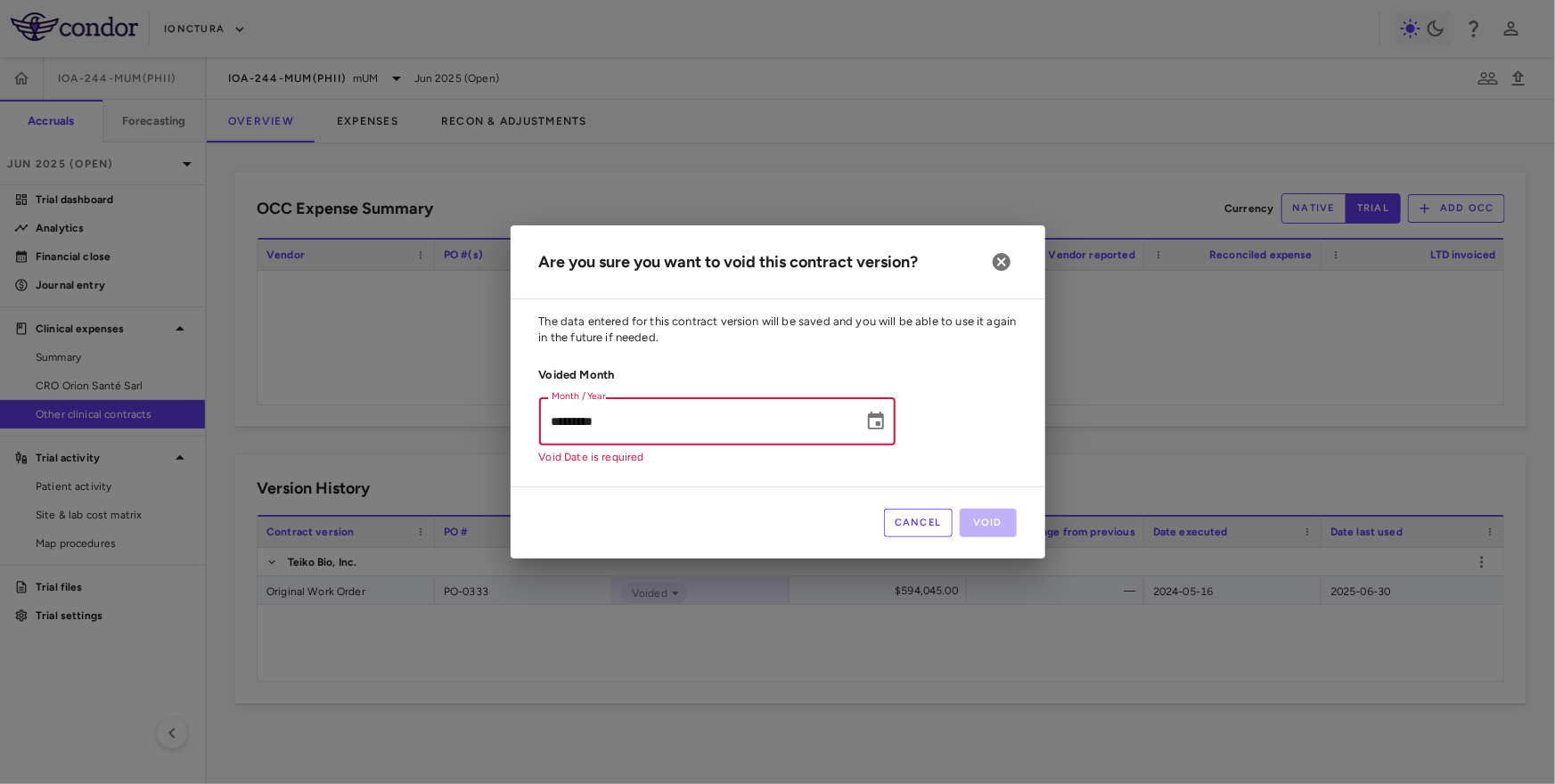 click on "*********" at bounding box center [695, 421] 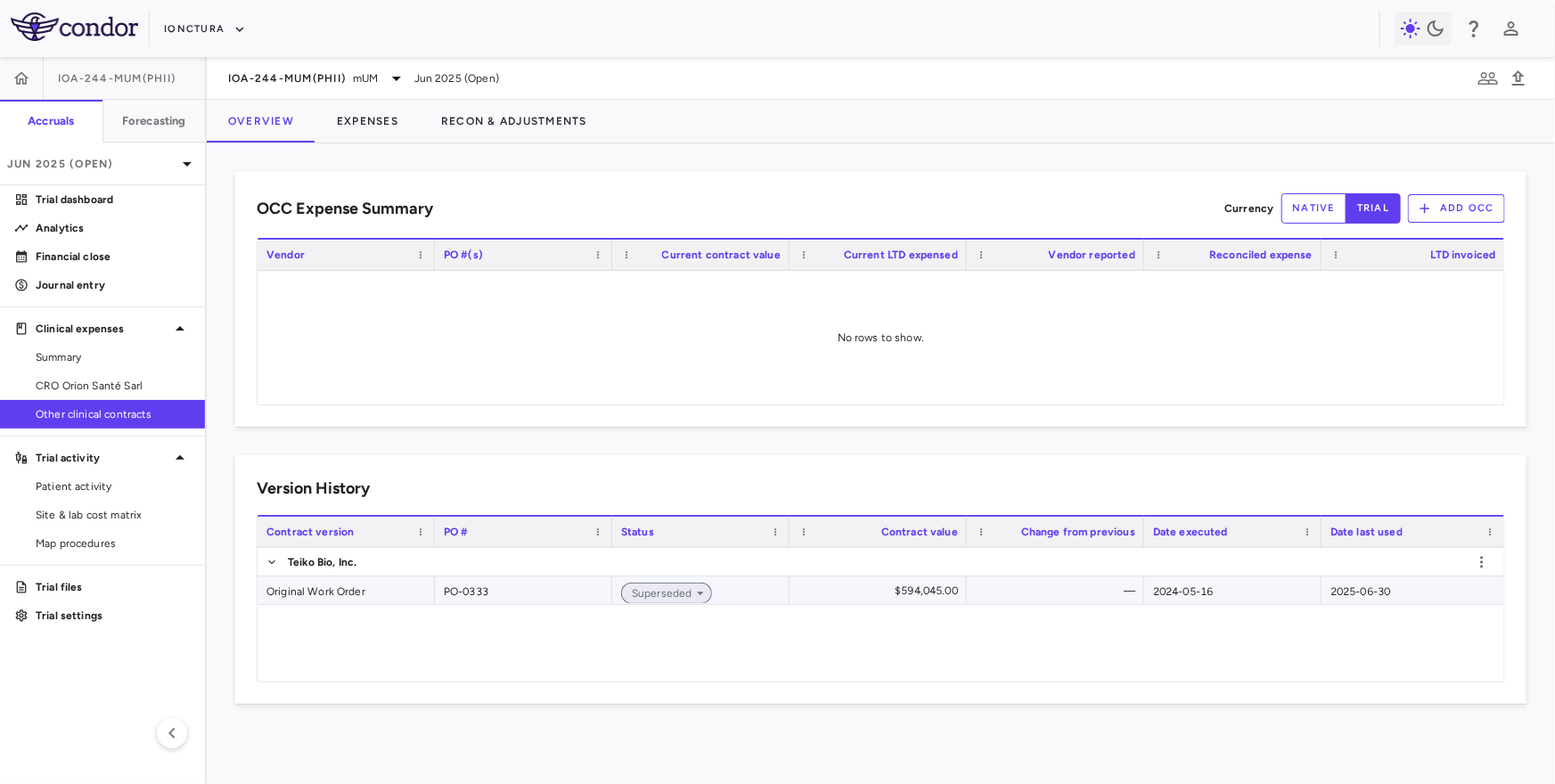 click on "Superseded" at bounding box center (659, 593) 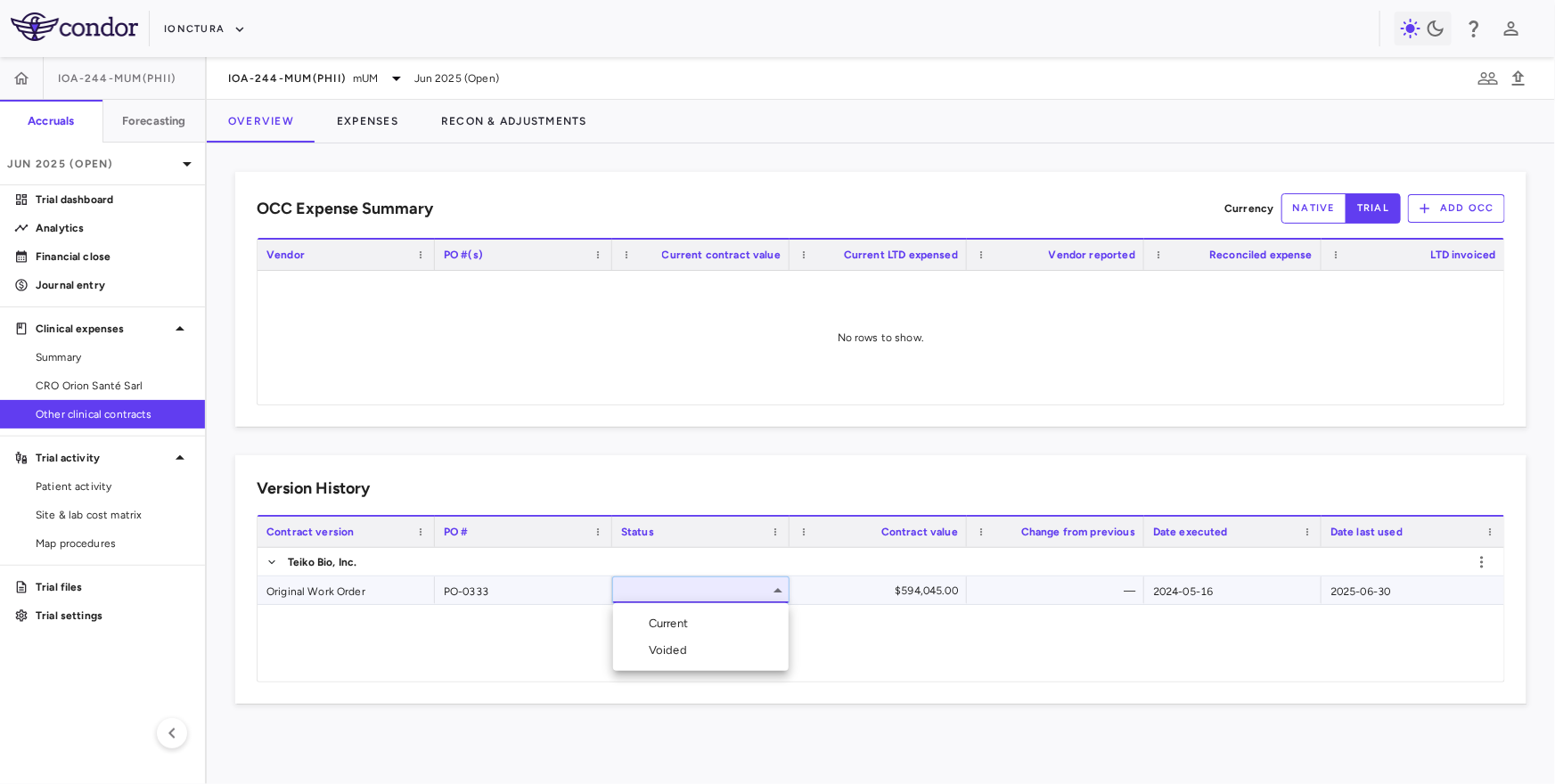 click on "Current" at bounding box center (672, 624) 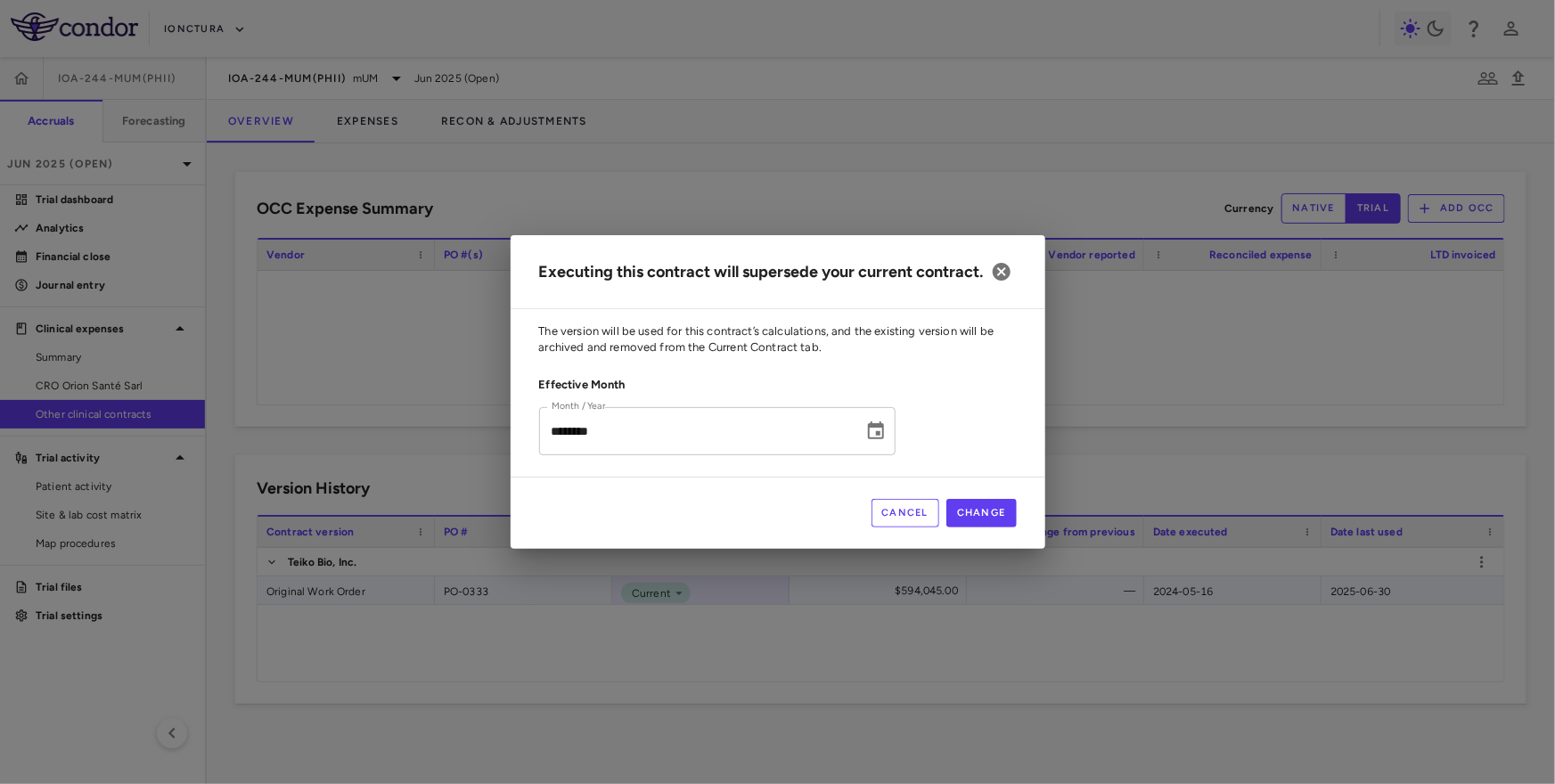 click on "********" at bounding box center (695, 430) 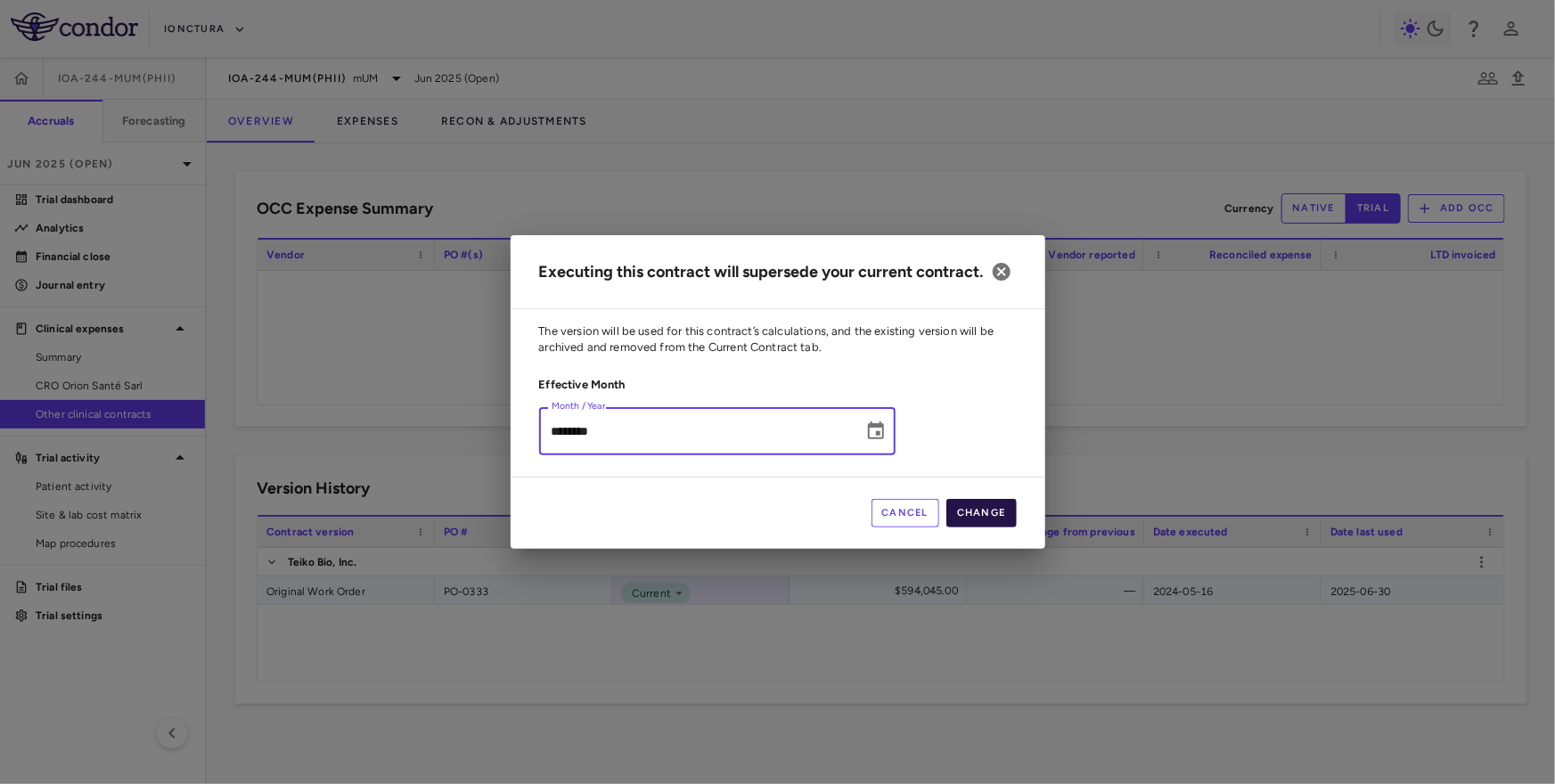 type on "********" 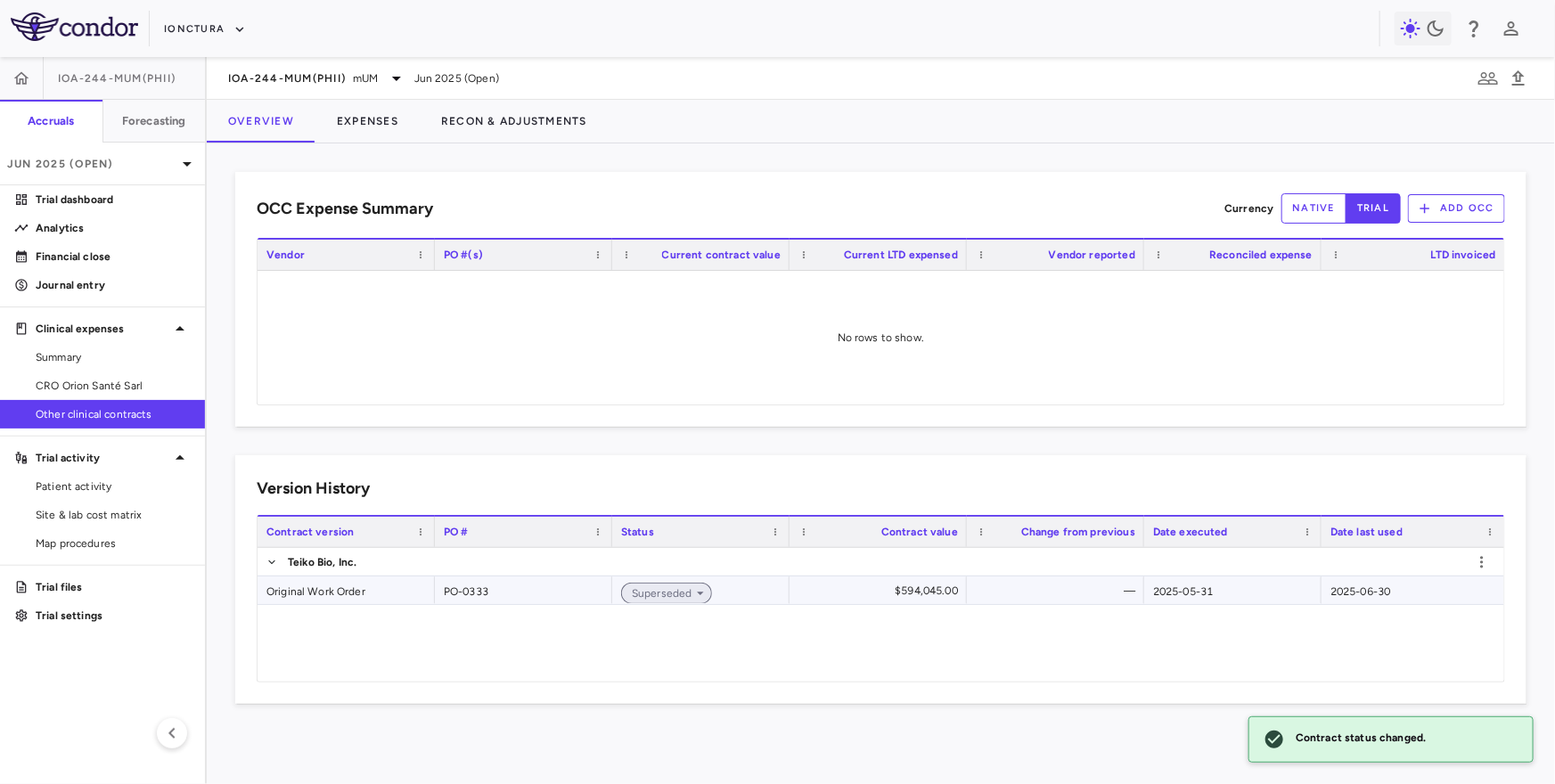 click on "Superseded" at bounding box center [659, 593] 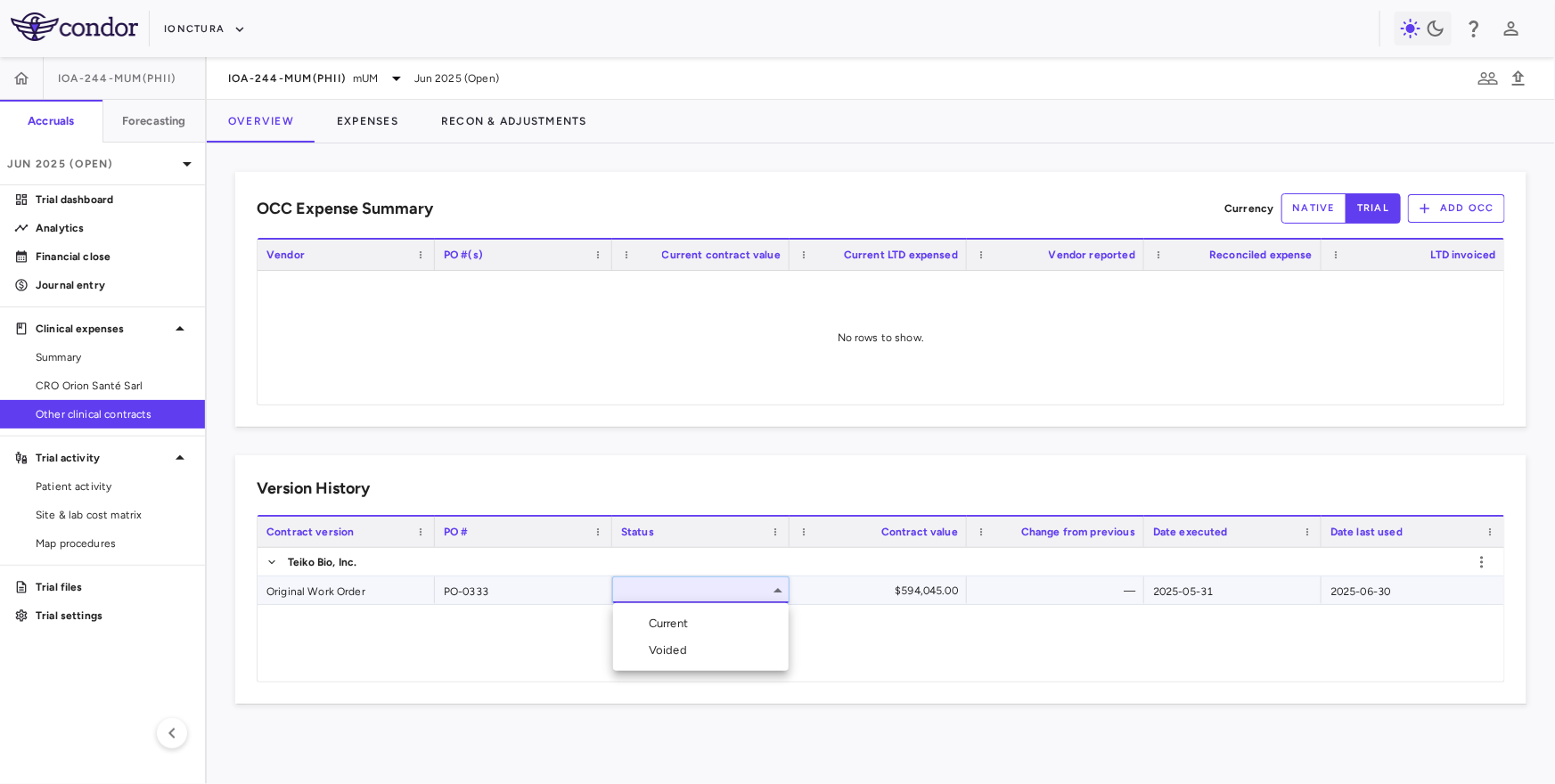 click on "Current" at bounding box center [672, 624] 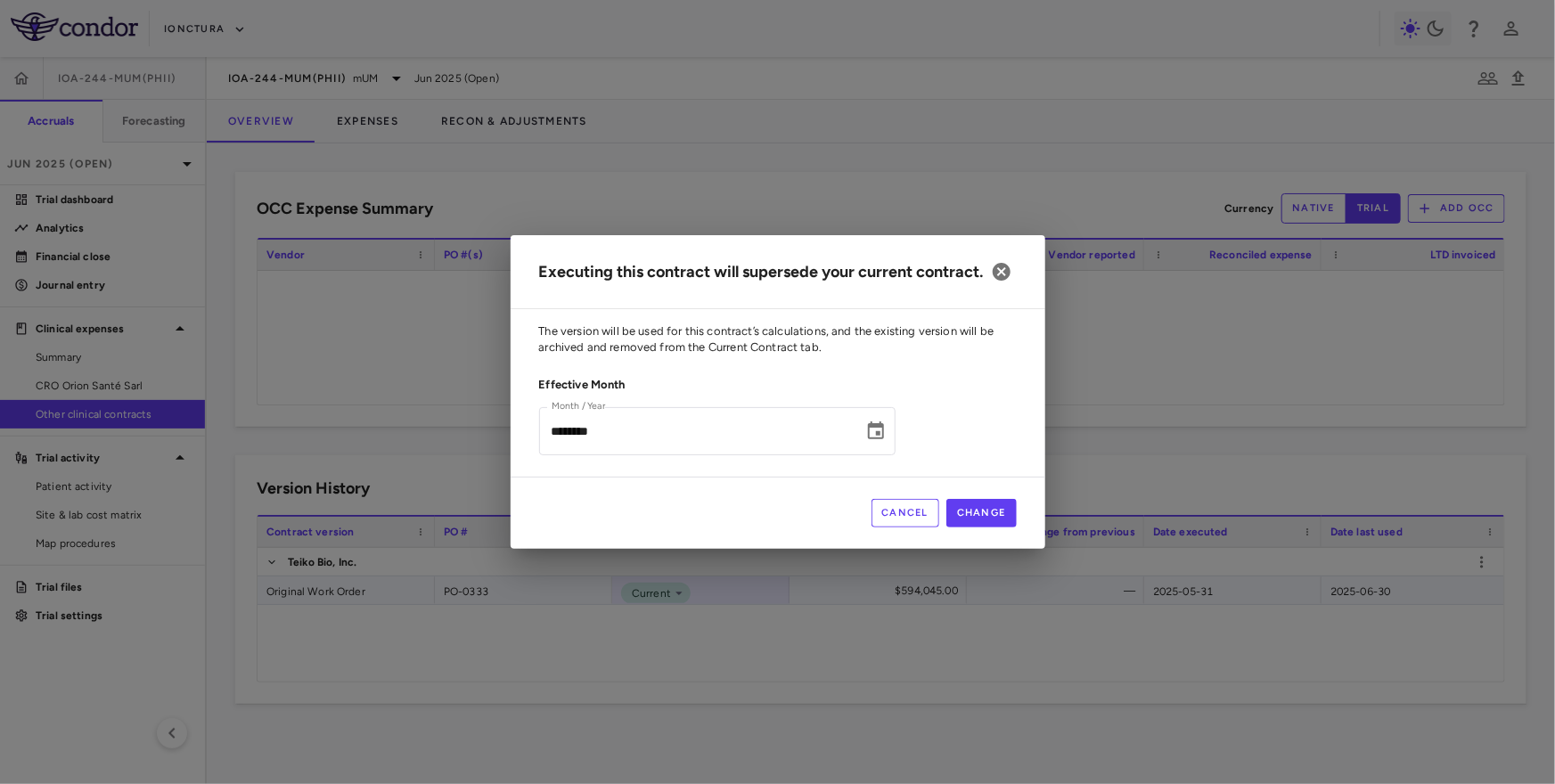 click on "Cancel" at bounding box center [905, 513] 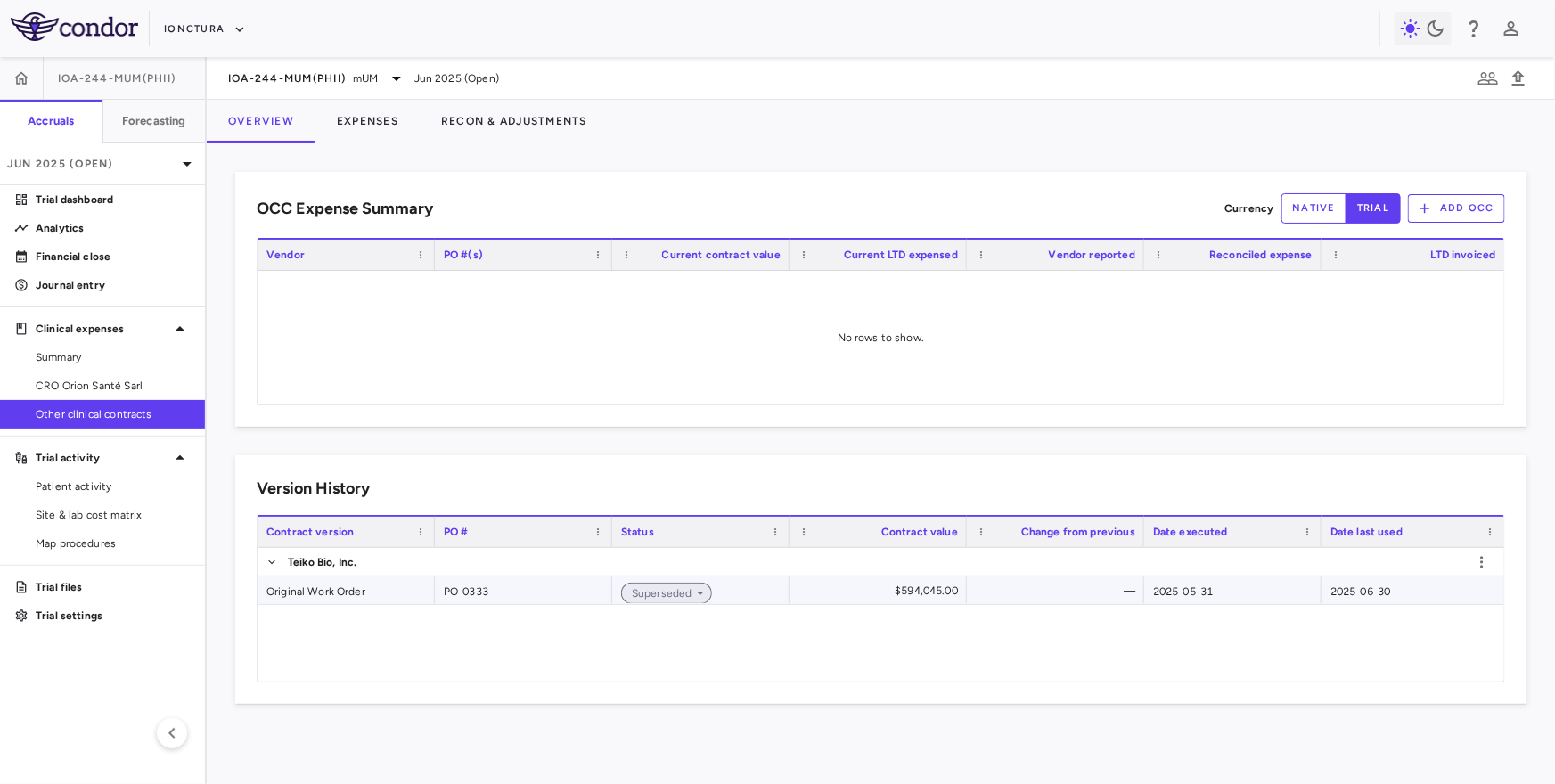 click on "Superseded" at bounding box center [659, 593] 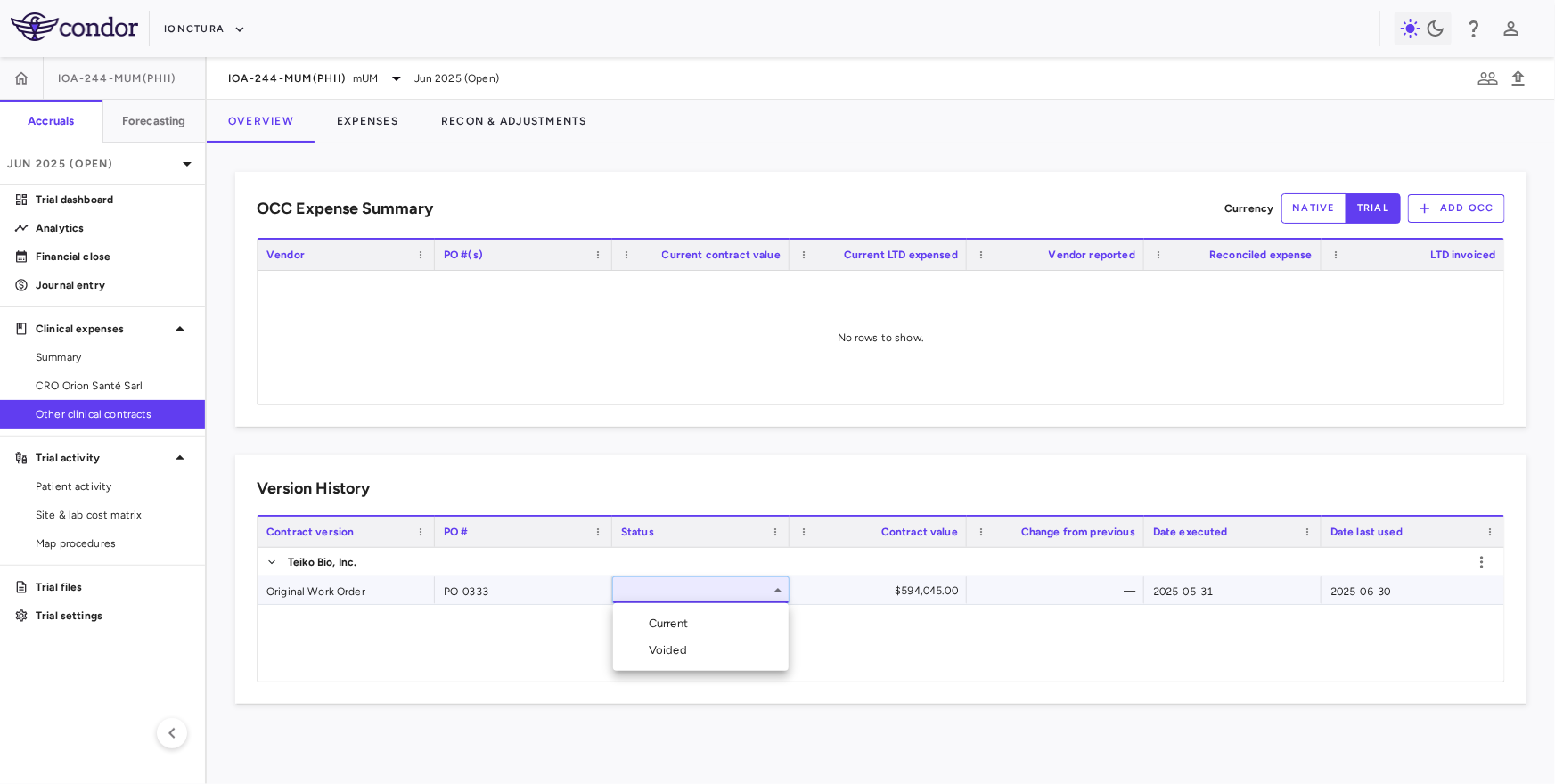 click on "Current" at bounding box center (672, 624) 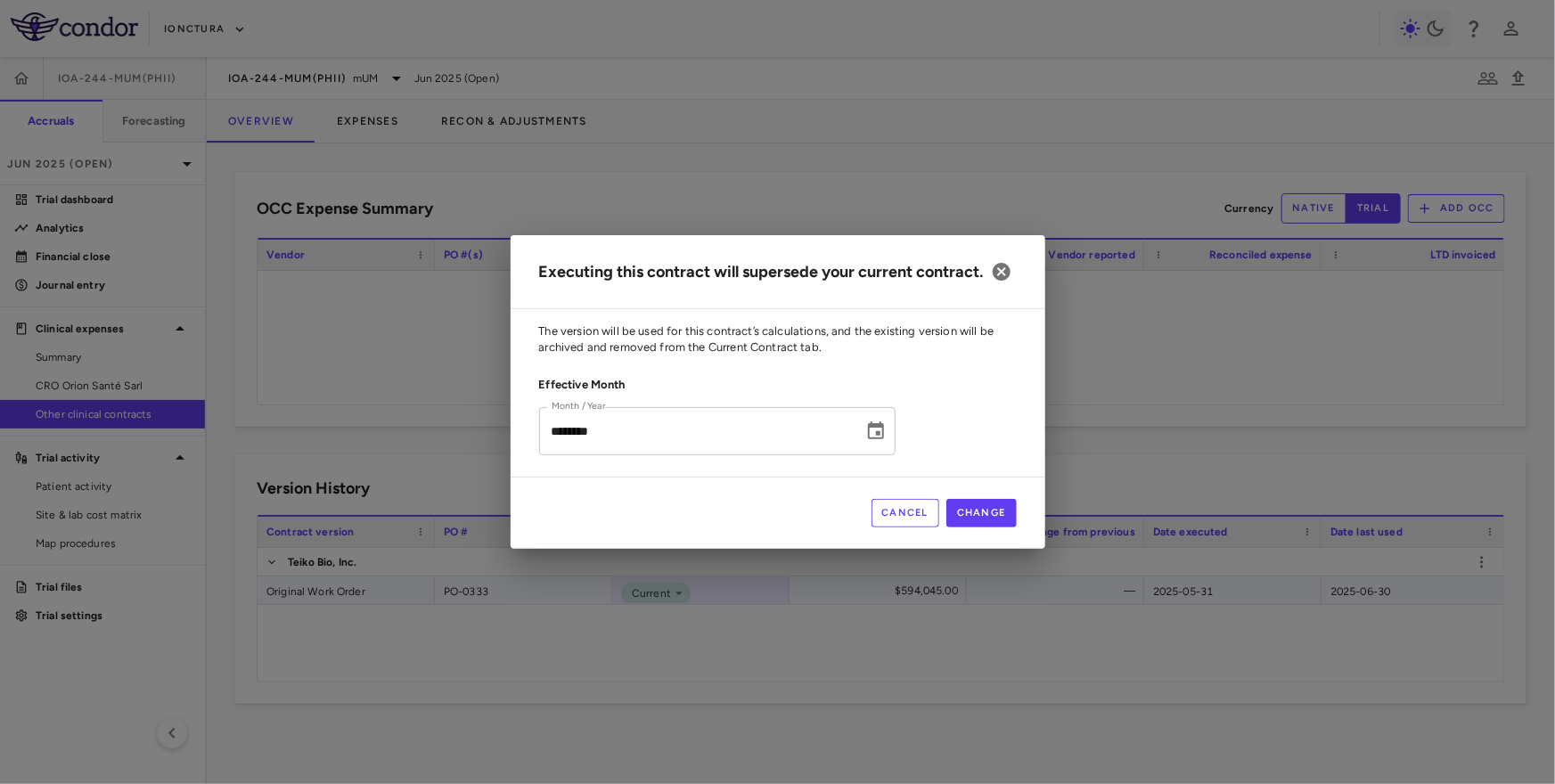 click on "********" at bounding box center [695, 430] 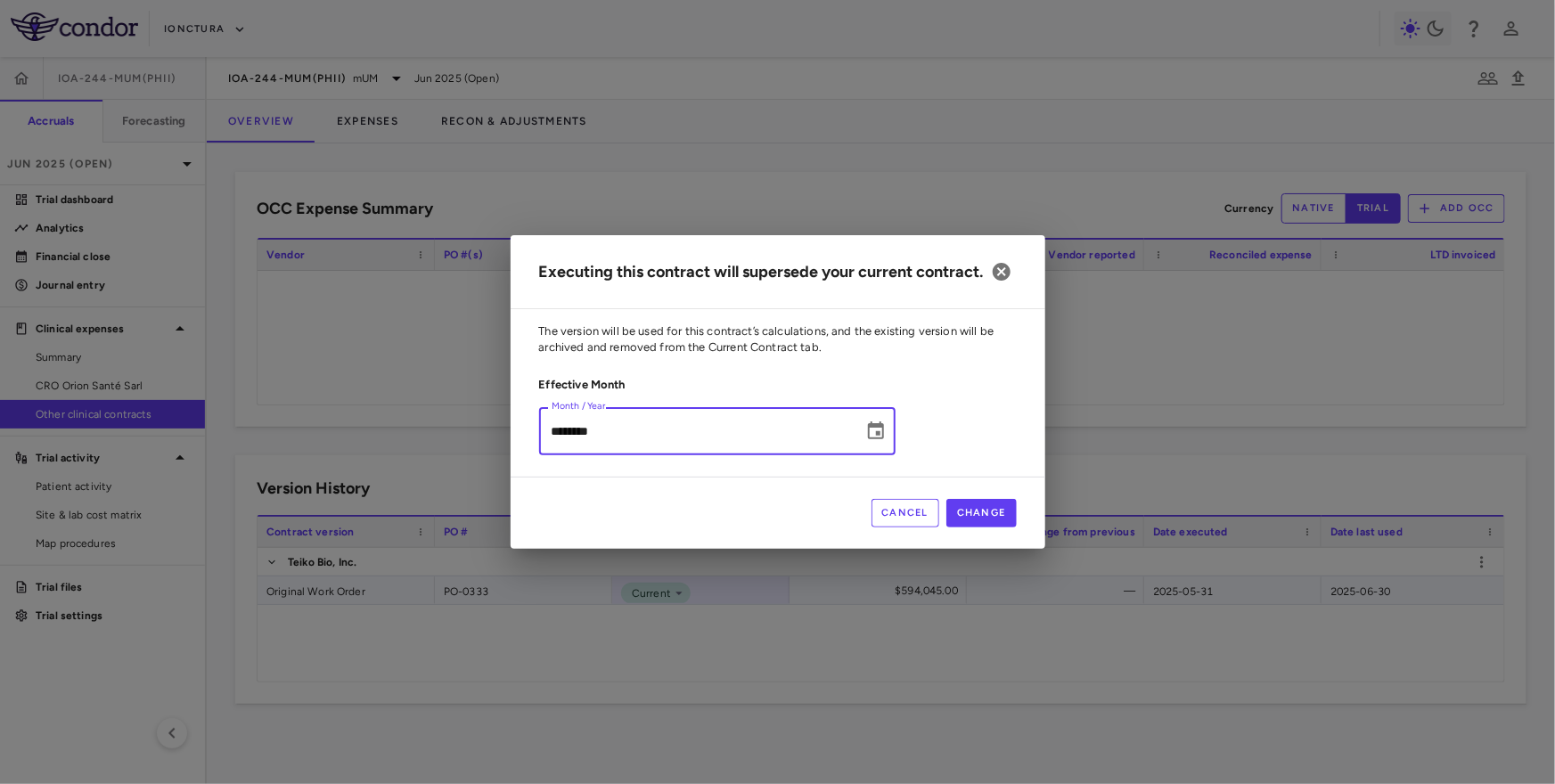 click on "********" at bounding box center (695, 430) 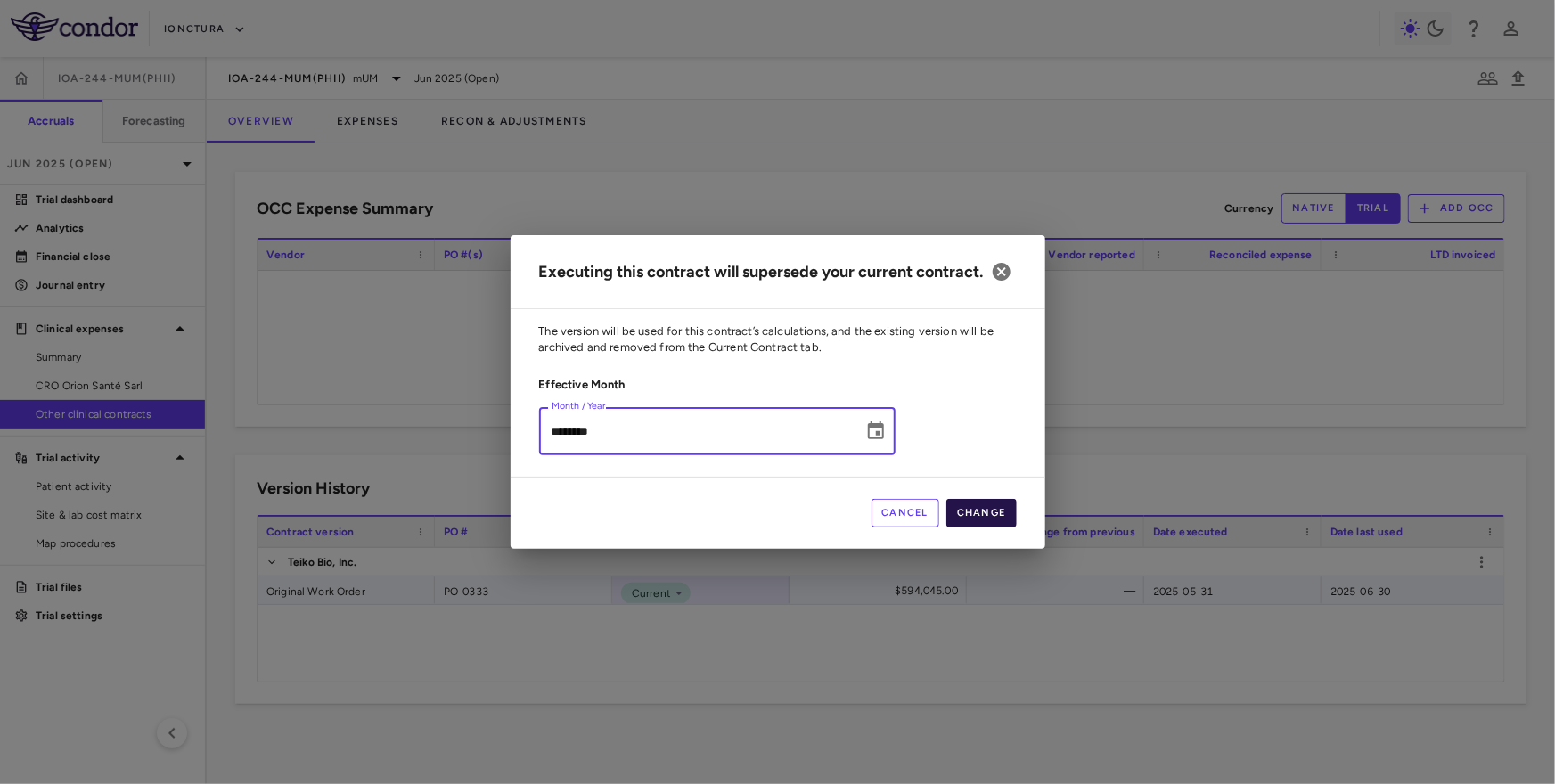 type on "********" 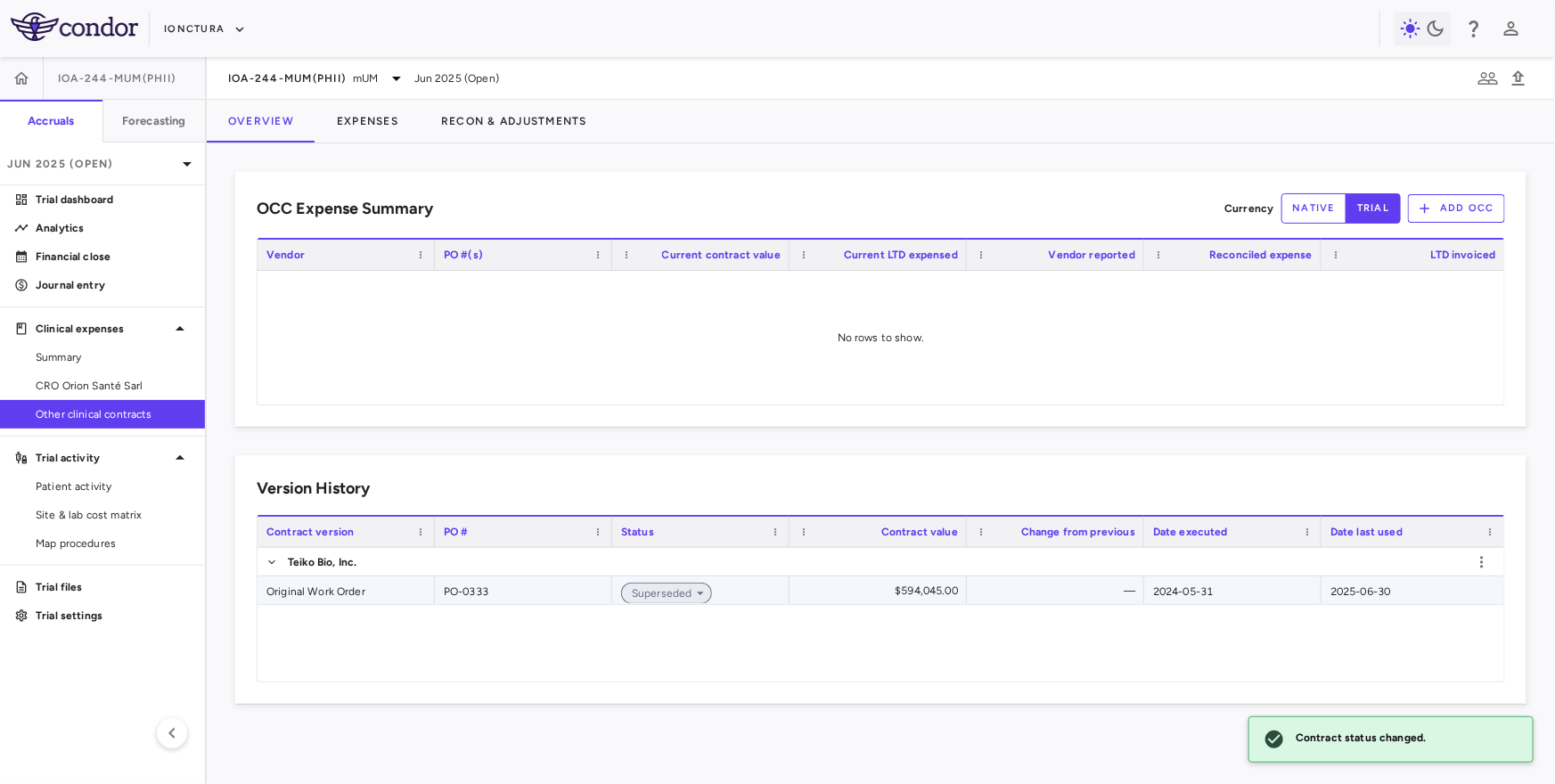 click on "Superseded" at bounding box center (659, 593) 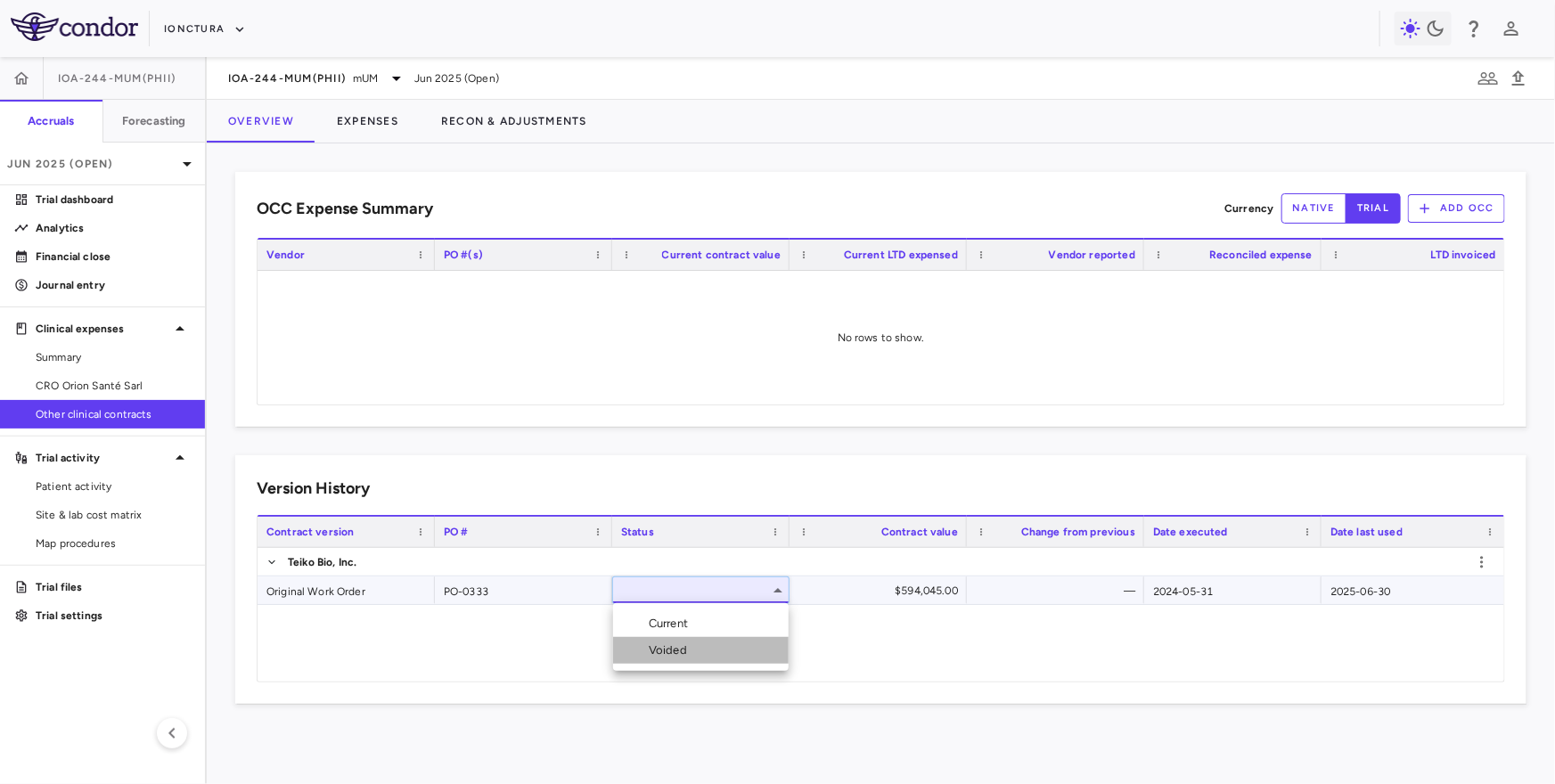 click on "Voided" at bounding box center (671, 650) 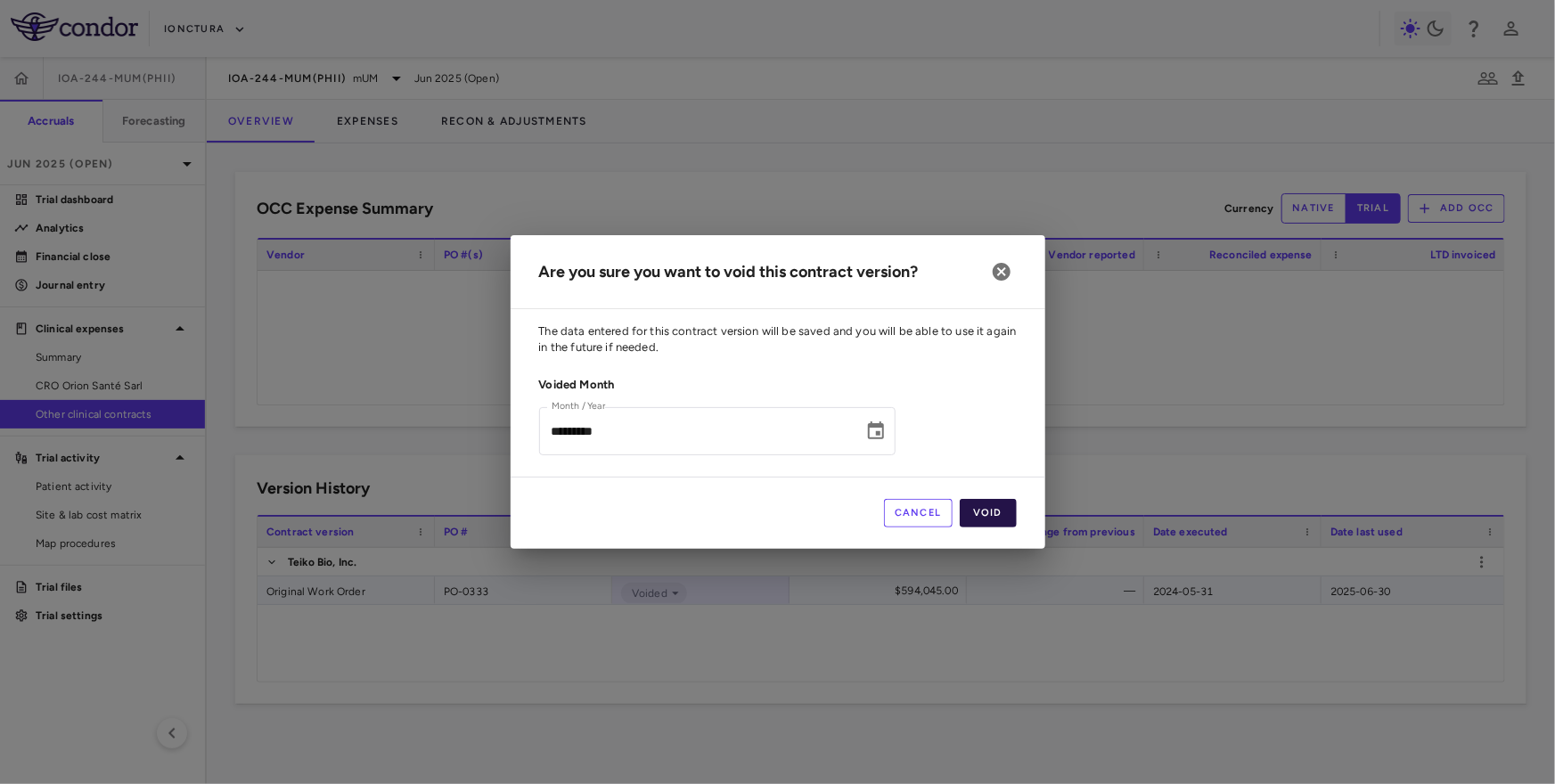 click on "Void" at bounding box center (988, 513) 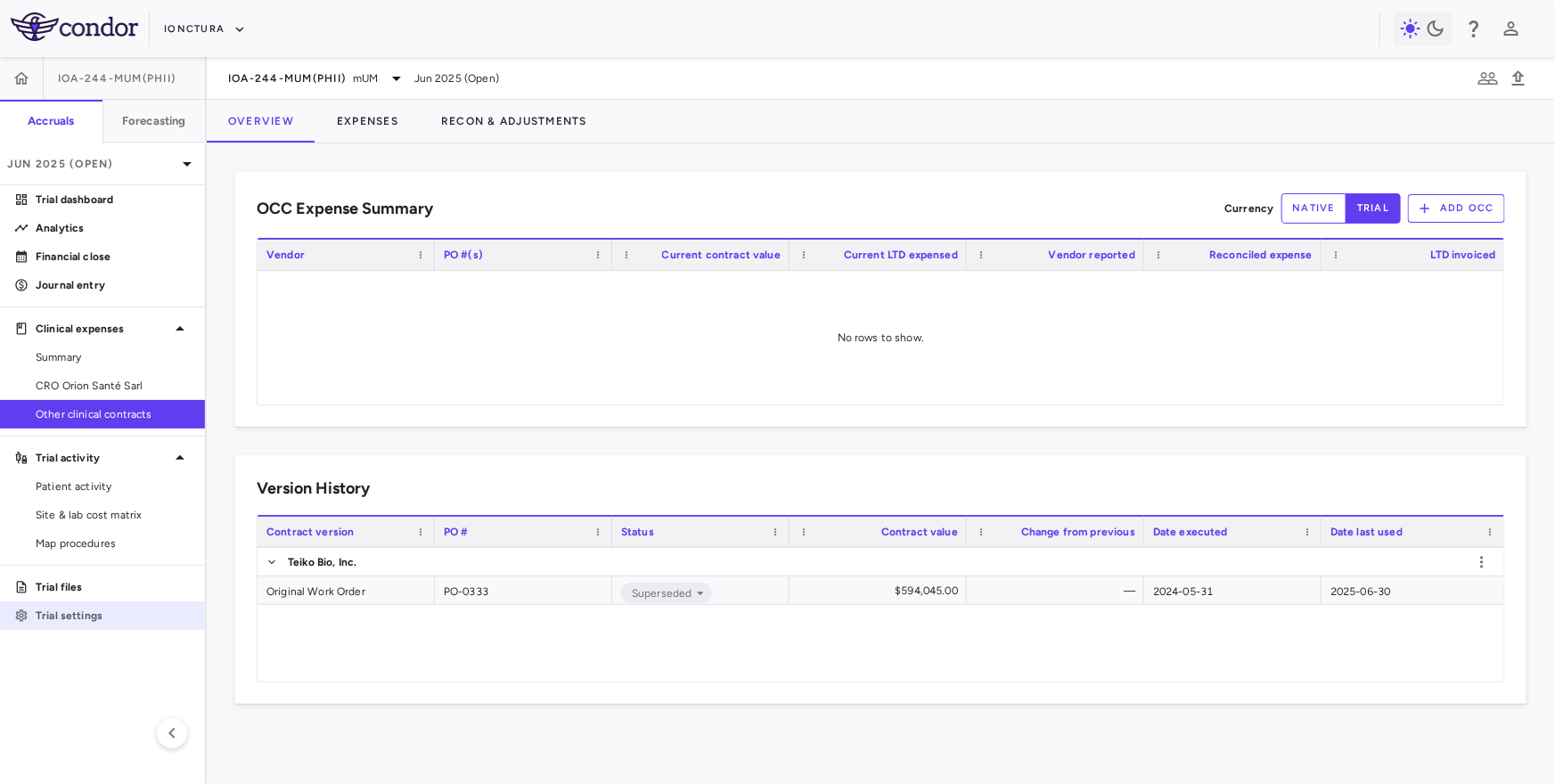 click on "Trial settings" at bounding box center [113, 616] 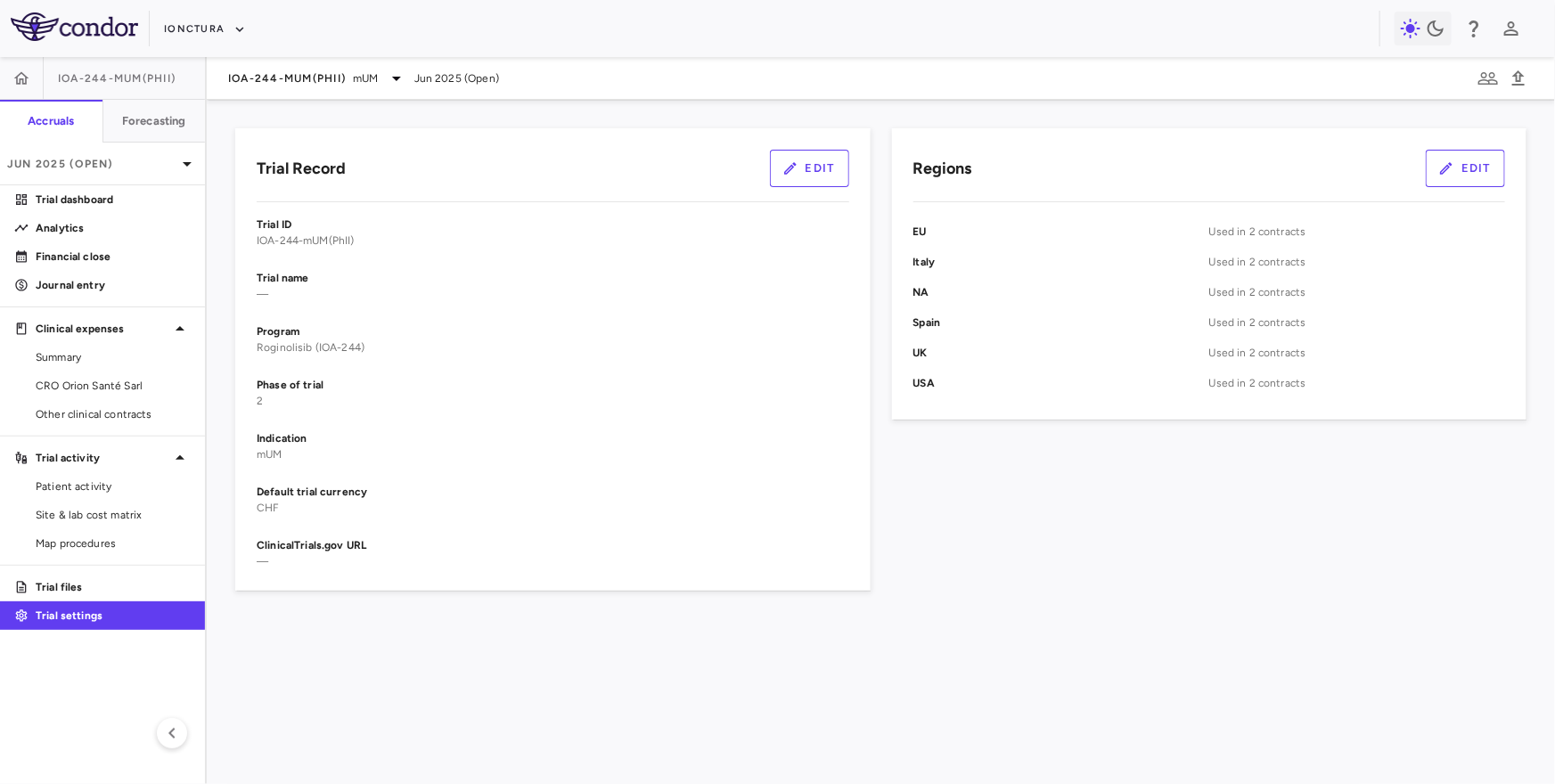 click on "Edit" at bounding box center [1465, 168] 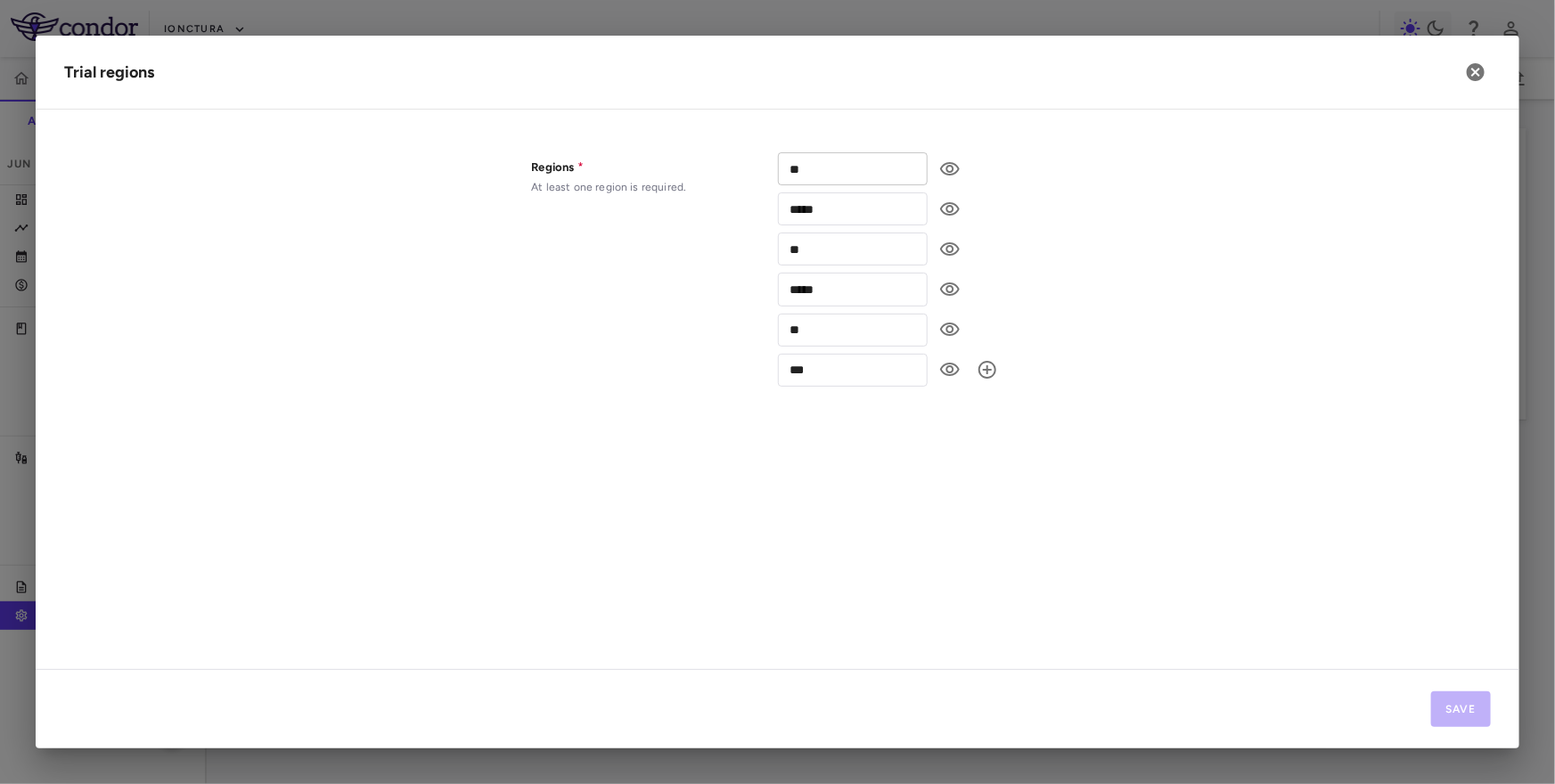 click on "**" at bounding box center (853, 168) 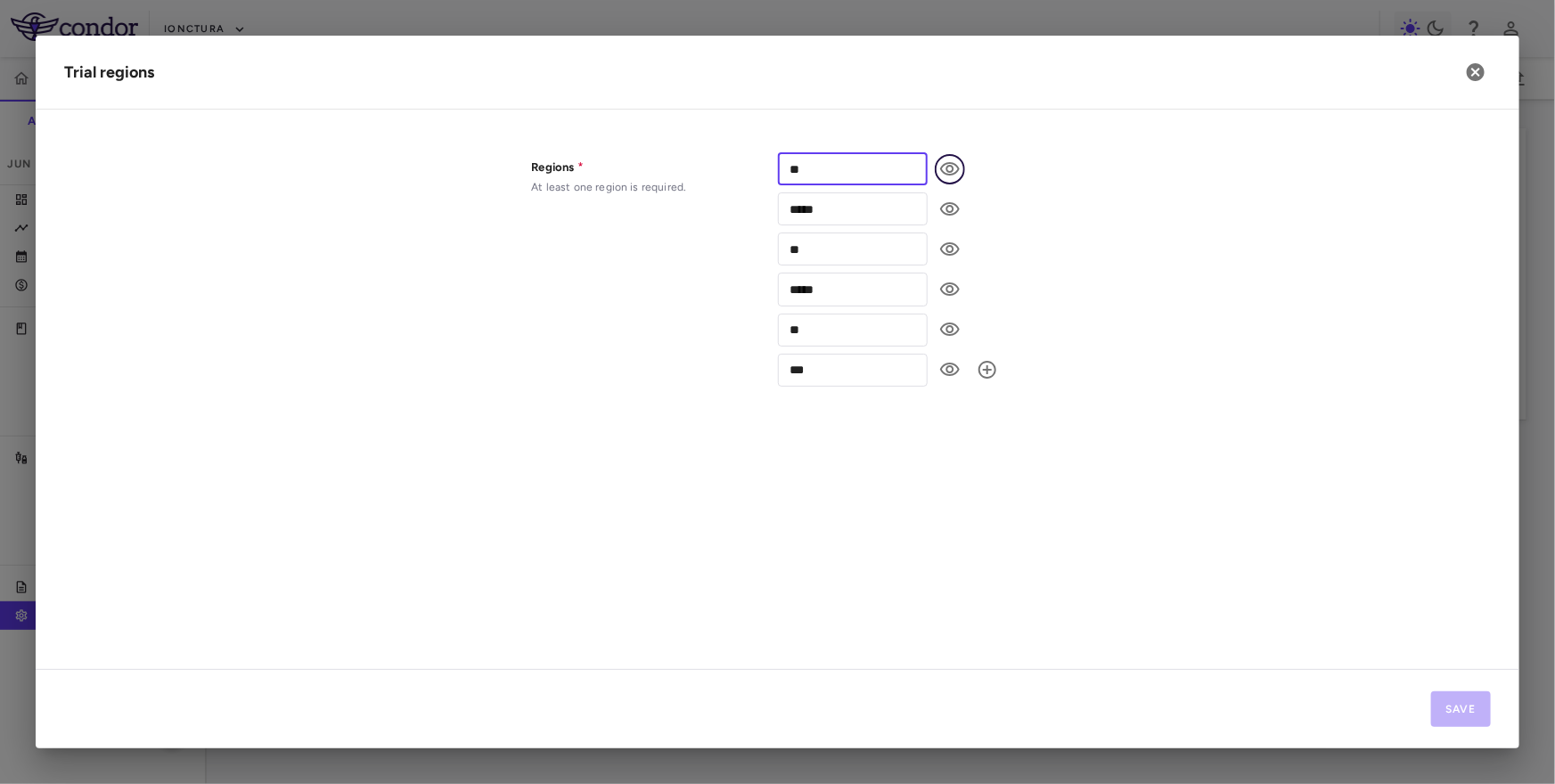 click 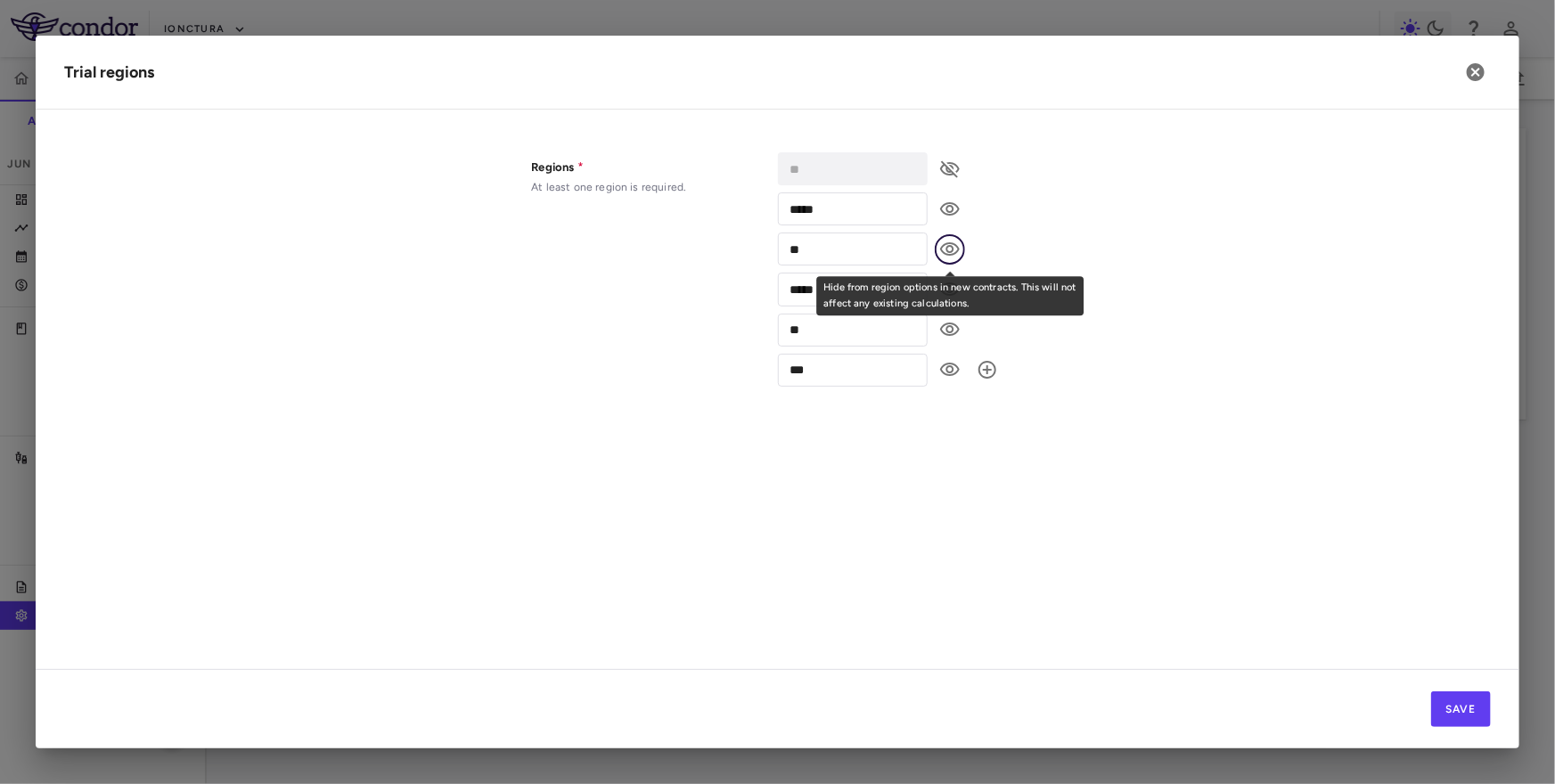 click 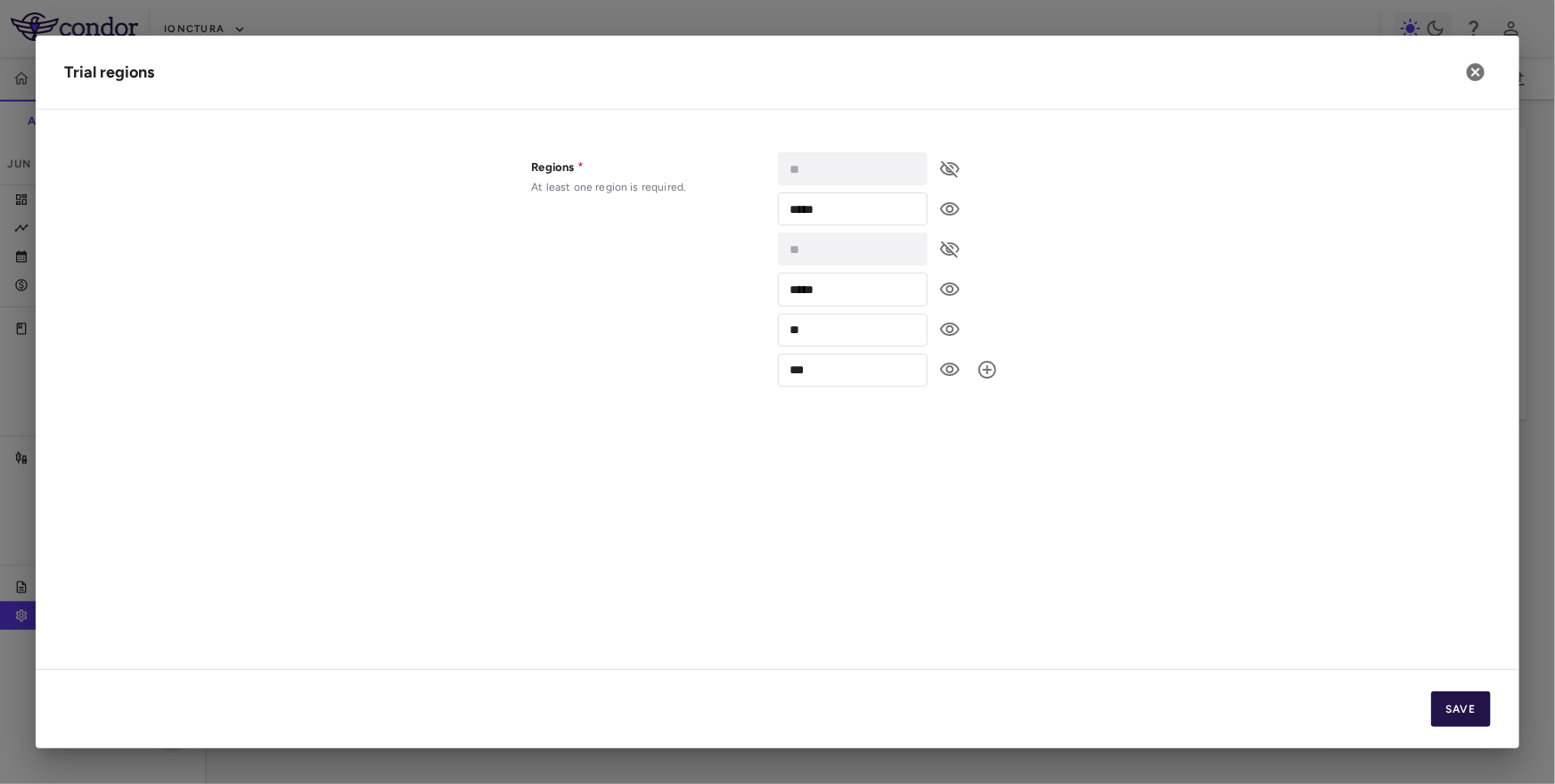 click on "Save" at bounding box center [1461, 709] 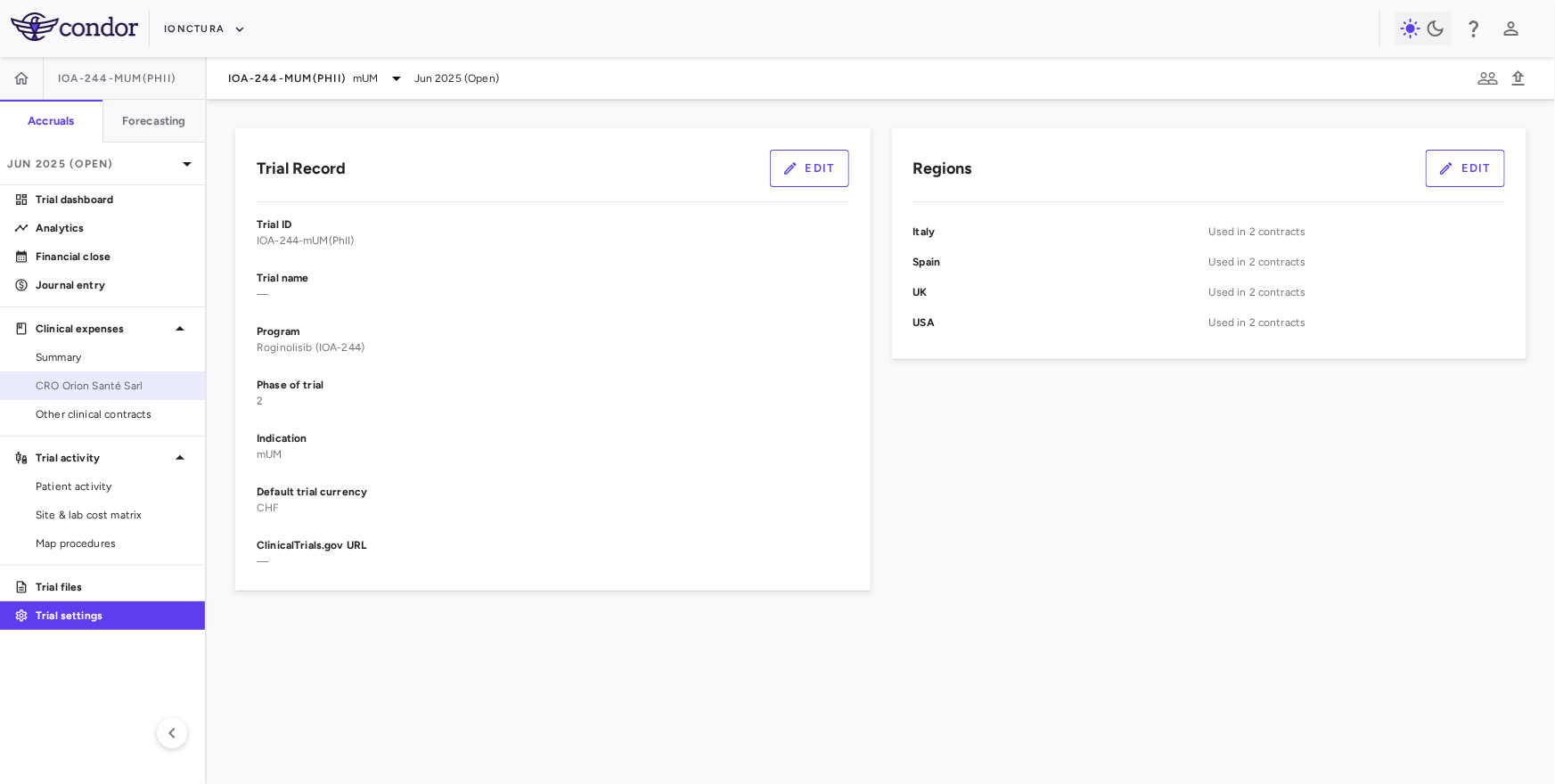 click on "CRO Orion Santé Sarl" at bounding box center [113, 386] 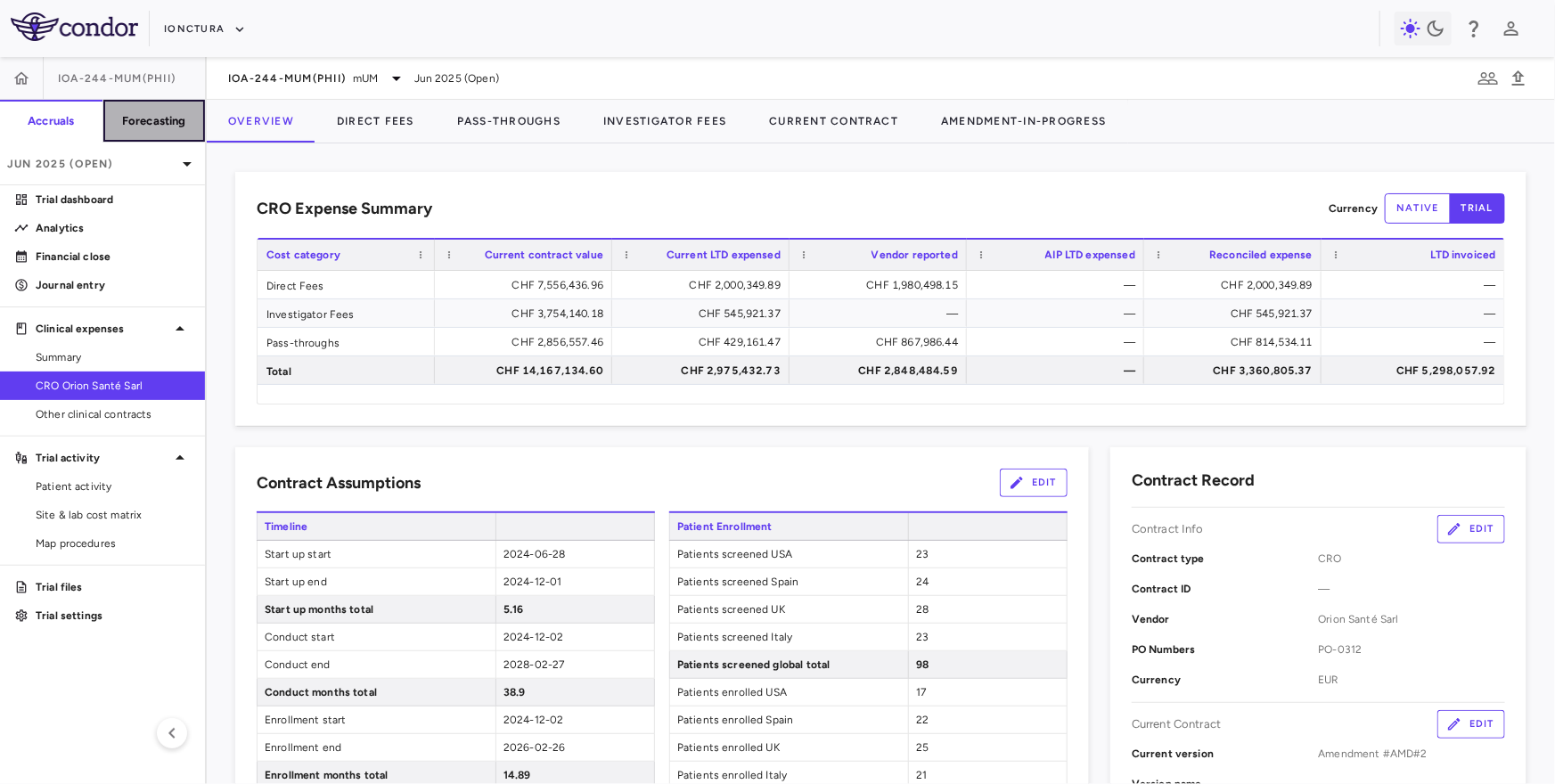 click on "Forecasting" at bounding box center (154, 121) 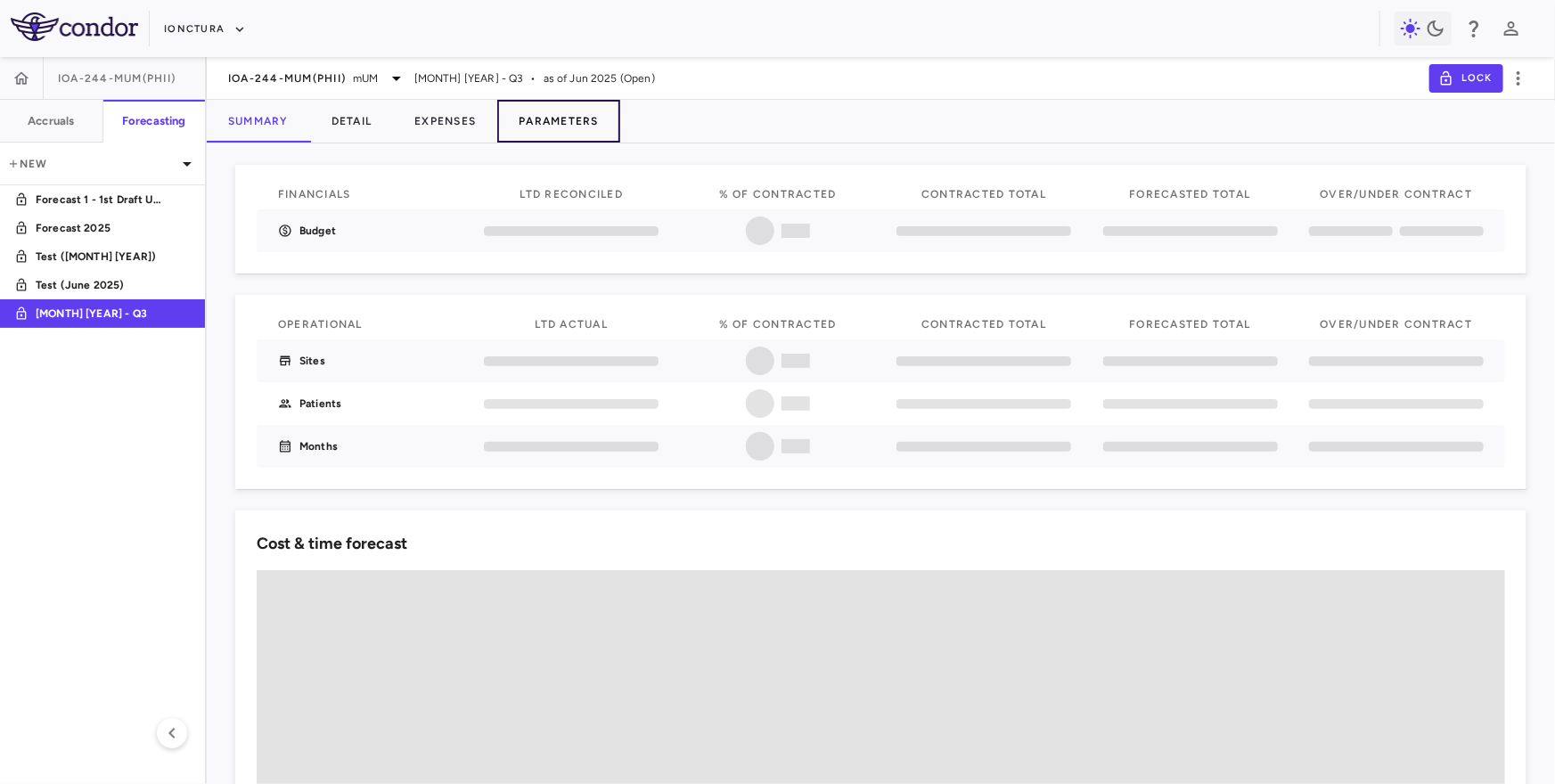 click on "Parameters" at bounding box center (559, 121) 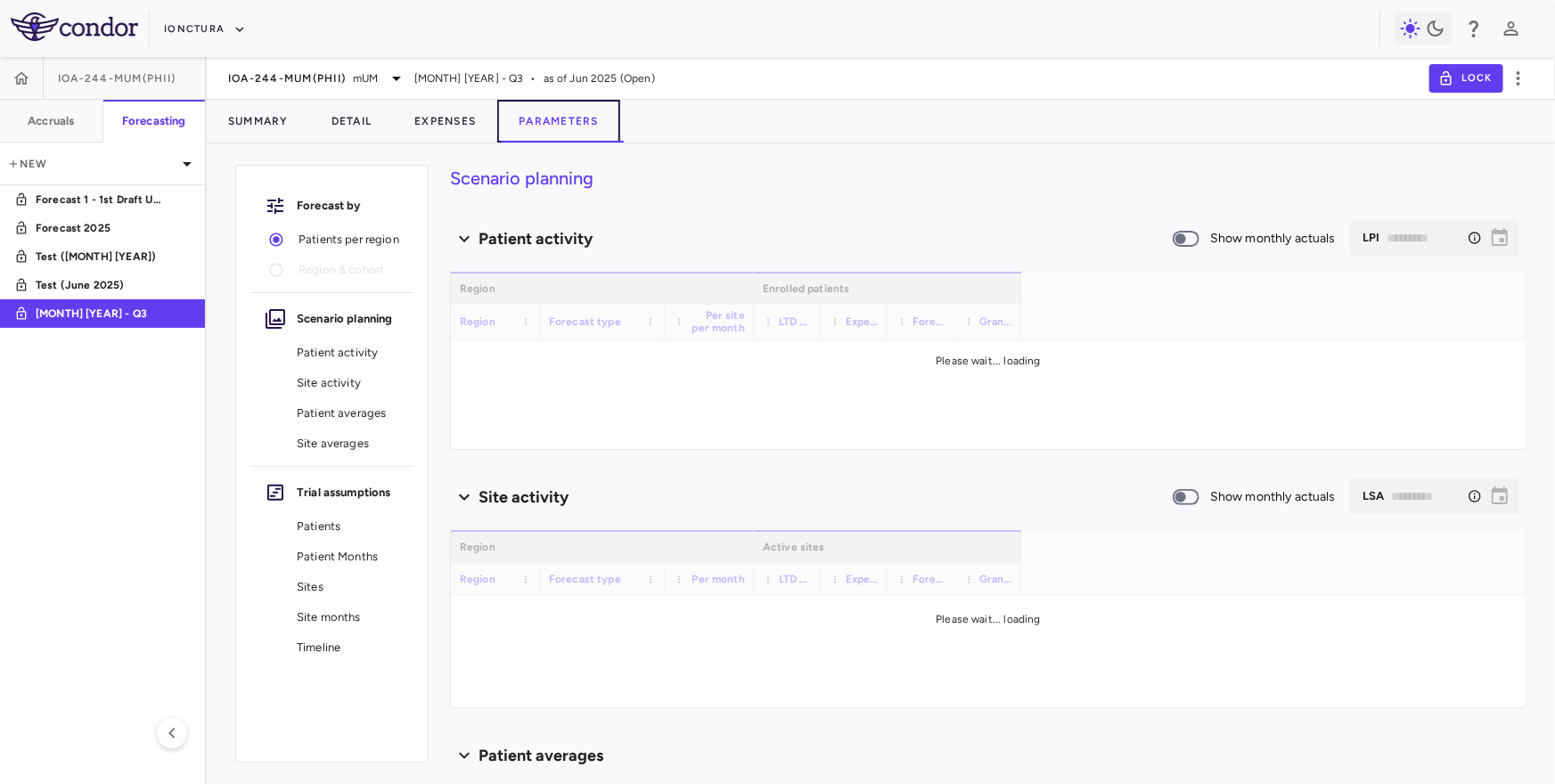 type on "********" 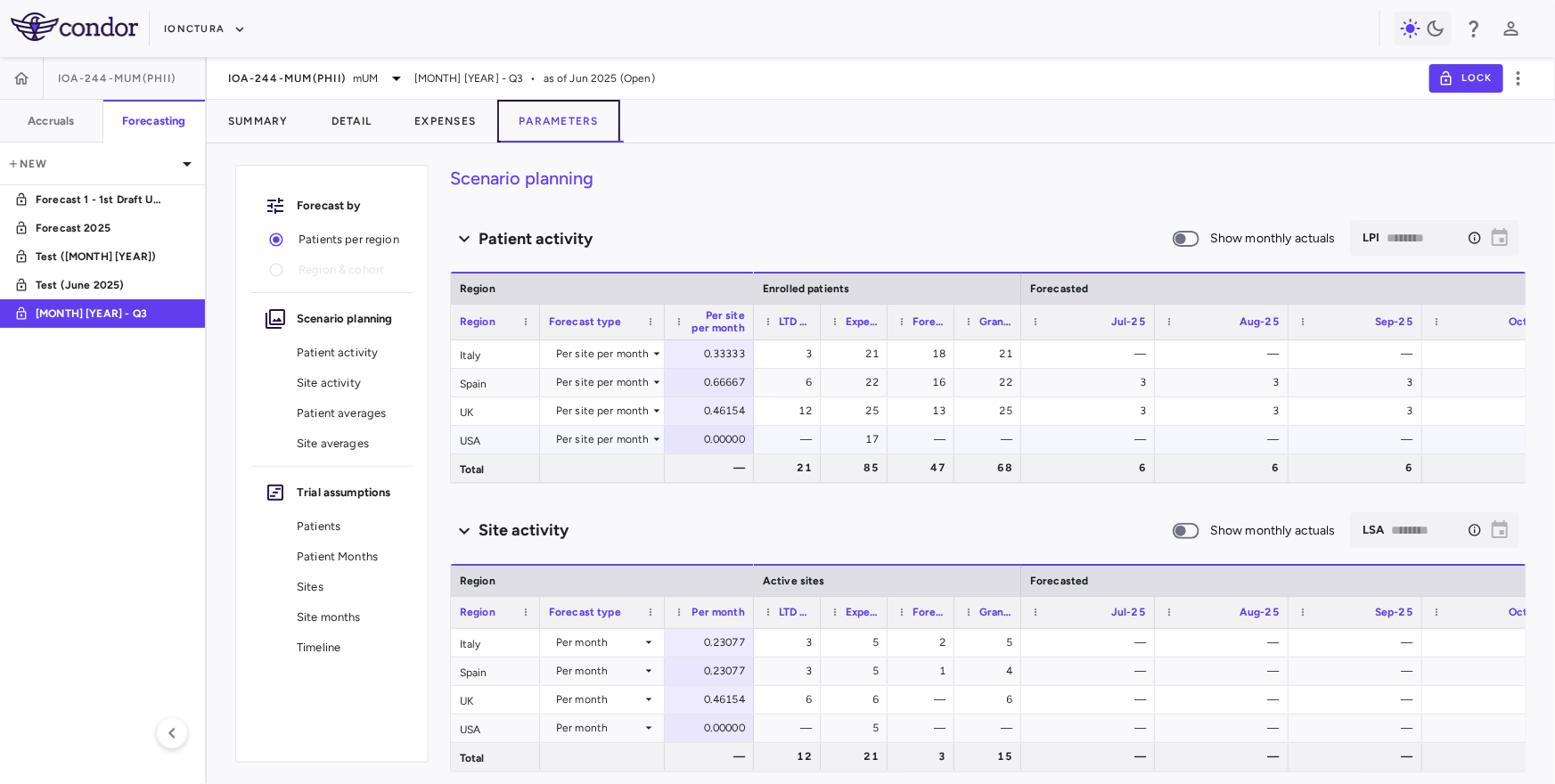 scroll, scrollTop: 63, scrollLeft: 0, axis: vertical 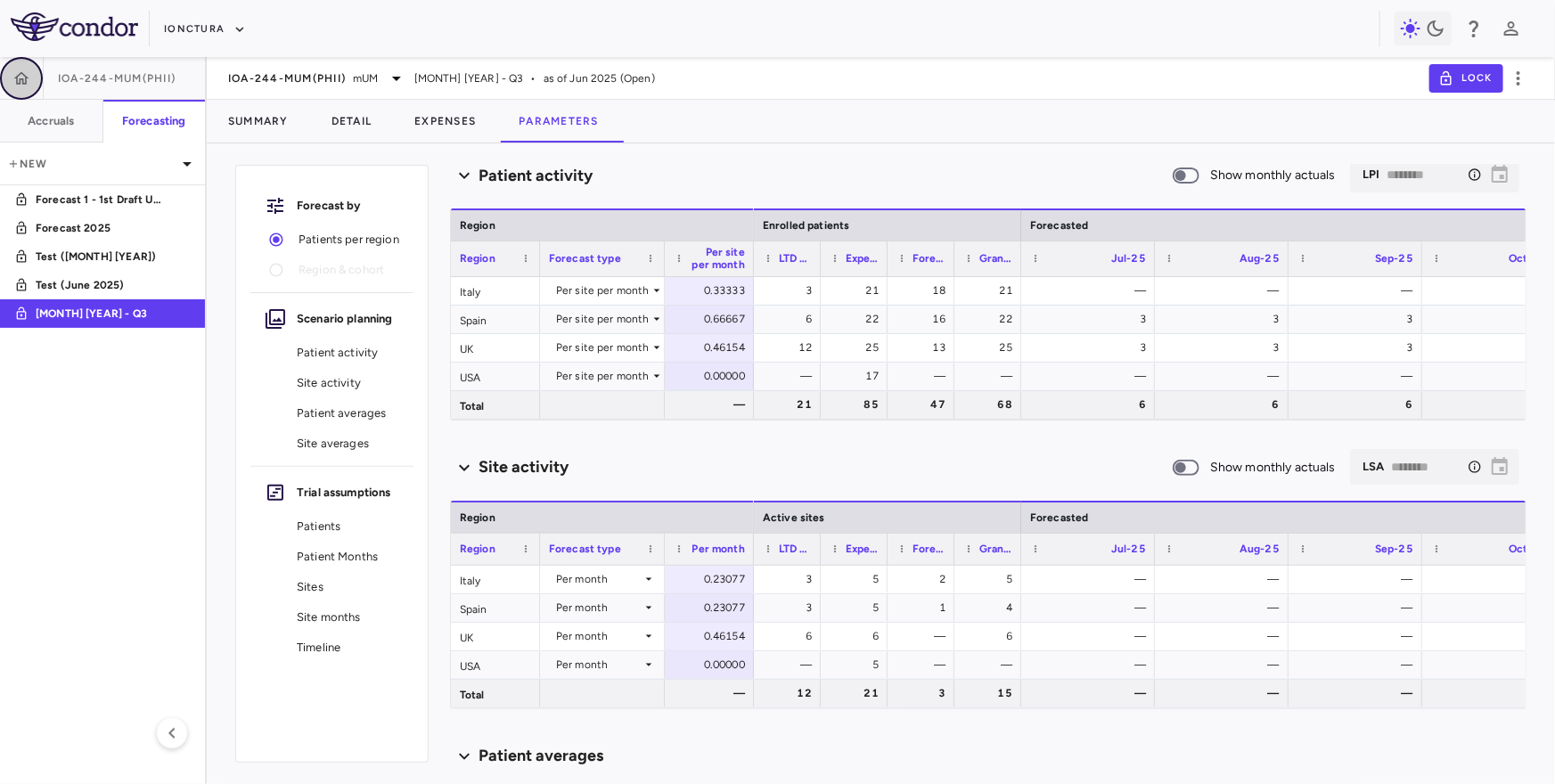 click at bounding box center [21, 78] 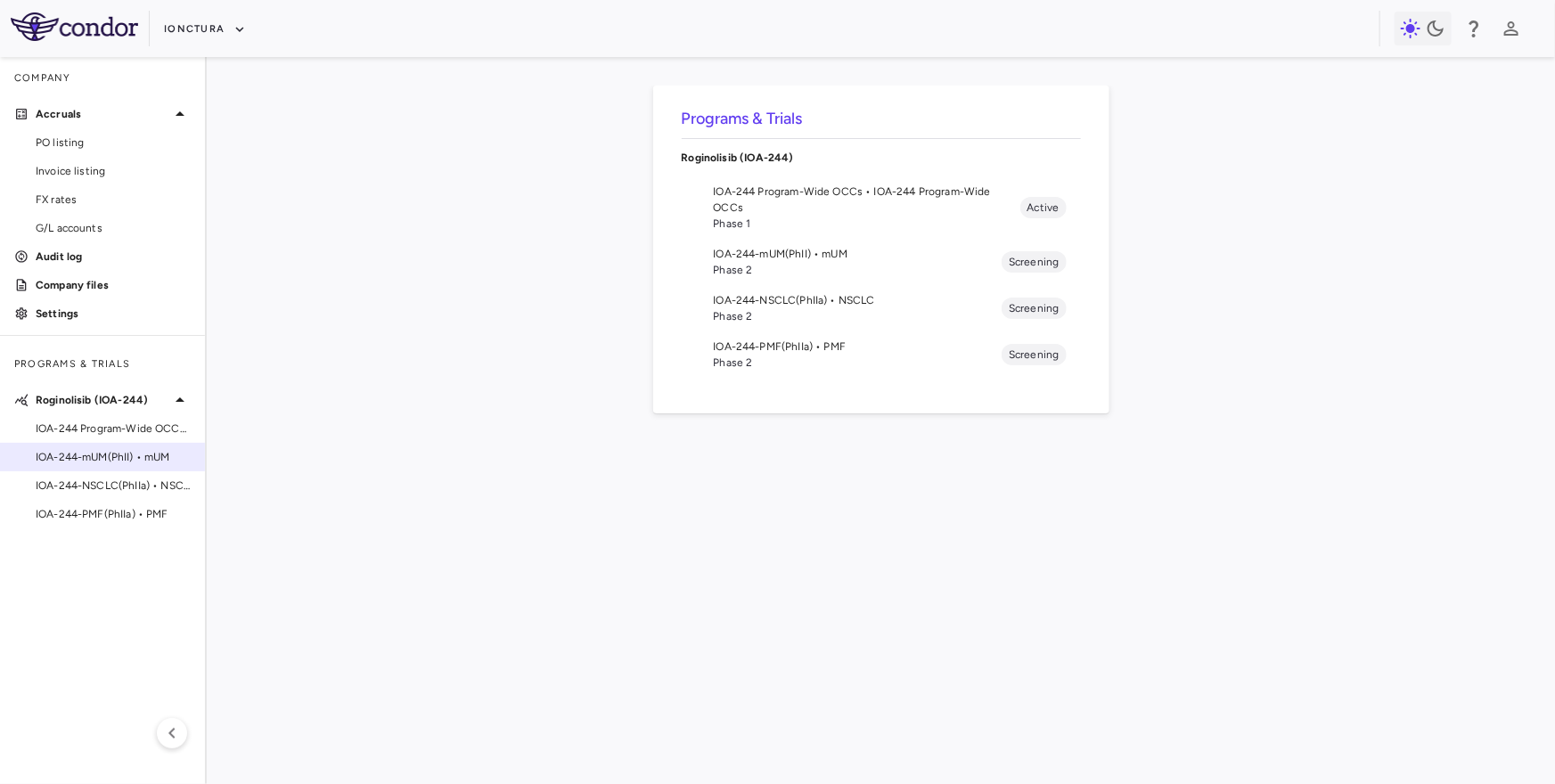 click on "IOA-244-mUM(PhII) • mUM" at bounding box center [102, 457] 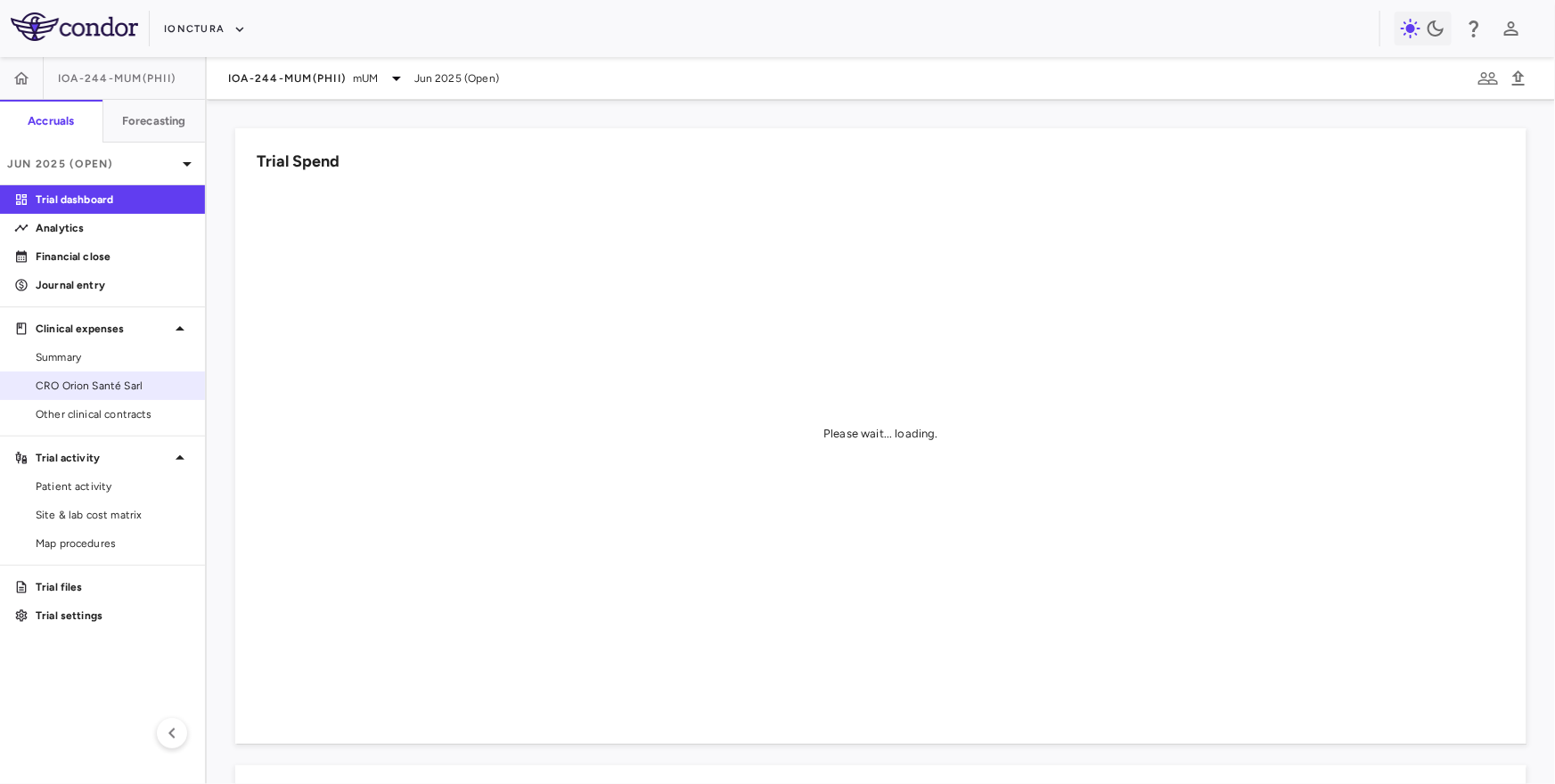 click on "CRO Orion Santé Sarl" at bounding box center [113, 386] 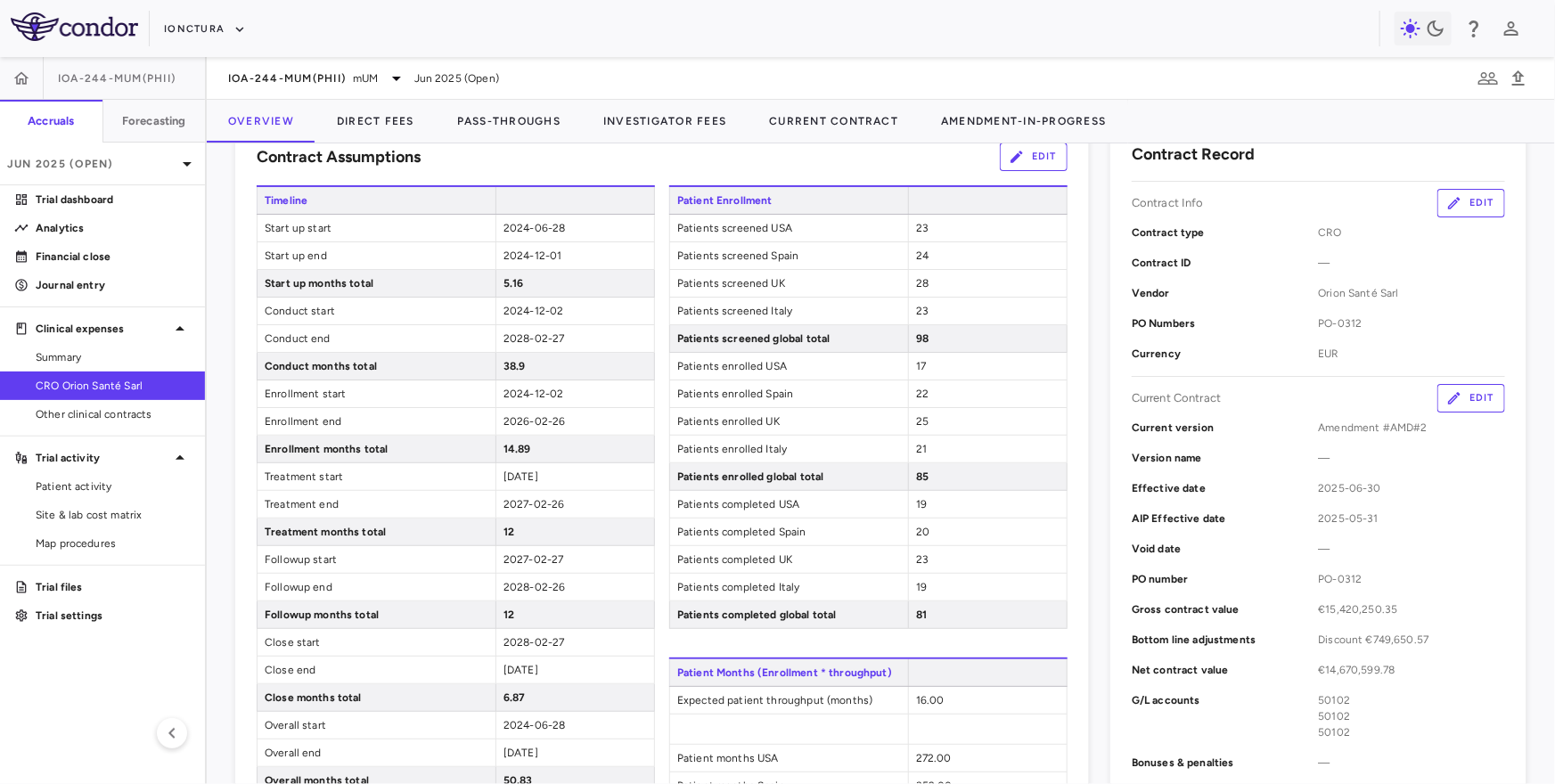 scroll, scrollTop: 363, scrollLeft: 0, axis: vertical 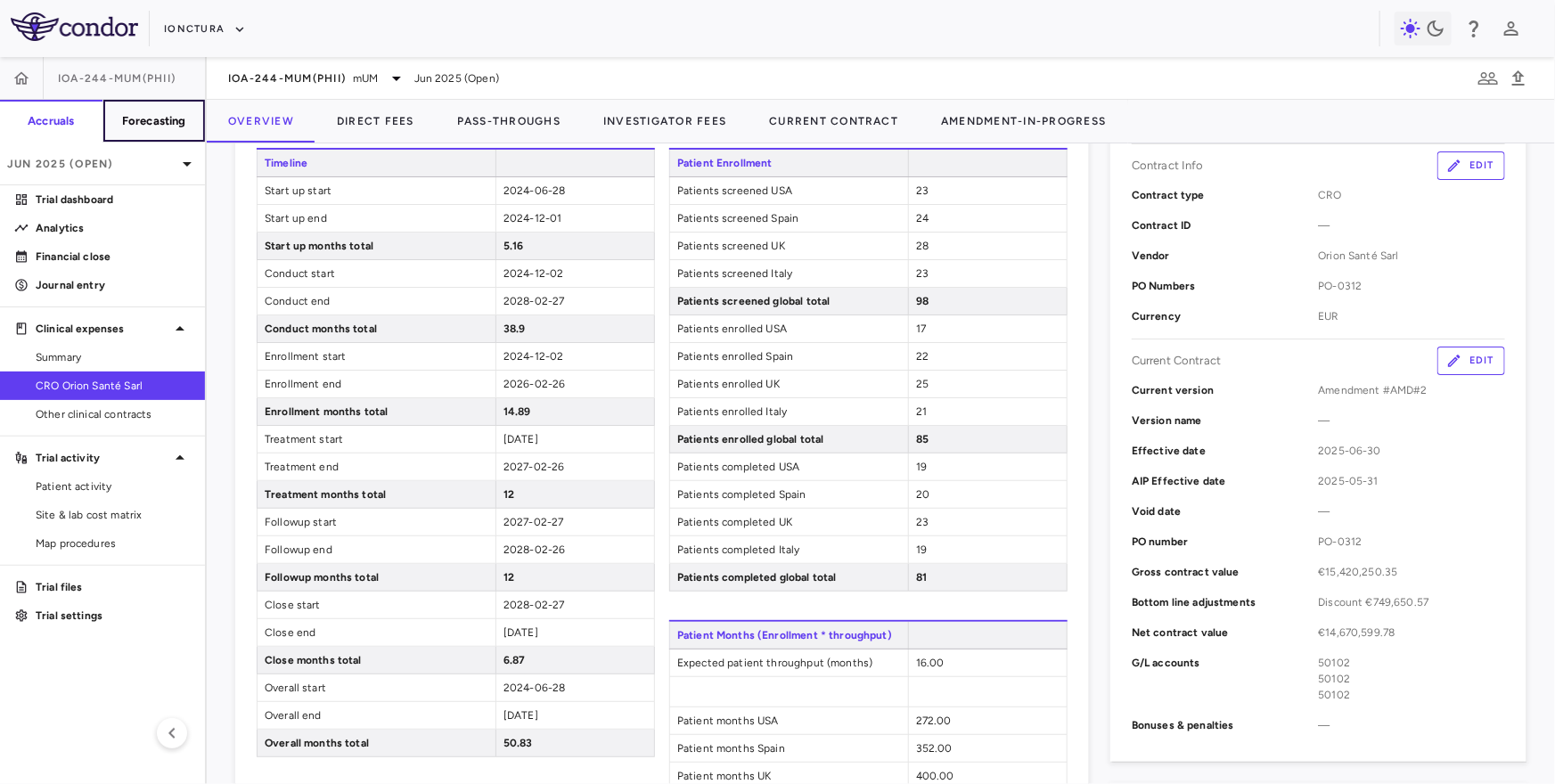 click on "Forecasting" at bounding box center [154, 121] 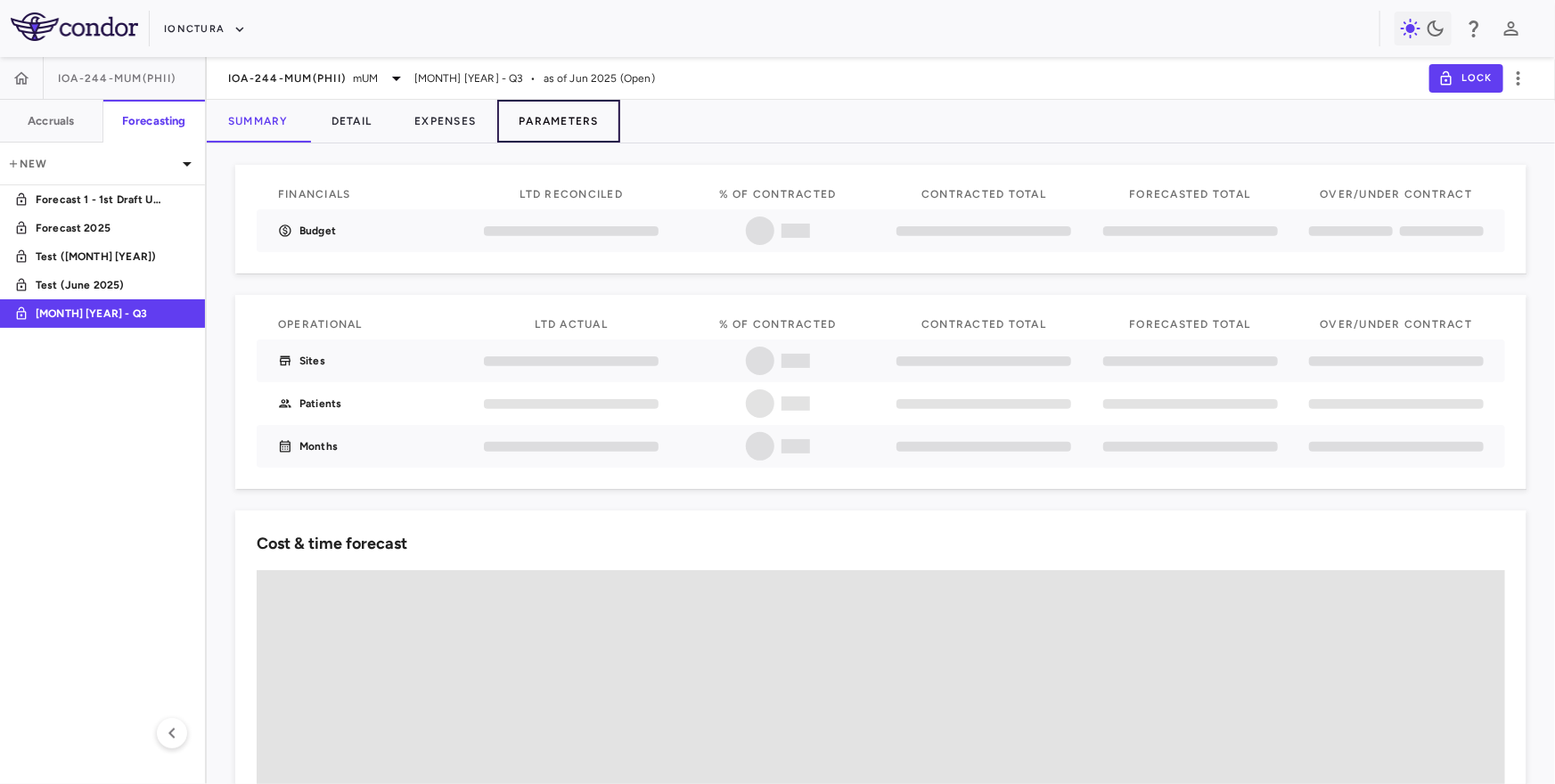 click on "Parameters" at bounding box center (559, 121) 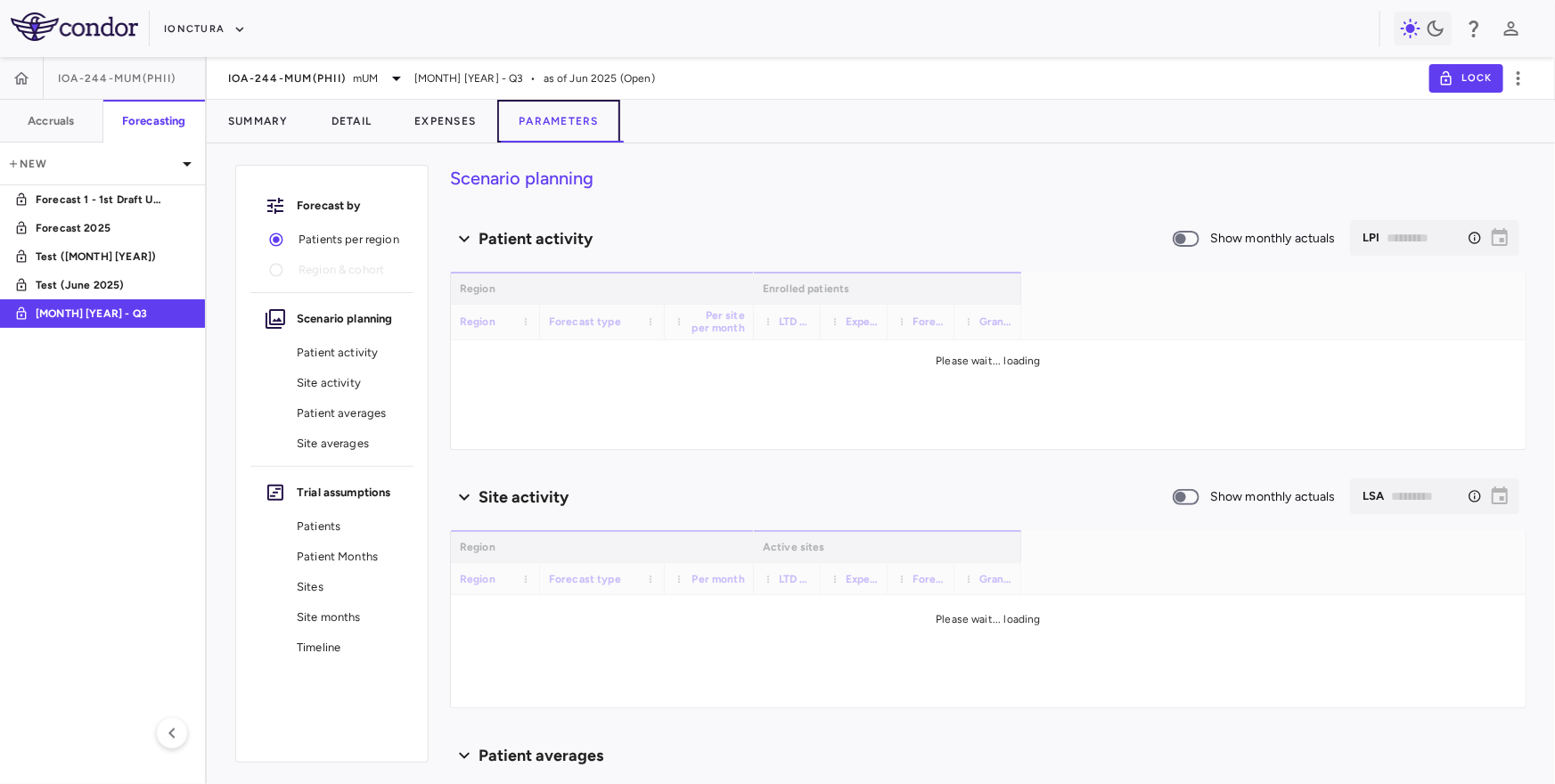 type on "********" 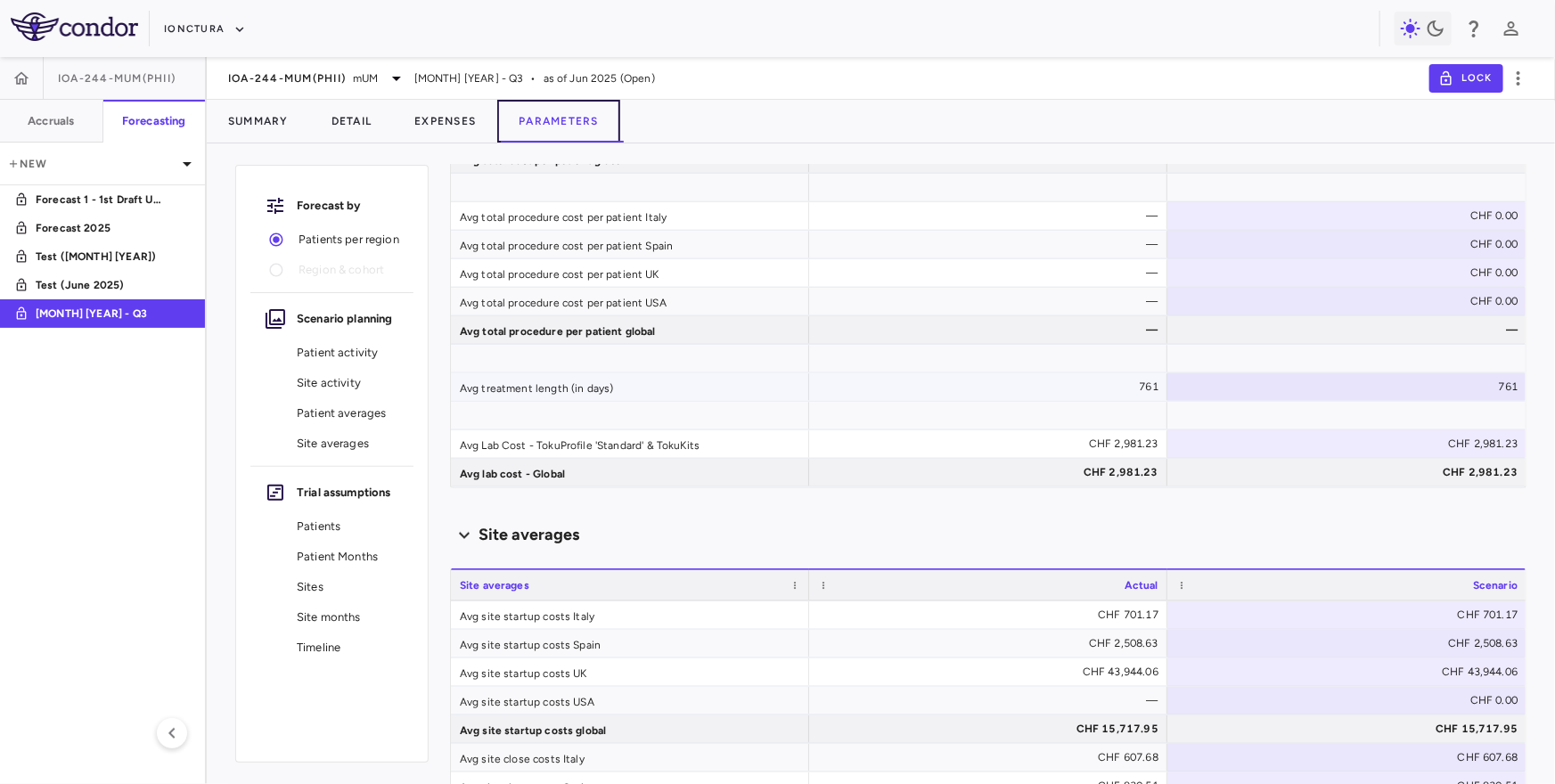 scroll, scrollTop: 0, scrollLeft: 0, axis: both 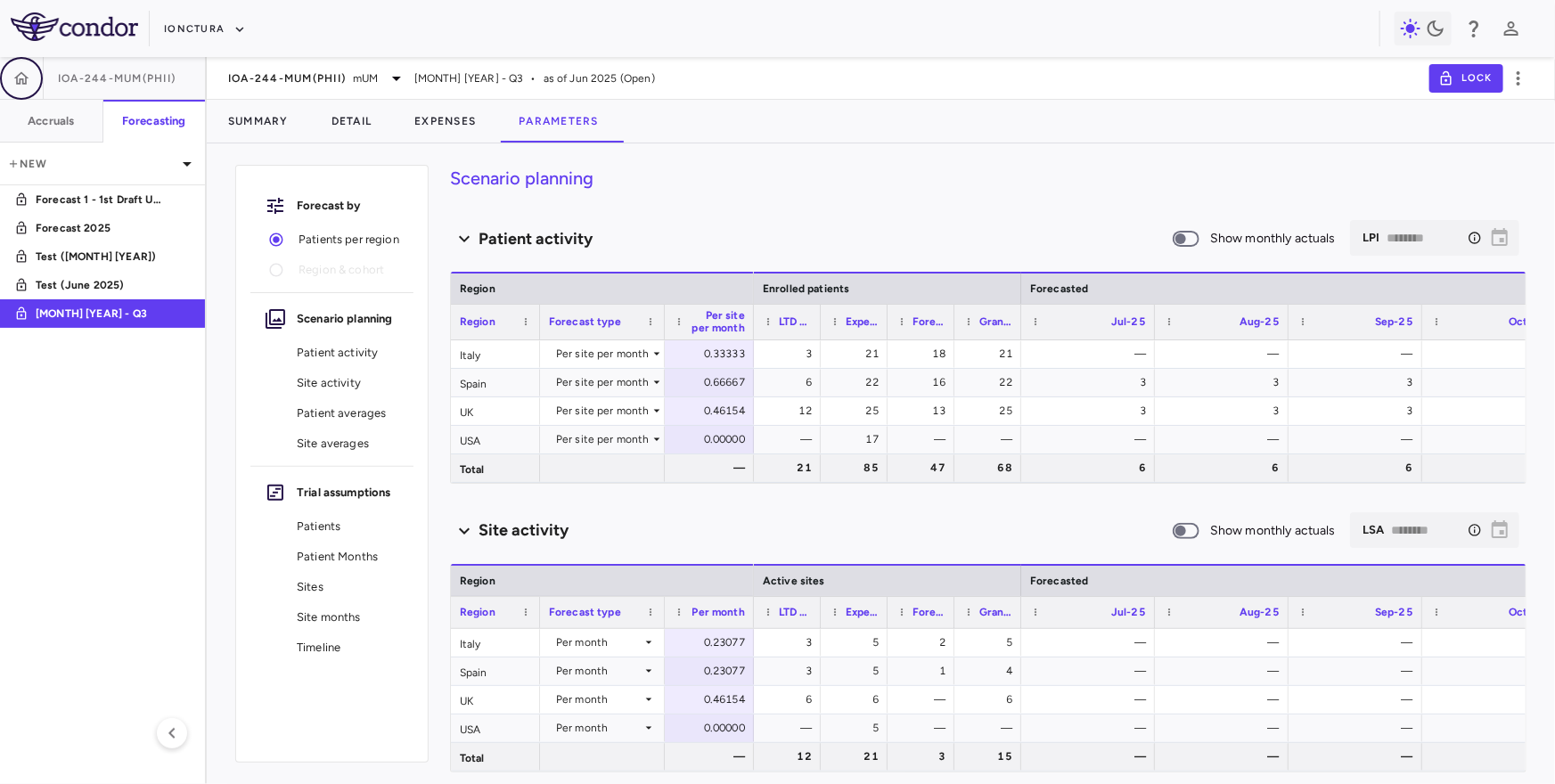 click 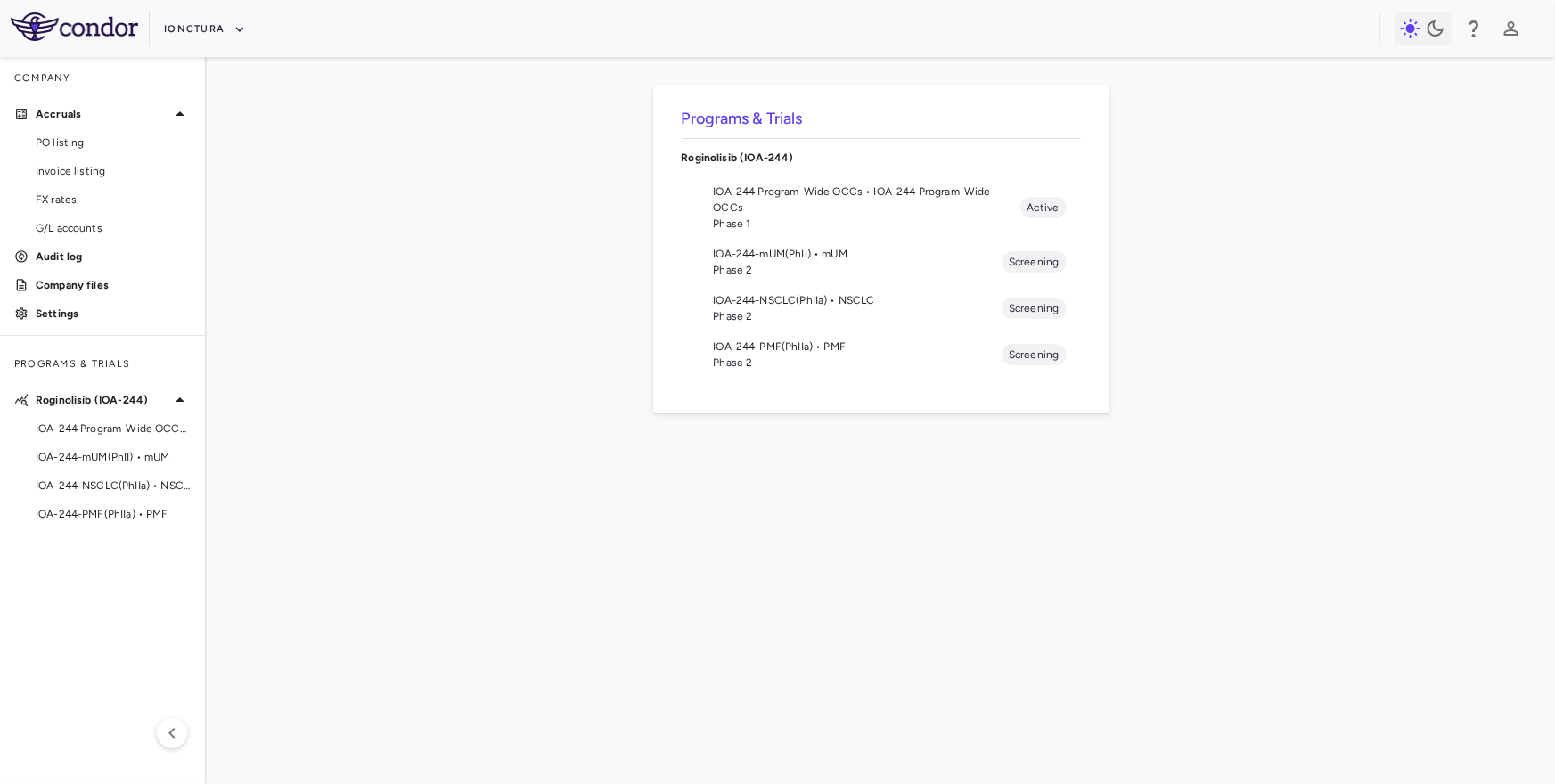 click on "Phase 2" at bounding box center [858, 270] 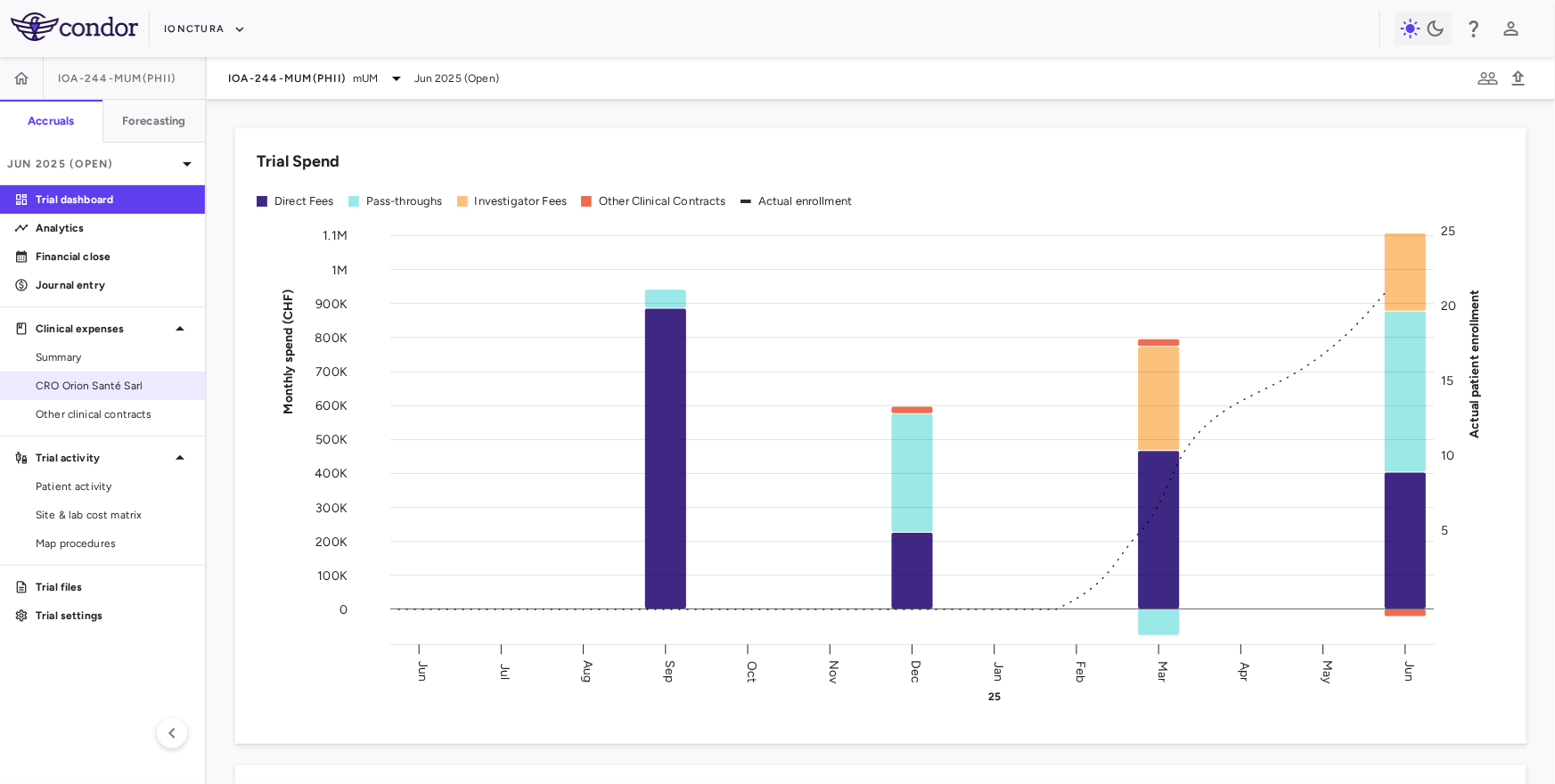 click on "CRO Orion Santé Sarl" at bounding box center [102, 386] 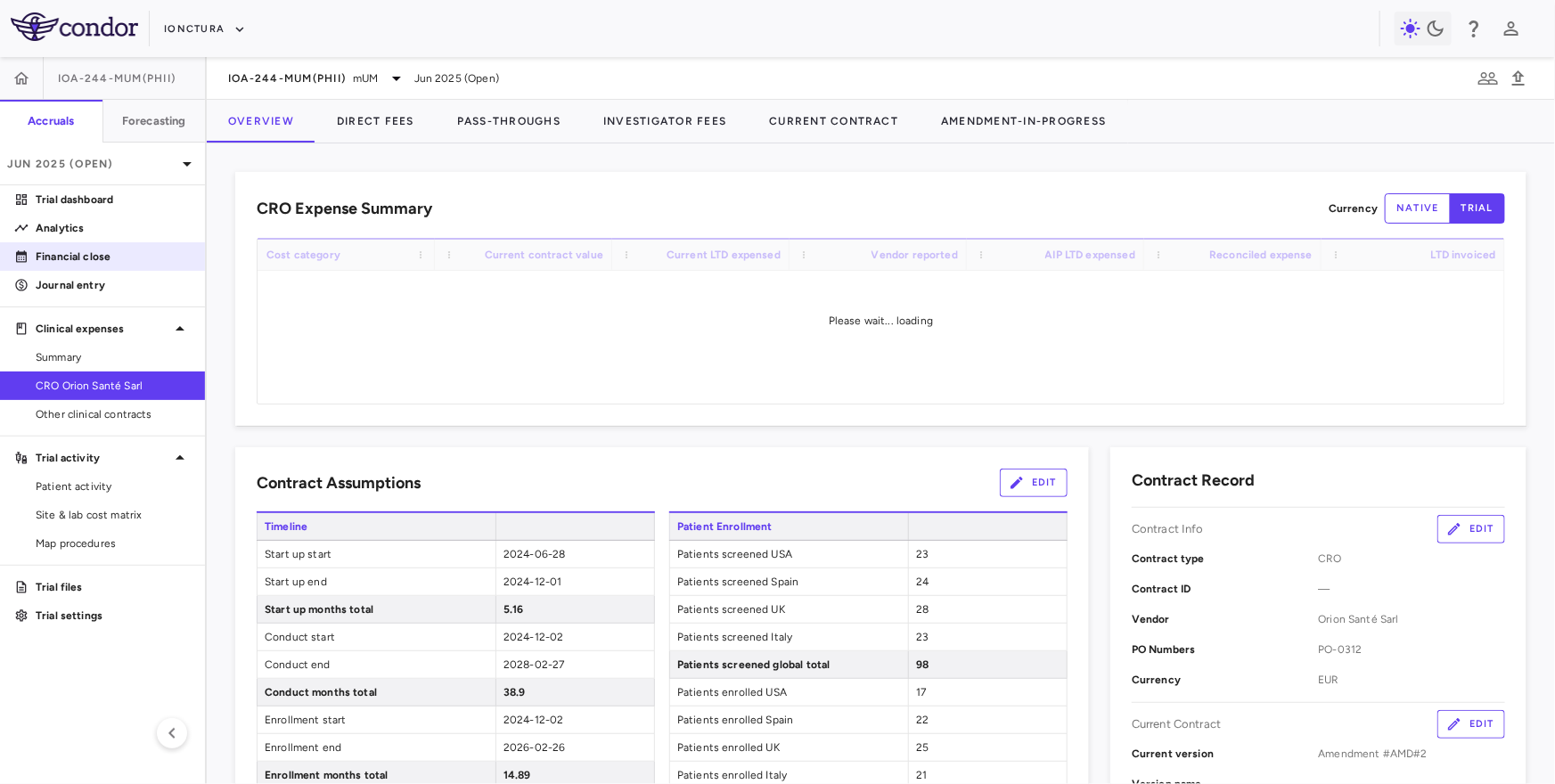 click on "Financial close" at bounding box center [113, 257] 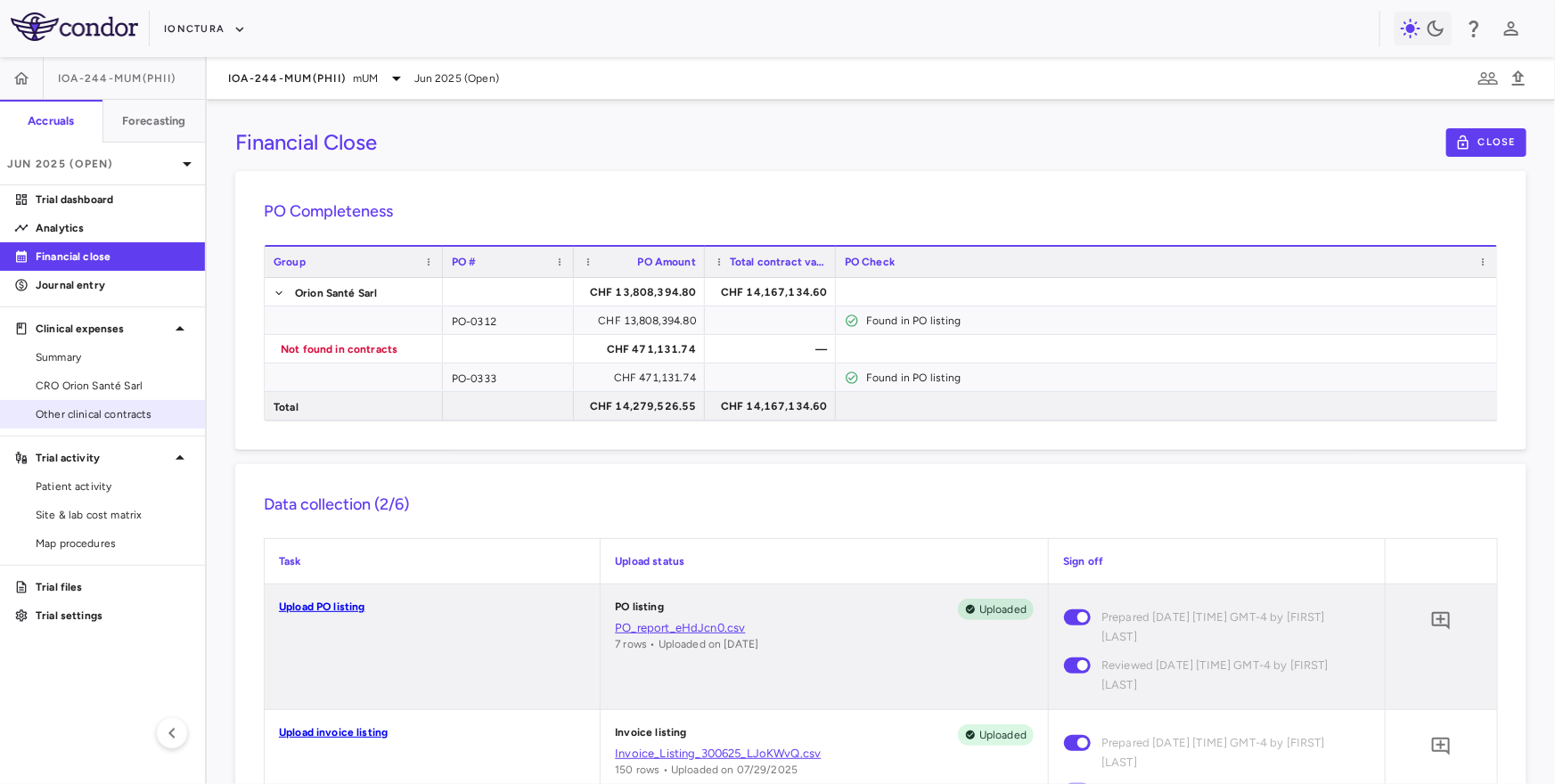 click on "Other clinical contracts" at bounding box center [102, 414] 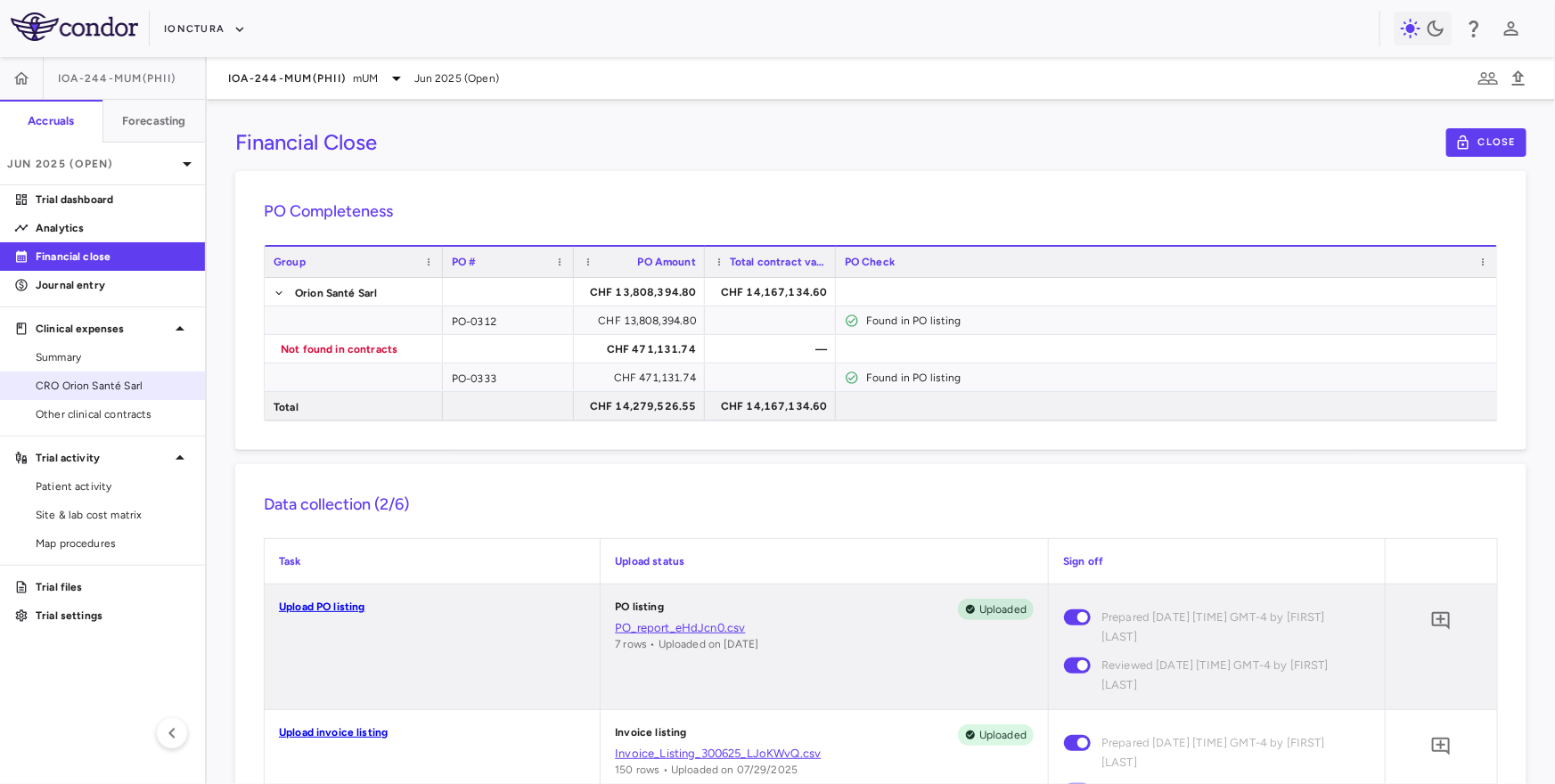 click on "CRO Orion Santé Sarl" at bounding box center [113, 386] 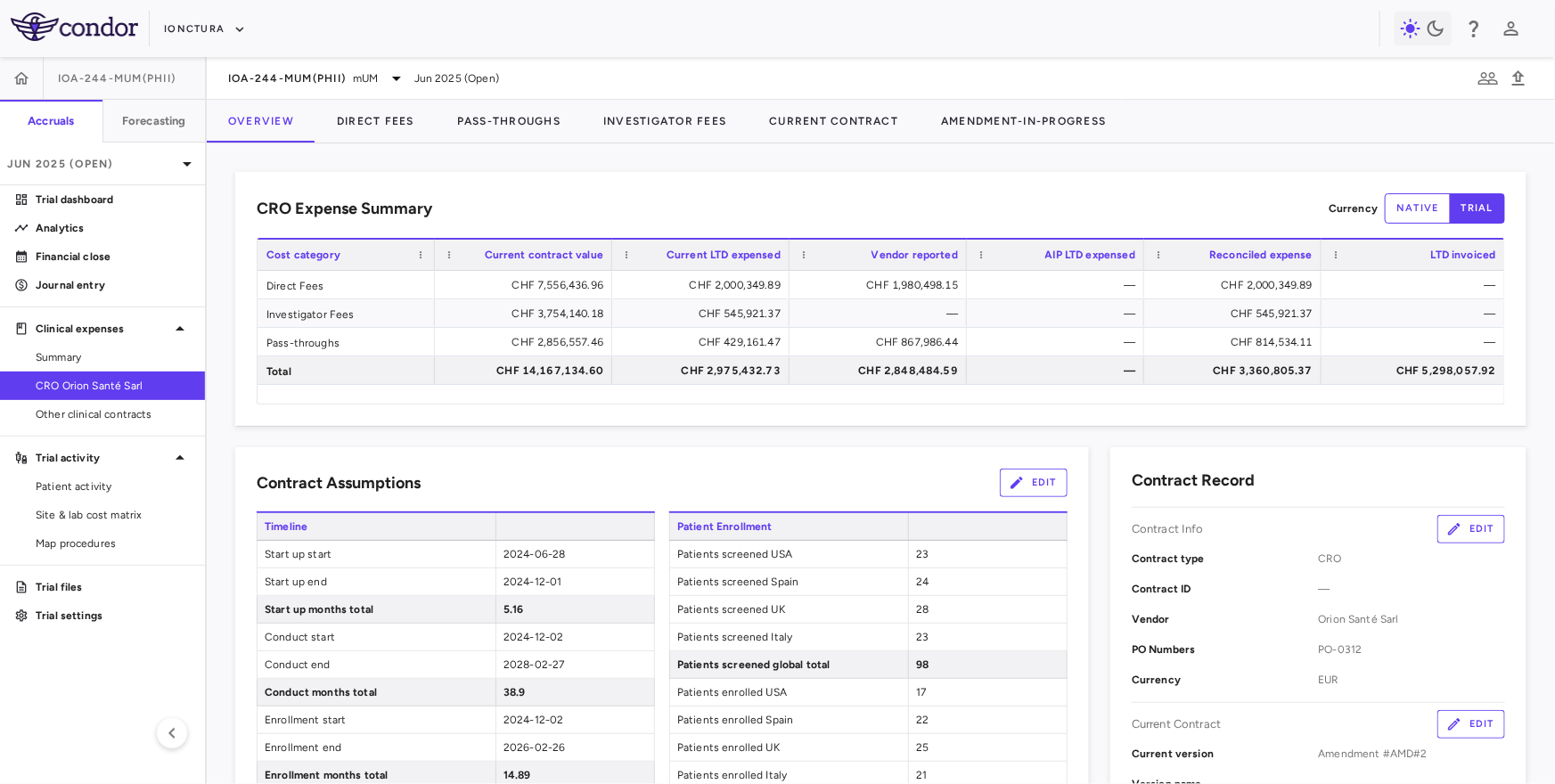 click on "native" at bounding box center [1418, 208] 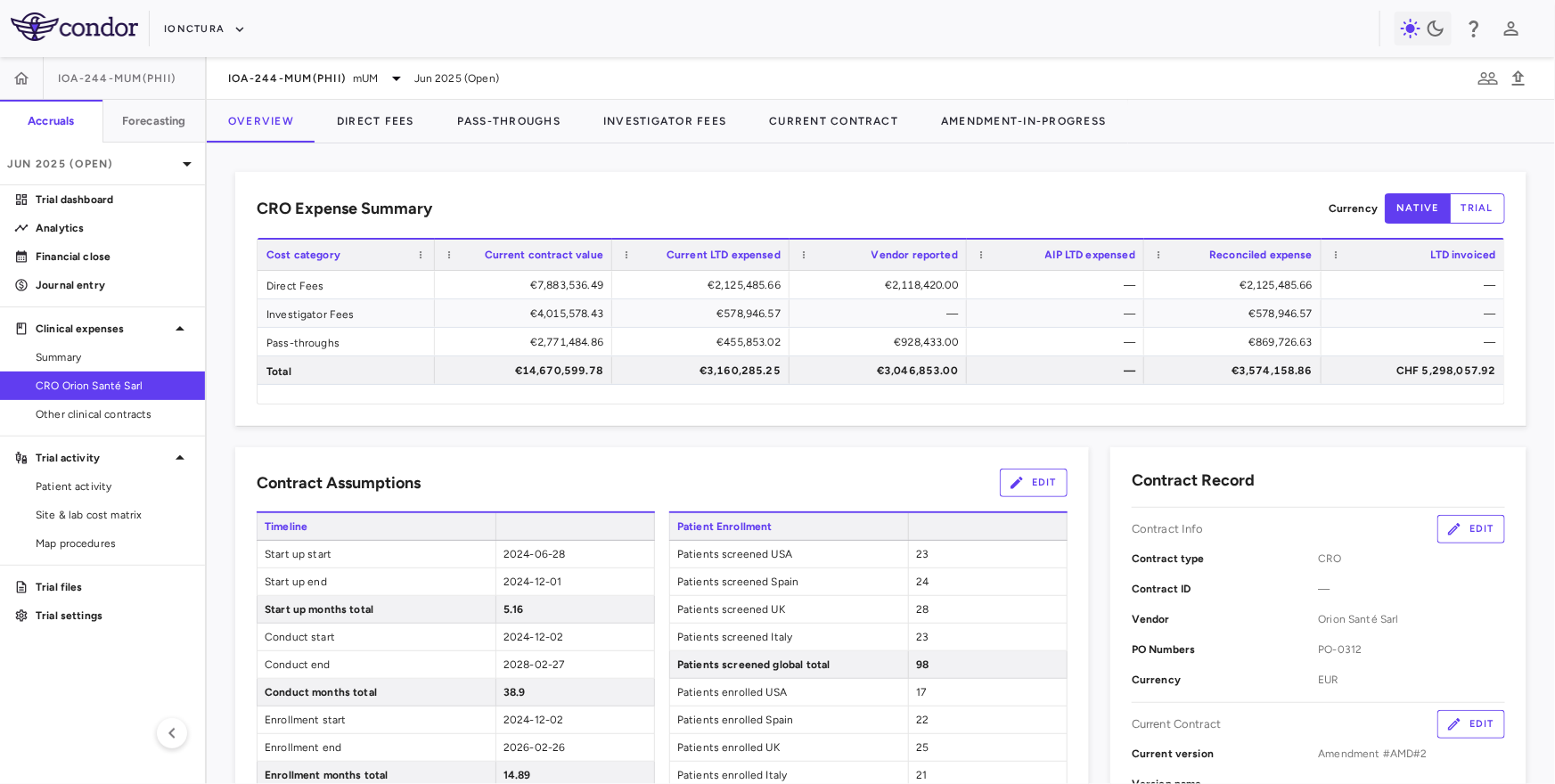 type on "native" 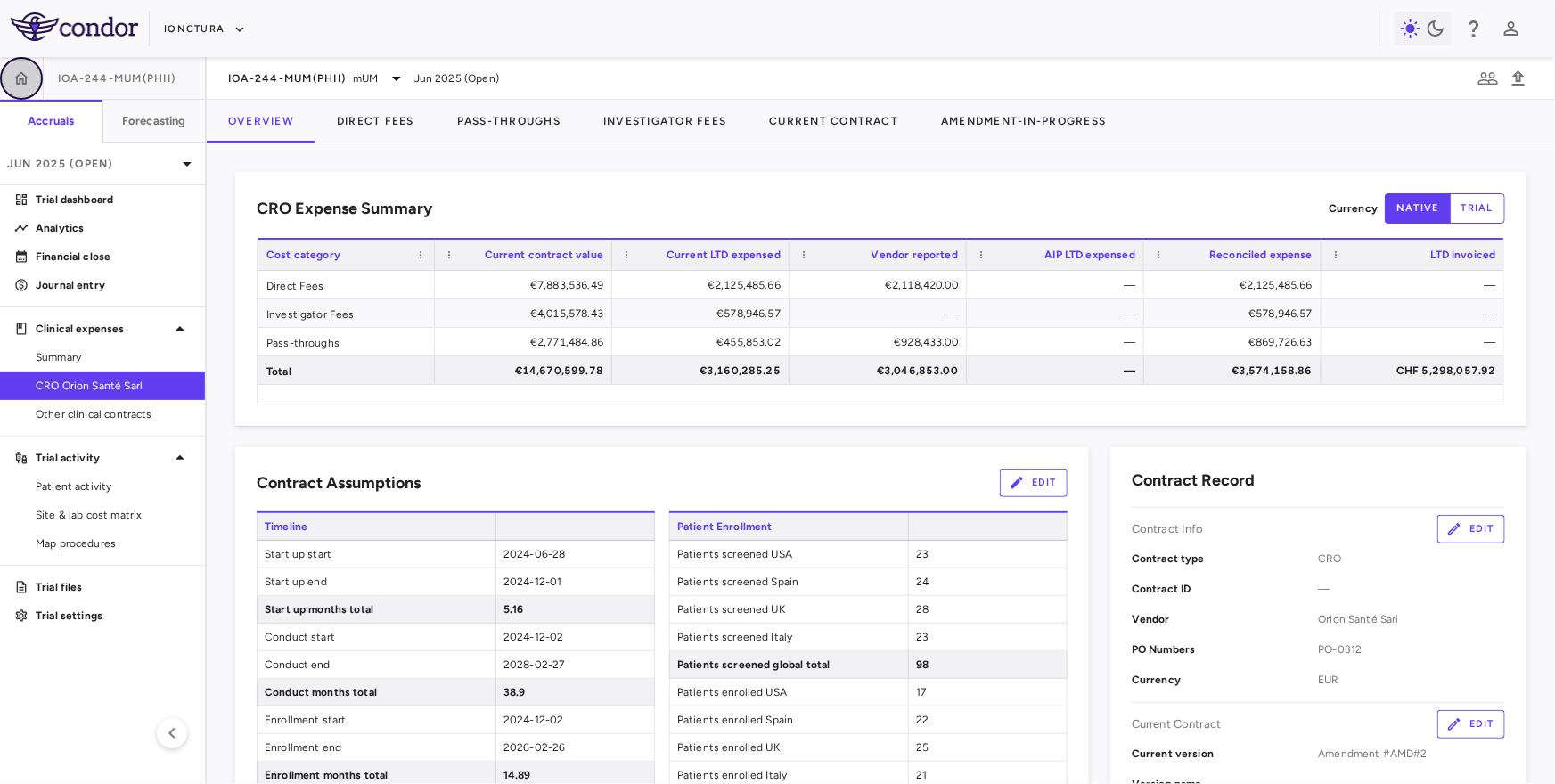 click at bounding box center (21, 78) 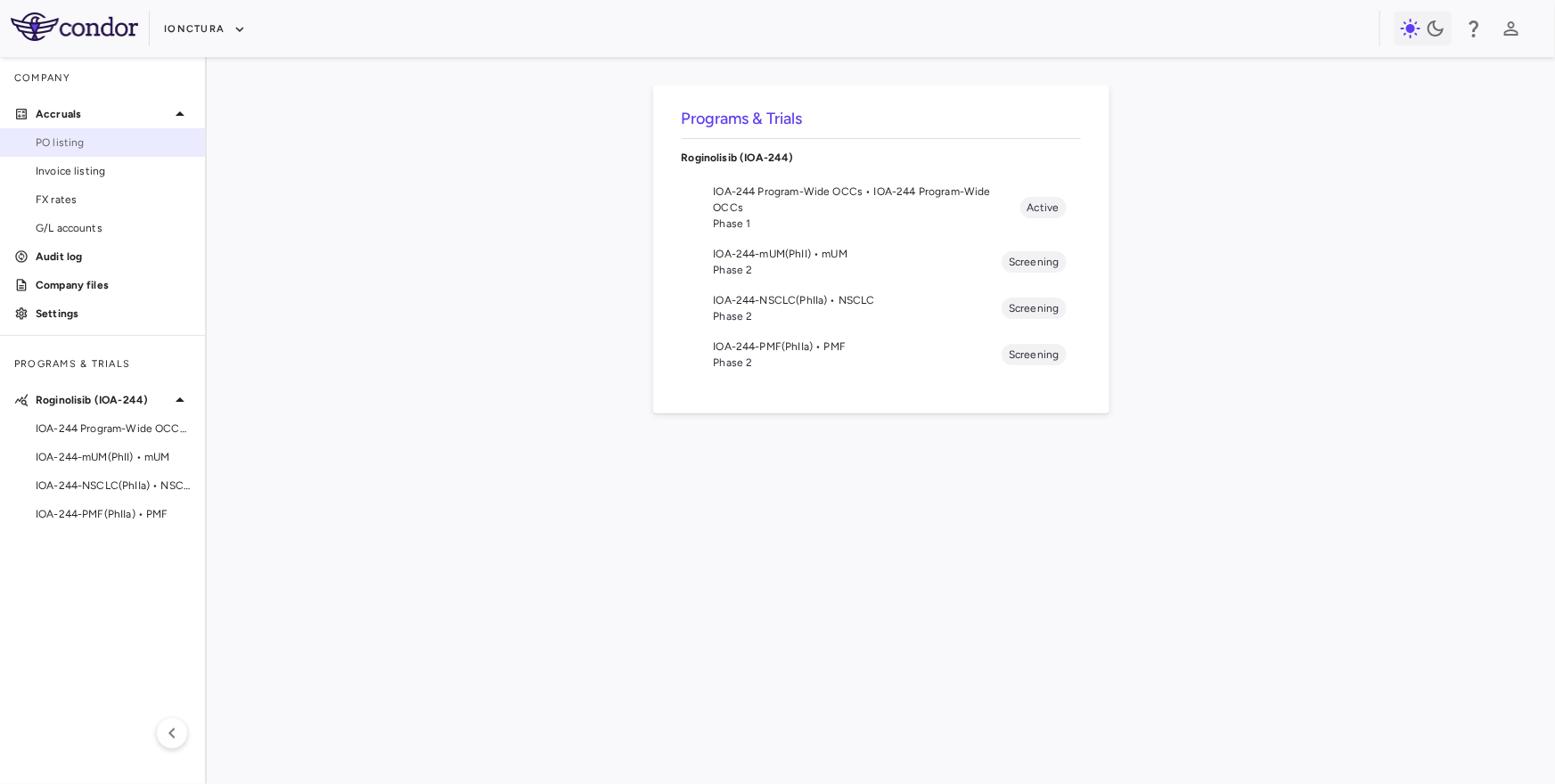 click on "PO listing" at bounding box center [102, 143] 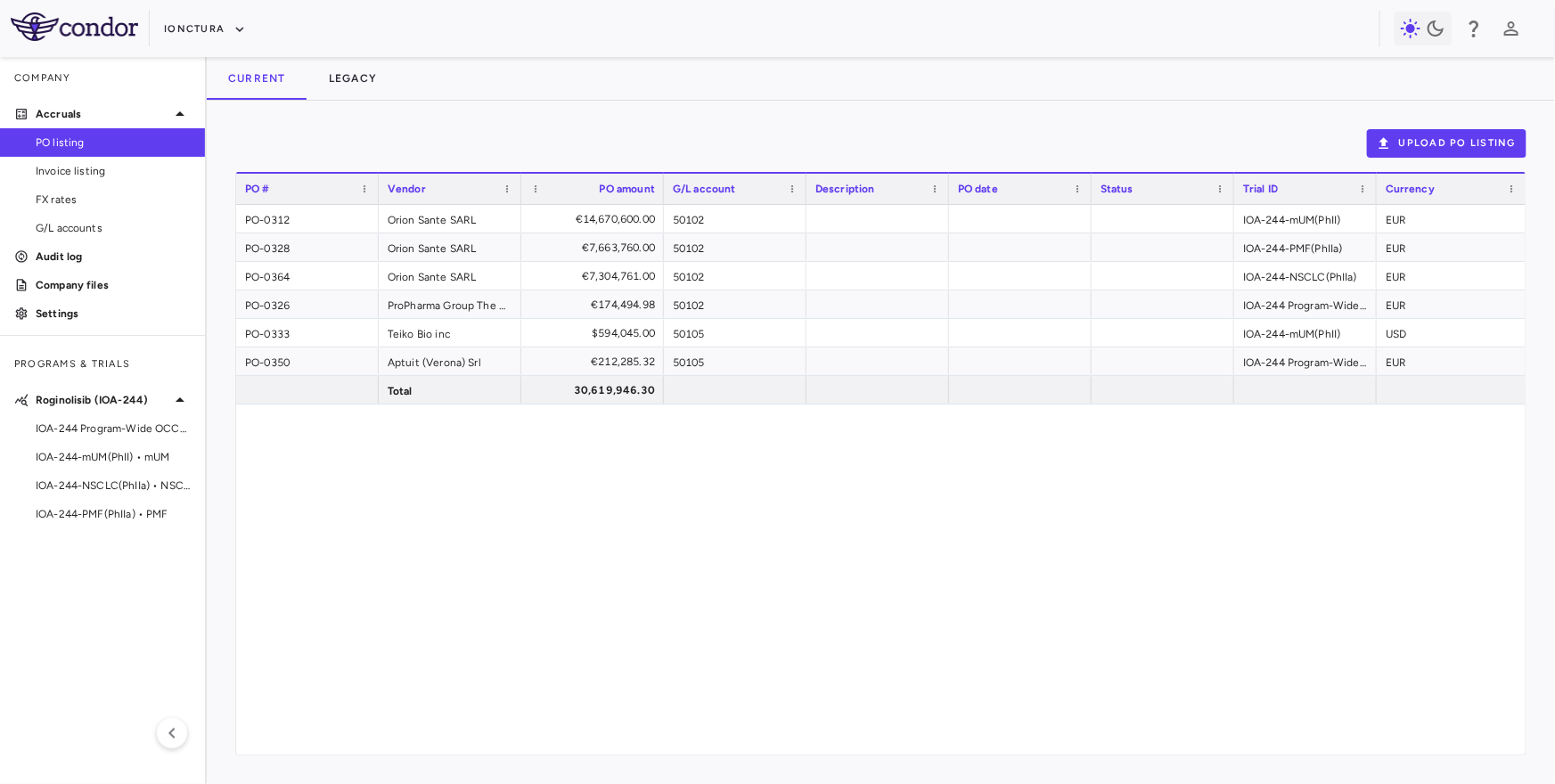click on "PO-0312" at bounding box center [307, 218] 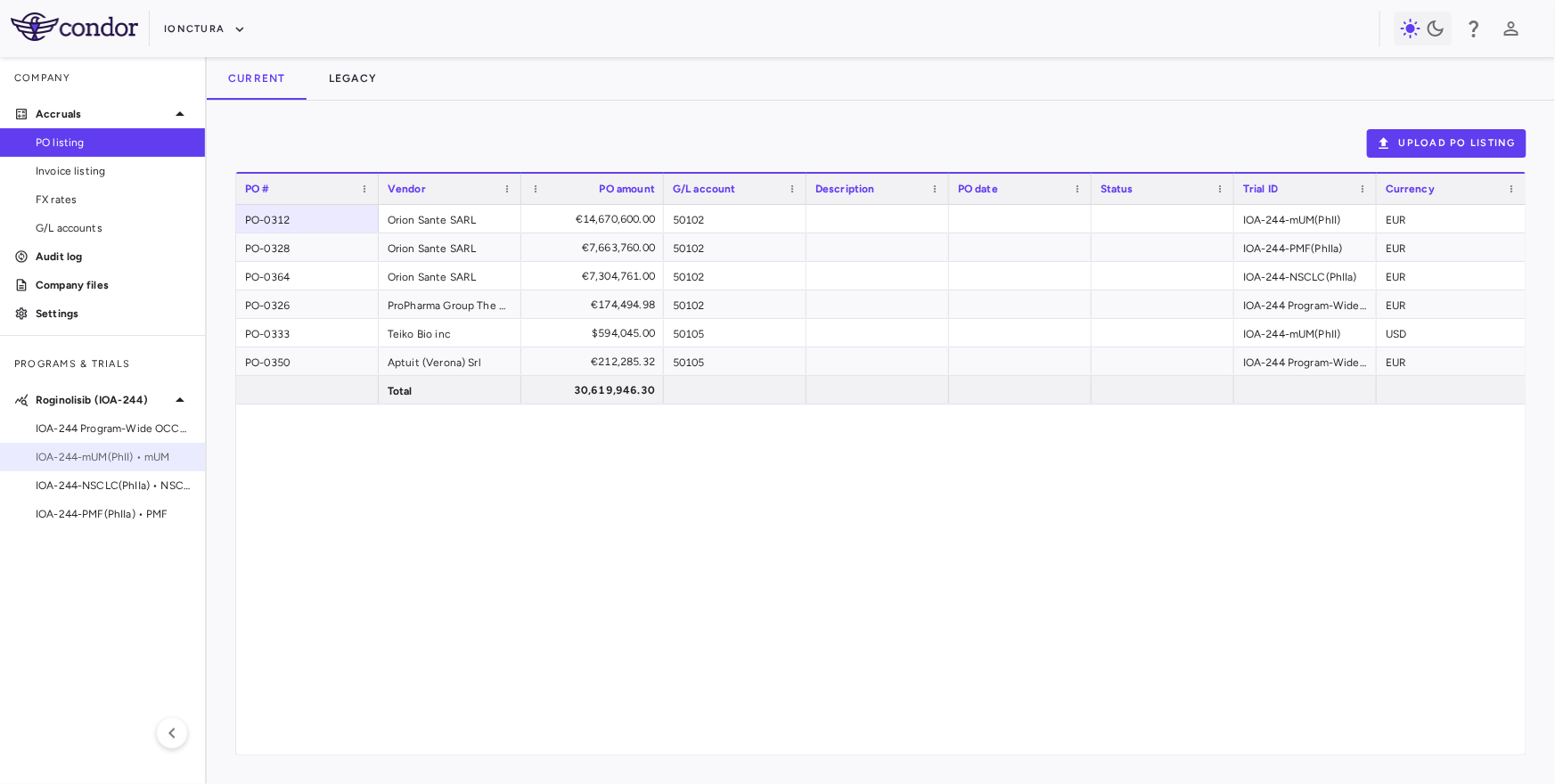 click on "IOA-244-mUM(PhII) • mUM" at bounding box center (113, 457) 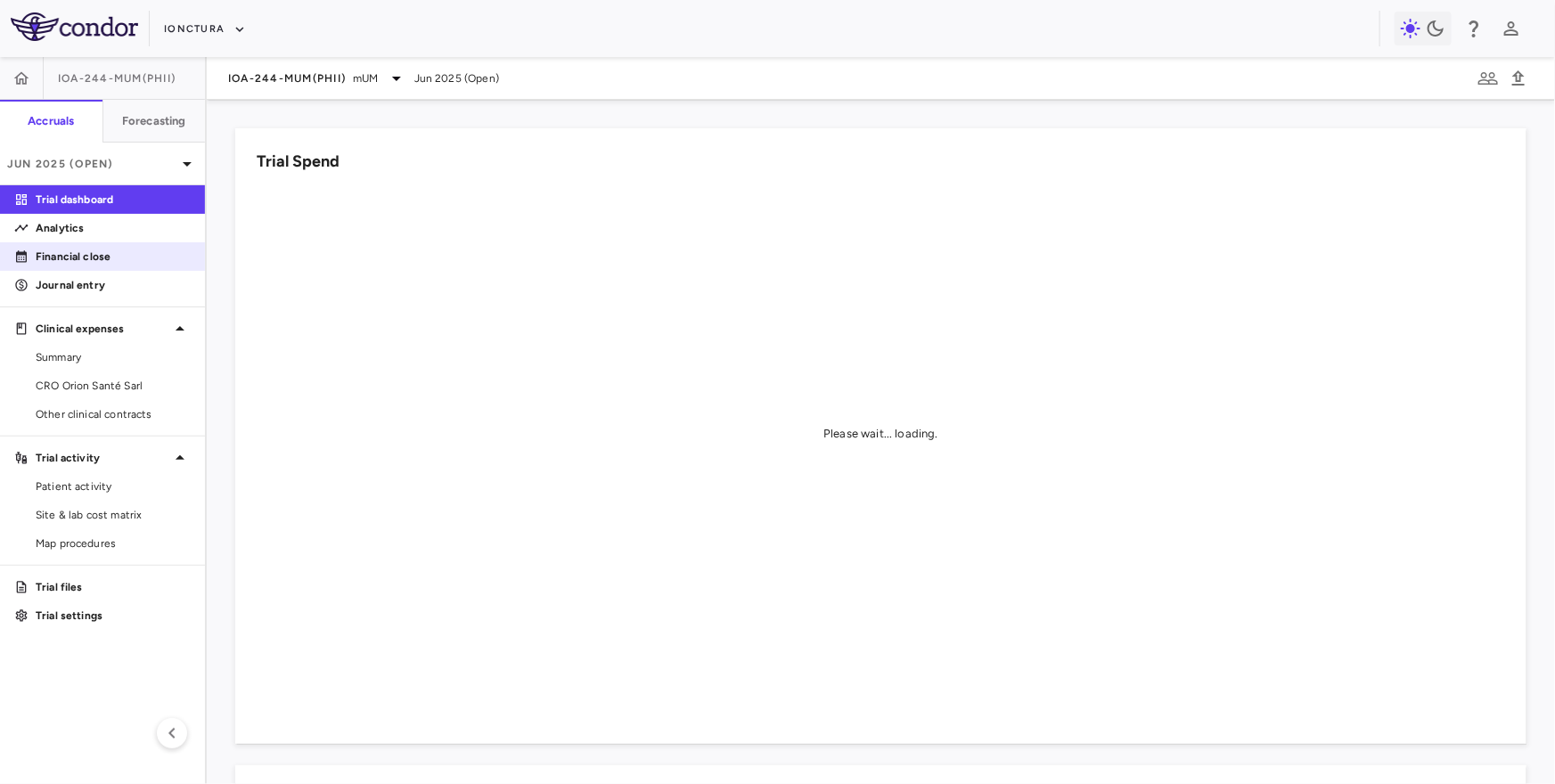 click on "Financial close" at bounding box center (113, 257) 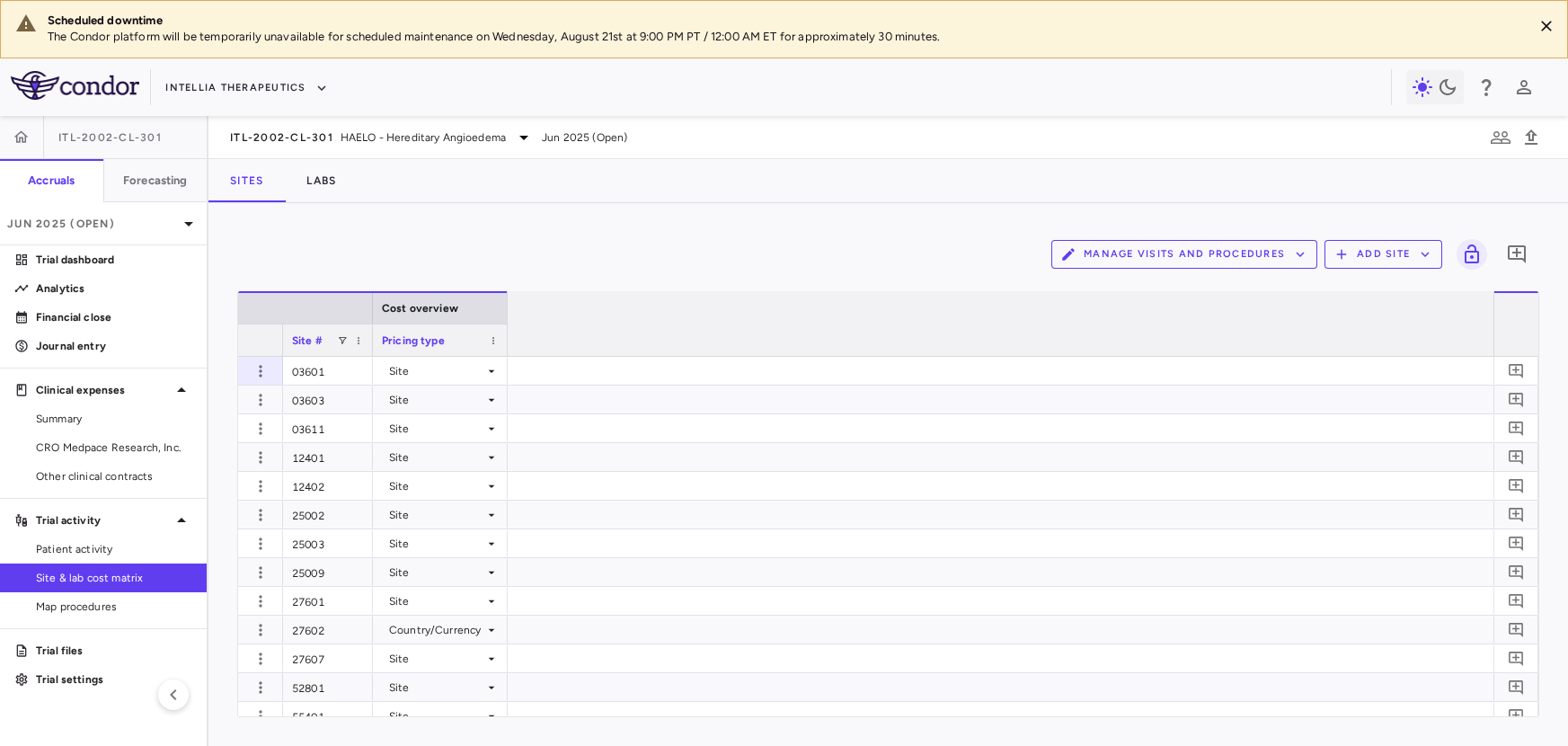 scroll, scrollTop: 0, scrollLeft: 0, axis: both 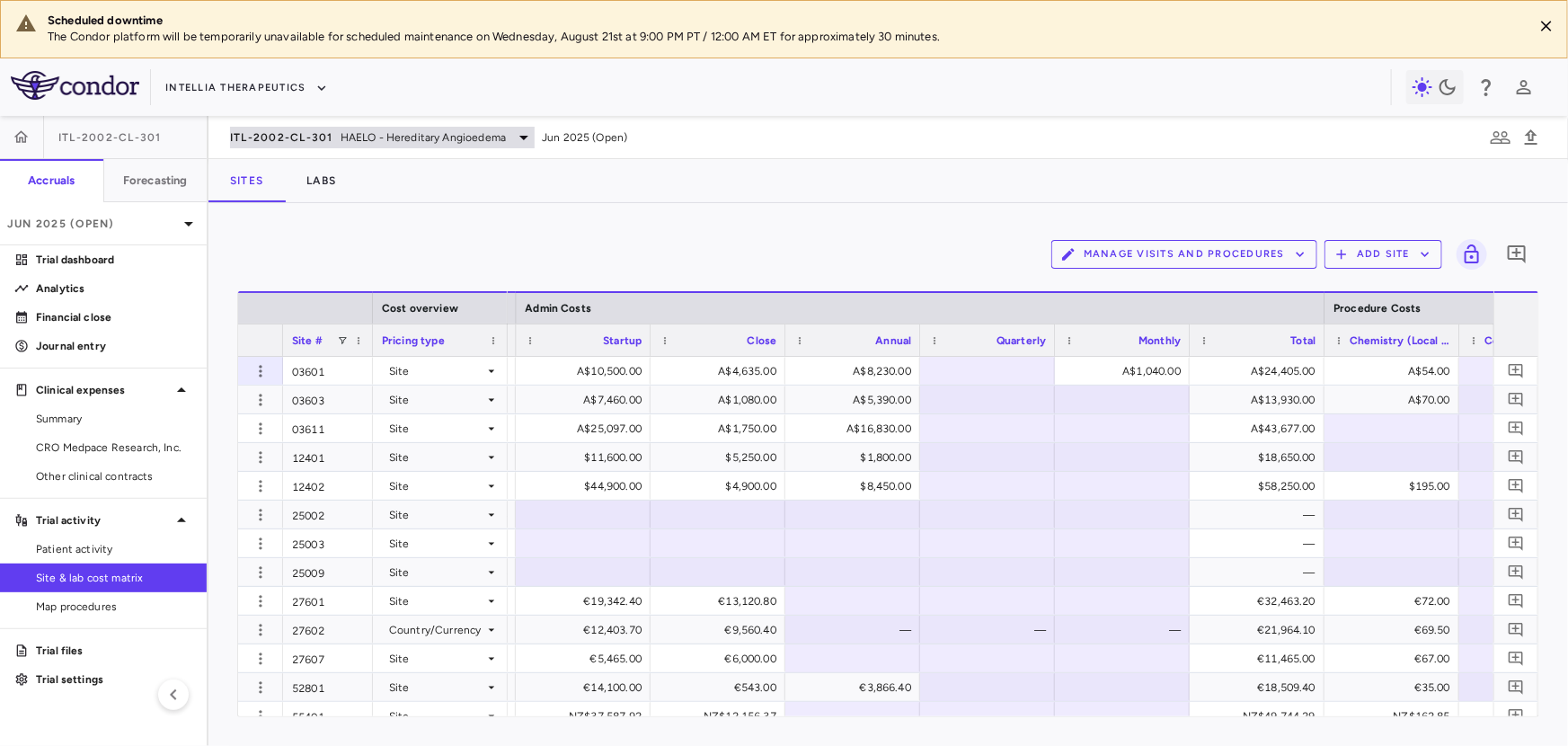 type 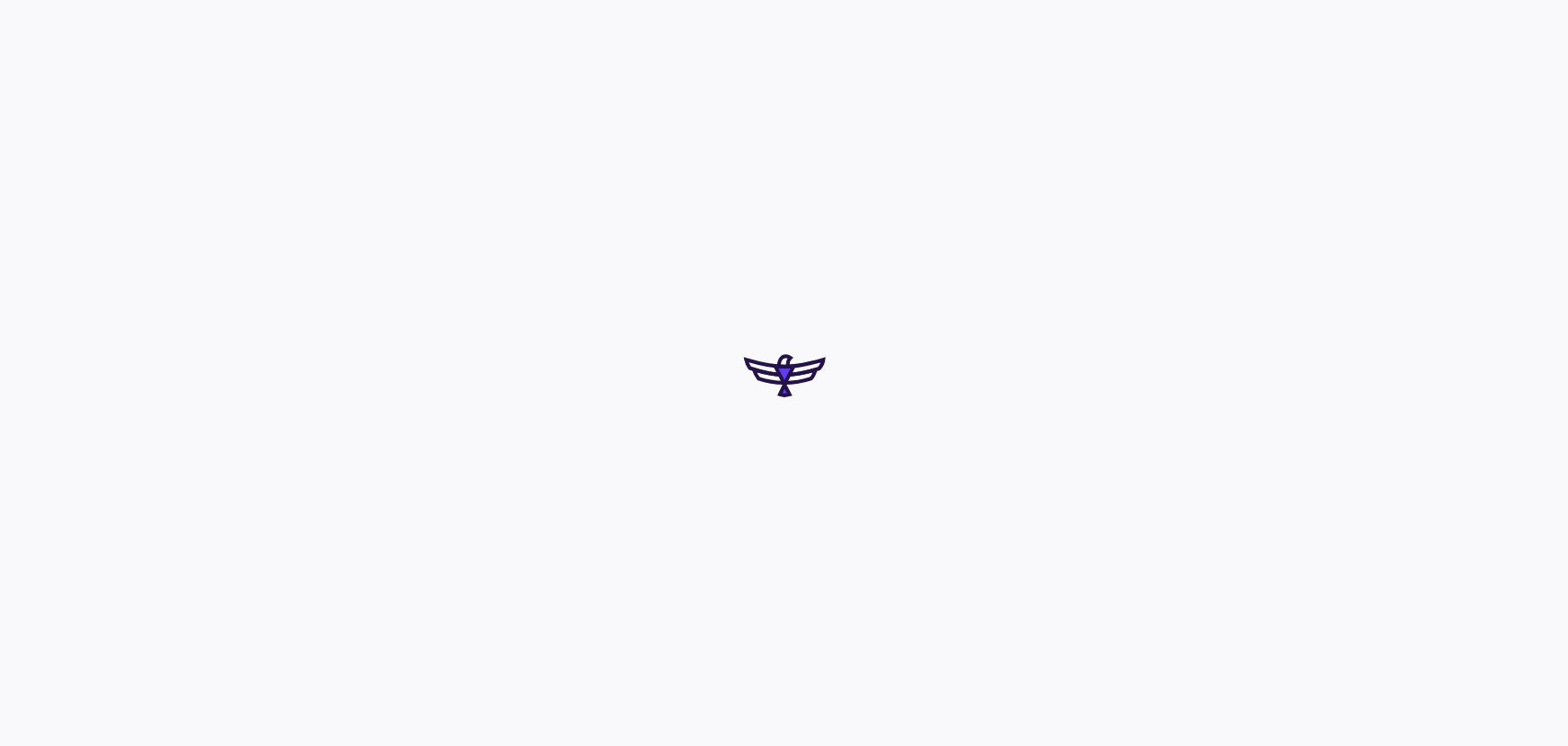 scroll, scrollTop: 0, scrollLeft: 0, axis: both 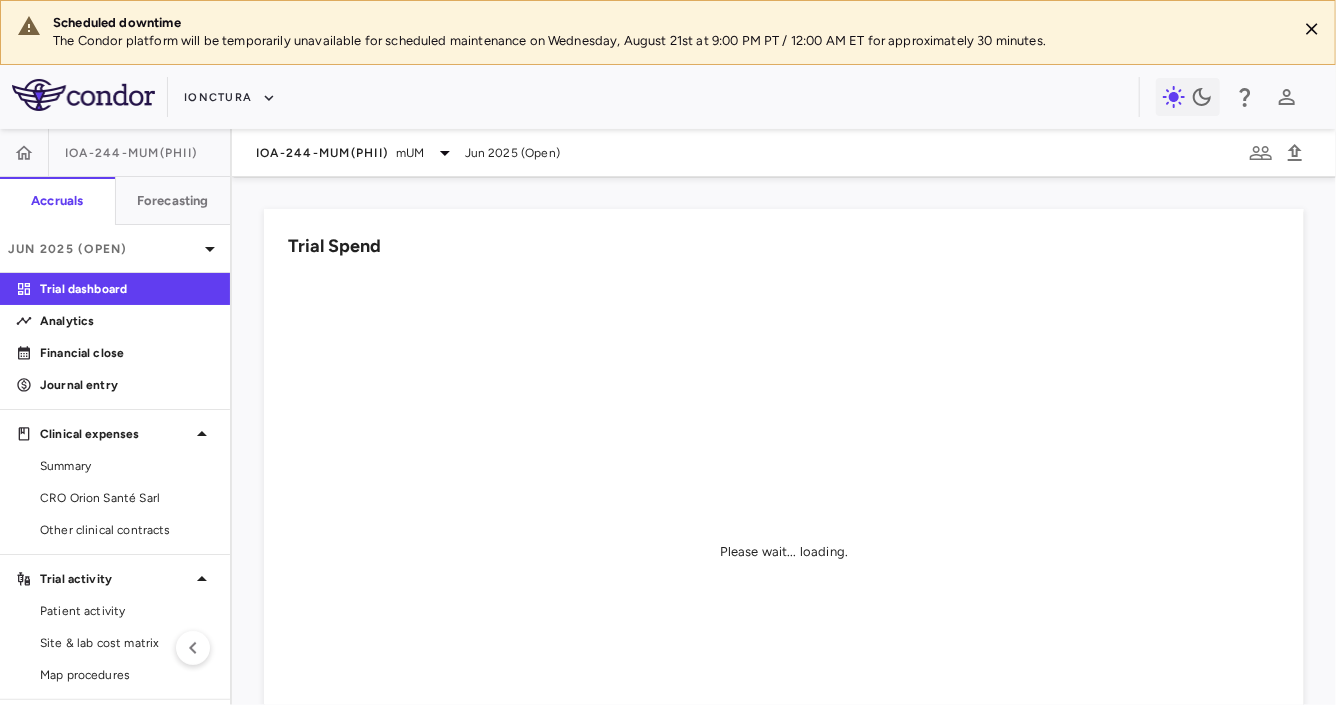 click at bounding box center [1304, 32] 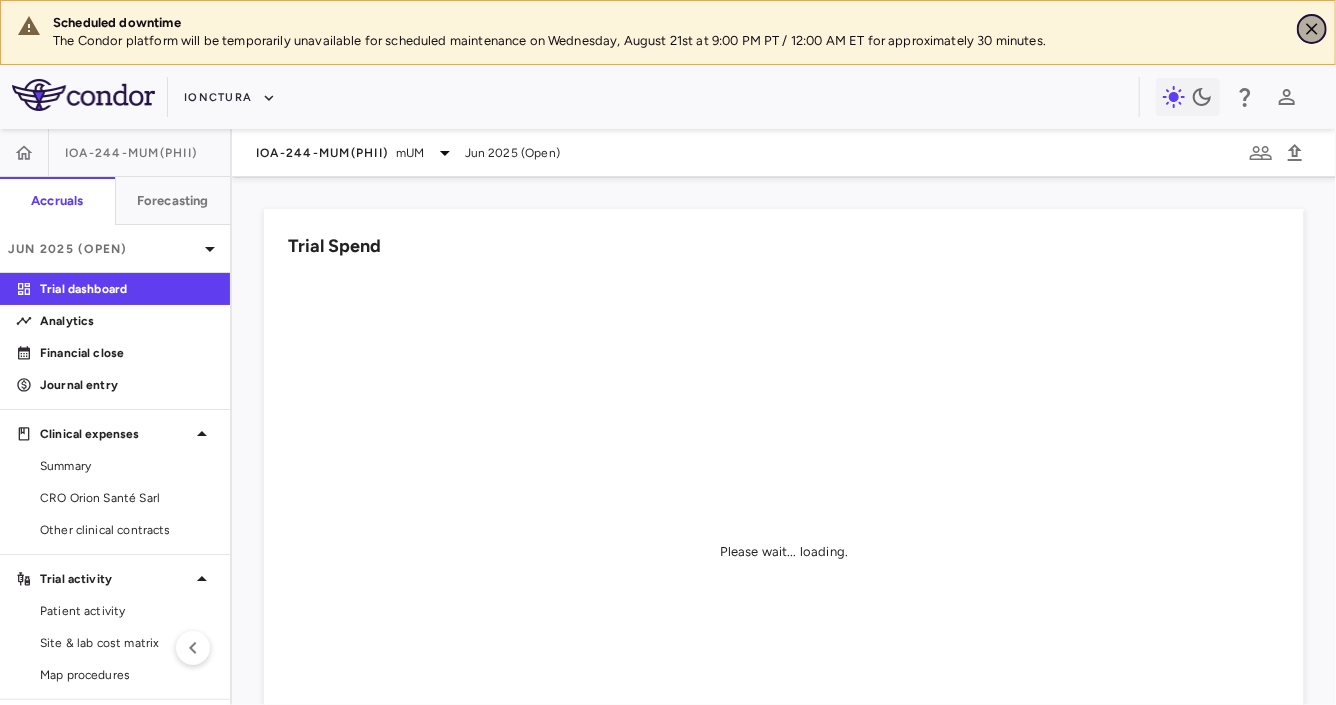 click 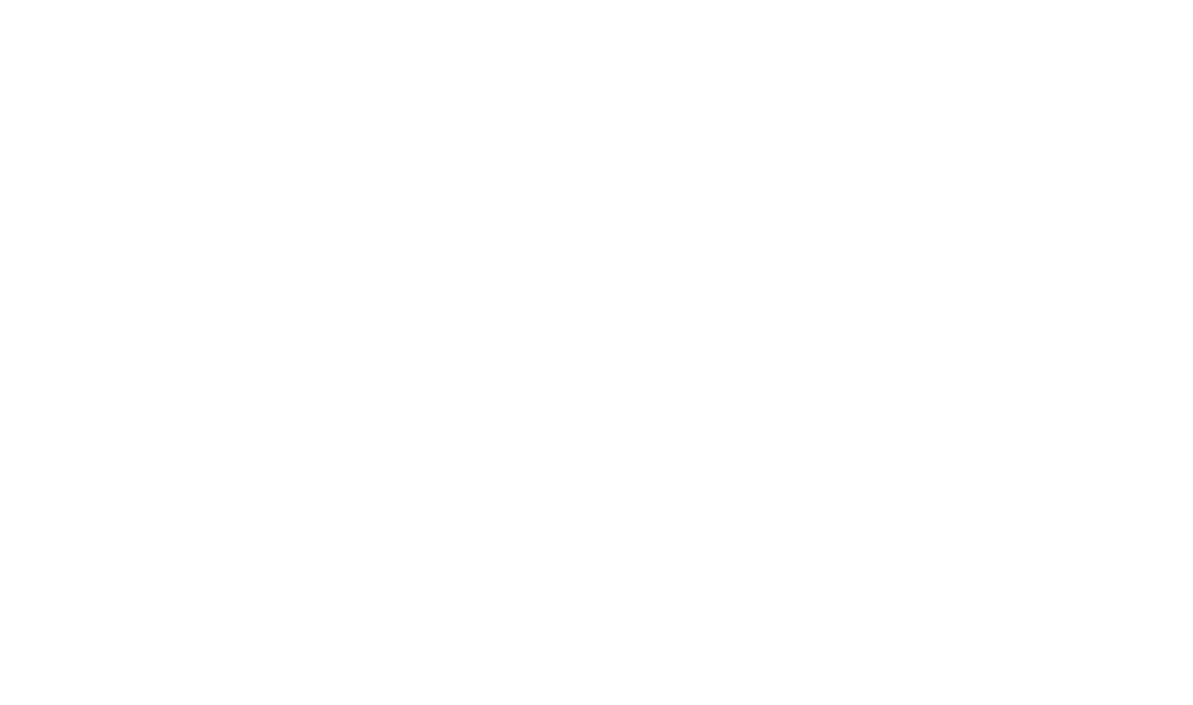 scroll, scrollTop: 0, scrollLeft: 0, axis: both 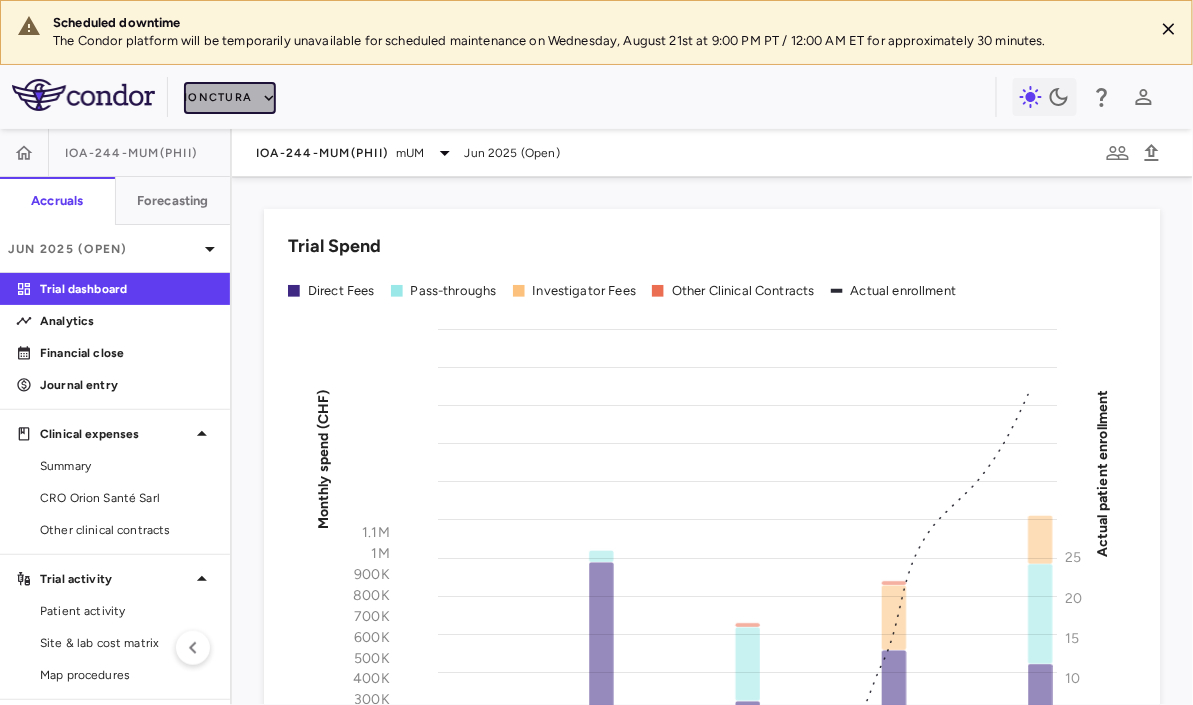click on "iOnctura" at bounding box center [230, 98] 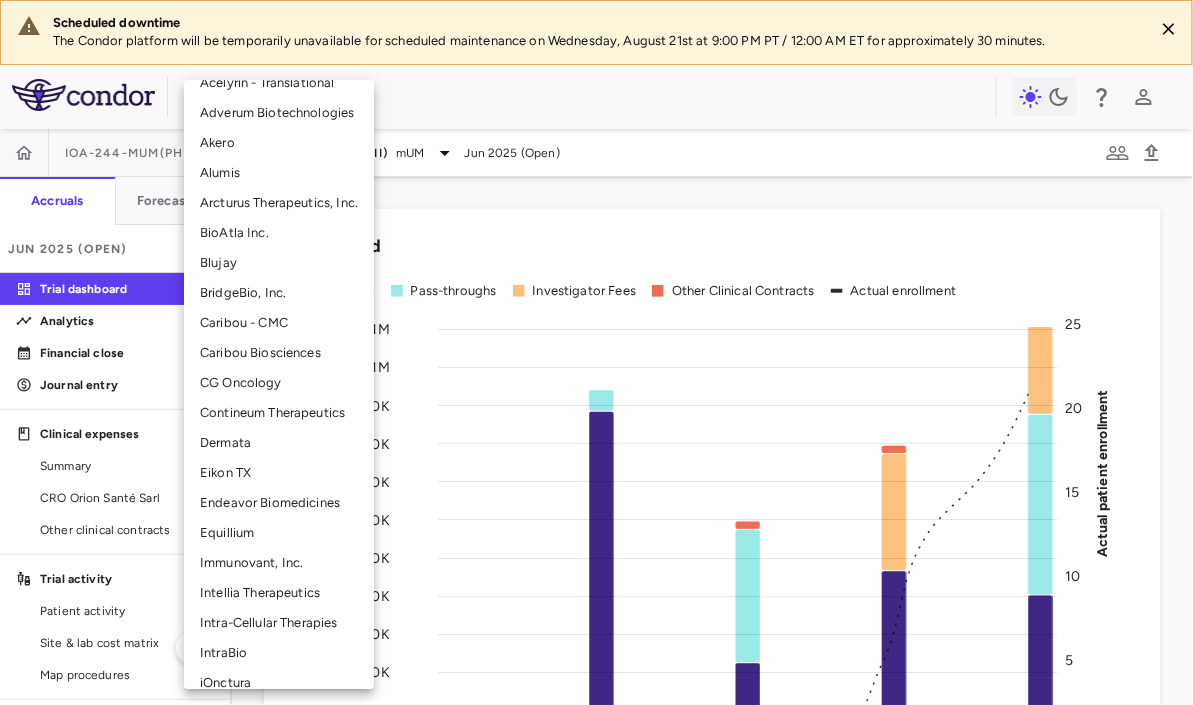 scroll, scrollTop: 197, scrollLeft: 0, axis: vertical 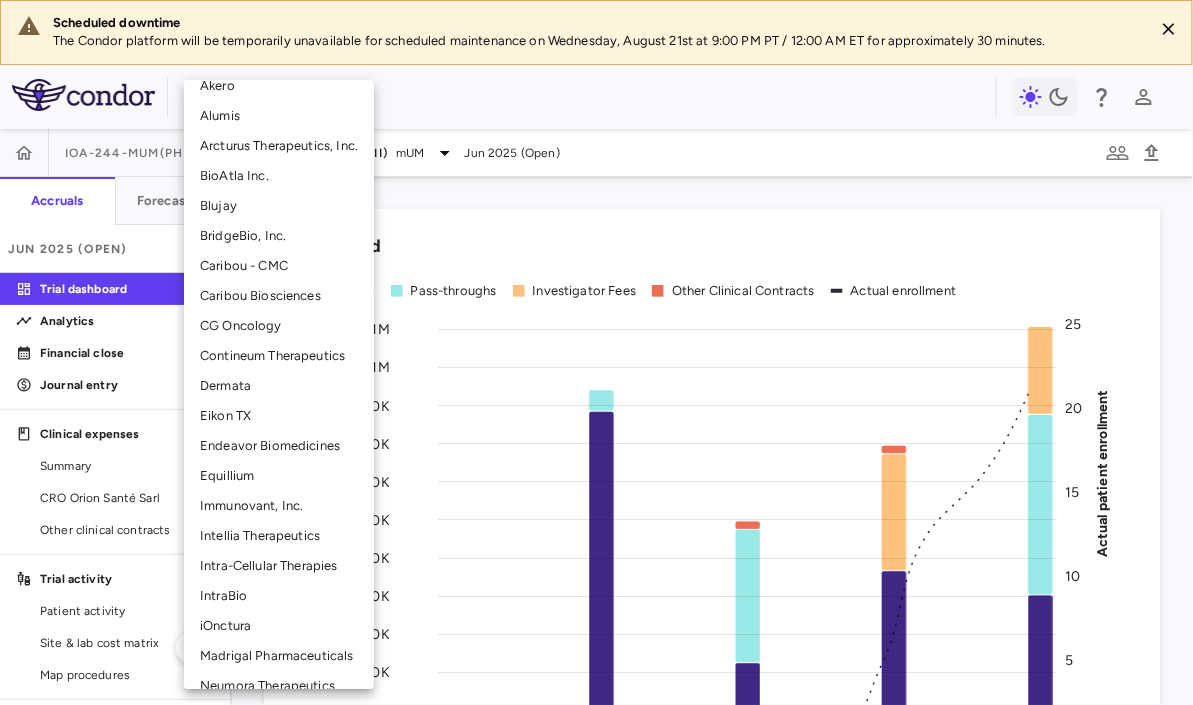 click on "Intellia Therapeutics" at bounding box center [279, 536] 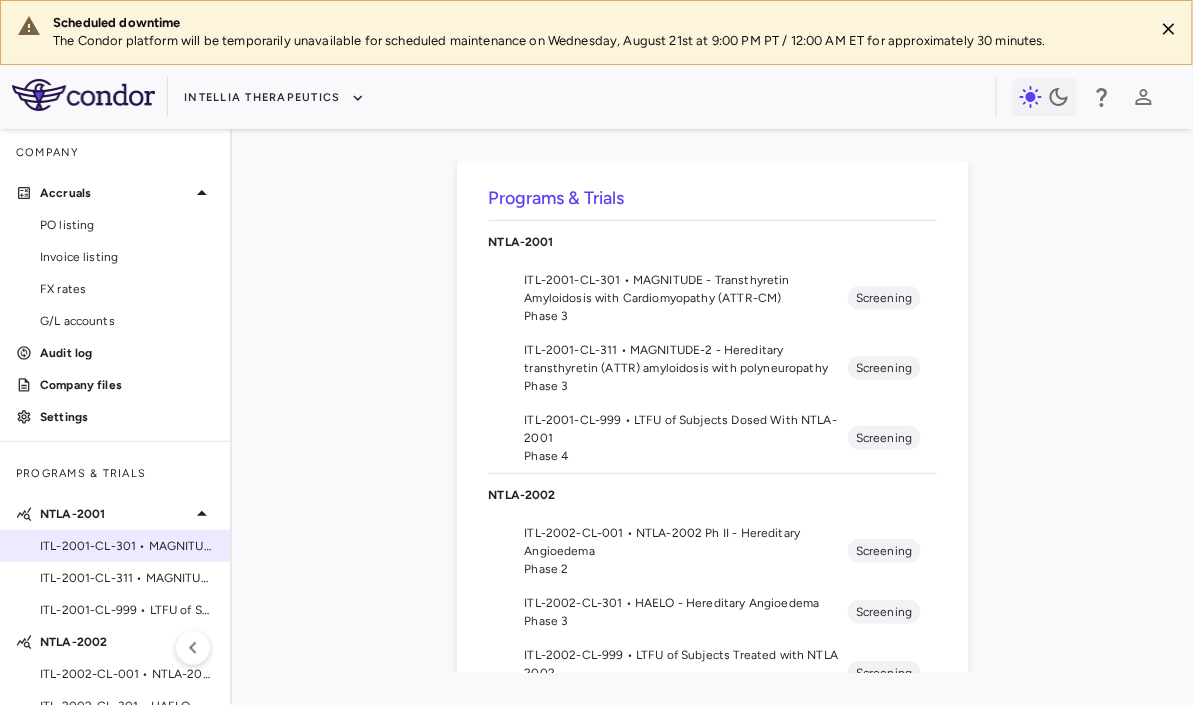 scroll, scrollTop: 64, scrollLeft: 0, axis: vertical 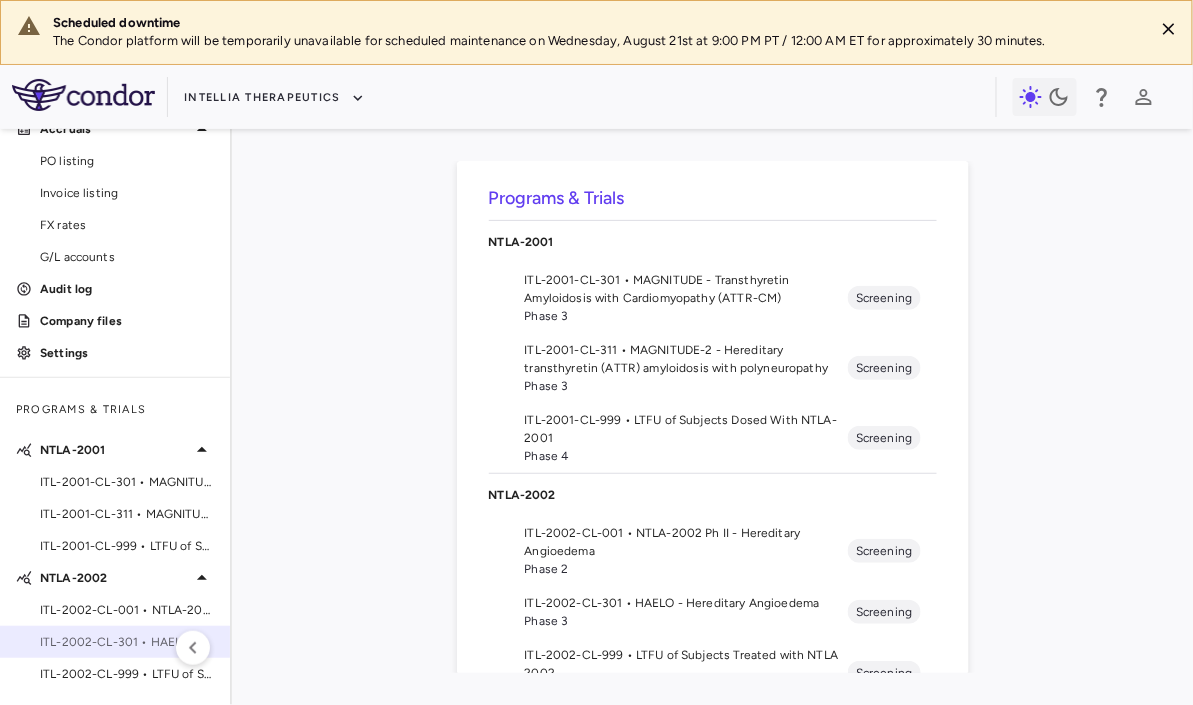 click on "ITL-2002-CL-301 • HAELO - Hereditary Angioedema" at bounding box center [127, 642] 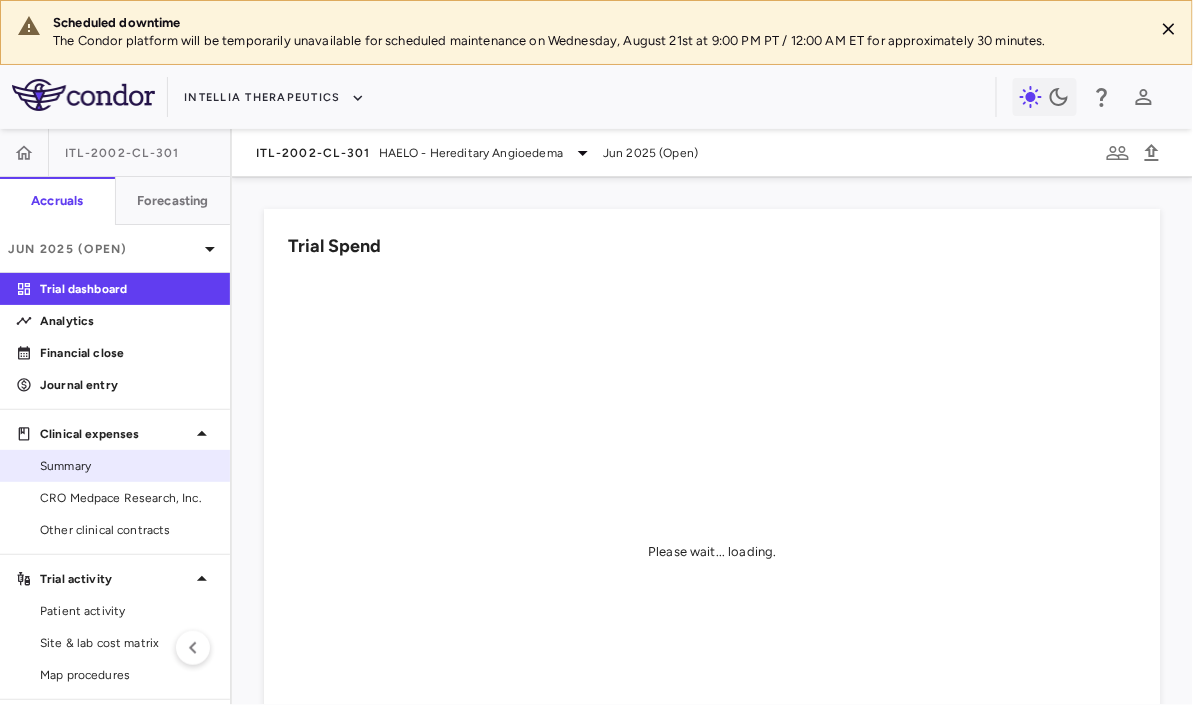 click on "Summary" at bounding box center (115, 466) 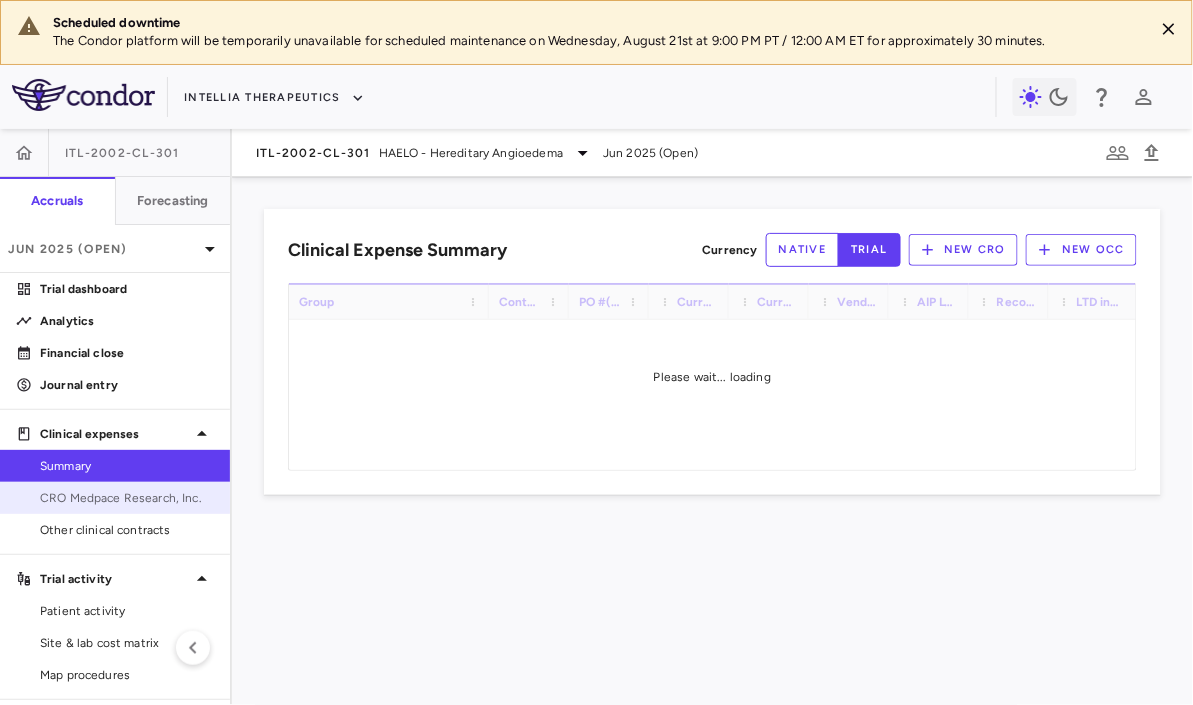 click on "CRO Medpace Research, Inc." at bounding box center (127, 498) 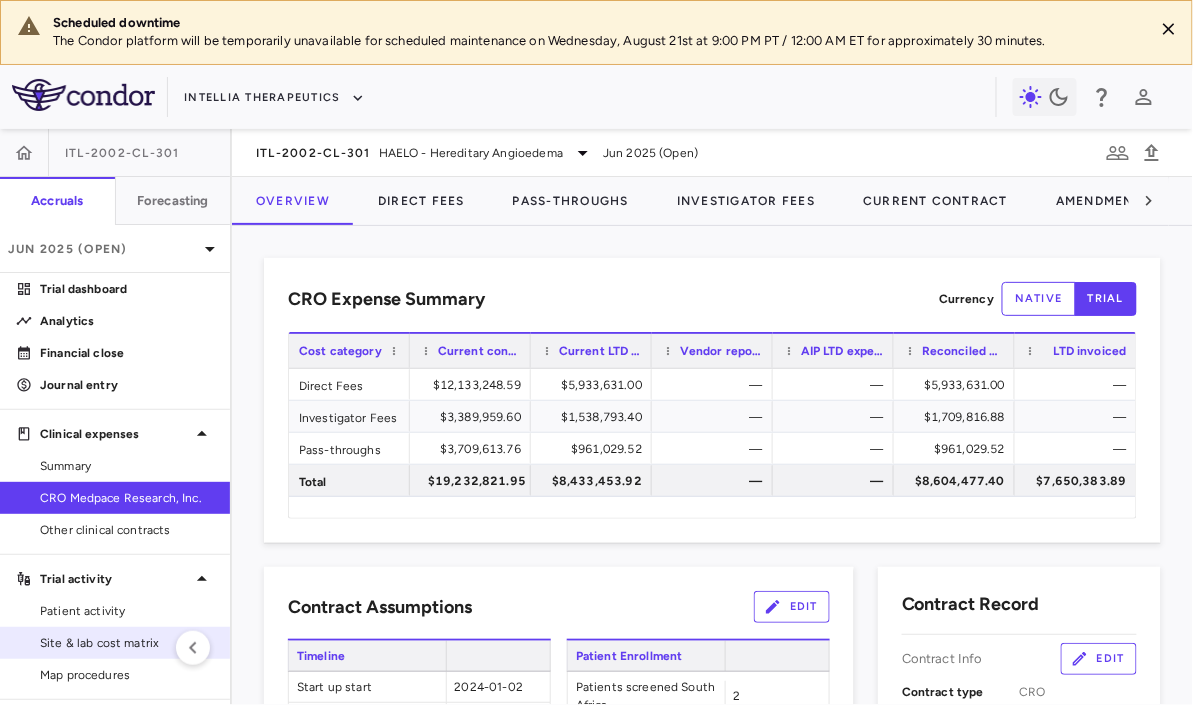 click on "Site & lab cost matrix" at bounding box center [115, 643] 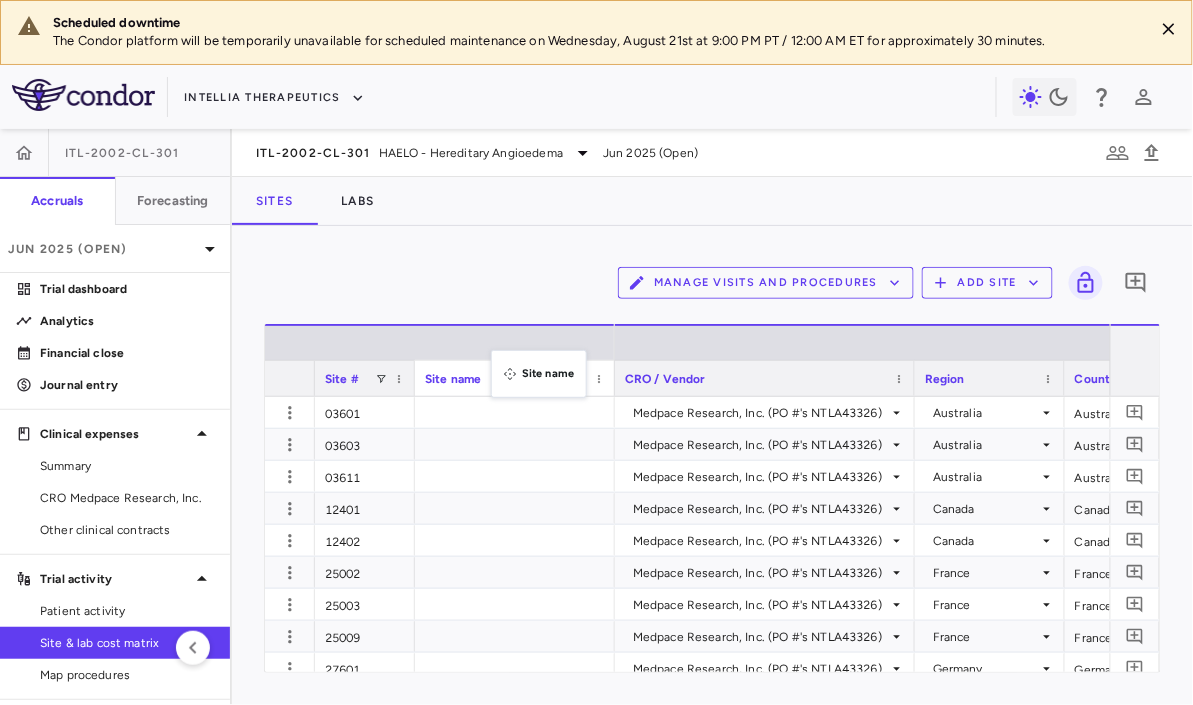 drag, startPoint x: 501, startPoint y: 367, endPoint x: 501, endPoint y: 197, distance: 170 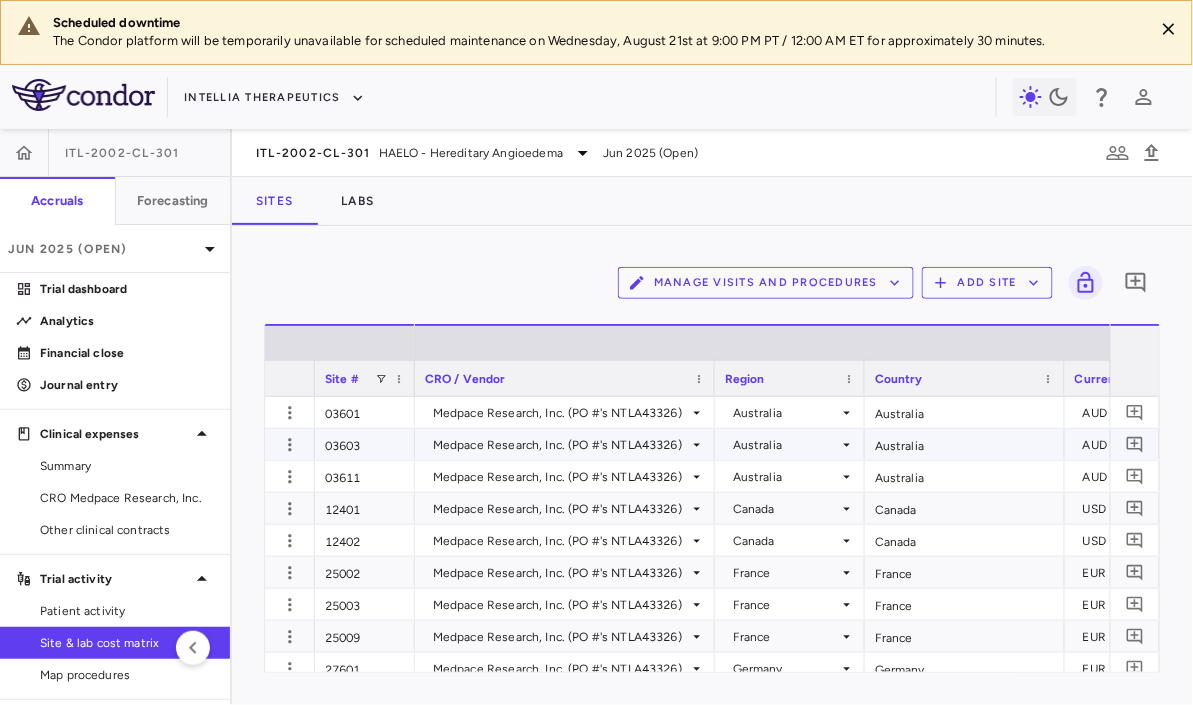 scroll, scrollTop: 0, scrollLeft: 474, axis: horizontal 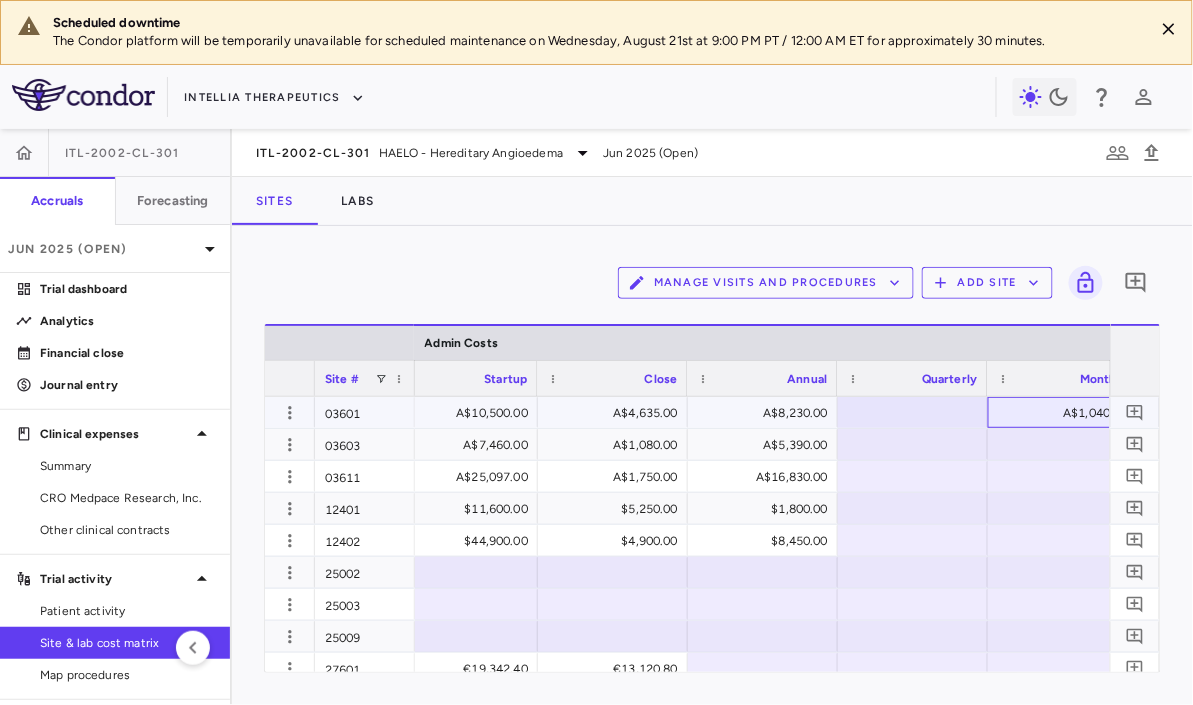 click on "A$1,040.00" at bounding box center (1067, 413) 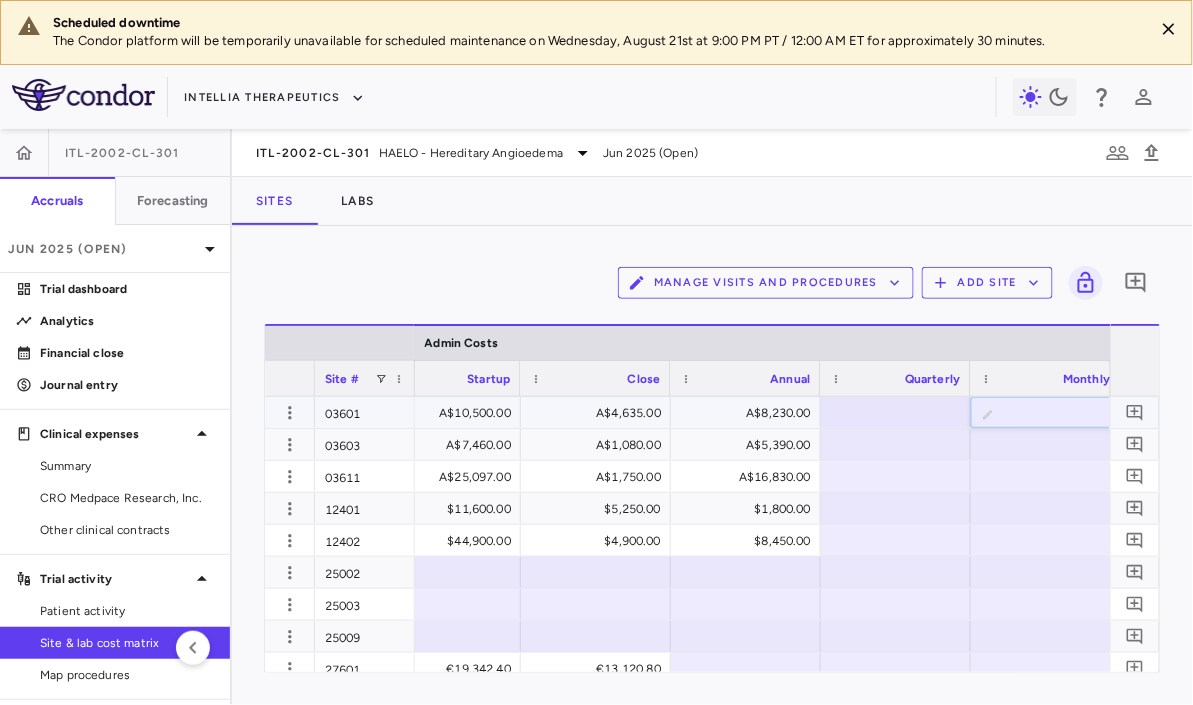 click on "****" at bounding box center (1061, 414) 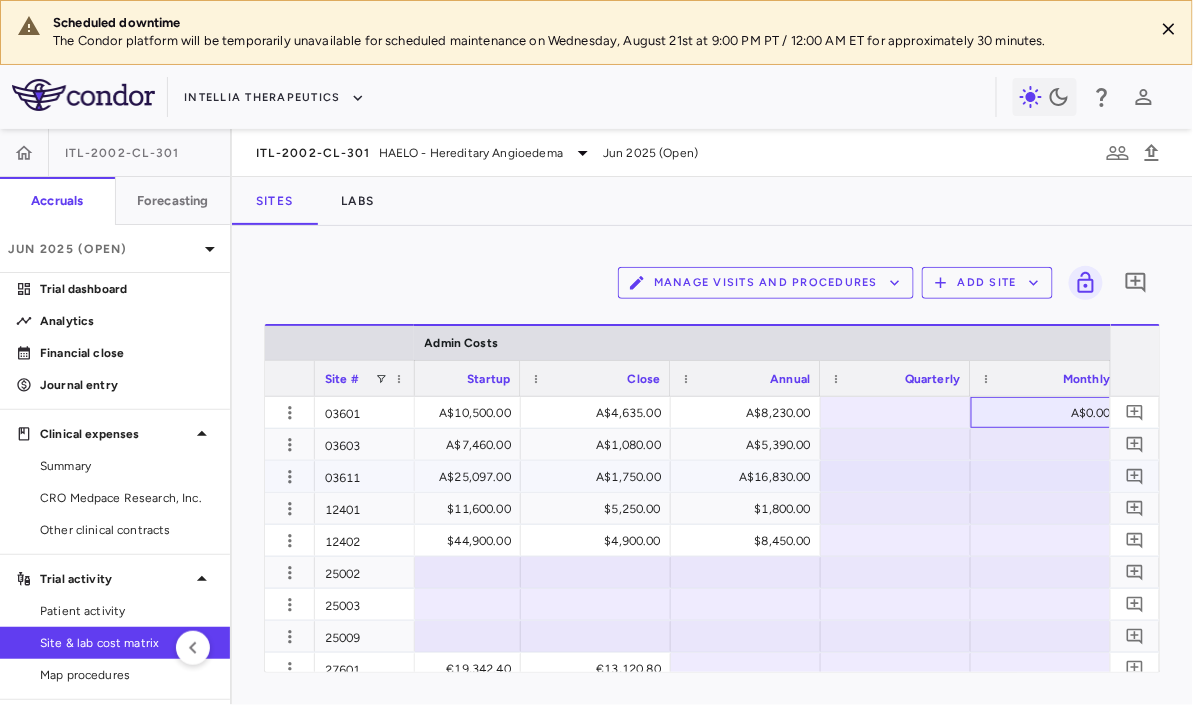 scroll, scrollTop: 0, scrollLeft: 10793, axis: horizontal 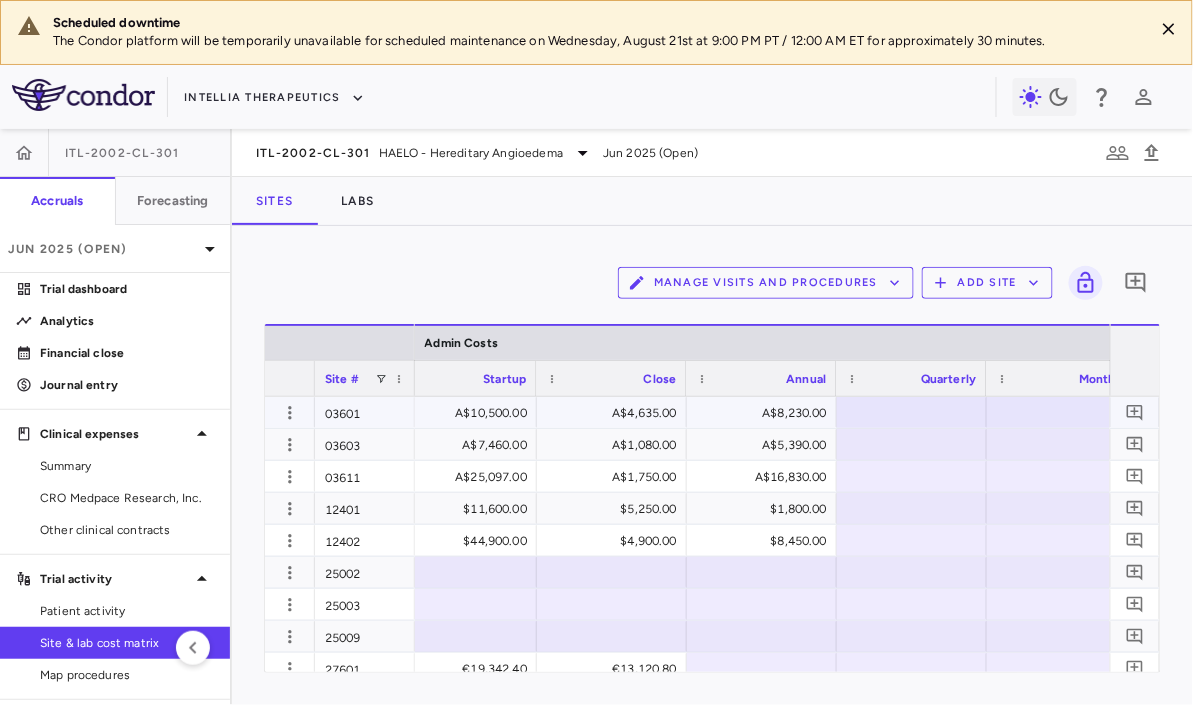 click on "A$10,500.00" at bounding box center (466, 413) 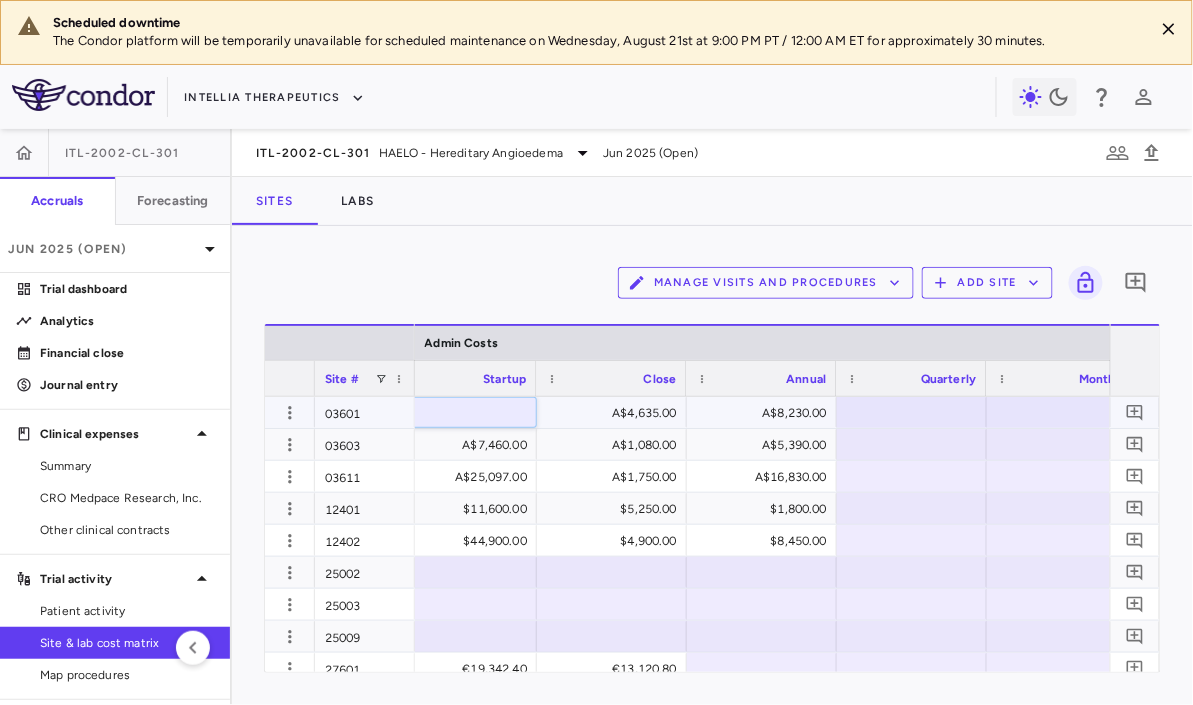 click on "*****" at bounding box center [477, 414] 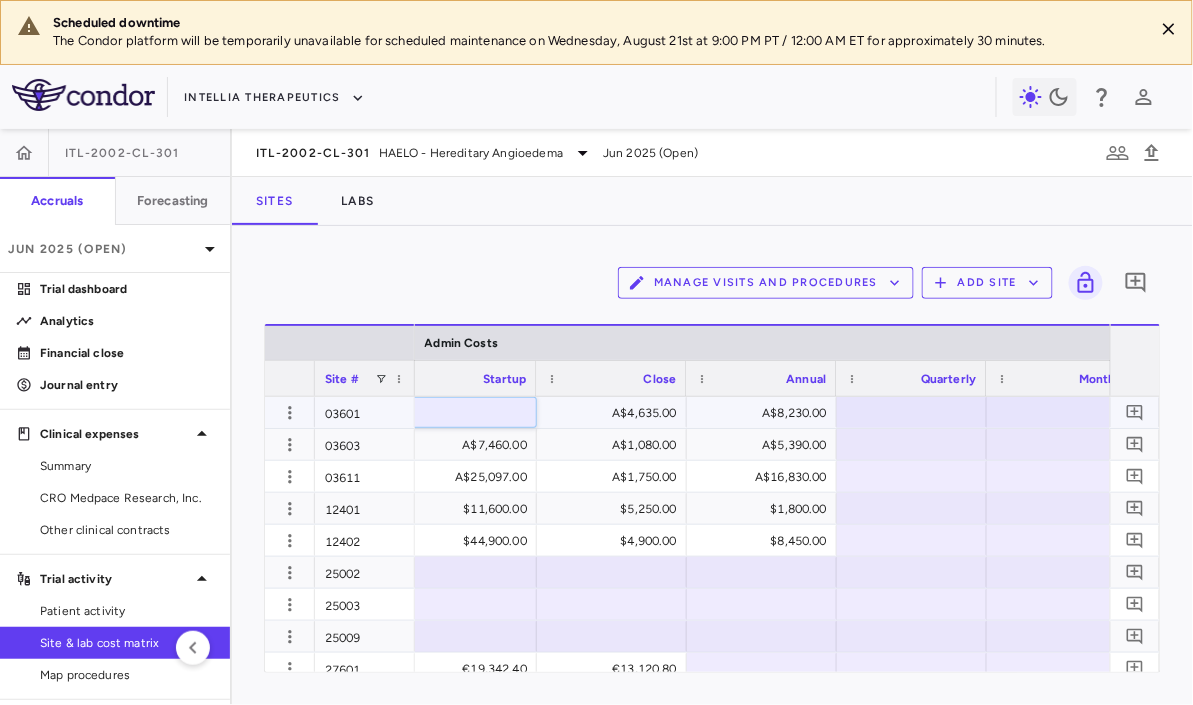 type on "****" 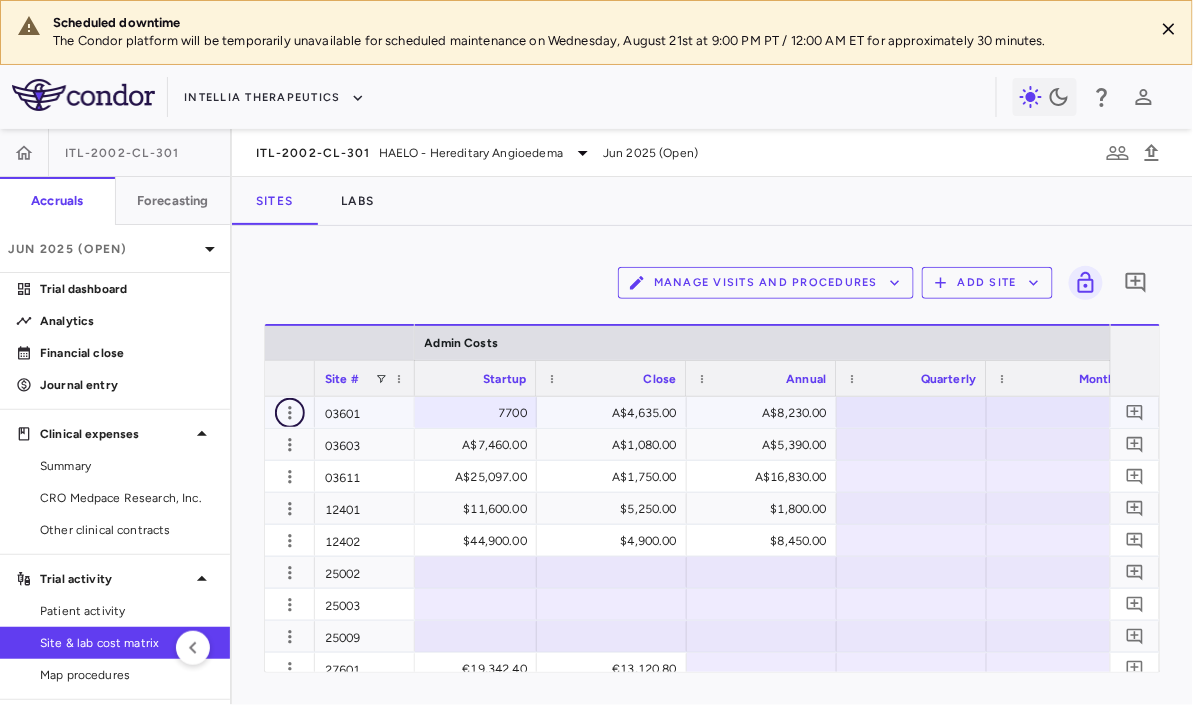 click 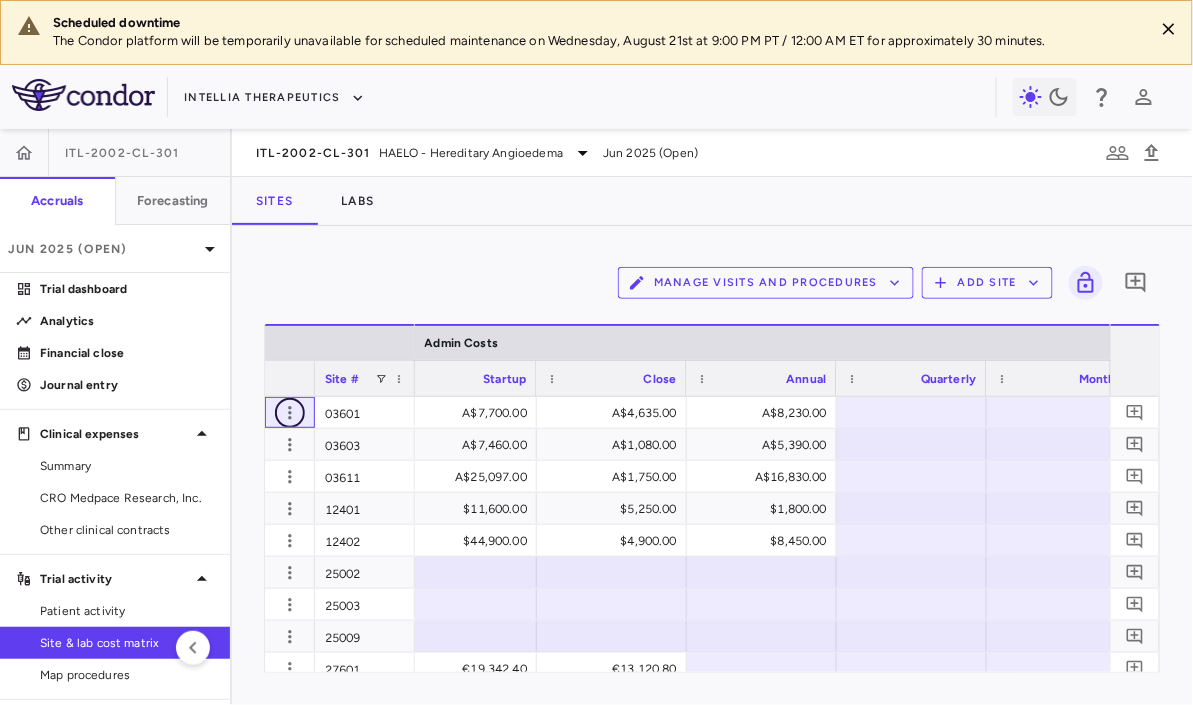 click 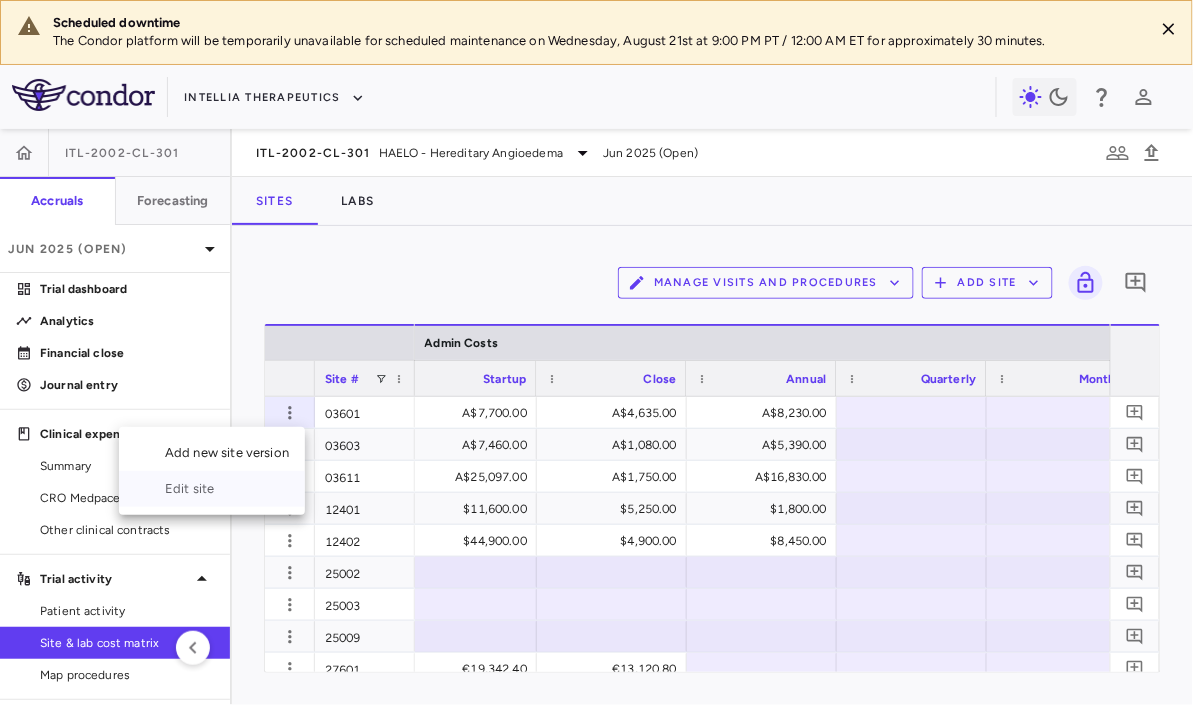 click on "Edit site" at bounding box center [212, 489] 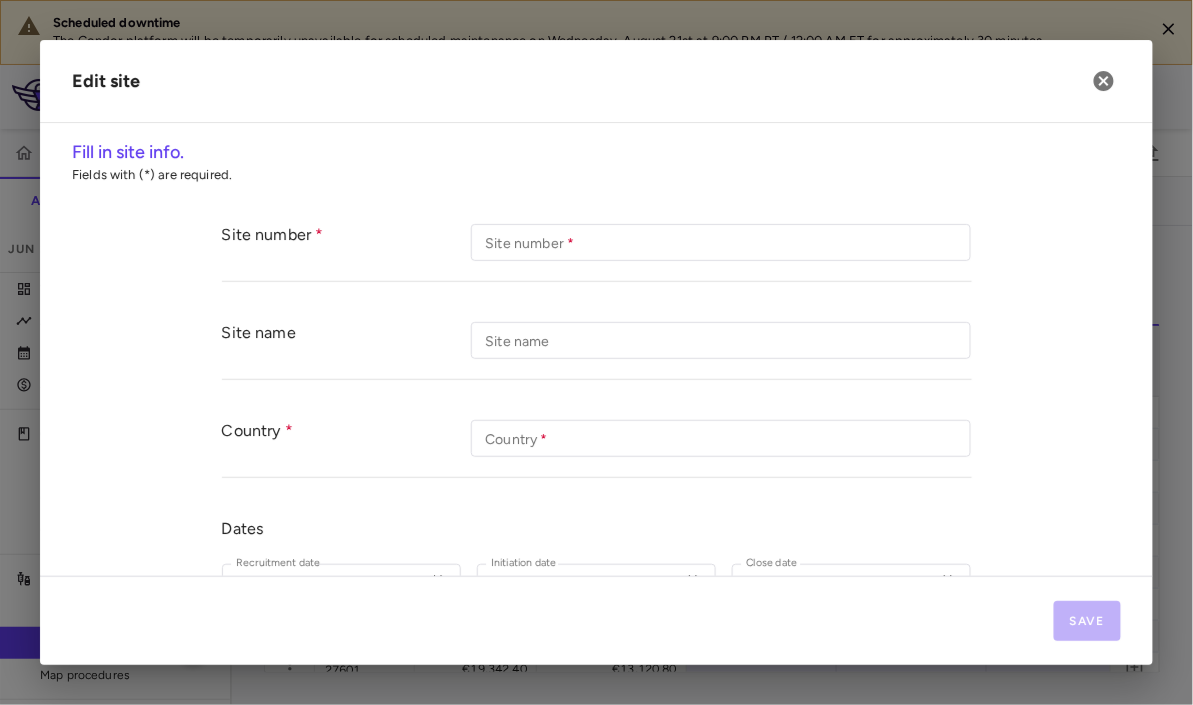 type on "*****" 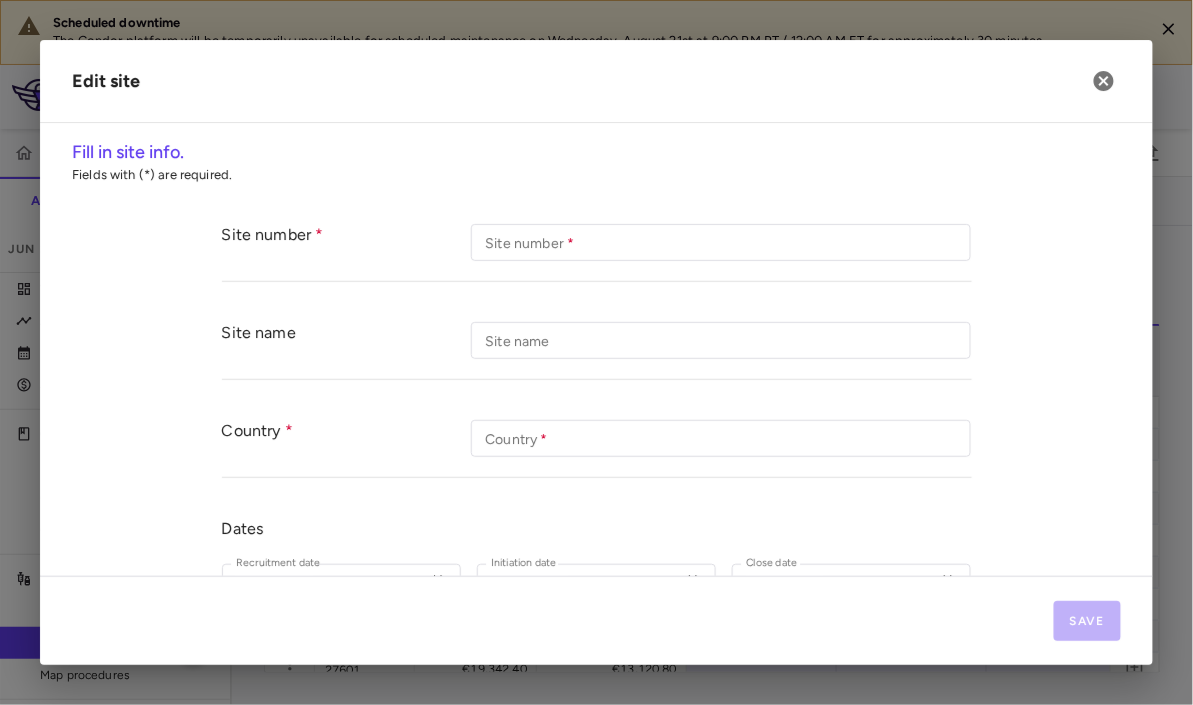 type on "*********" 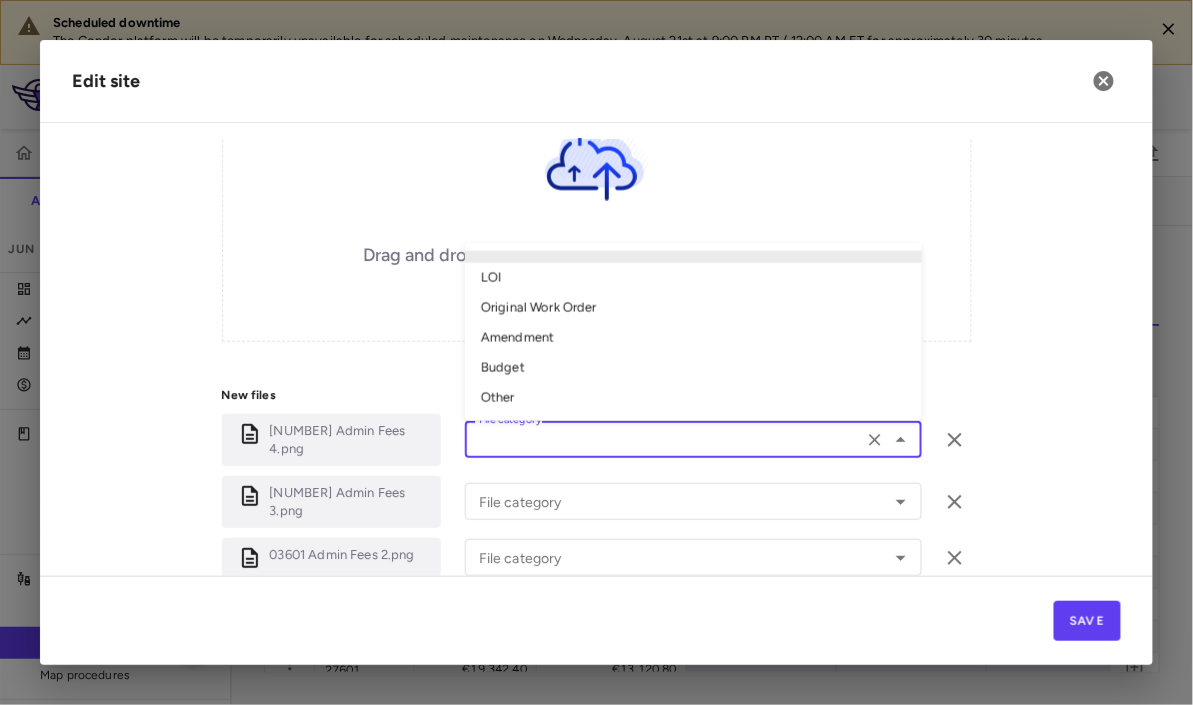 click on "File category" at bounding box center [664, 439] 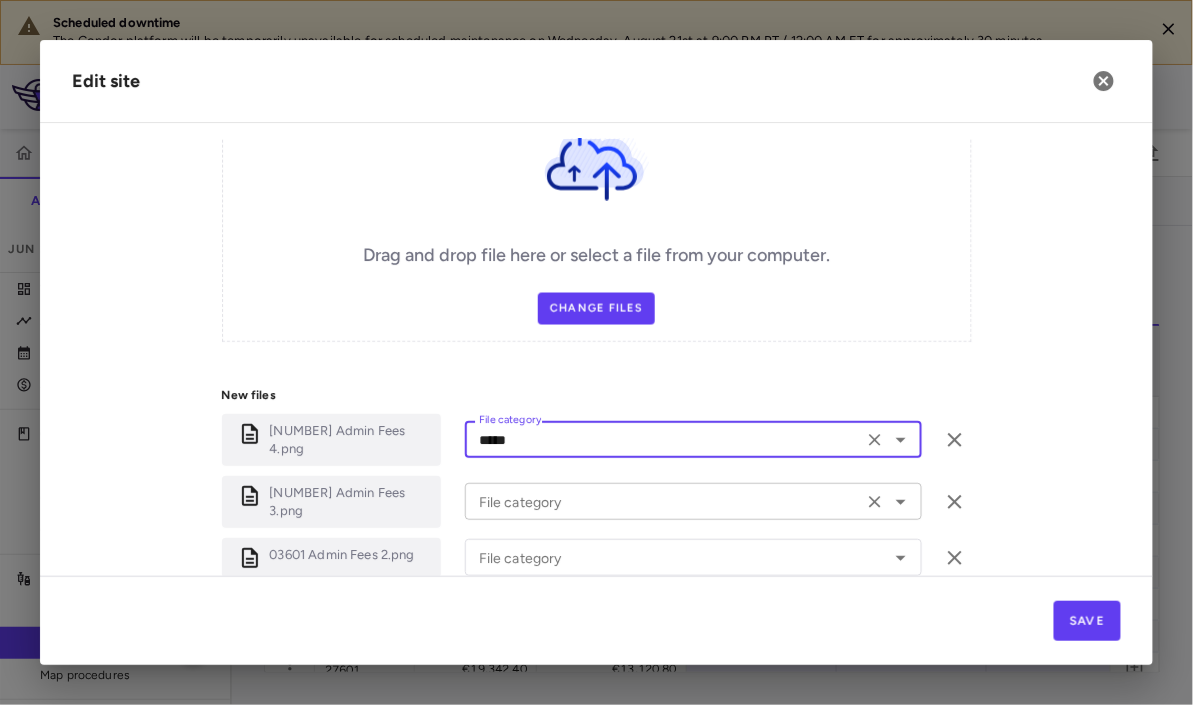 click on "File category" at bounding box center [664, 501] 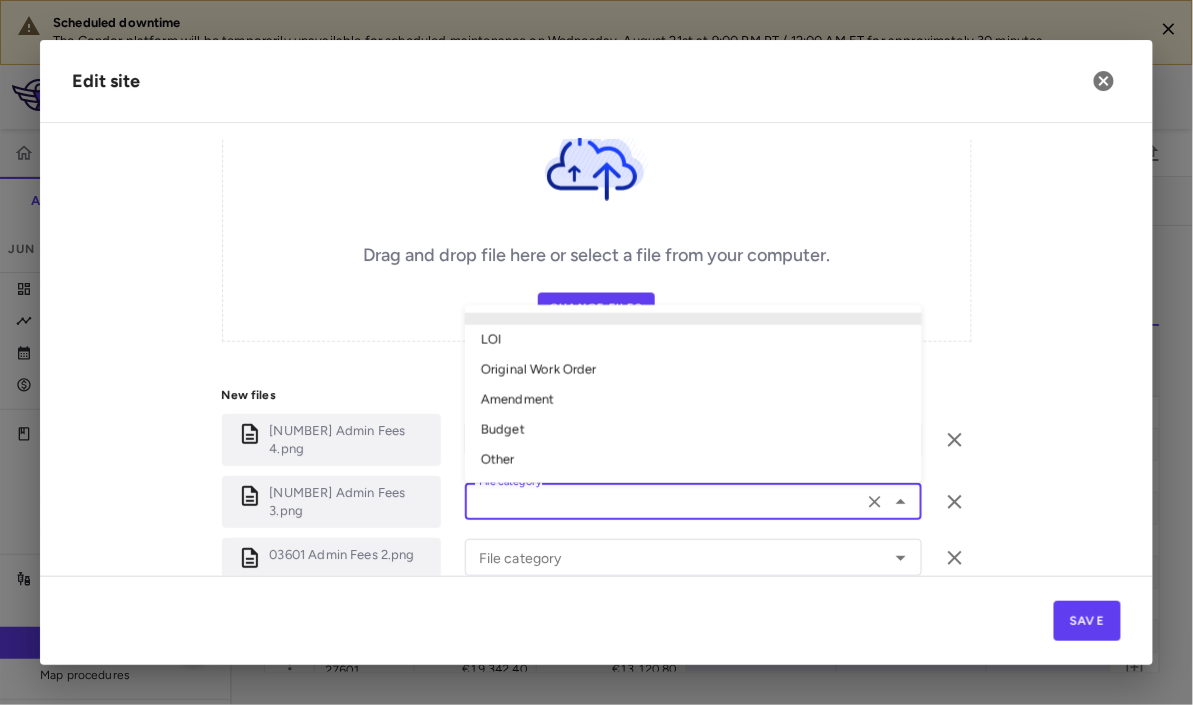 click on "Other" at bounding box center [693, 461] 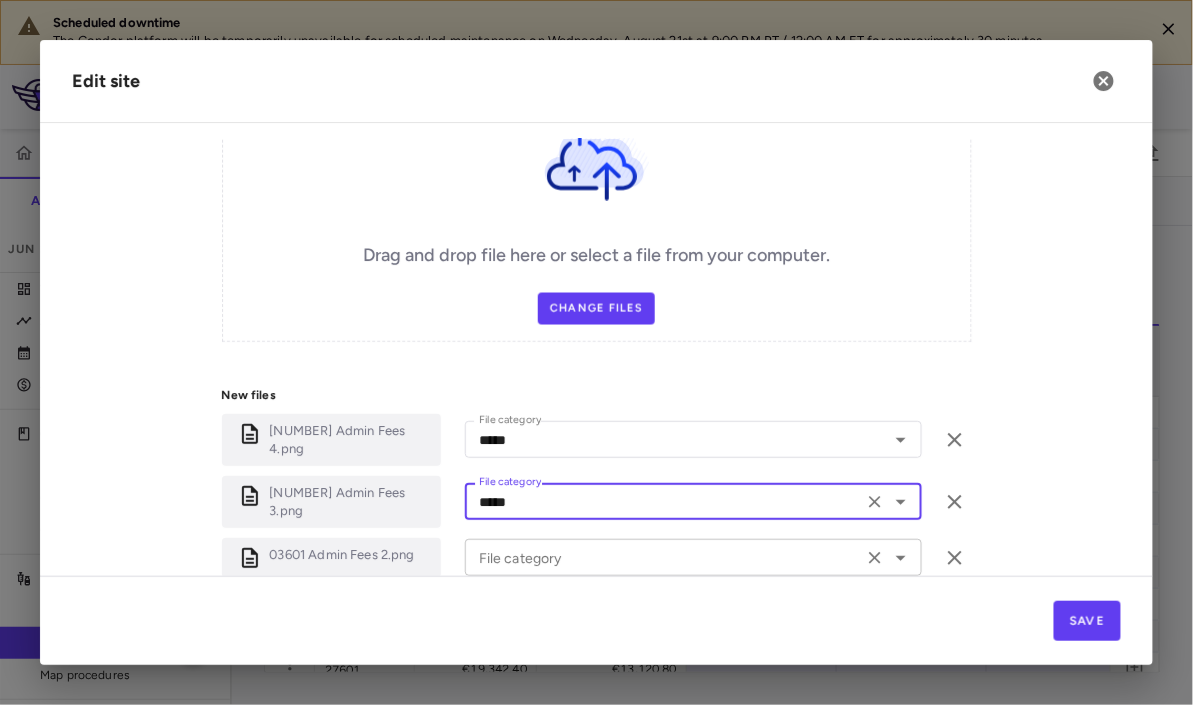 click on "File category" at bounding box center [664, 557] 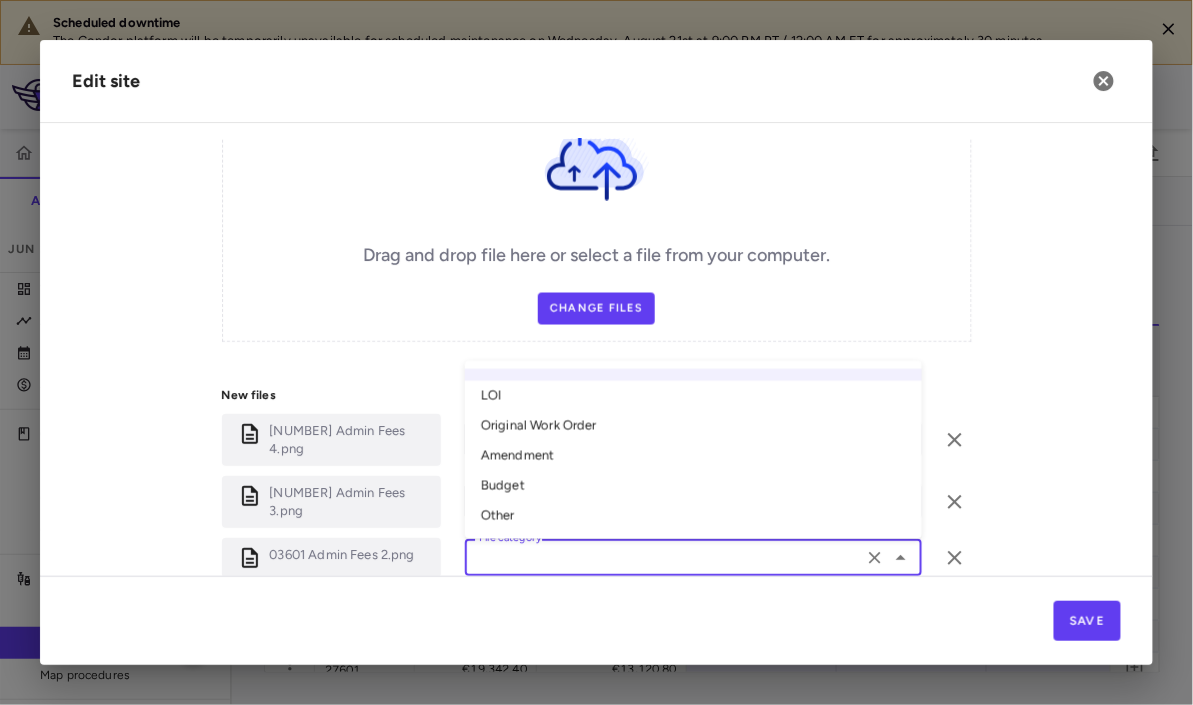 click on "Other" at bounding box center (693, 517) 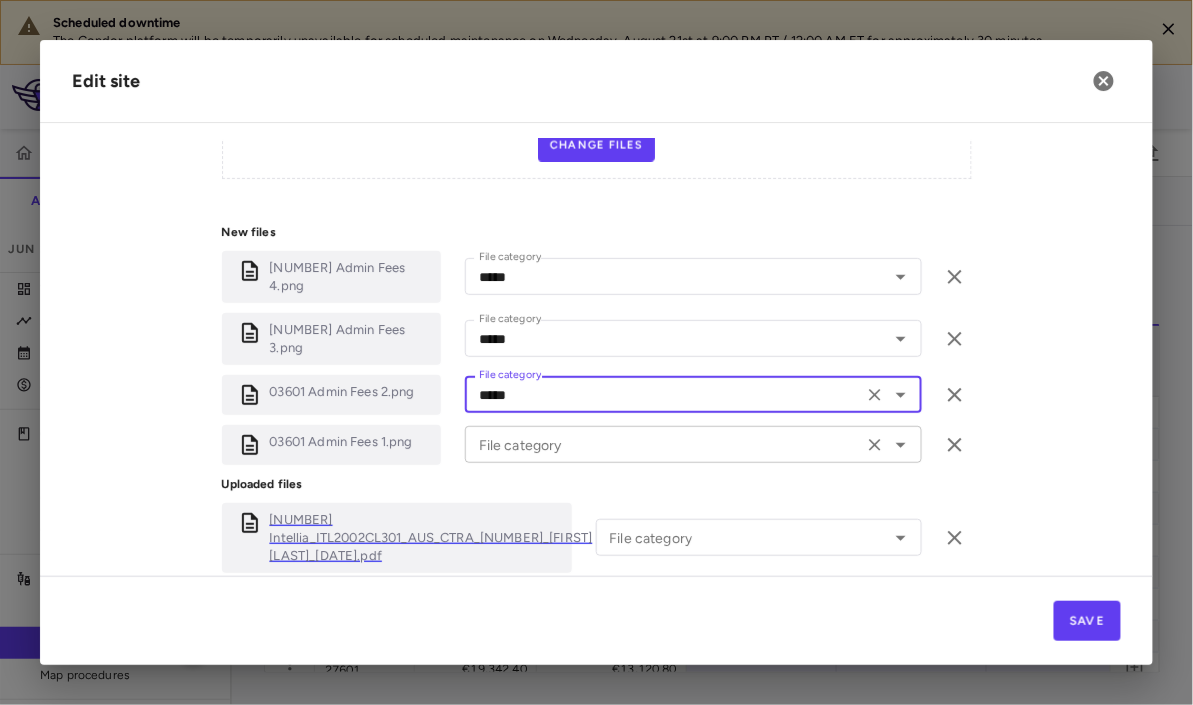 click on "File category" at bounding box center [664, 444] 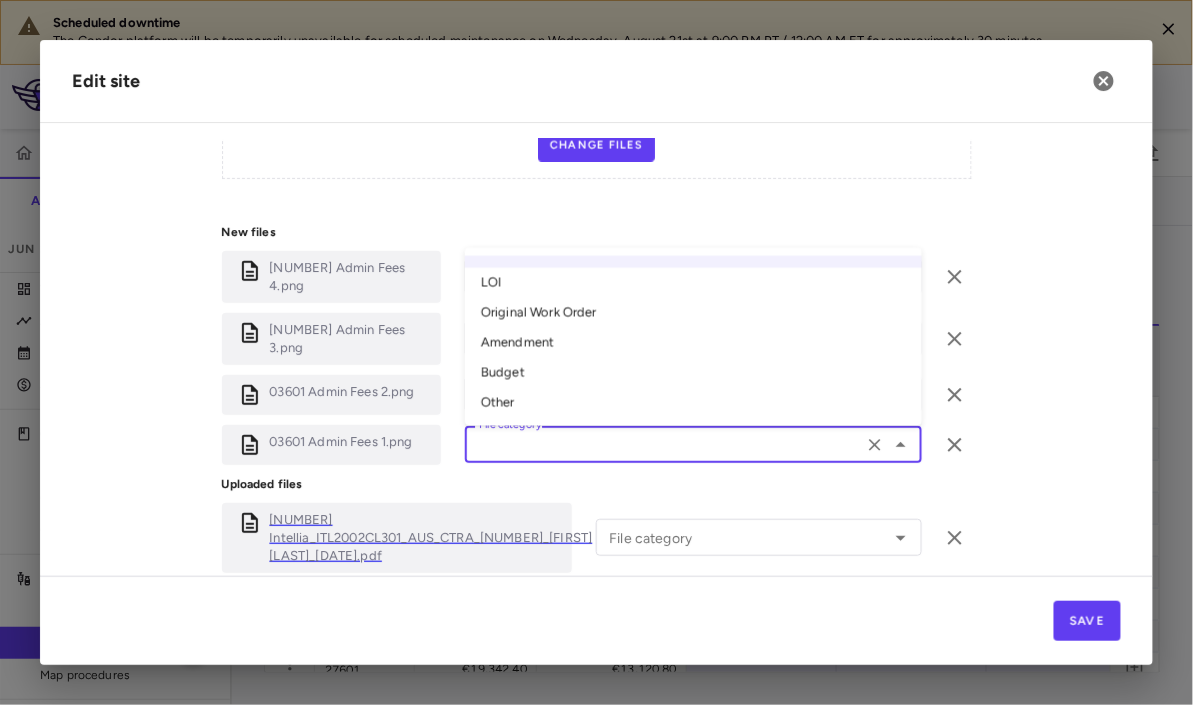 click on "Other" at bounding box center [693, 404] 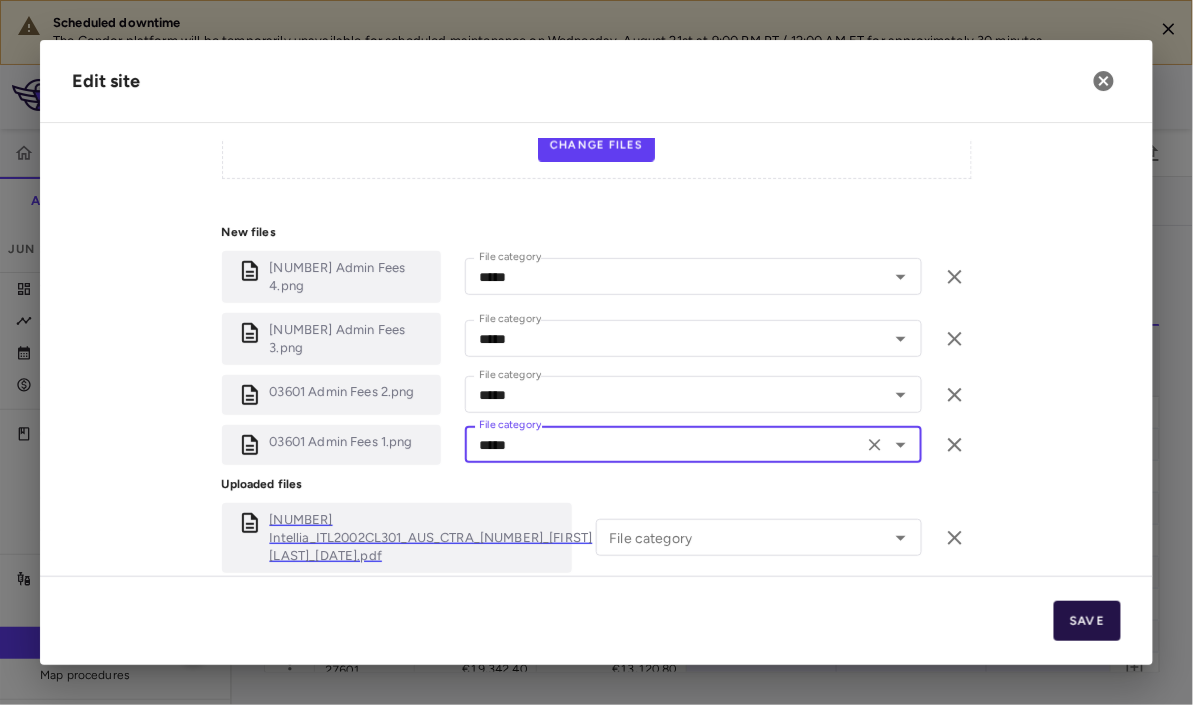 click on "Save" at bounding box center (1087, 621) 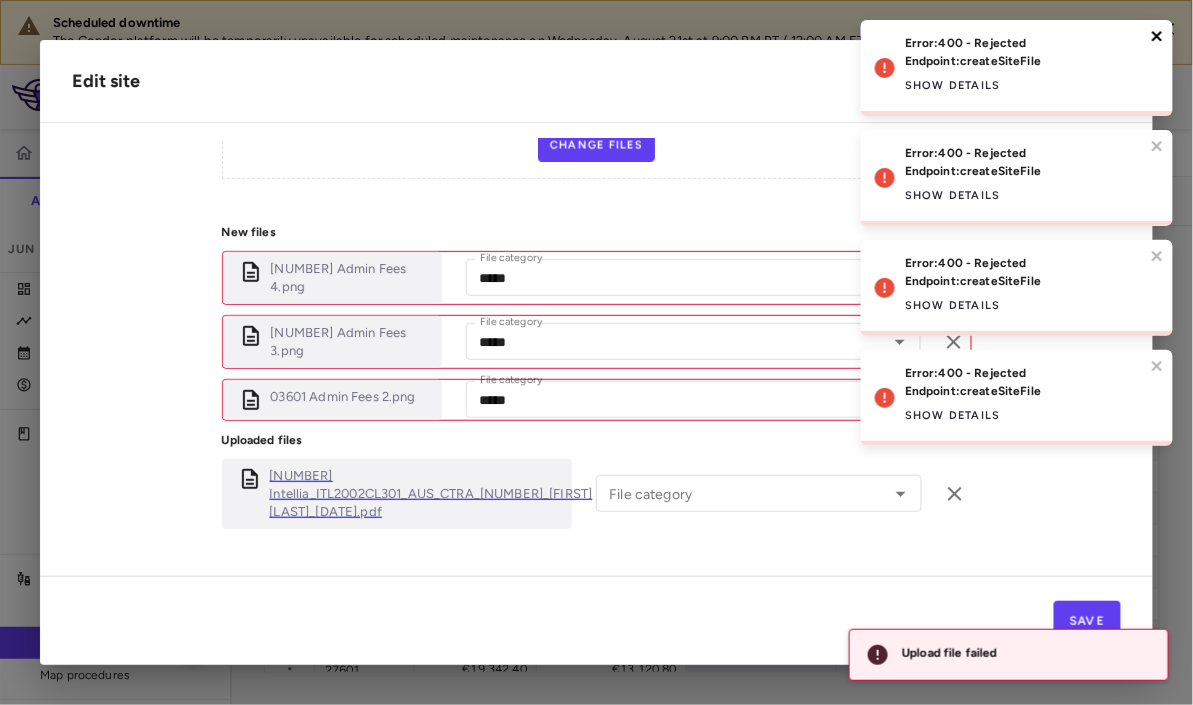click 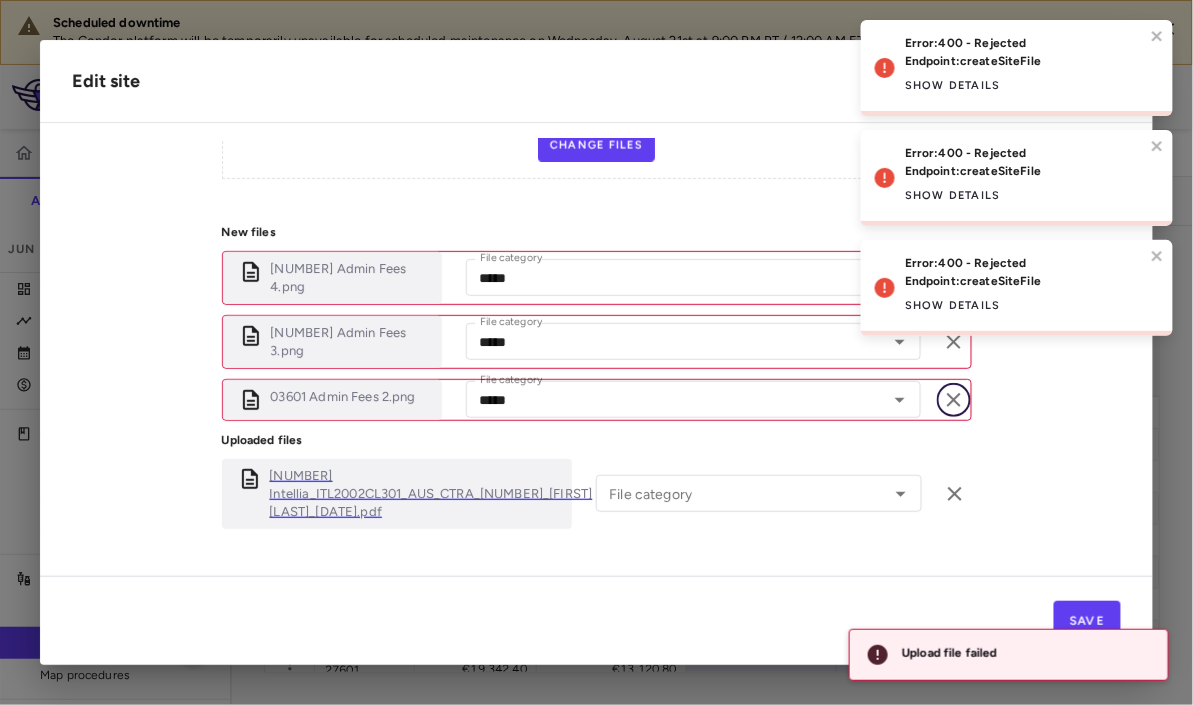click 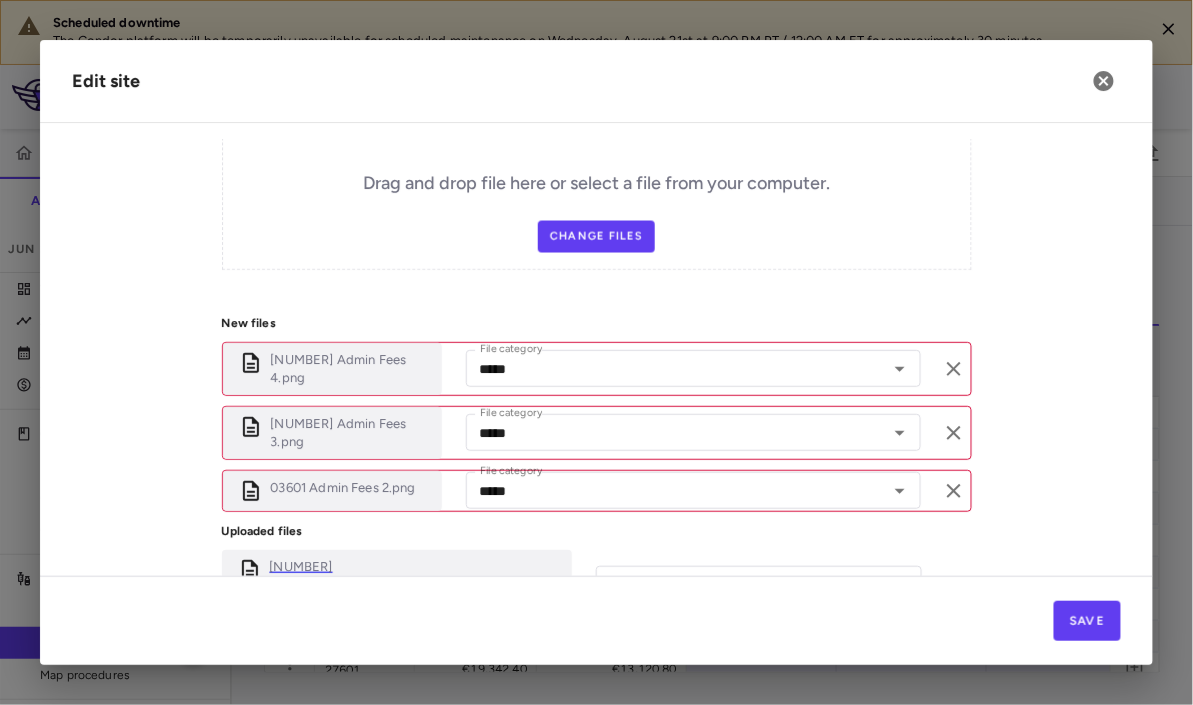 scroll, scrollTop: 726, scrollLeft: 0, axis: vertical 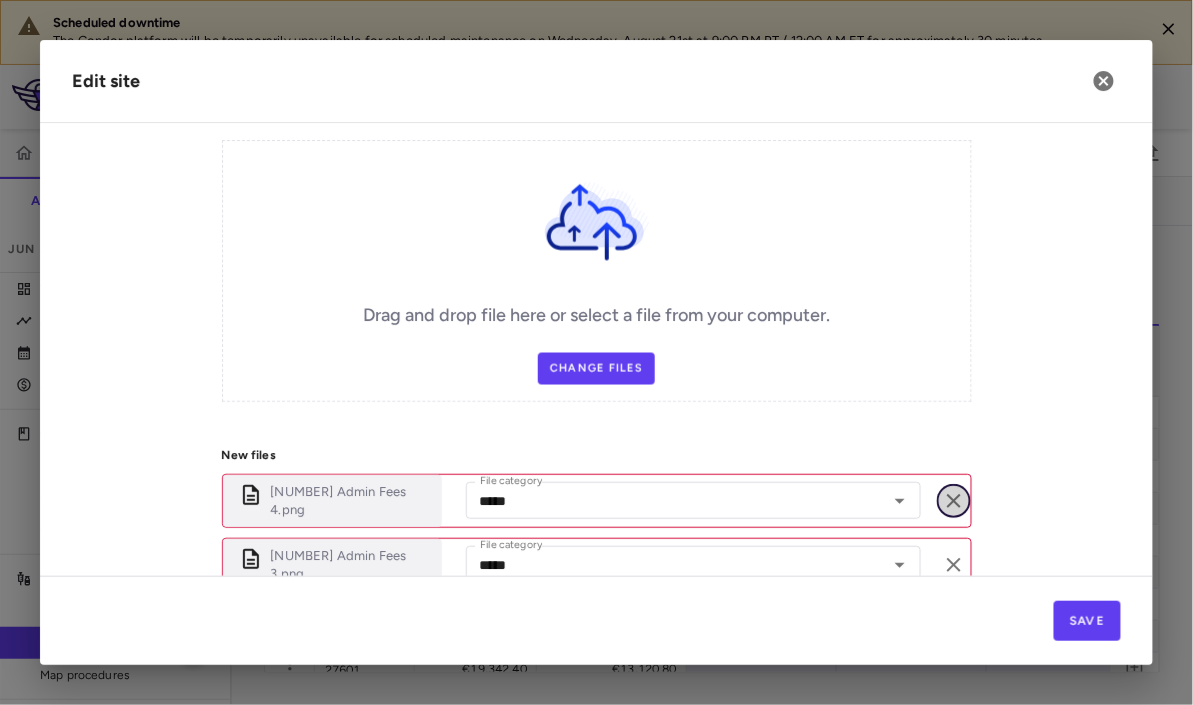 click 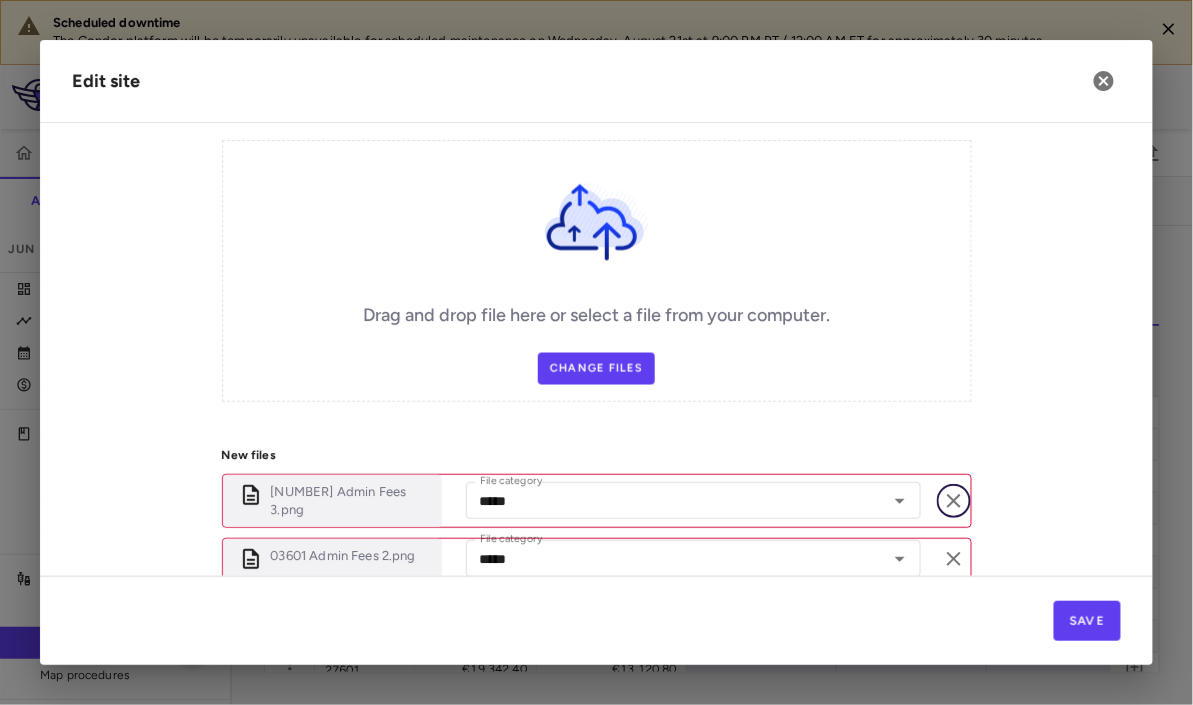 click 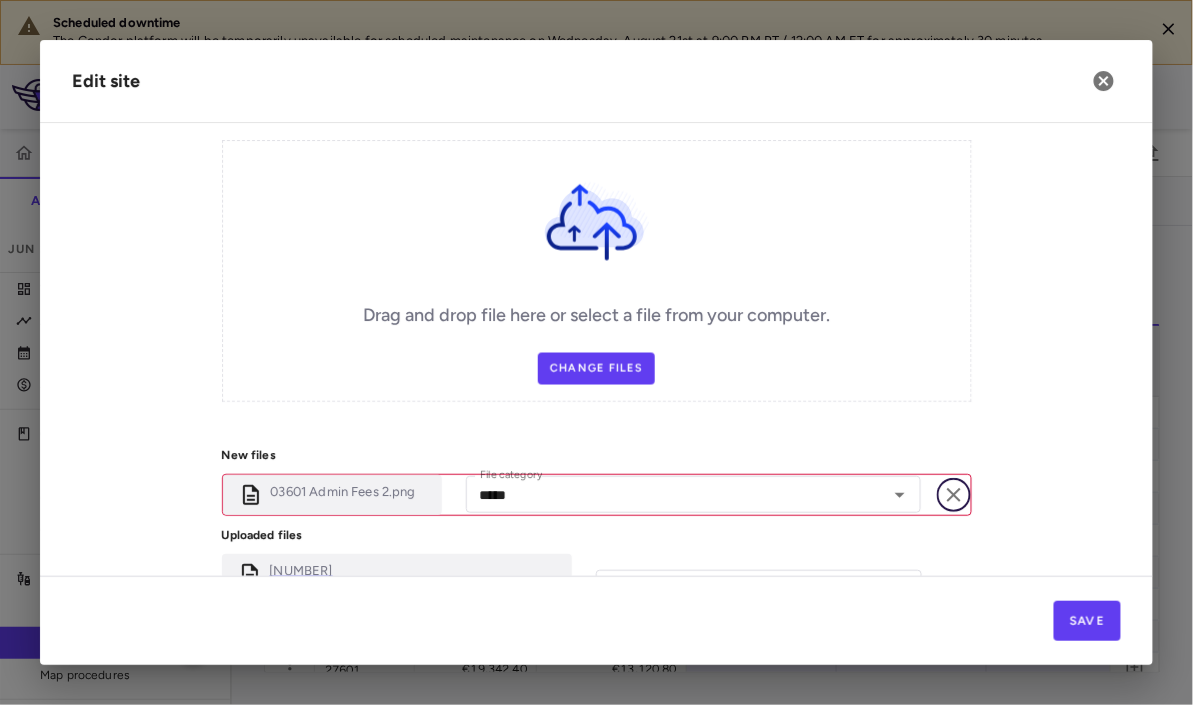 click 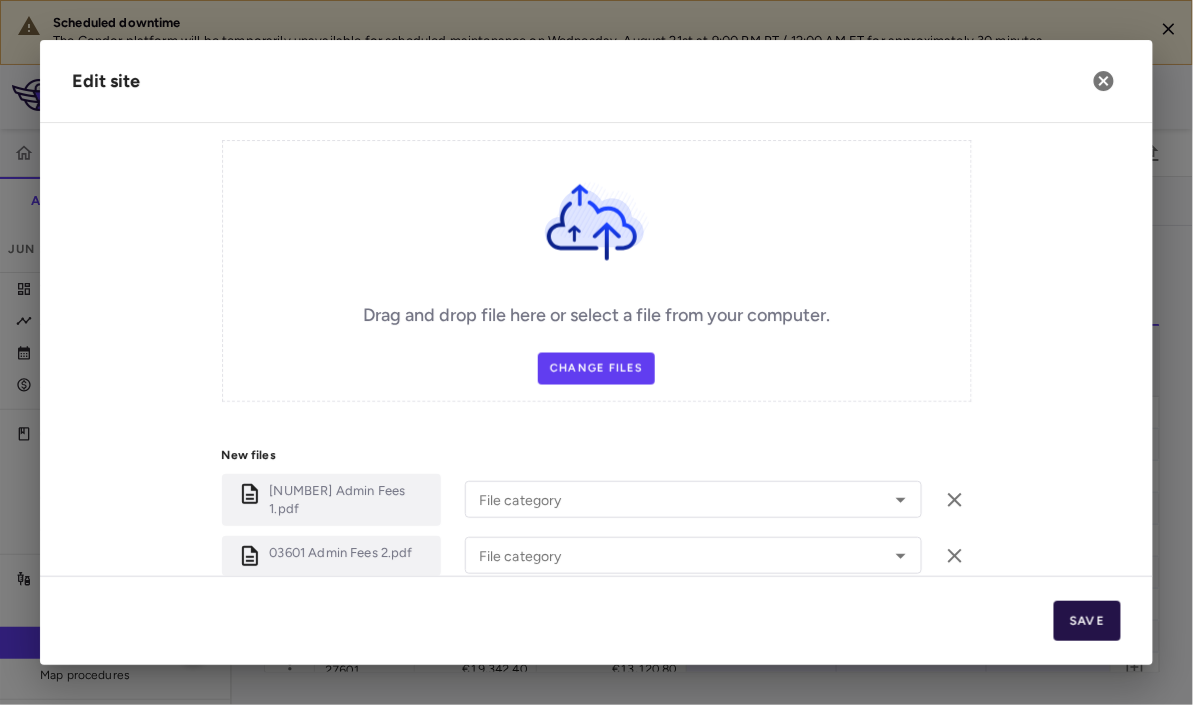 click on "Save" at bounding box center (1087, 621) 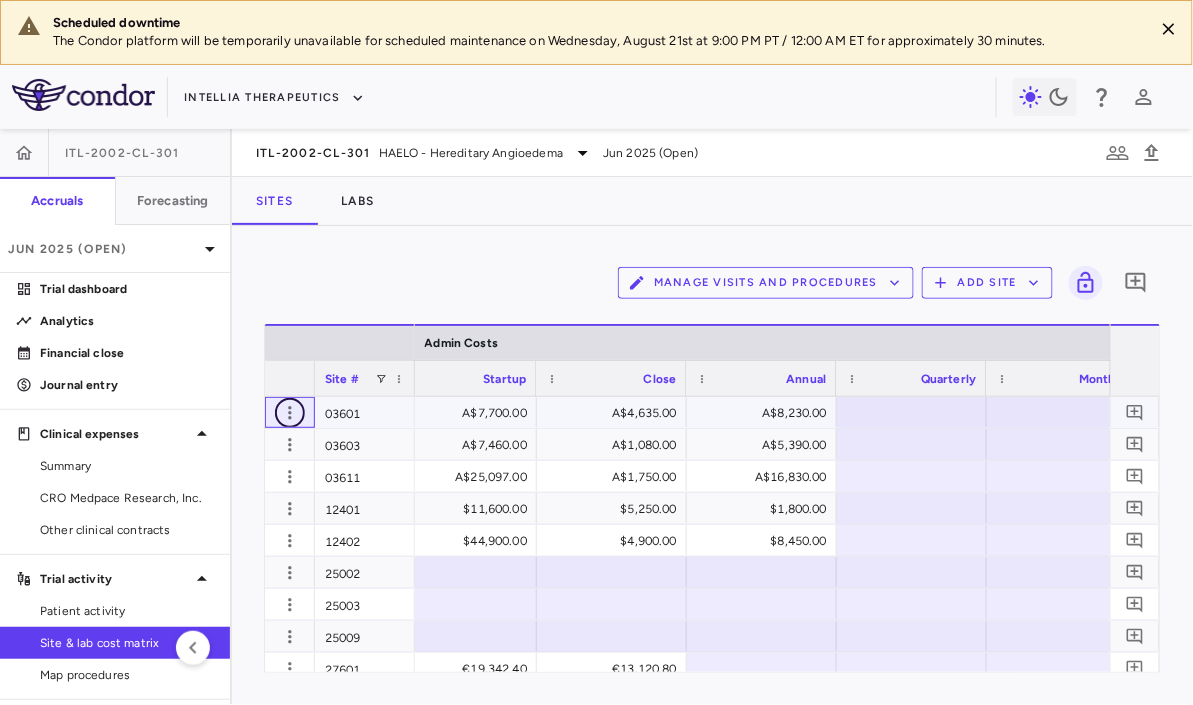 scroll, scrollTop: 18, scrollLeft: 0, axis: vertical 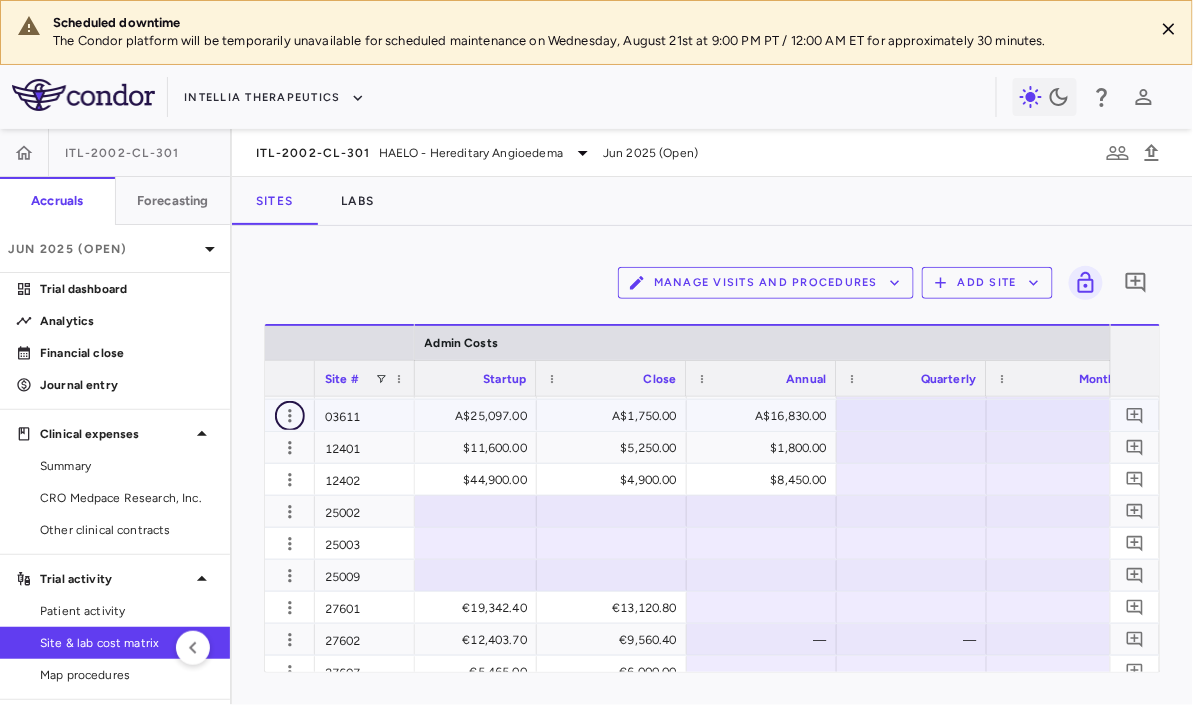 click 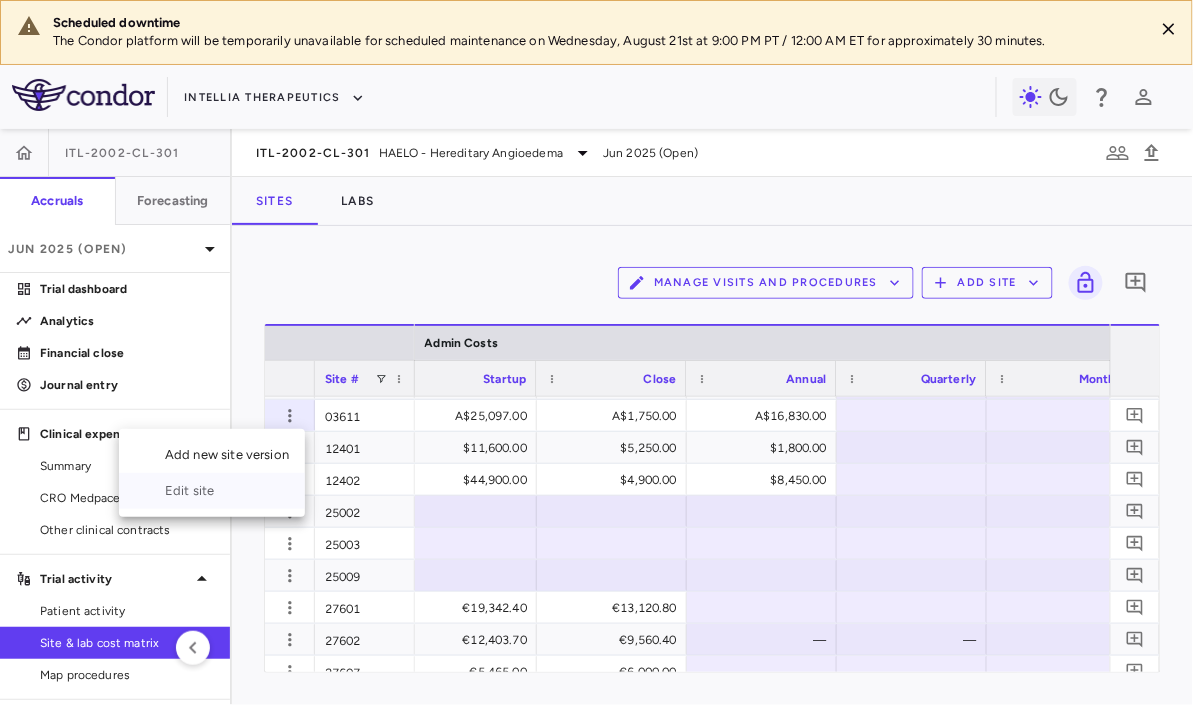 click on "Edit site" at bounding box center [212, 491] 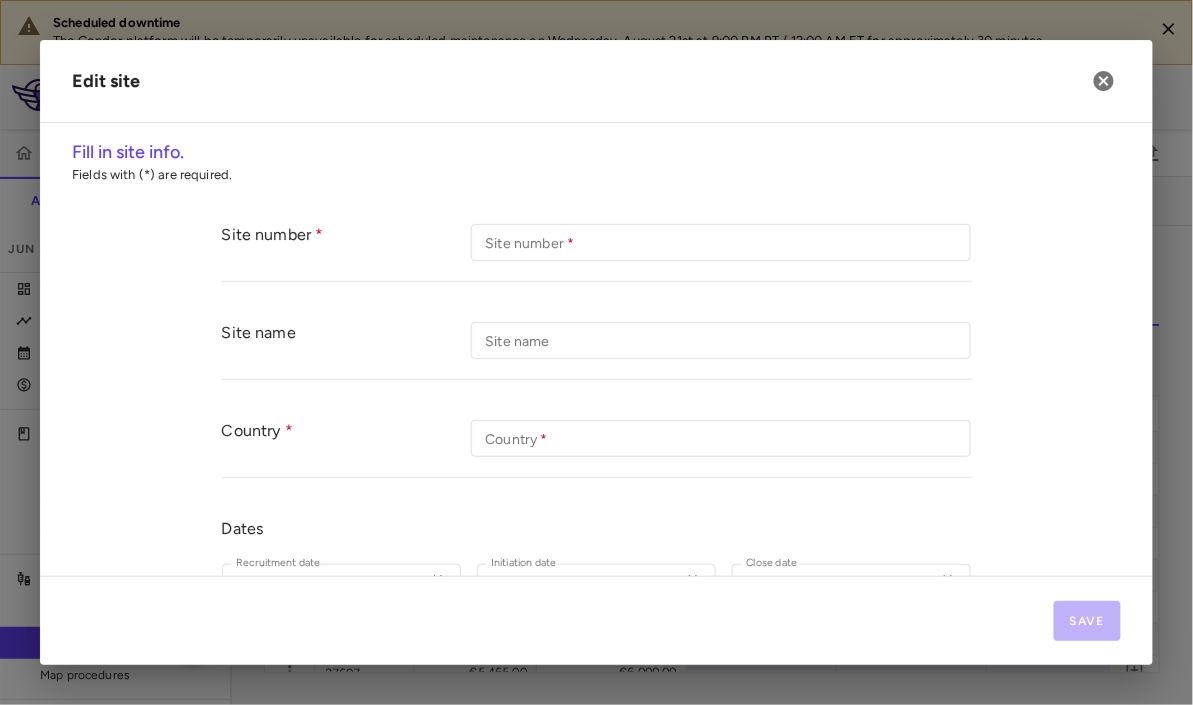 type on "*****" 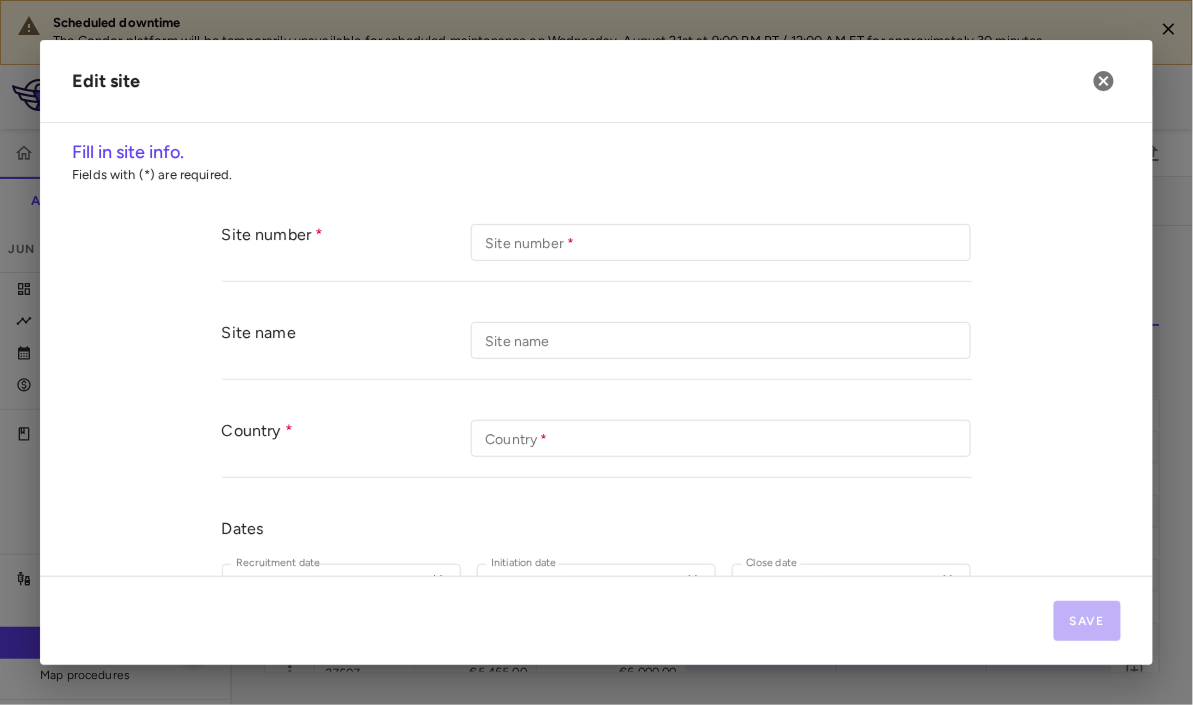 type on "*********" 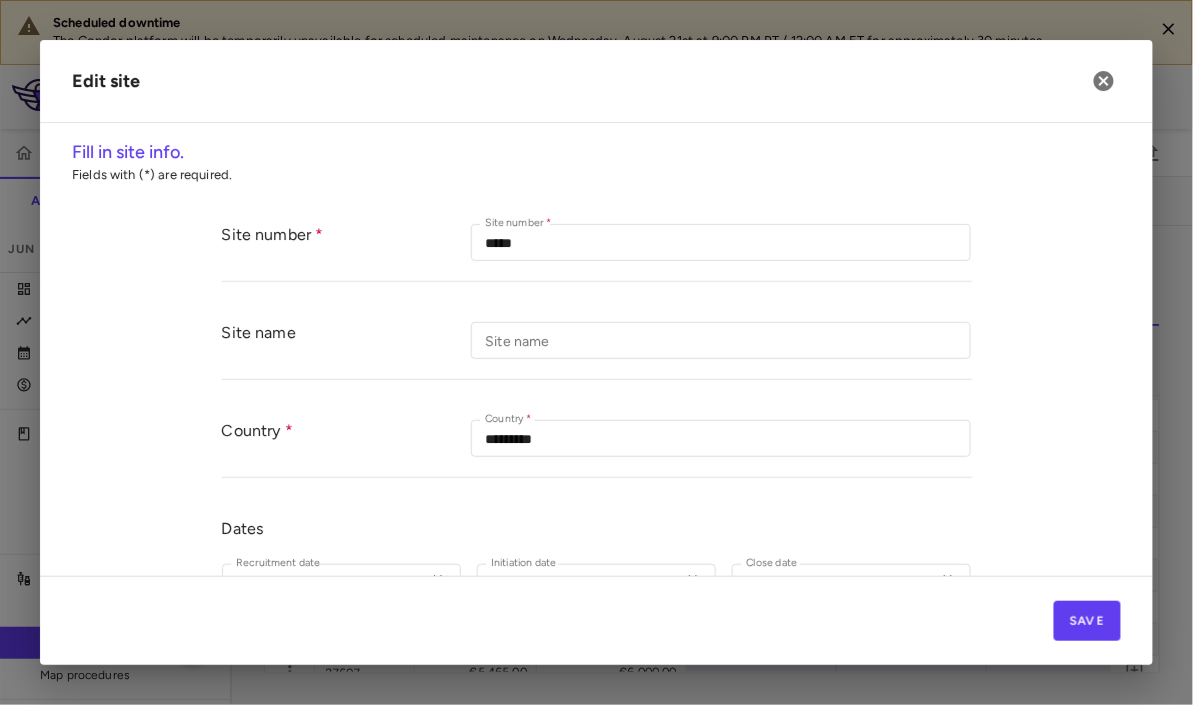 scroll, scrollTop: 918, scrollLeft: 0, axis: vertical 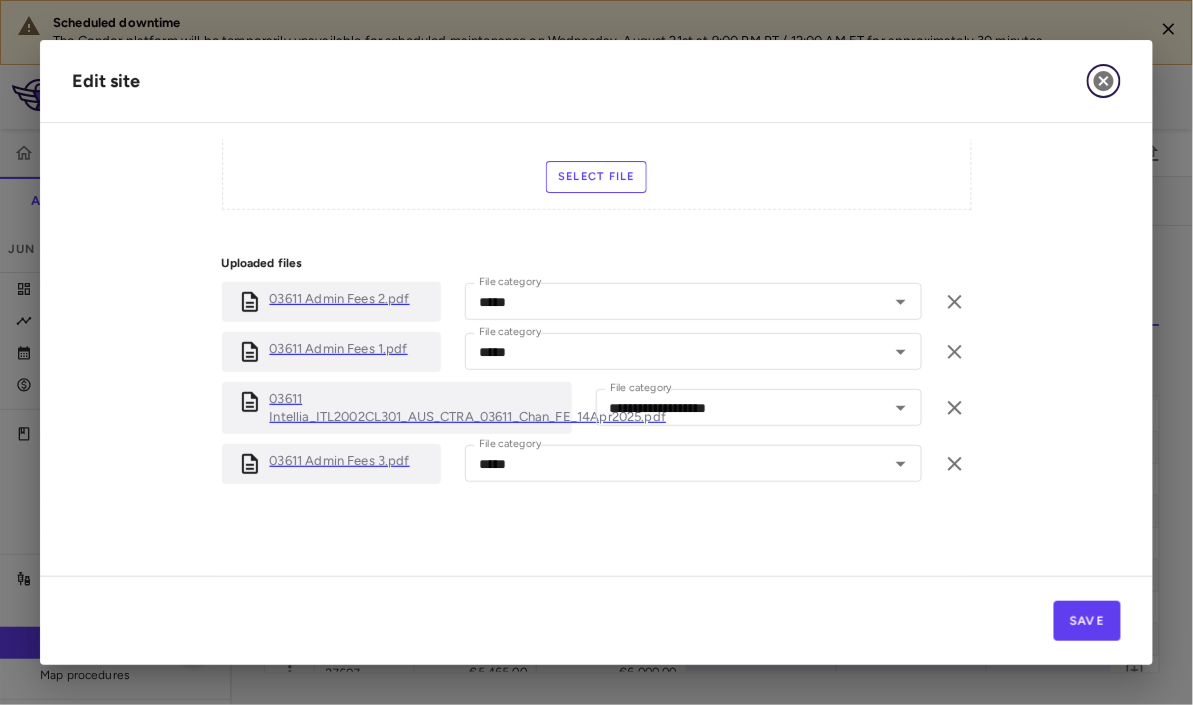 click 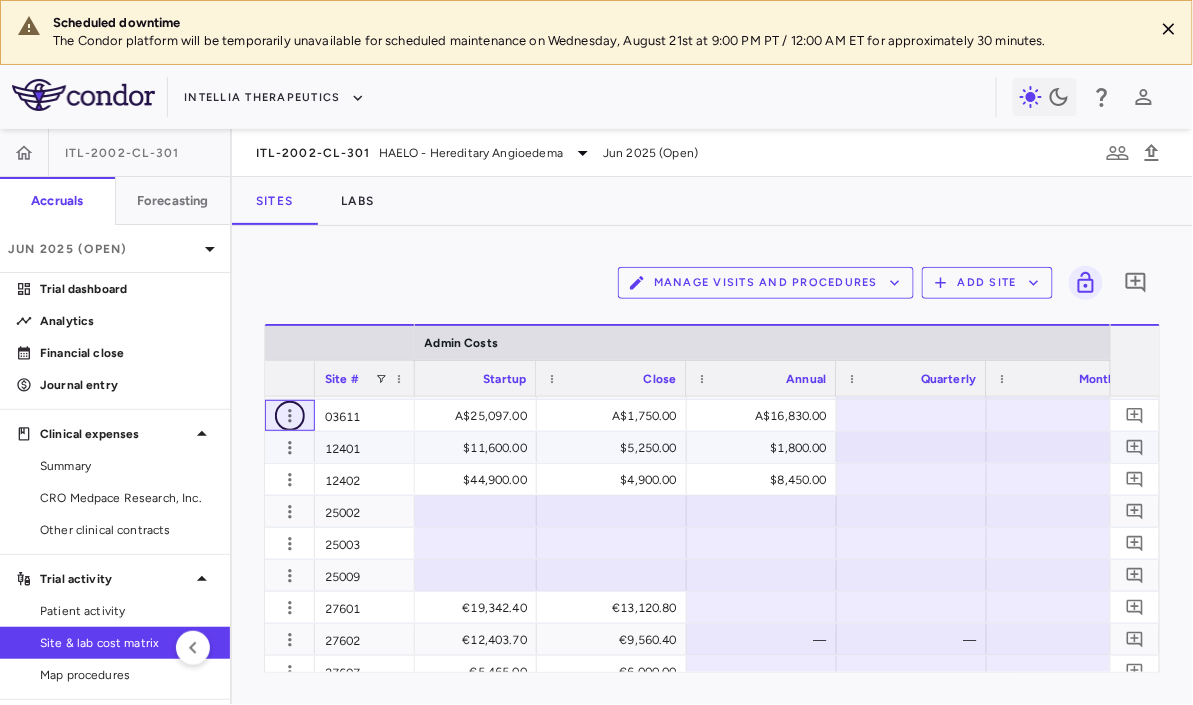 scroll, scrollTop: 93, scrollLeft: 0, axis: vertical 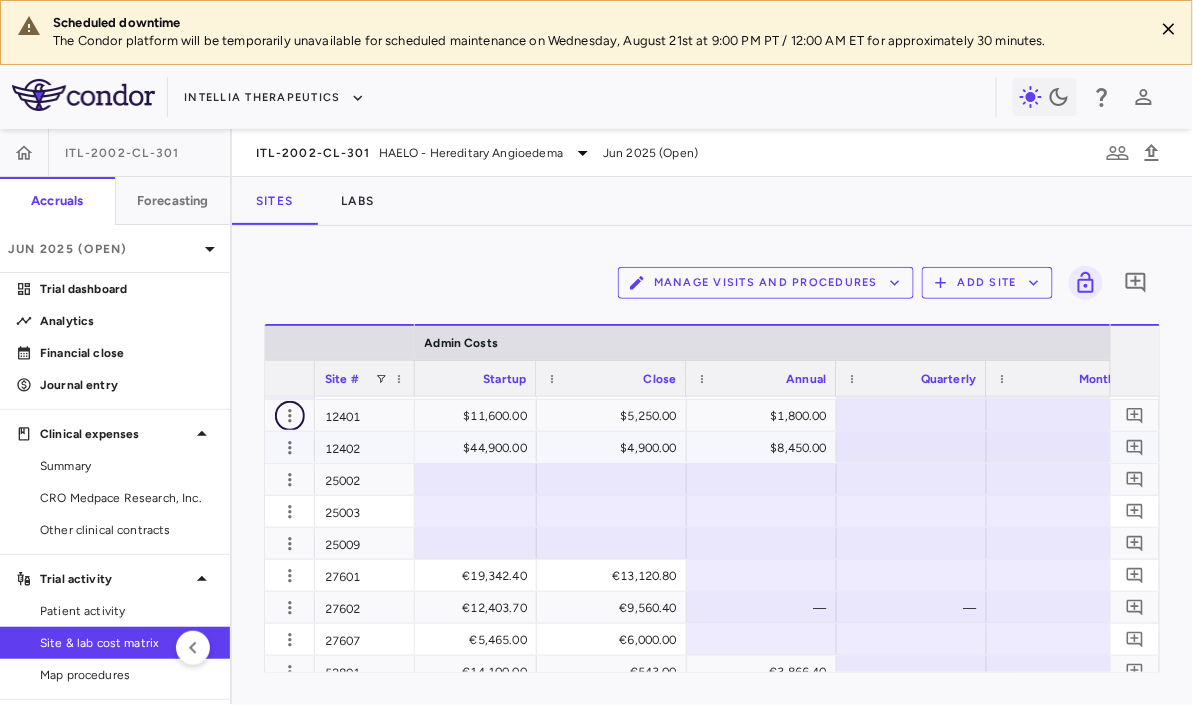 click 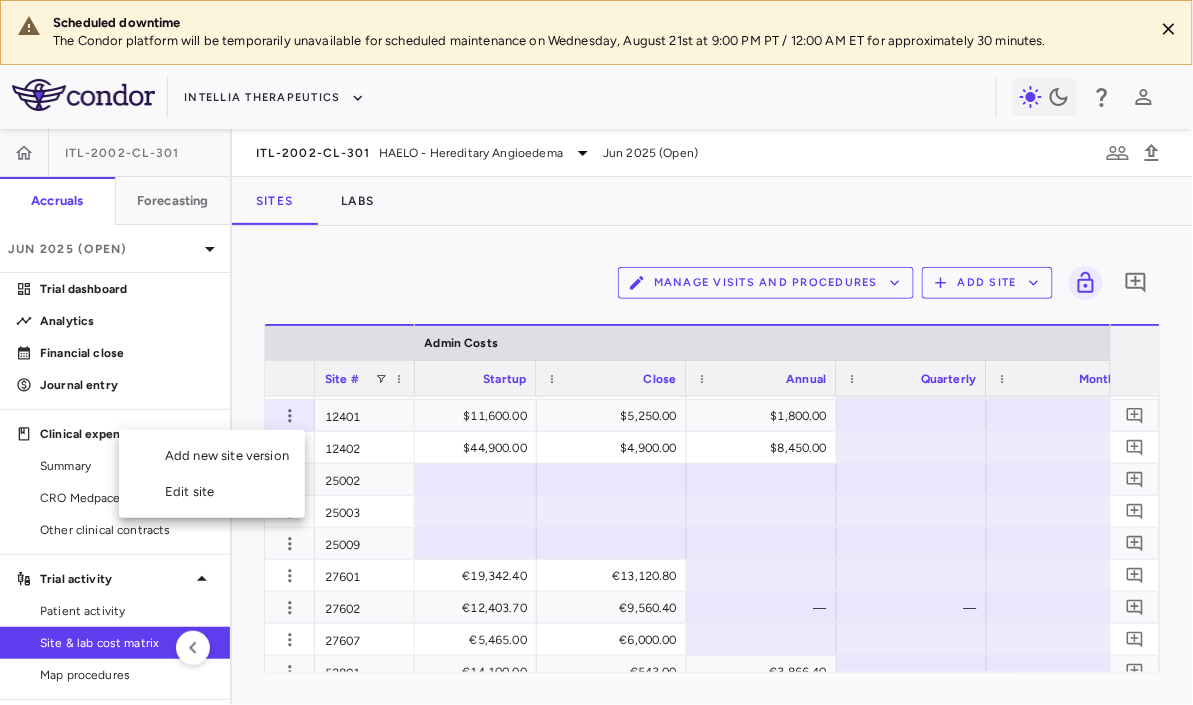 click on "Edit site" at bounding box center [212, 492] 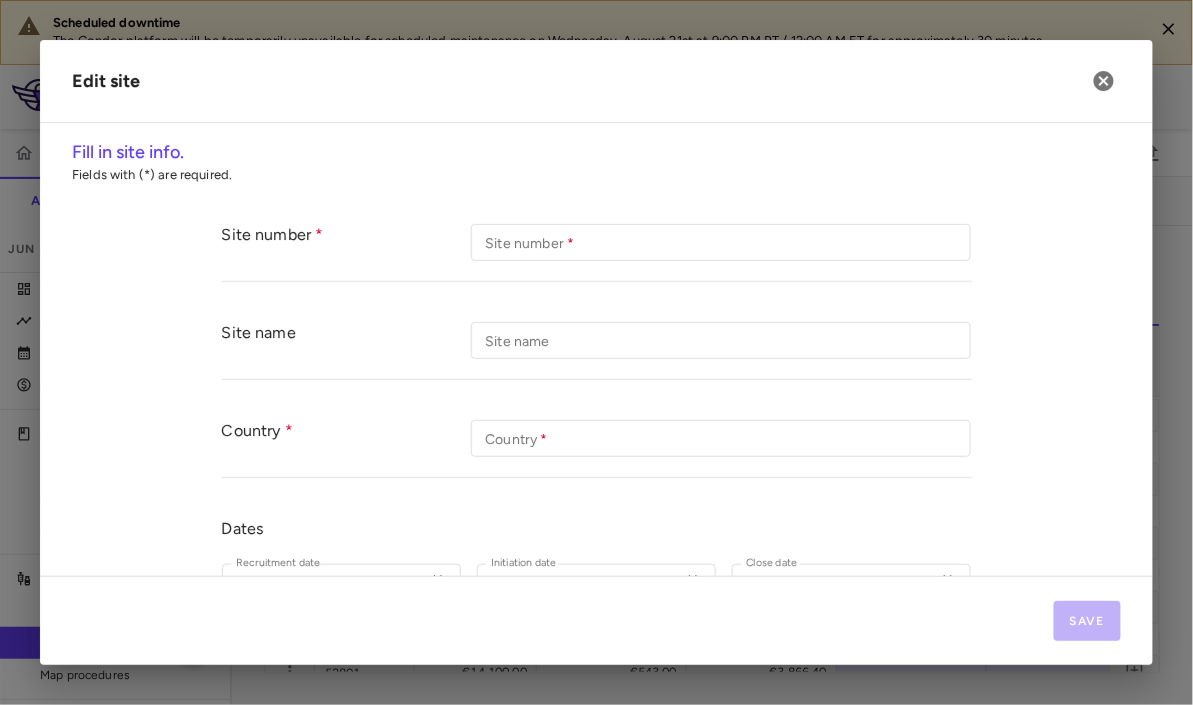 type on "*****" 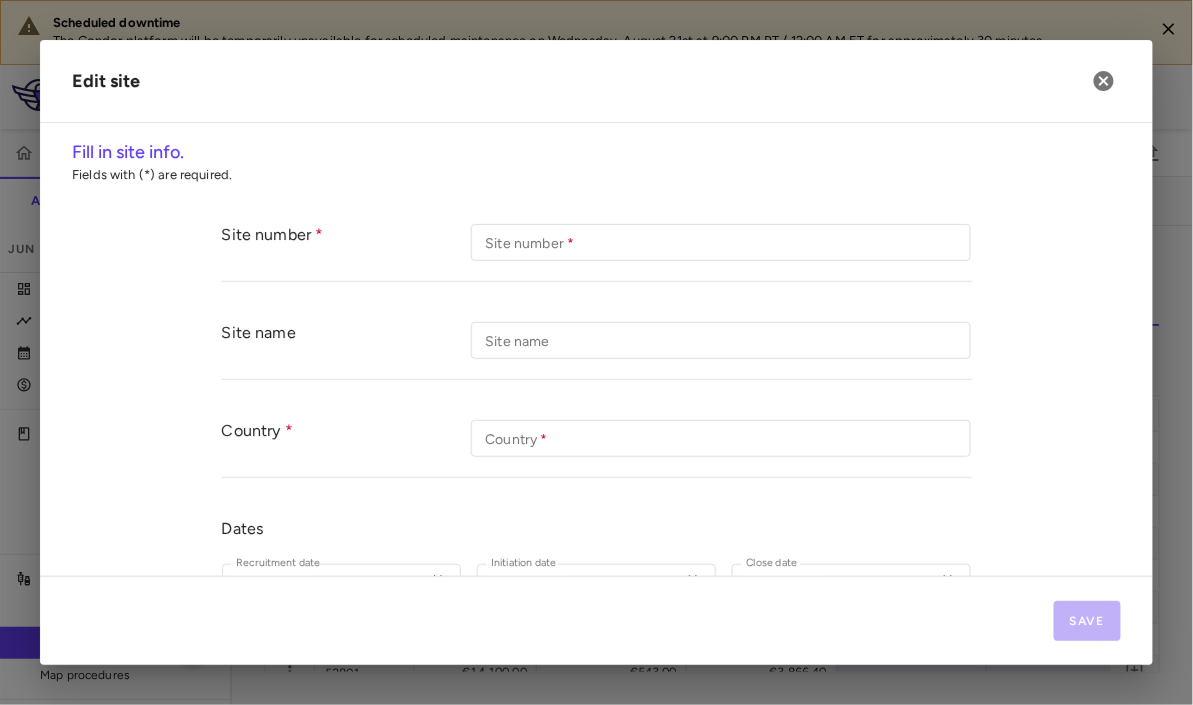 type on "******" 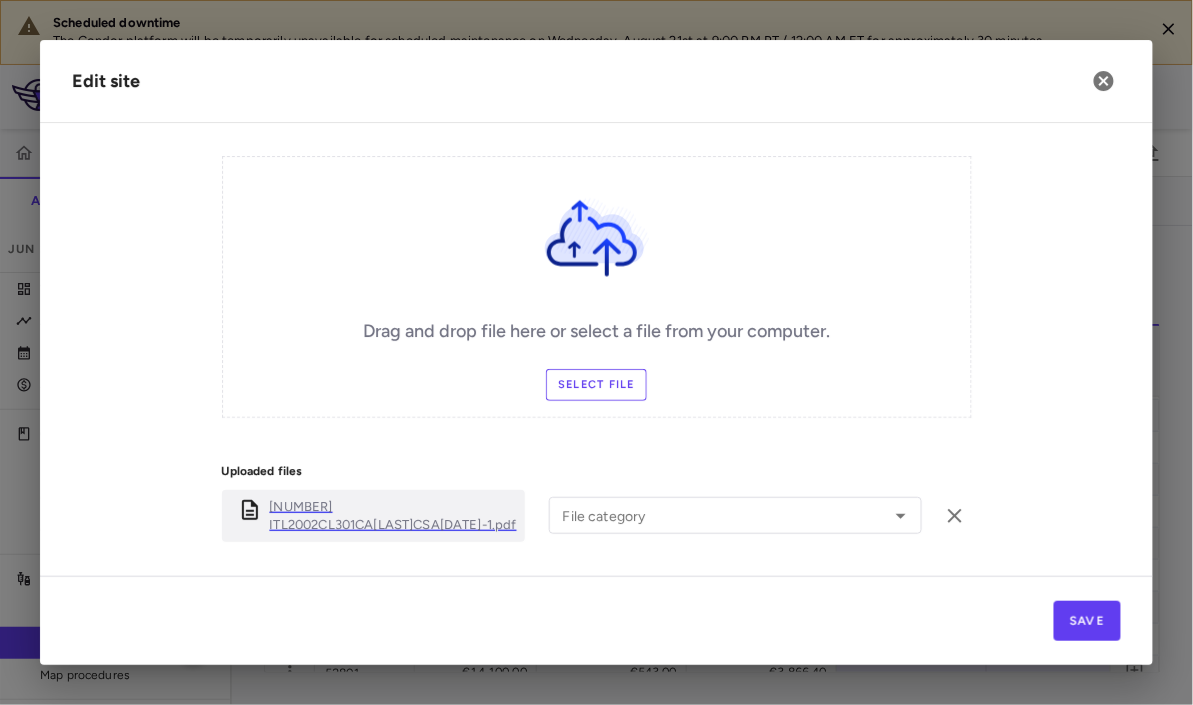 scroll, scrollTop: 786, scrollLeft: 0, axis: vertical 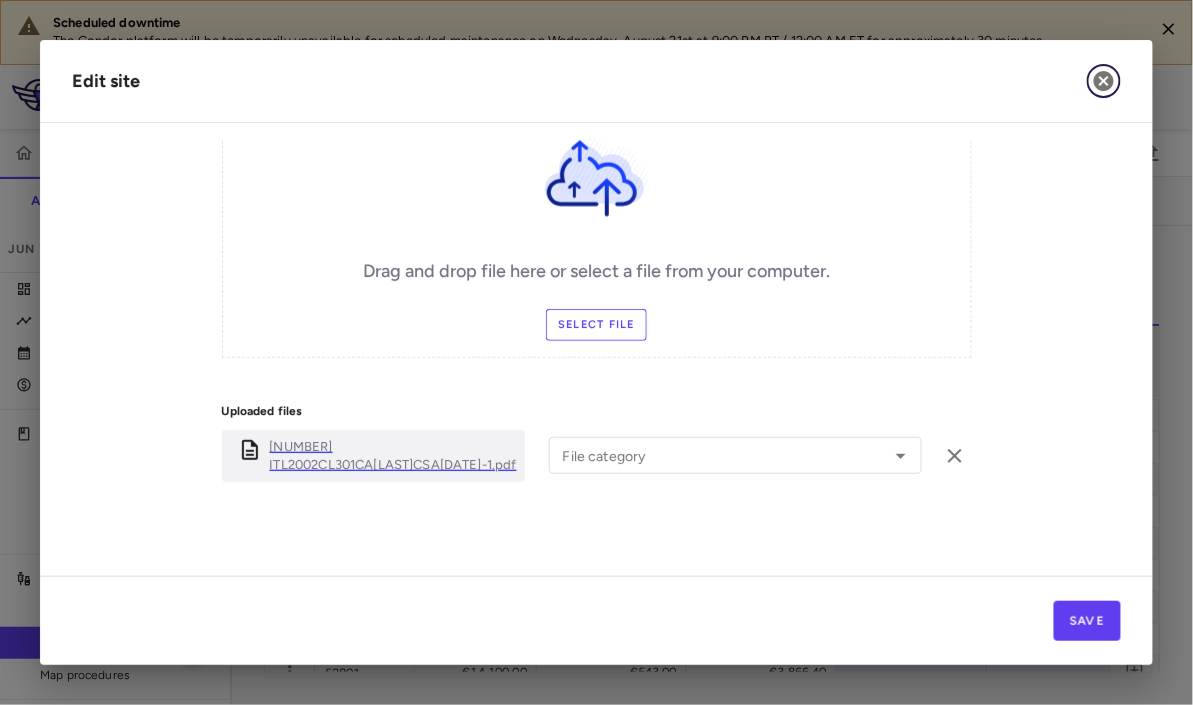click 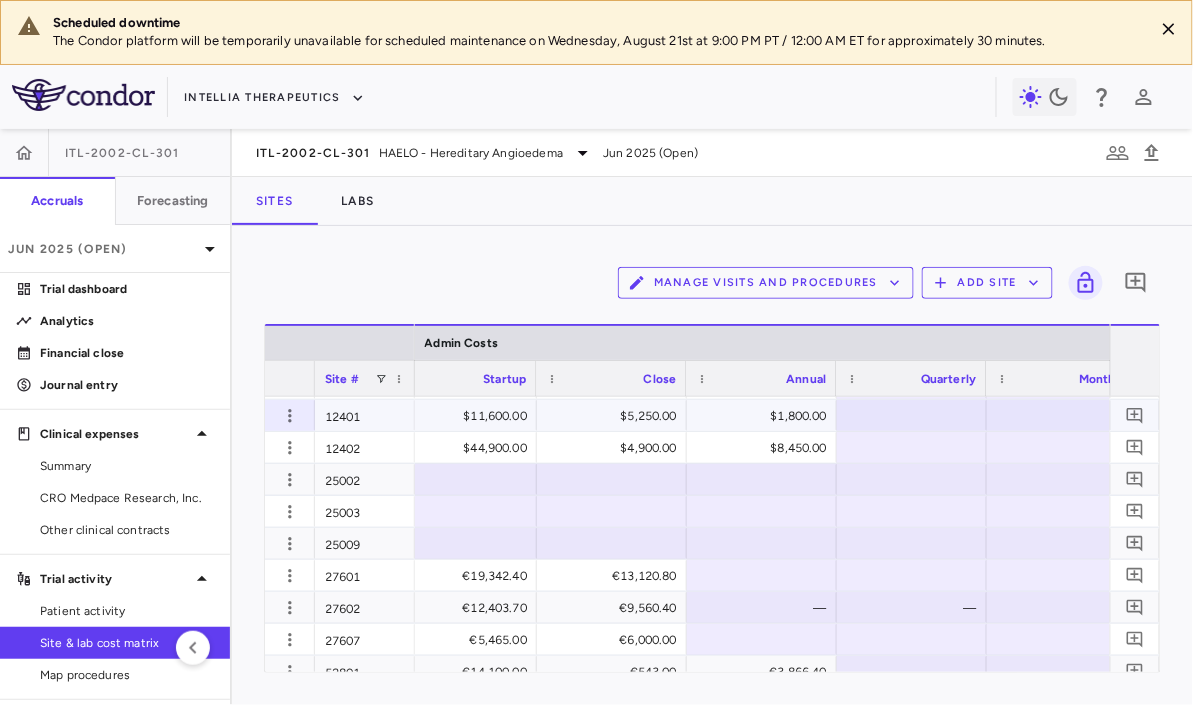 click on "$11,600.00" at bounding box center [466, 416] 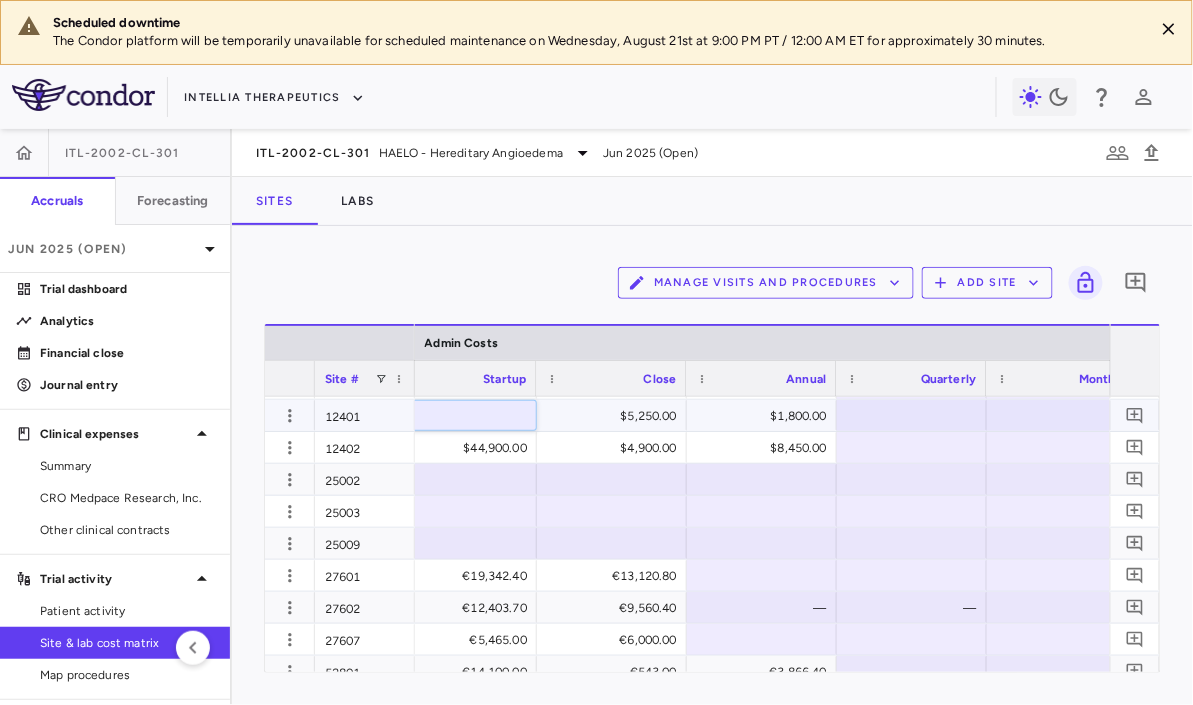 click on "*****" at bounding box center [477, 417] 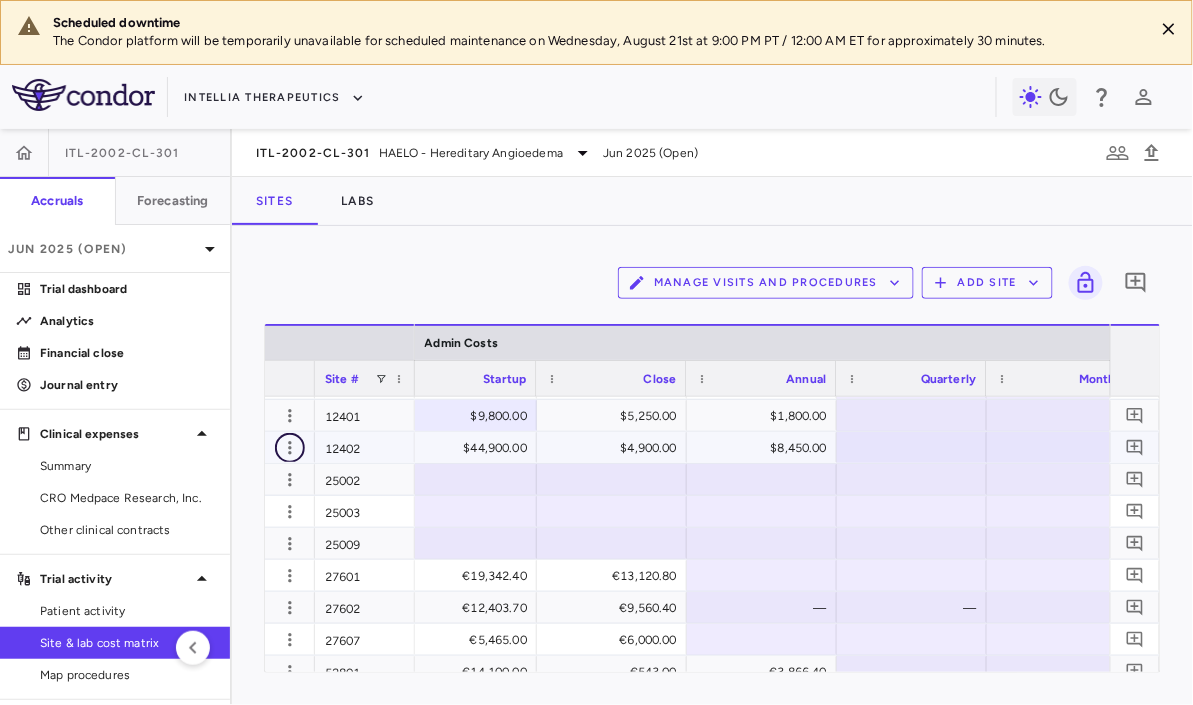 click 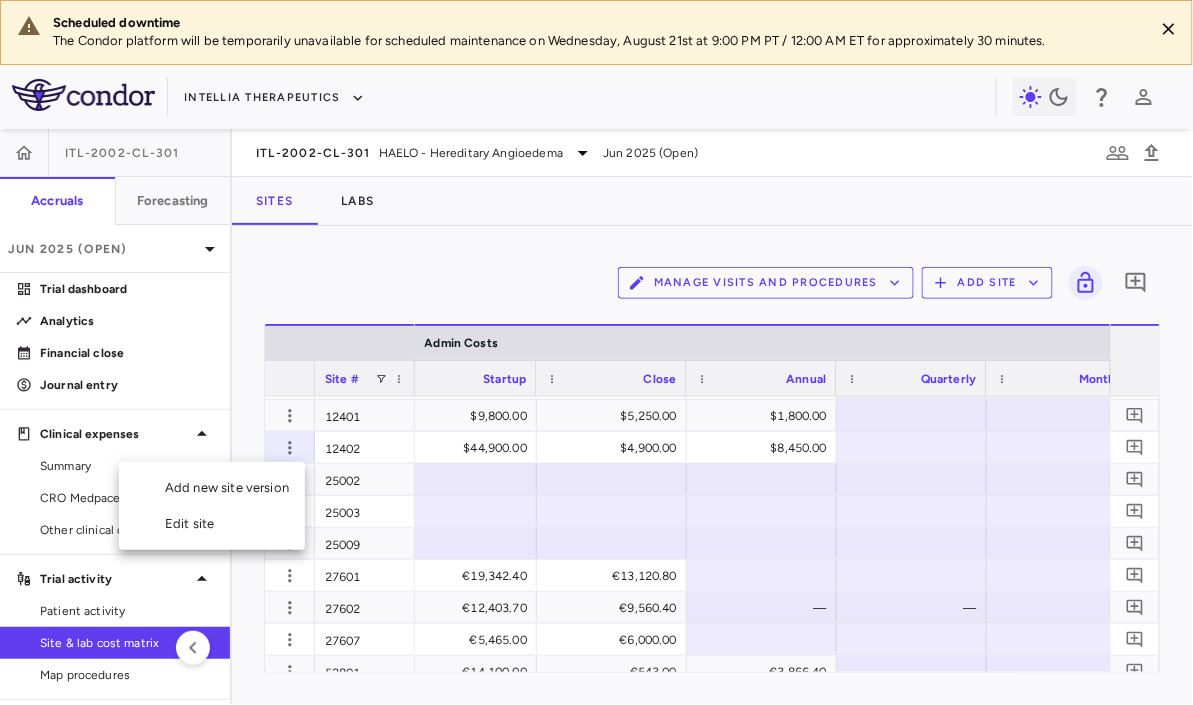 click on "Edit site" at bounding box center (212, 524) 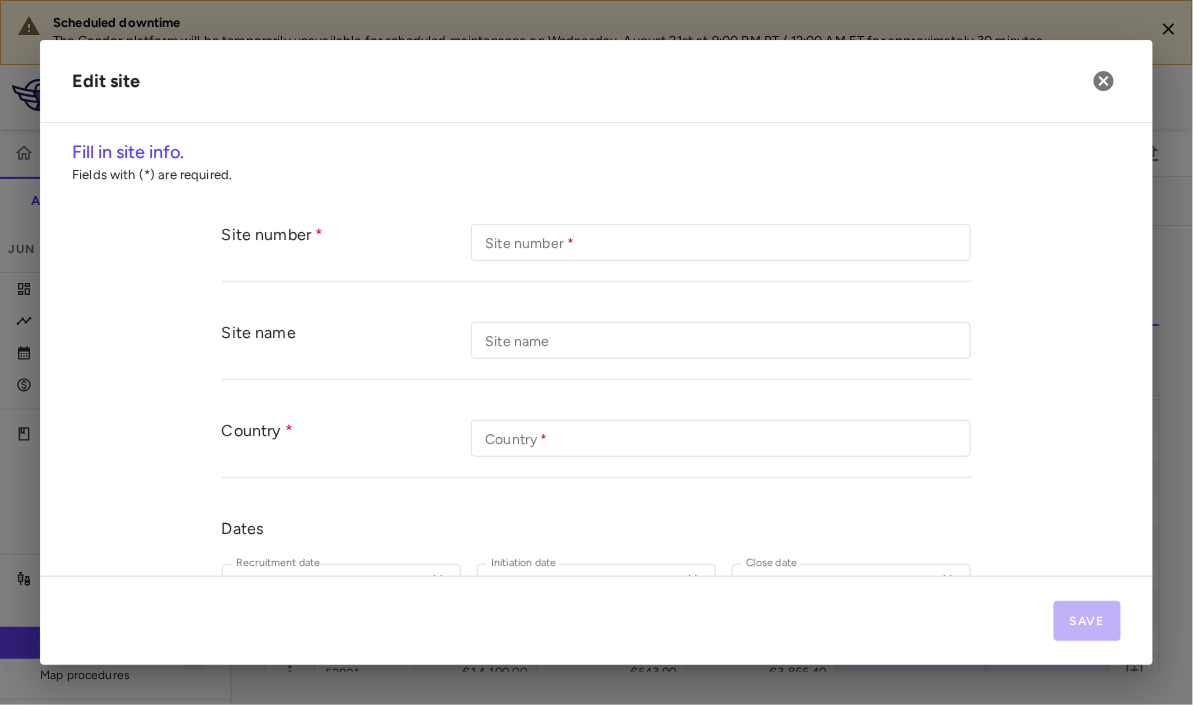 type on "*****" 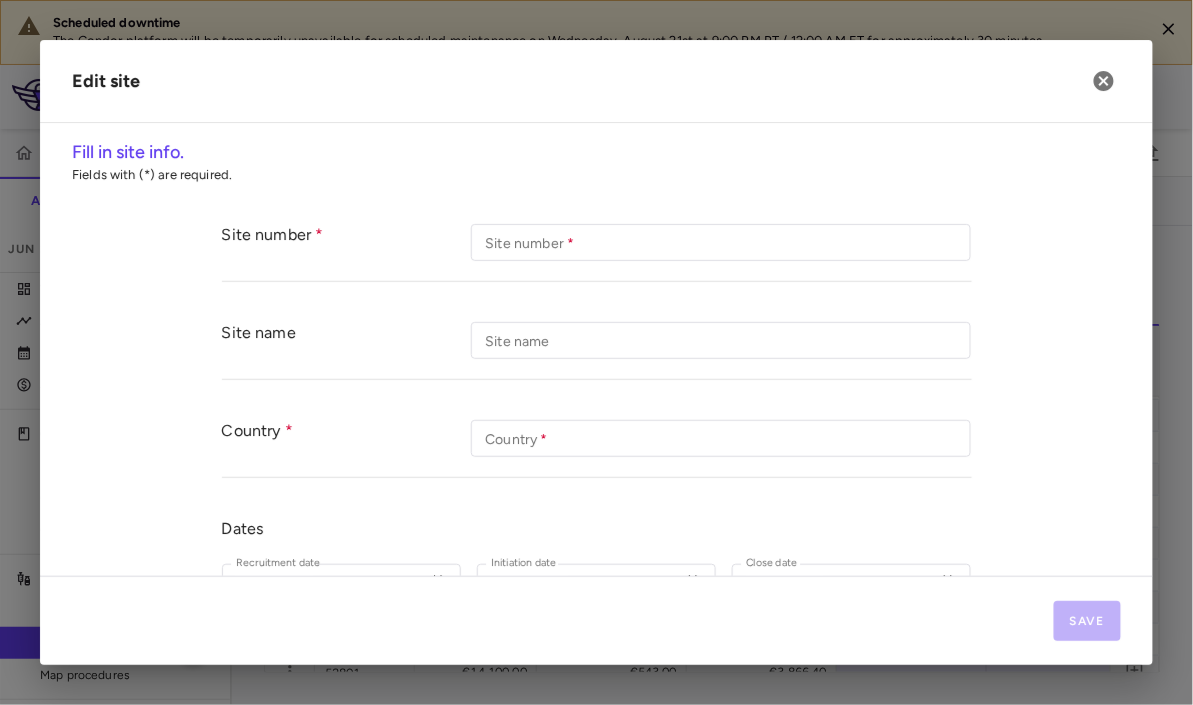 type on "******" 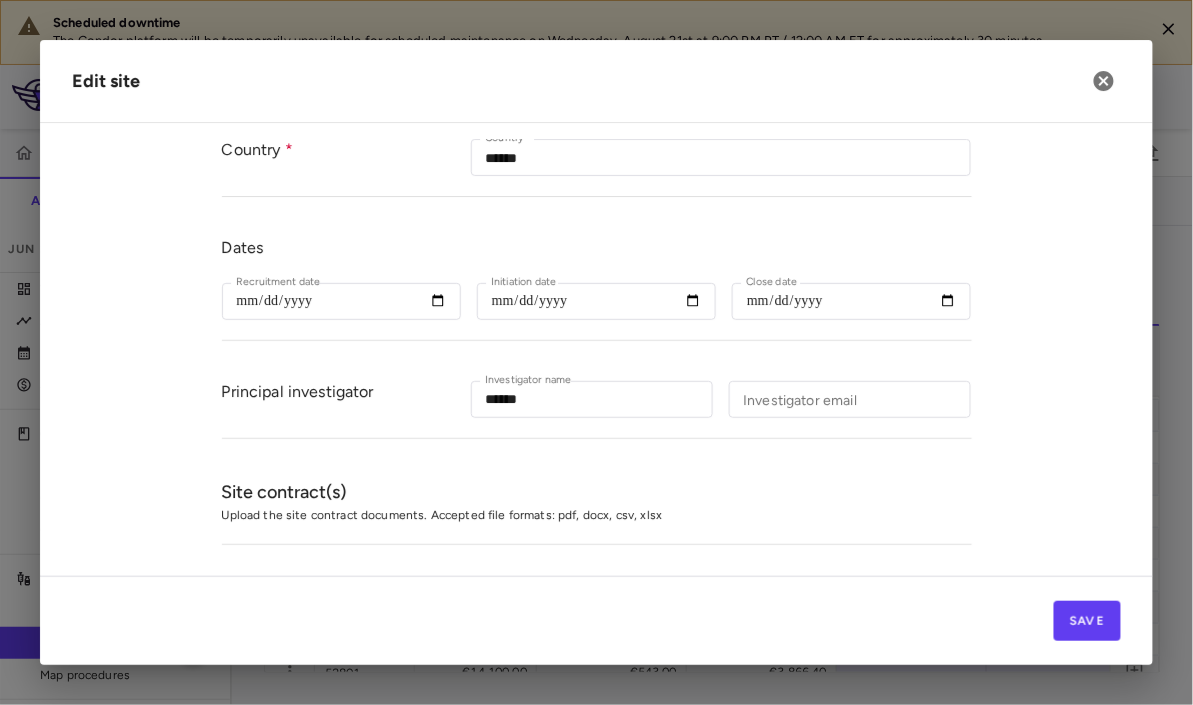 scroll, scrollTop: 768, scrollLeft: 0, axis: vertical 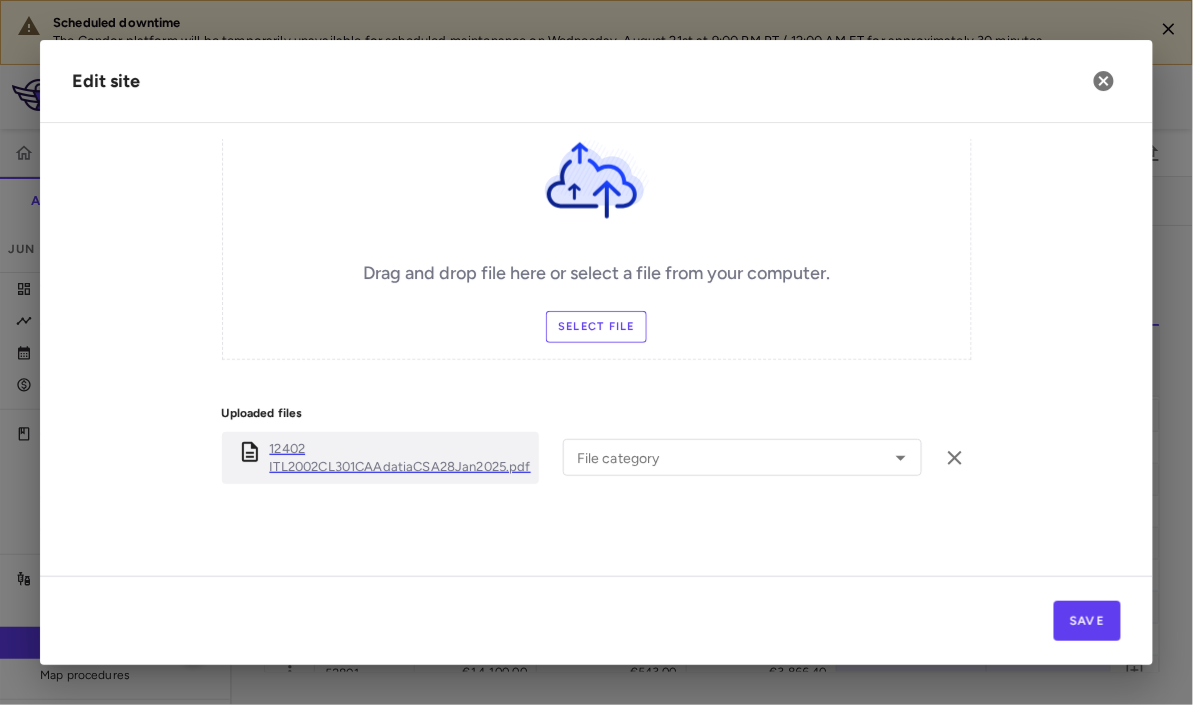 click on "**********" at bounding box center (596, 357) 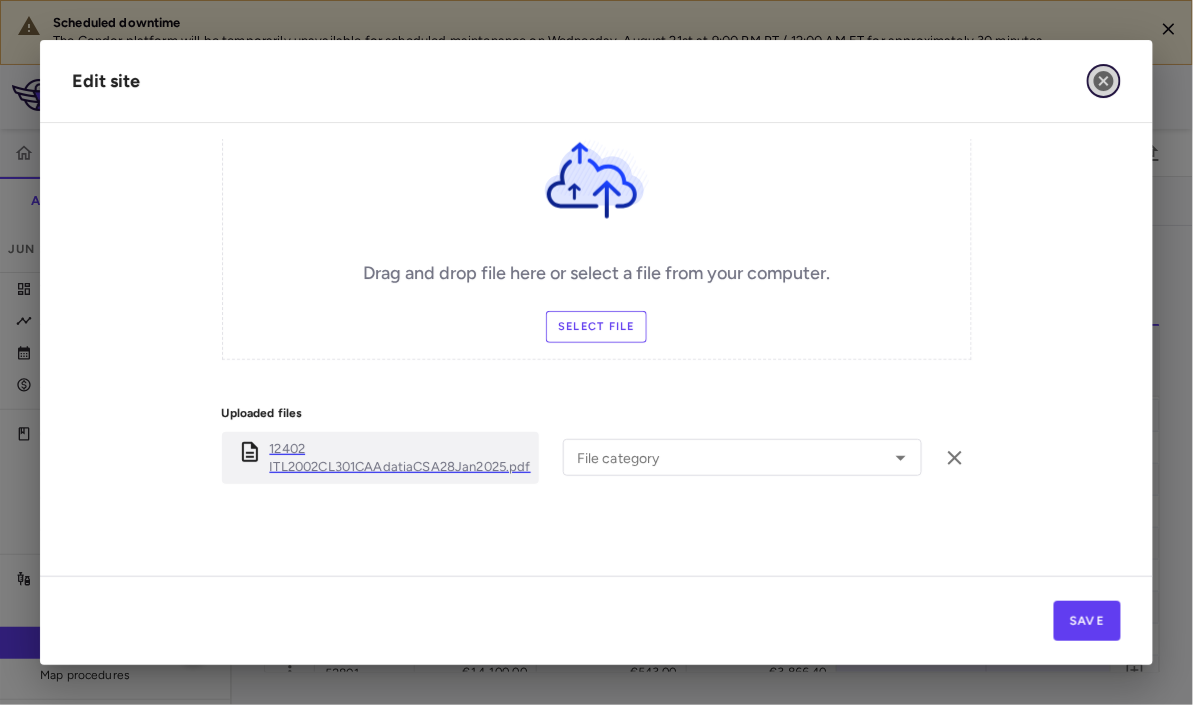 click 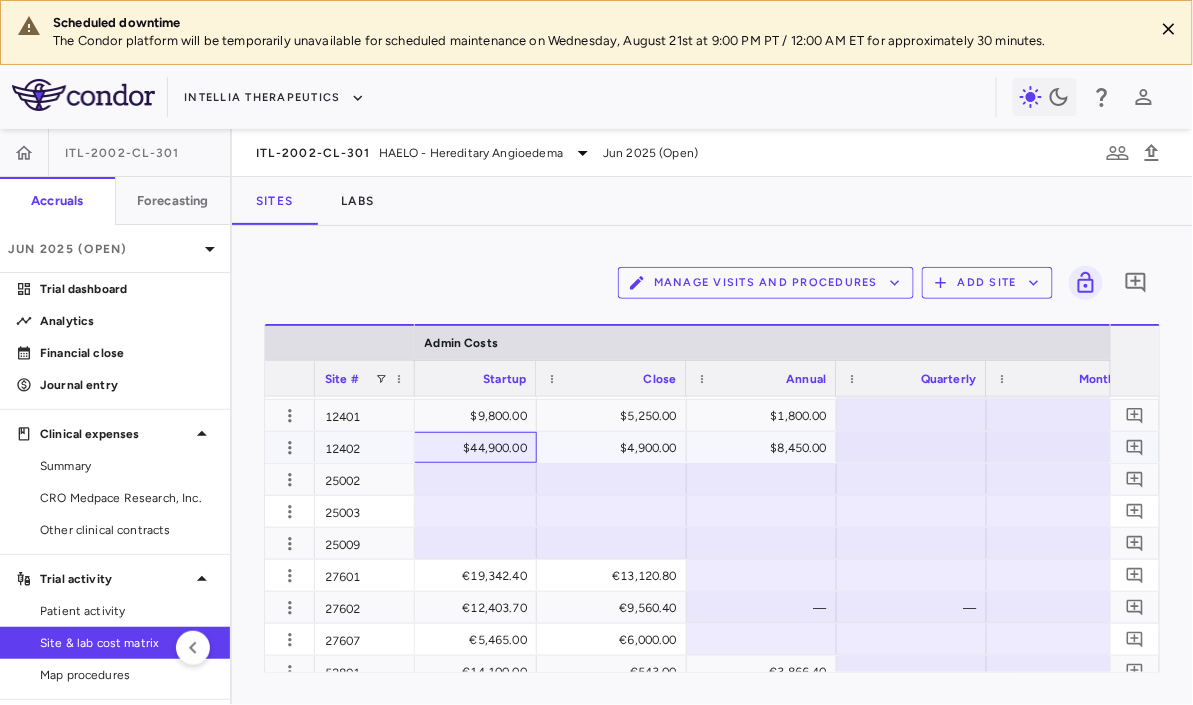 click on "$44,900.00" at bounding box center [466, 448] 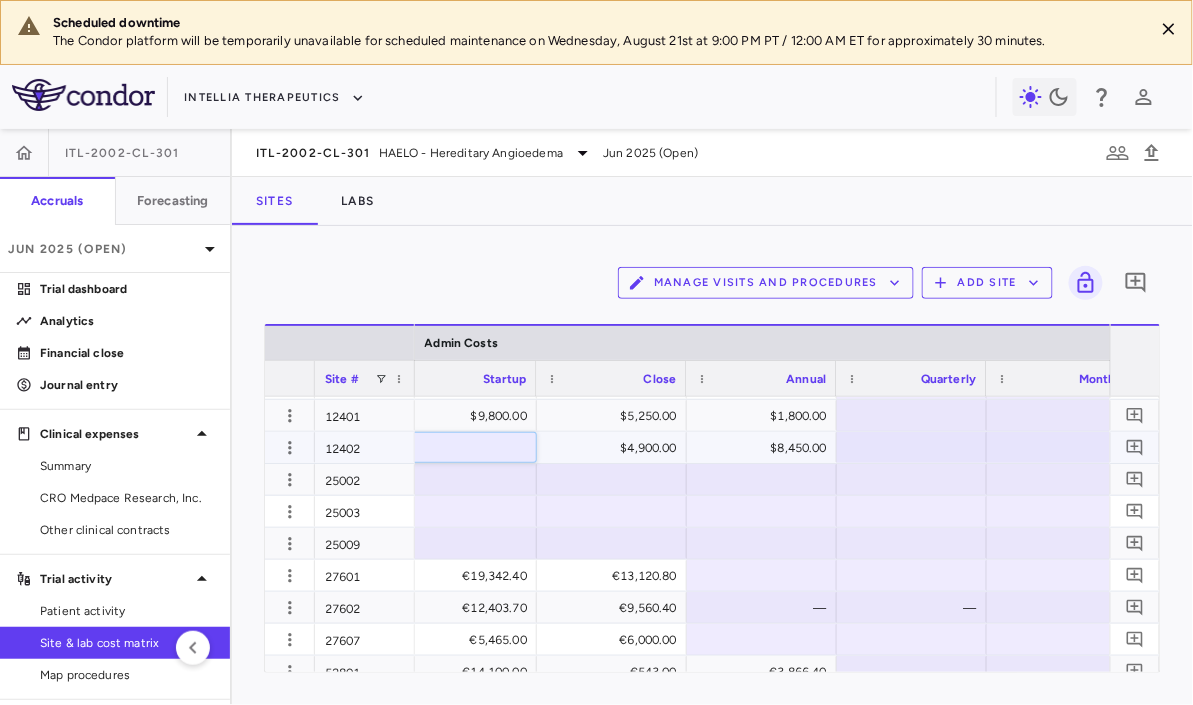 click on "*****" at bounding box center [477, 449] 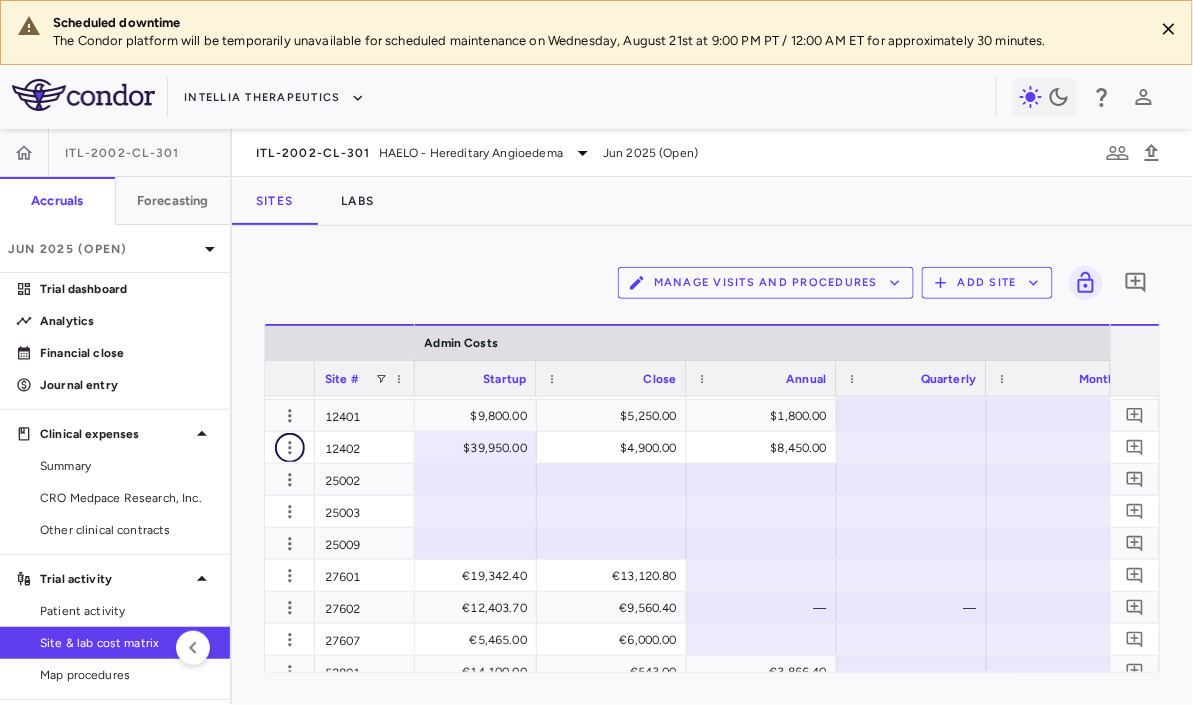 click 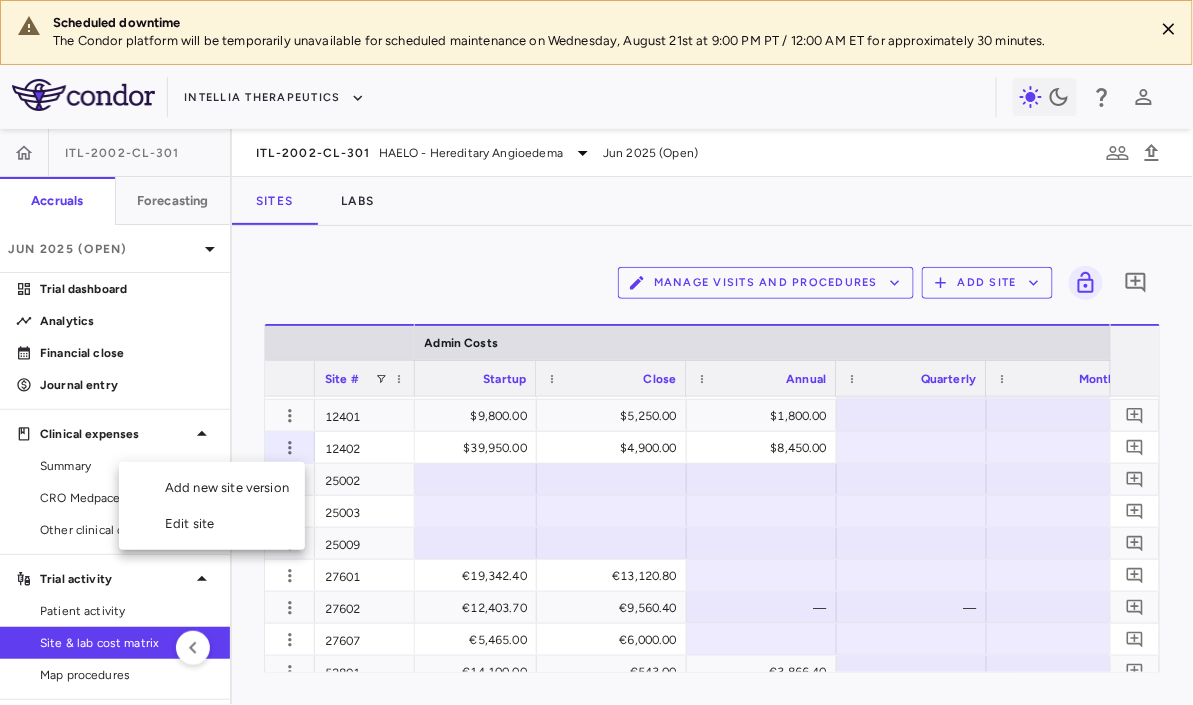 click on "Edit site" at bounding box center (212, 524) 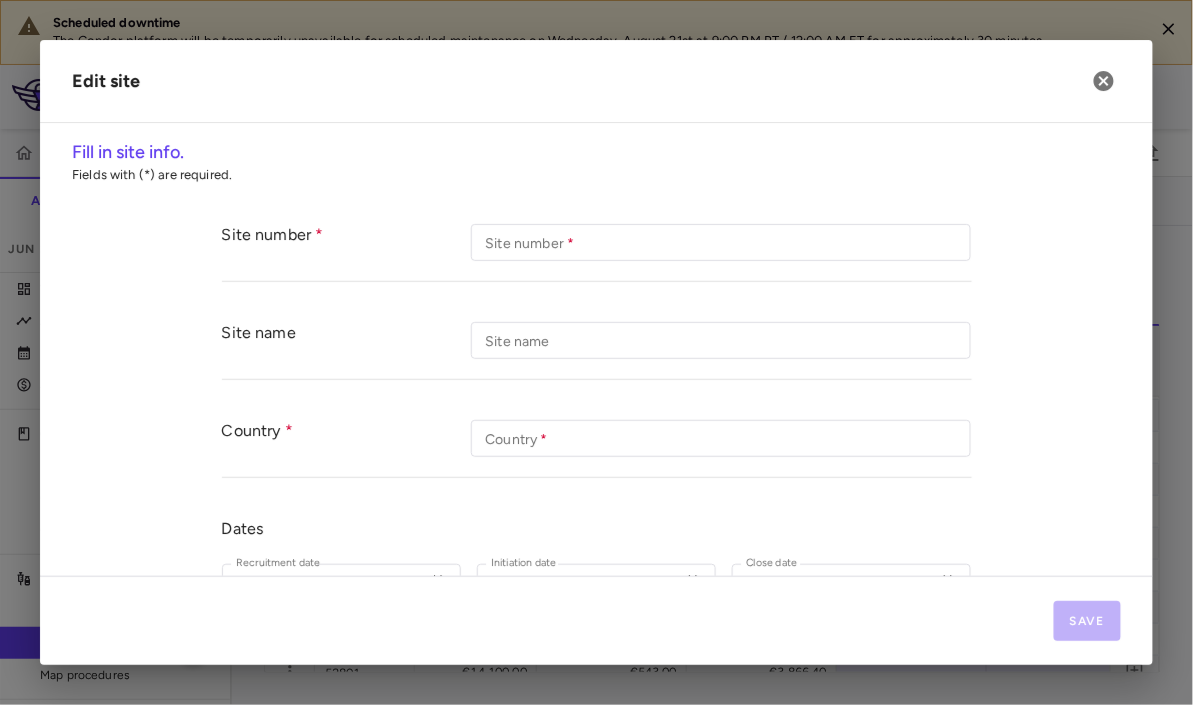 type on "*****" 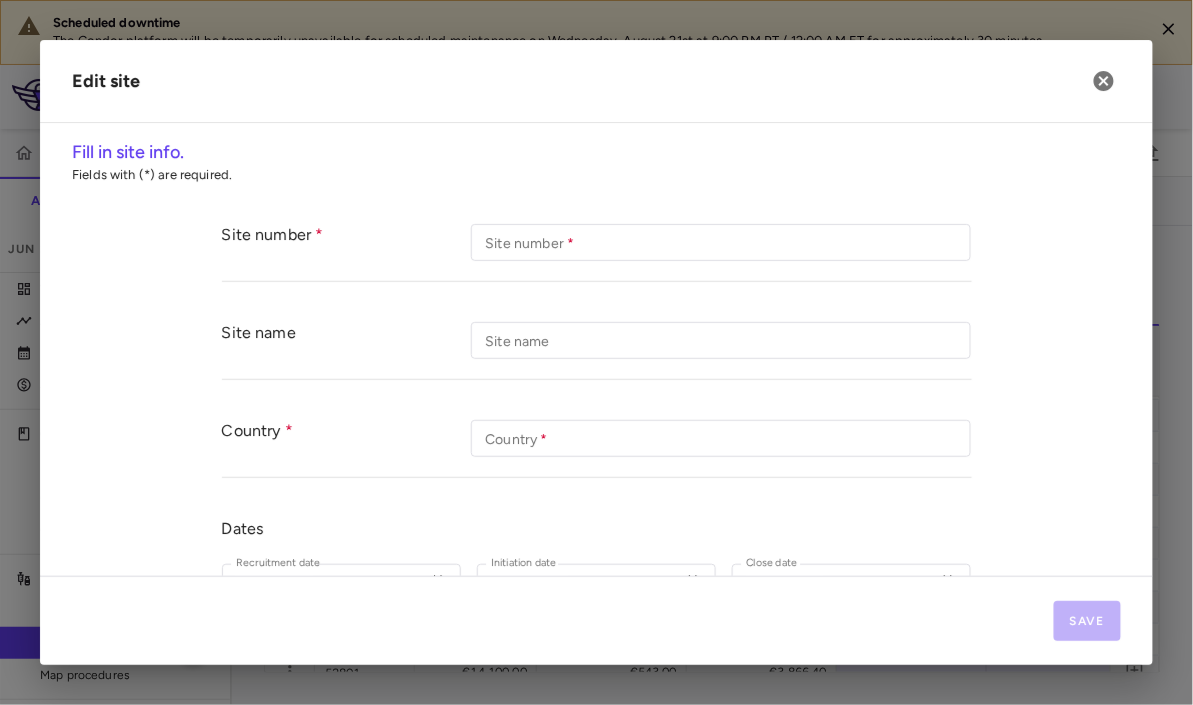type on "******" 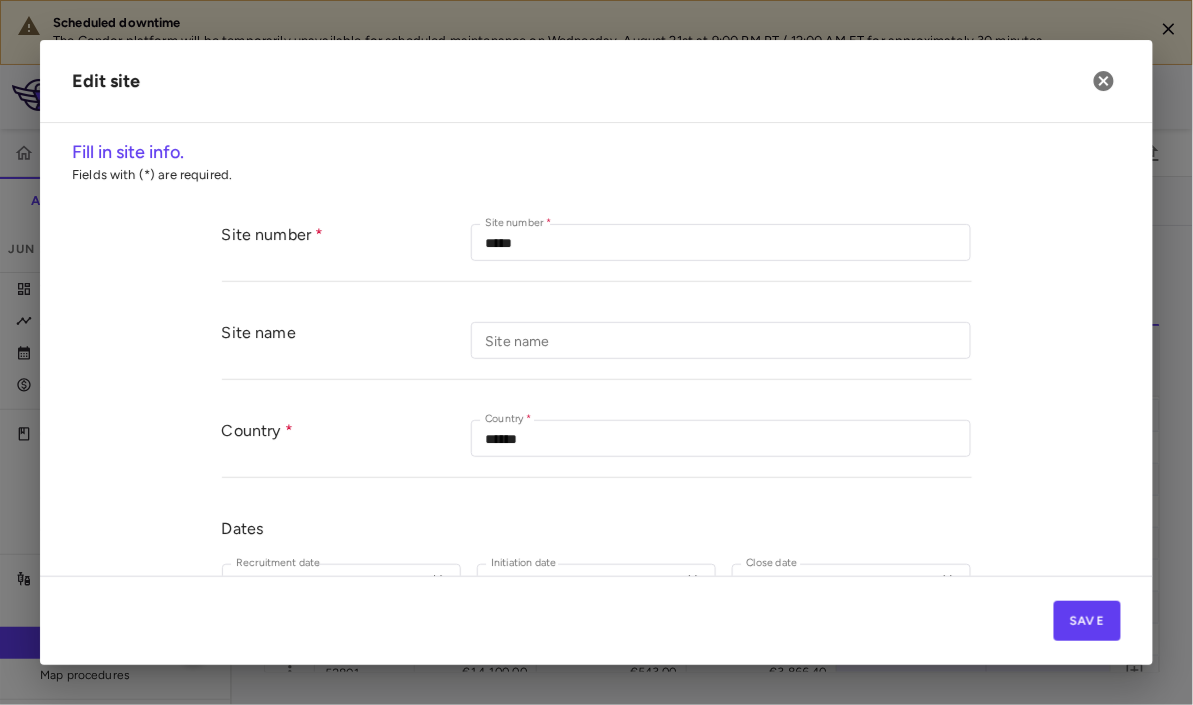 scroll, scrollTop: 768, scrollLeft: 0, axis: vertical 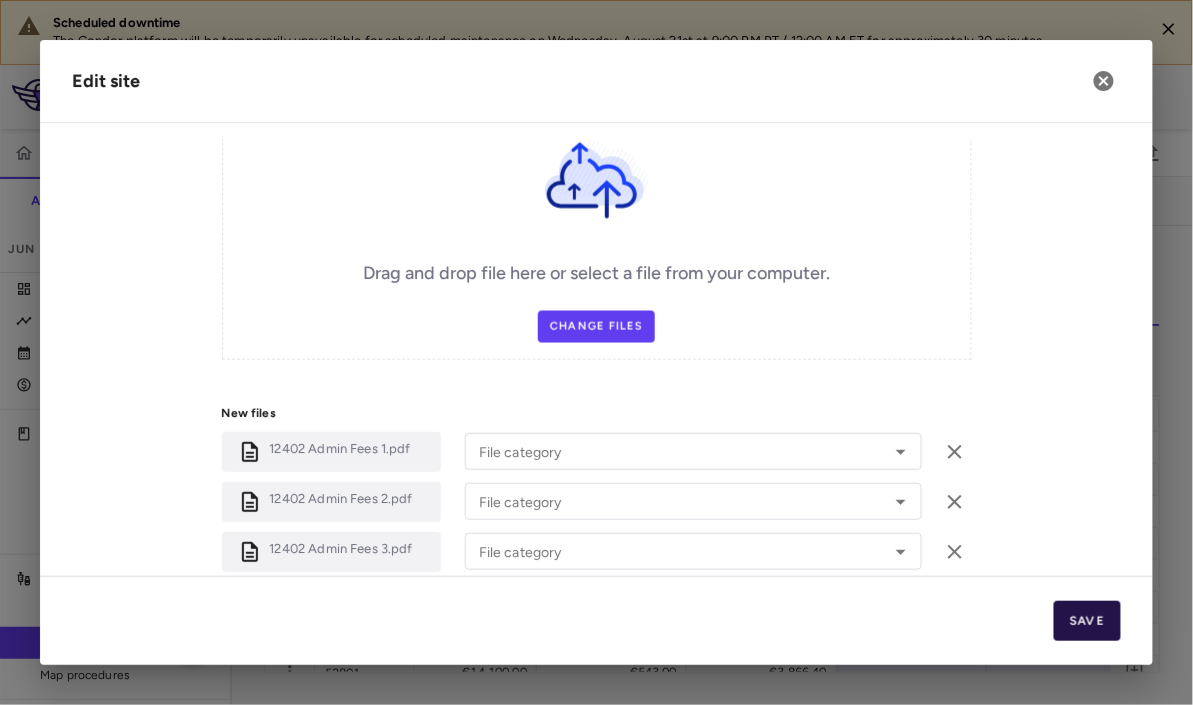 click on "Save" at bounding box center (1087, 621) 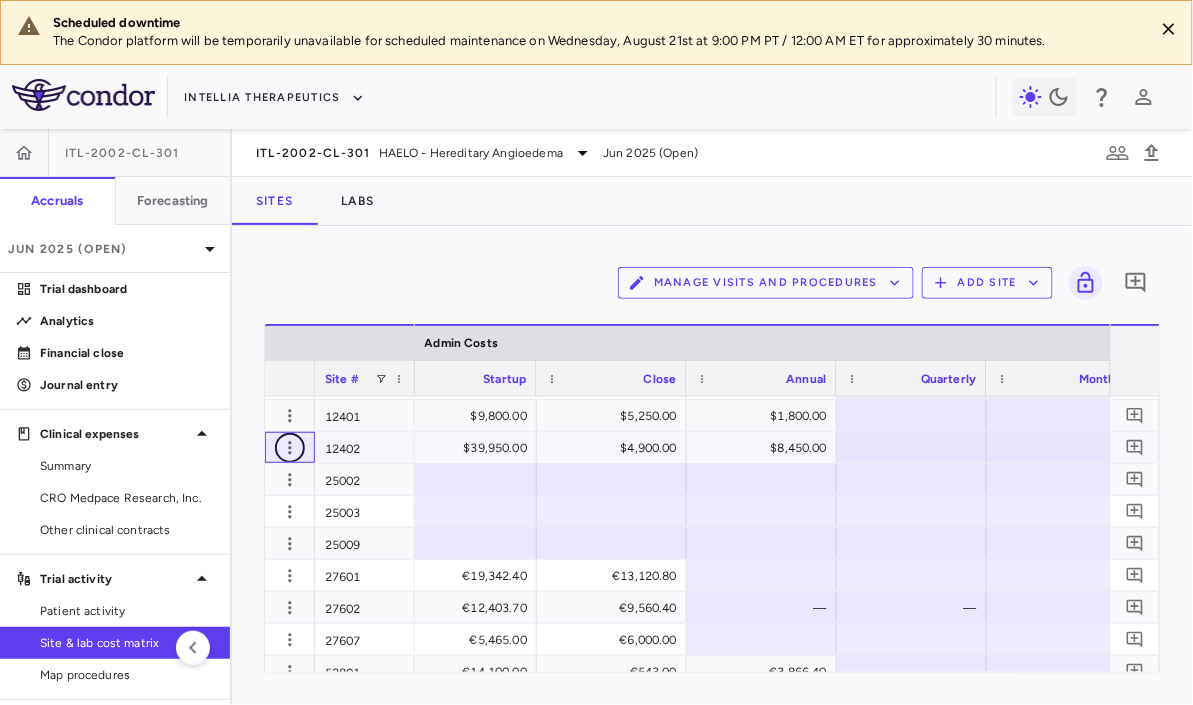 scroll, scrollTop: 140, scrollLeft: 0, axis: vertical 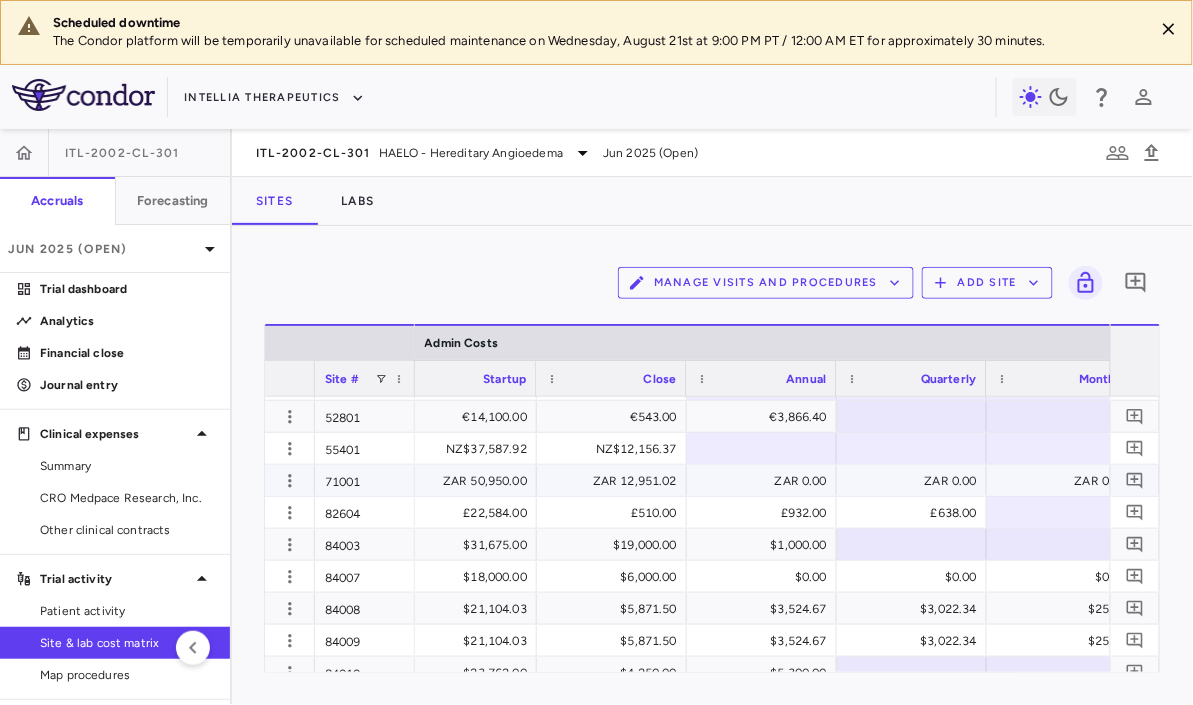 click on "ZAR 0.00" at bounding box center [766, 481] 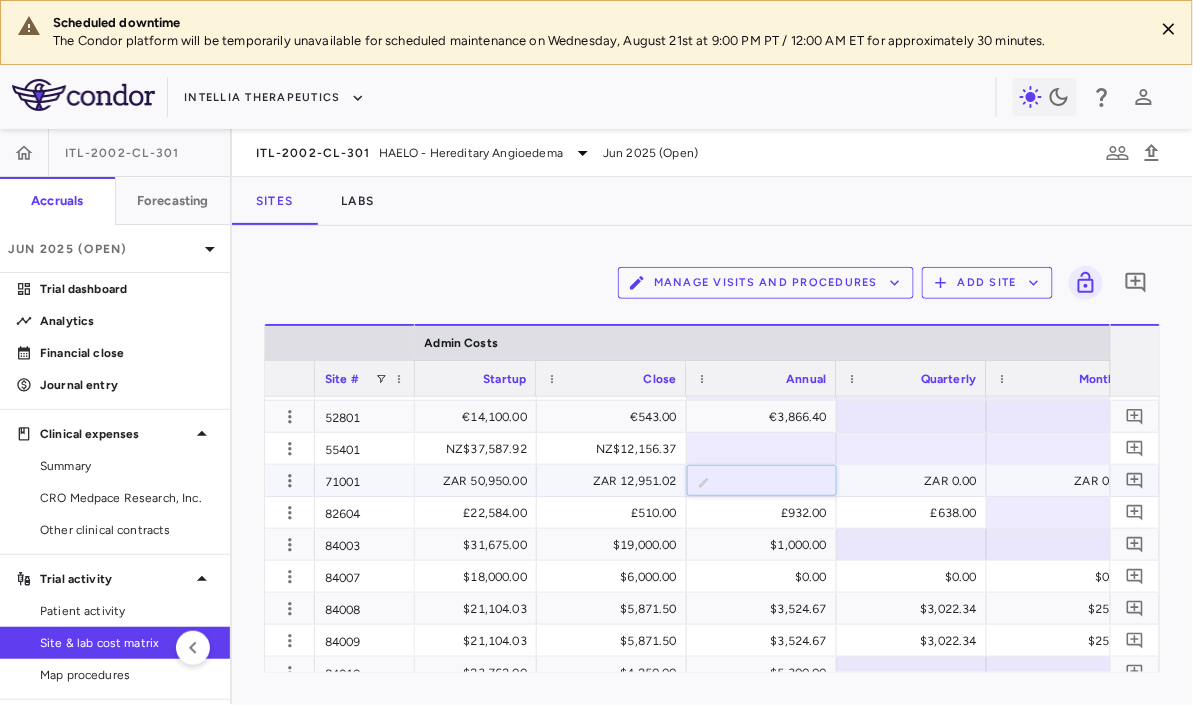 type 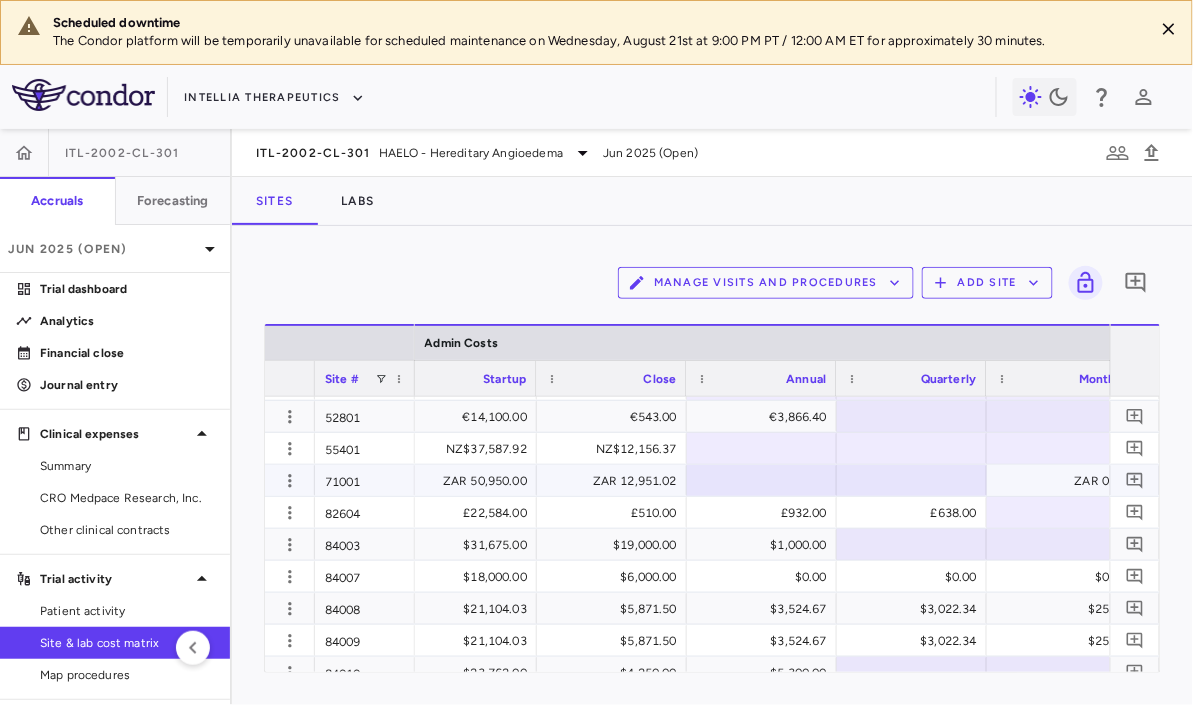 scroll, scrollTop: 0, scrollLeft: 10724, axis: horizontal 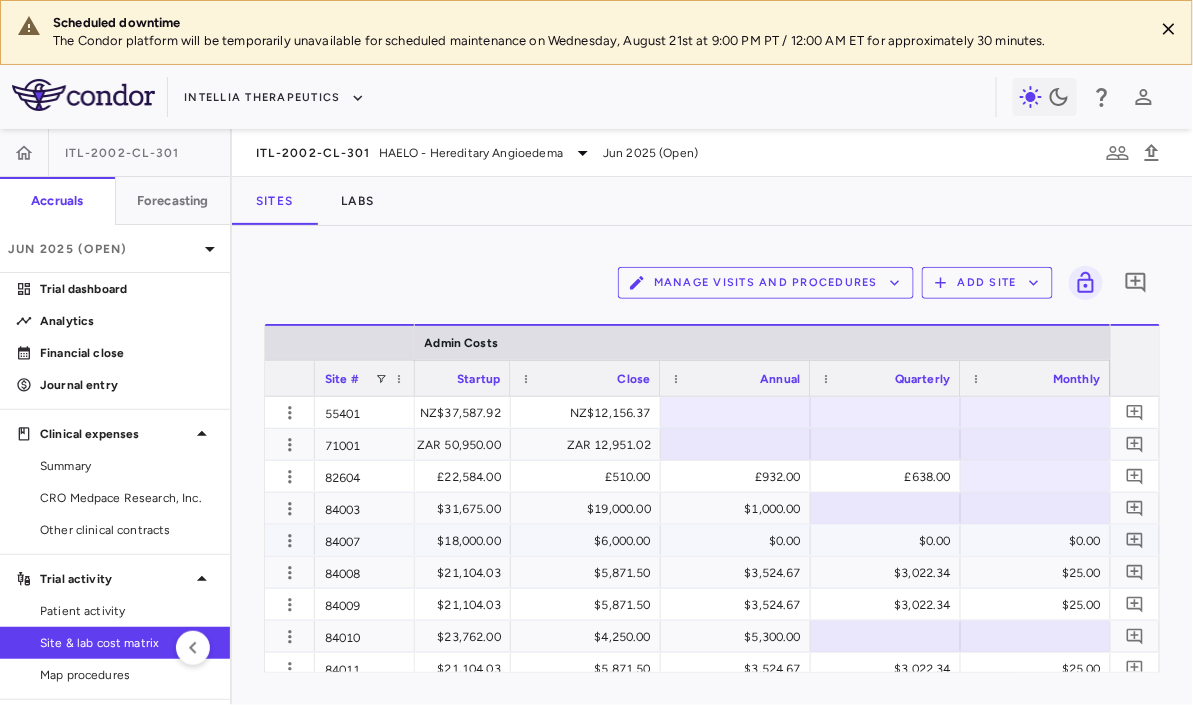 click on "$0.00" at bounding box center [740, 541] 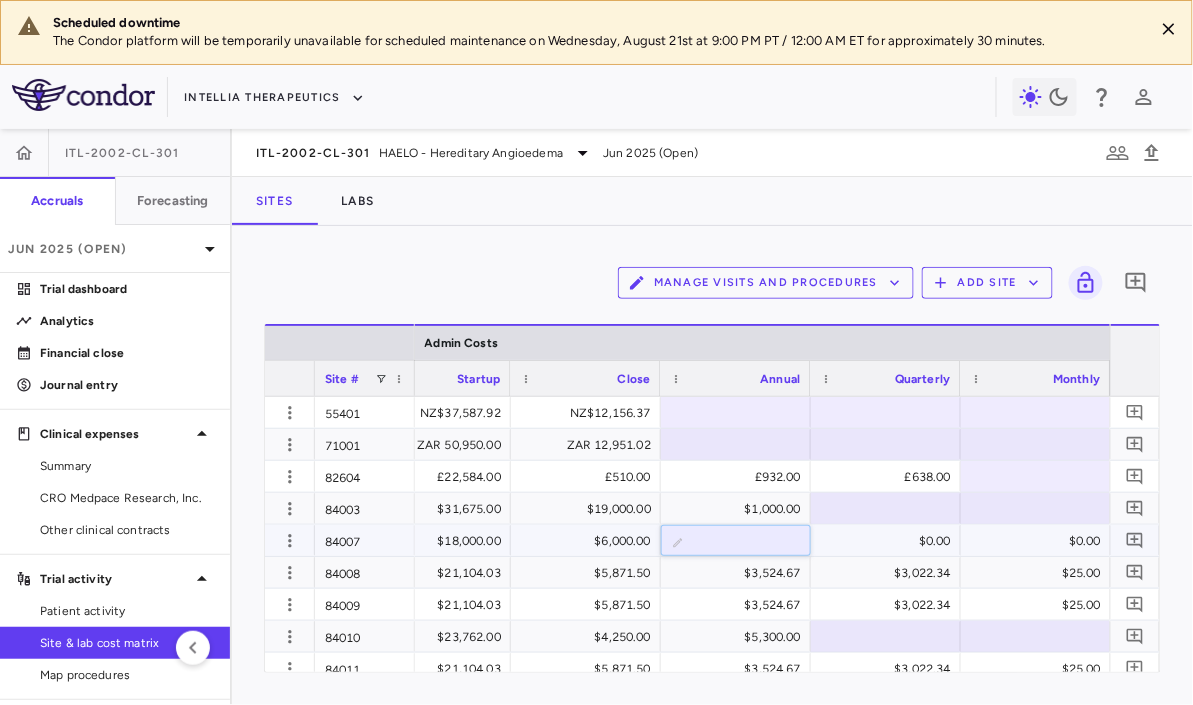 type 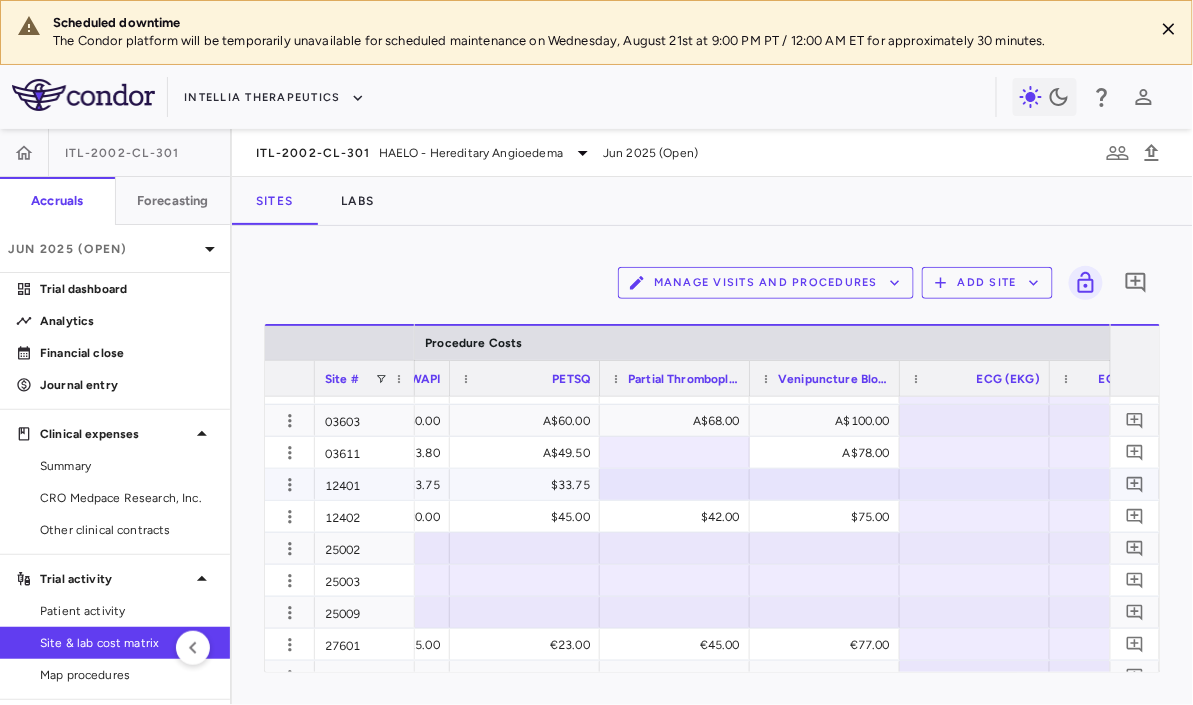 click at bounding box center [825, 484] 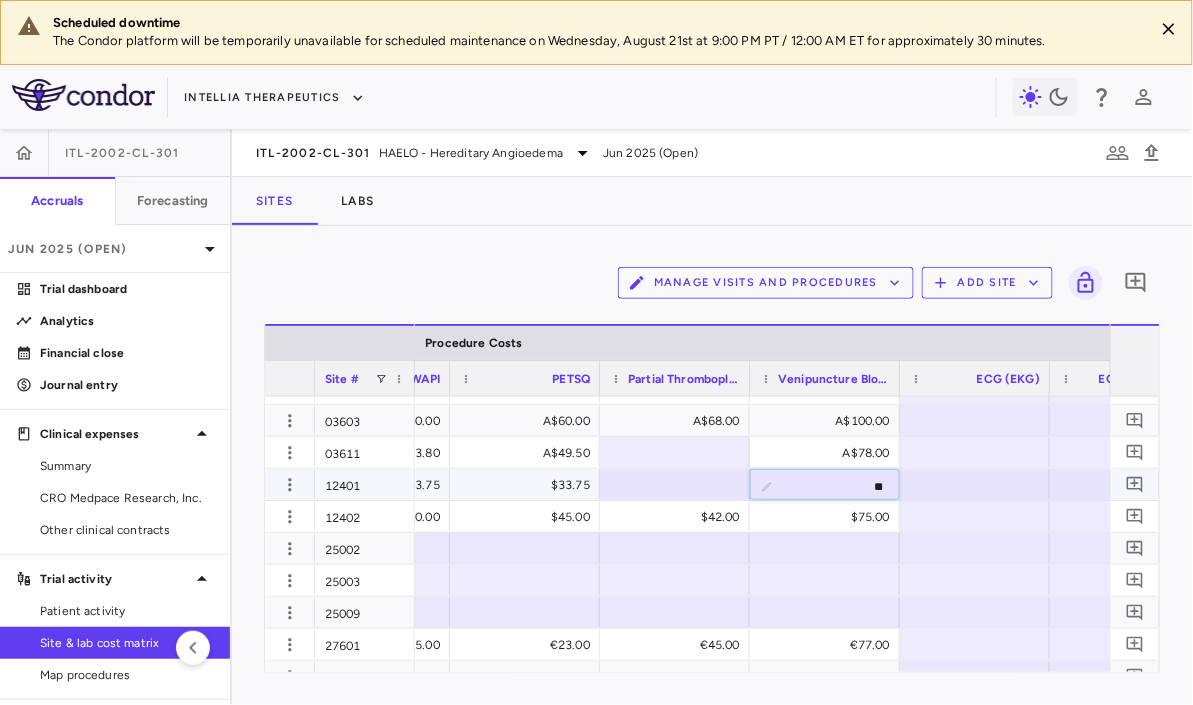 type on "***" 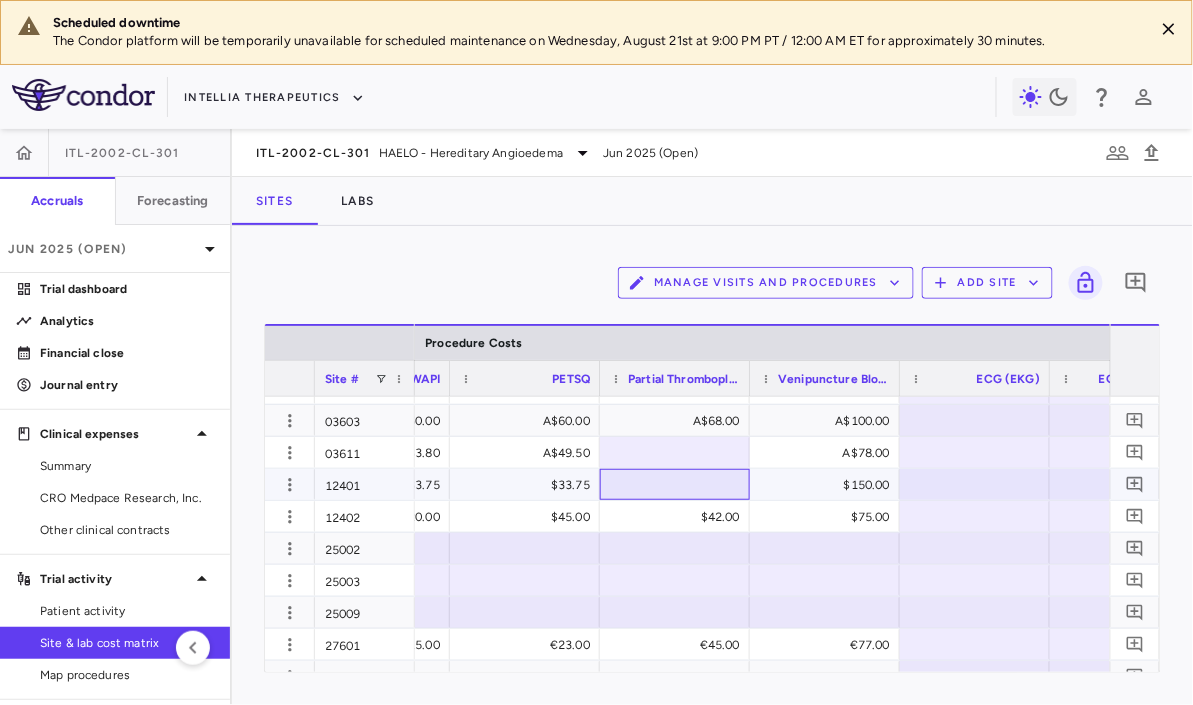 click at bounding box center (675, 484) 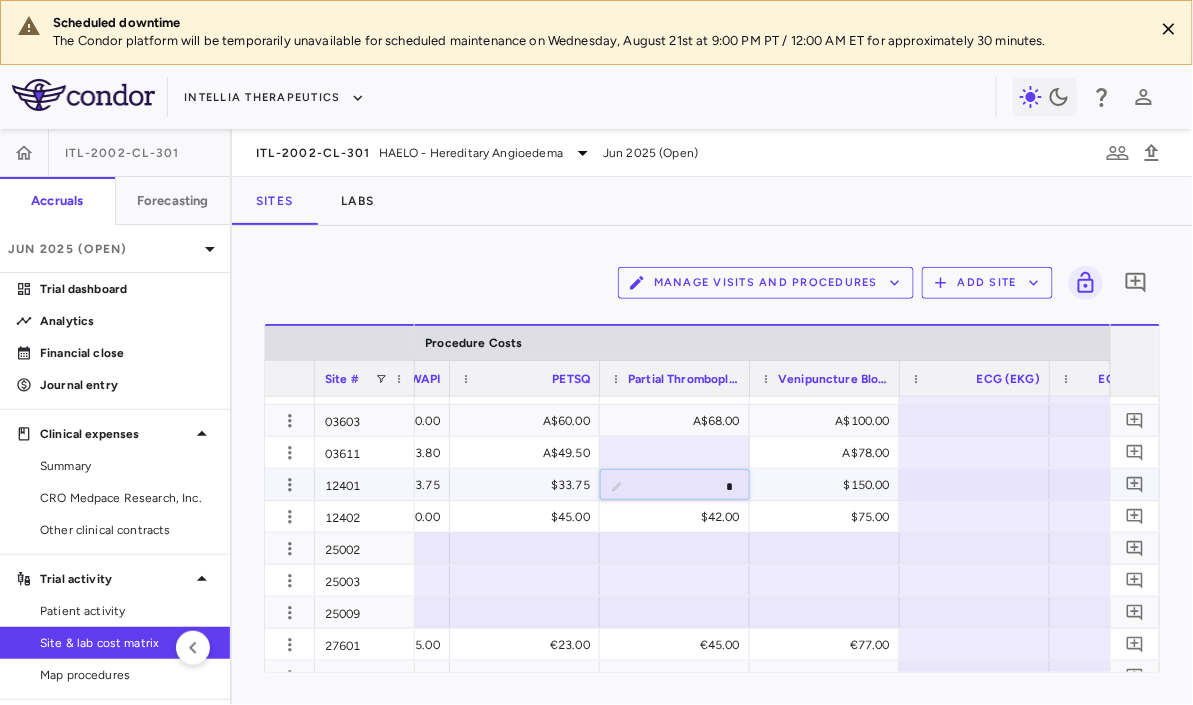 type on "**" 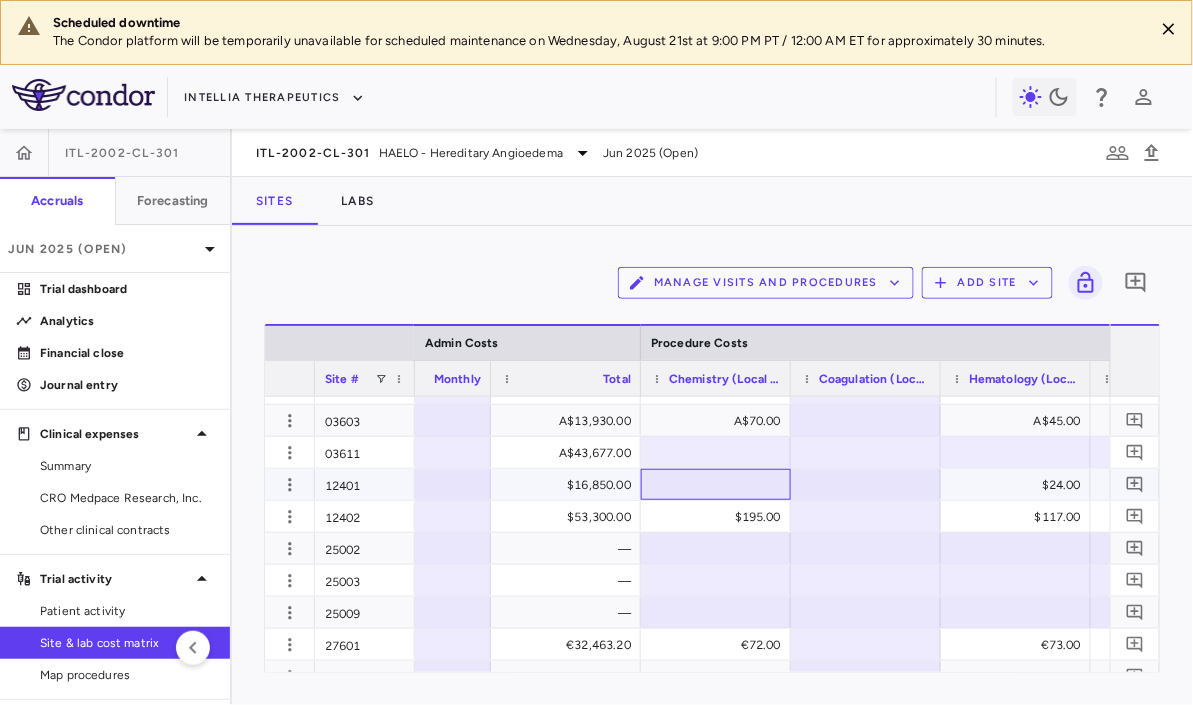 click at bounding box center [716, 484] 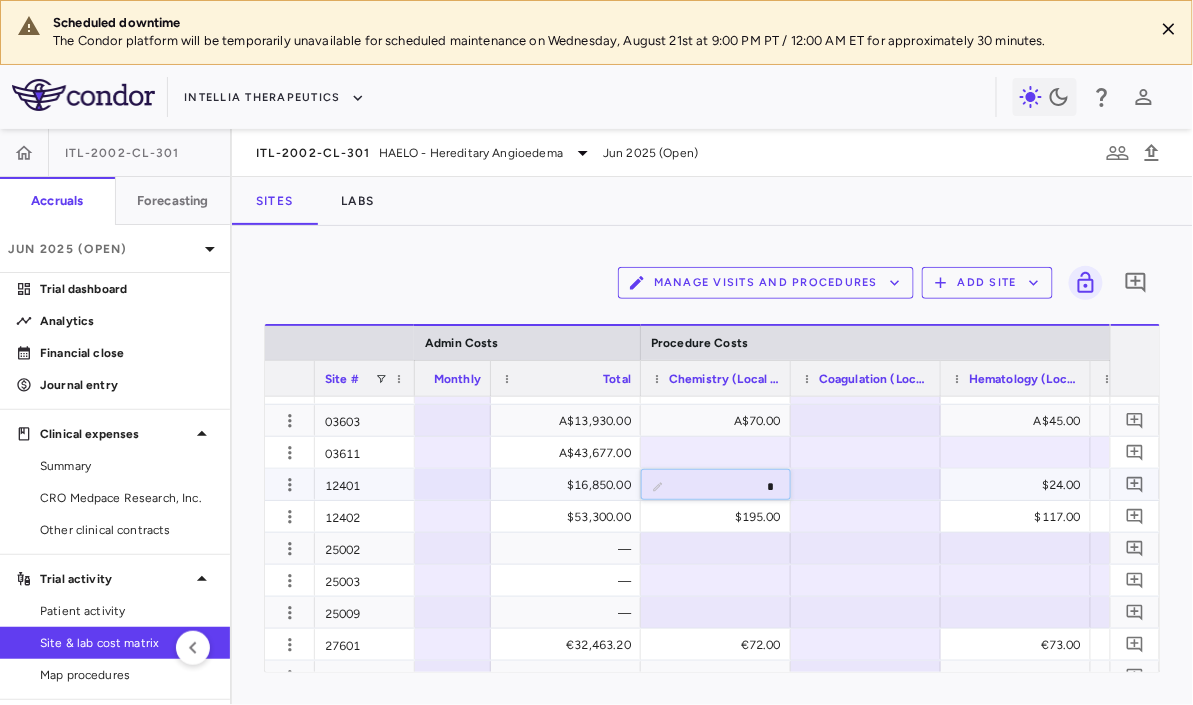 type on "**" 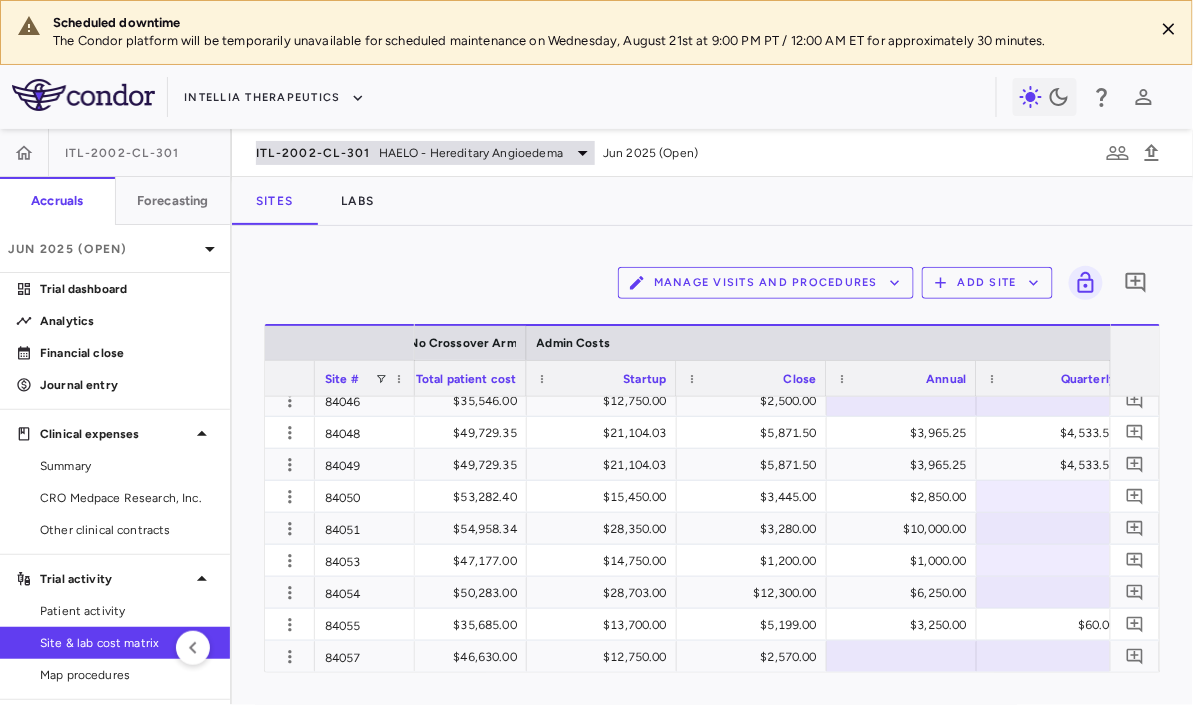 click on "ITL-2002-CL-301" at bounding box center (313, 153) 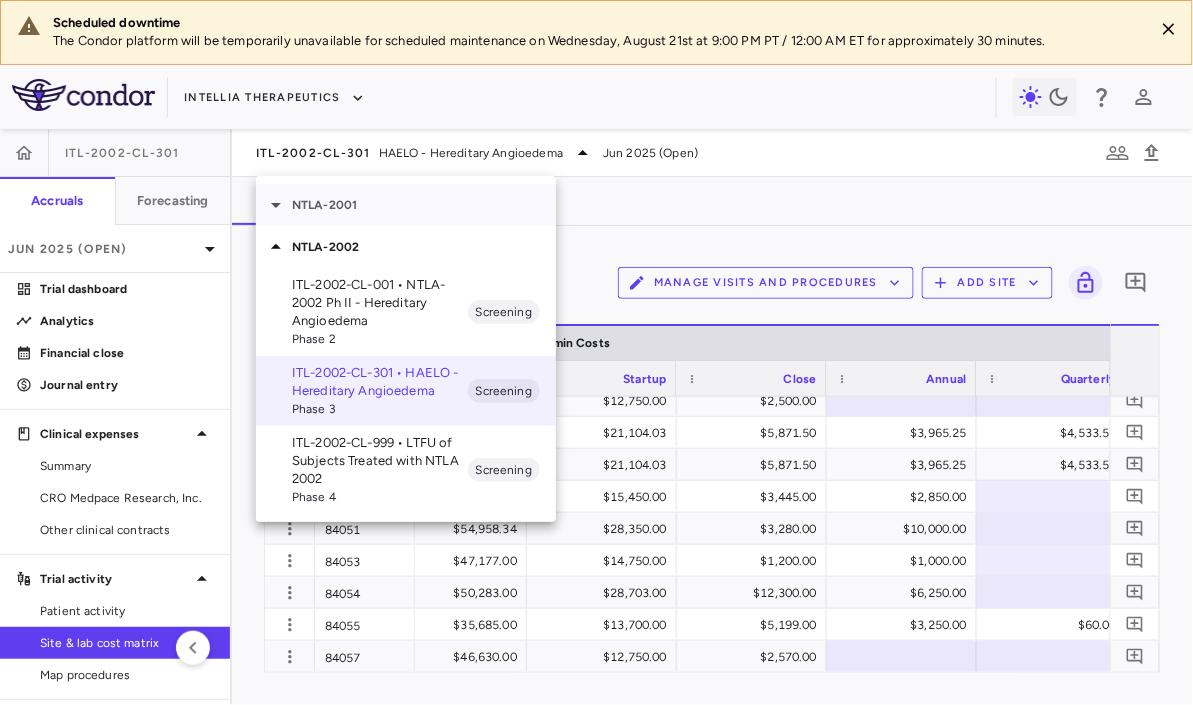 click on "NTLA-2001" at bounding box center (406, 205) 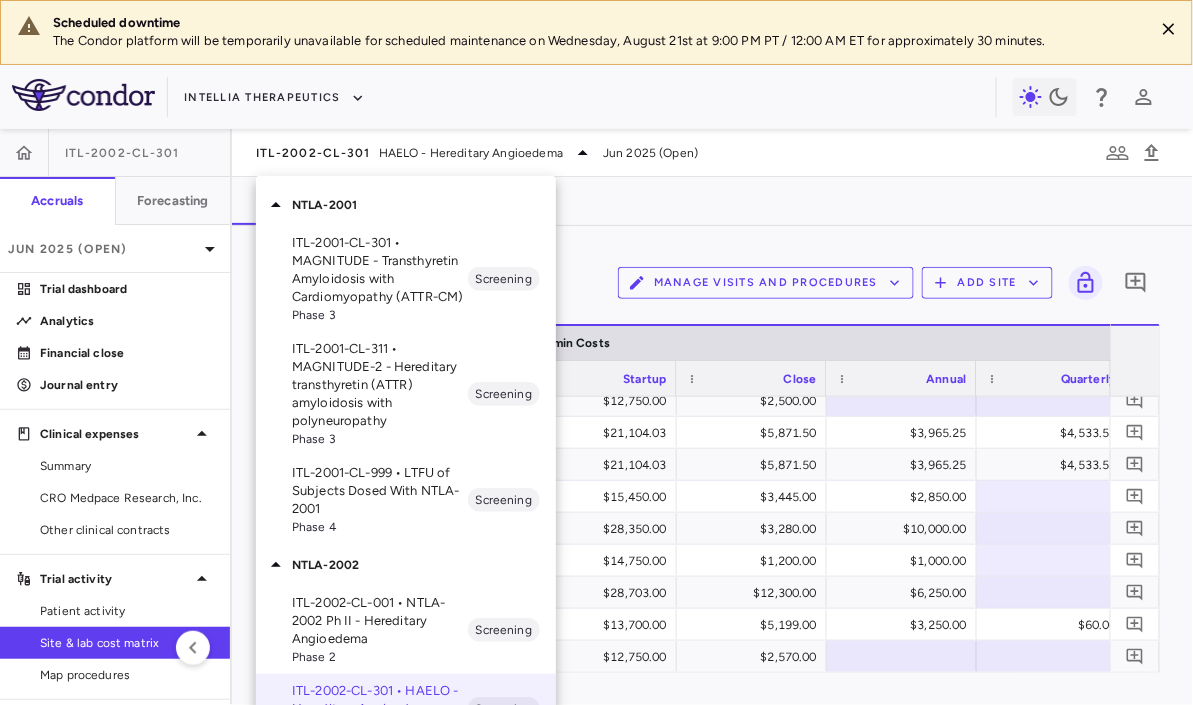 click on "ITL-2001-CL-301 • MAGNITUDE - Transthyretin Amyloidosis with Cardiomyopathy (ATTR-CM)" at bounding box center [380, 270] 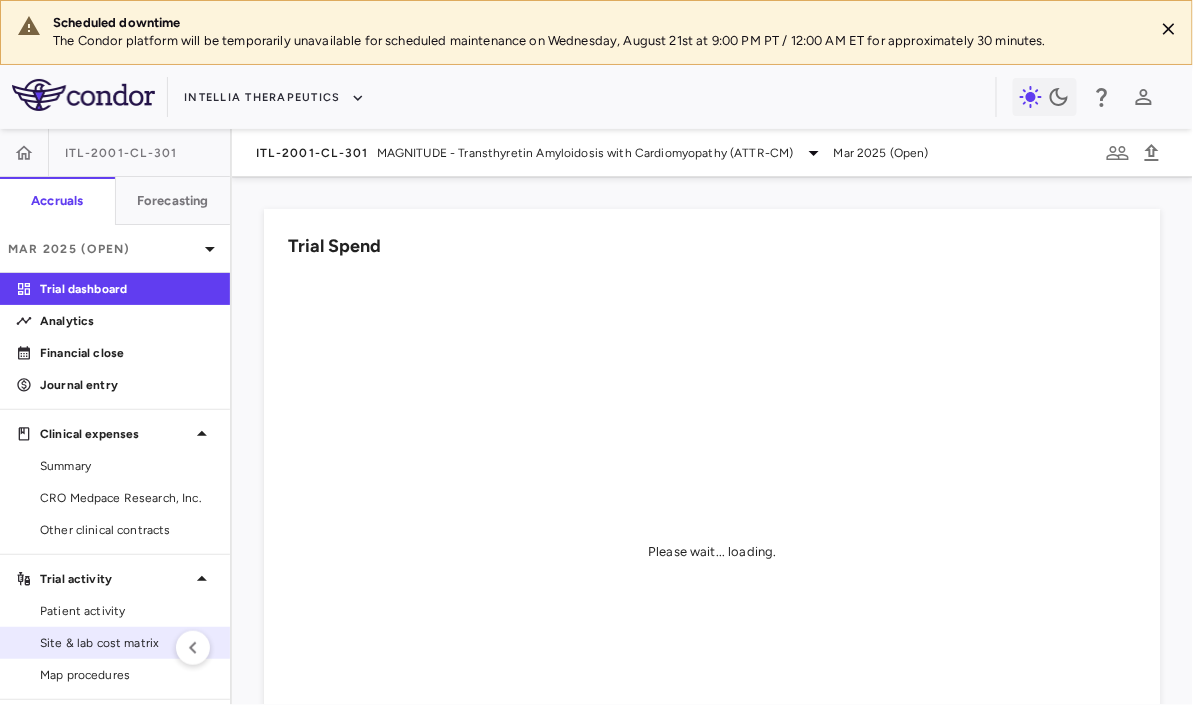 click on "Site & lab cost matrix" at bounding box center (127, 643) 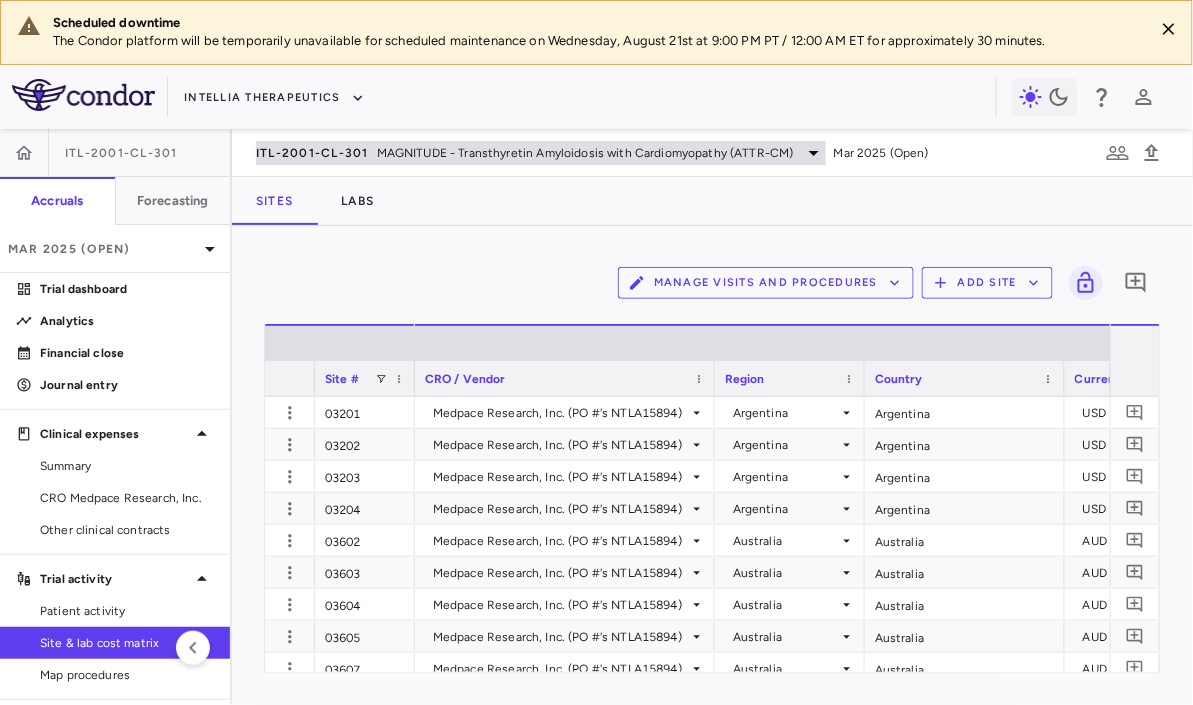 click on "MAGNITUDE - Transthyretin Amyloidosis with Cardiomyopathy (ATTR-CM)" at bounding box center [585, 153] 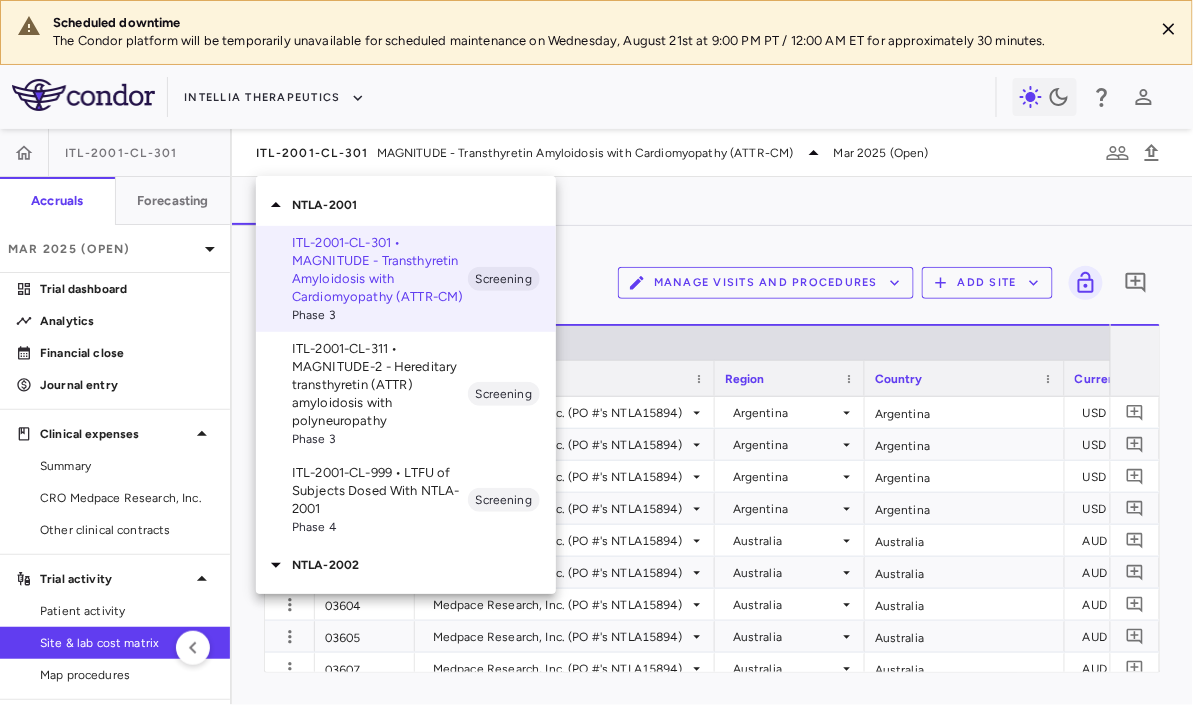 click on "ITL-2001-CL-311 • MAGNITUDE-2 - Hereditary transthyretin (ATTR) amyloidosis with polyneuropathy" at bounding box center (380, 385) 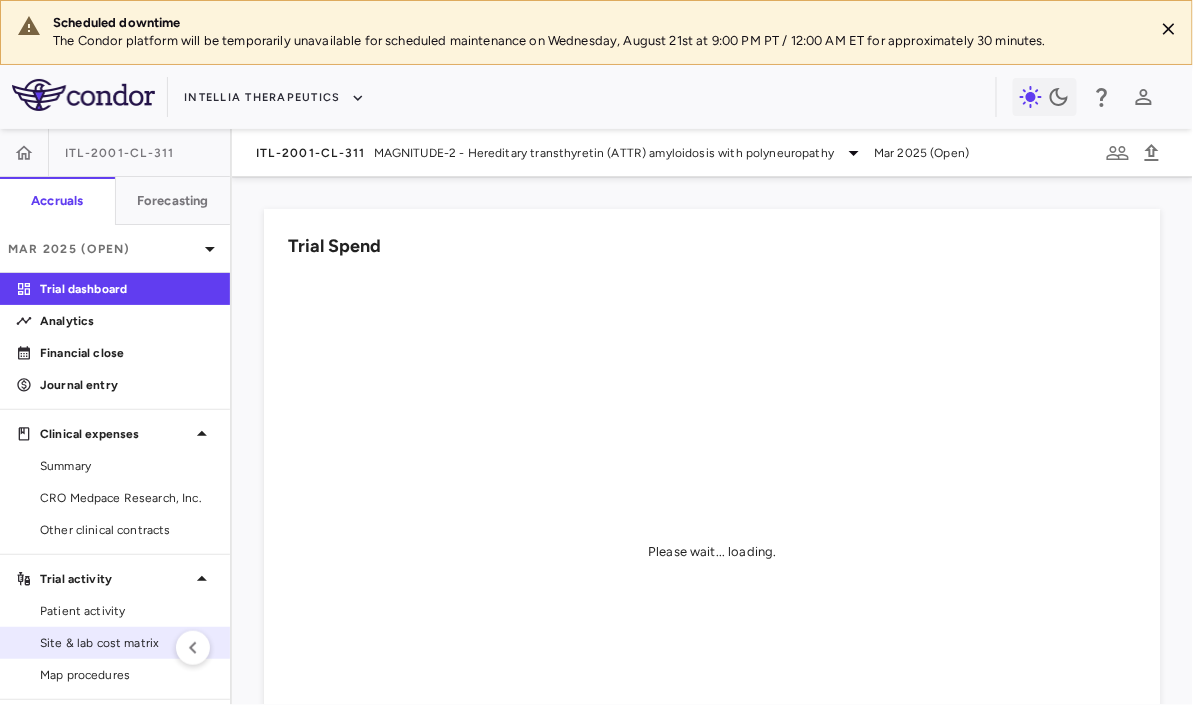 click on "Site & lab cost matrix" at bounding box center (127, 643) 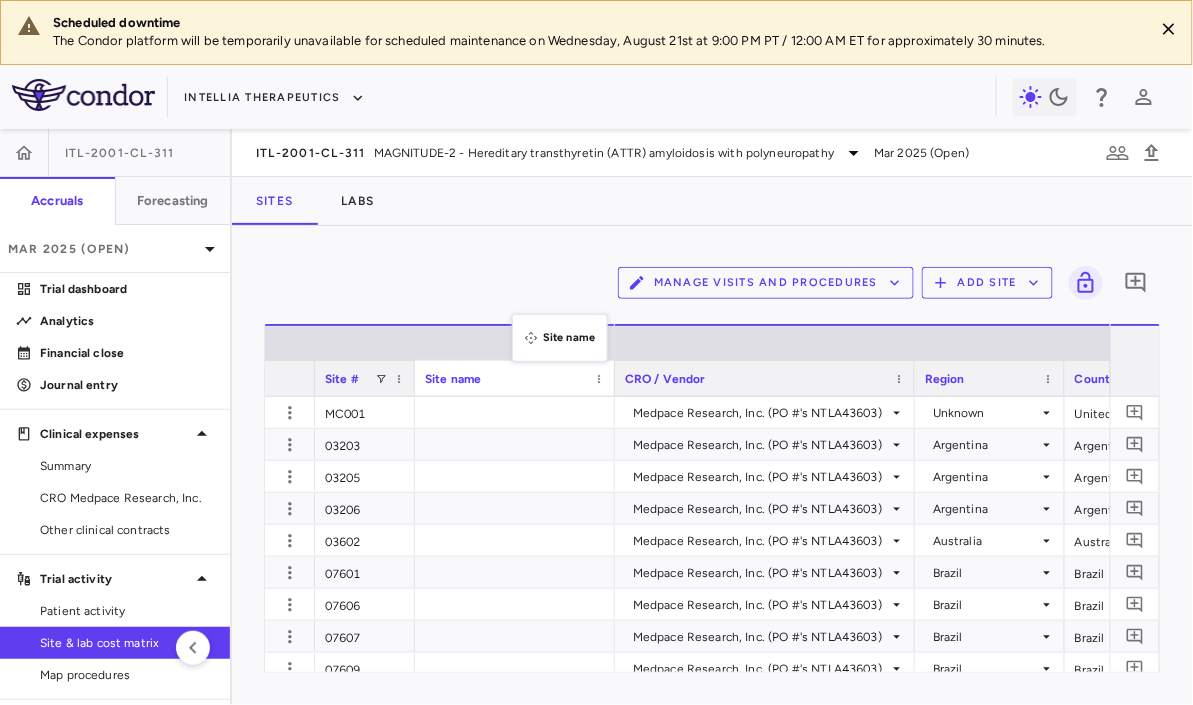 drag, startPoint x: 522, startPoint y: 379, endPoint x: 522, endPoint y: 263, distance: 116 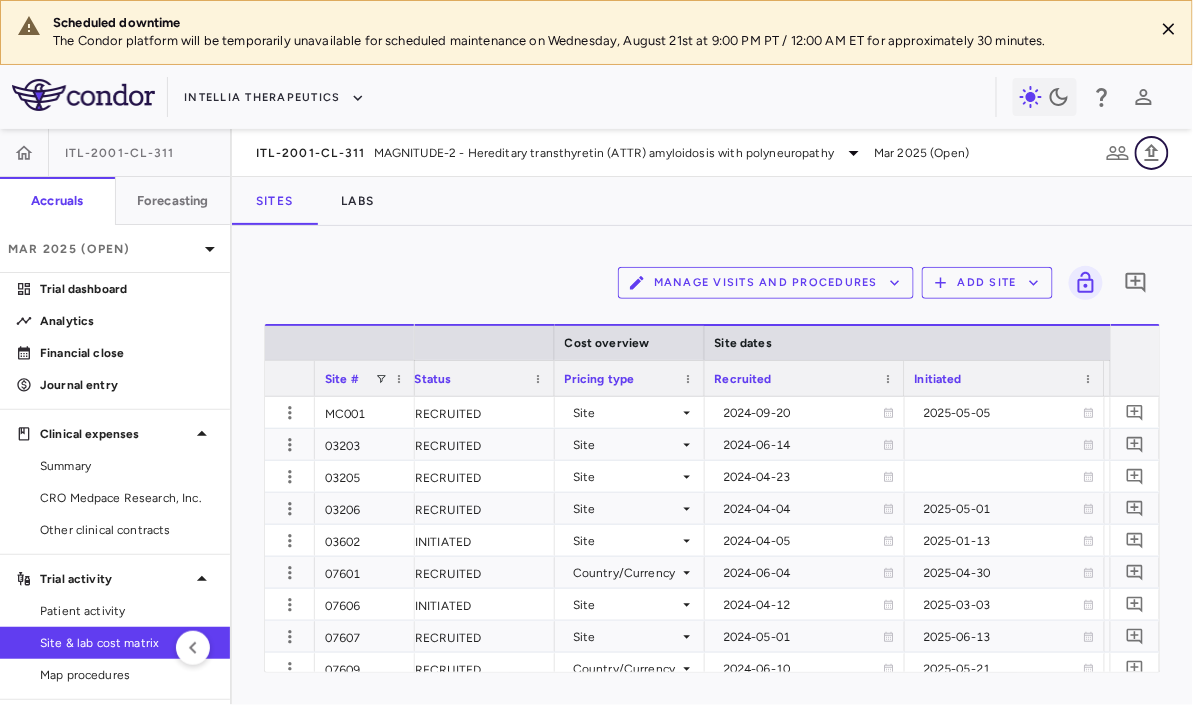 click 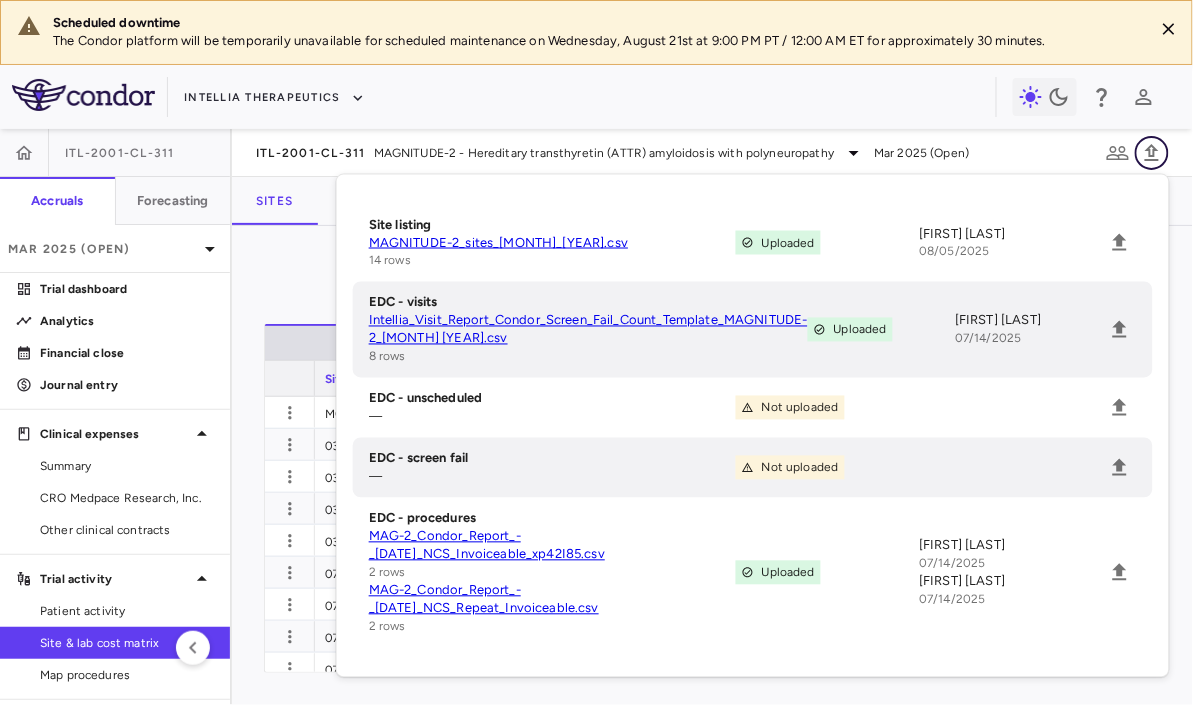click 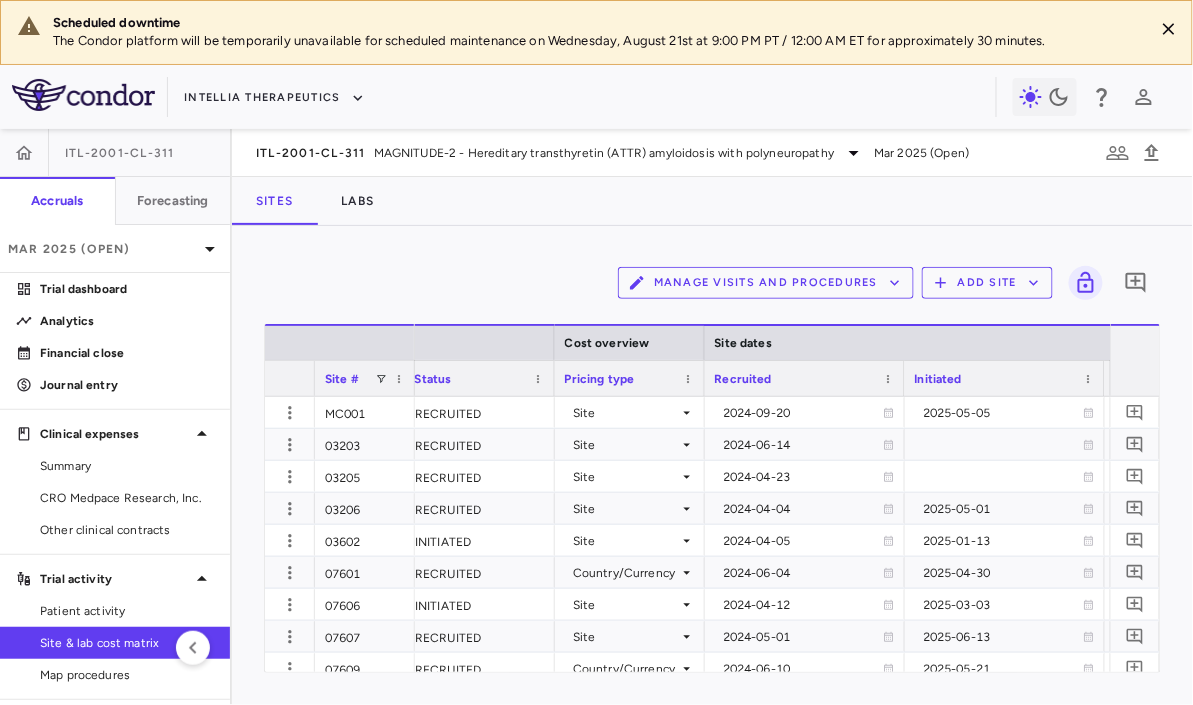 click on "Status" at bounding box center (471, 378) 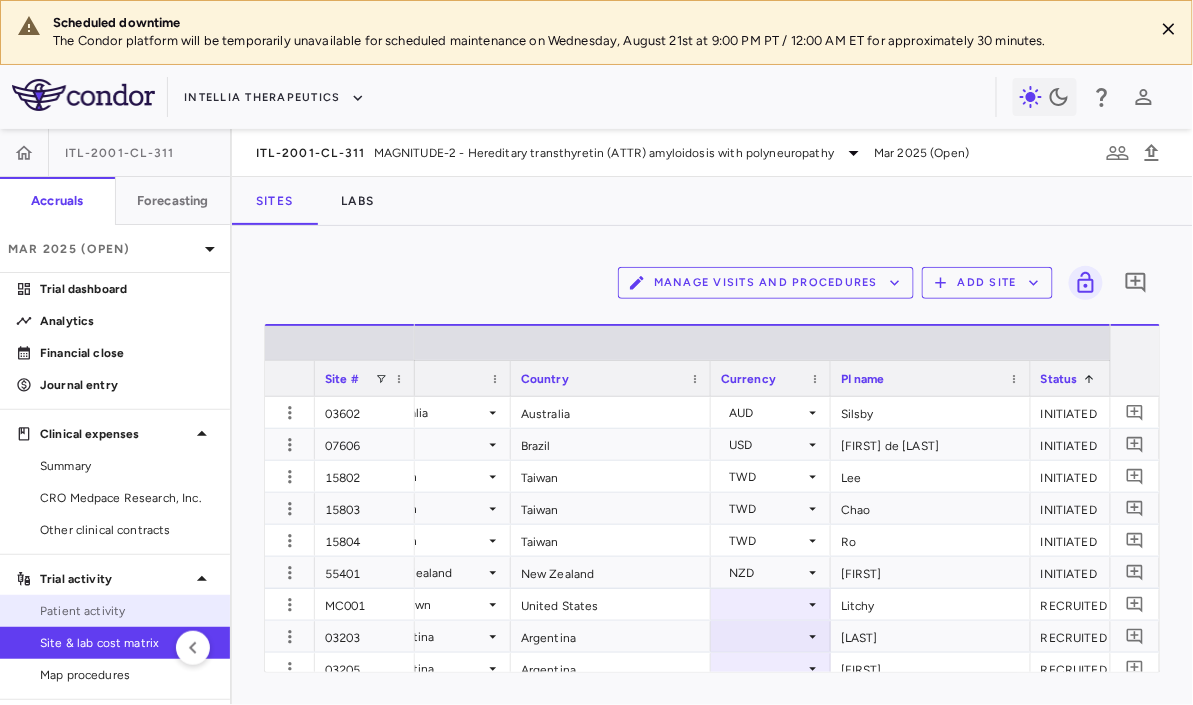 click on "Patient activity" at bounding box center [127, 611] 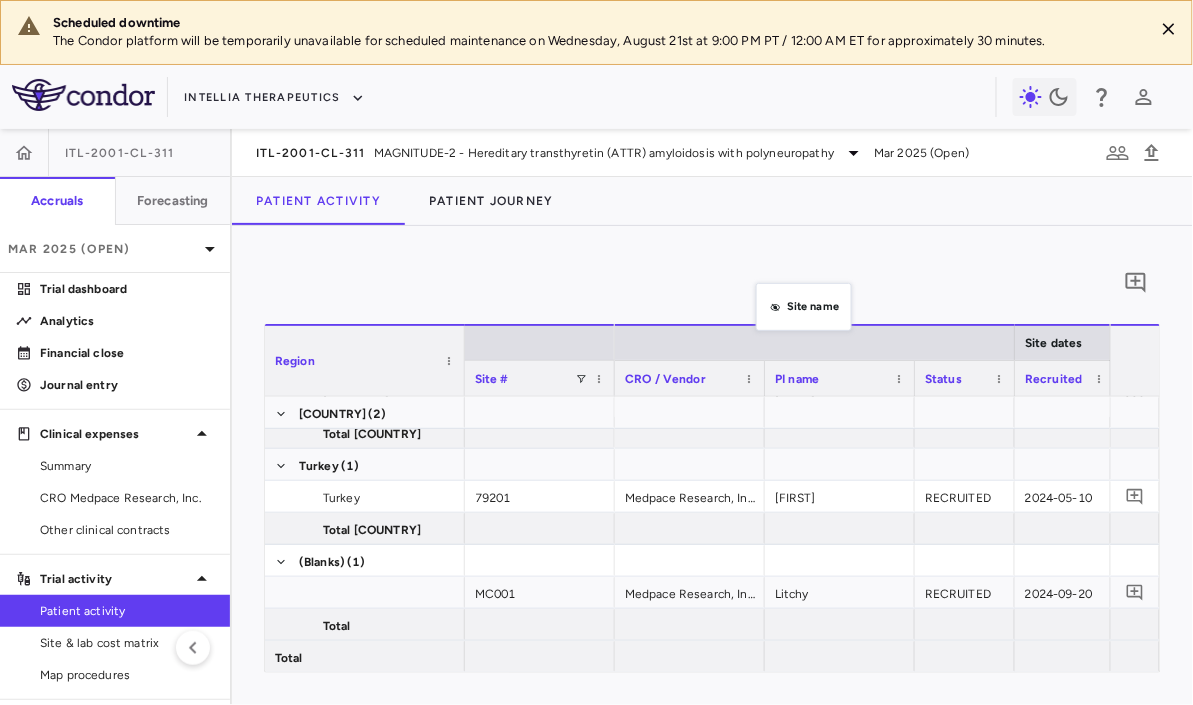 drag, startPoint x: 766, startPoint y: 374, endPoint x: 766, endPoint y: 284, distance: 90 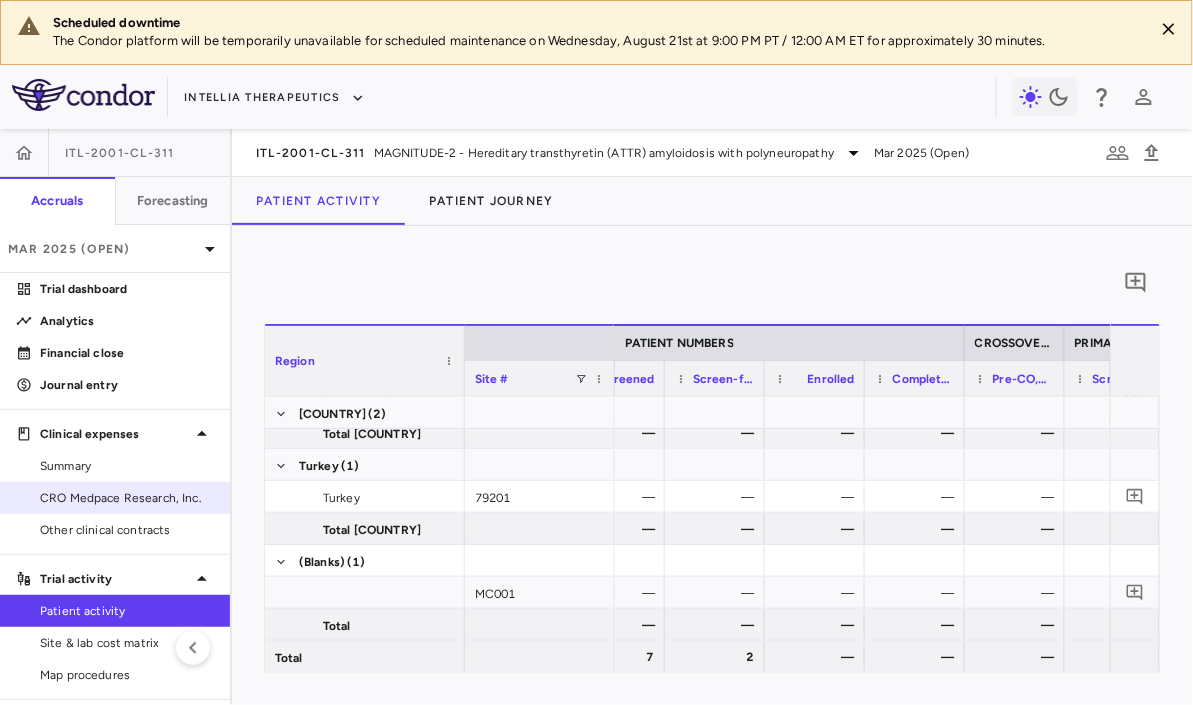 click on "CRO Medpace Research, Inc." at bounding box center [127, 498] 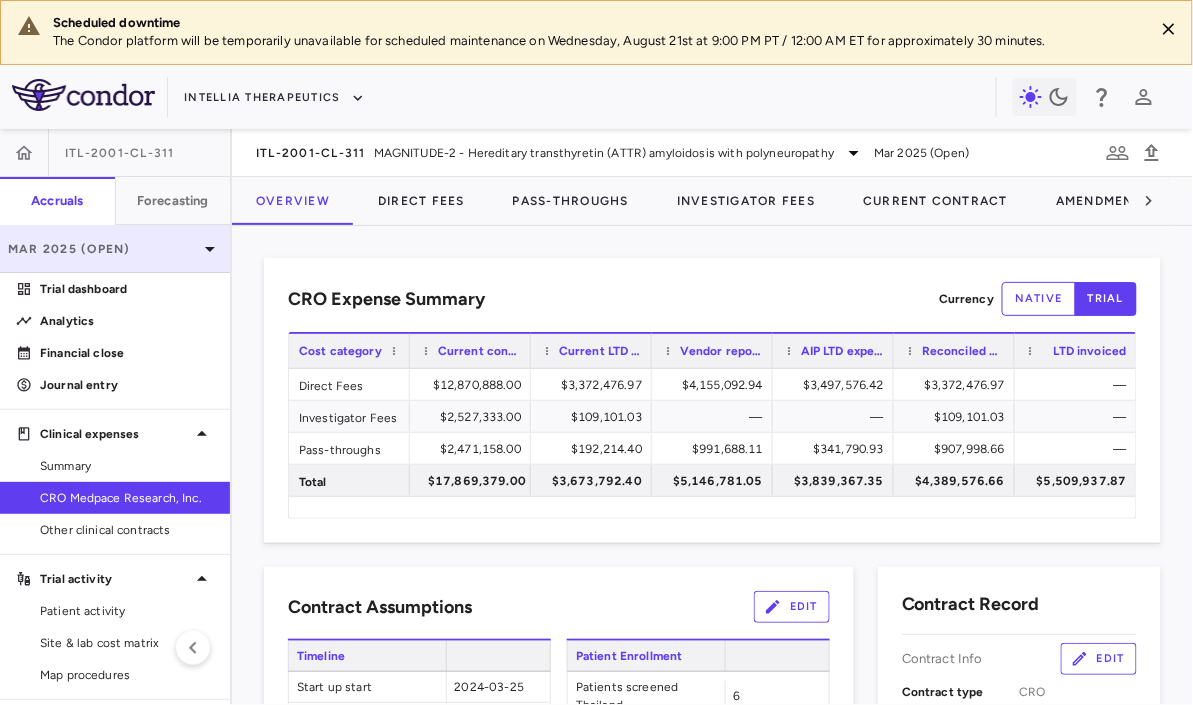 click on "Mar 2025 (Open)" at bounding box center [103, 249] 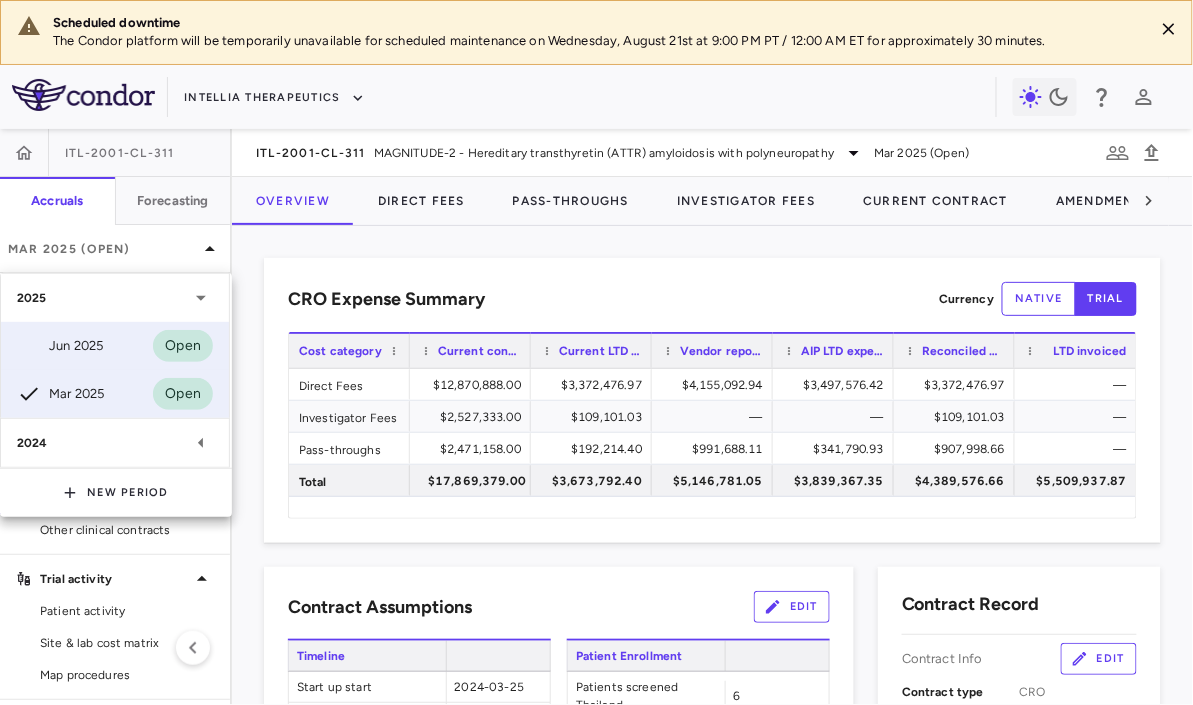 click on "Jun 2025 Open" at bounding box center (115, 346) 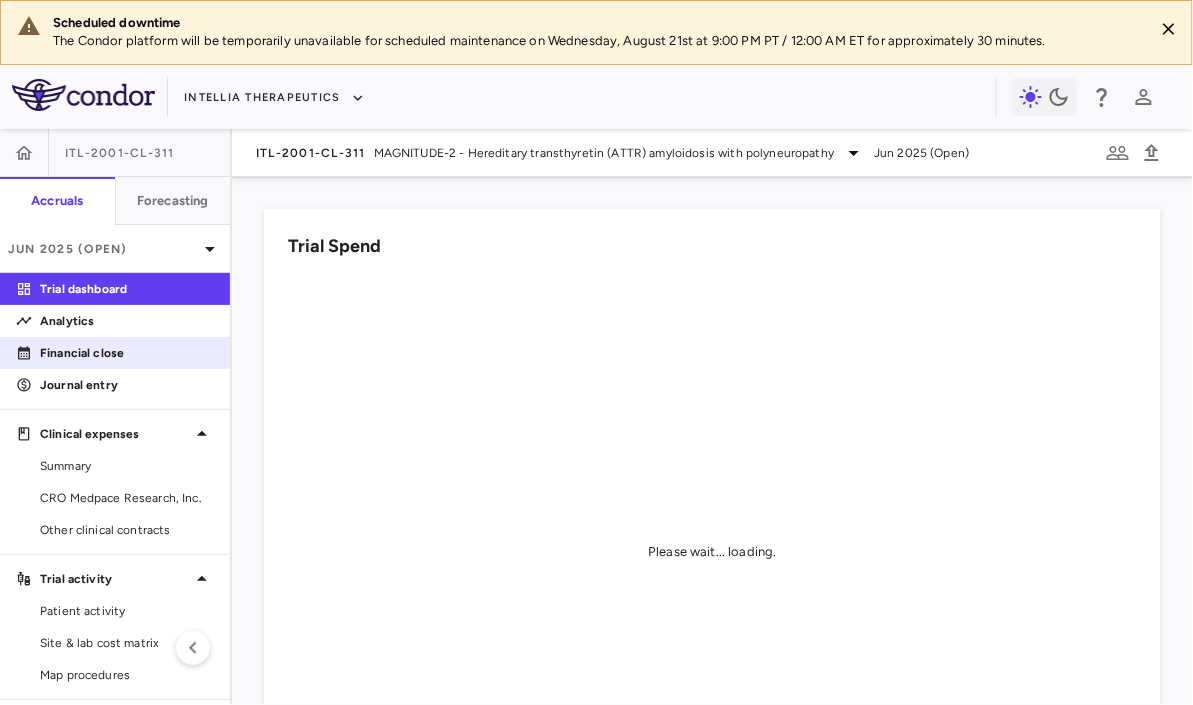 click on "Financial close" at bounding box center (115, 353) 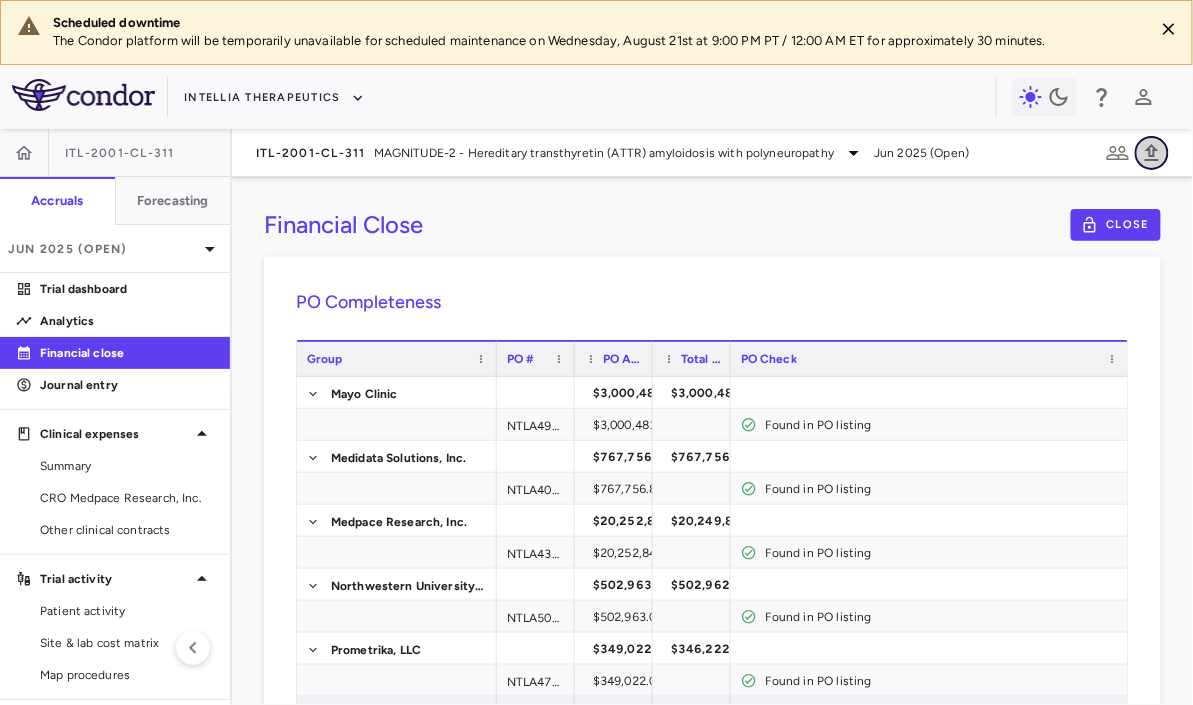 click 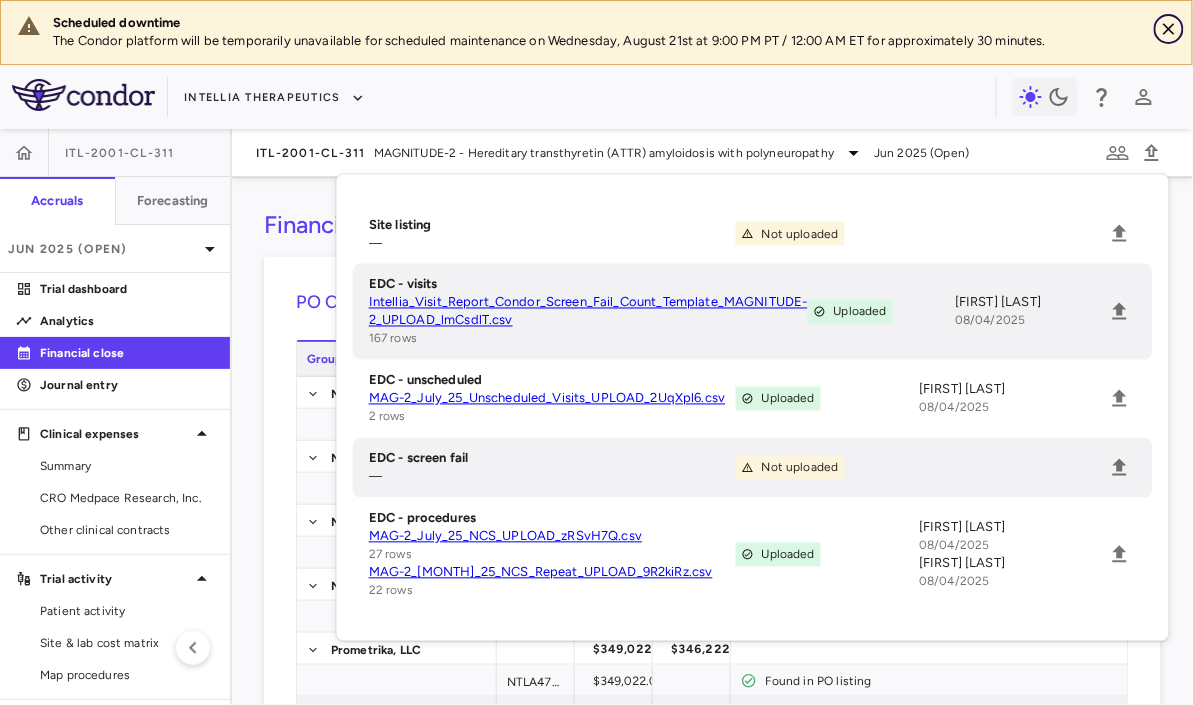 click 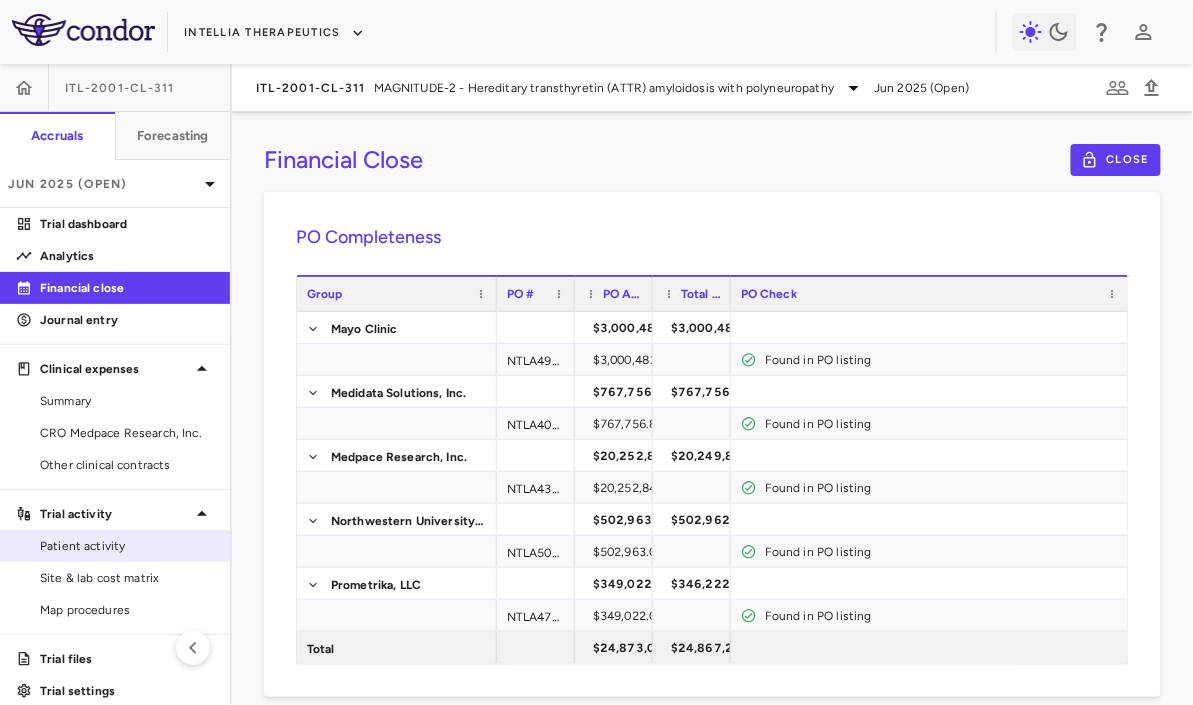 click on "Patient activity" at bounding box center [127, 546] 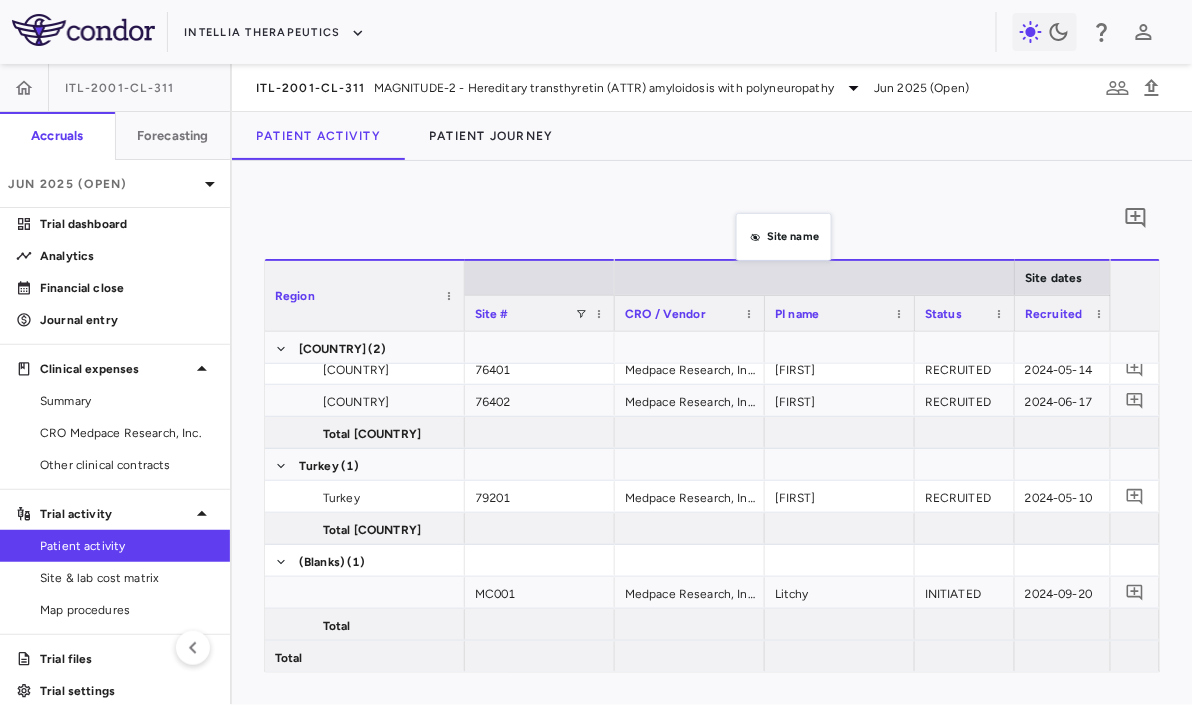 drag, startPoint x: 746, startPoint y: 308, endPoint x: 746, endPoint y: 217, distance: 91 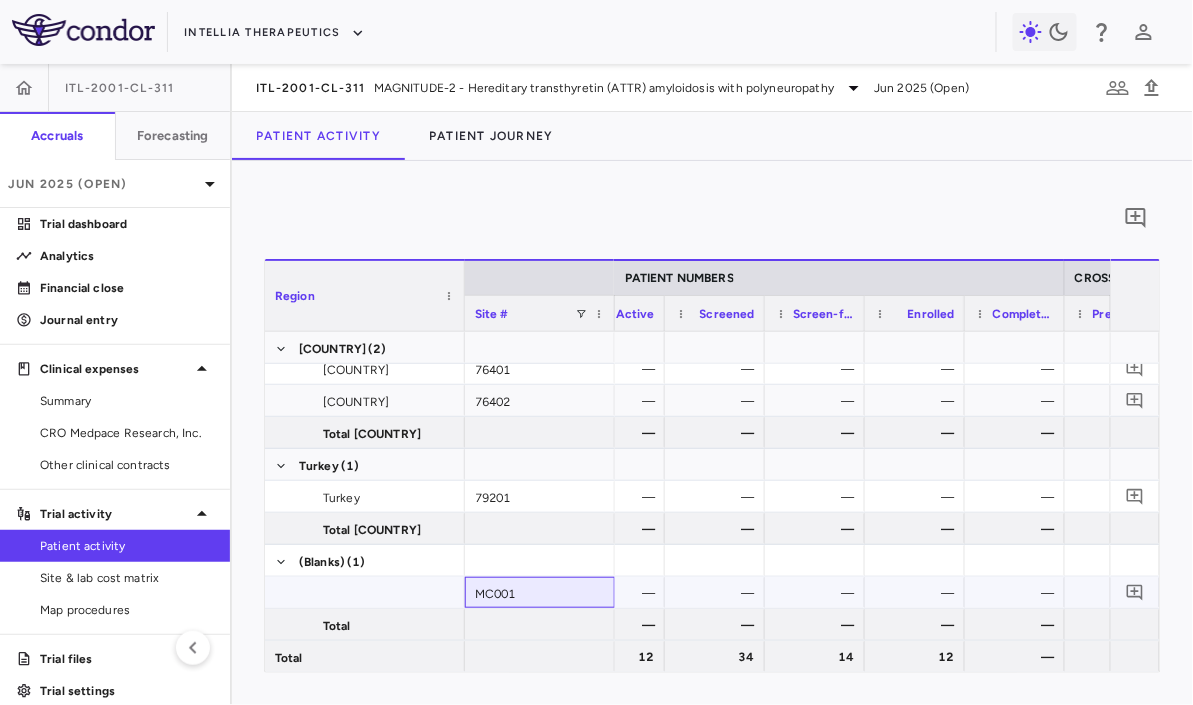 click on "MC001" at bounding box center [540, 592] 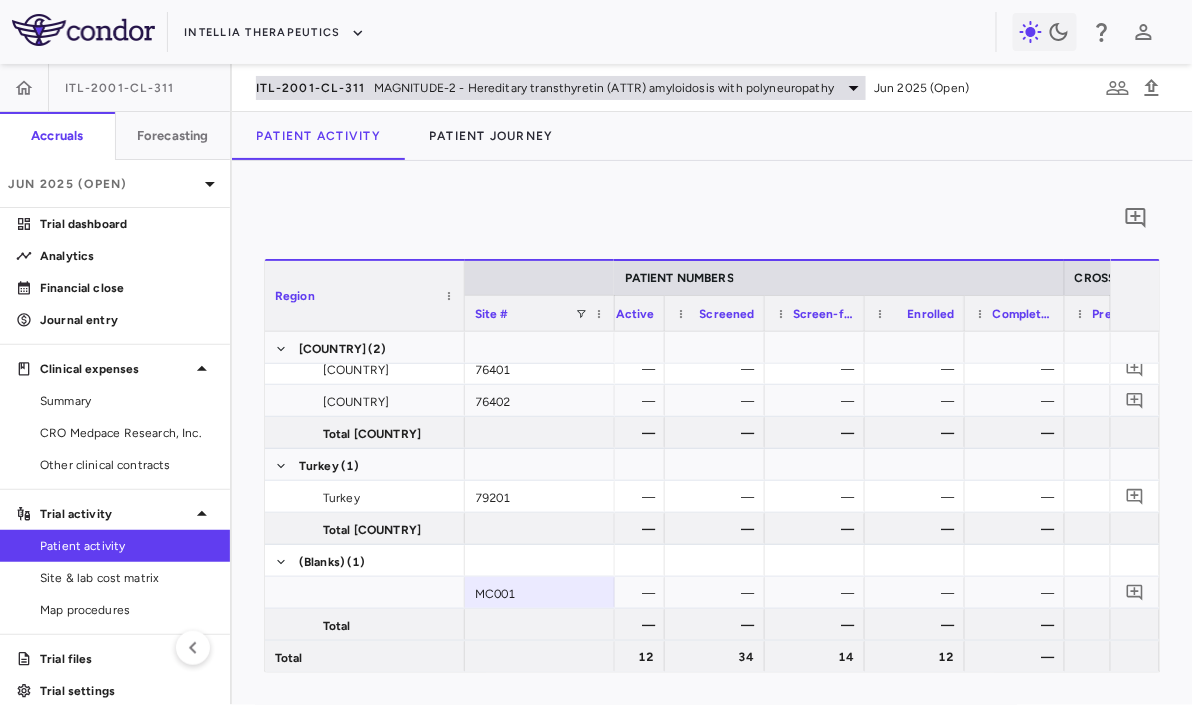 click on "ITL-2001-CL-311" at bounding box center (311, 88) 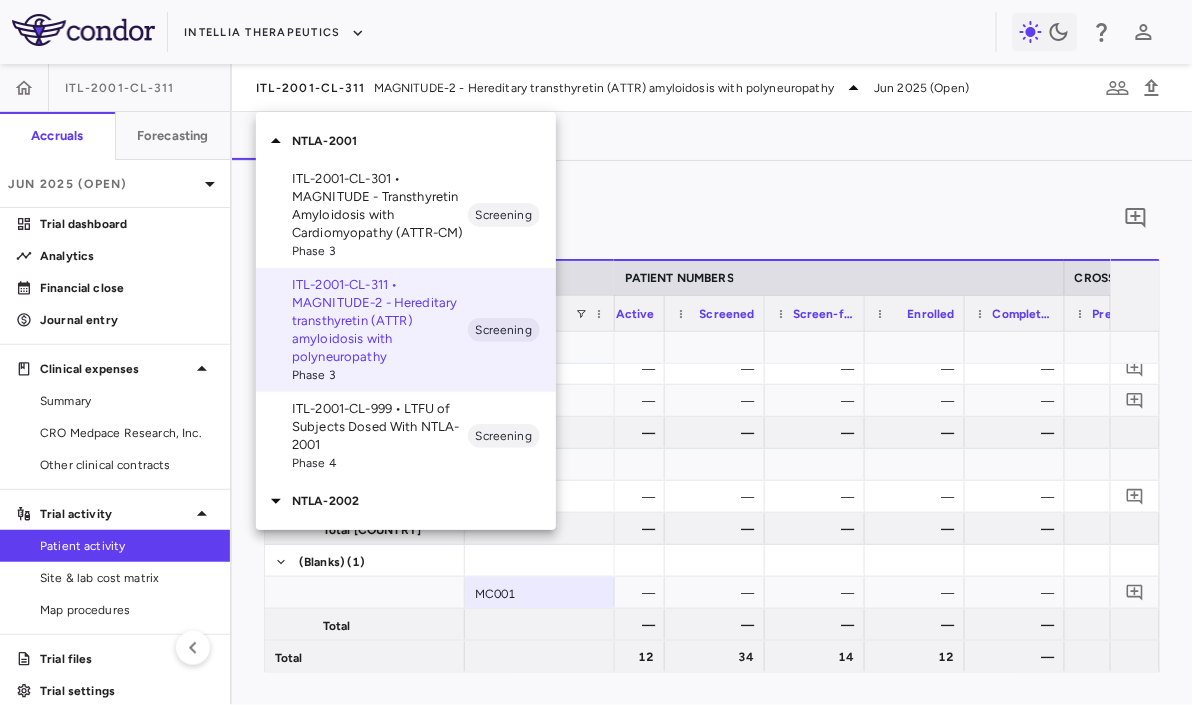 click on "ITL-2001-CL-301 • MAGNITUDE - Transthyretin Amyloidosis with Cardiomyopathy (ATTR-CM)" at bounding box center (380, 206) 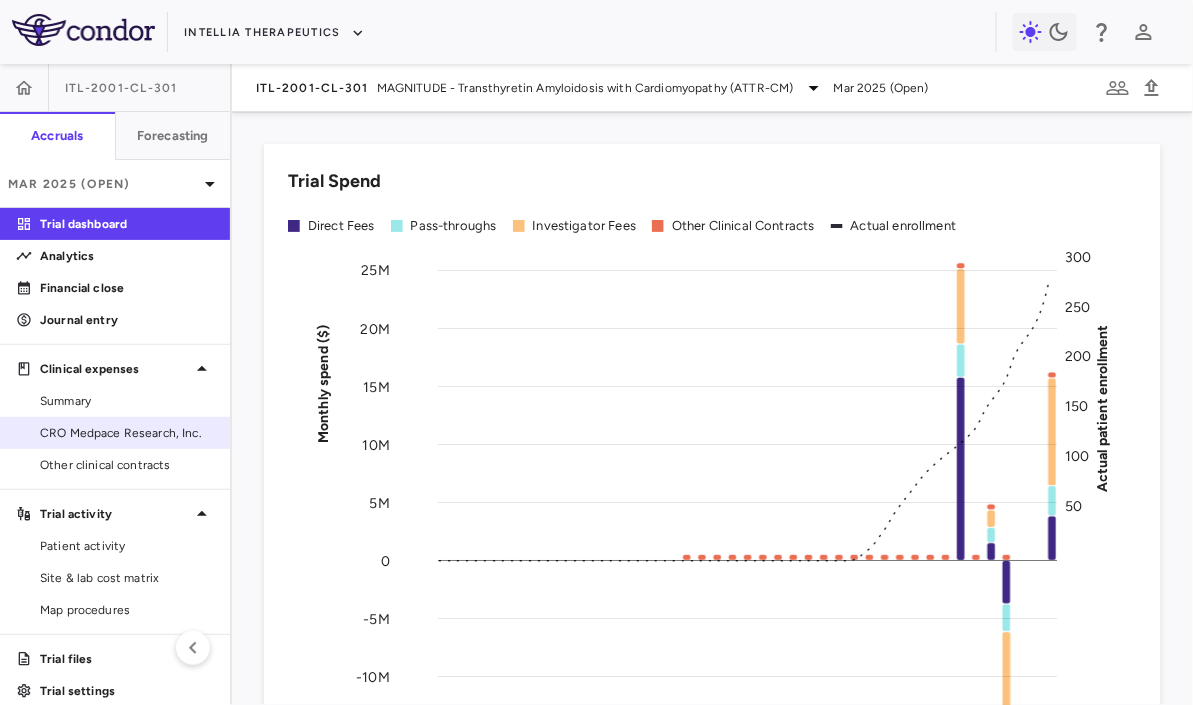 click on "CRO Medpace Research, Inc." at bounding box center [127, 433] 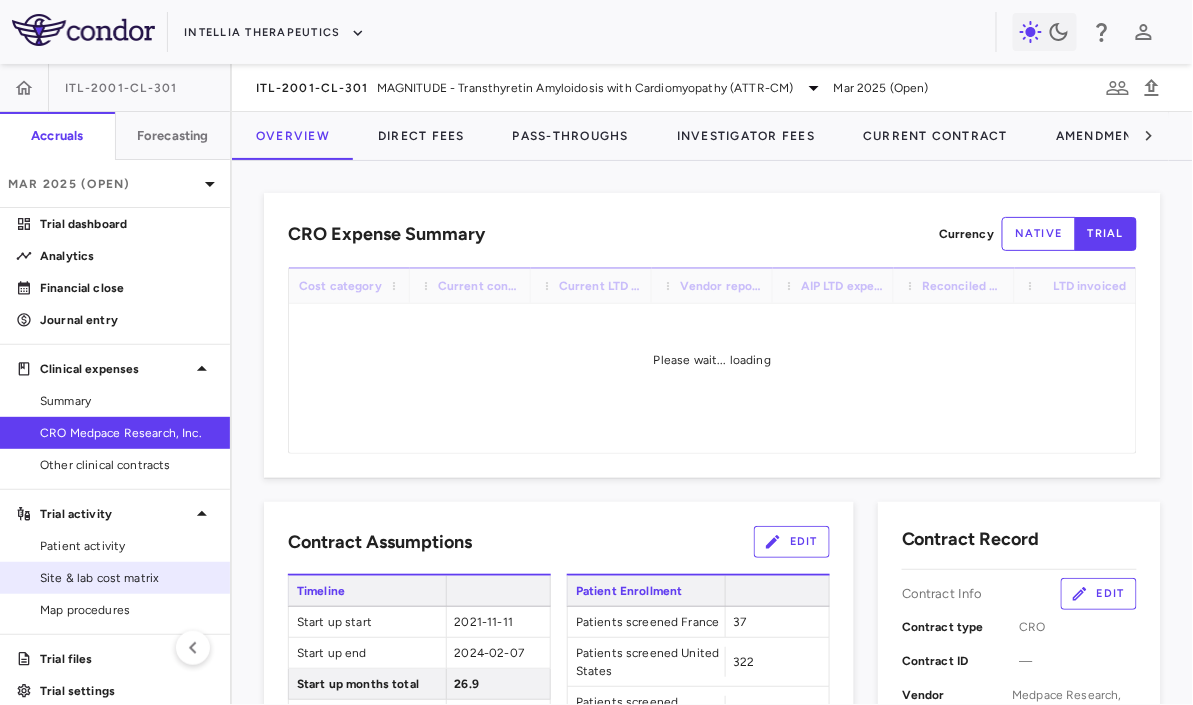 click on "Site & lab cost matrix" at bounding box center (115, 578) 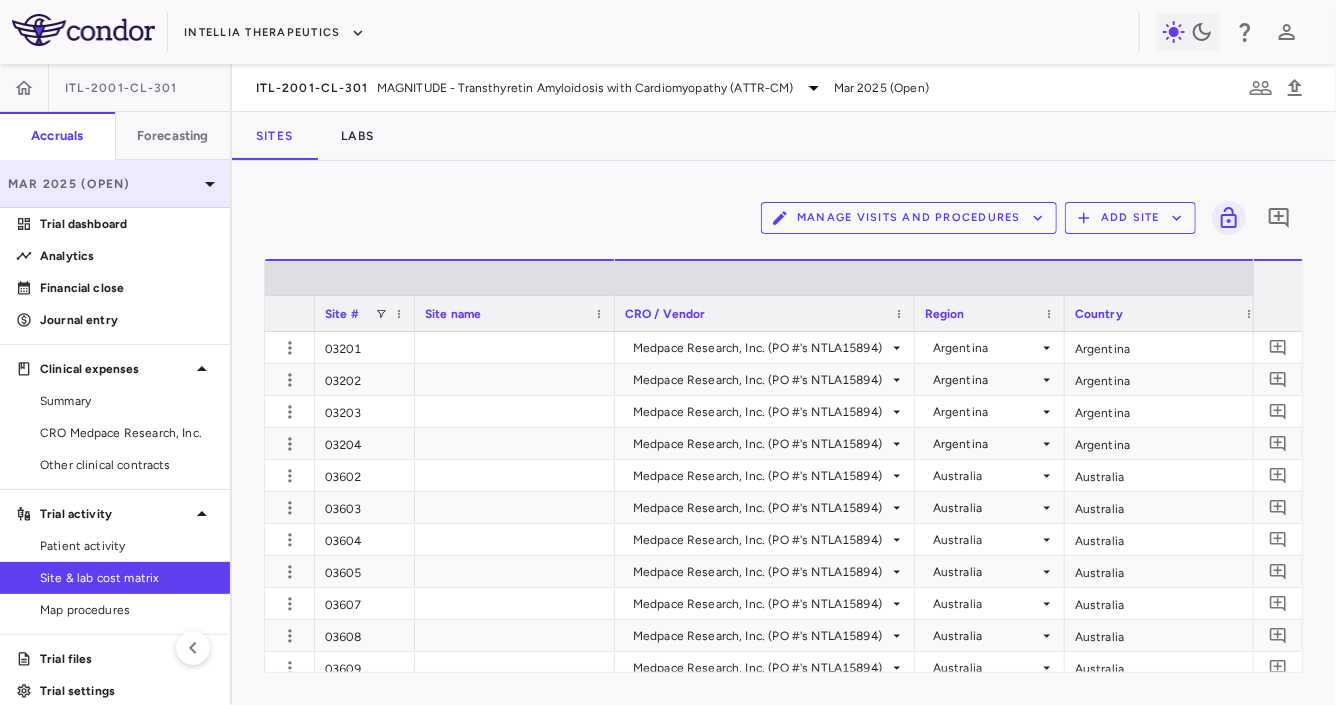 click on "Mar 2025 (Open)" at bounding box center (103, 184) 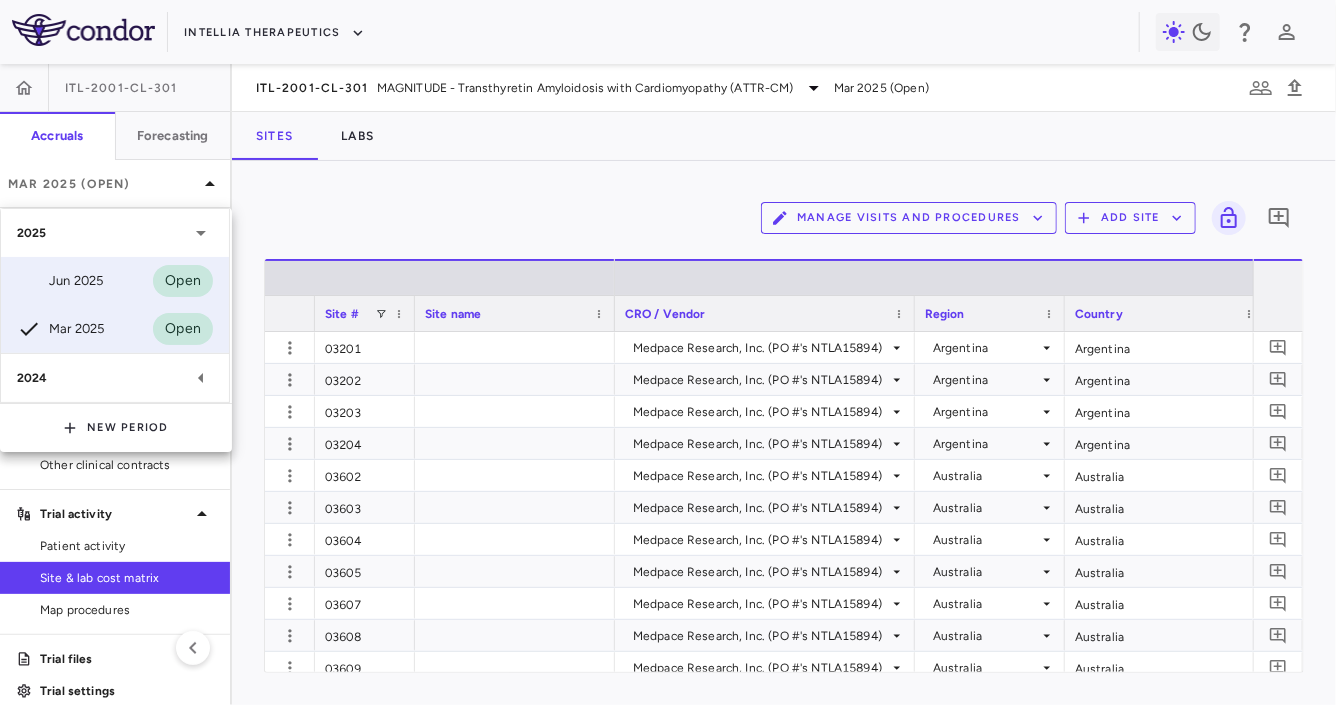 click on "Jun 2025 Open" at bounding box center (115, 281) 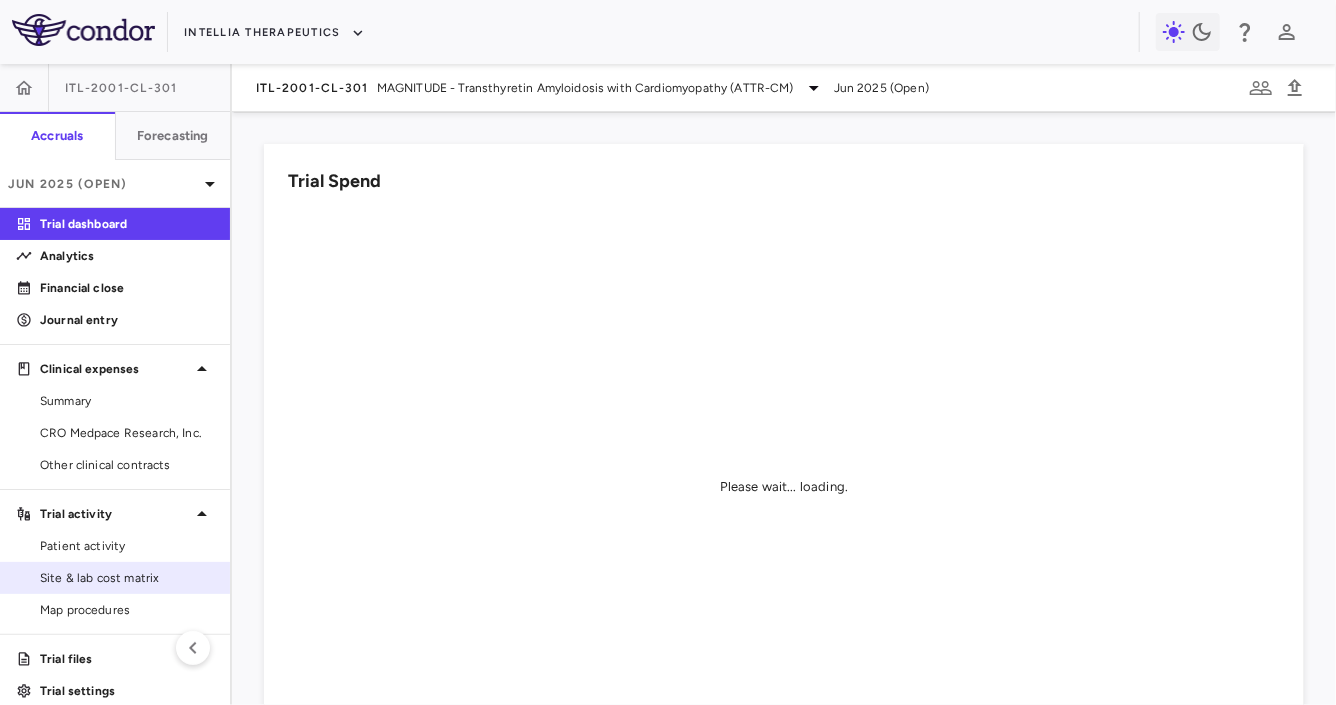 click on "Site & lab cost matrix" at bounding box center (127, 578) 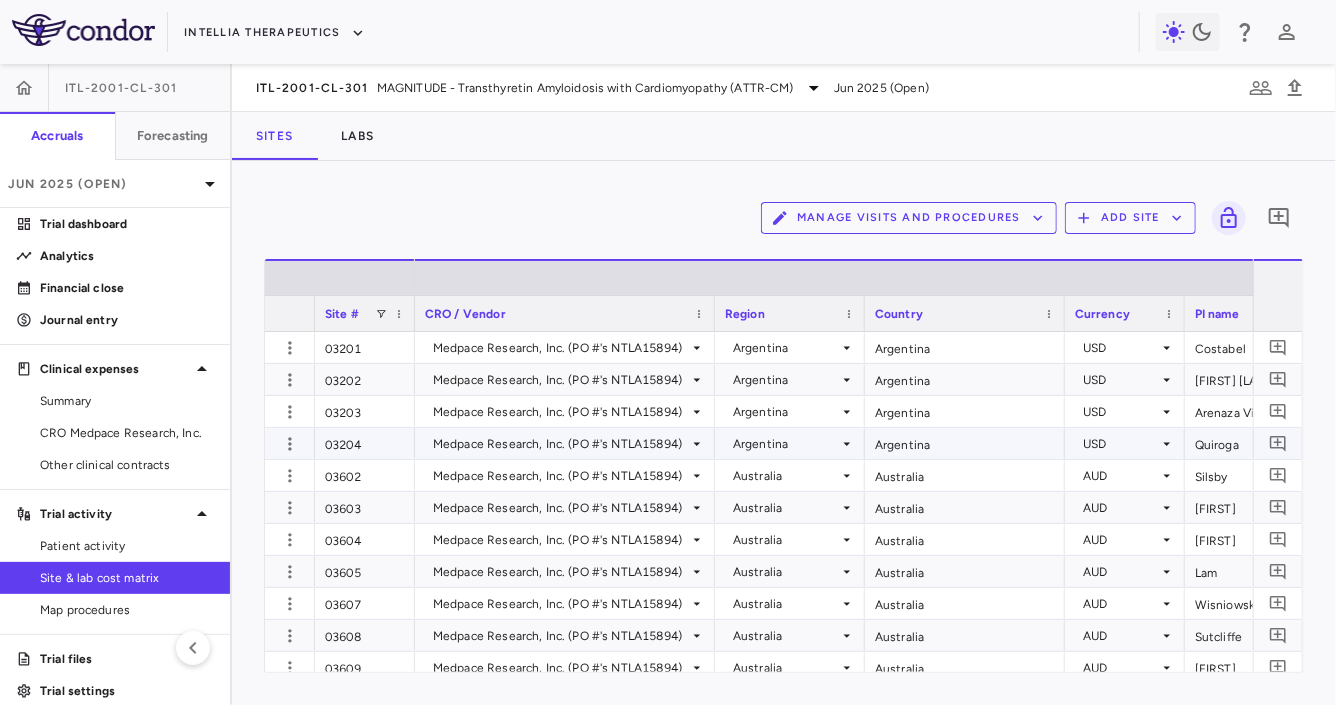 scroll, scrollTop: 0, scrollLeft: 243, axis: horizontal 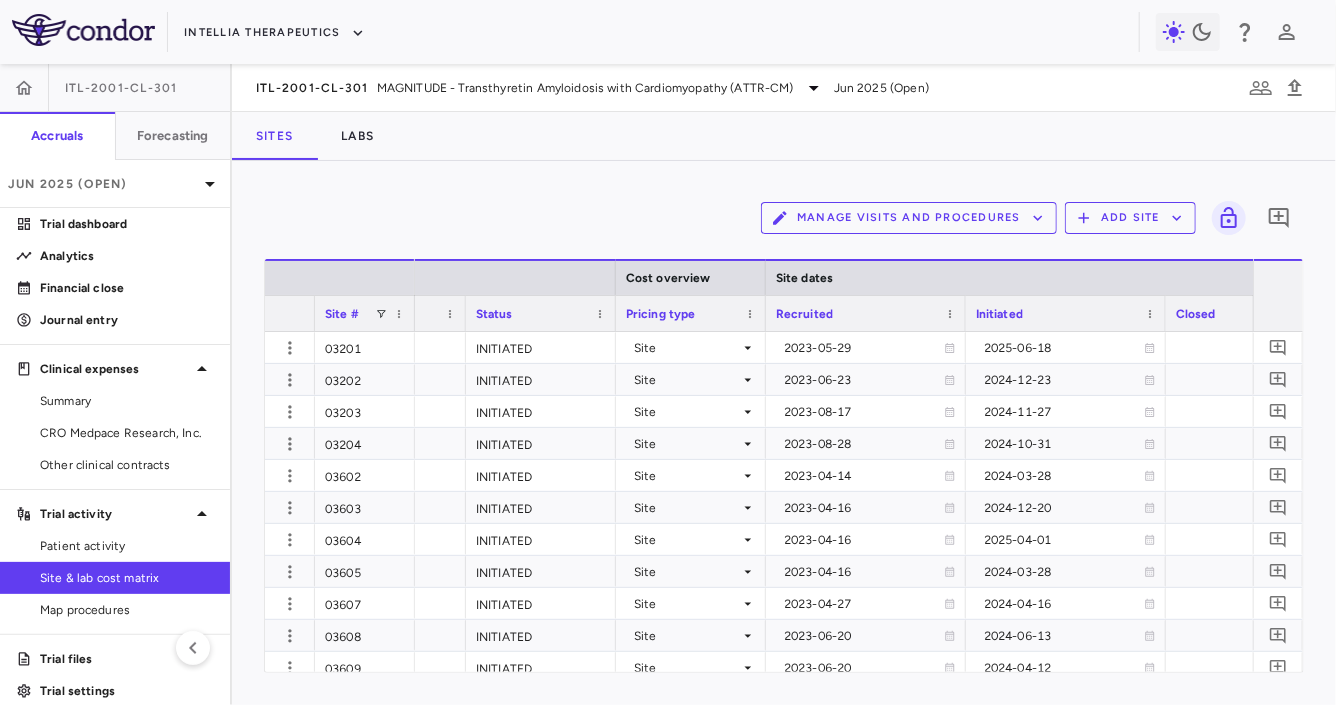 click on "Status" at bounding box center [532, 313] 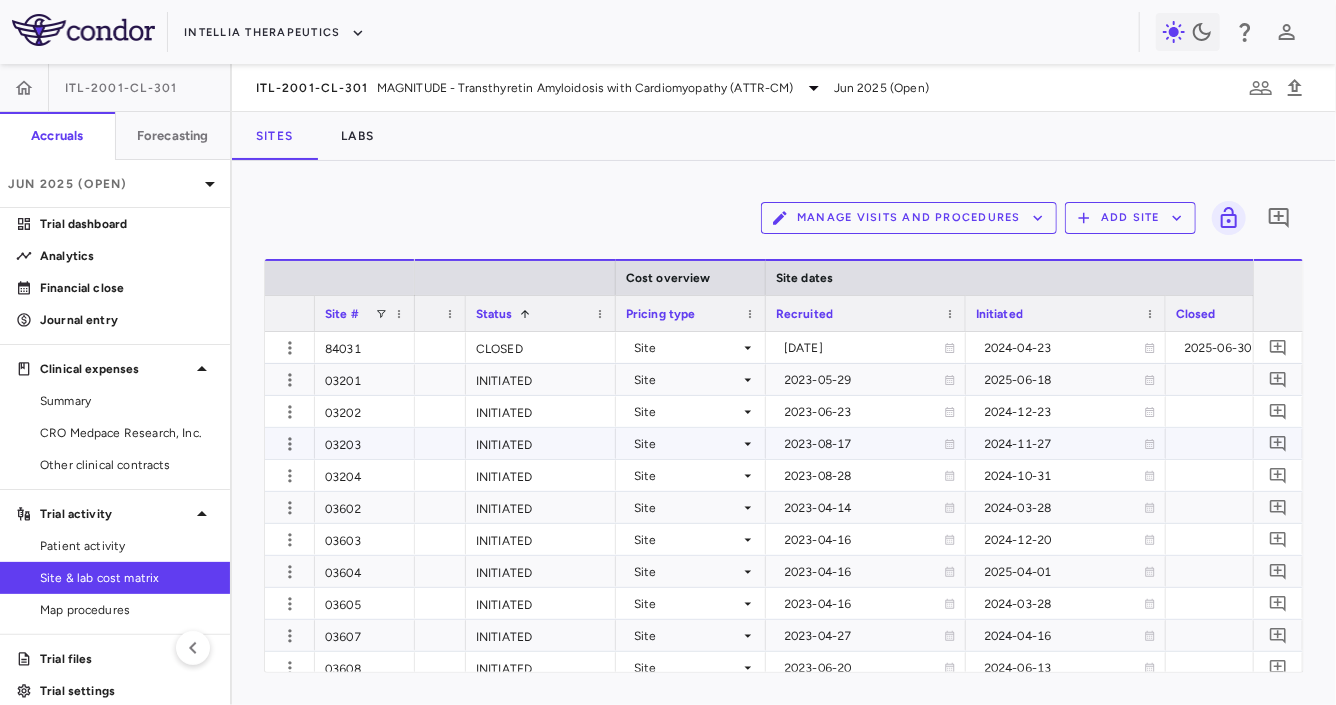 scroll, scrollTop: 0, scrollLeft: 1100, axis: horizontal 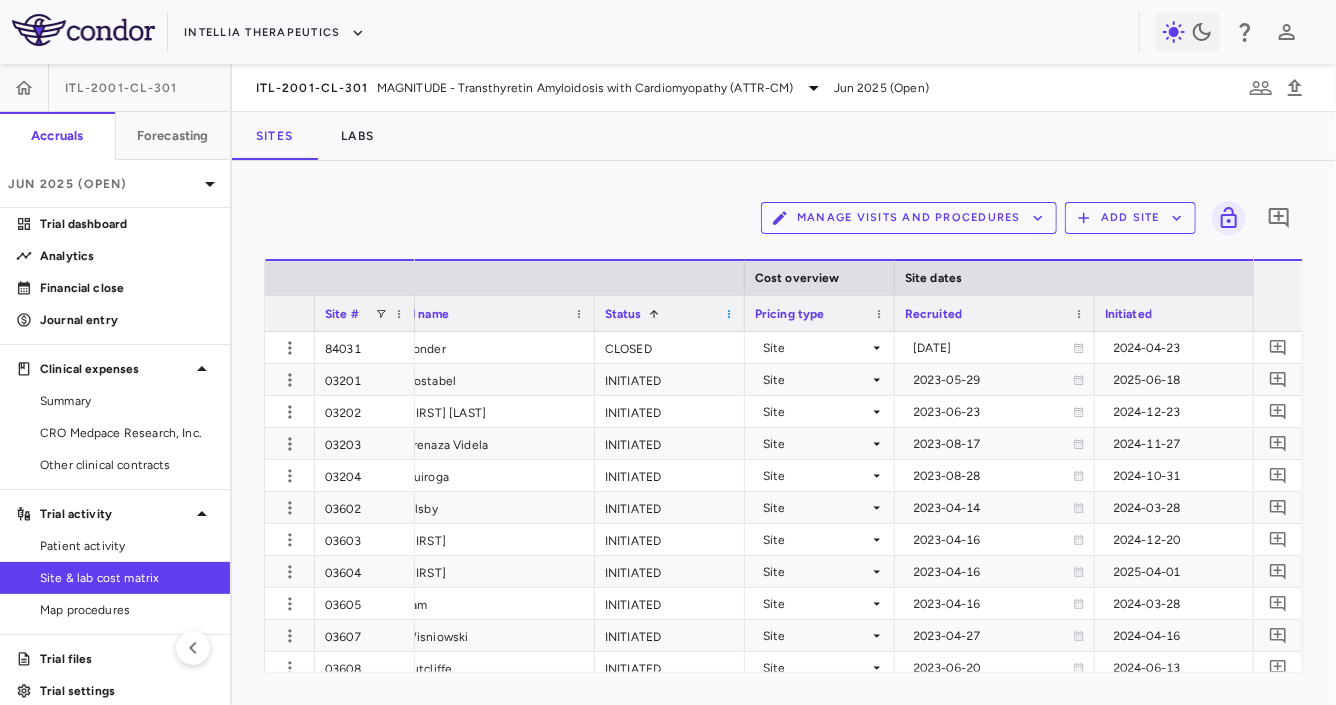 click at bounding box center [729, 314] 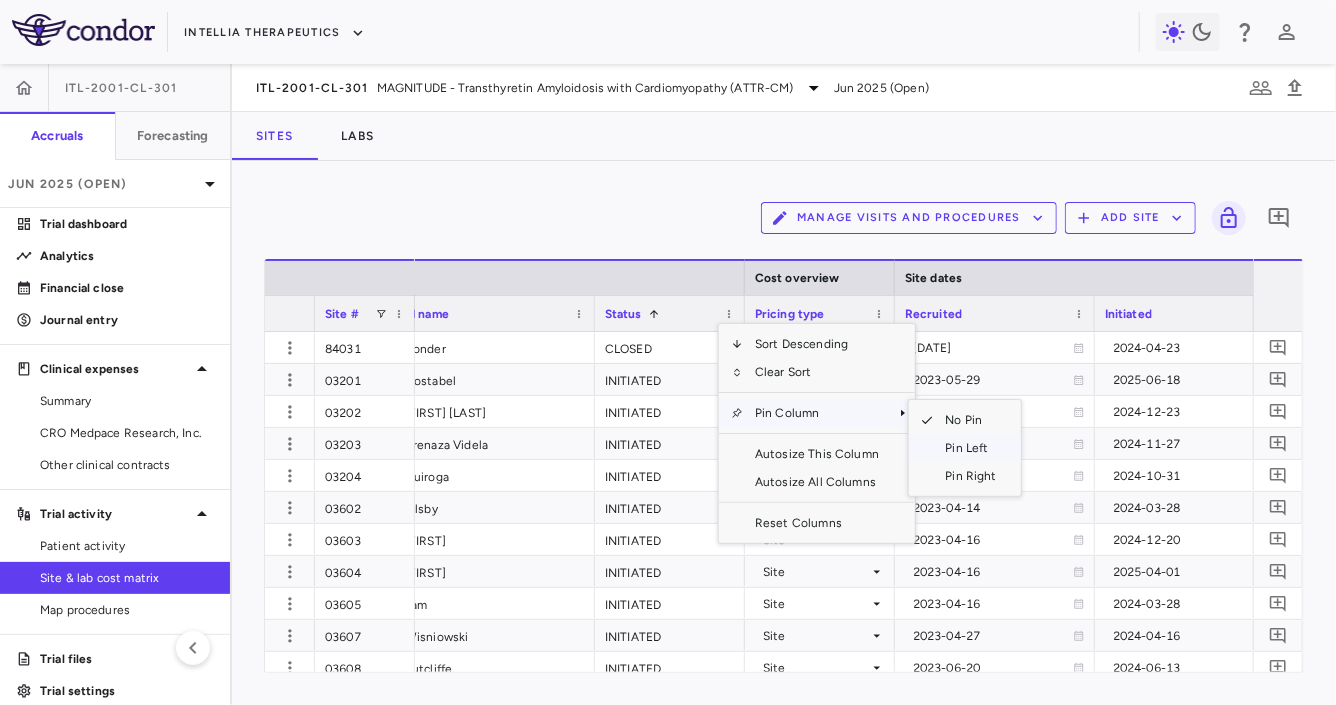 click on "Pin Left" at bounding box center (970, 448) 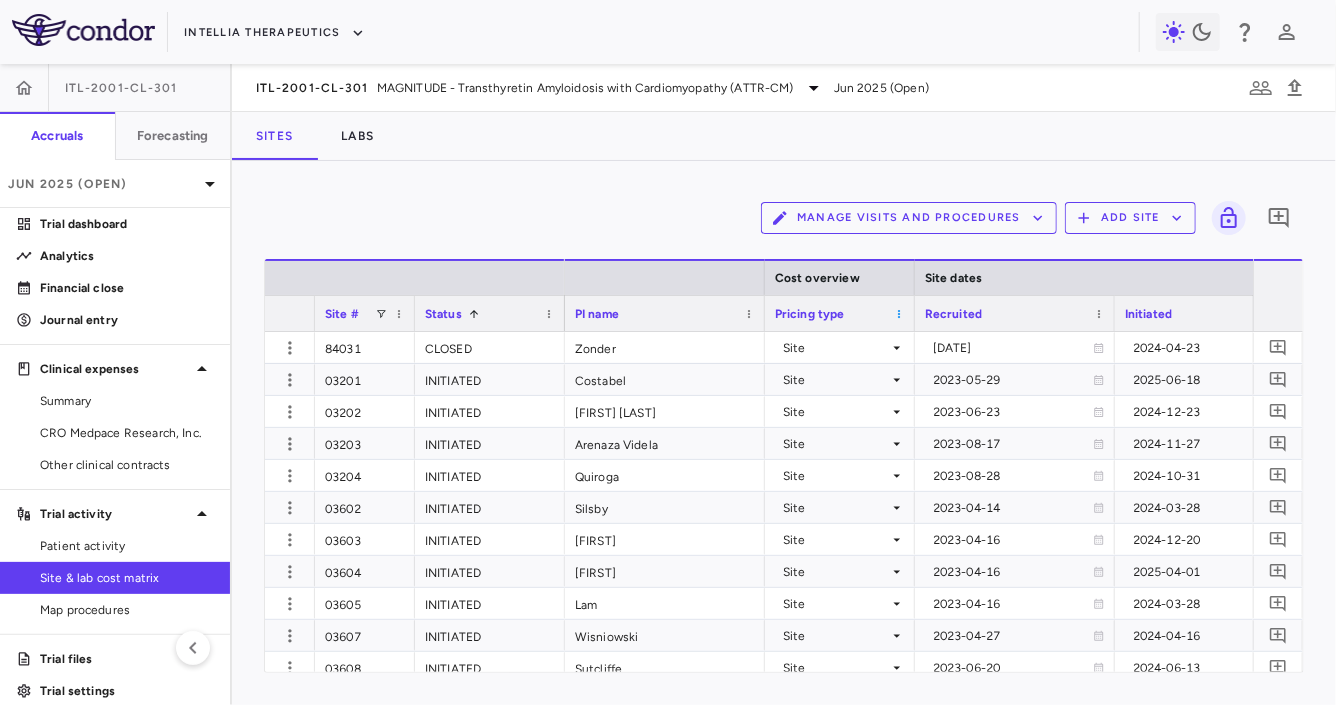 click at bounding box center (899, 314) 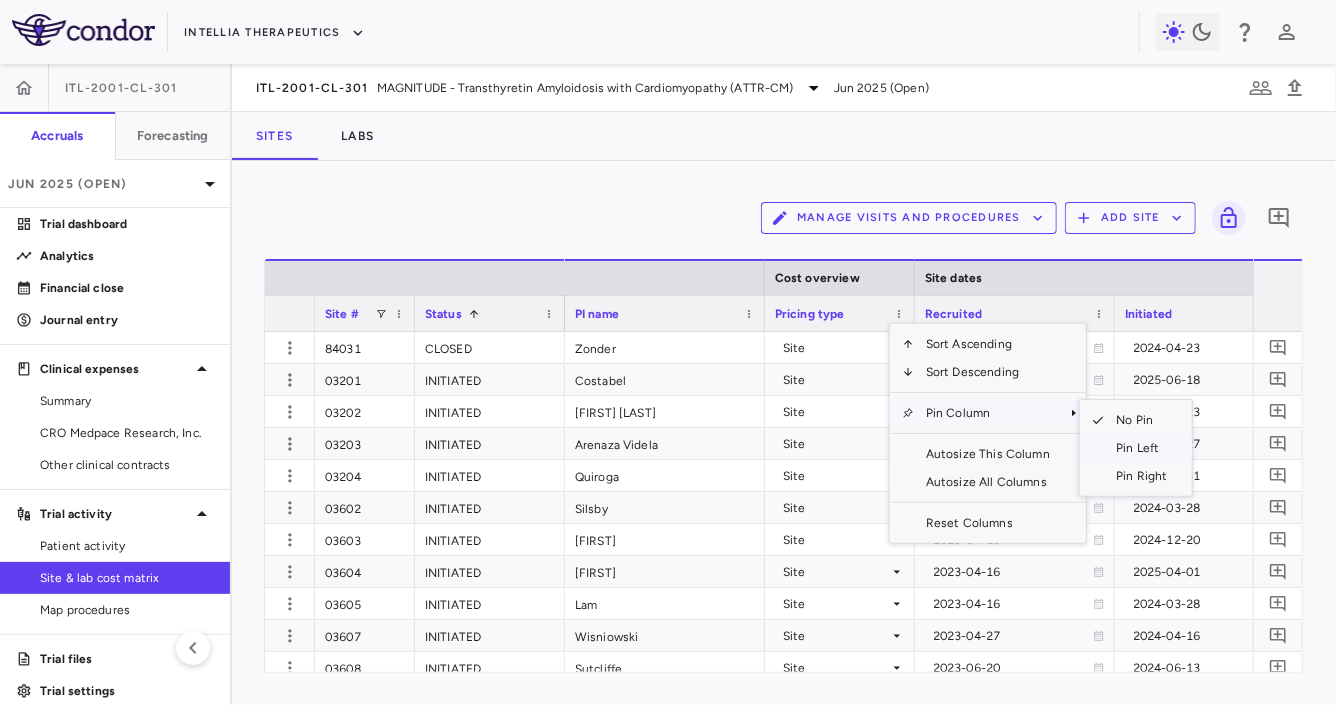 click on "Pin Left" at bounding box center [1141, 448] 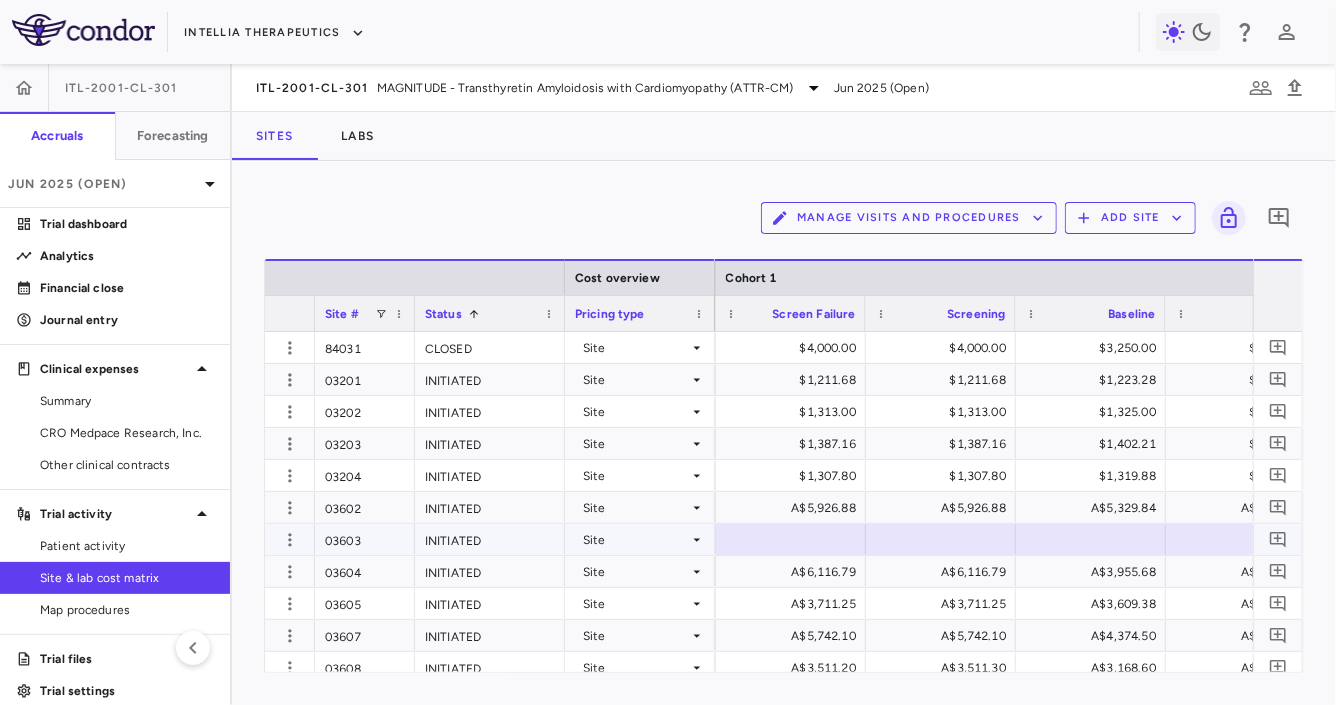 click on "03603" at bounding box center (365, 539) 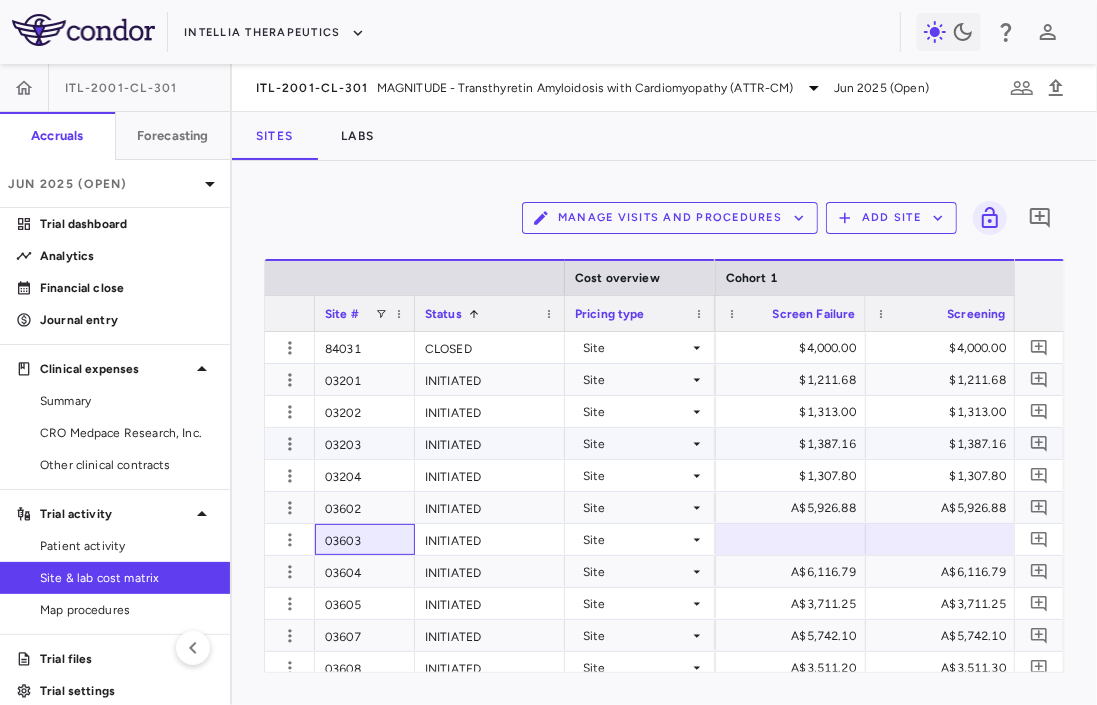 scroll, scrollTop: 224, scrollLeft: 0, axis: vertical 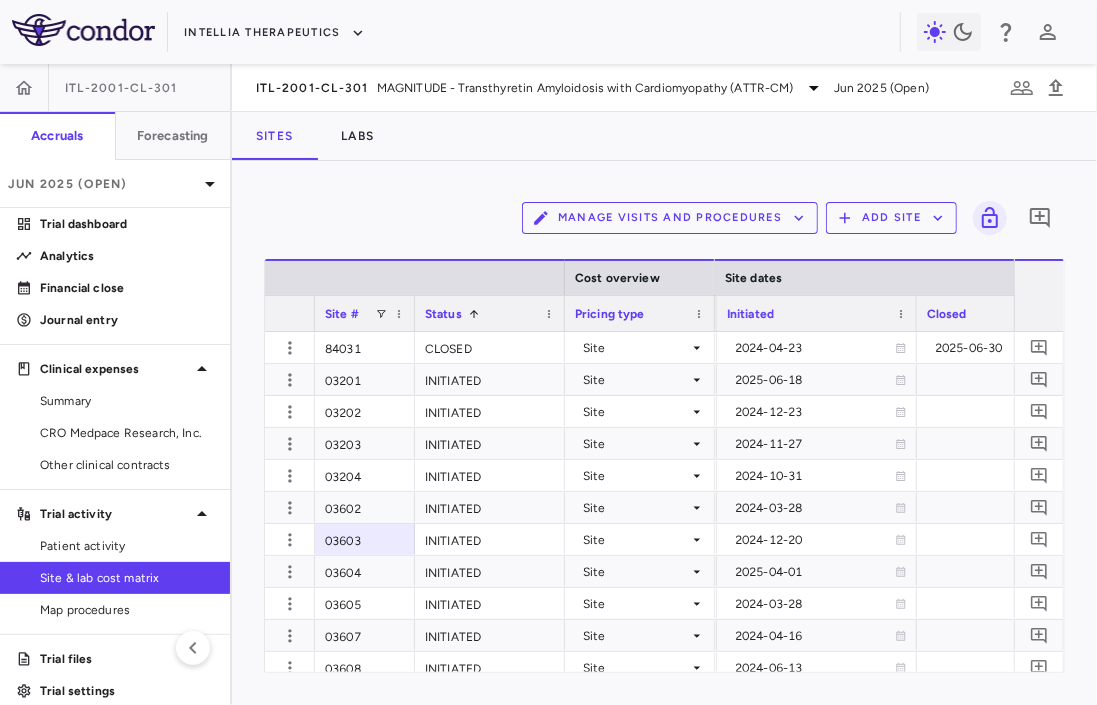 click on "ITL-2001-CL-301 MAGNITUDE - Transthyretin Amyloidosis with Cardiomyopathy (ATTR-CM) Jun 2025 (Open)" at bounding box center (664, 88) 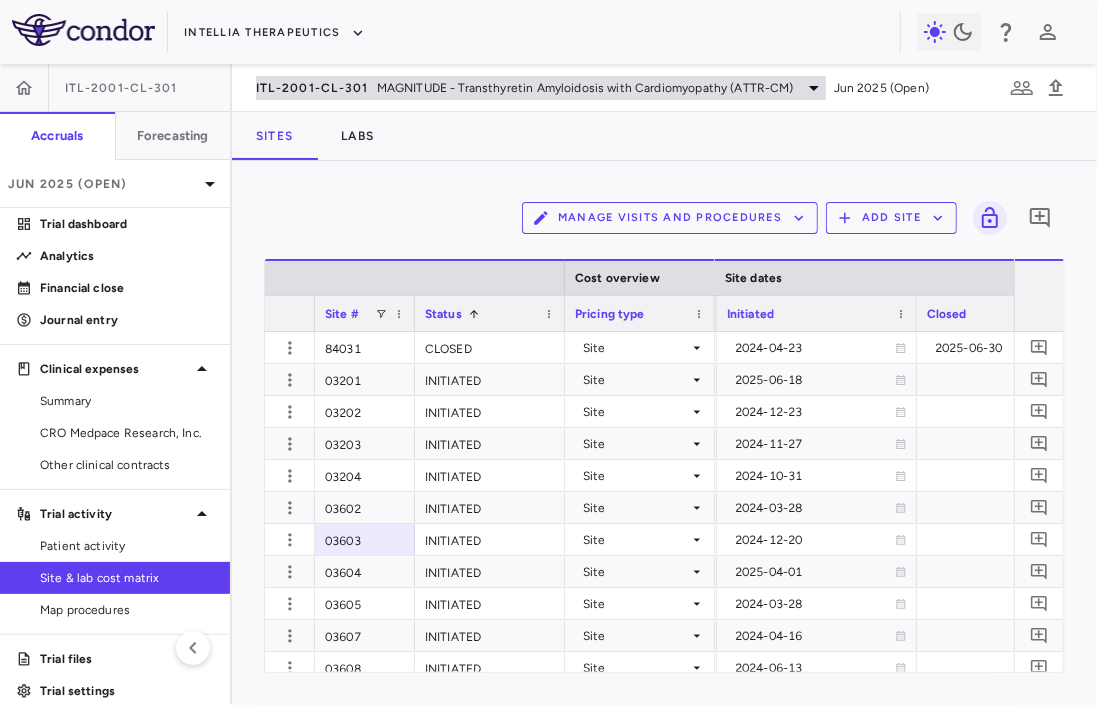 click on "MAGNITUDE - Transthyretin Amyloidosis with Cardiomyopathy (ATTR-CM)" at bounding box center [585, 88] 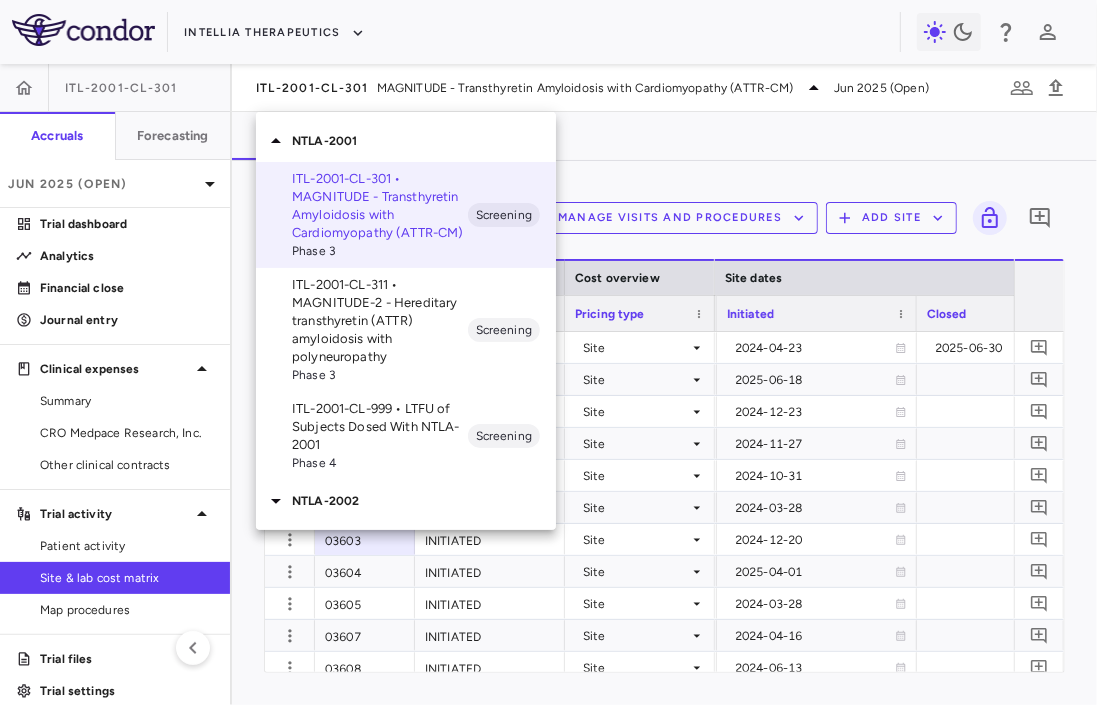 click on "NTLA-2002" at bounding box center [424, 501] 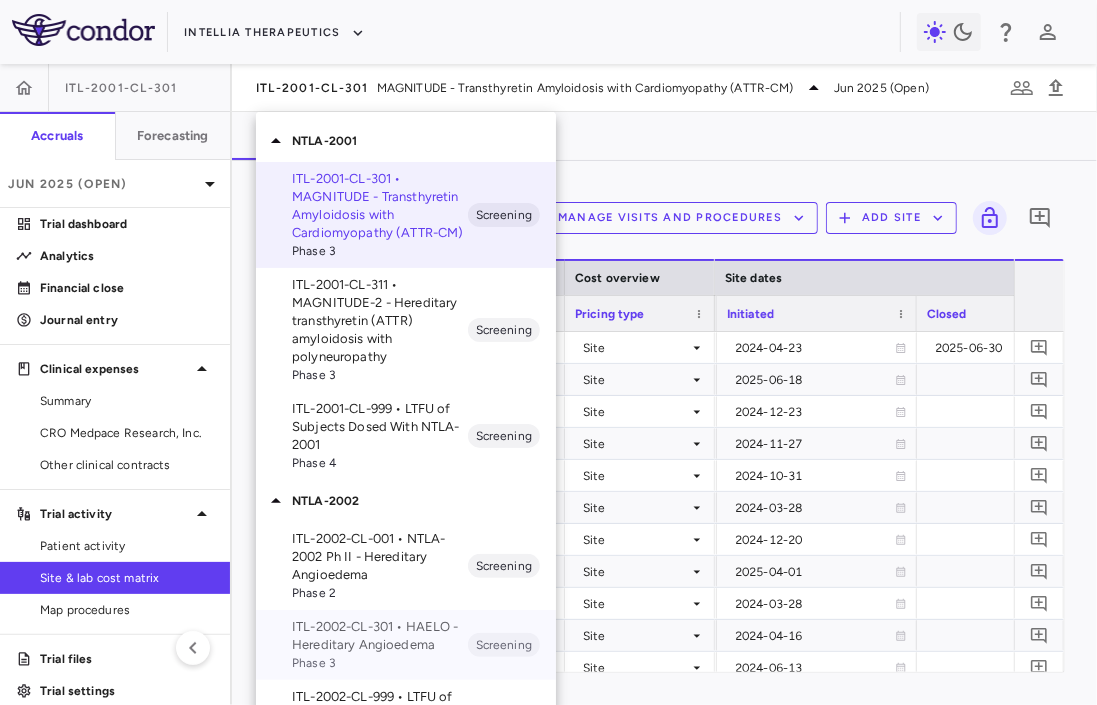 click on "ITL-2002-CL-301 • HAELO - Hereditary Angioedema" at bounding box center [380, 636] 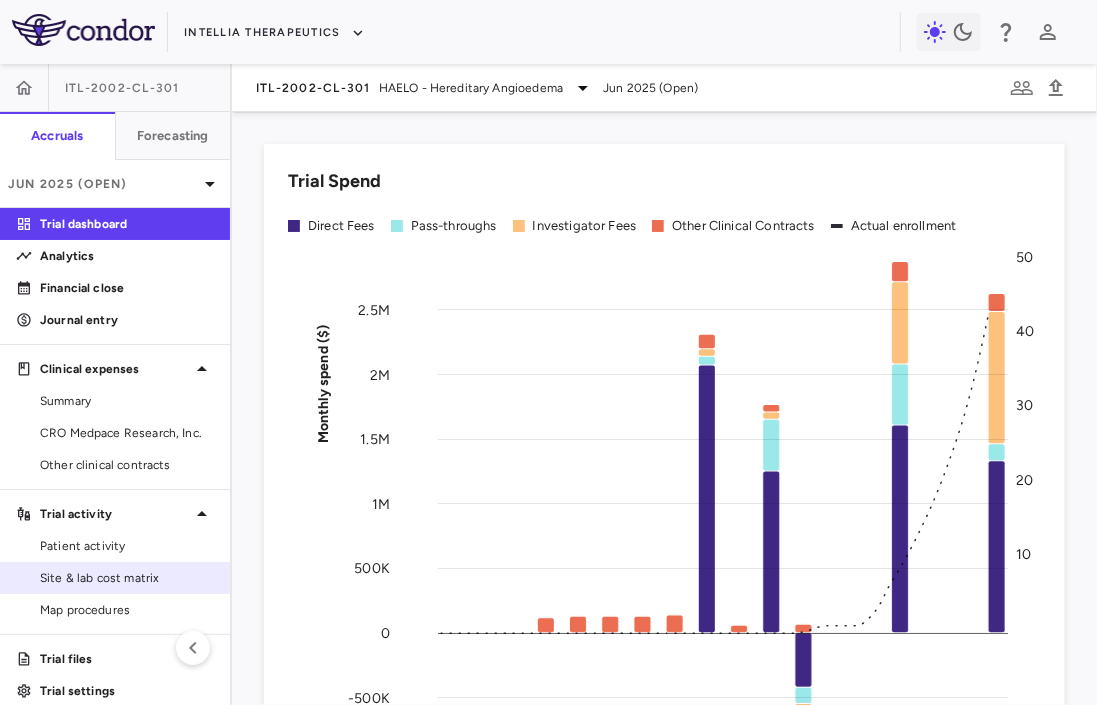 click on "Site & lab cost matrix" at bounding box center [127, 578] 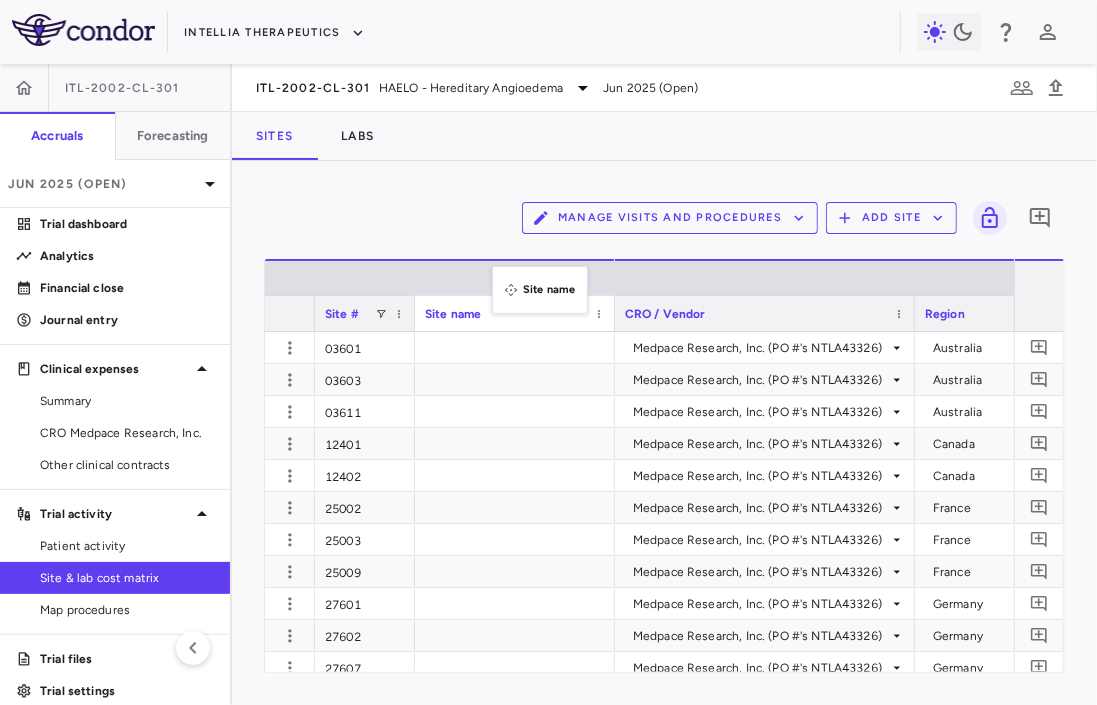 drag, startPoint x: 513, startPoint y: 312, endPoint x: 496, endPoint y: 237, distance: 76.902534 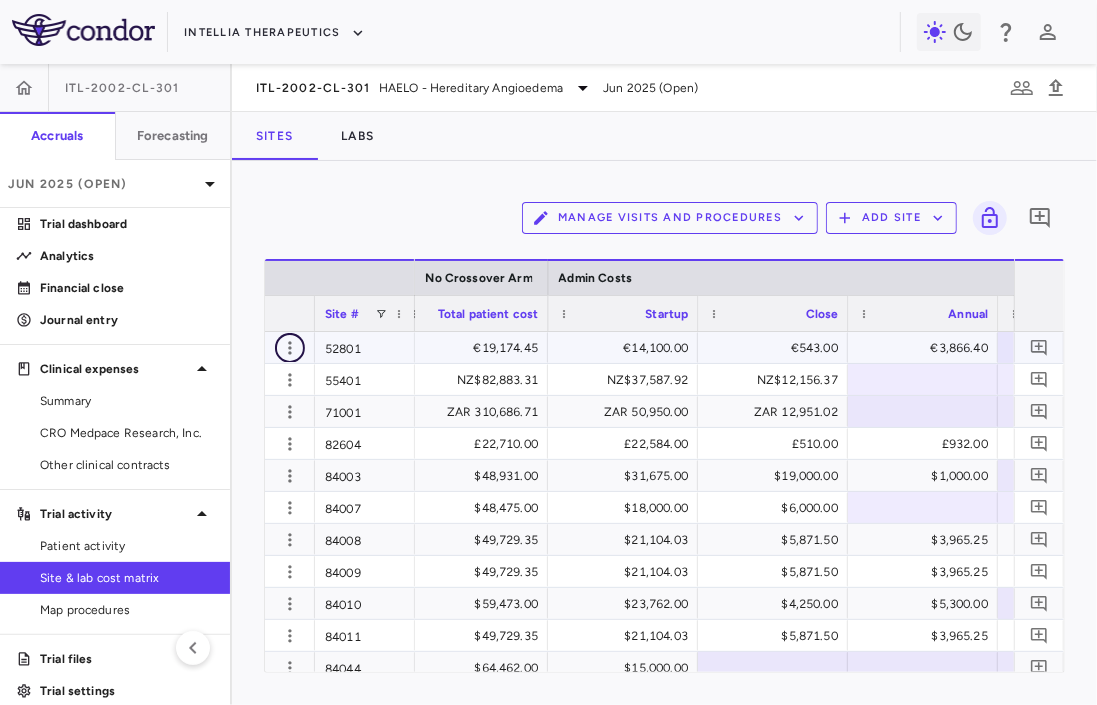 click 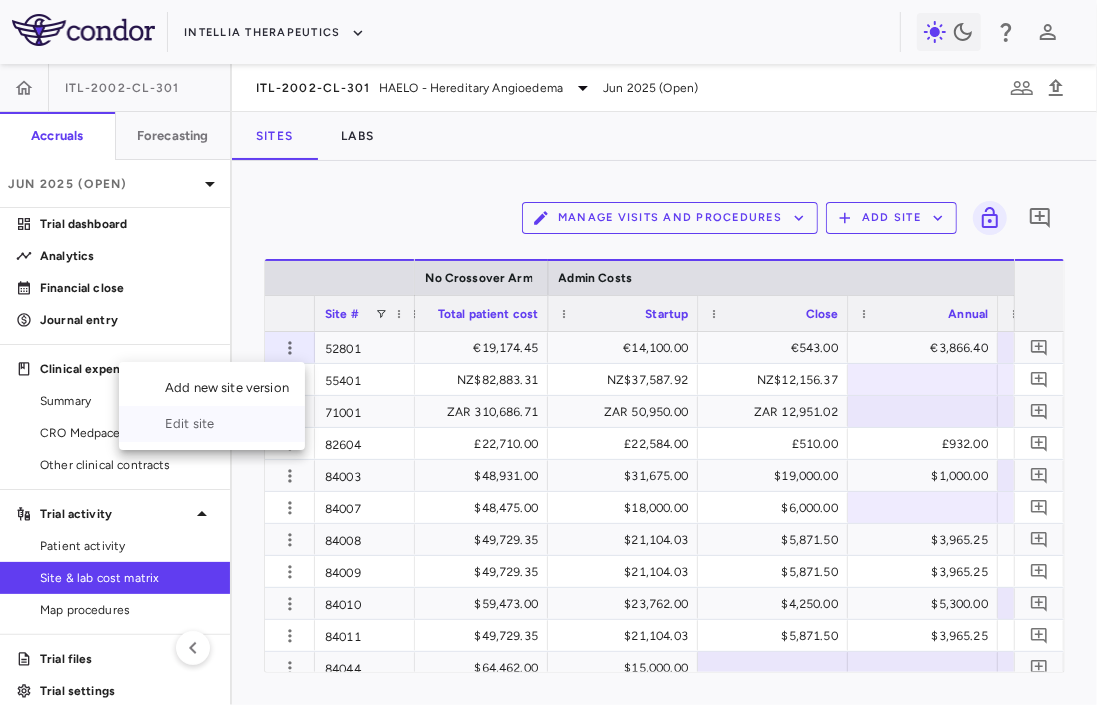 click on "Edit site" at bounding box center [212, 424] 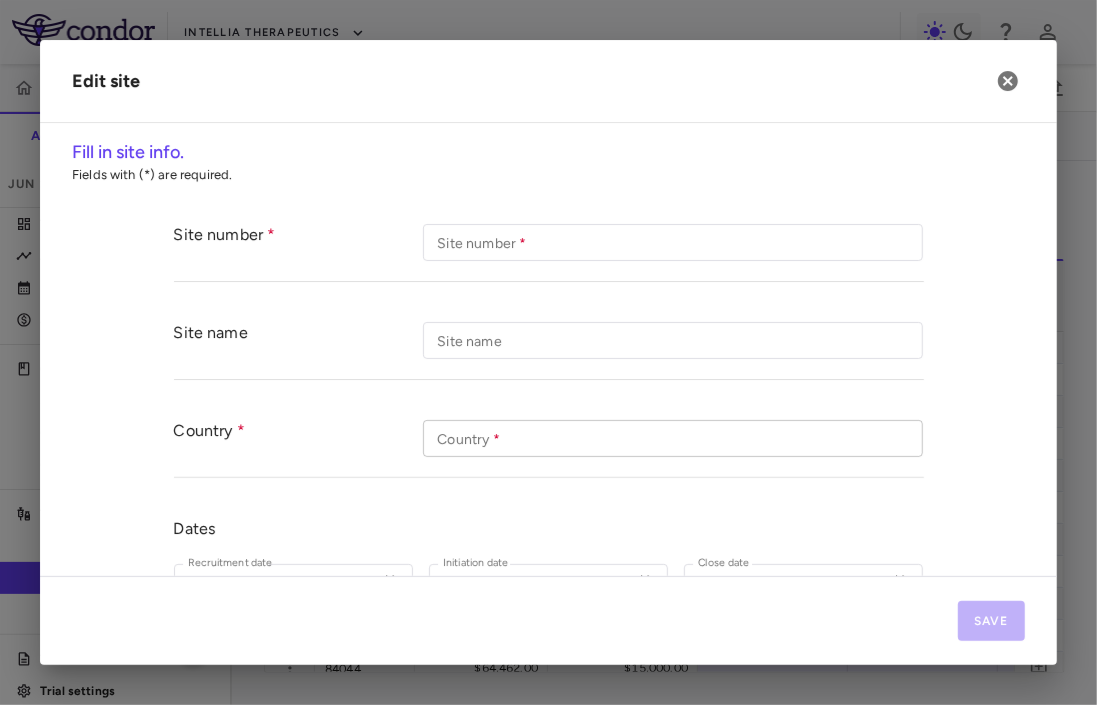type on "*****" 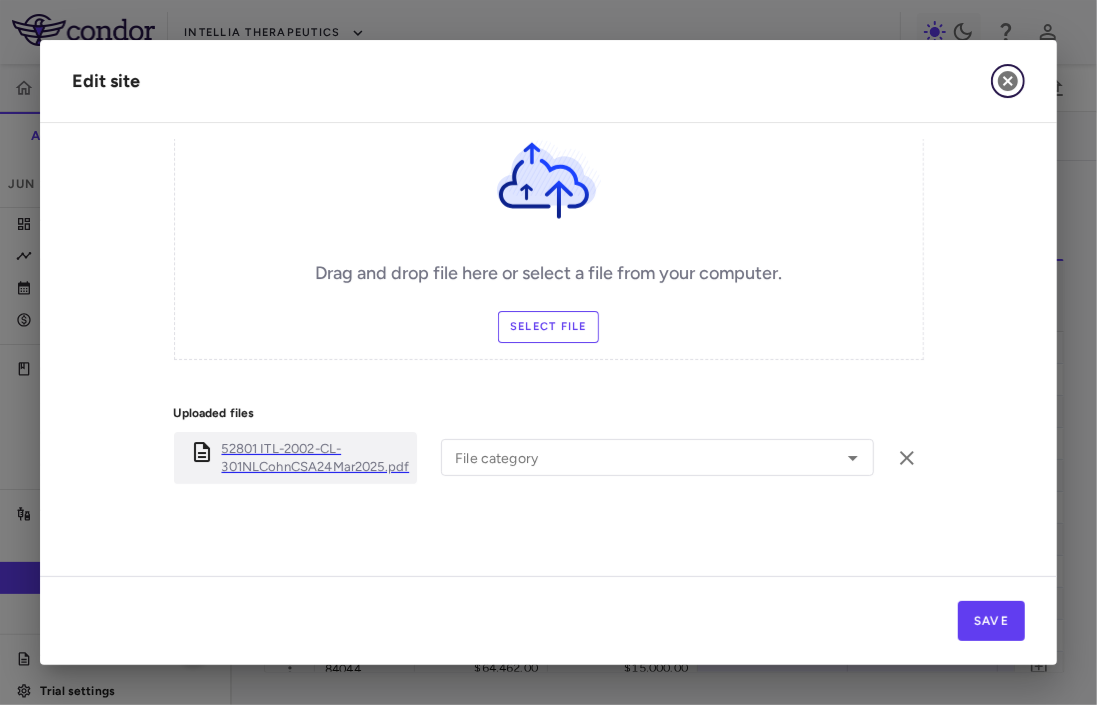 click 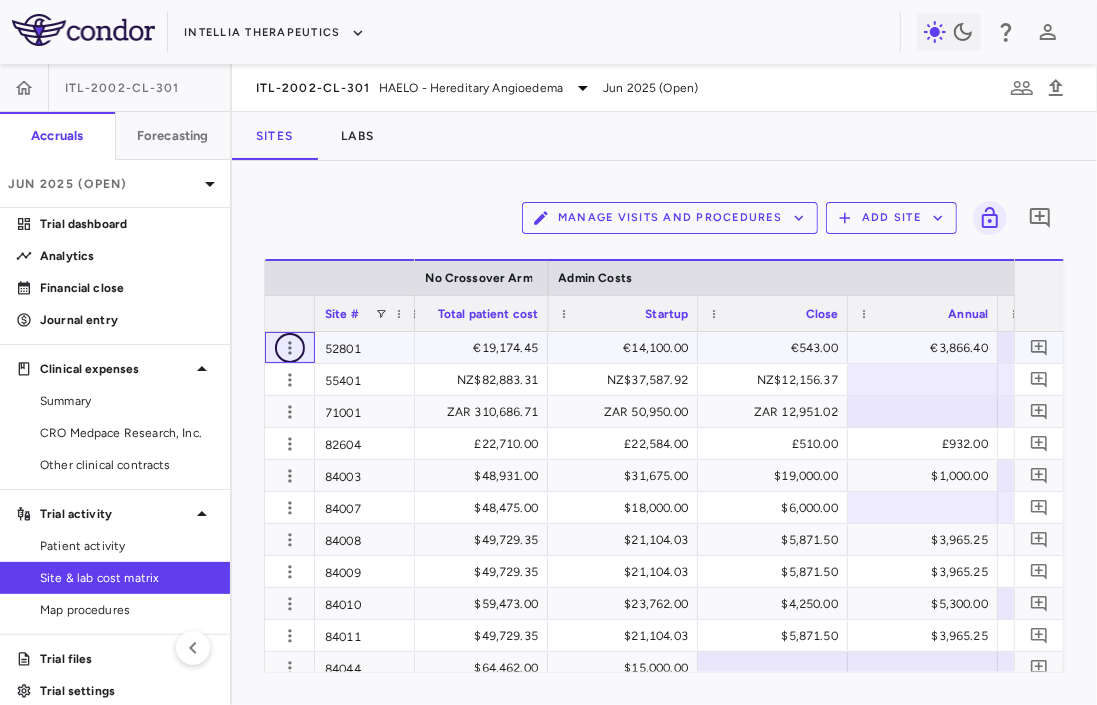 scroll, scrollTop: 0, scrollLeft: 10573, axis: horizontal 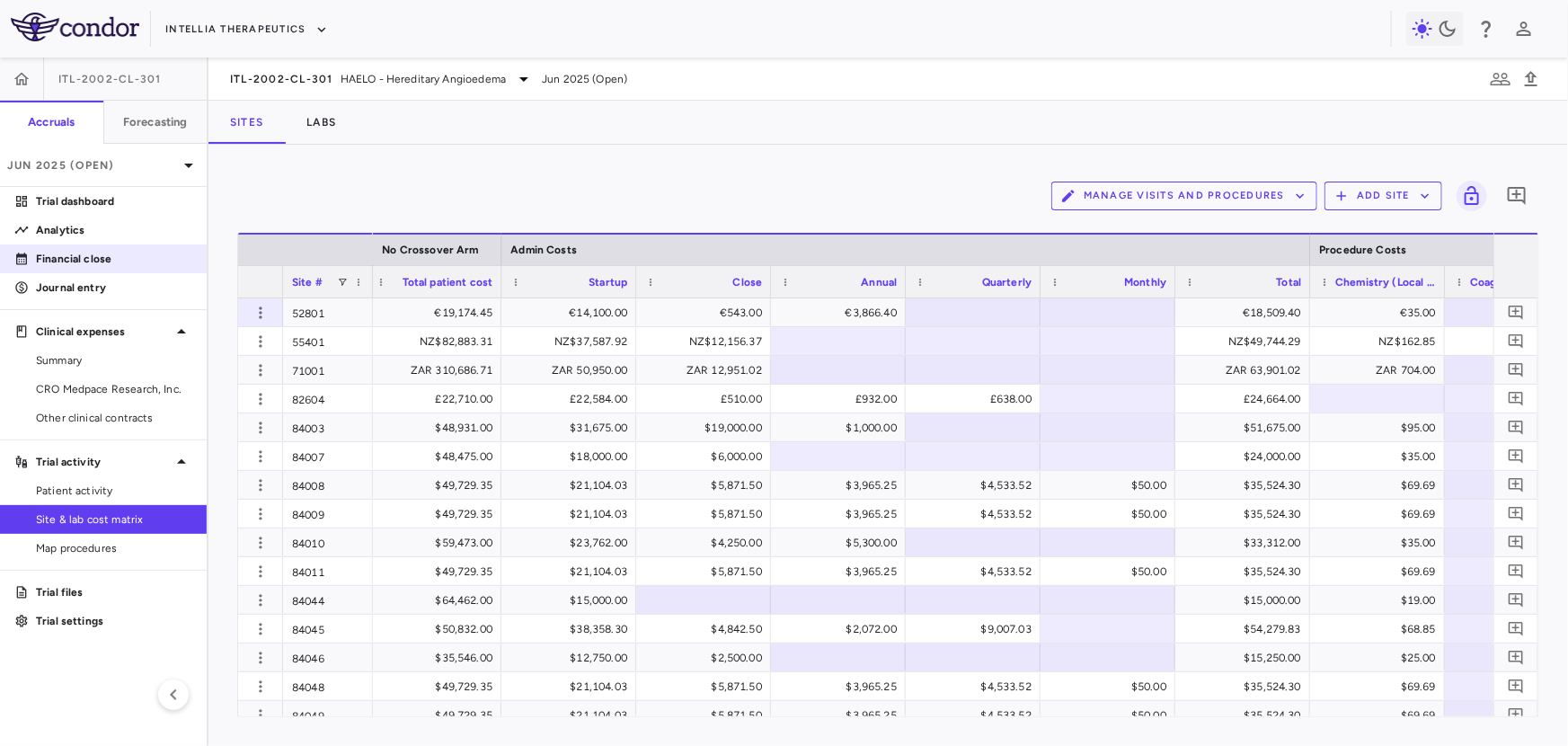 click on "Financial close" at bounding box center [114, 259] 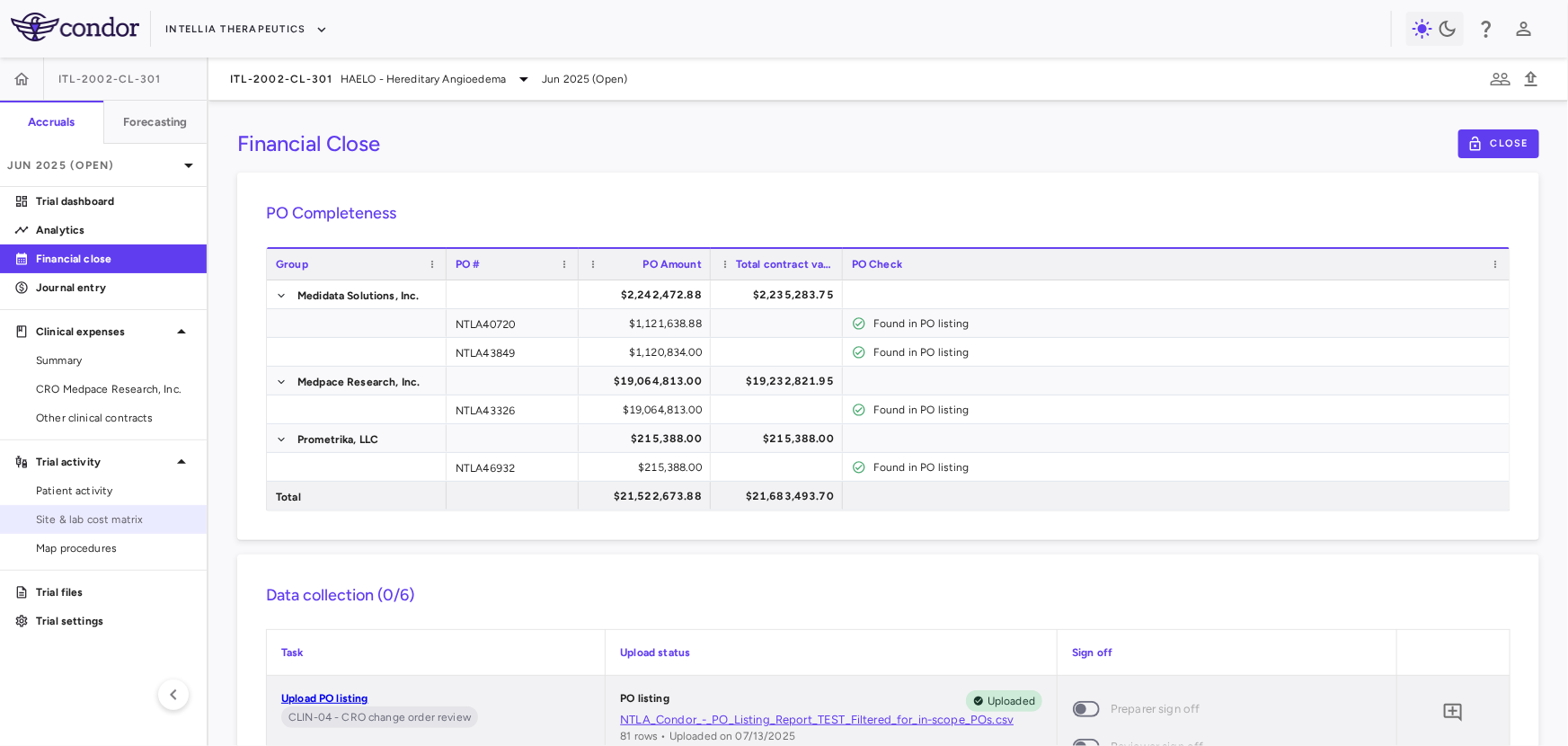 click on "Site & lab cost matrix" at bounding box center [114, 520] 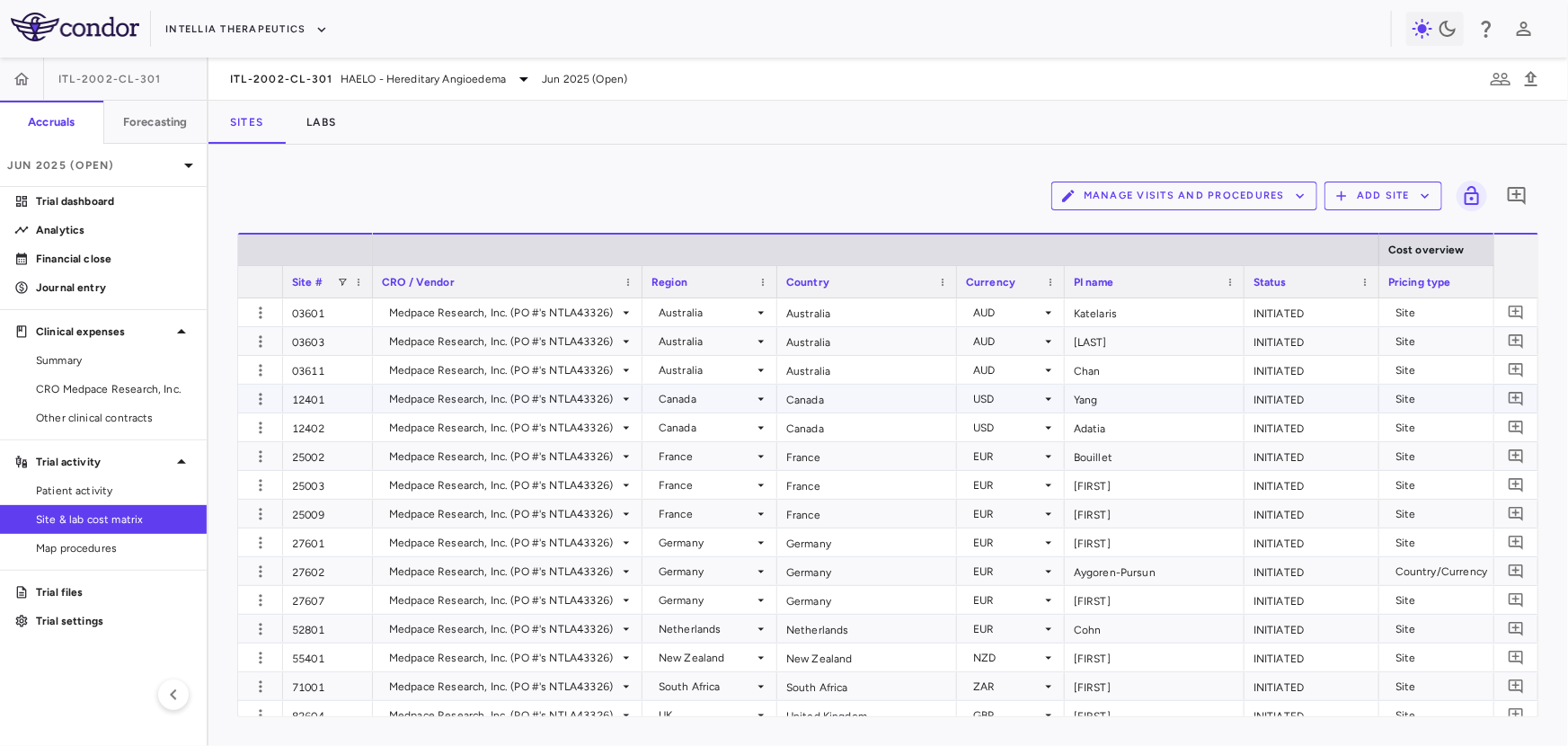 scroll, scrollTop: 0, scrollLeft: 263, axis: horizontal 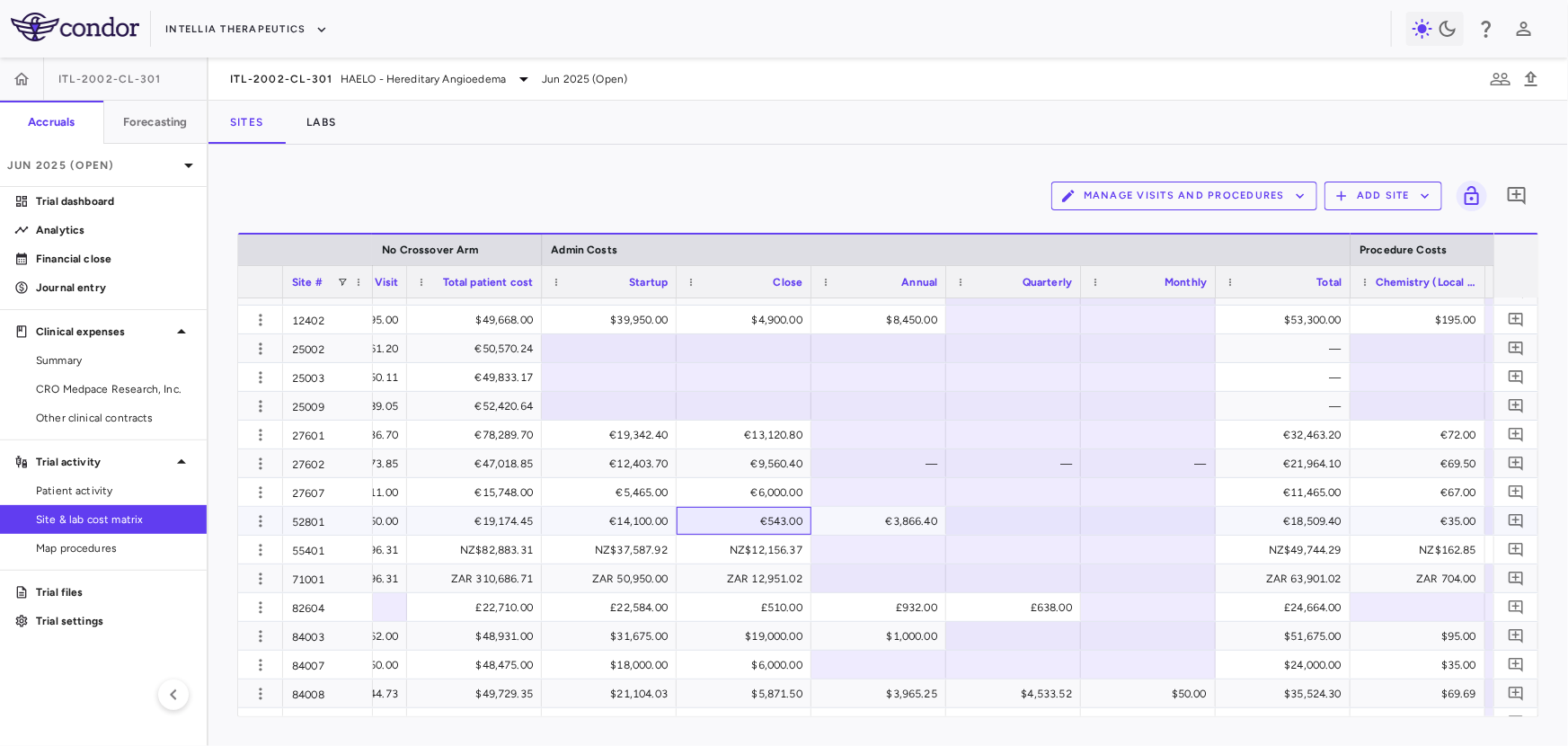 click on "€543.00" at bounding box center [748, 521] 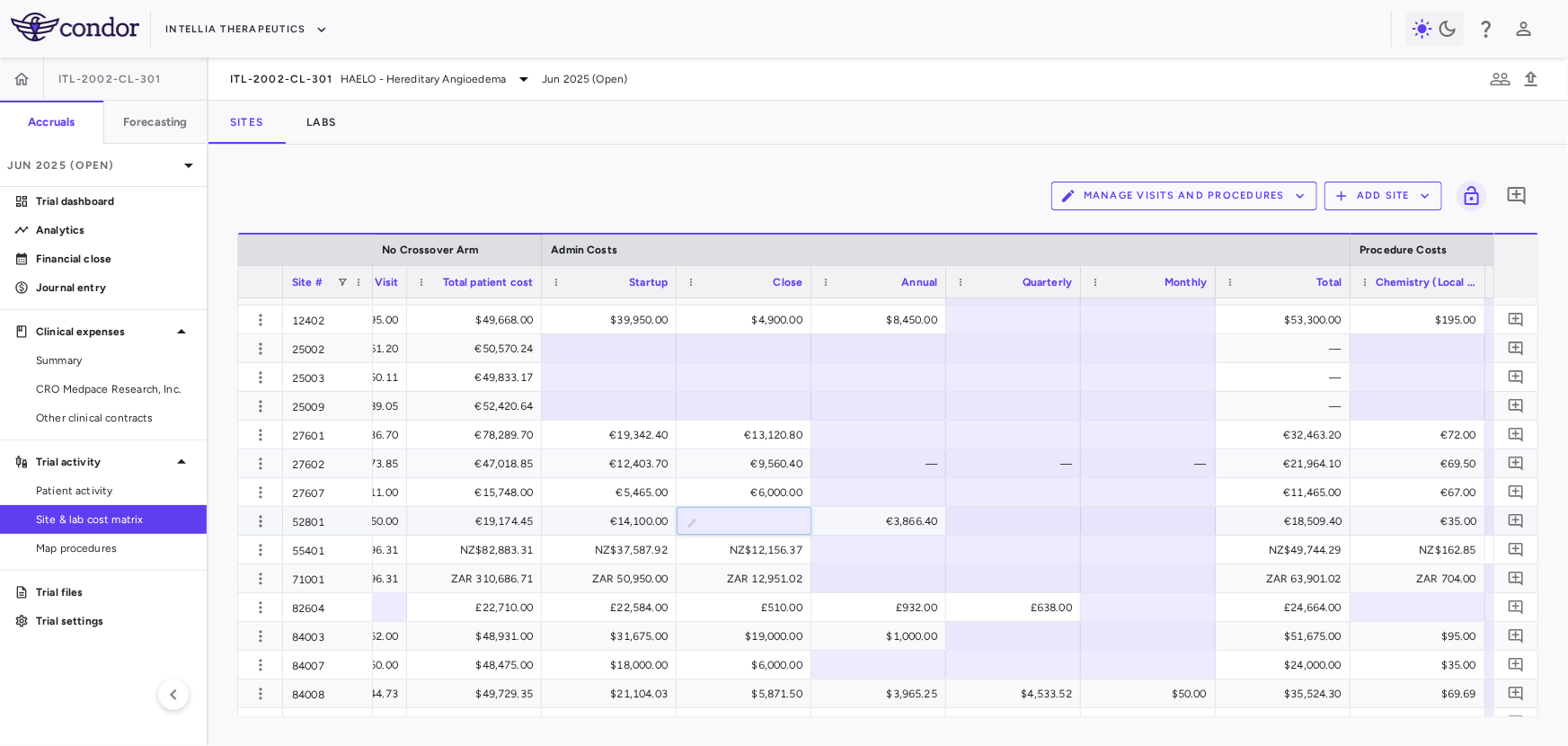click on "***" at bounding box center (757, 522) 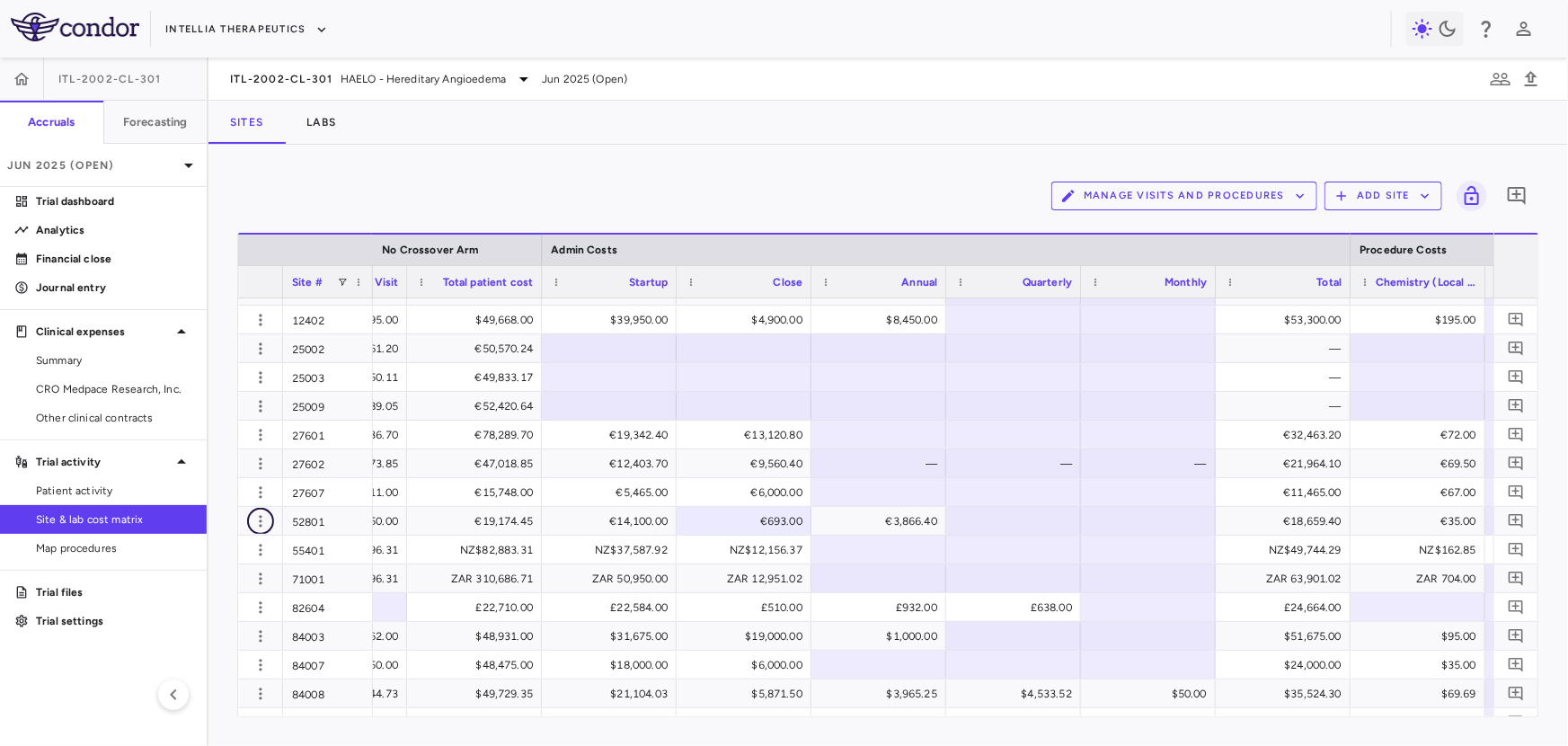 click 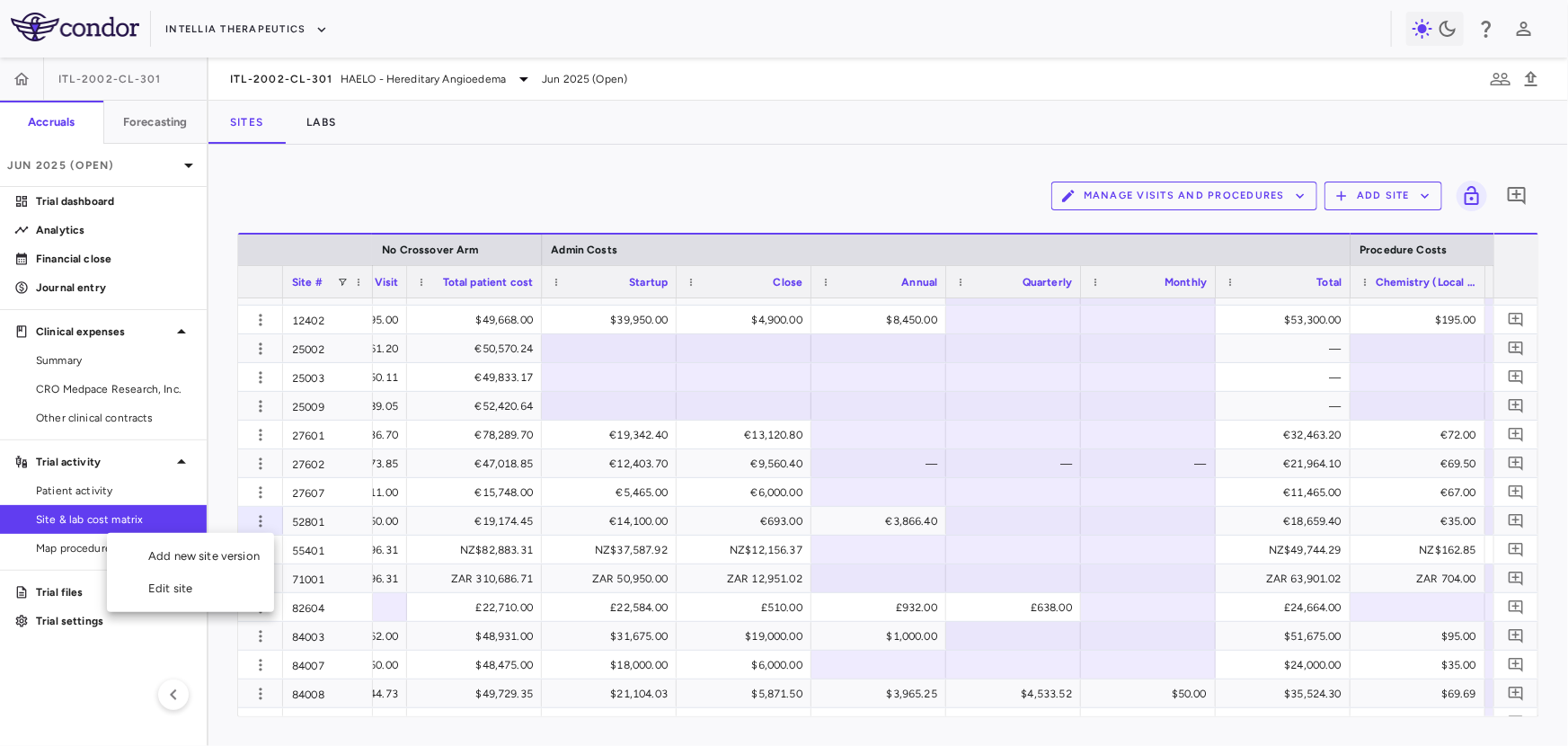 click at bounding box center (784, 373) 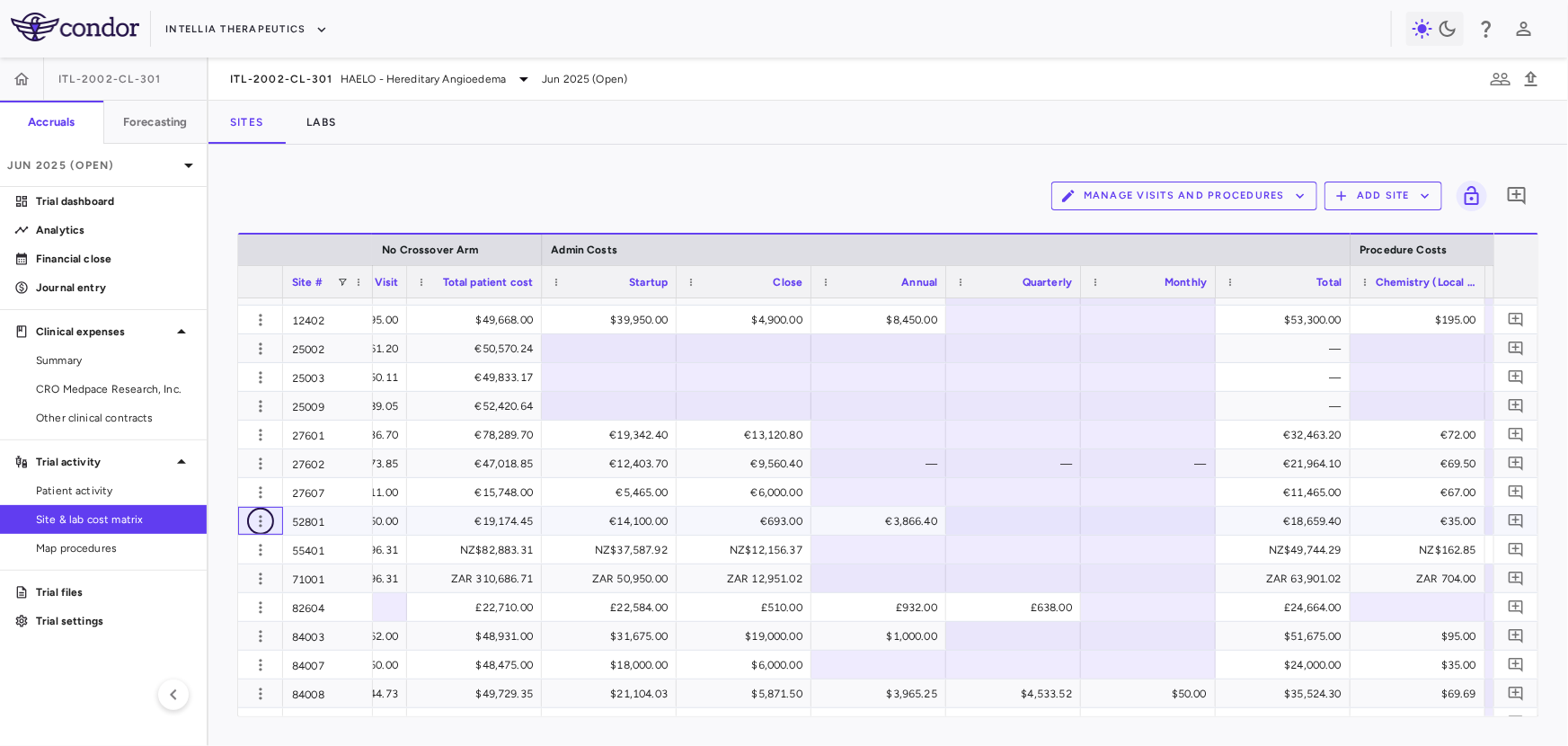 click 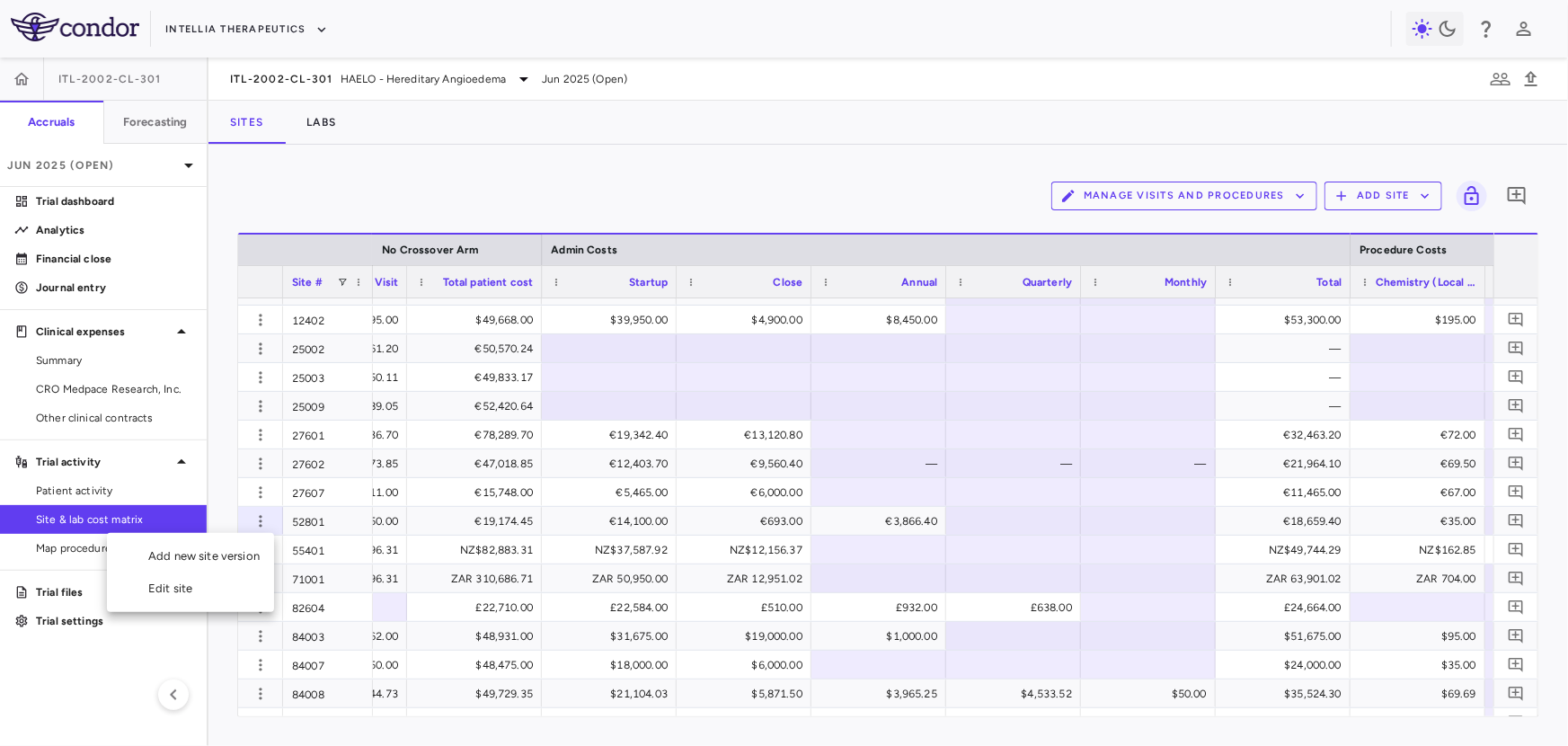 click on "Edit site" at bounding box center [190, 589] 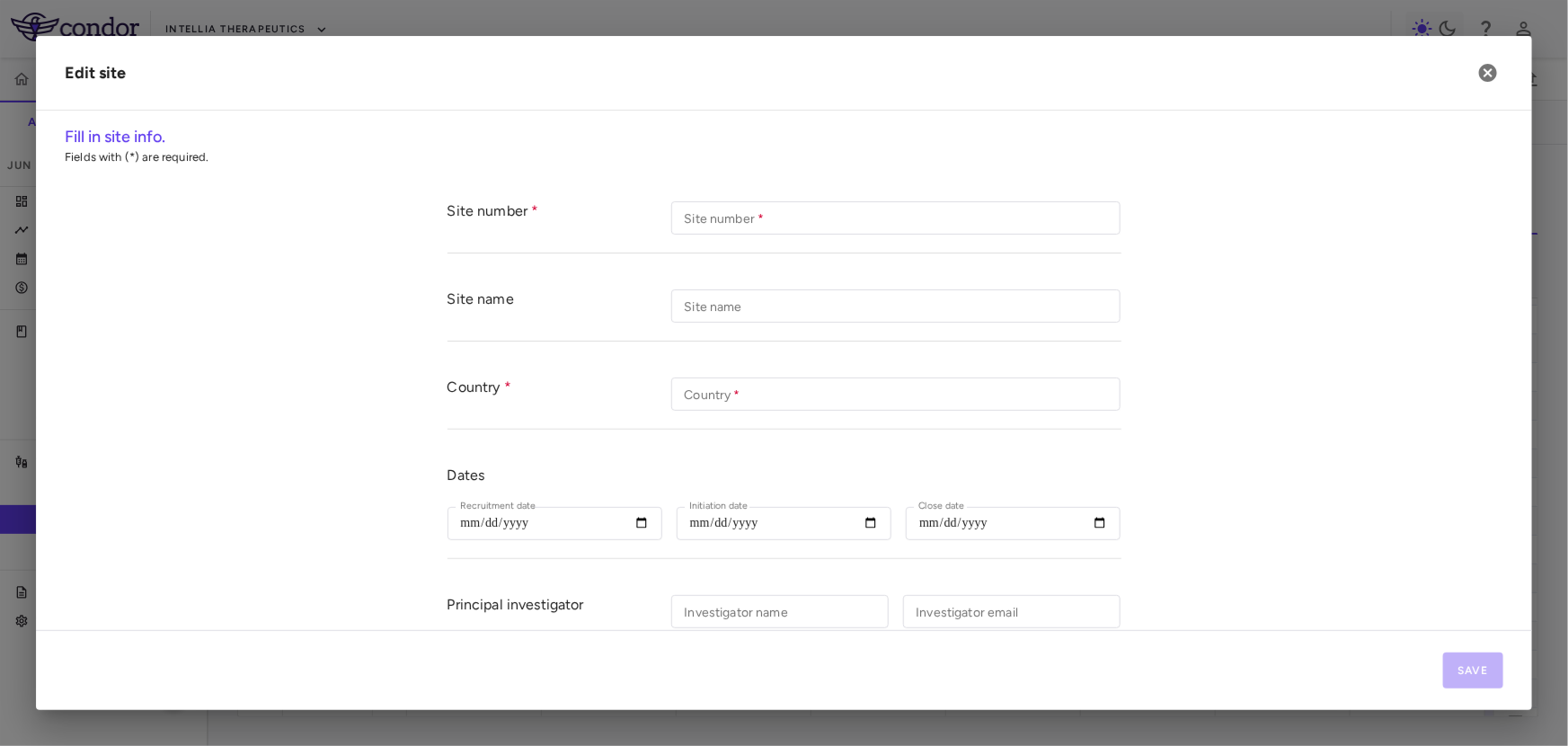 type on "*****" 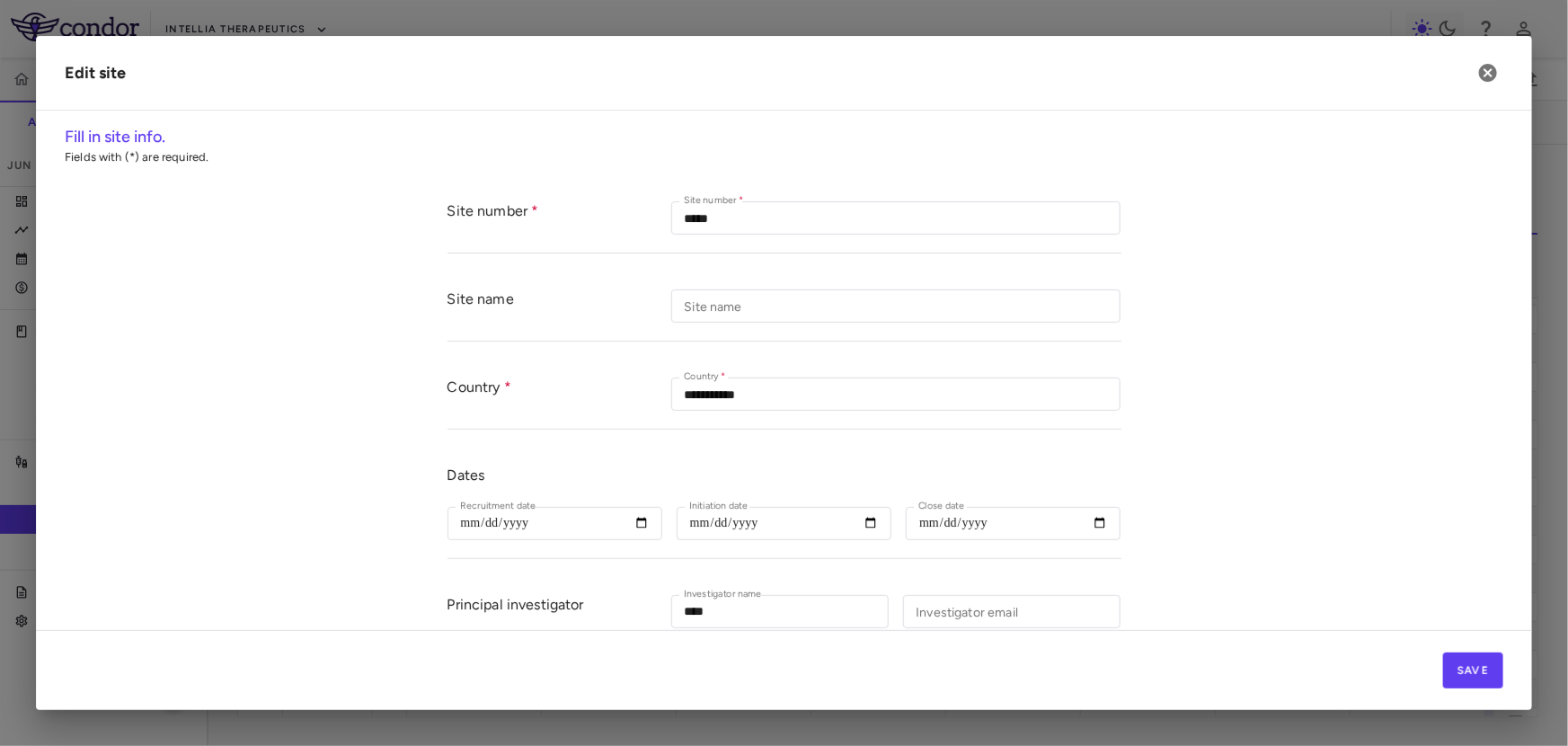 scroll, scrollTop: 578, scrollLeft: 0, axis: vertical 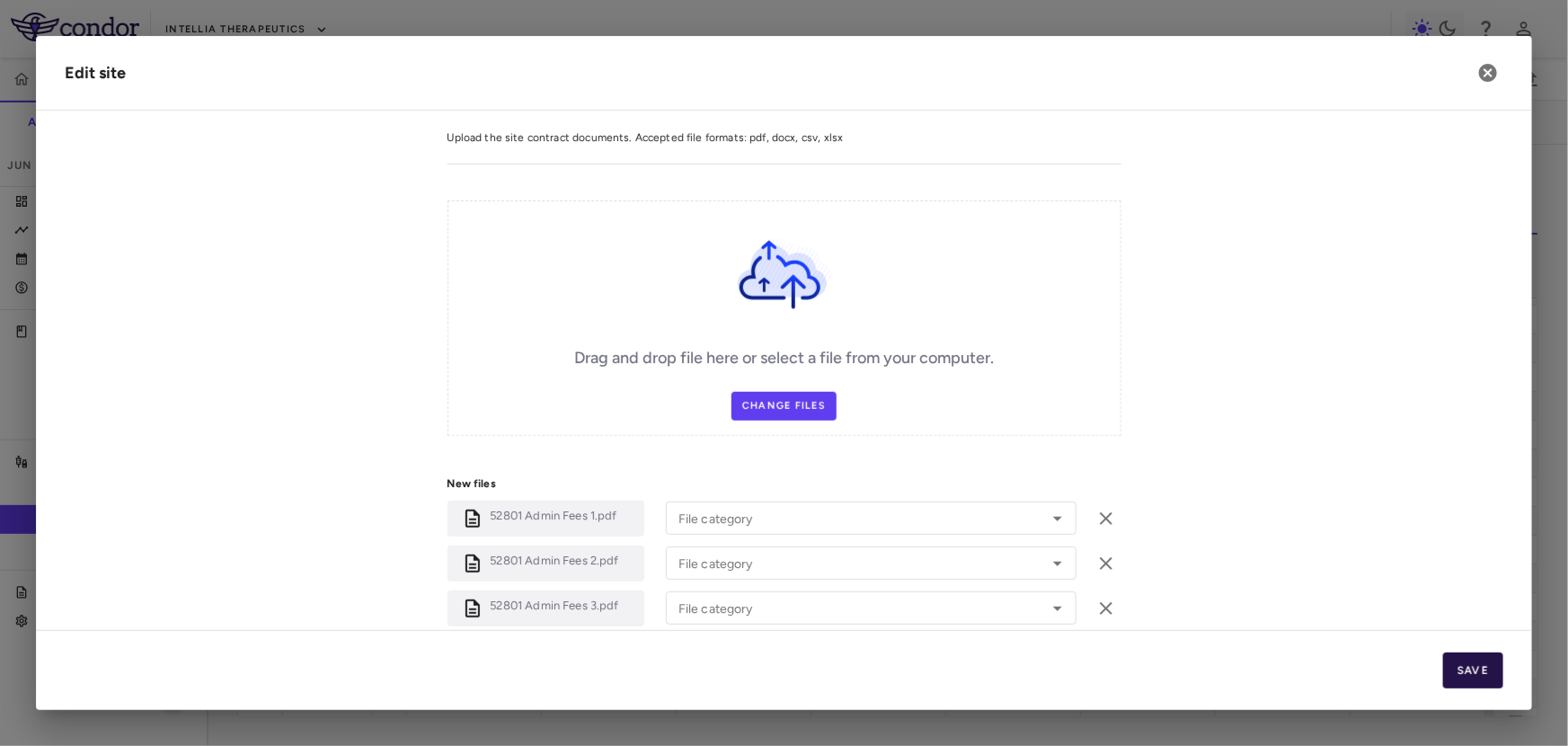 click on "Save" at bounding box center [1473, 671] 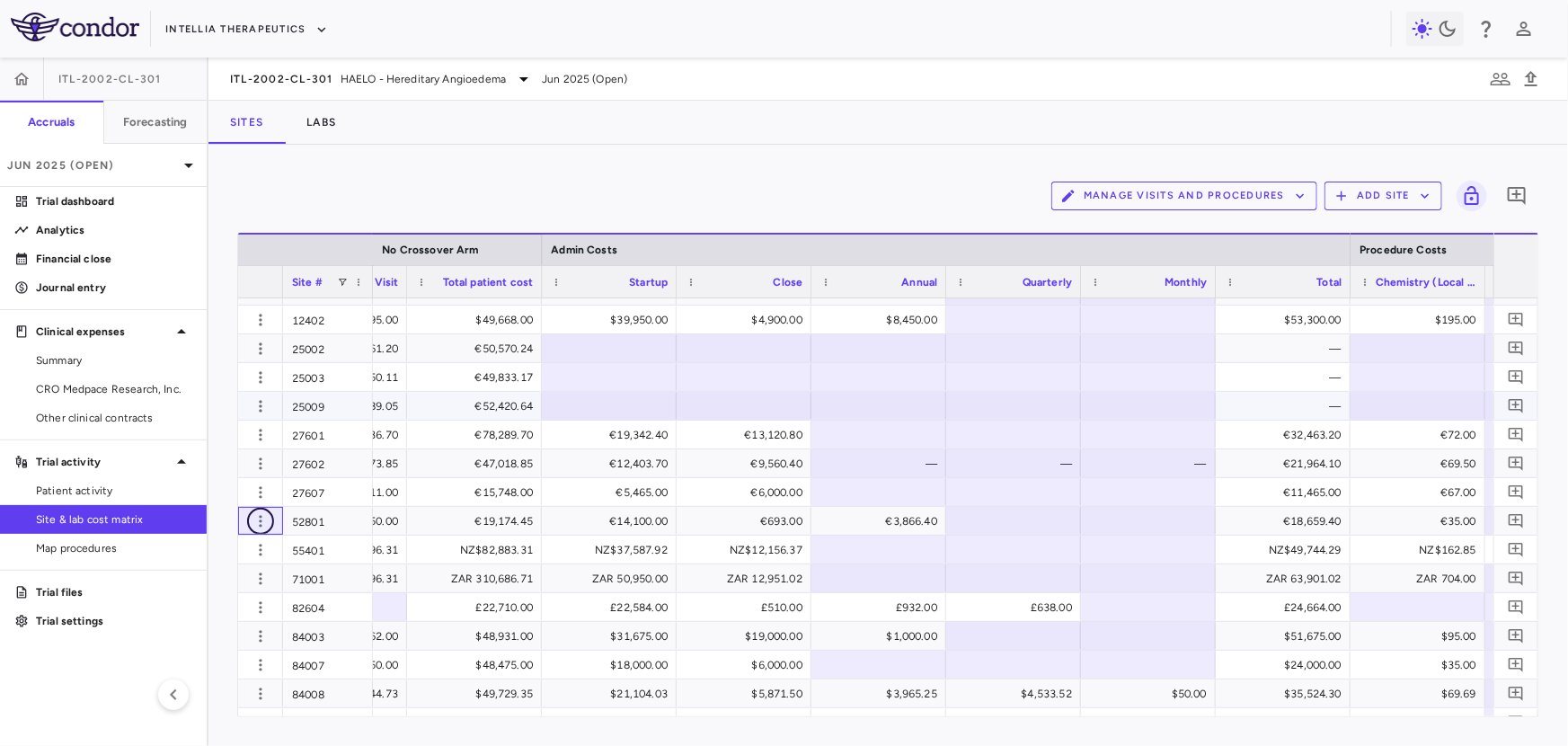 scroll, scrollTop: 0, scrollLeft: 9442, axis: horizontal 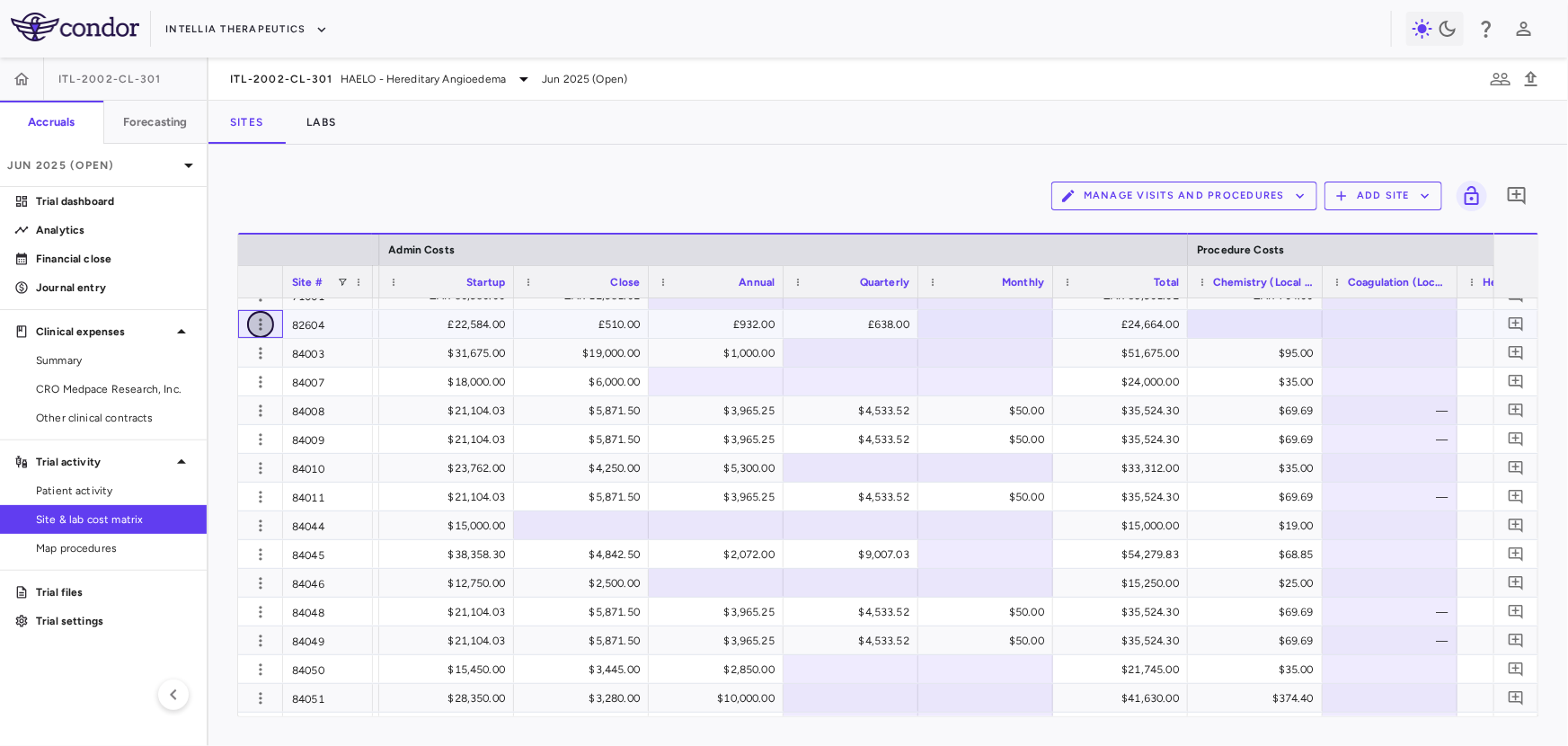 click 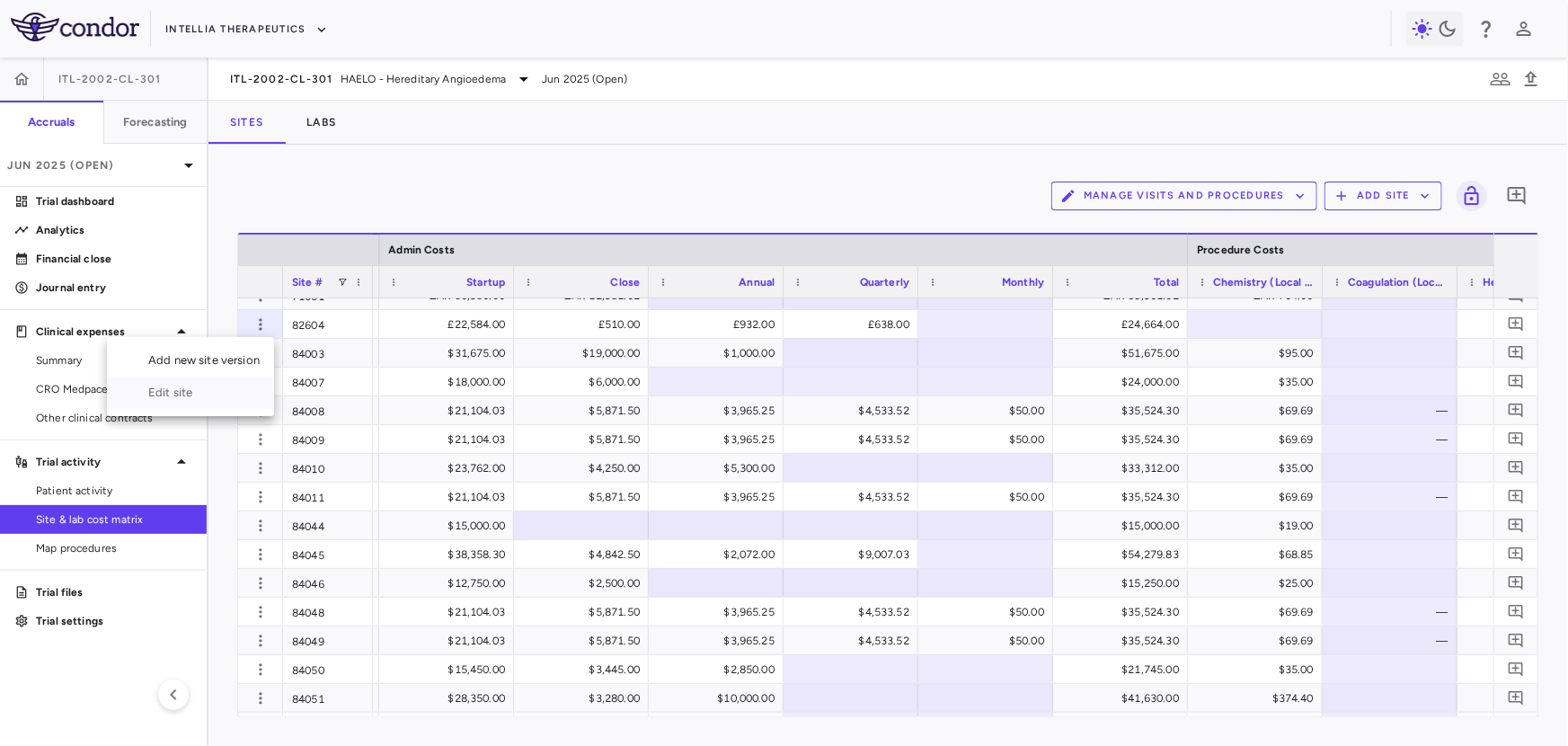 click on "Edit site" at bounding box center (190, 393) 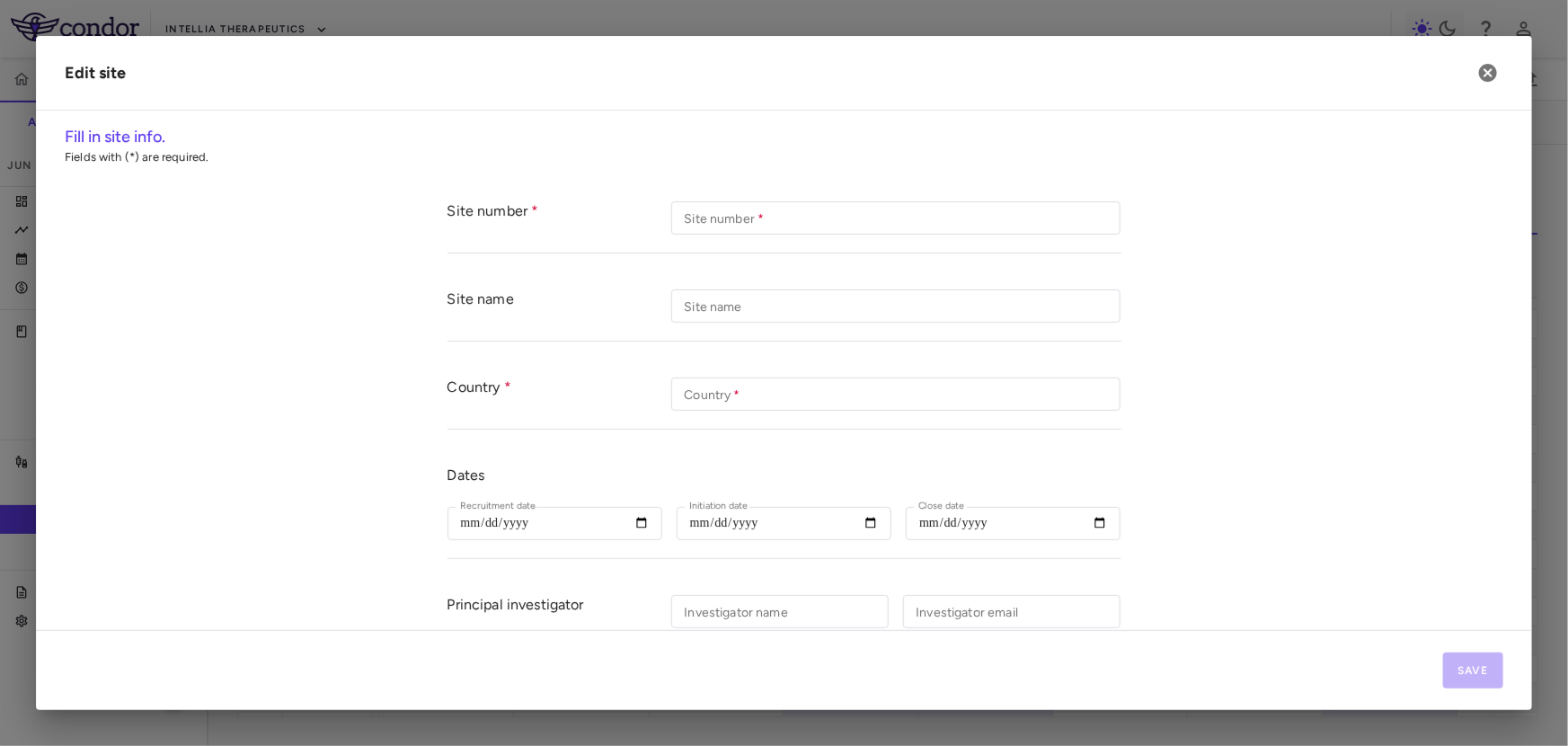 type on "*****" 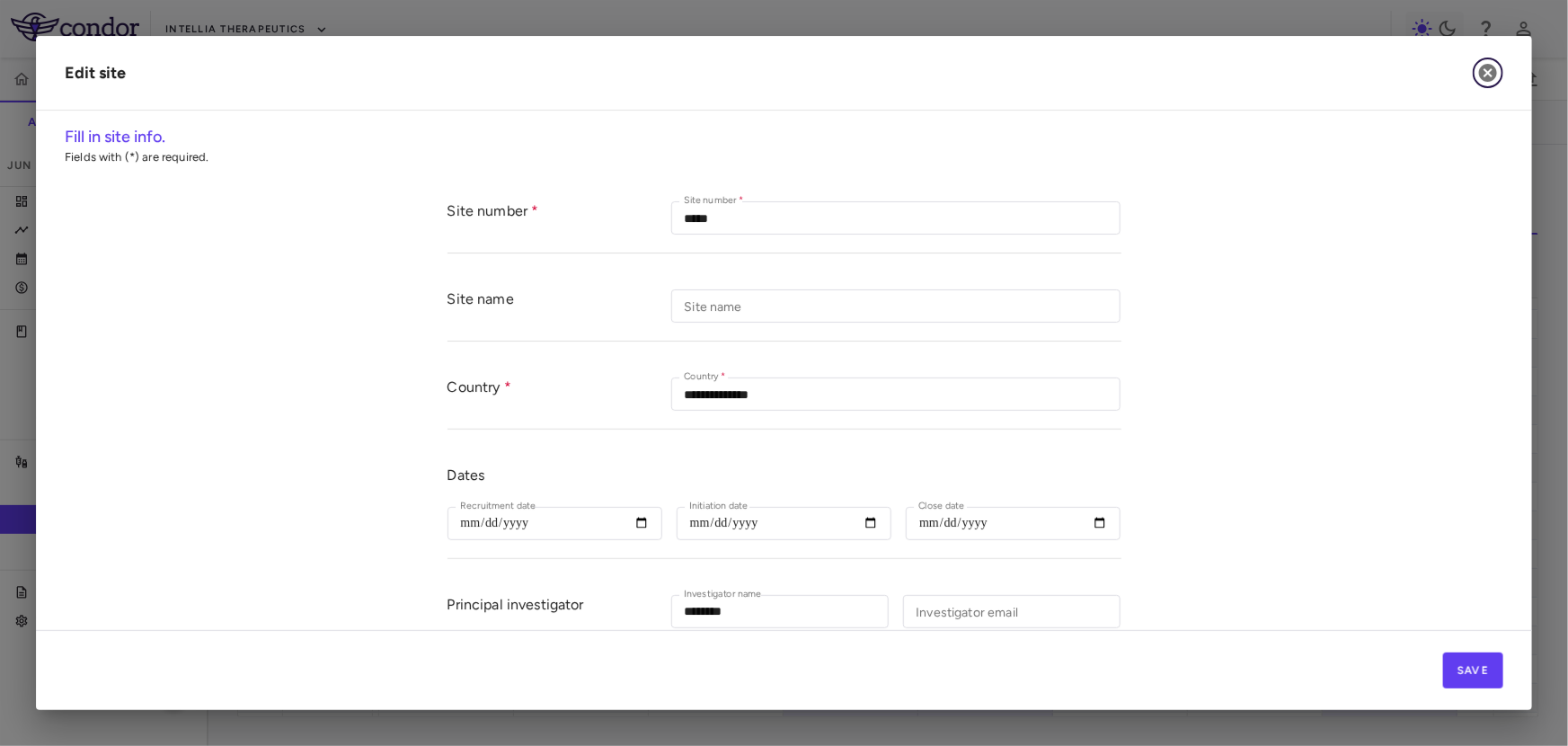 click at bounding box center (1488, 73) 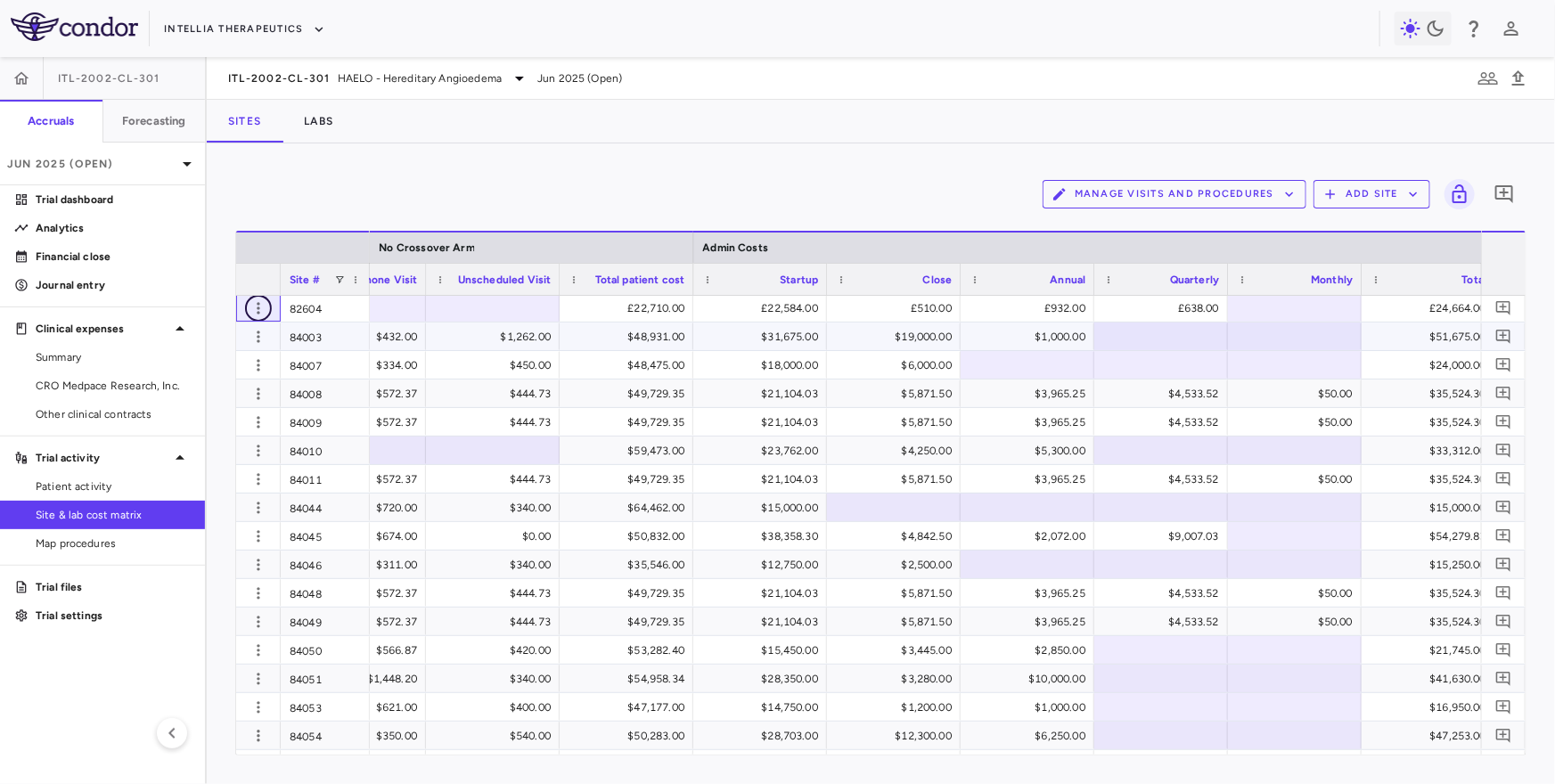 click at bounding box center [258, 308] 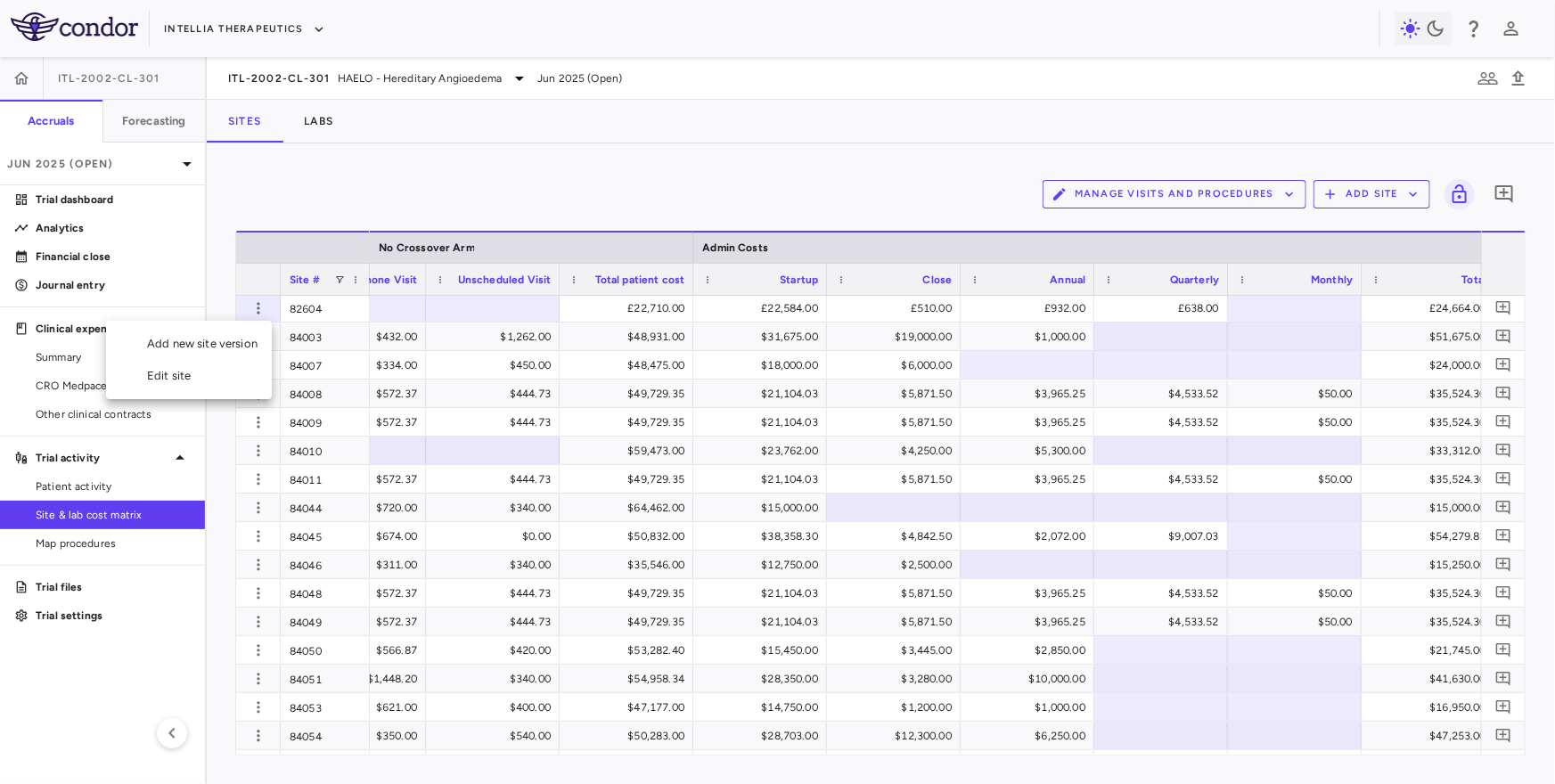 click on "Edit site" at bounding box center (189, 376) 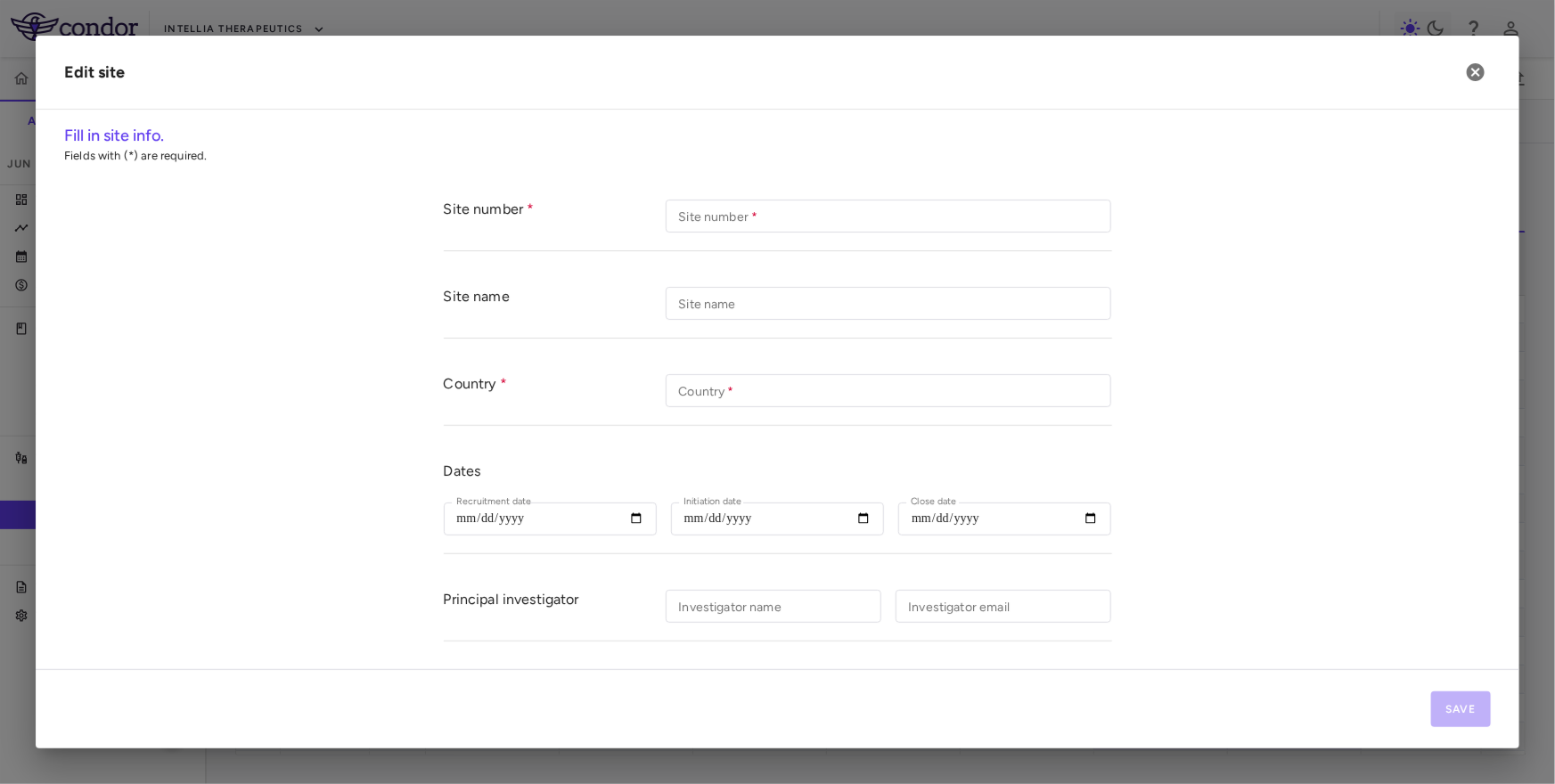 type on "*****" 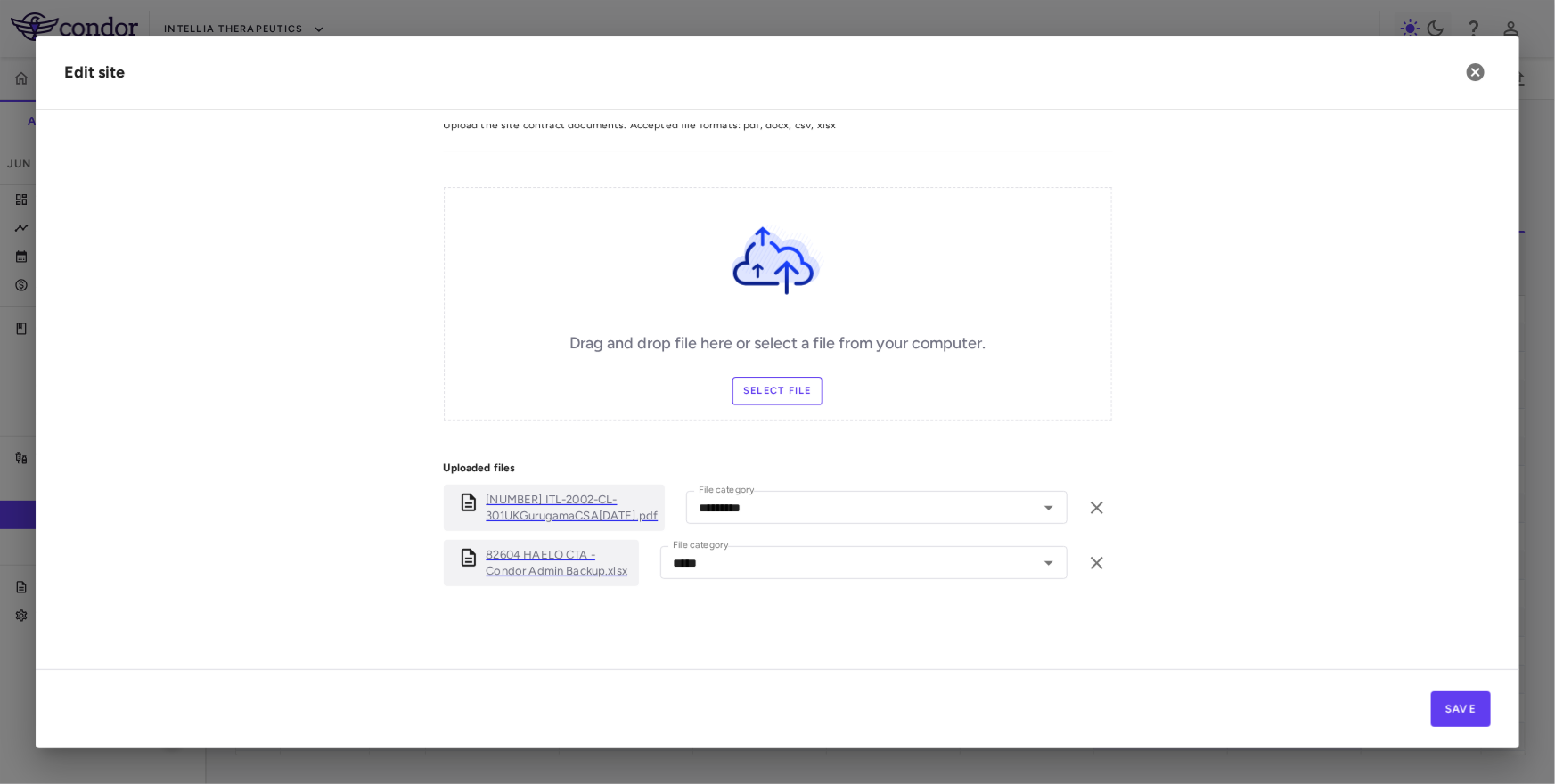 click on "Edit site" at bounding box center [777, 72] 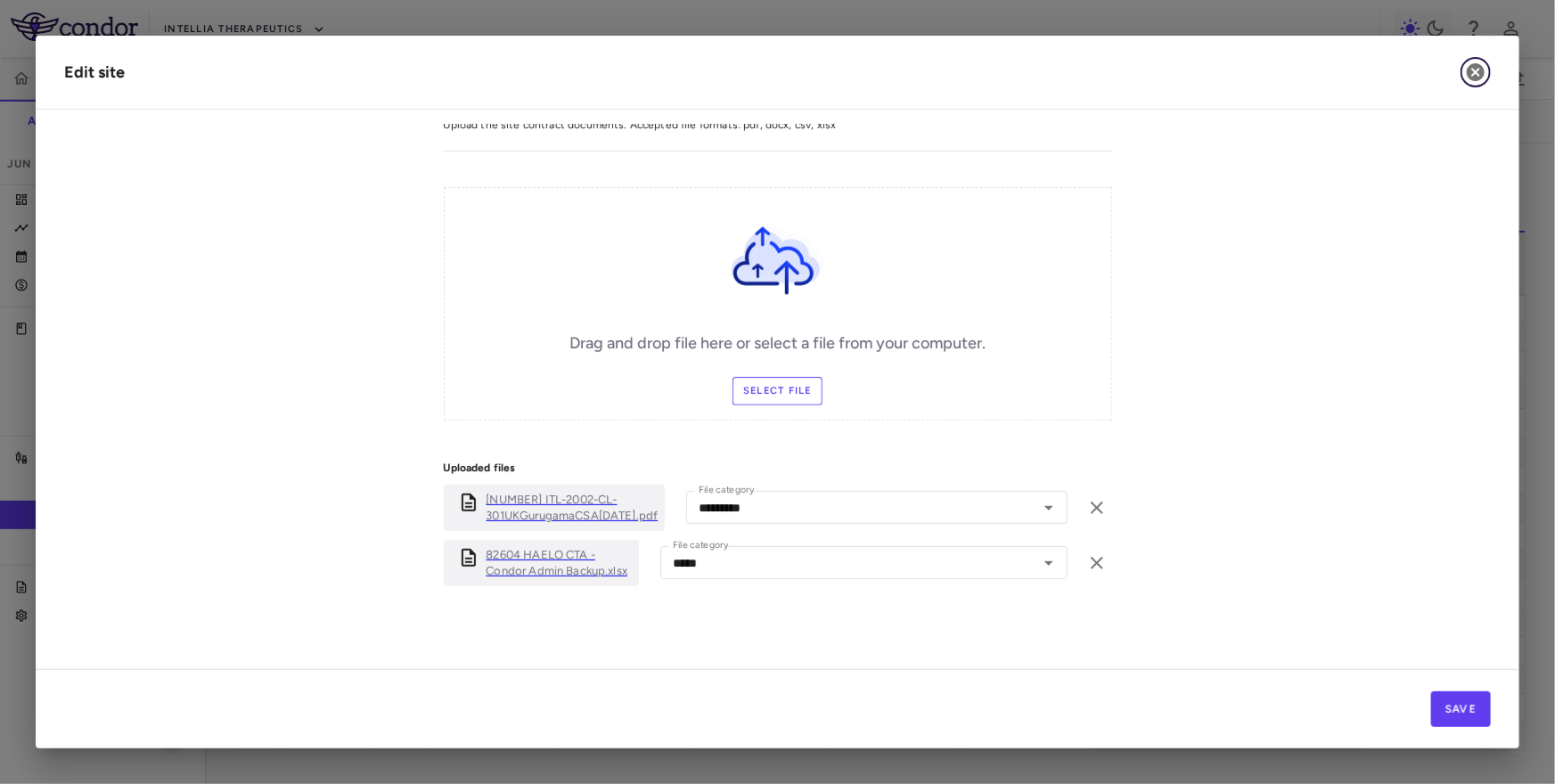 click 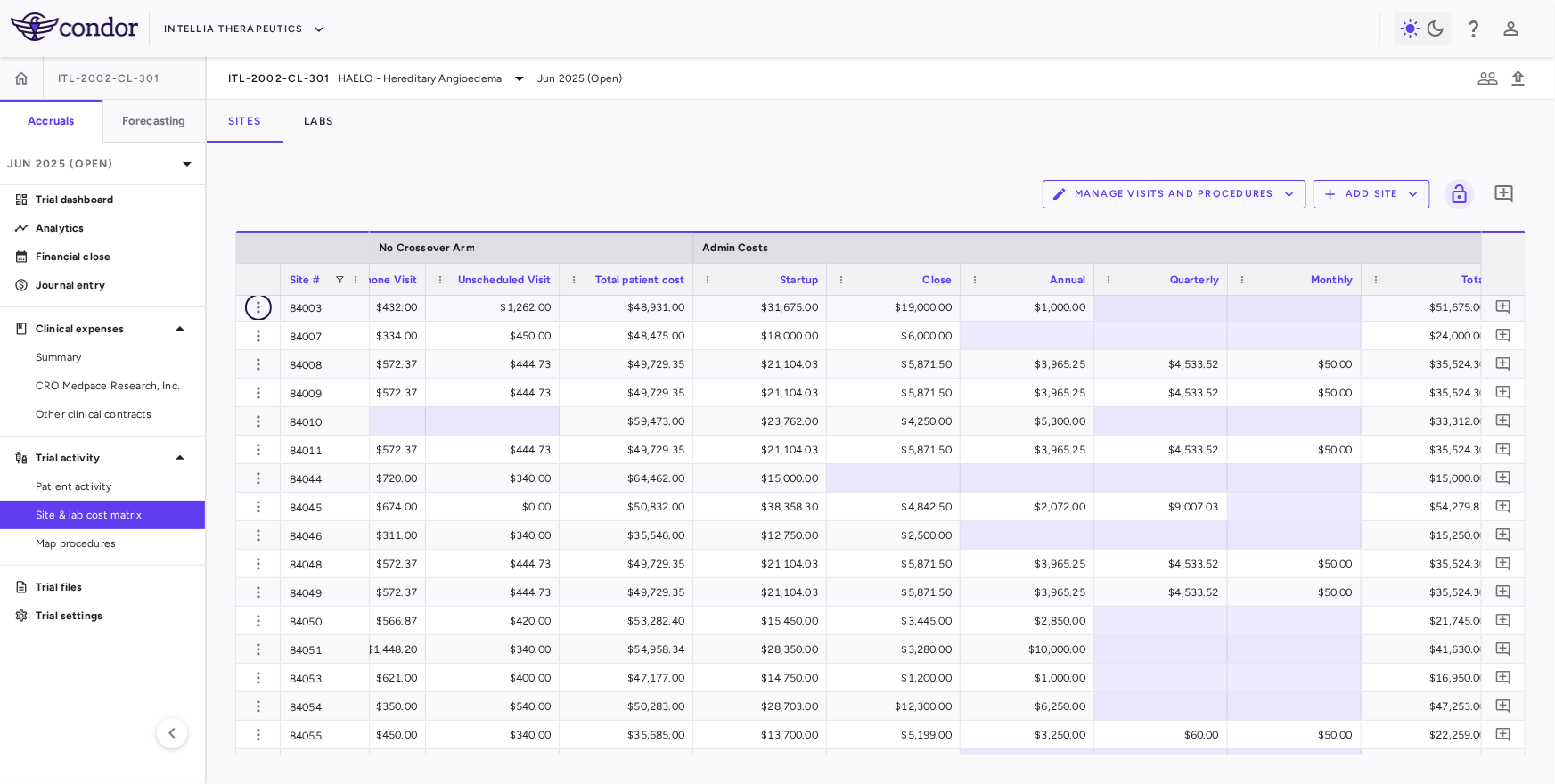 click 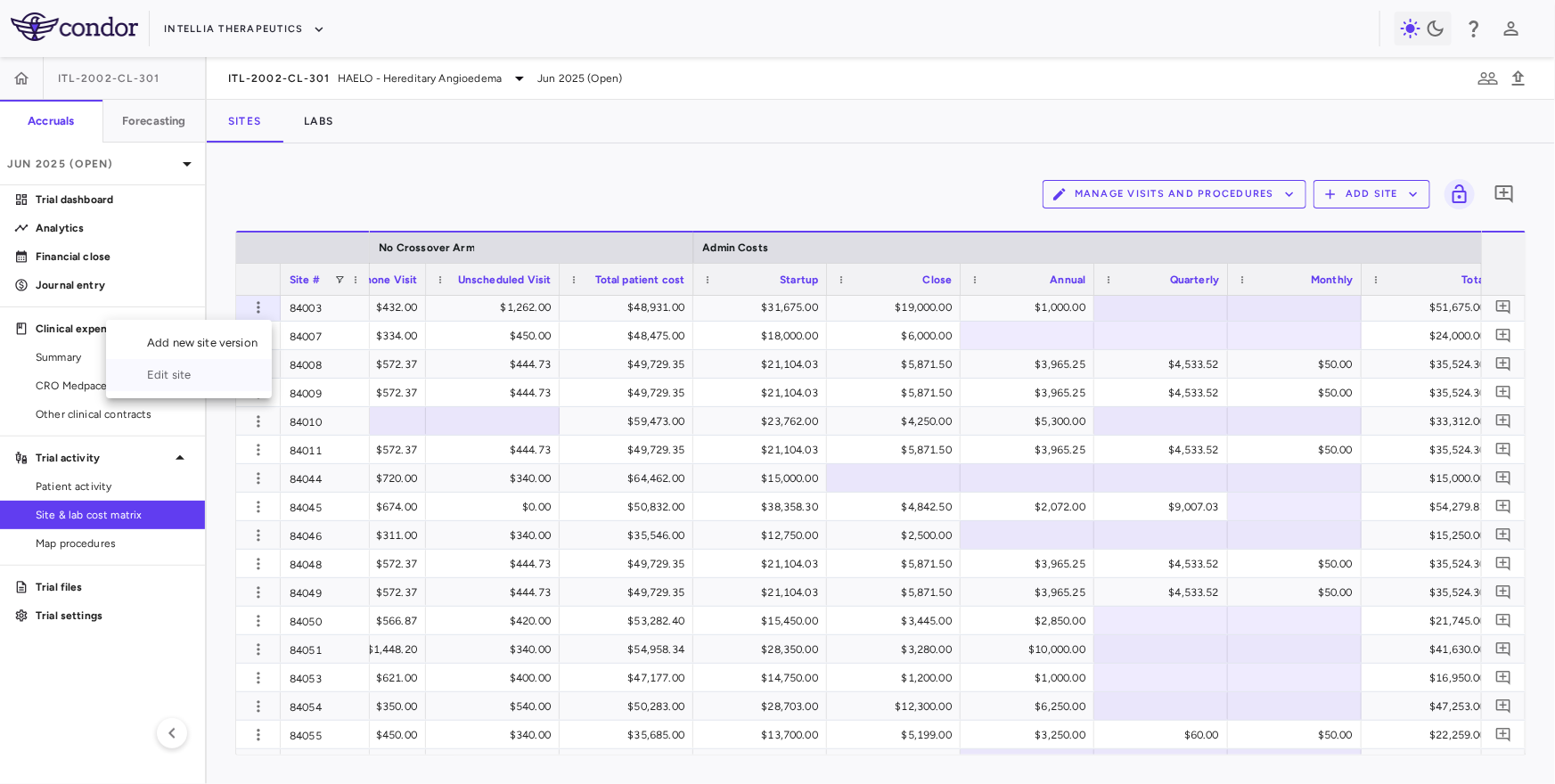 click on "Edit site" at bounding box center [189, 375] 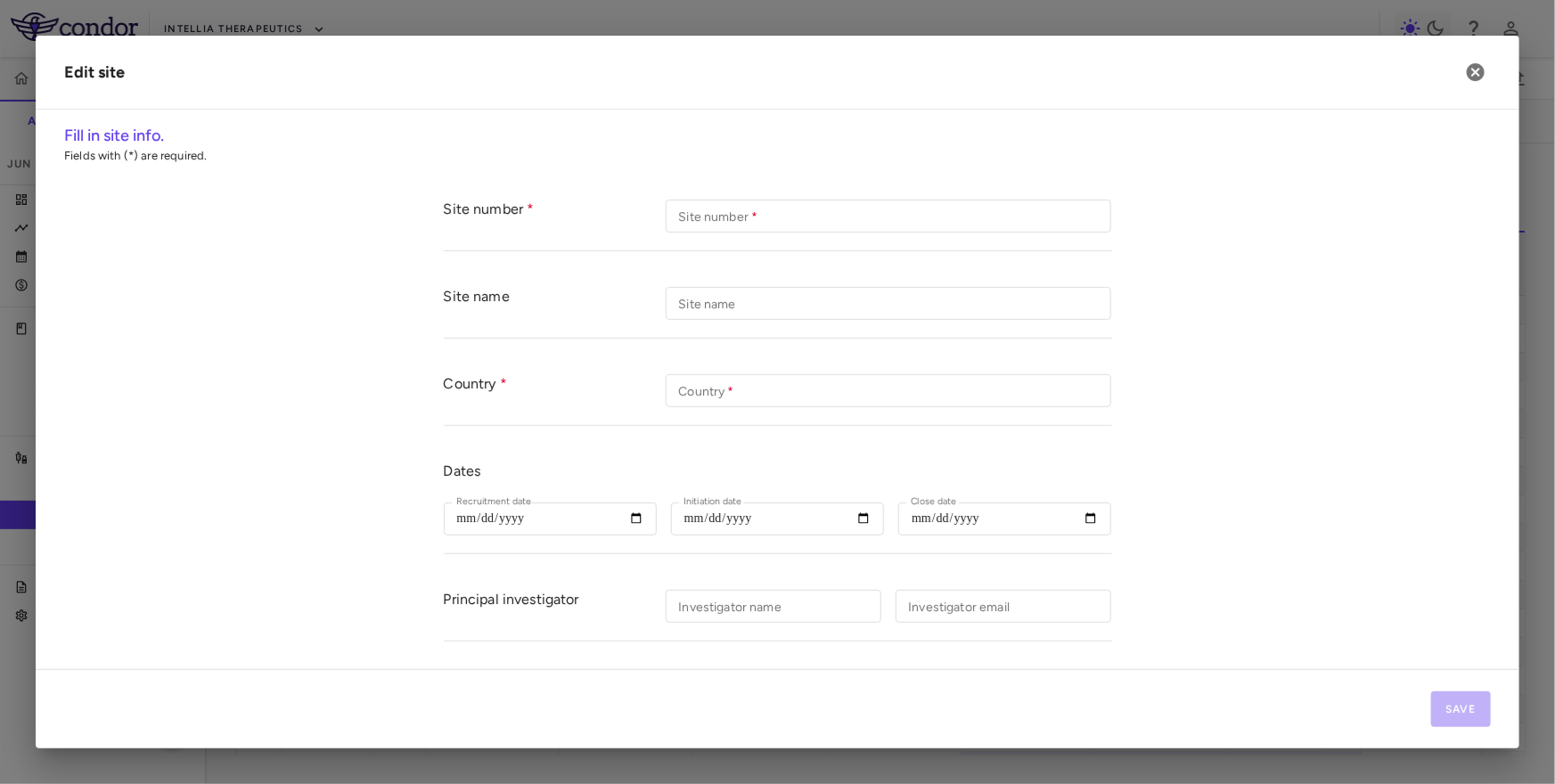 type on "*****" 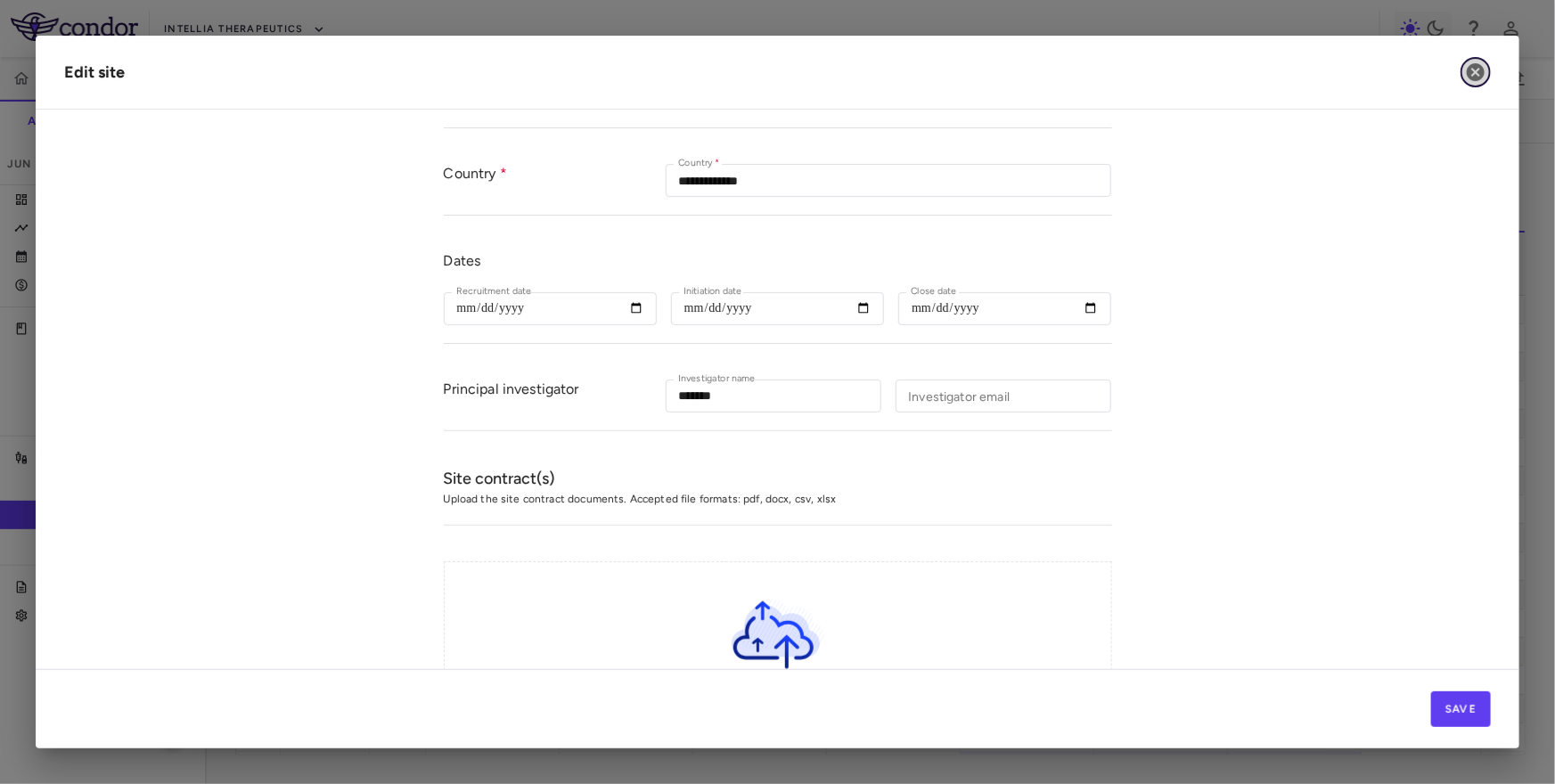 click 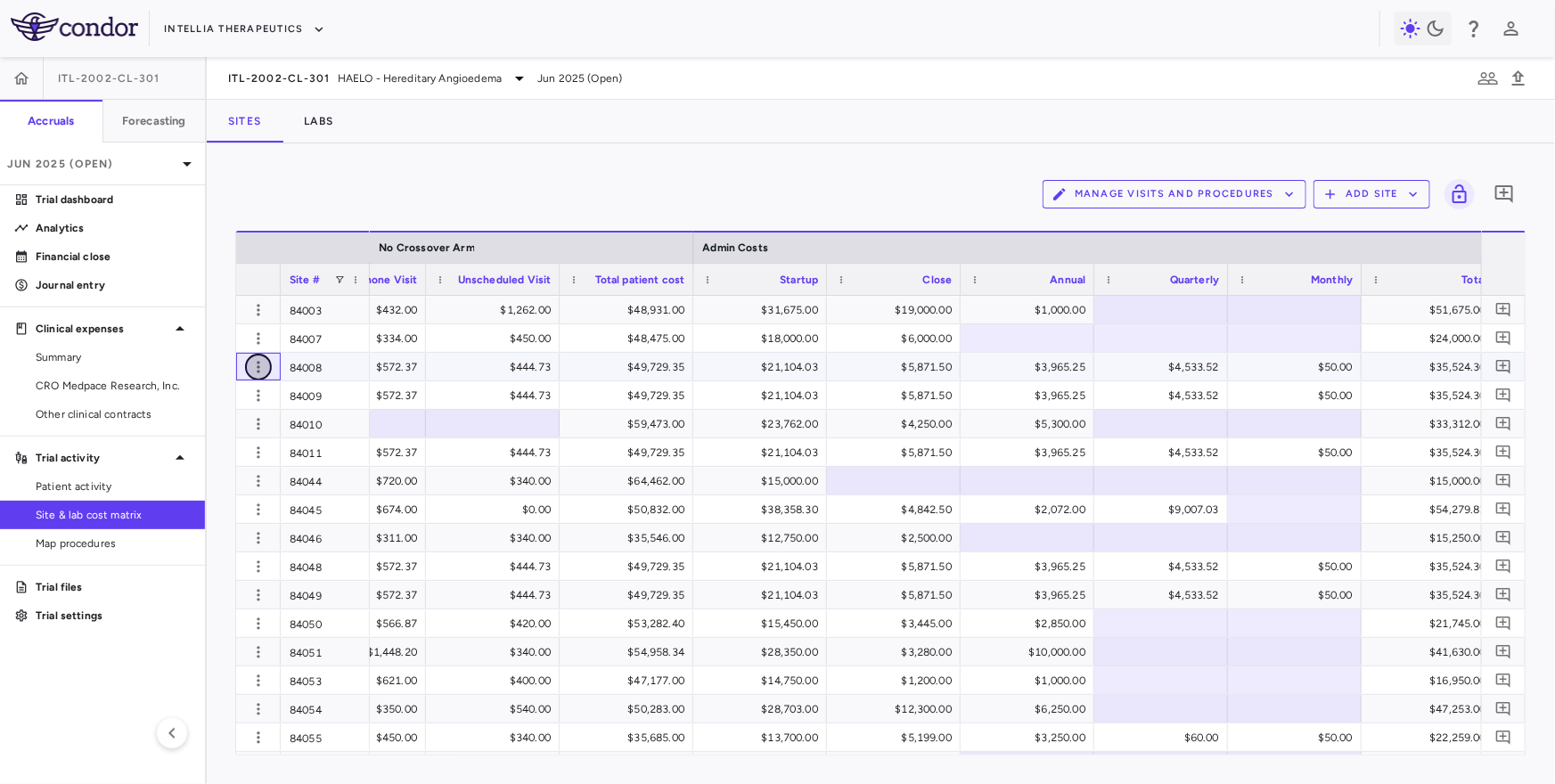 click 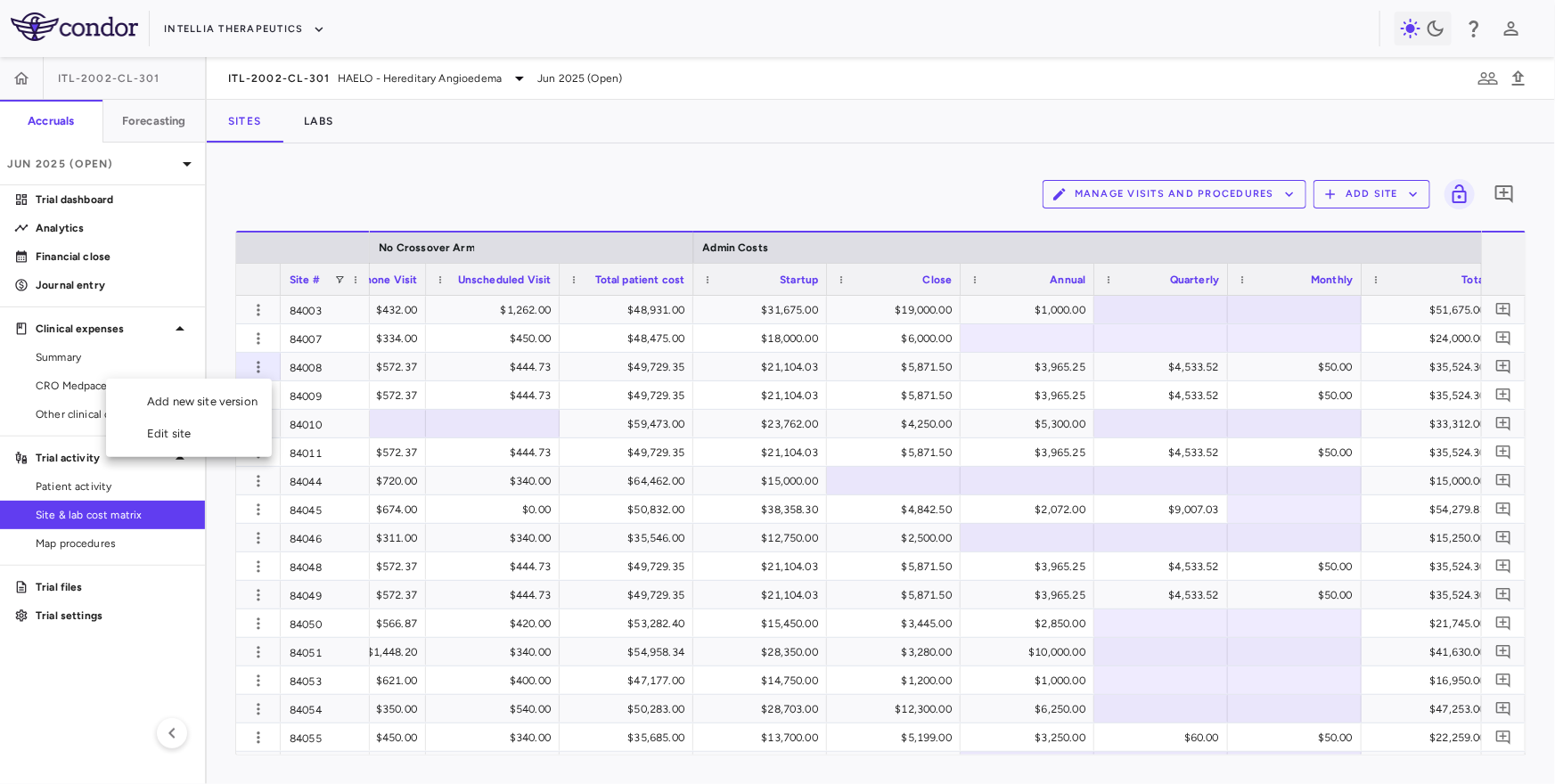 click on "Edit site" at bounding box center [189, 434] 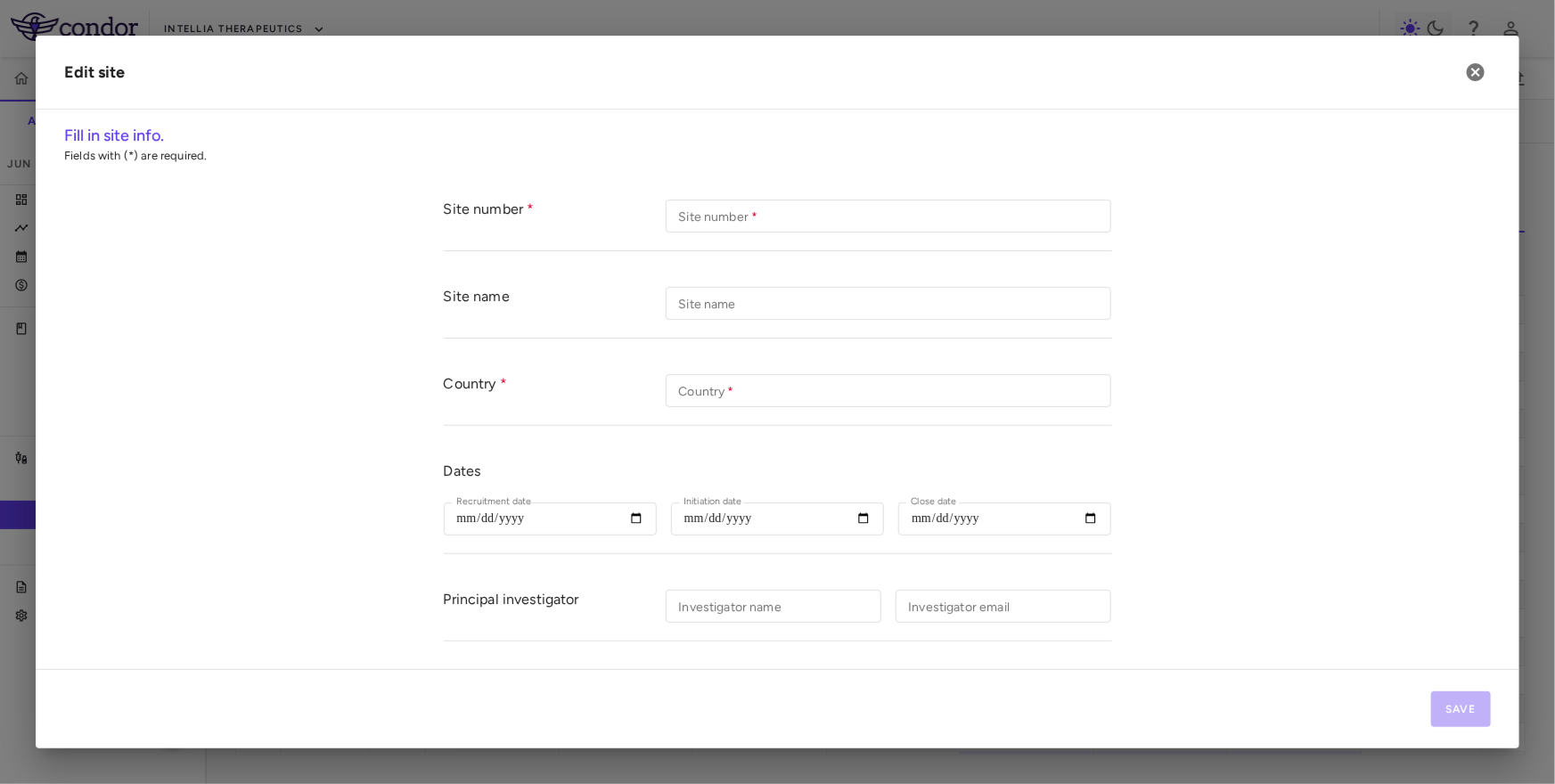 type on "*****" 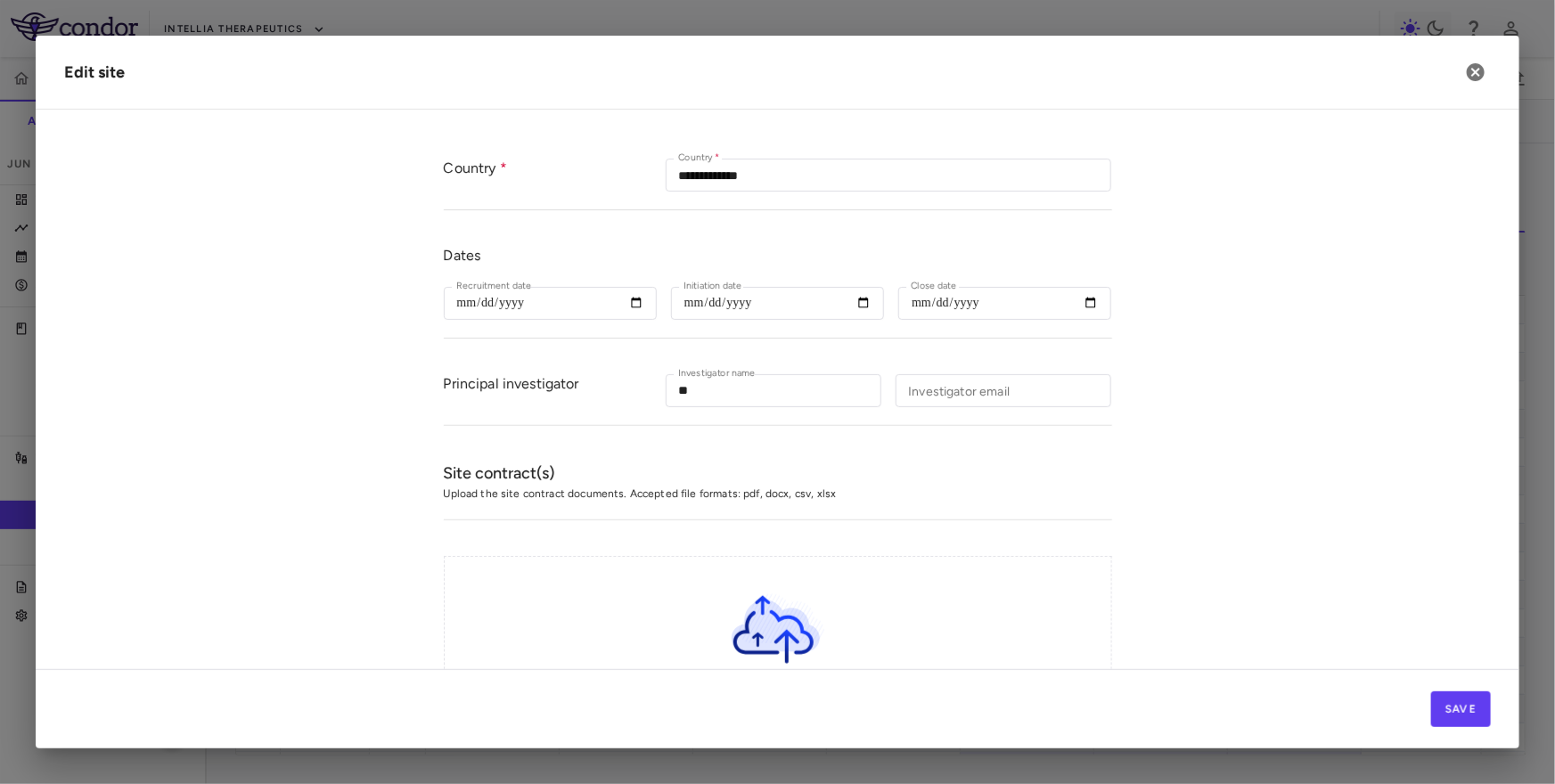 scroll, scrollTop: 392, scrollLeft: 0, axis: vertical 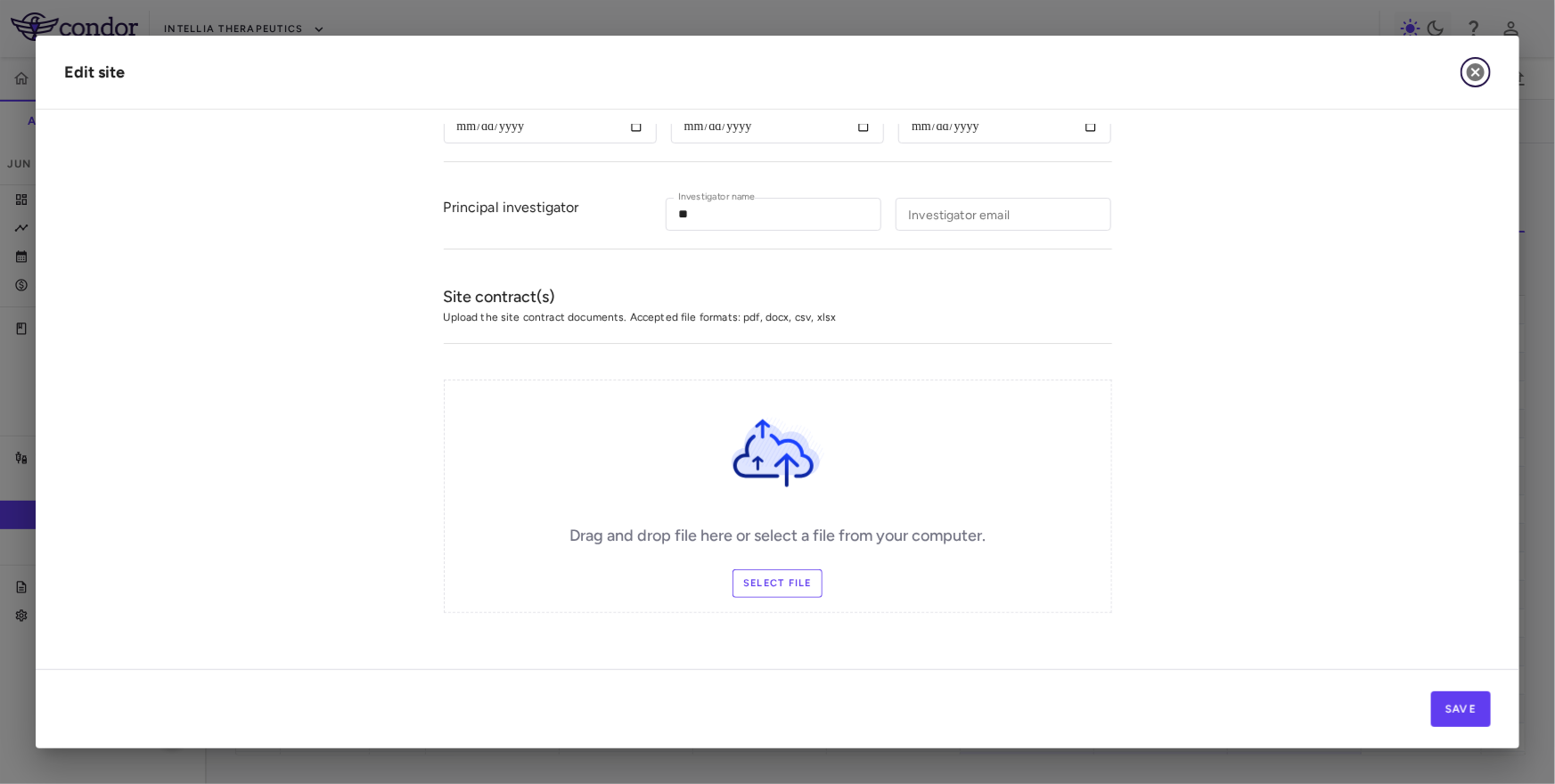 click 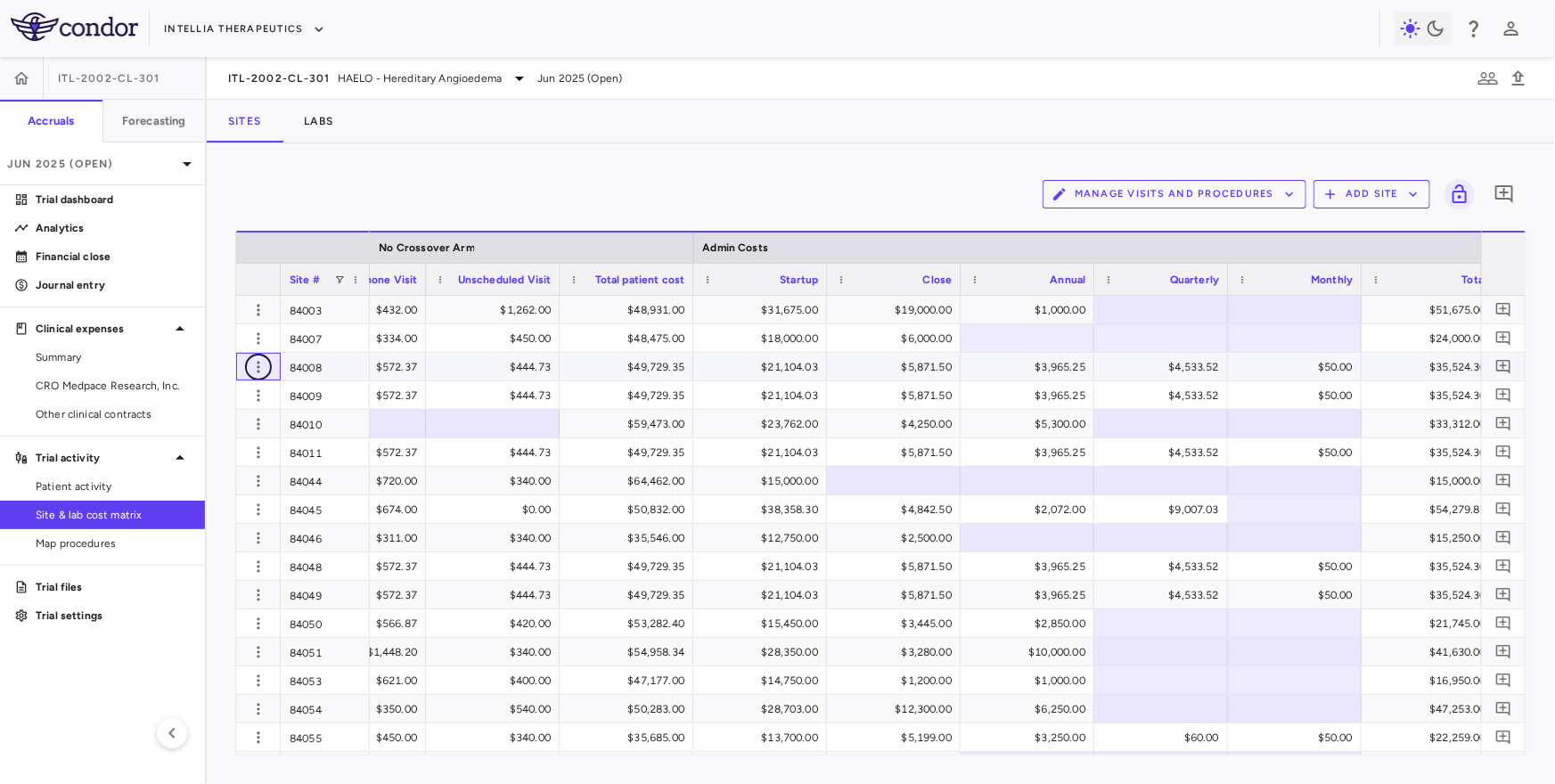 scroll, scrollTop: 0, scrollLeft: 9137, axis: horizontal 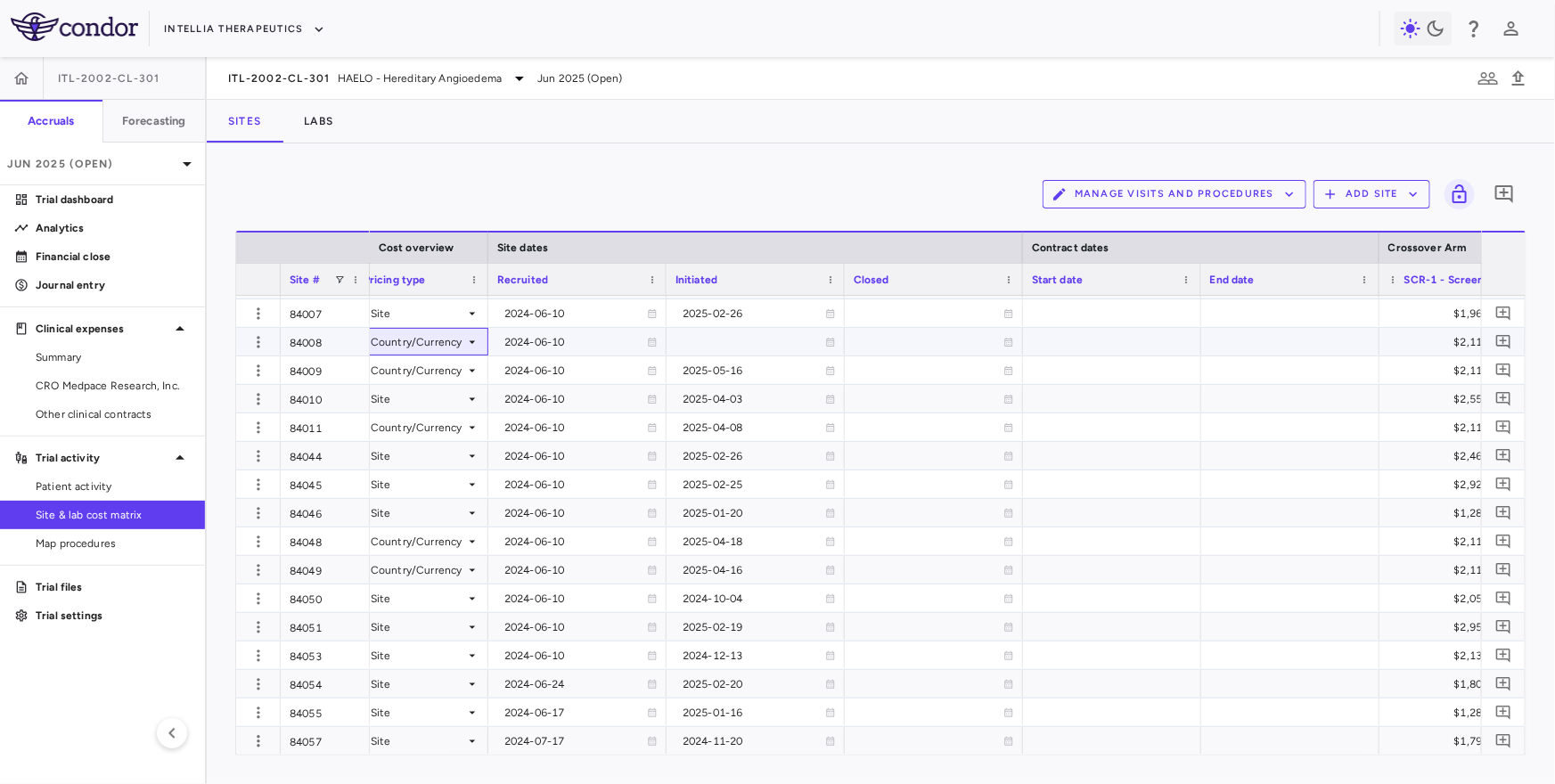 click on "Country/Currency" at bounding box center (418, 342) 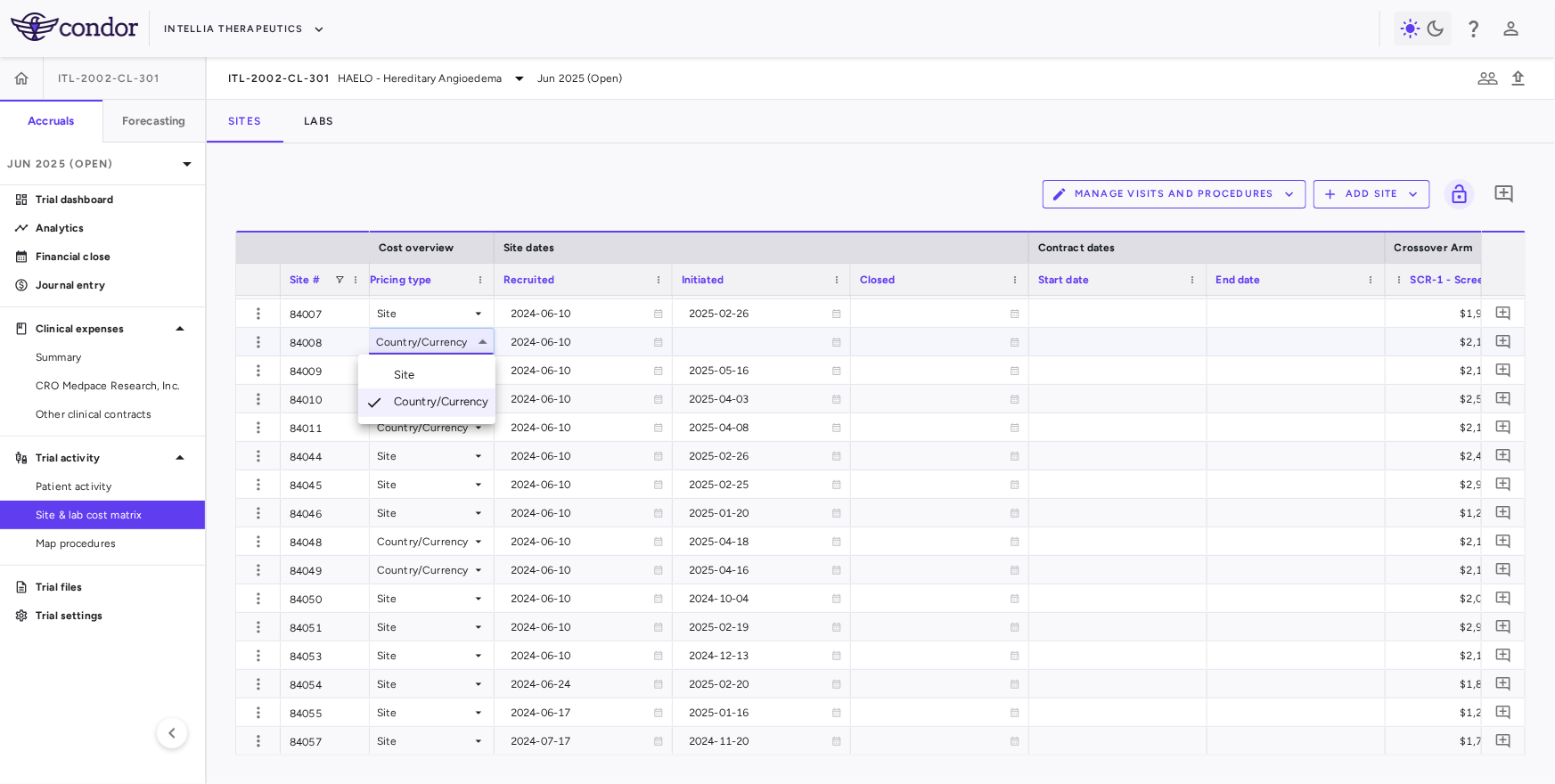 click at bounding box center (777, 392) 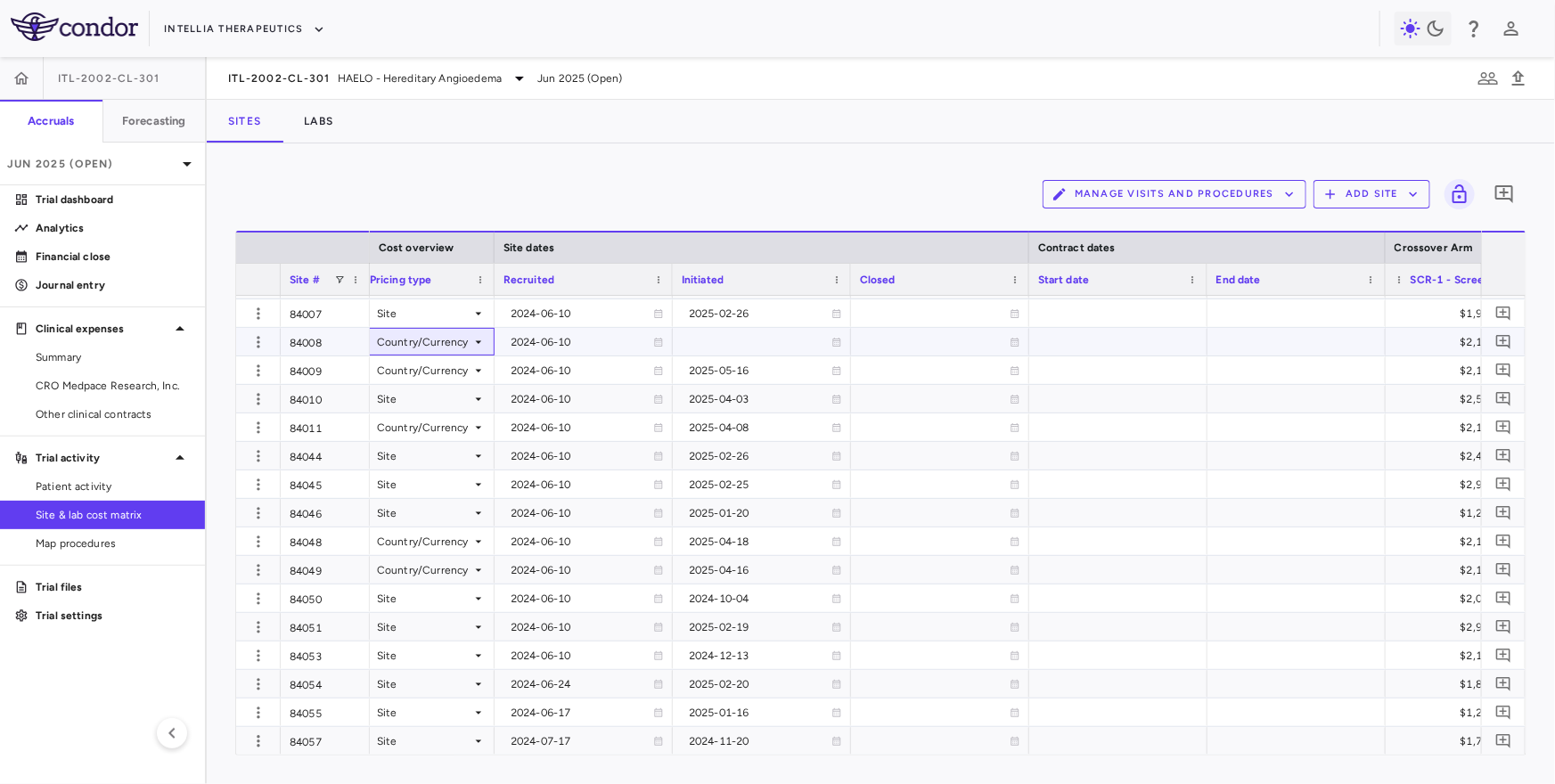 click on "Country/Currency" at bounding box center [424, 342] 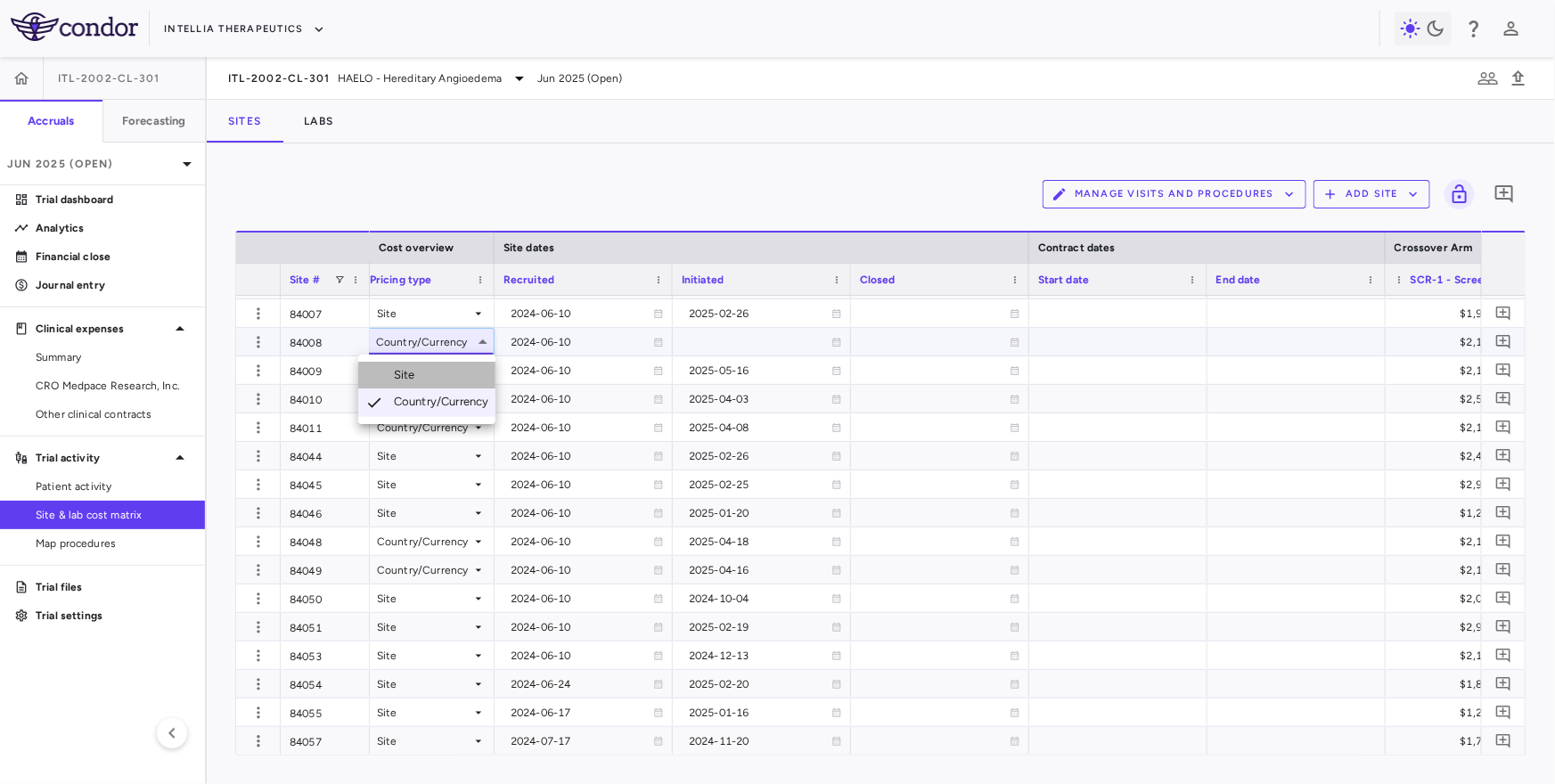 click on "Site" at bounding box center (408, 375) 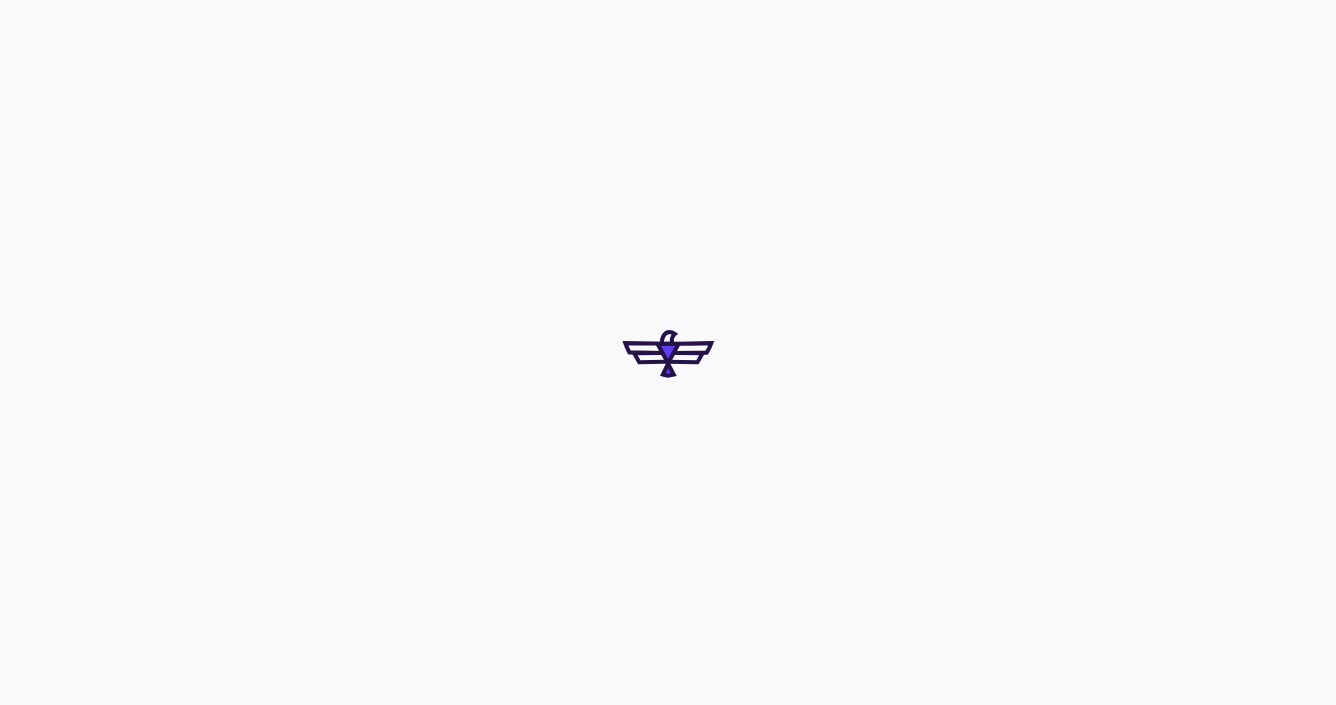 scroll, scrollTop: 0, scrollLeft: 0, axis: both 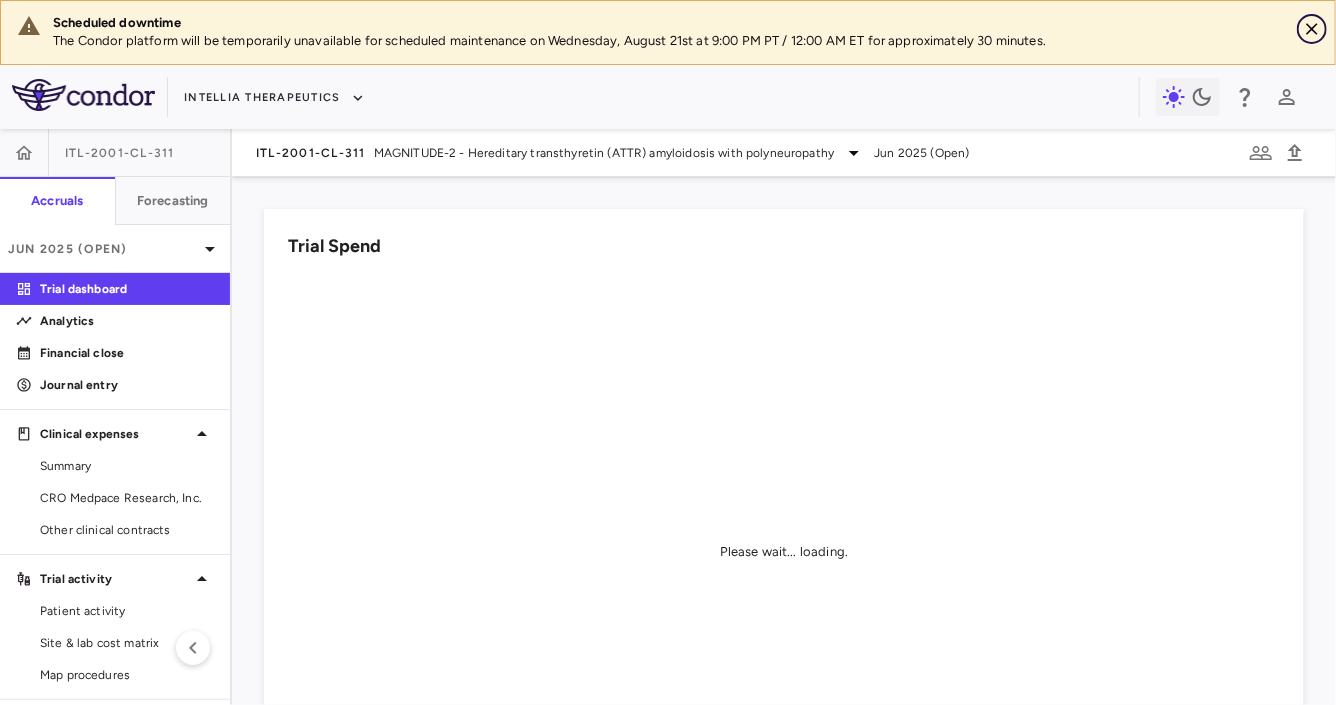 click 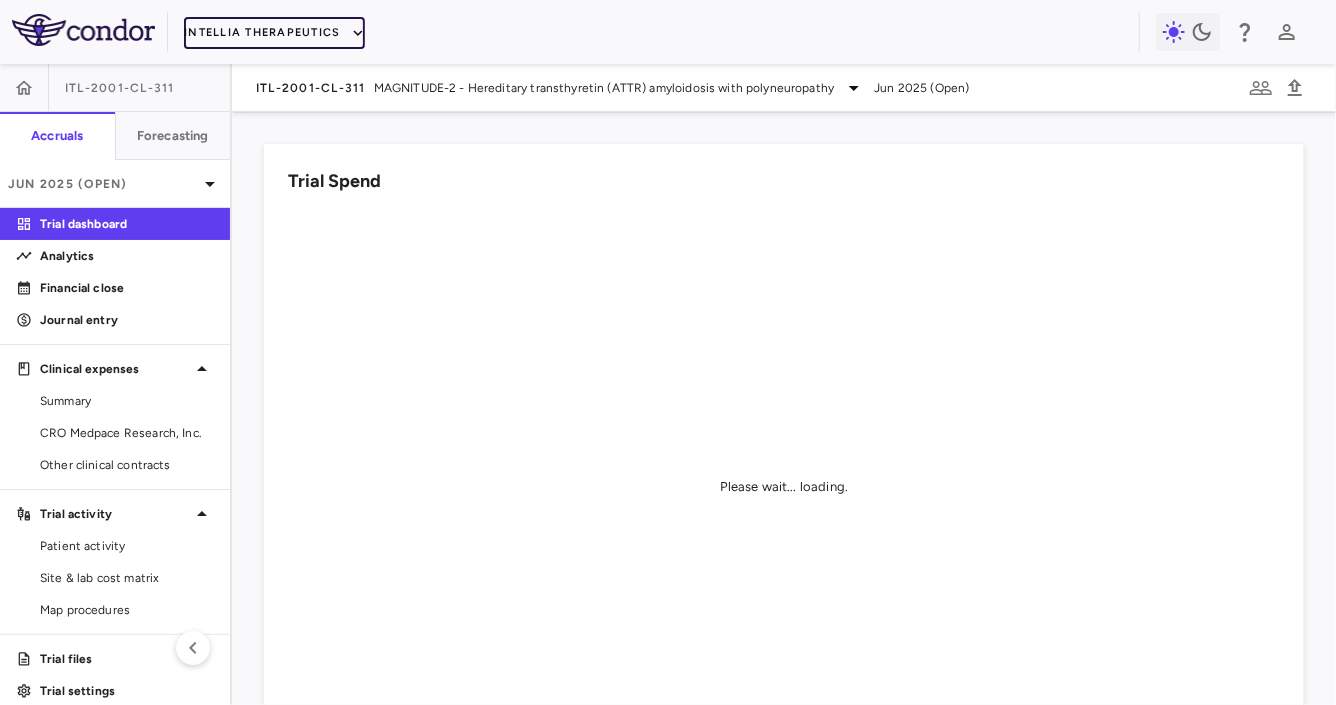 click on "Intellia Therapeutics" at bounding box center (274, 33) 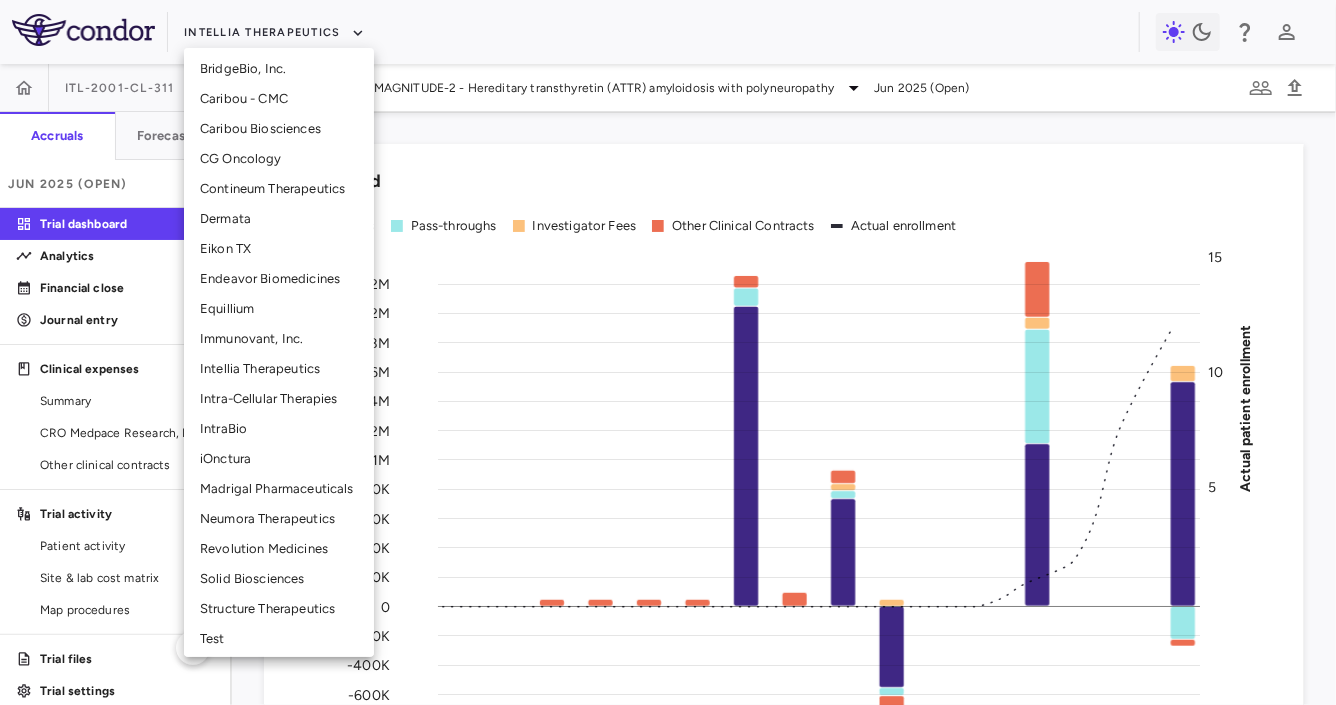 scroll, scrollTop: 331, scrollLeft: 0, axis: vertical 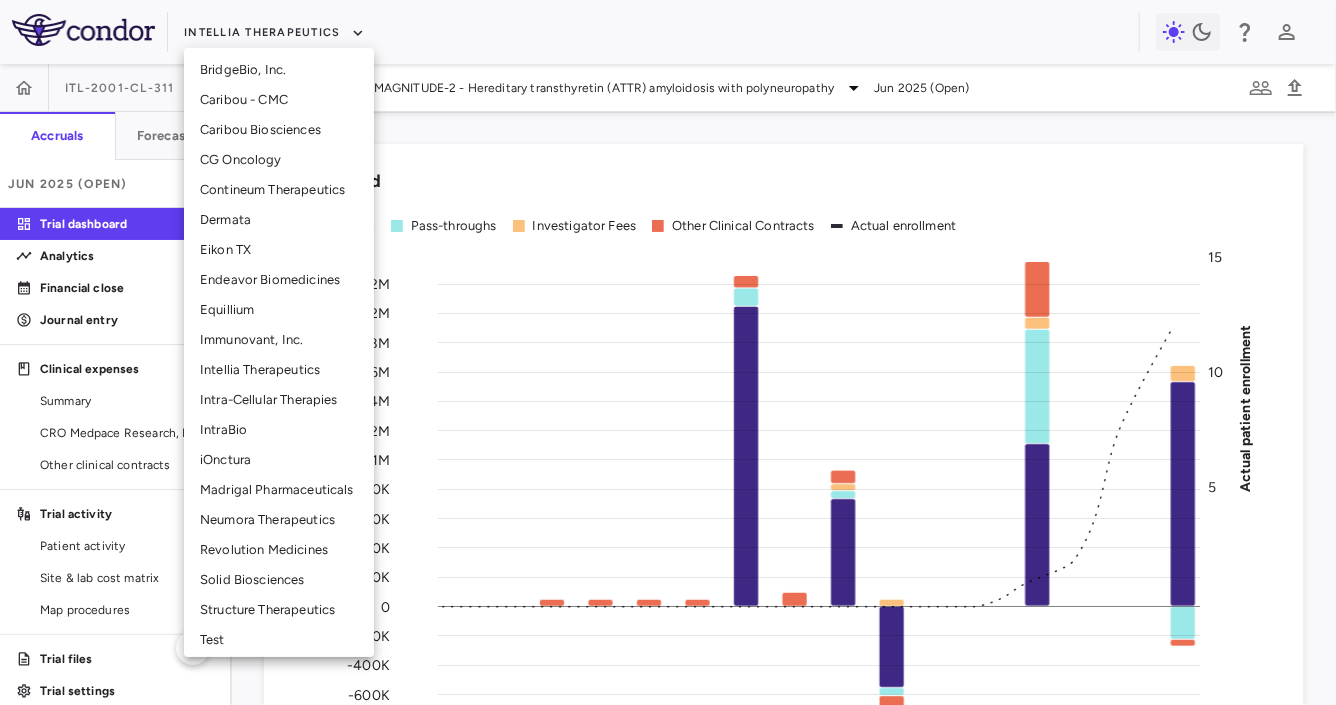 click on "Neumora Therapeutics" at bounding box center (279, 520) 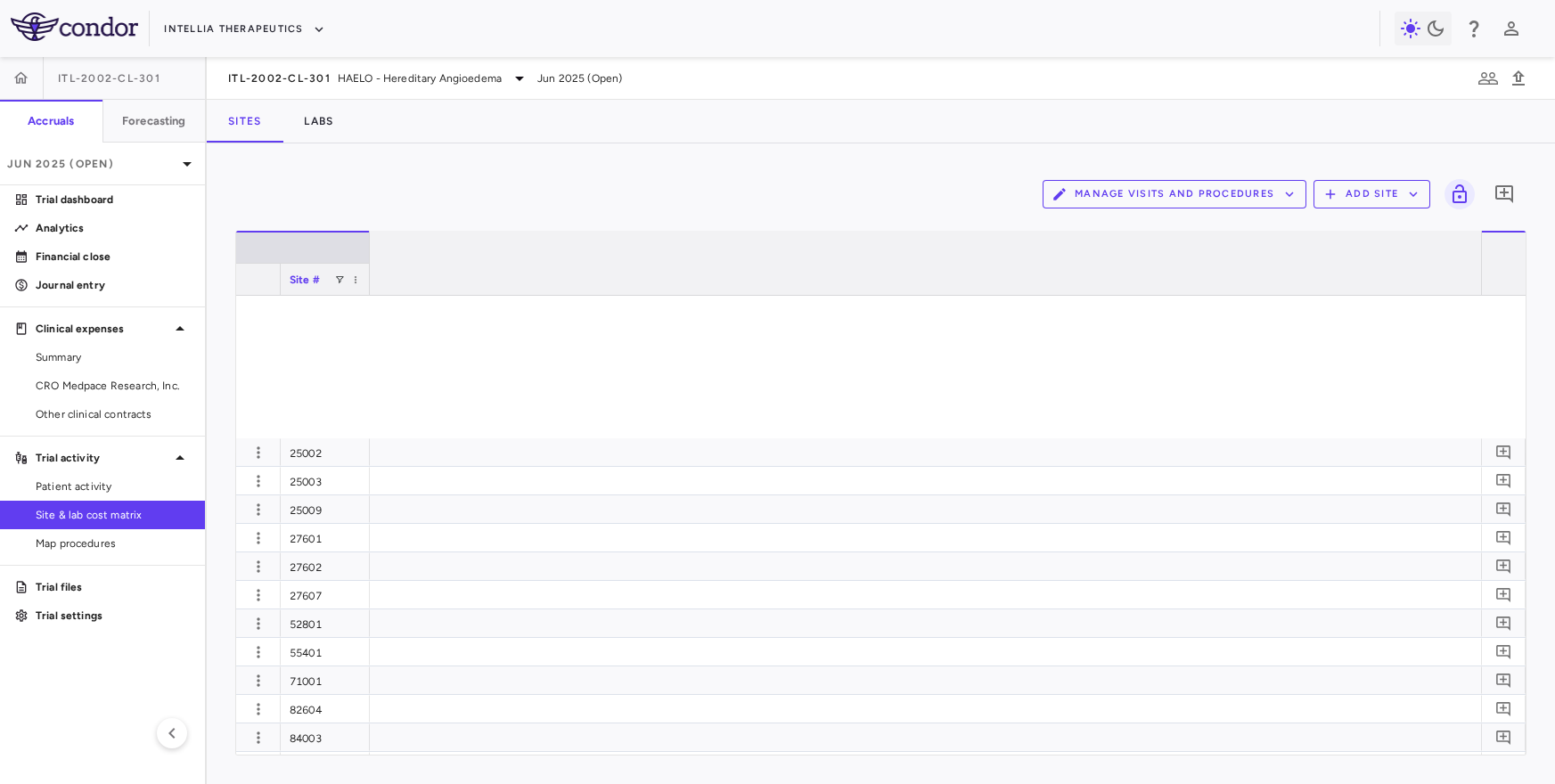 scroll, scrollTop: 0, scrollLeft: 0, axis: both 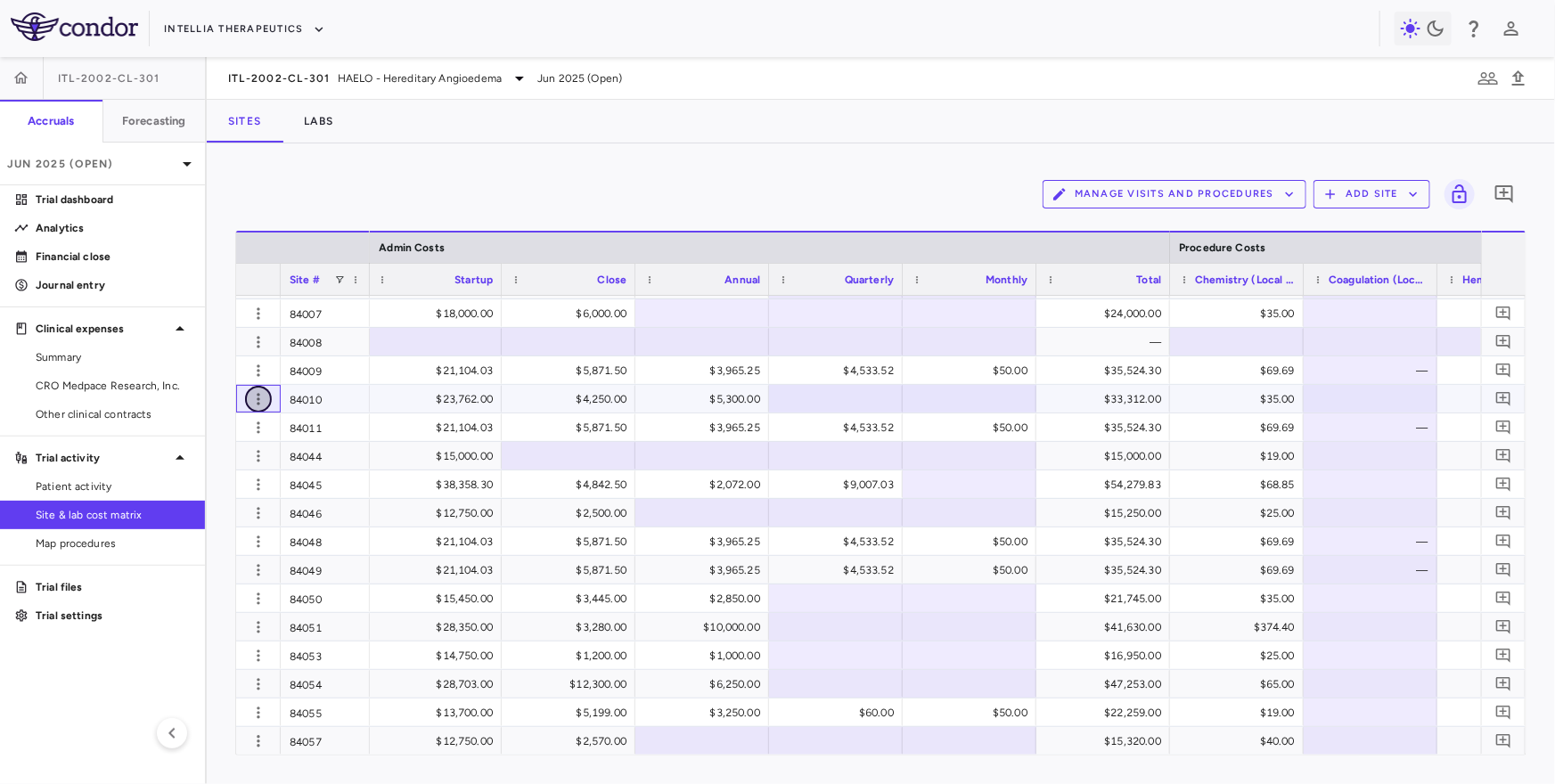 click 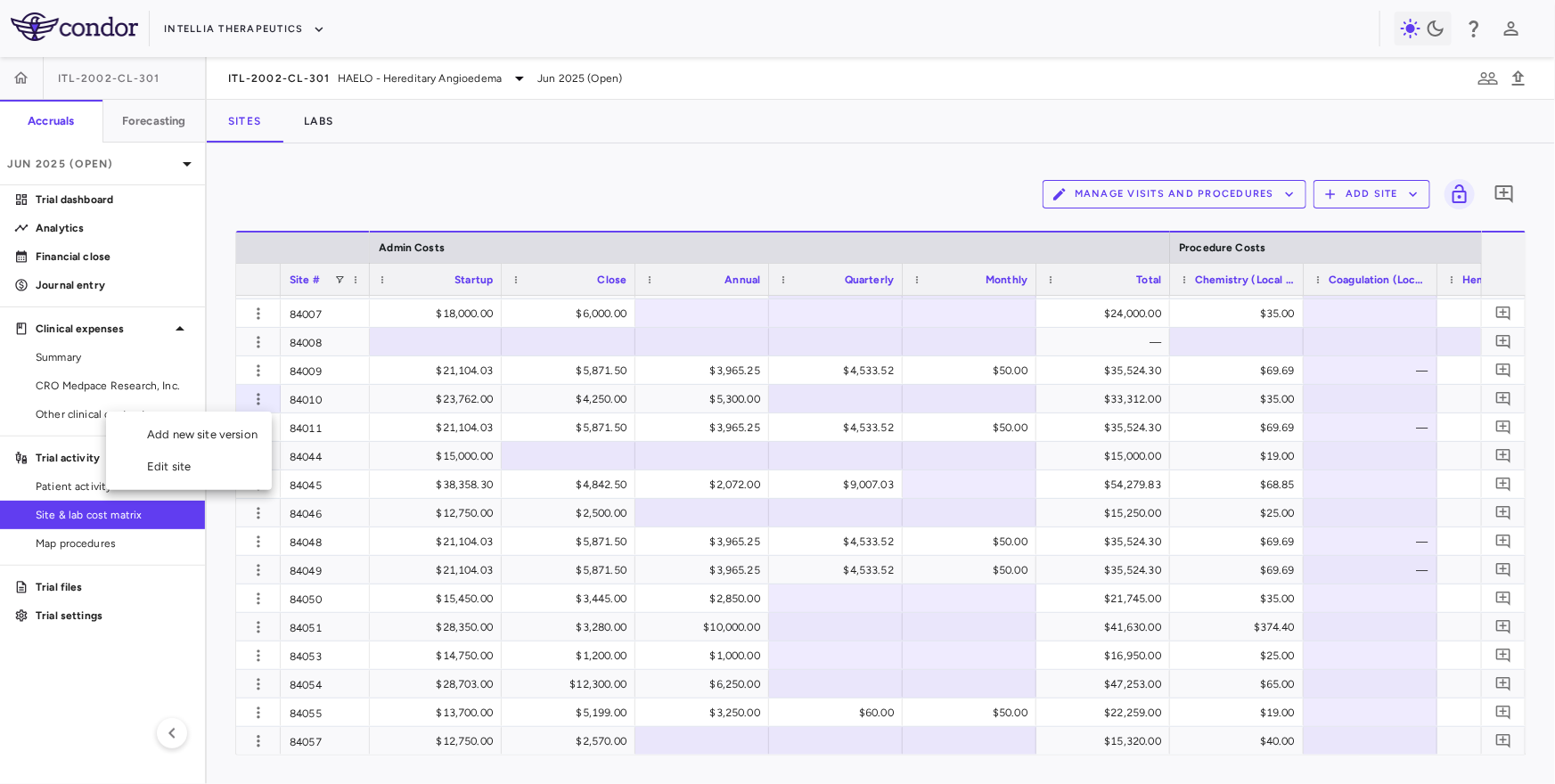 click on "Edit site" at bounding box center (189, 467) 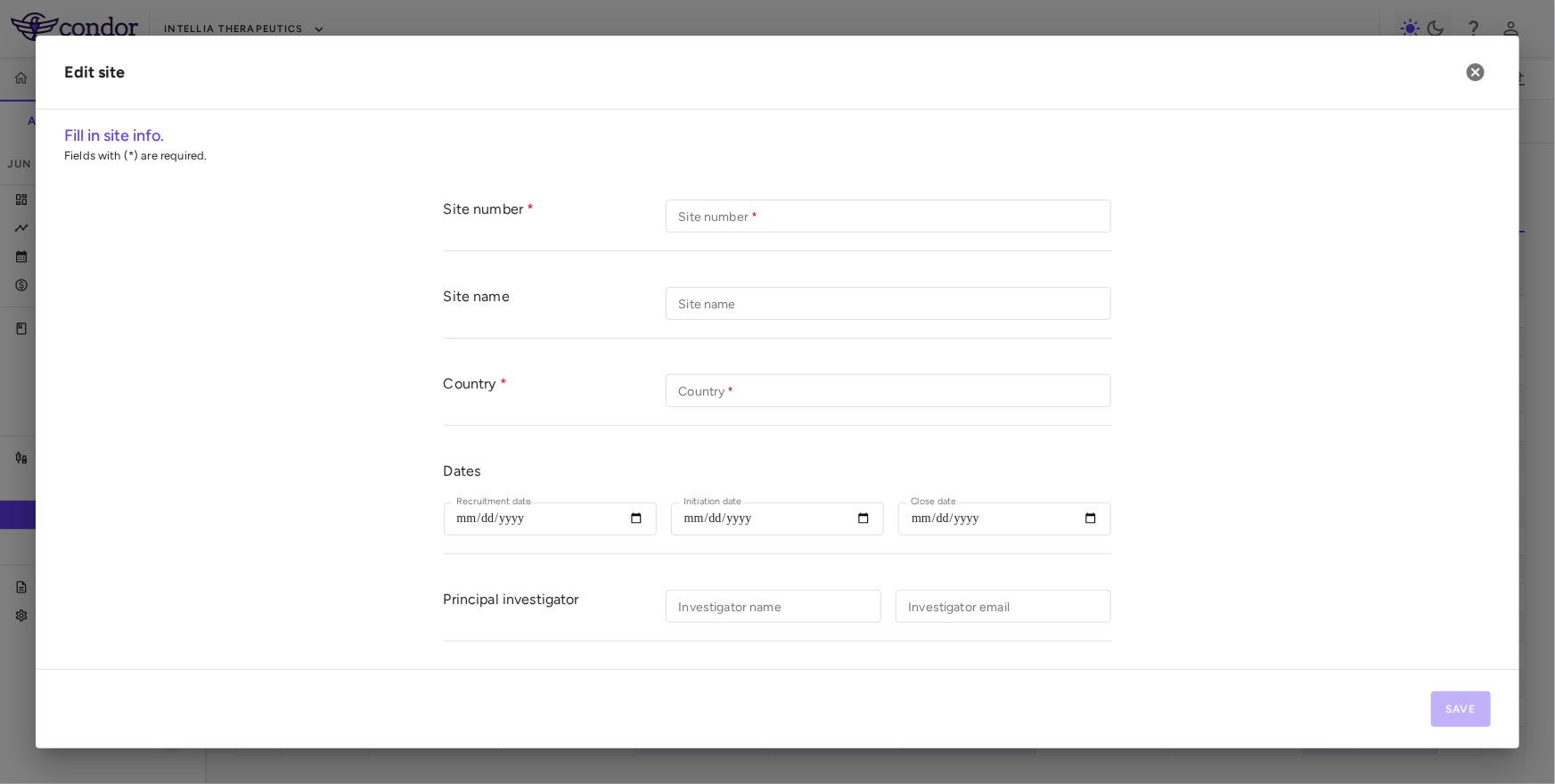 type on "*****" 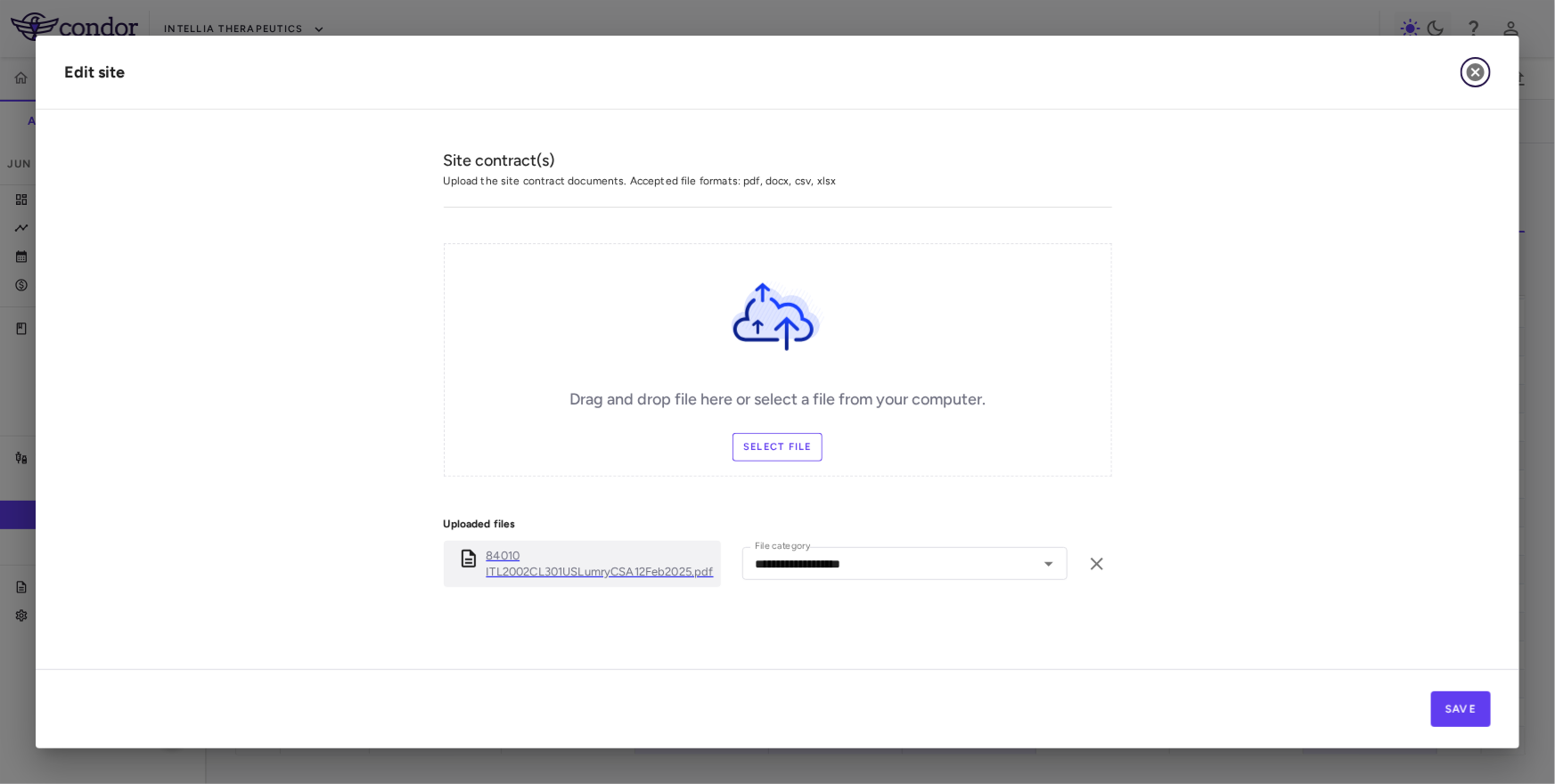 click 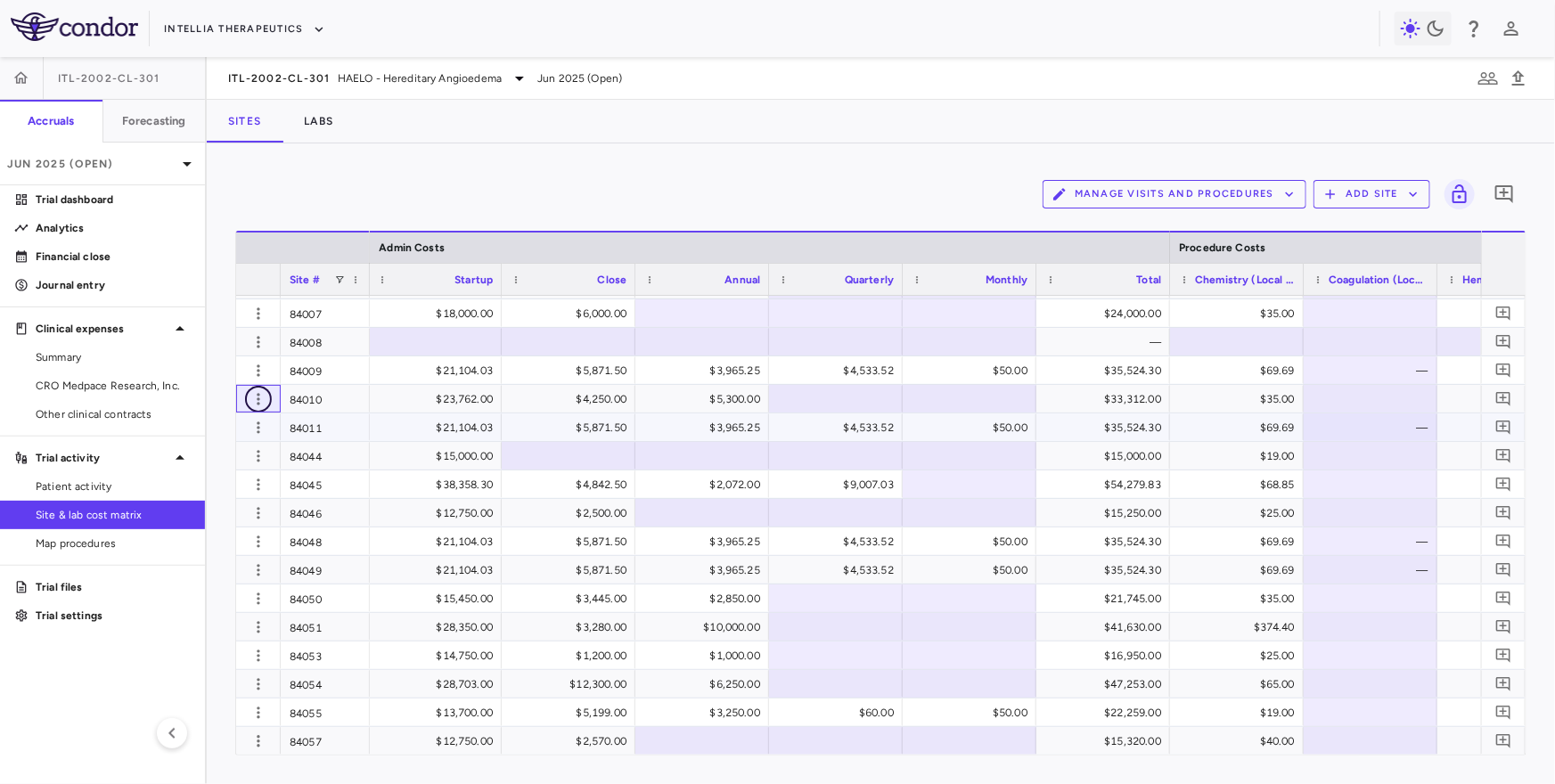 scroll, scrollTop: 0, scrollLeft: 9492, axis: horizontal 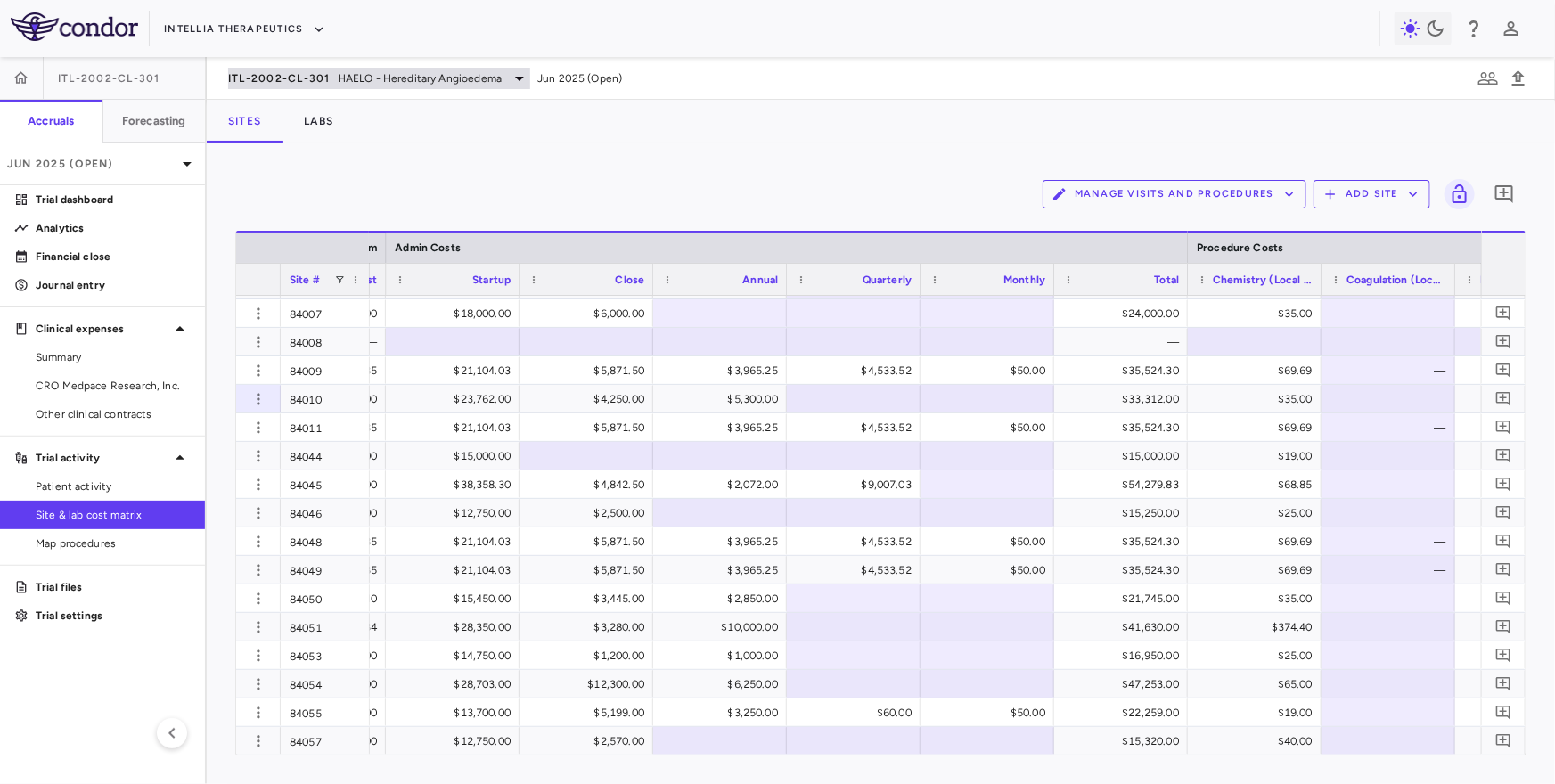 click on "ITL-2002-CL-301" at bounding box center (279, 78) 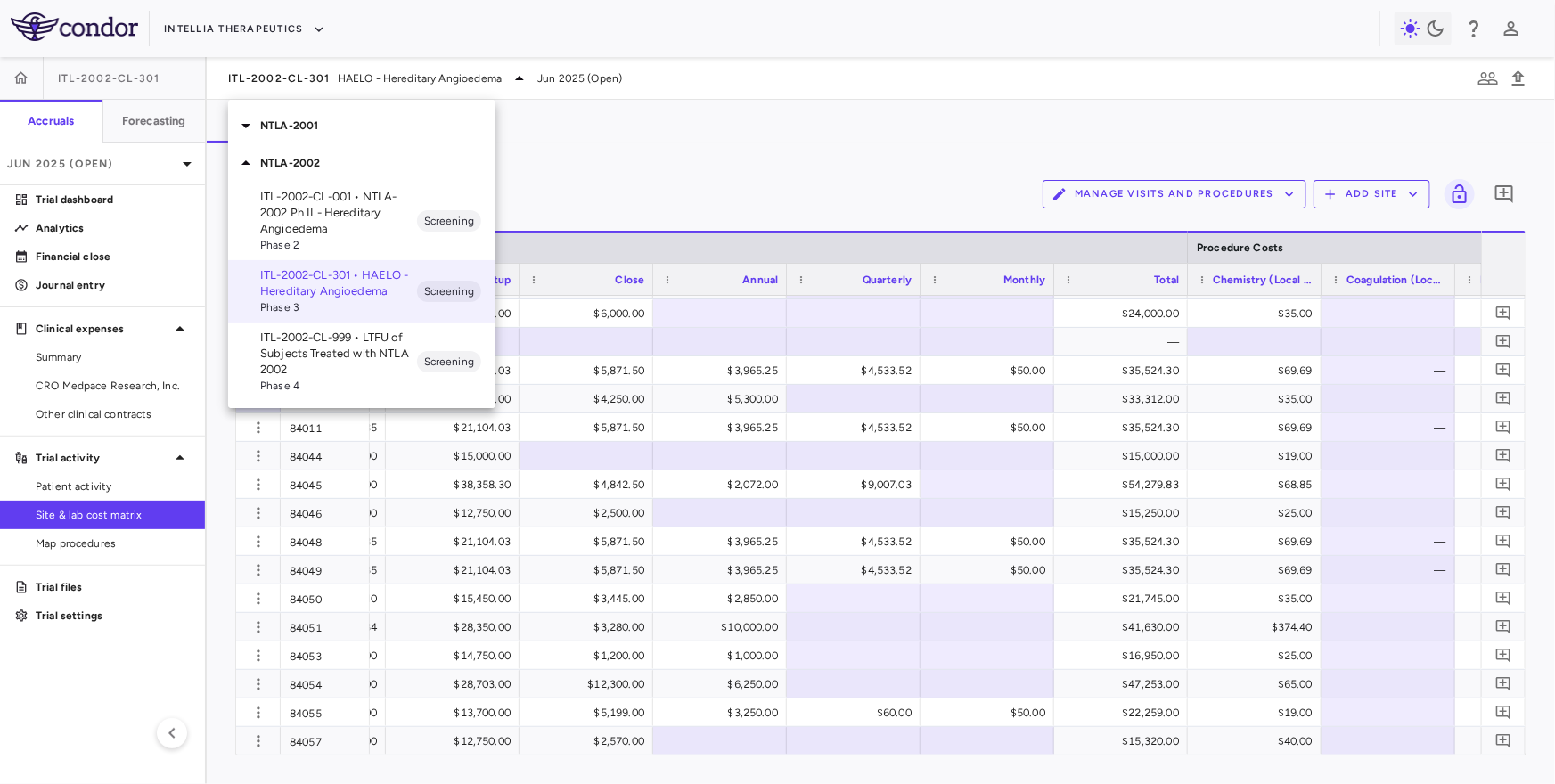 click at bounding box center [777, 392] 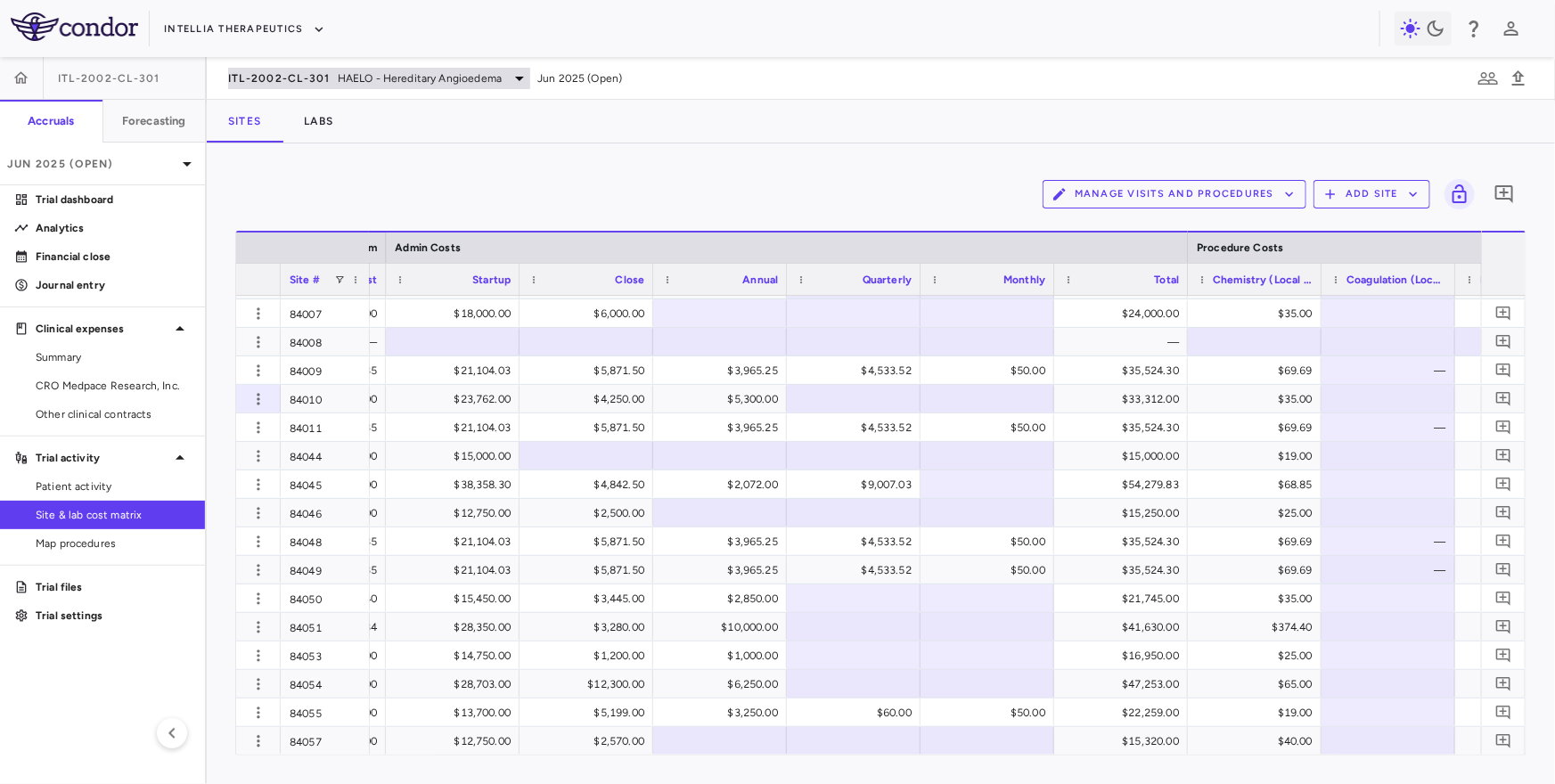 click on "ITL-2002-CL-301" at bounding box center (279, 78) 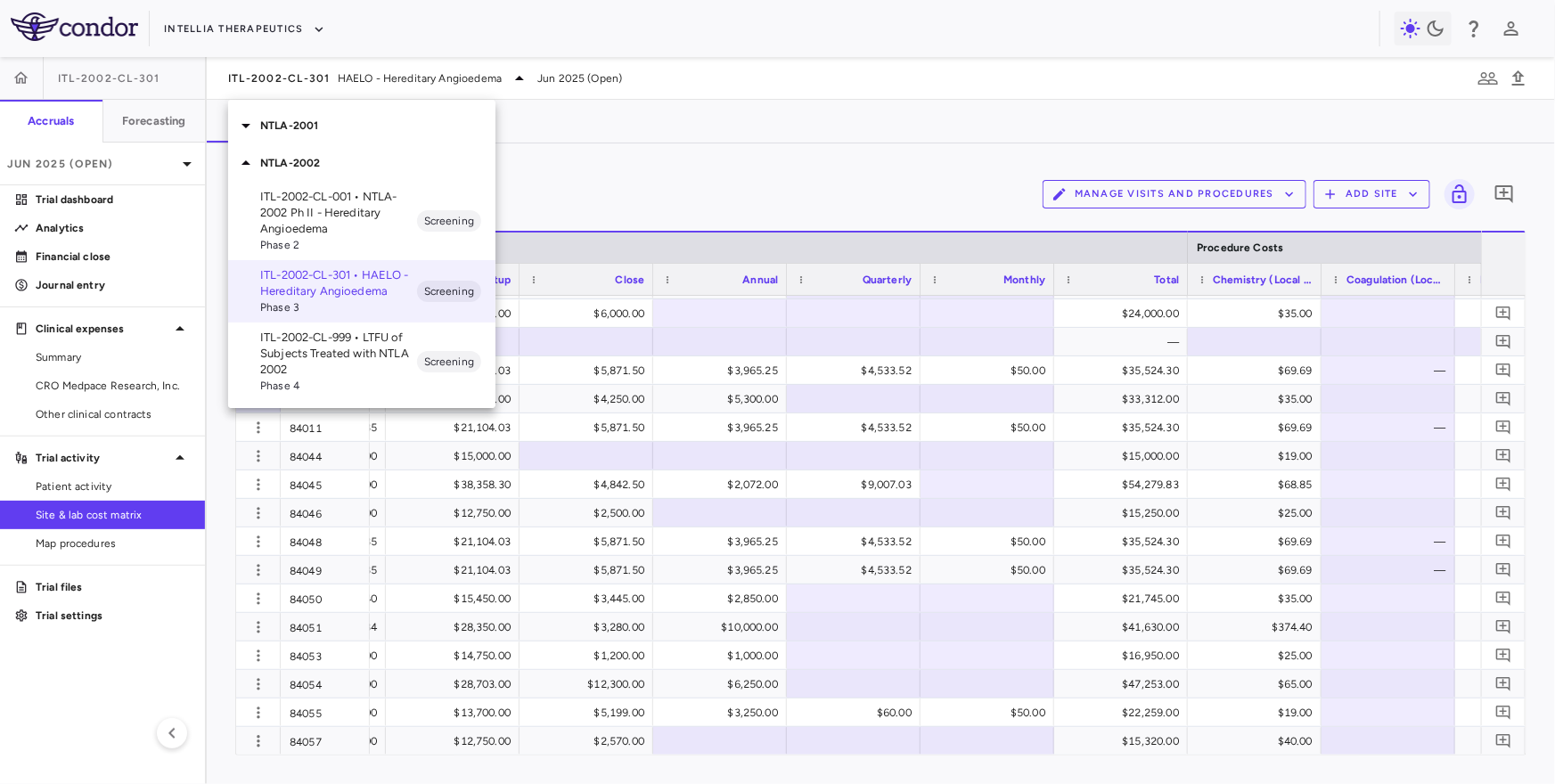 click on "NTLA-2001" at bounding box center [362, 126] 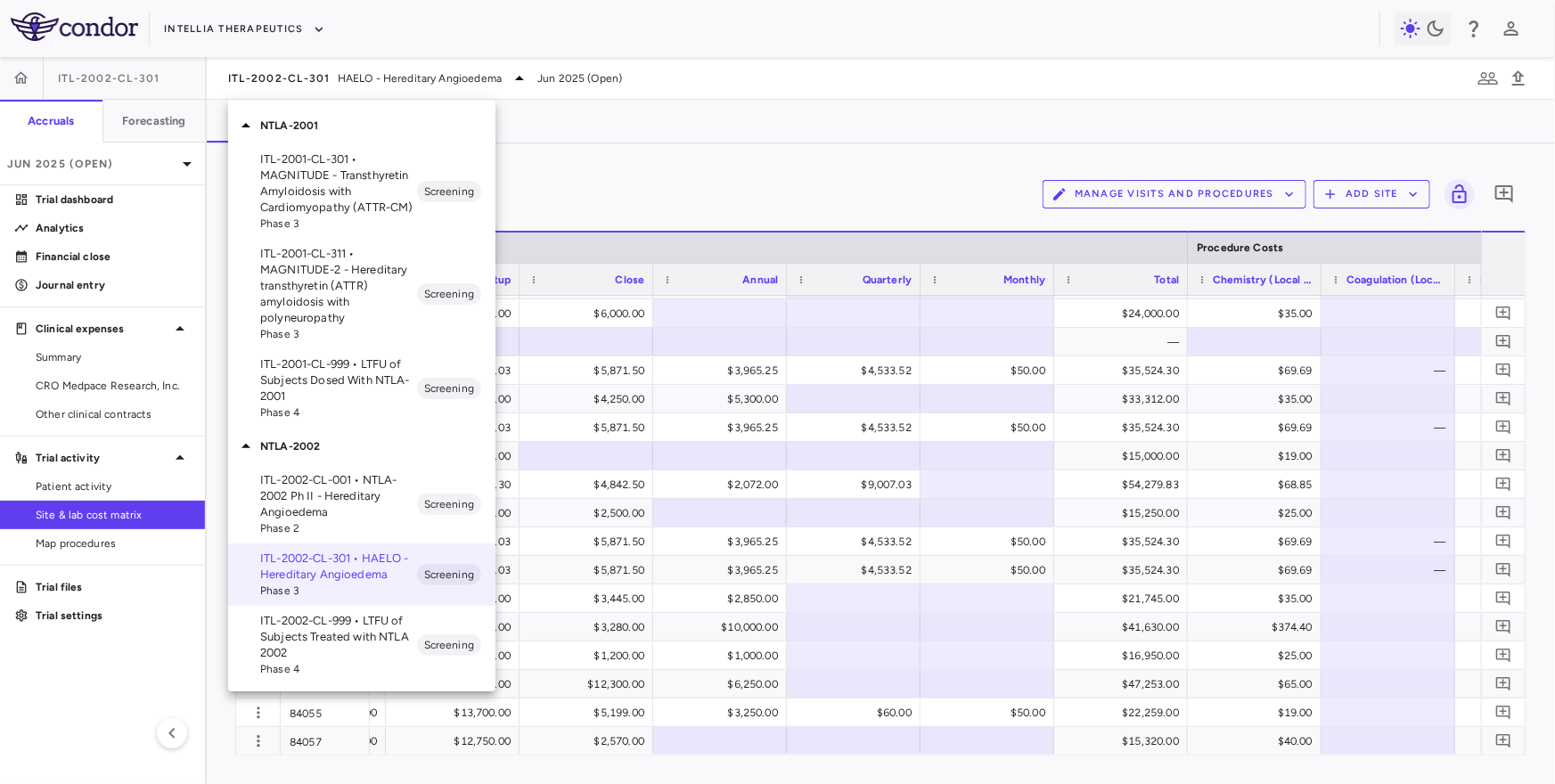 click on "ITL-2001-CL-301 • MAGNITUDE - Transthyretin Amyloidosis with Cardiomyopathy (ATTR-CM)" at bounding box center [339, 184] 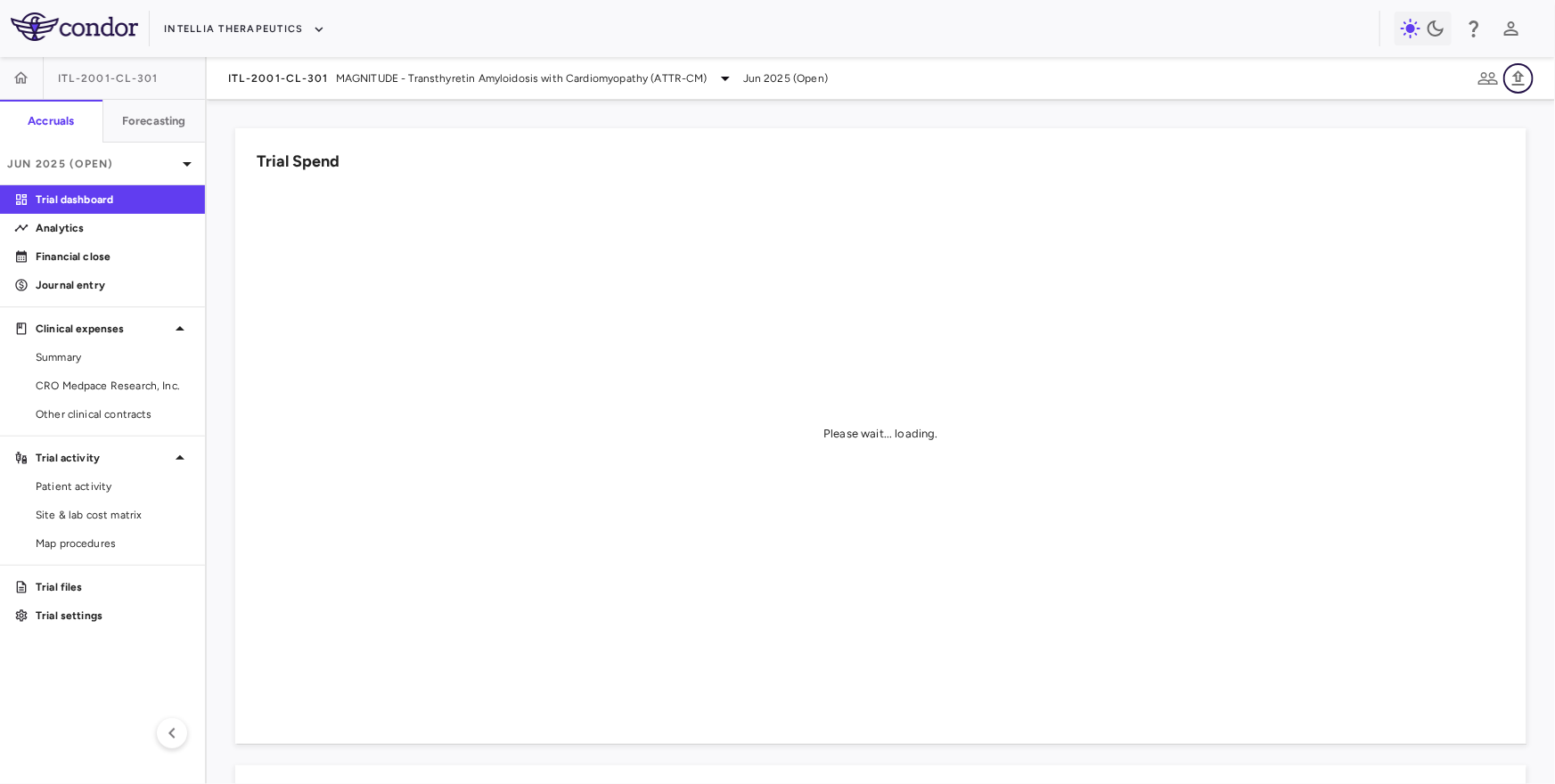click 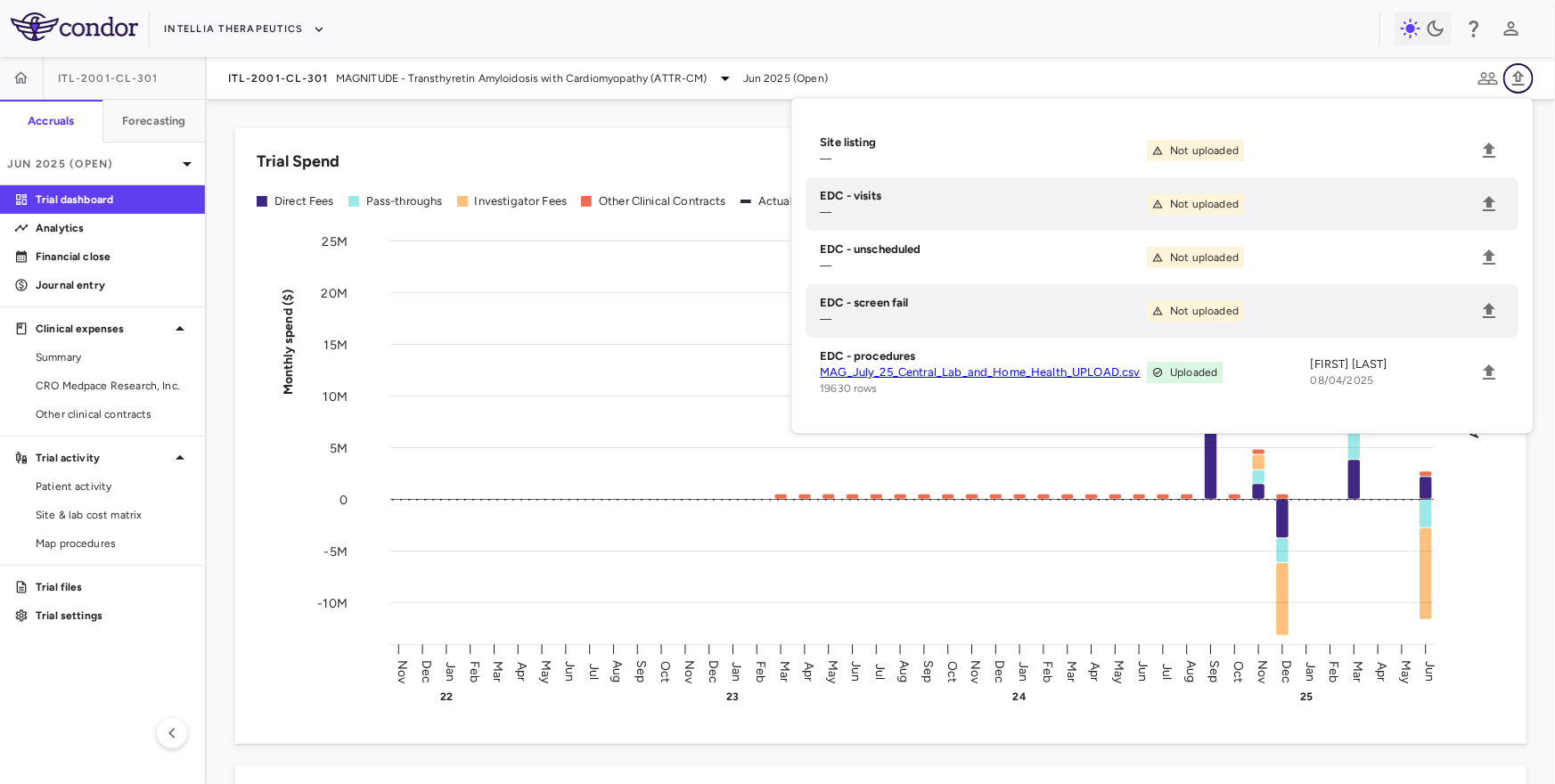 click 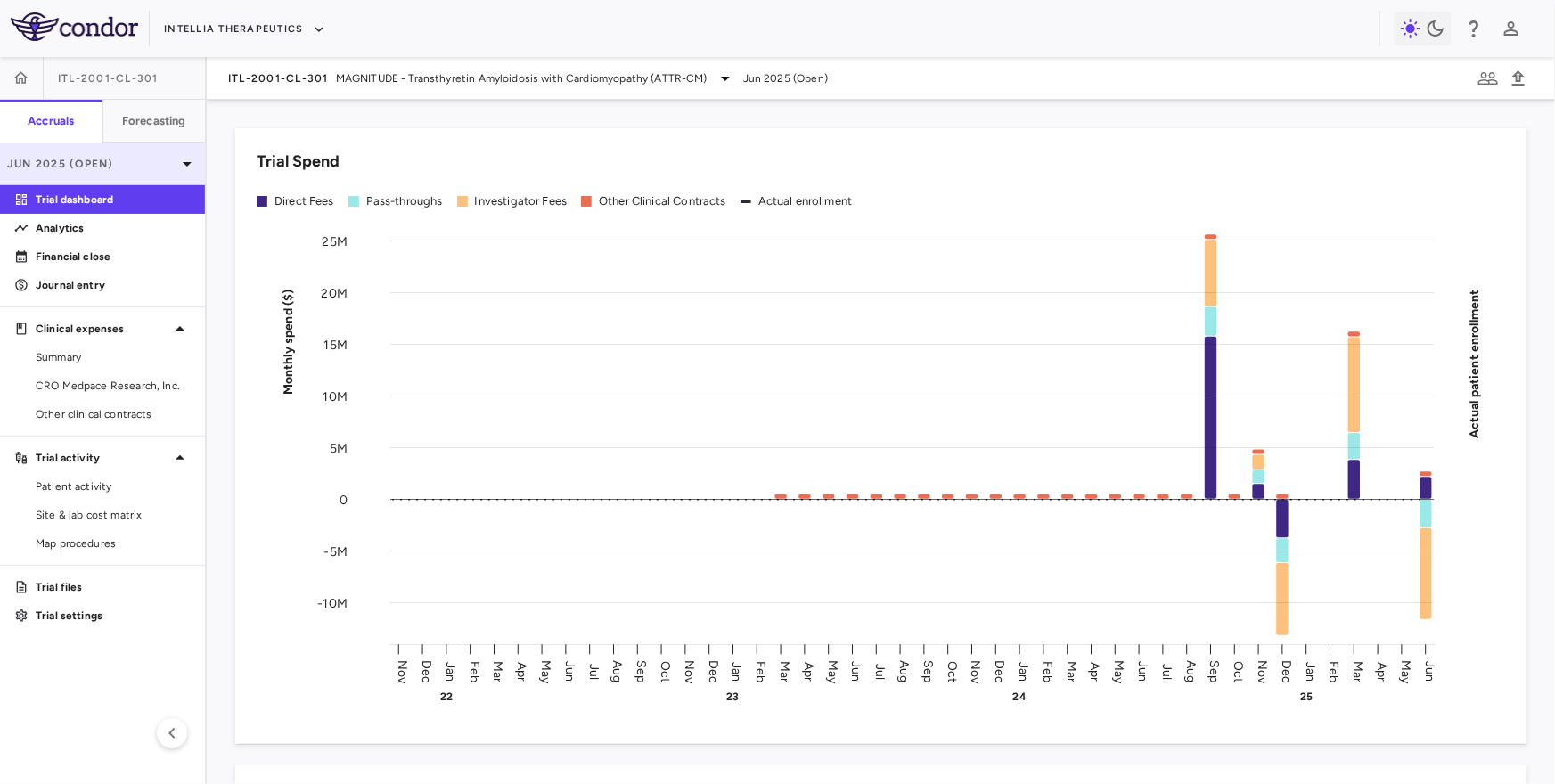 click on "Jun 2025 (Open)" at bounding box center [92, 164] 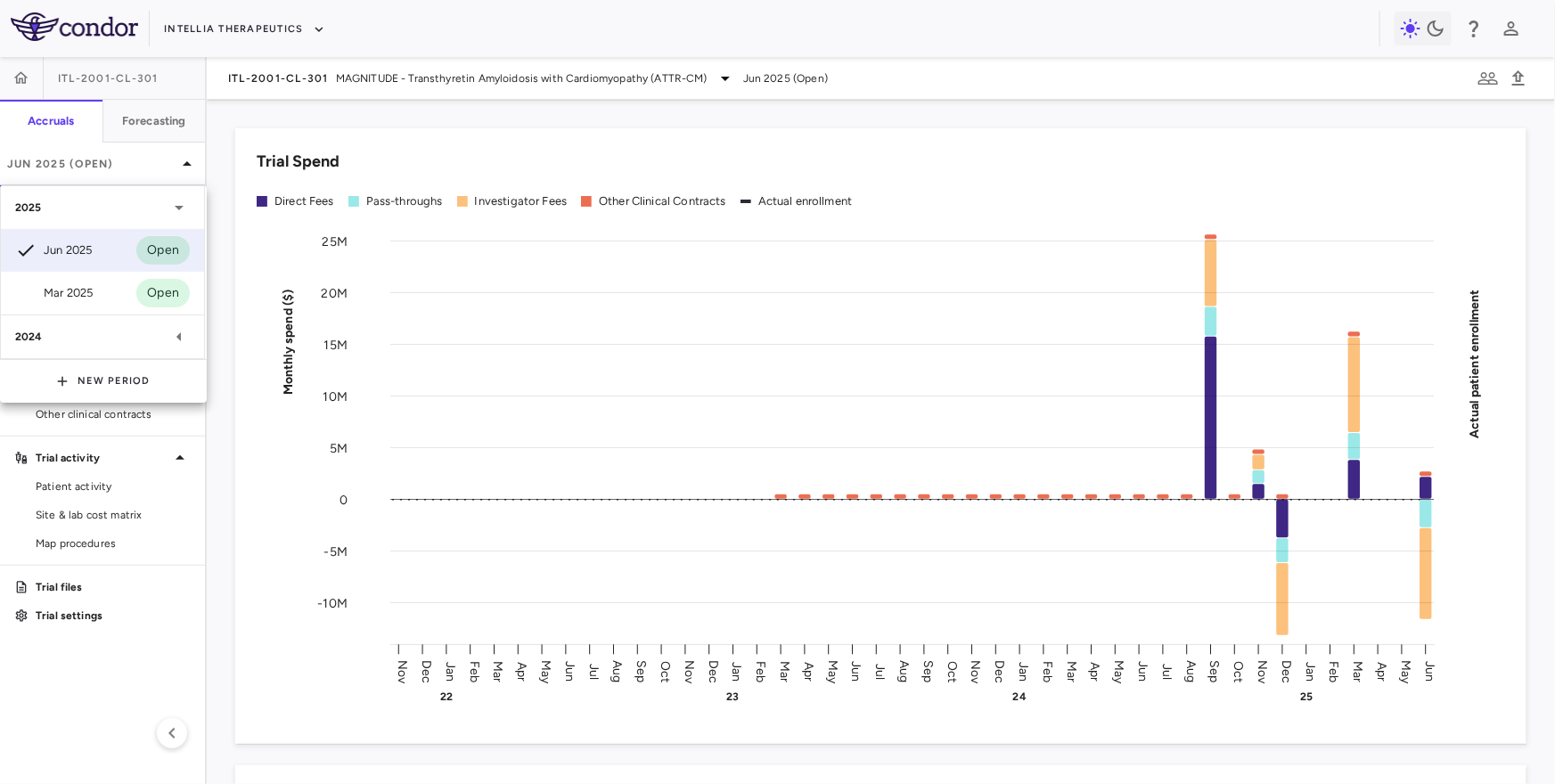 click on "2024" at bounding box center [92, 337] 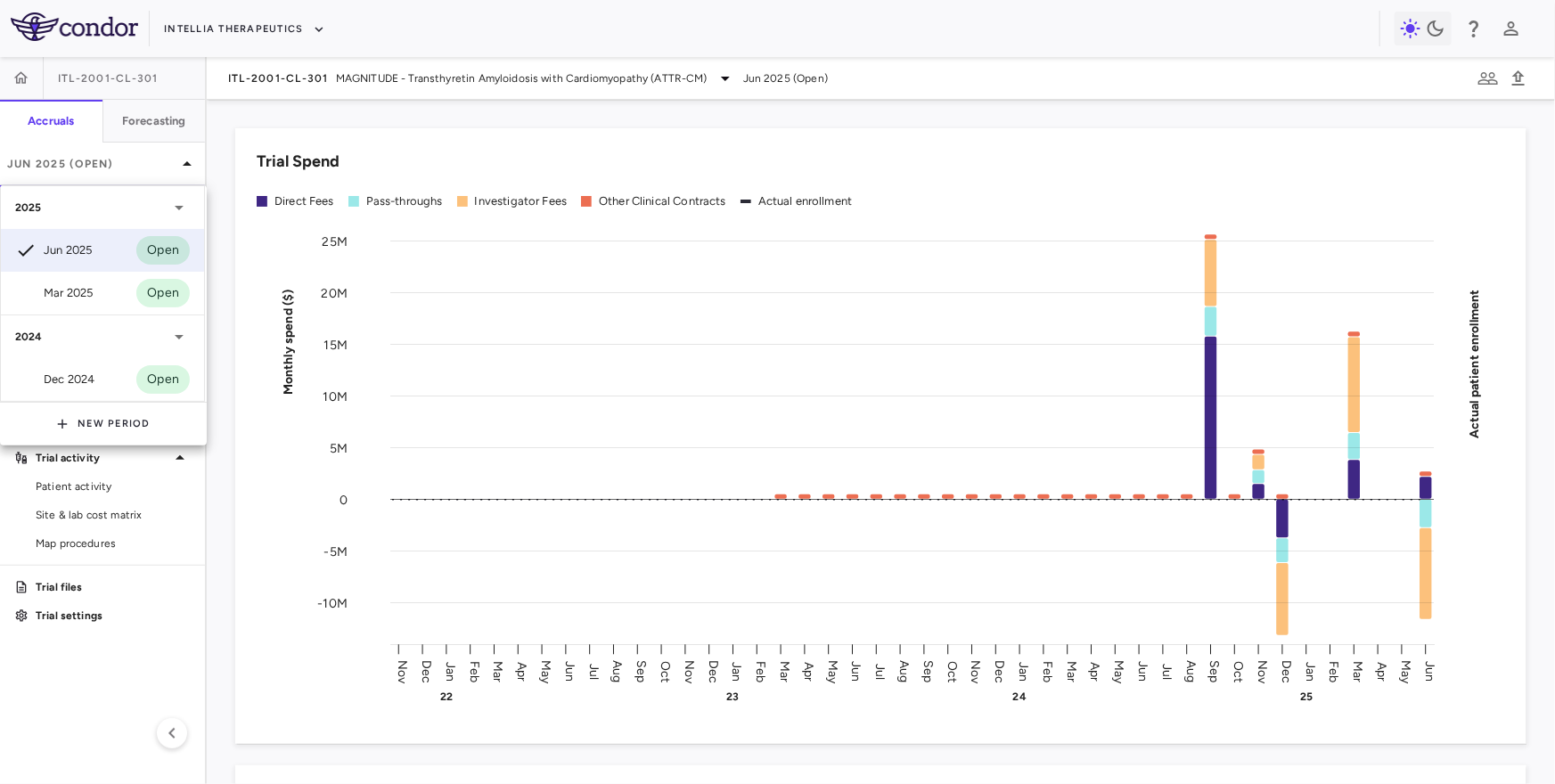 click on "2024" at bounding box center (92, 337) 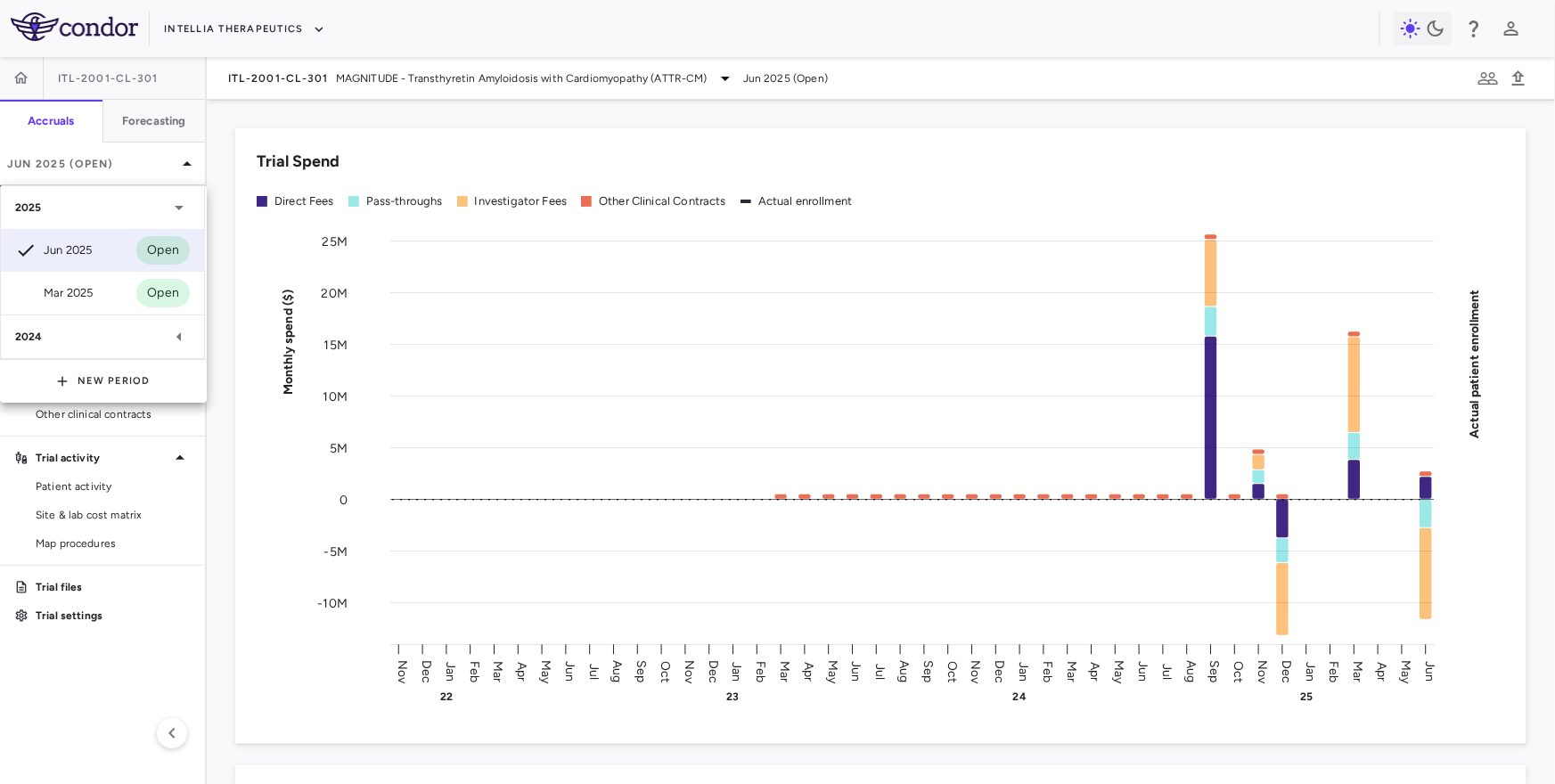 click on "2025" at bounding box center (92, 208) 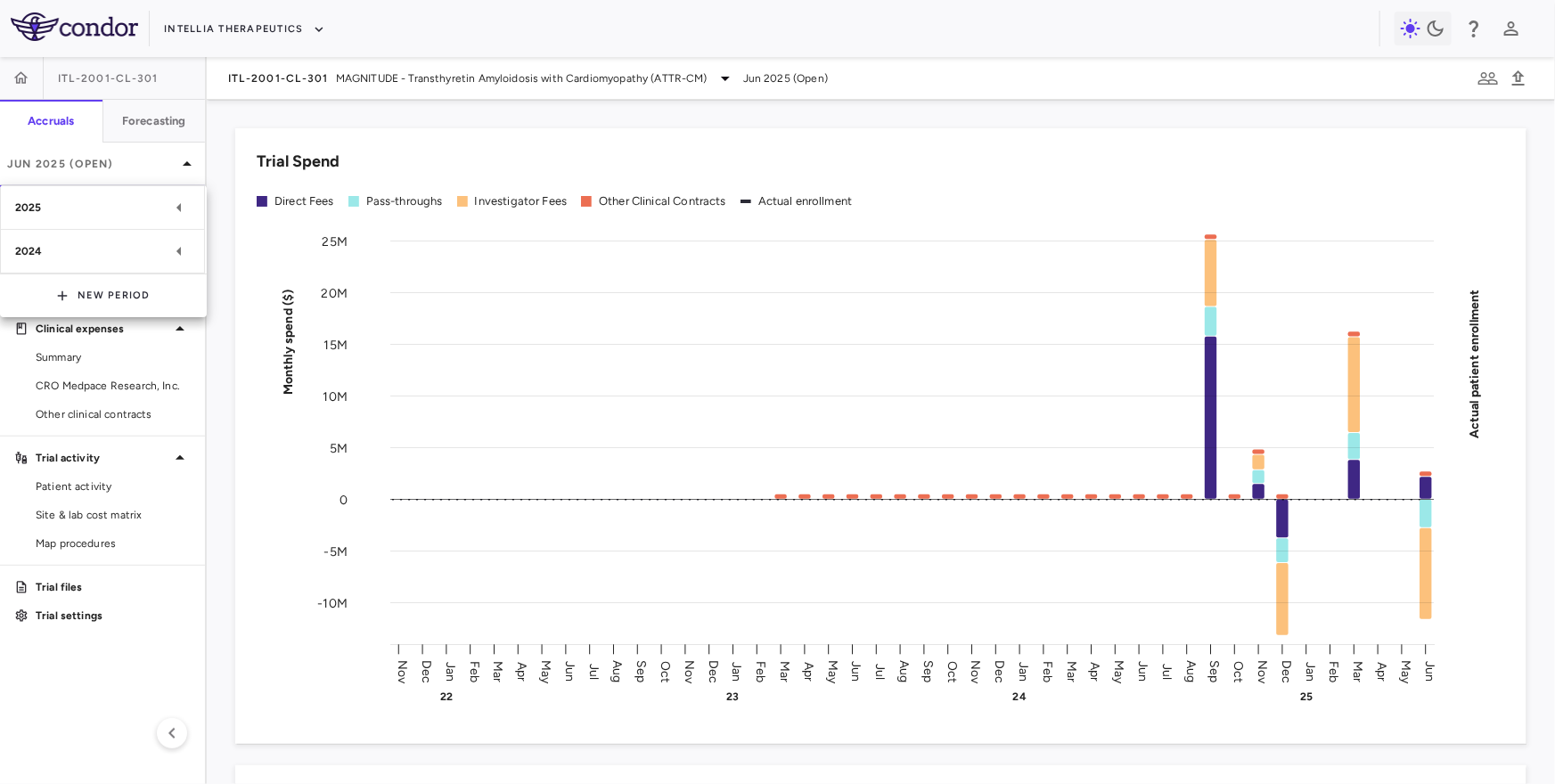 click at bounding box center [777, 392] 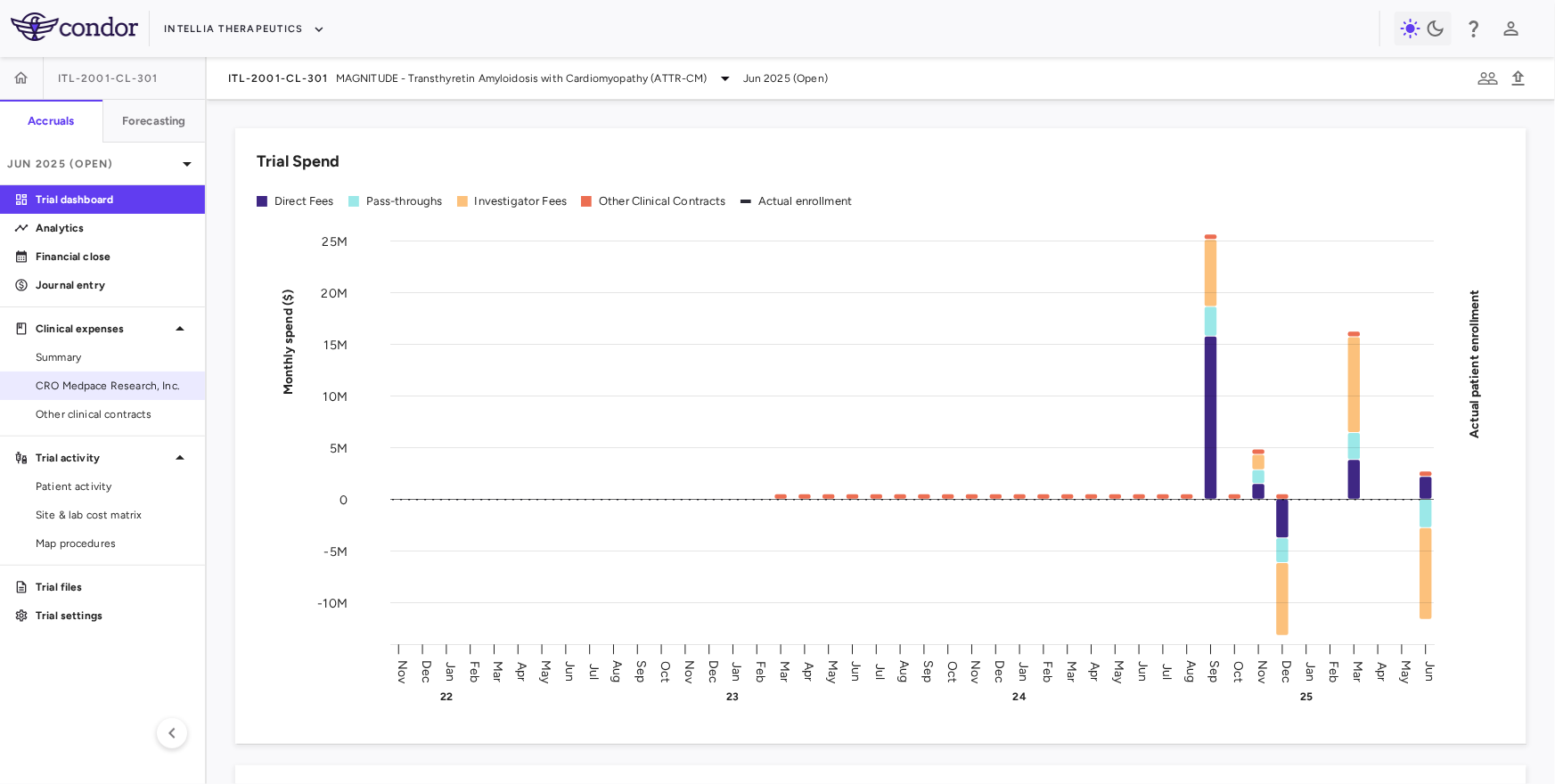 click on "CRO Medpace Research, Inc." at bounding box center (113, 386) 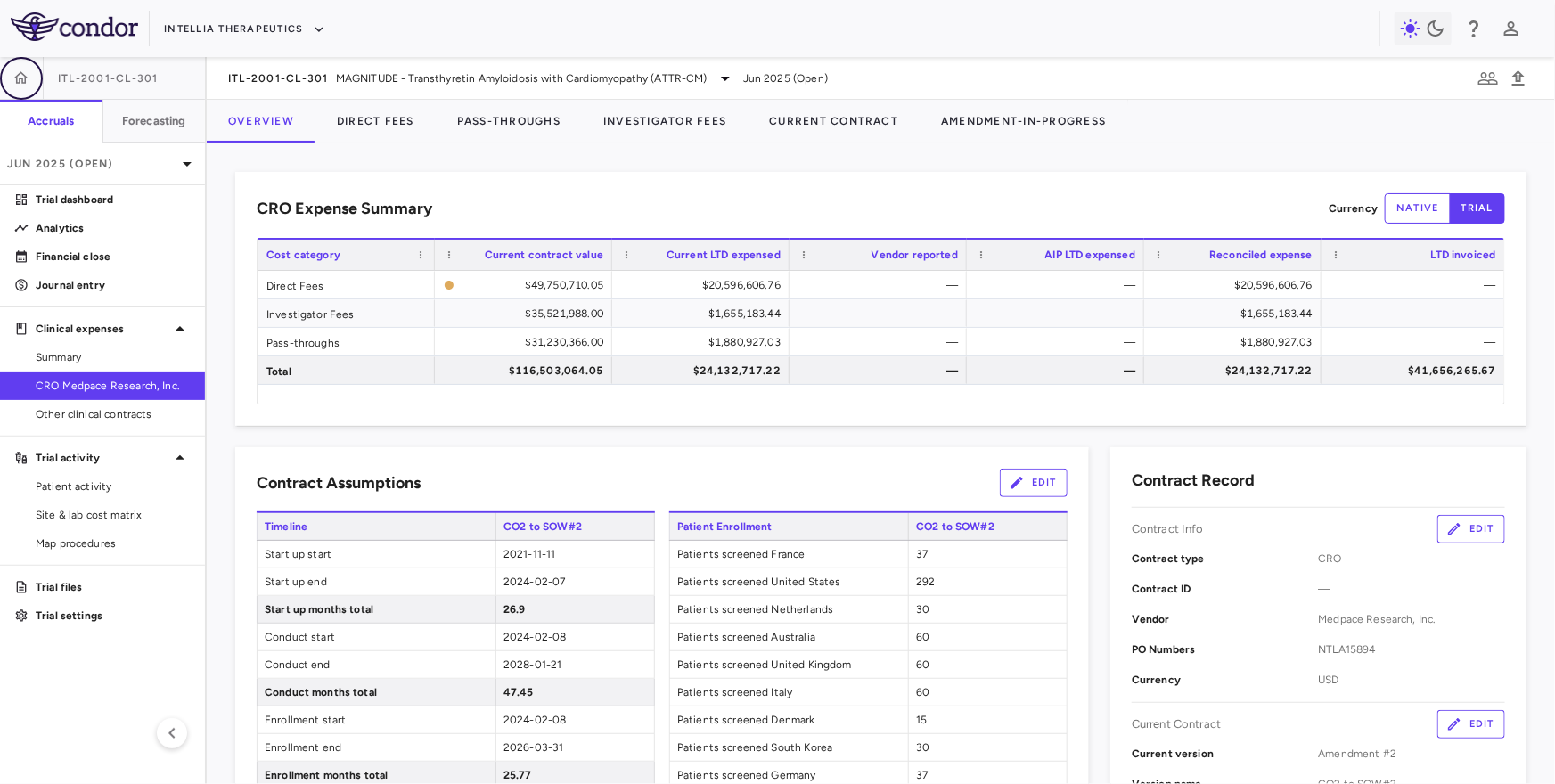 click 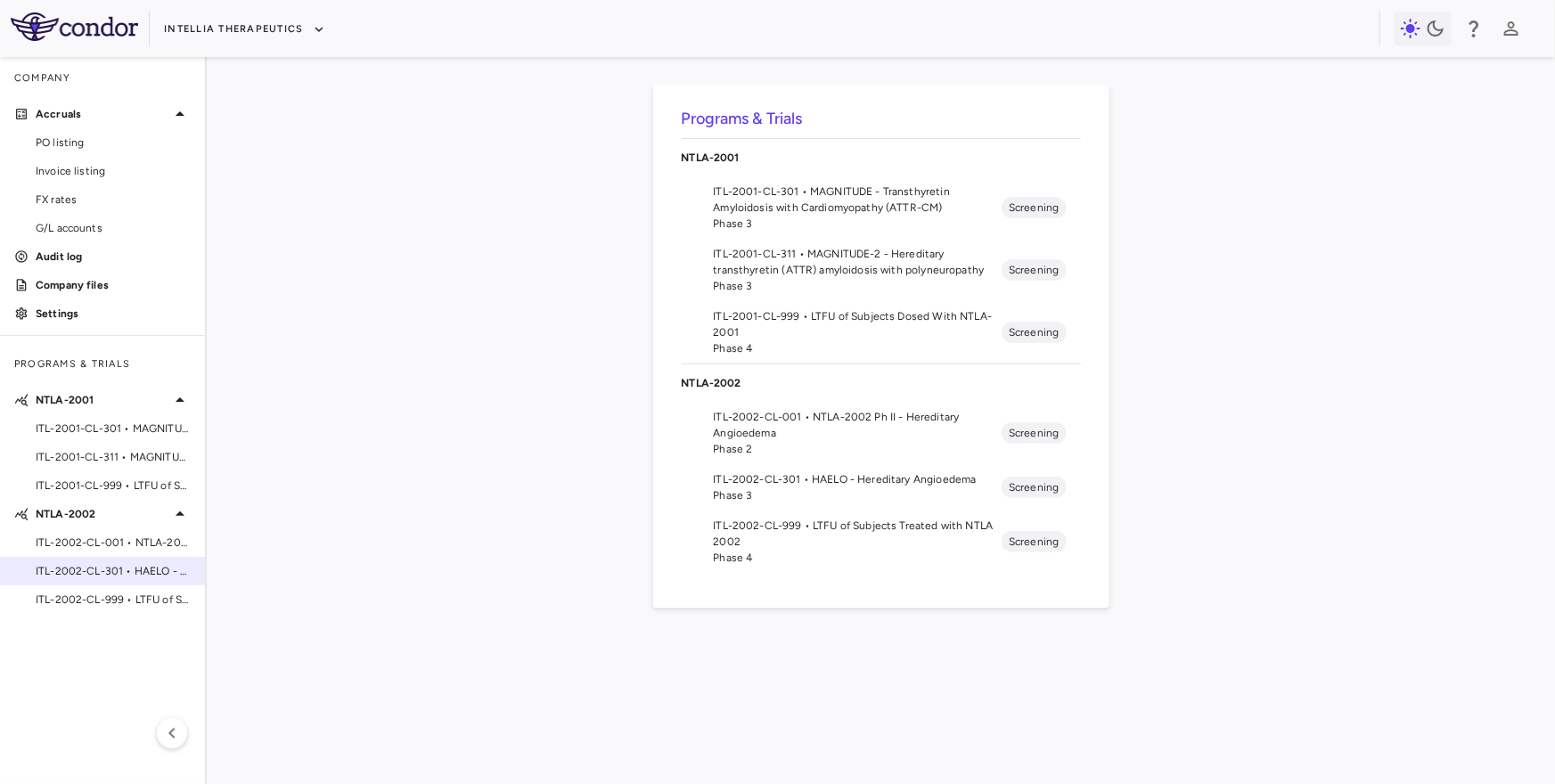 click on "ITL-2002-CL-301 • HAELO - Hereditary Angioedema" at bounding box center (113, 571) 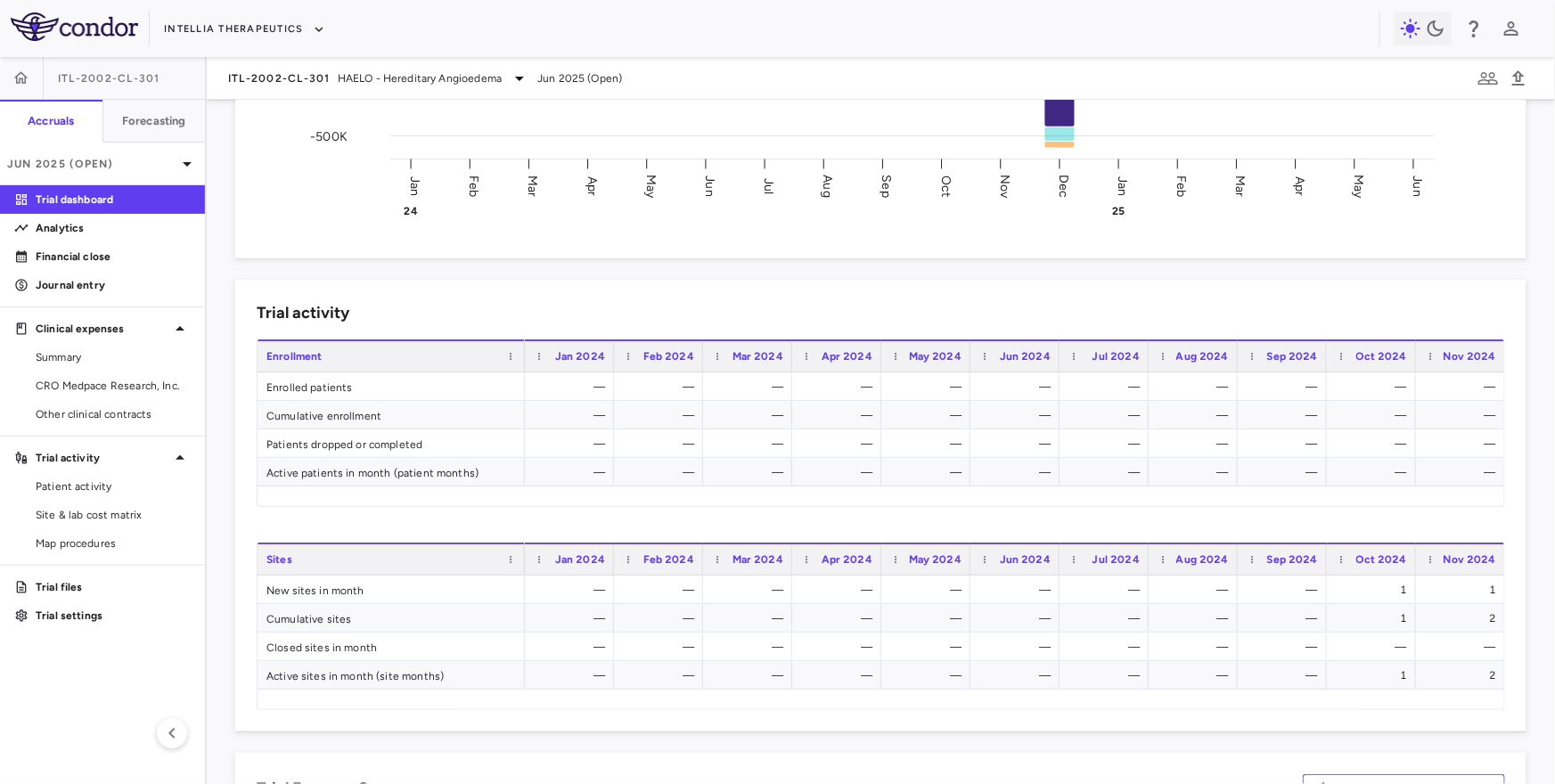 scroll, scrollTop: 764, scrollLeft: 0, axis: vertical 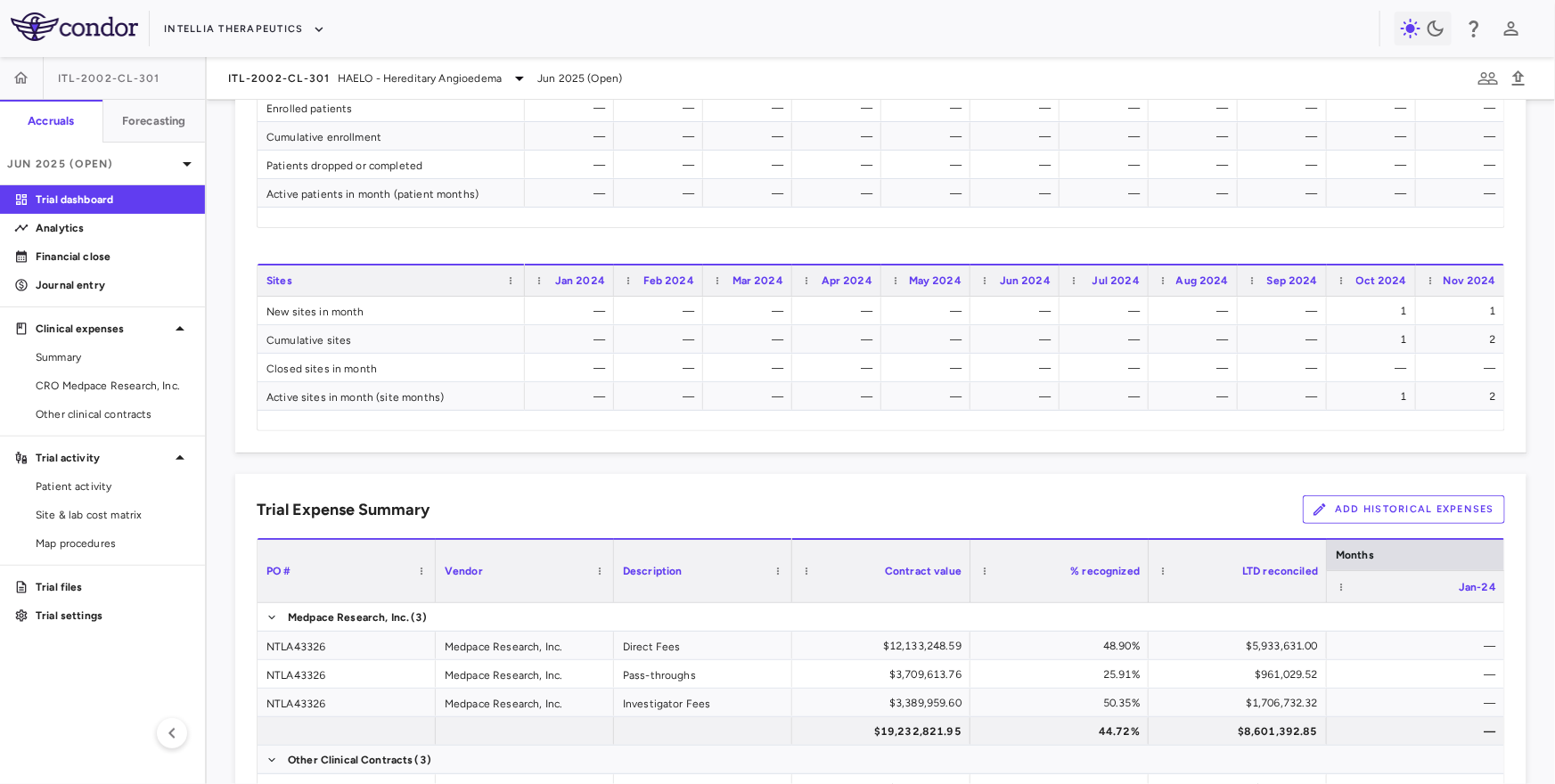click on "Add Historical Expenses" at bounding box center [1404, 510] 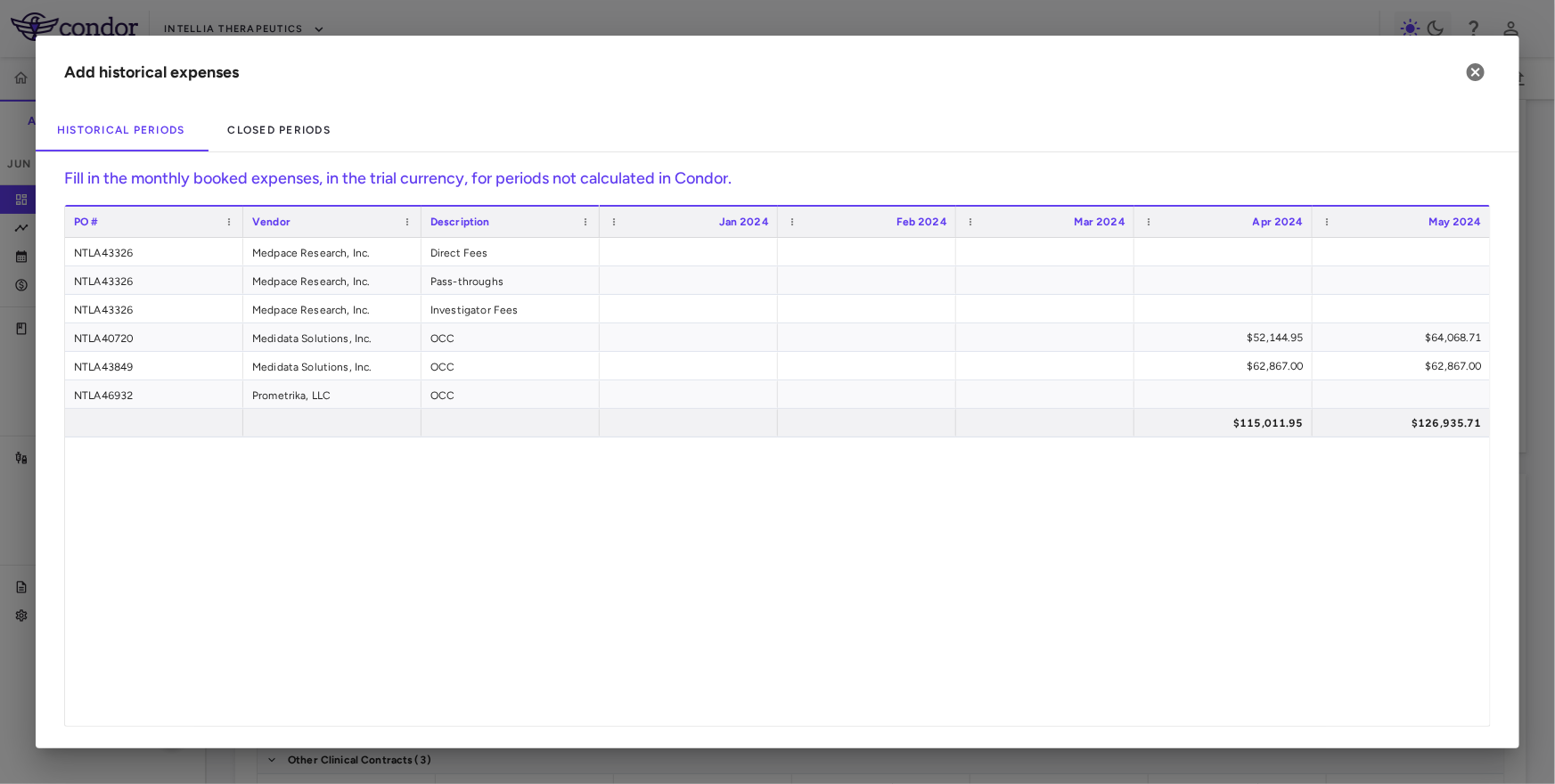 scroll, scrollTop: 0, scrollLeft: 233, axis: horizontal 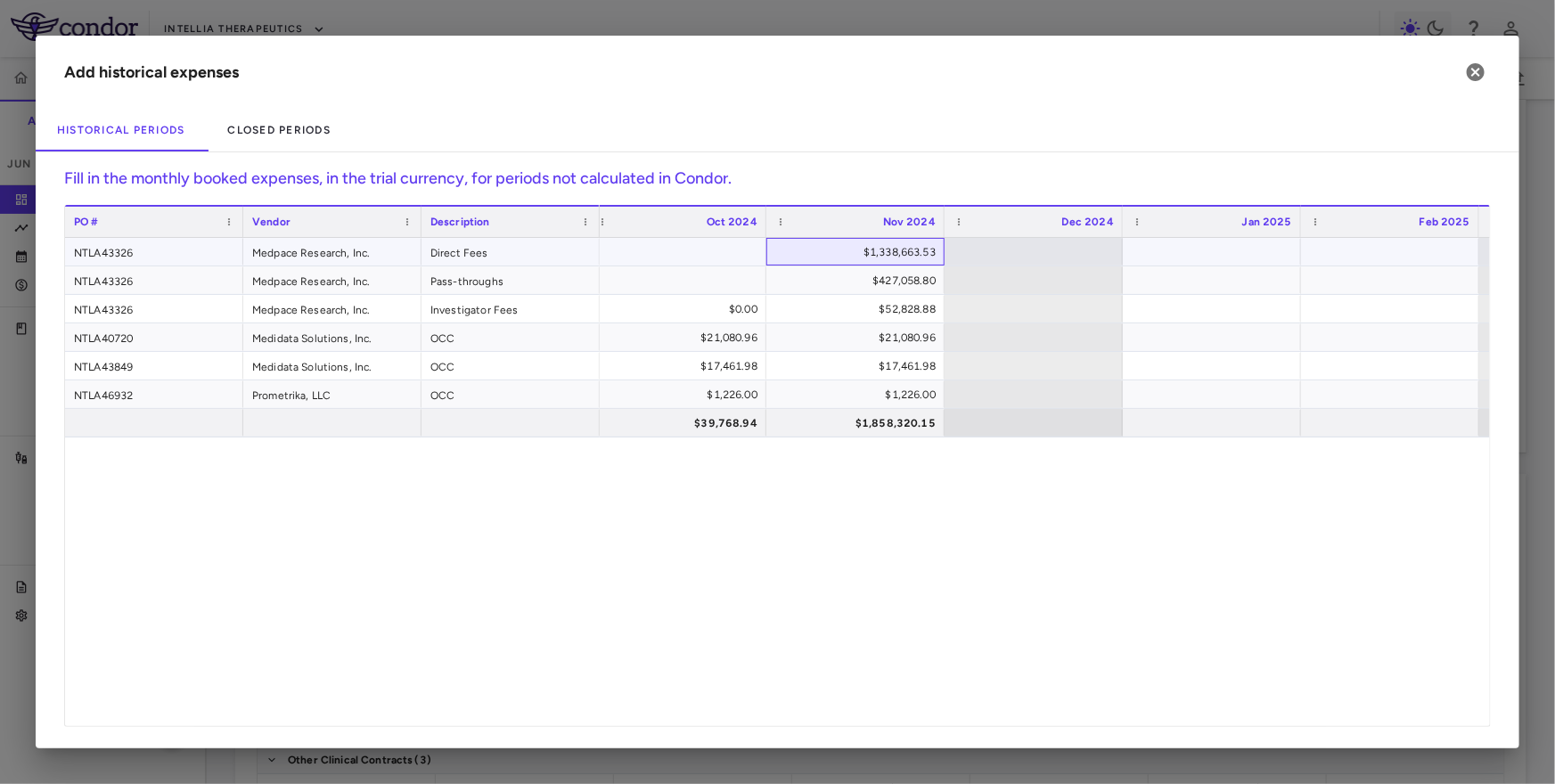 click on "$1,338,663.53" at bounding box center [859, 252] 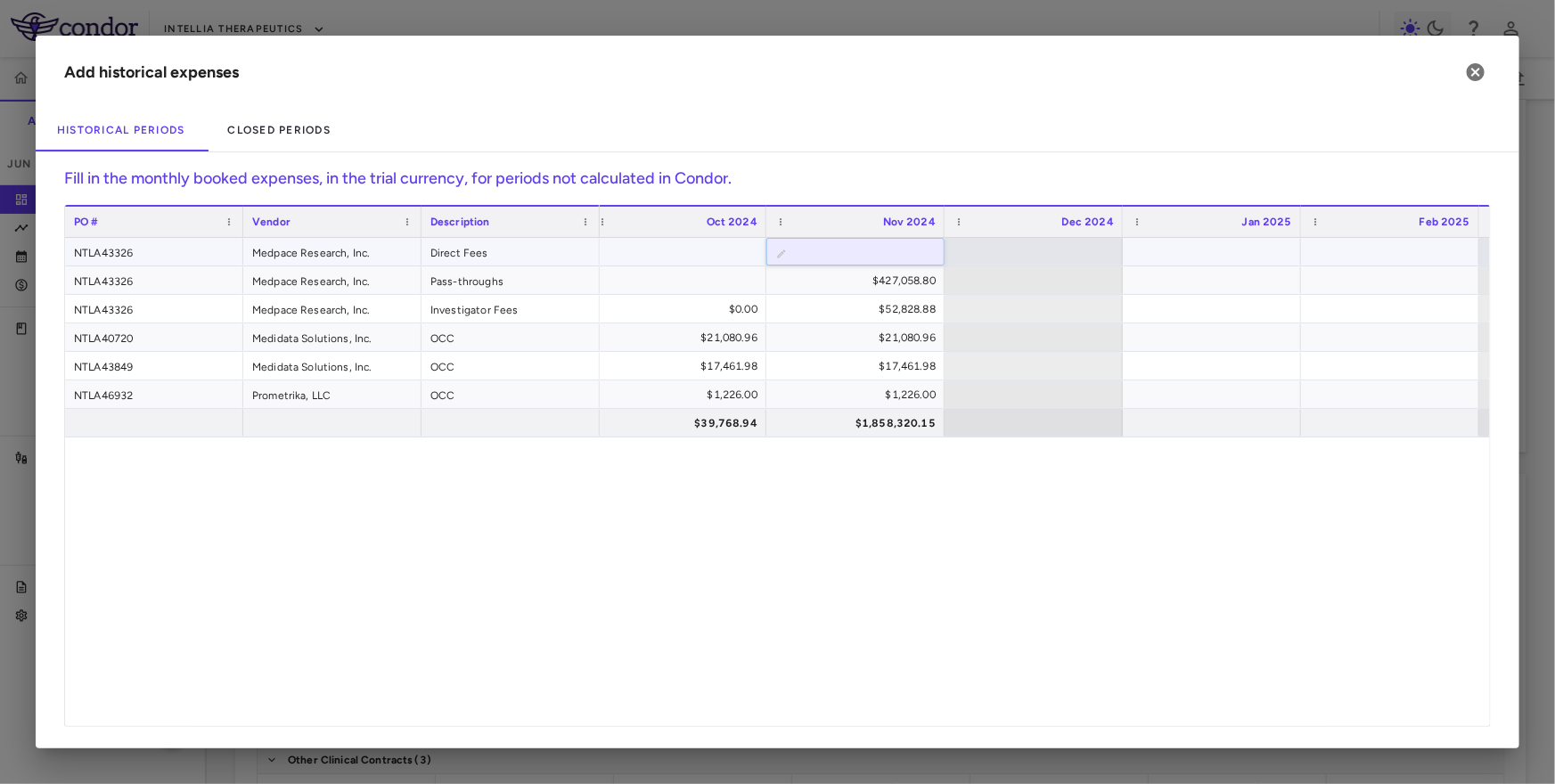 drag, startPoint x: 846, startPoint y: 253, endPoint x: 962, endPoint y: 253, distance: 116 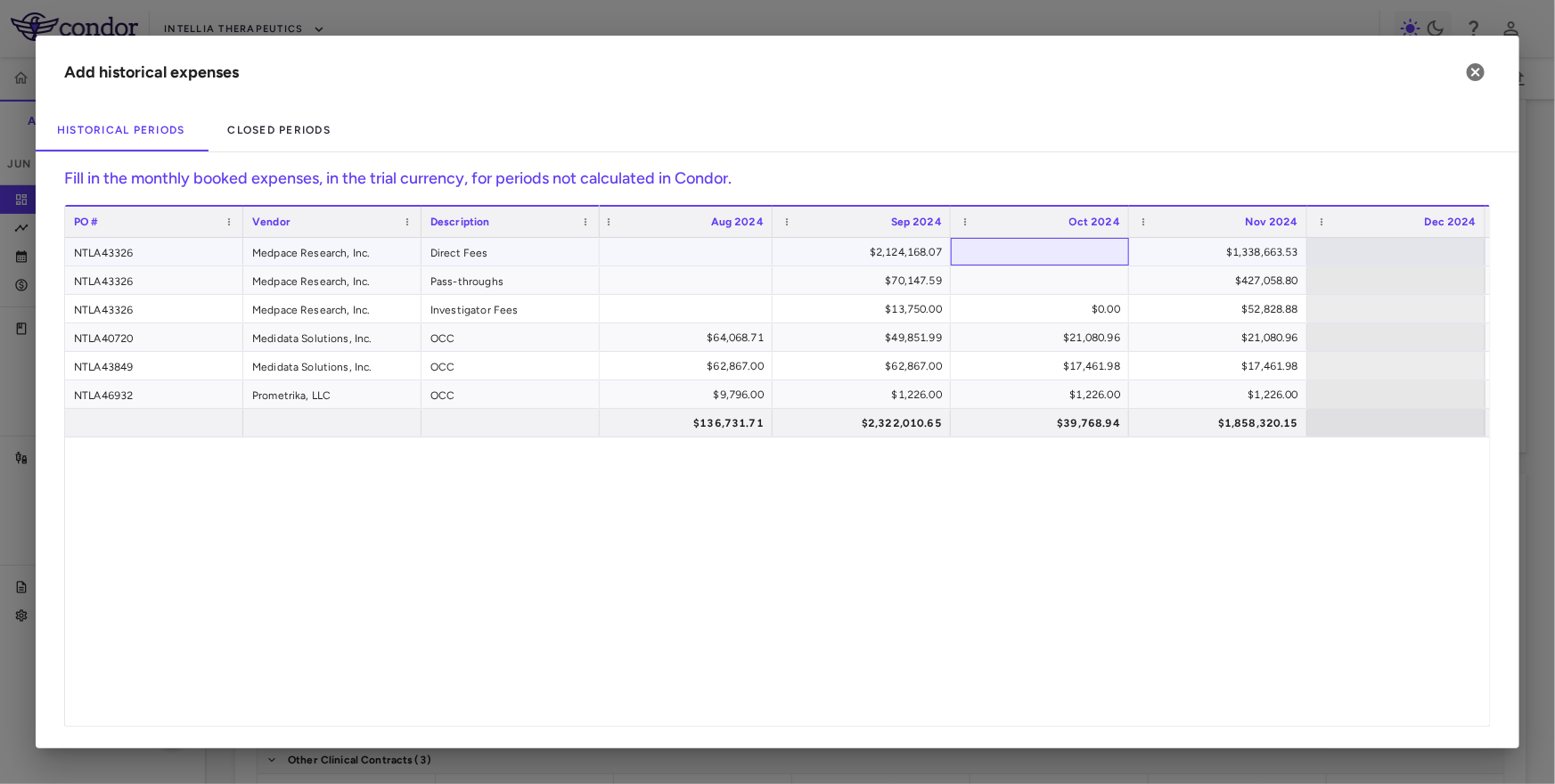 click at bounding box center (1040, 251) 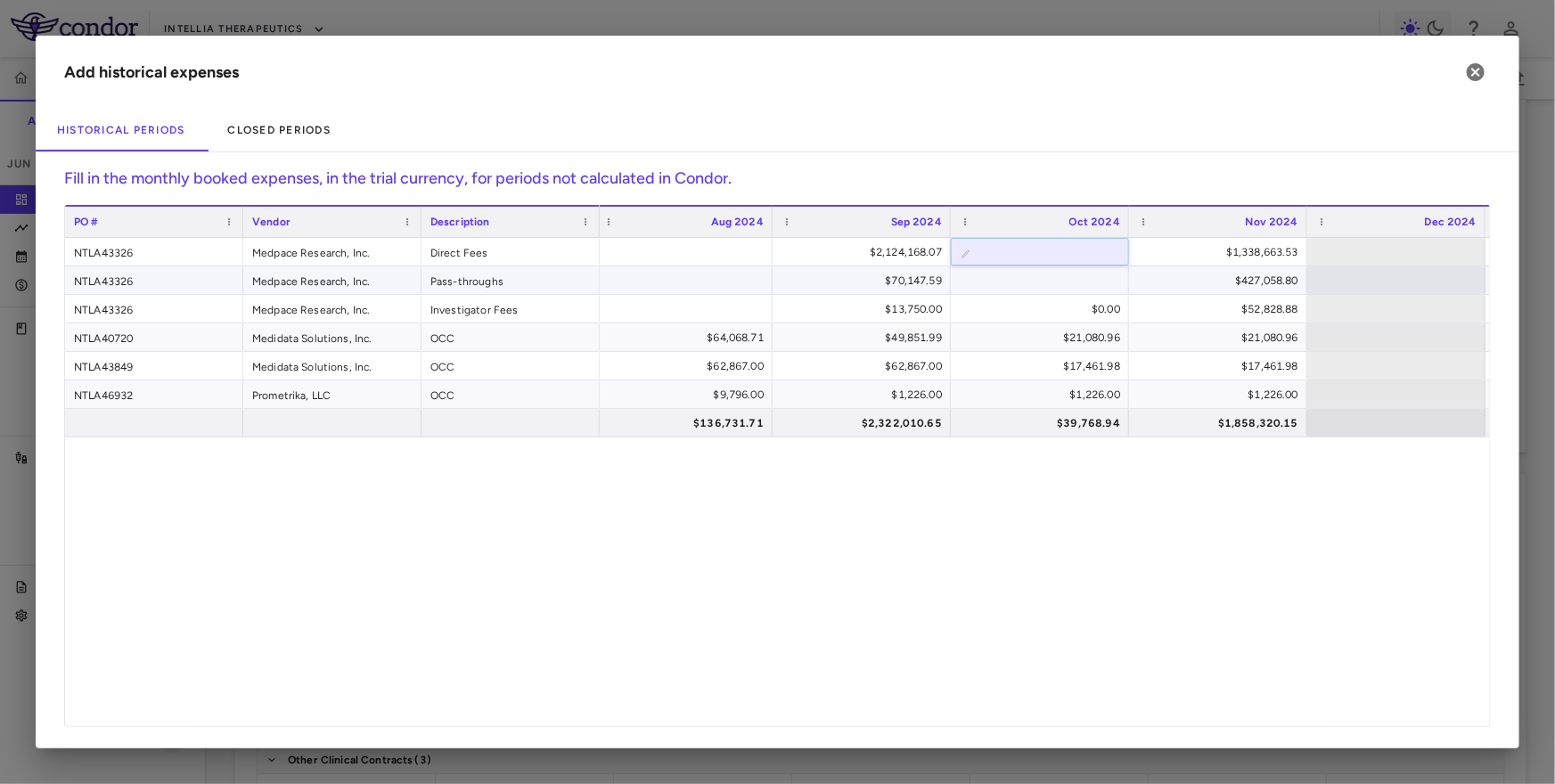 click at bounding box center [1040, 280] 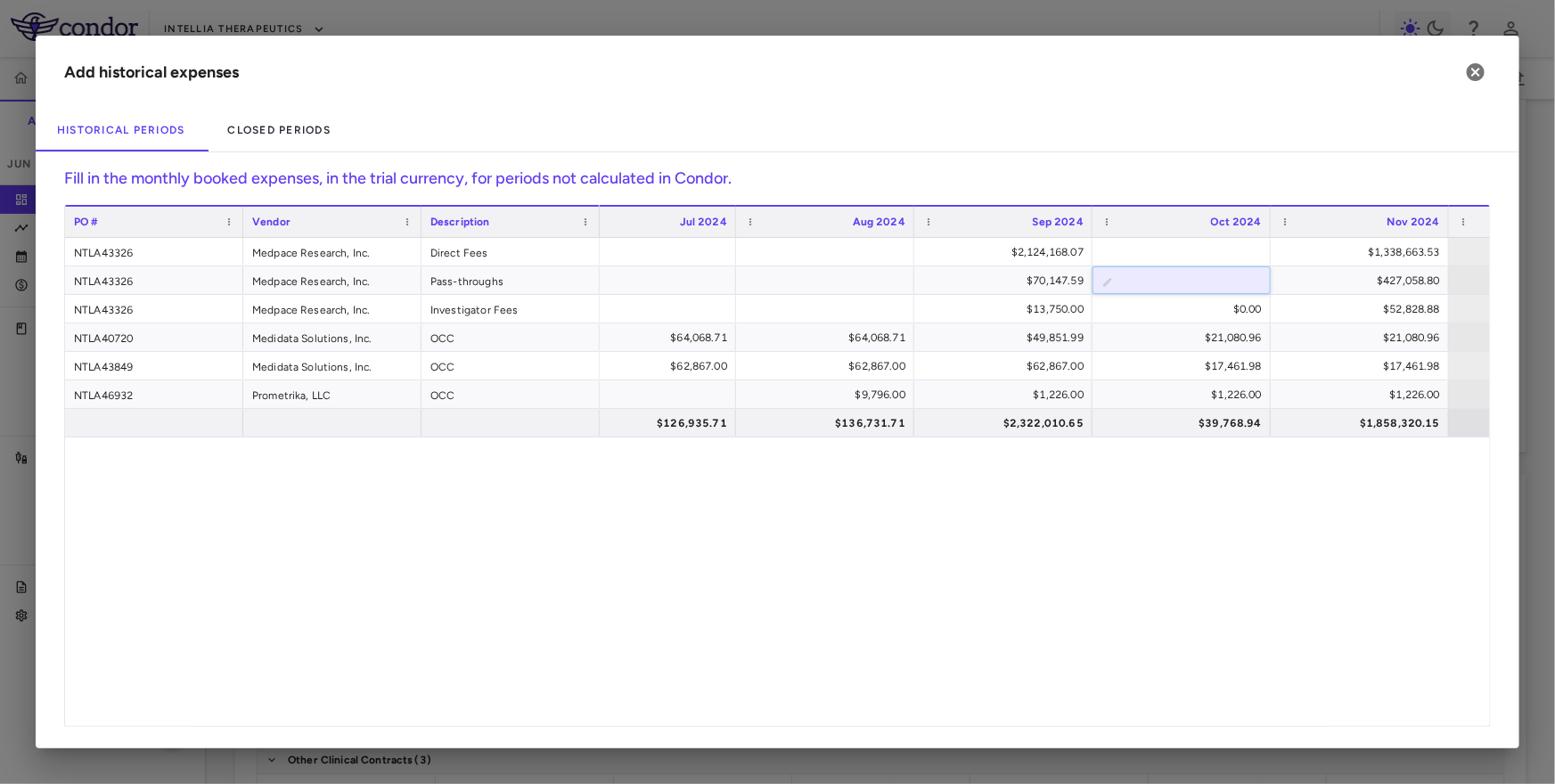 click on "Add historical expenses Historical Periods Closed Periods Fill in the monthly booked expenses, in the trial currency, for periods not calculated in Condor. Drag here to set row groups Drag here to set column labels
PO #
Vendor
Description" at bounding box center [777, 392] 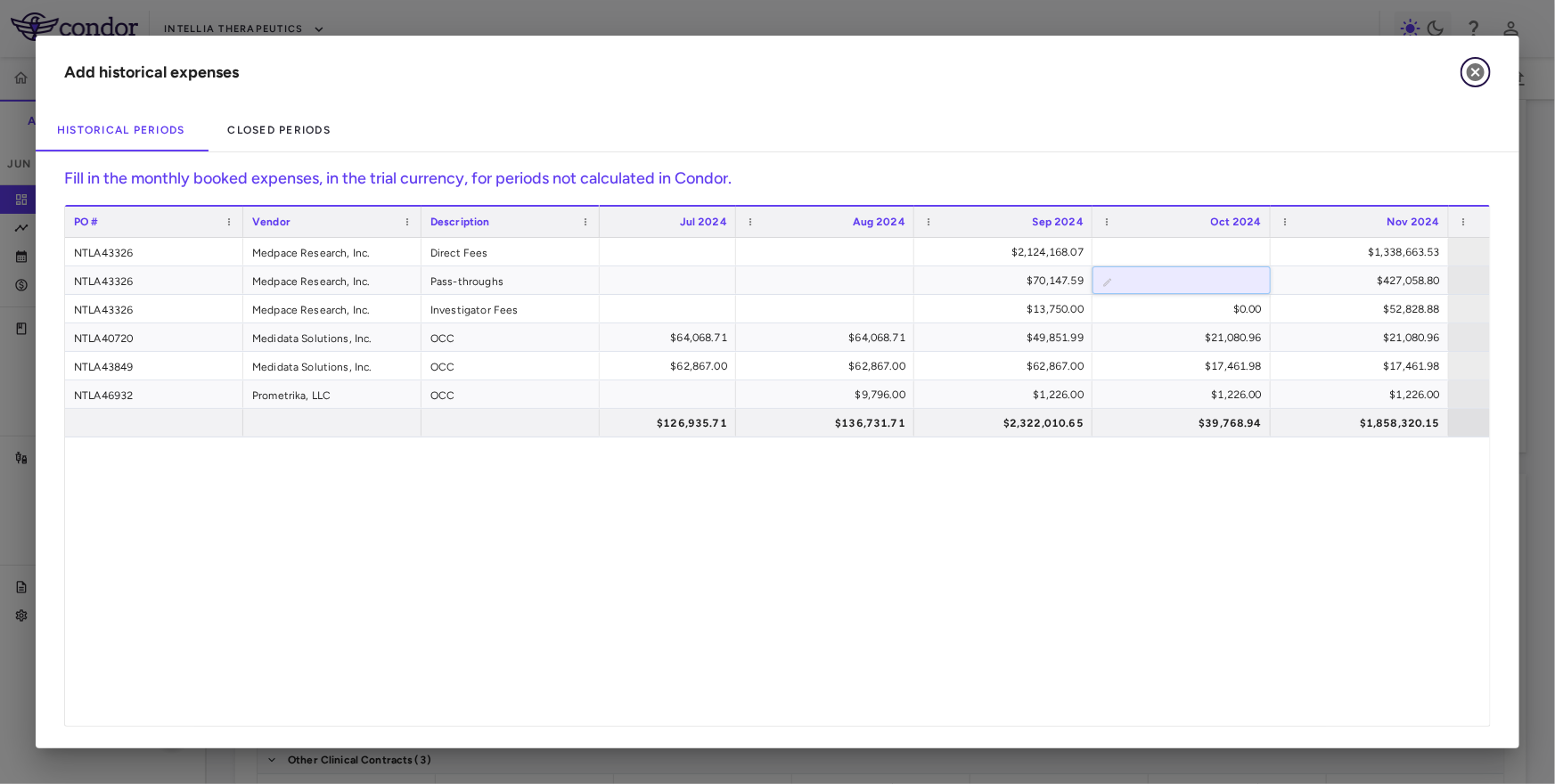 click 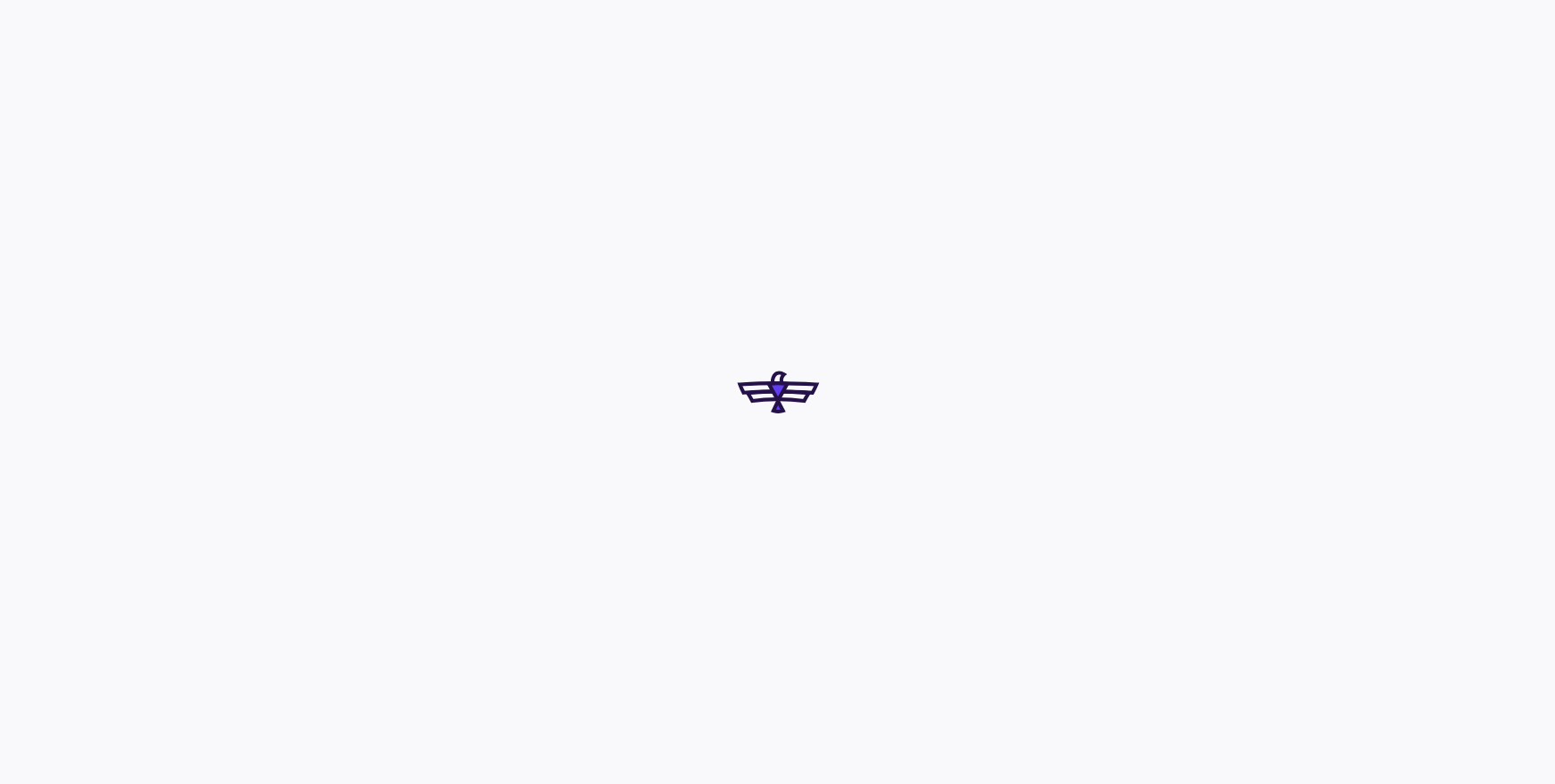 scroll, scrollTop: 0, scrollLeft: 0, axis: both 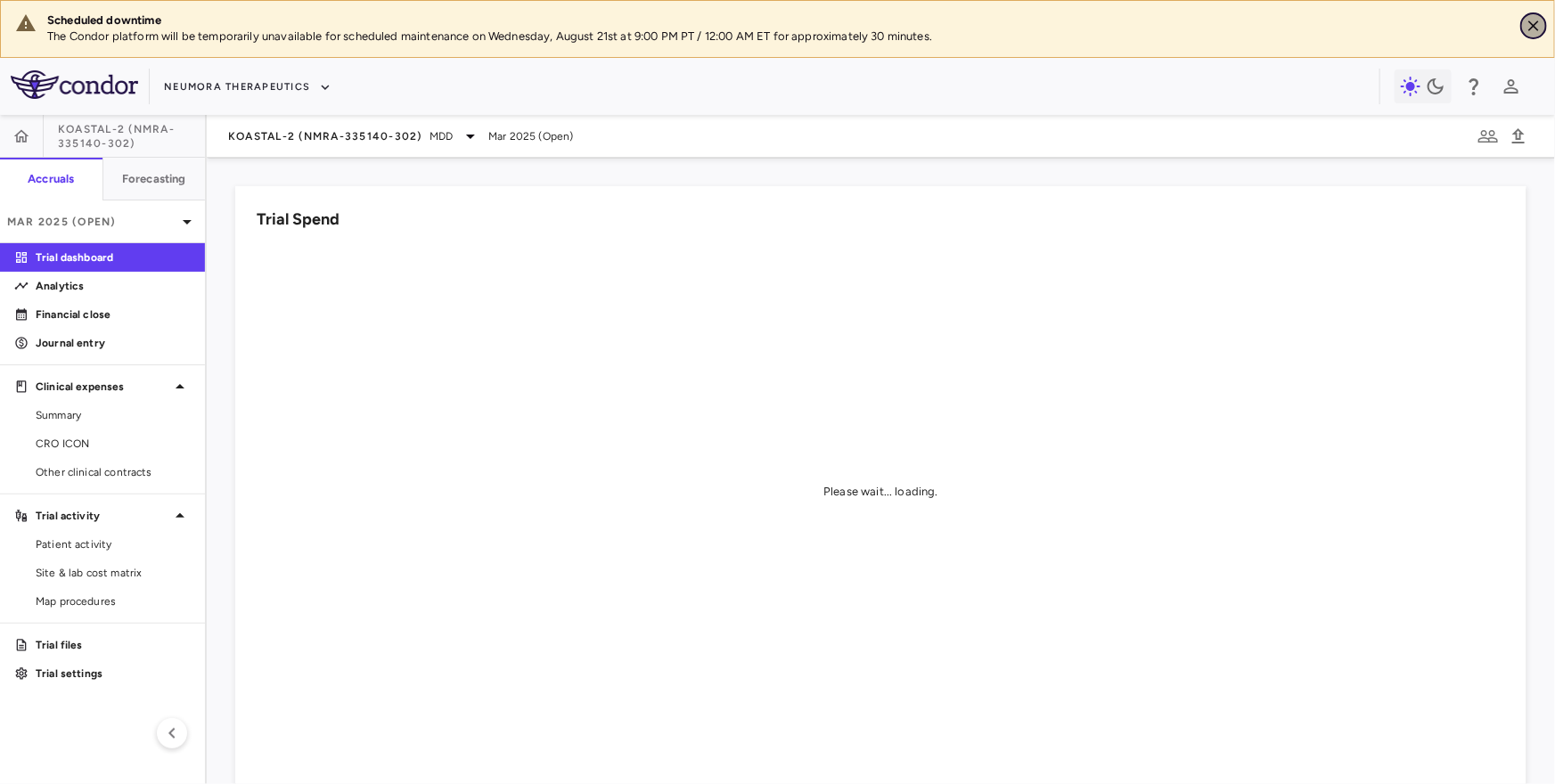 click 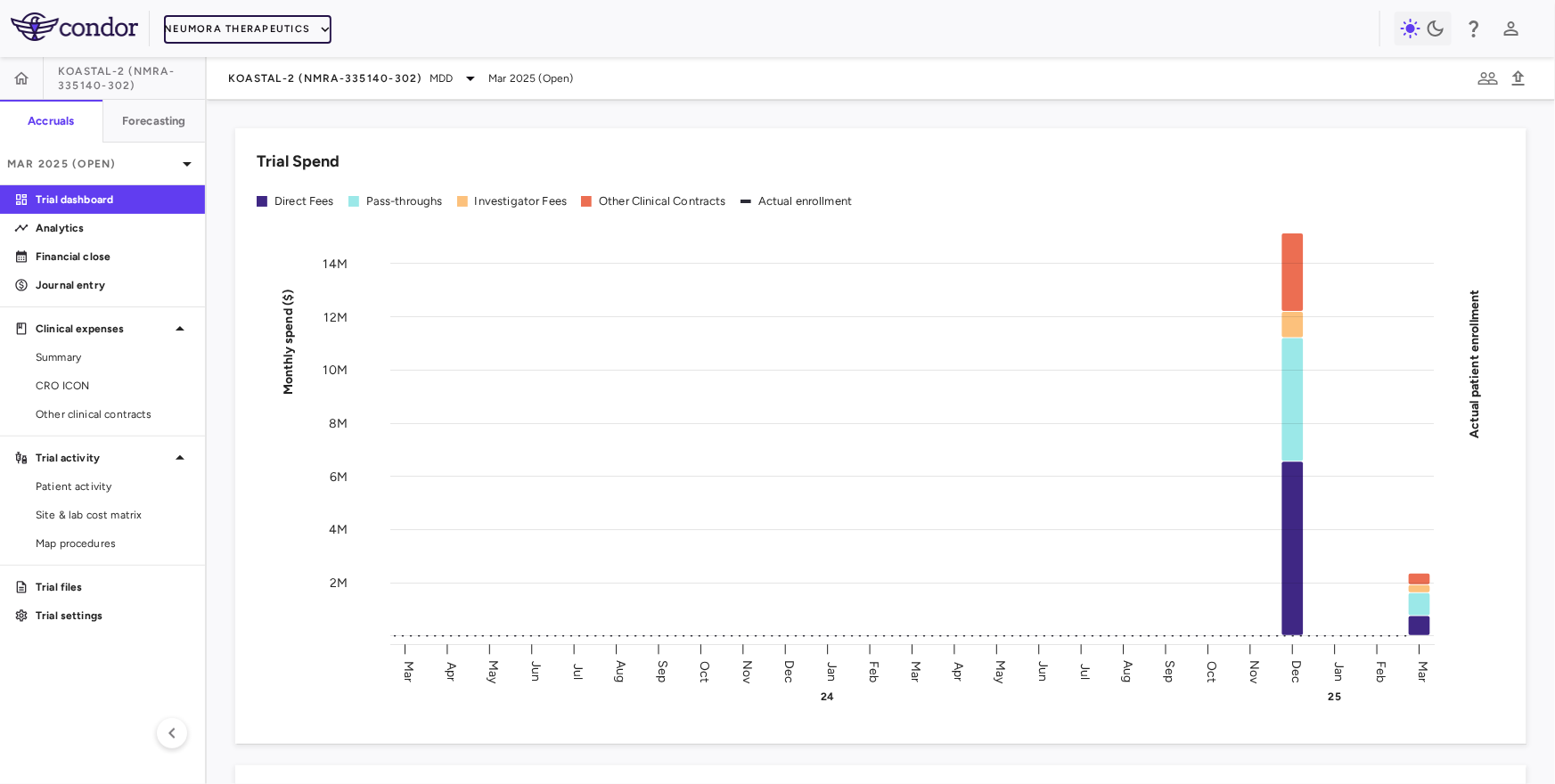 click on "Neumora Therapeutics" at bounding box center [248, 29] 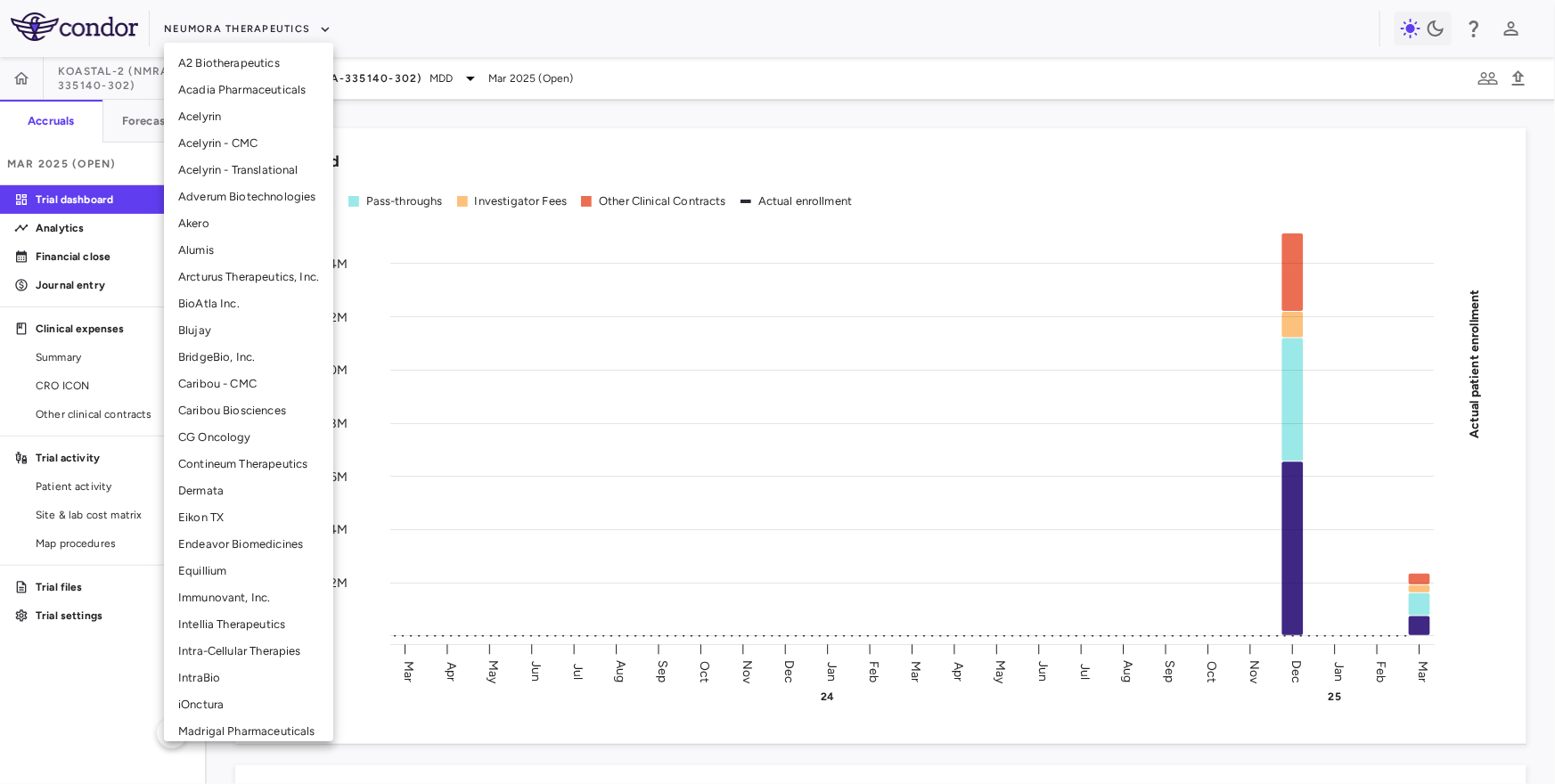 scroll, scrollTop: 29, scrollLeft: 0, axis: vertical 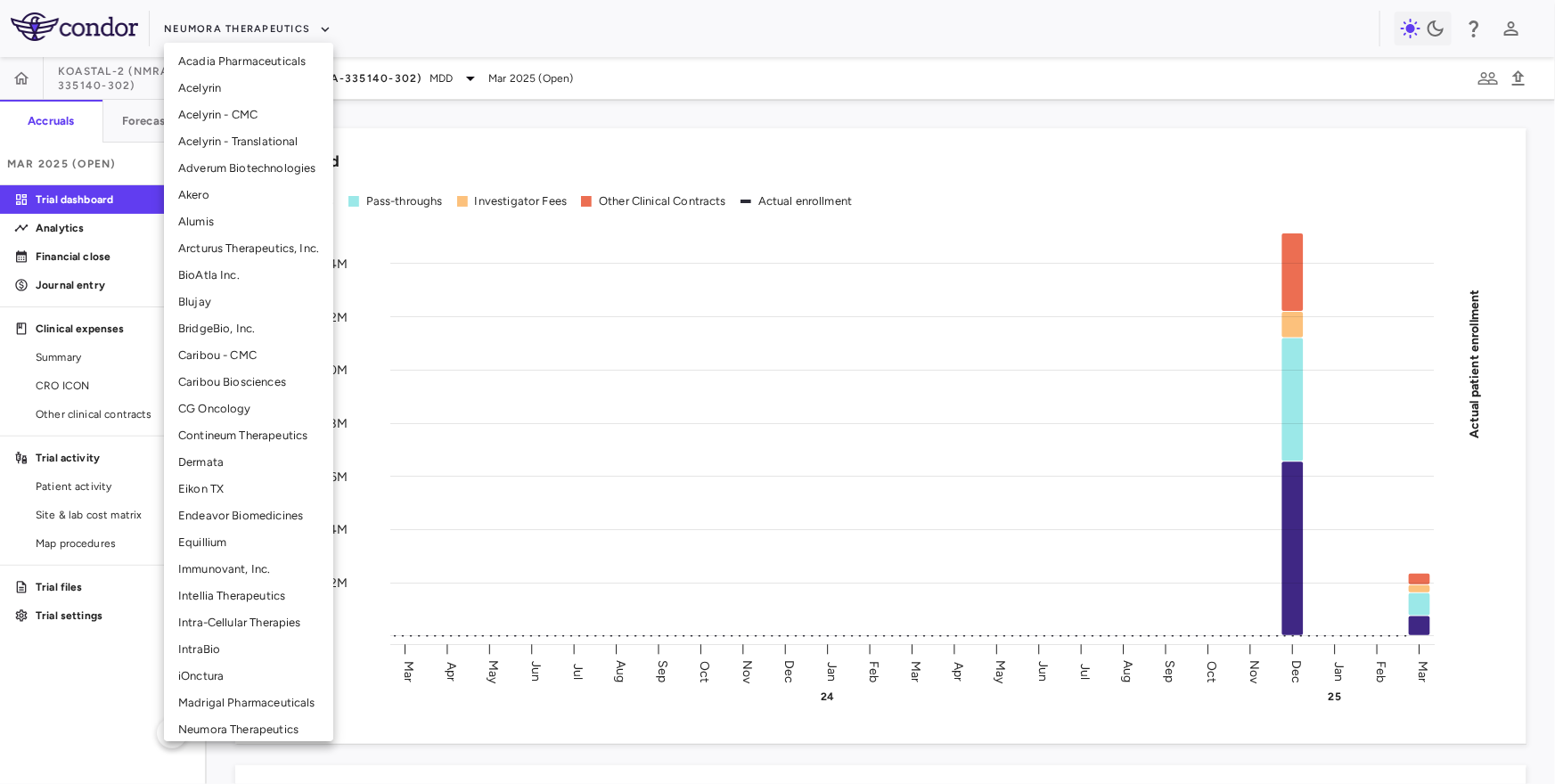 click on "Intellia Therapeutics" at bounding box center (249, 596) 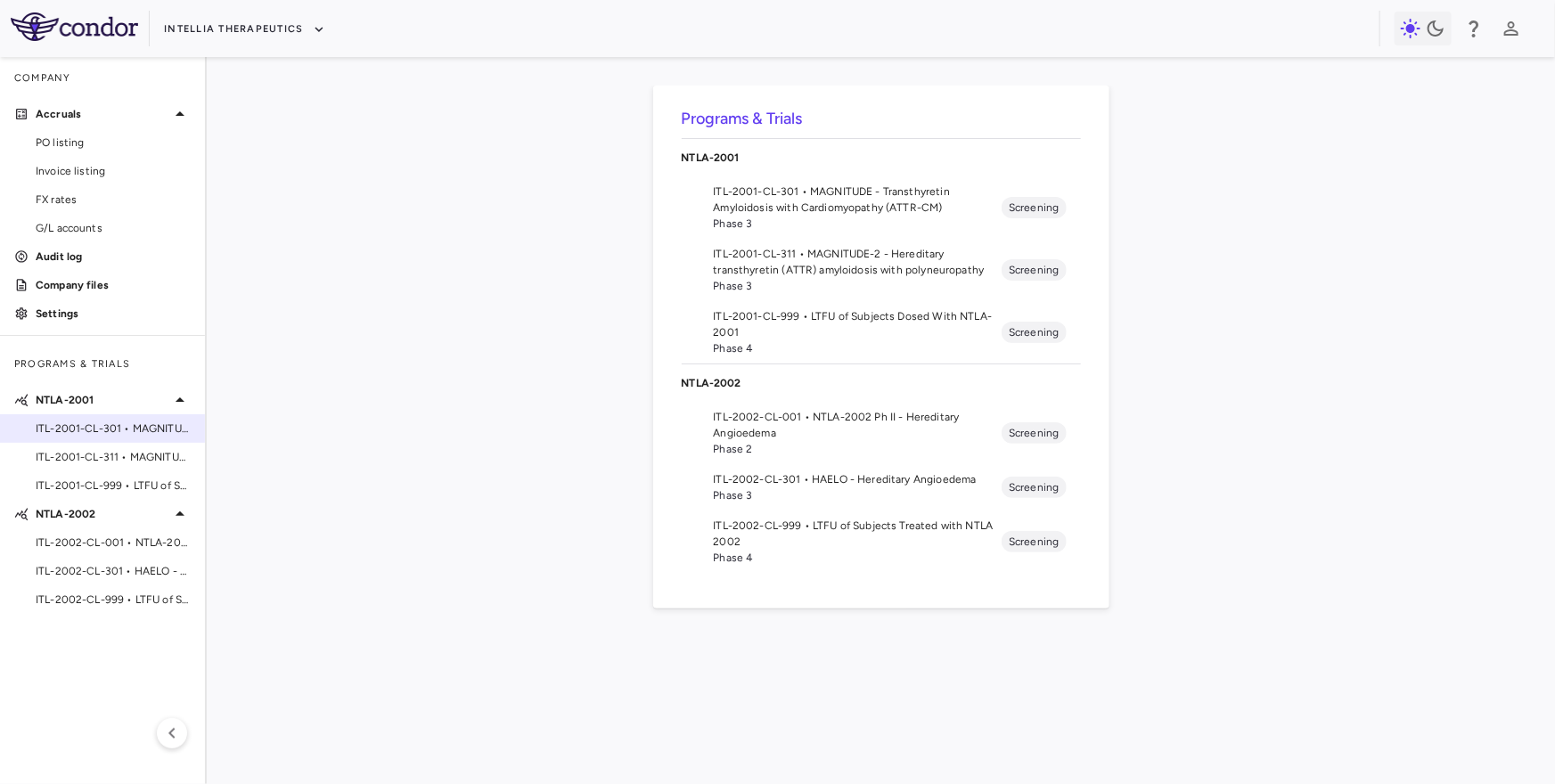 click on "ITL-2001-CL-301 • MAGNITUDE - Transthyretin Amyloidosis with Cardiomyopathy (ATTR-CM)" at bounding box center (113, 429) 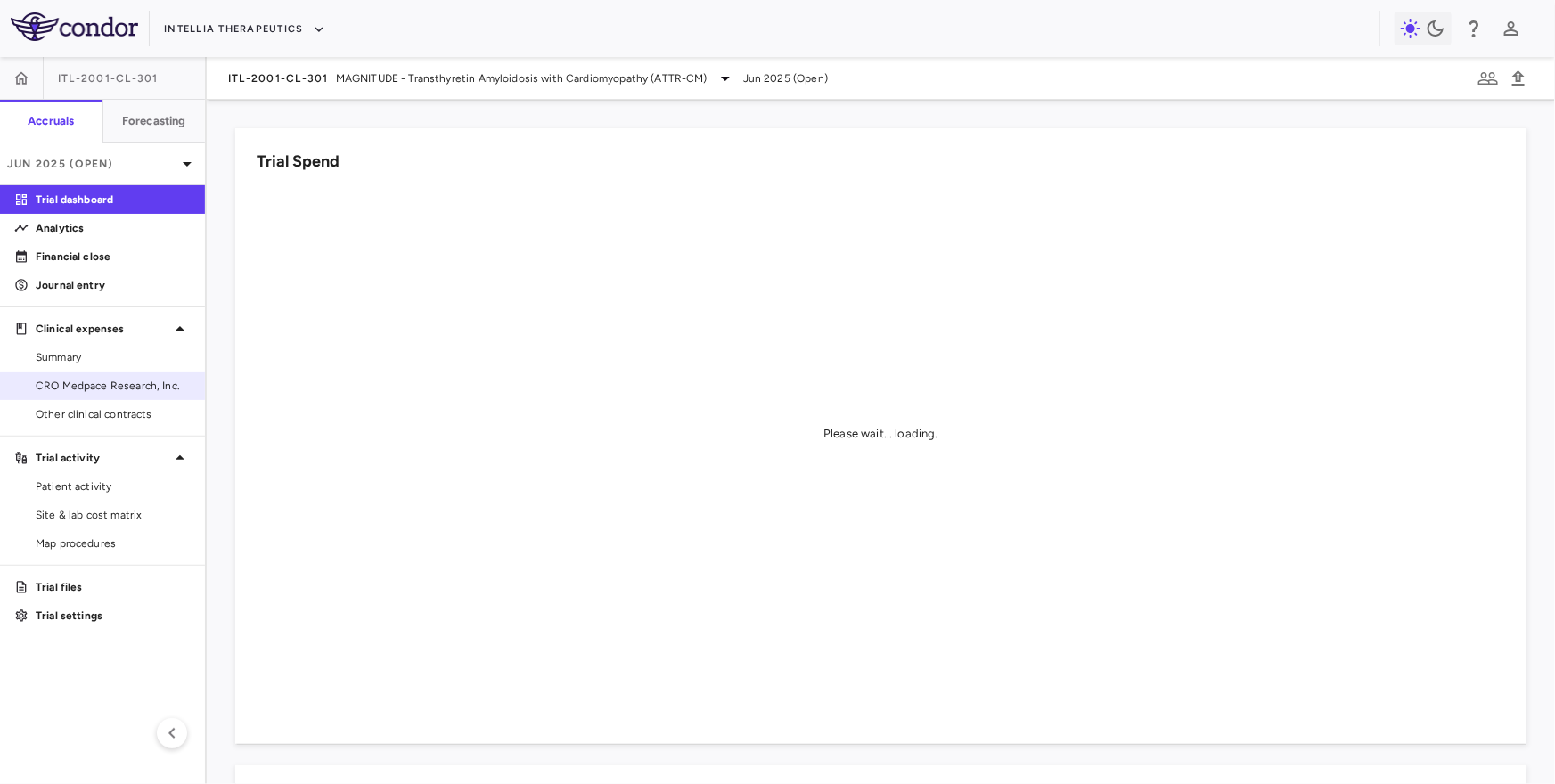 click on "CRO Medpace Research, Inc." at bounding box center (113, 386) 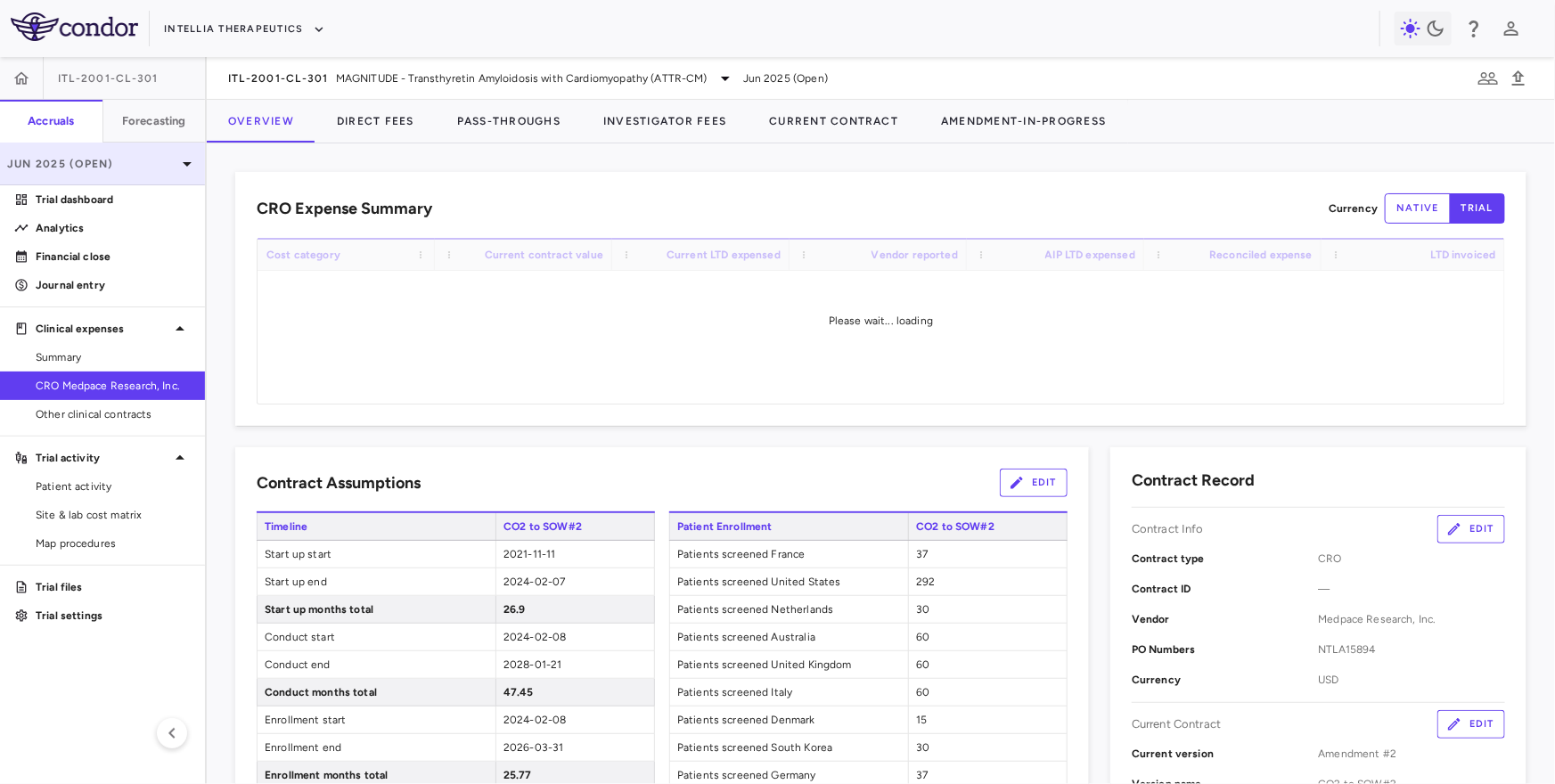 click on "Jun 2025 (Open)" at bounding box center (102, 164) 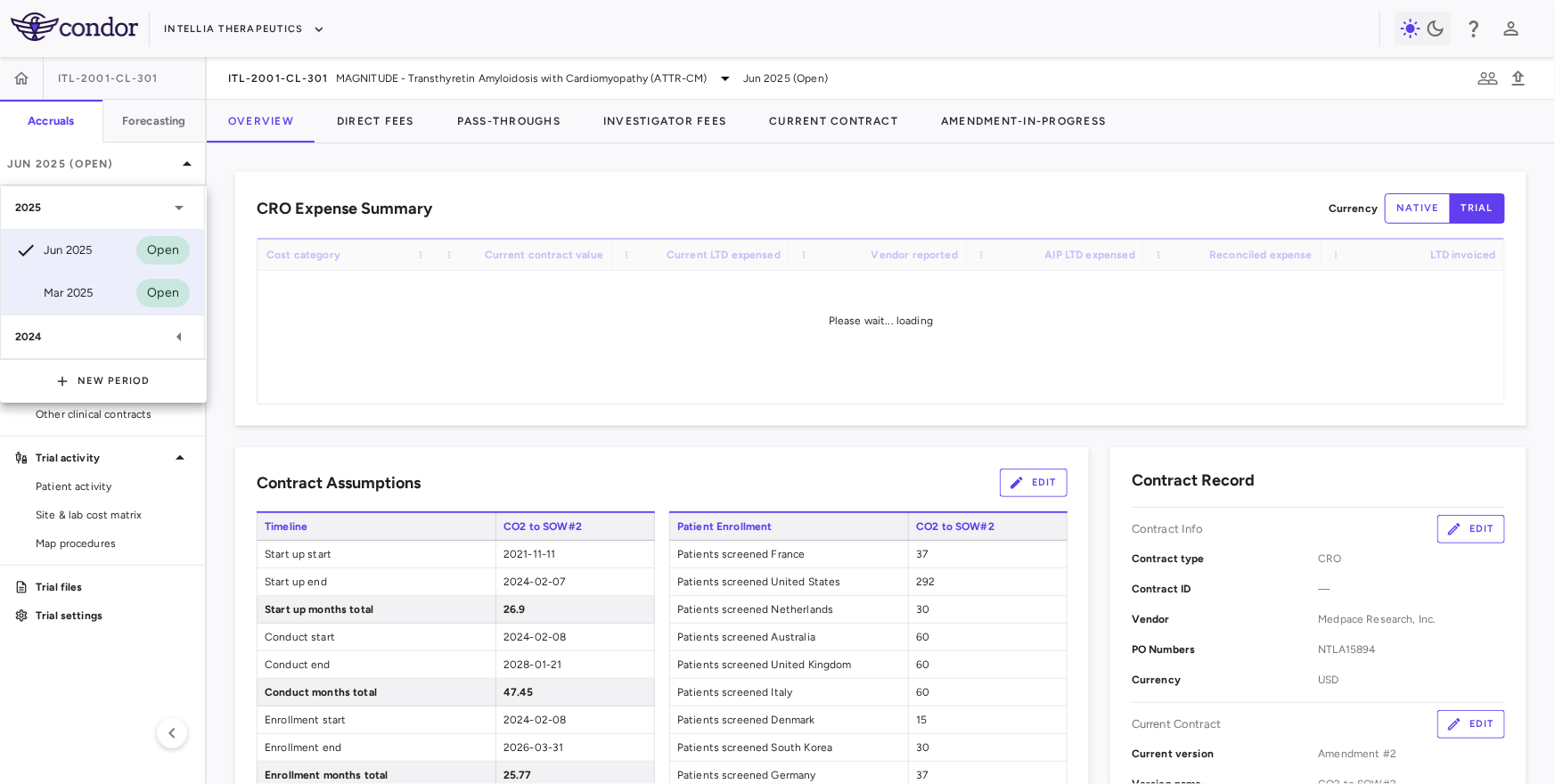 click on "Mar 2025 Open" at bounding box center [102, 293] 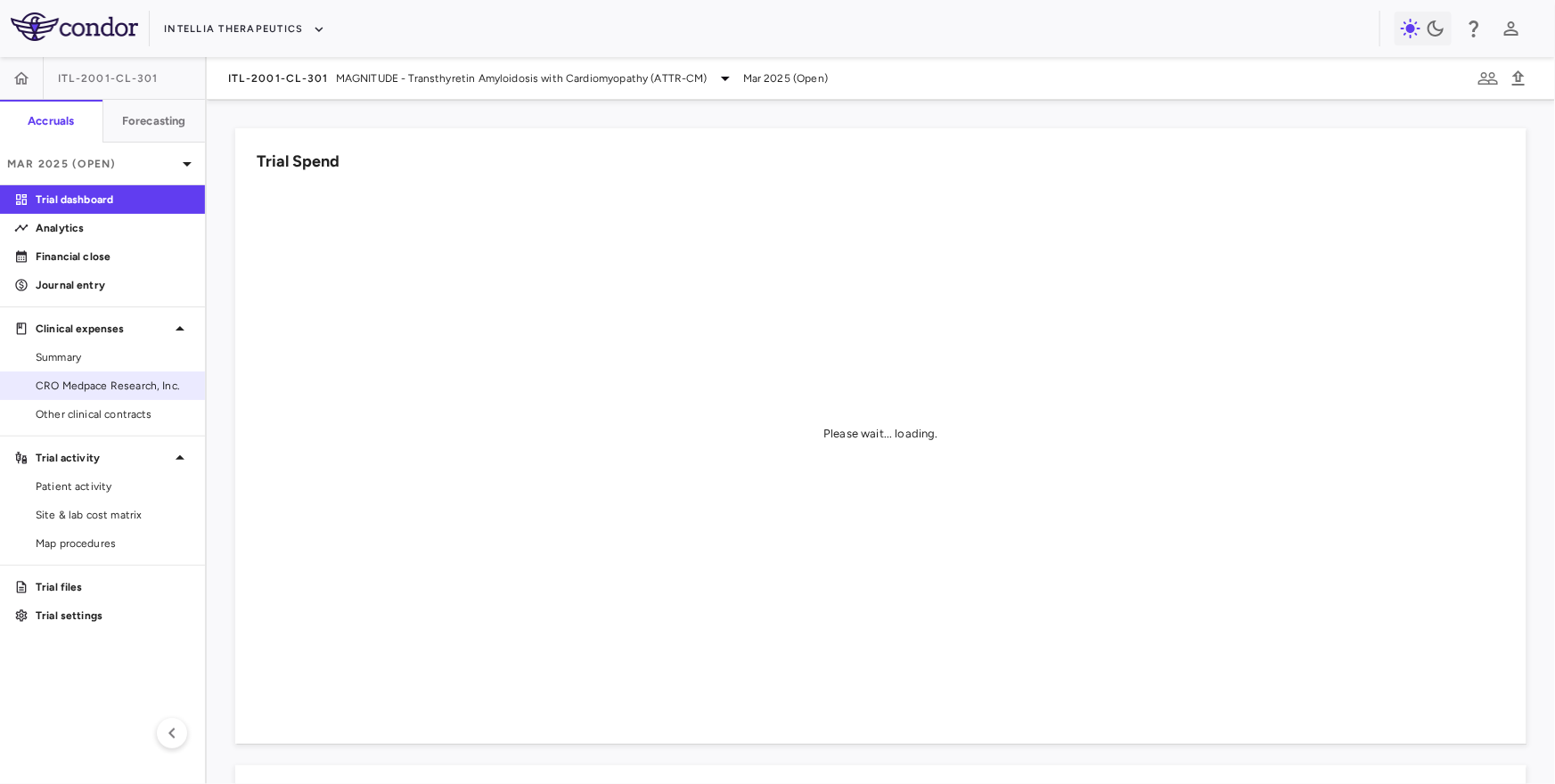 click on "CRO Medpace Research, Inc." at bounding box center (113, 386) 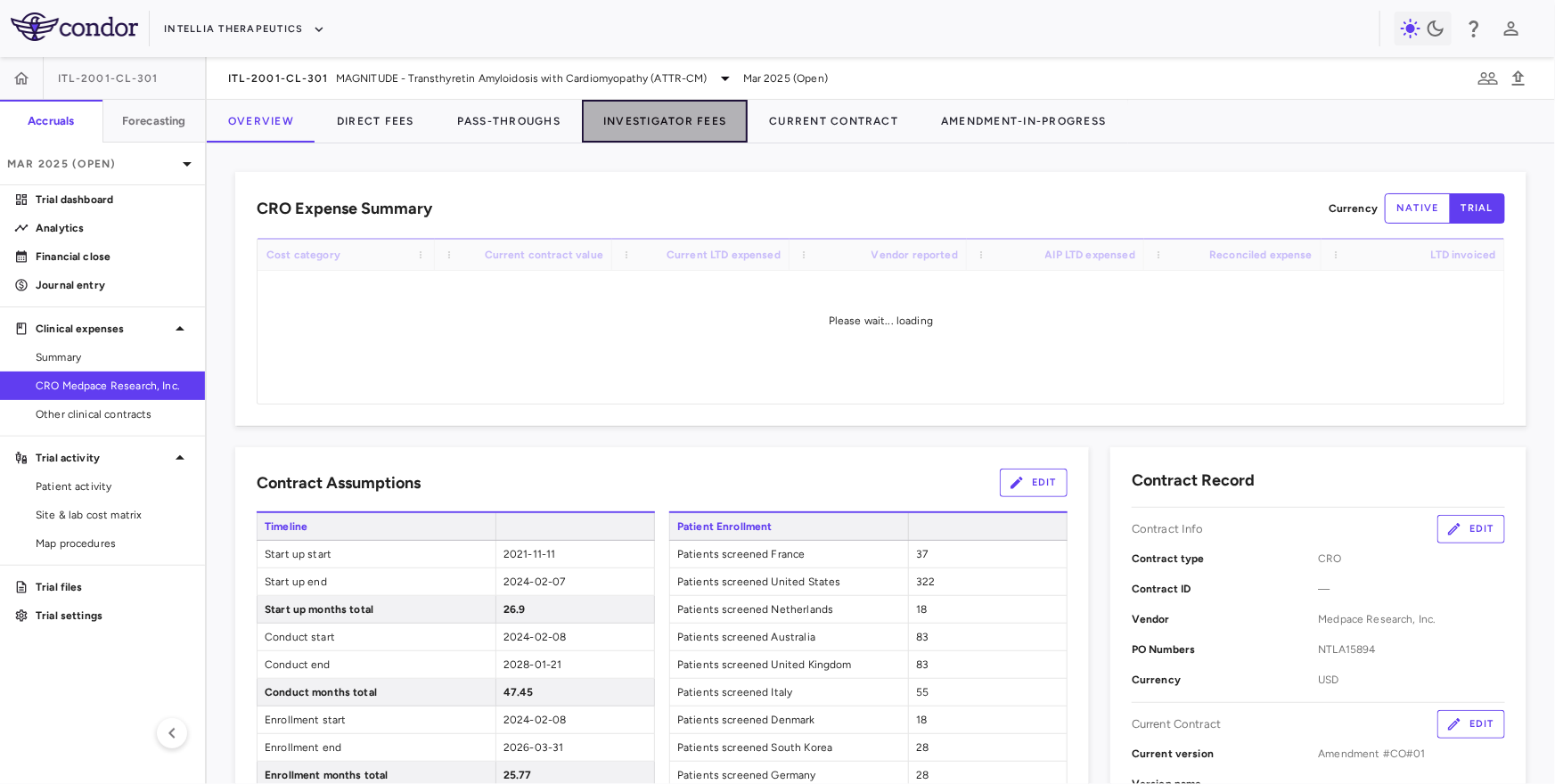 click on "Investigator Fees" at bounding box center [665, 121] 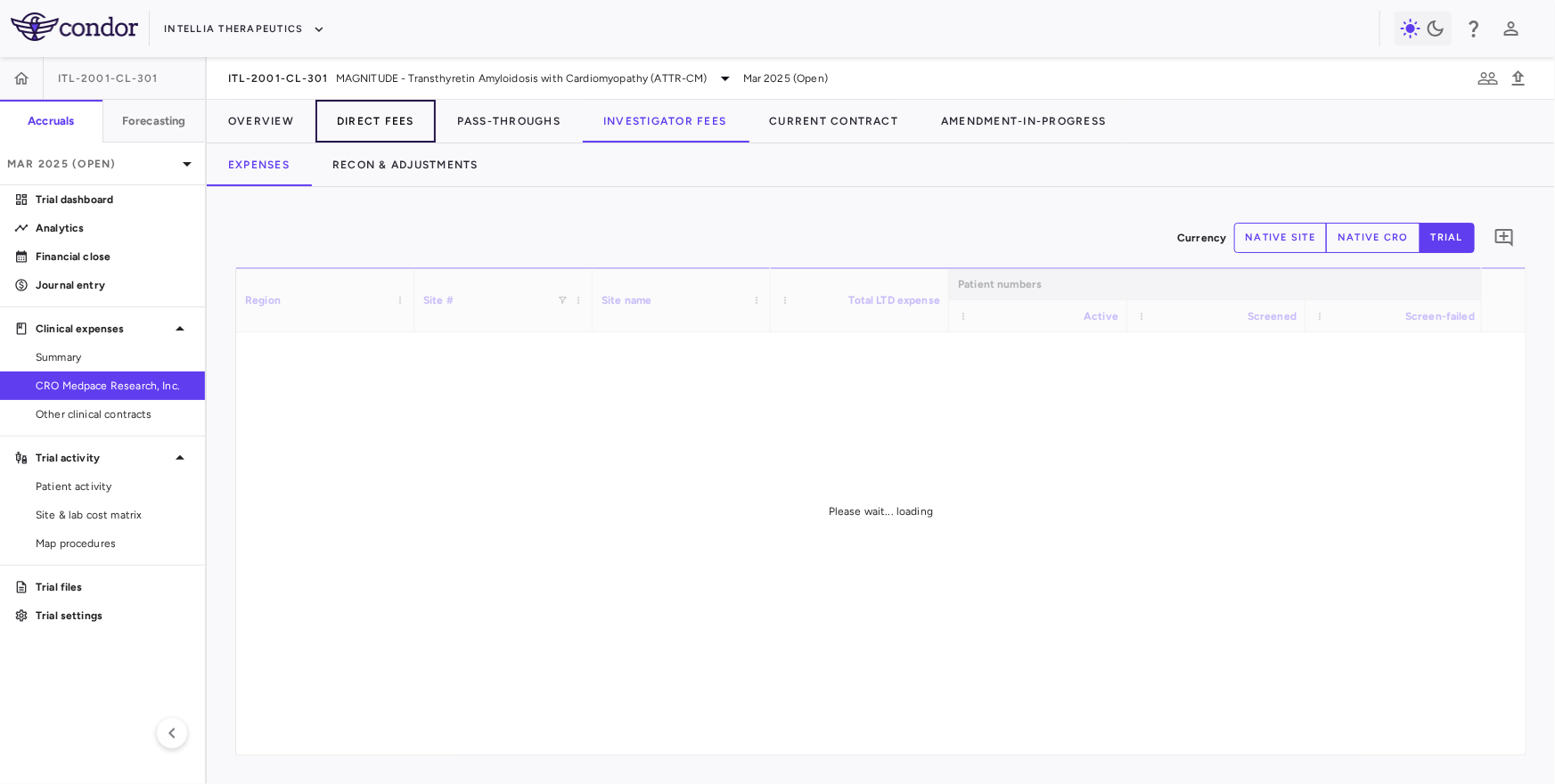 click on "Direct Fees" at bounding box center [375, 121] 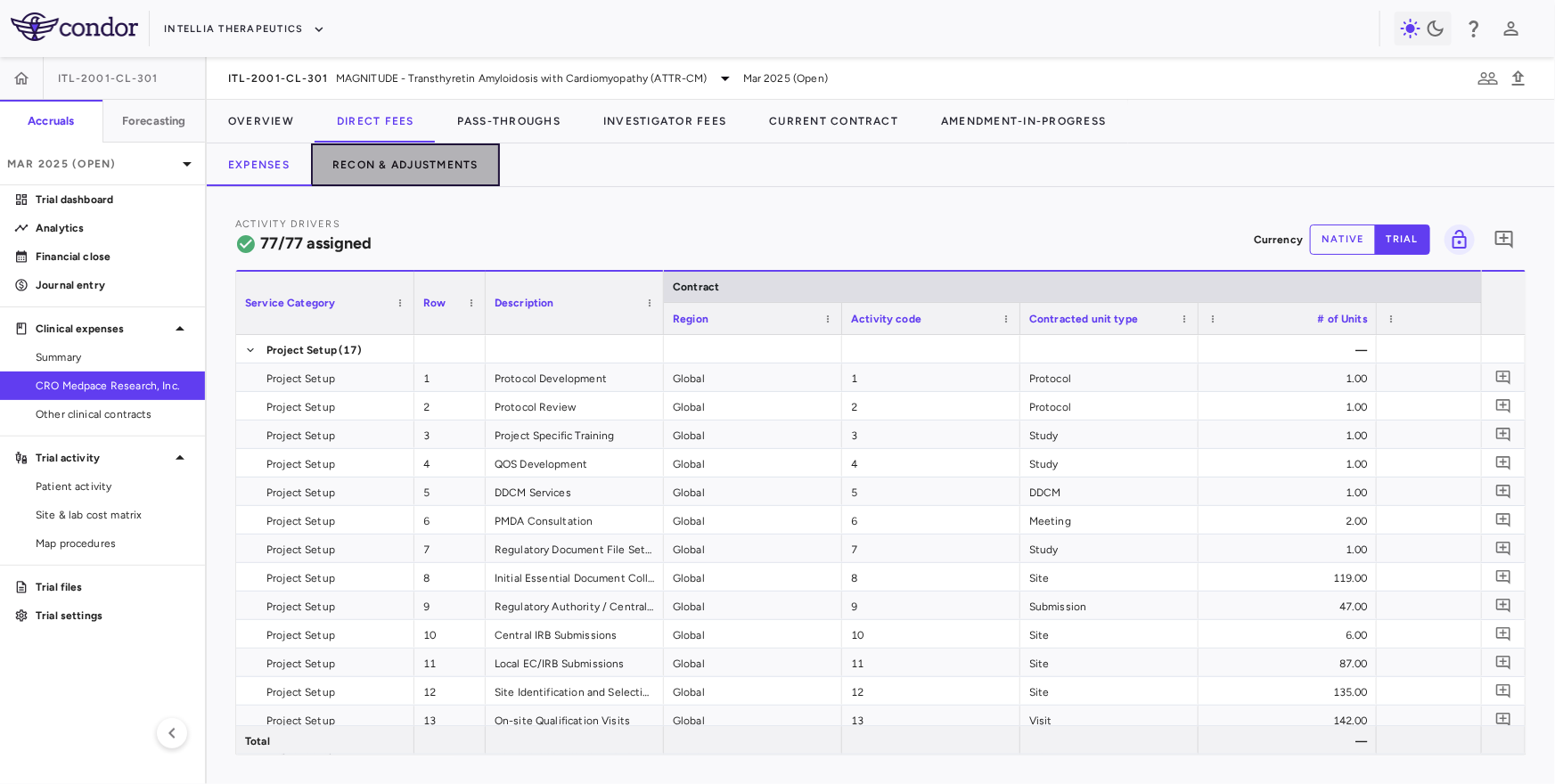 click on "Recon & Adjustments" at bounding box center [405, 165] 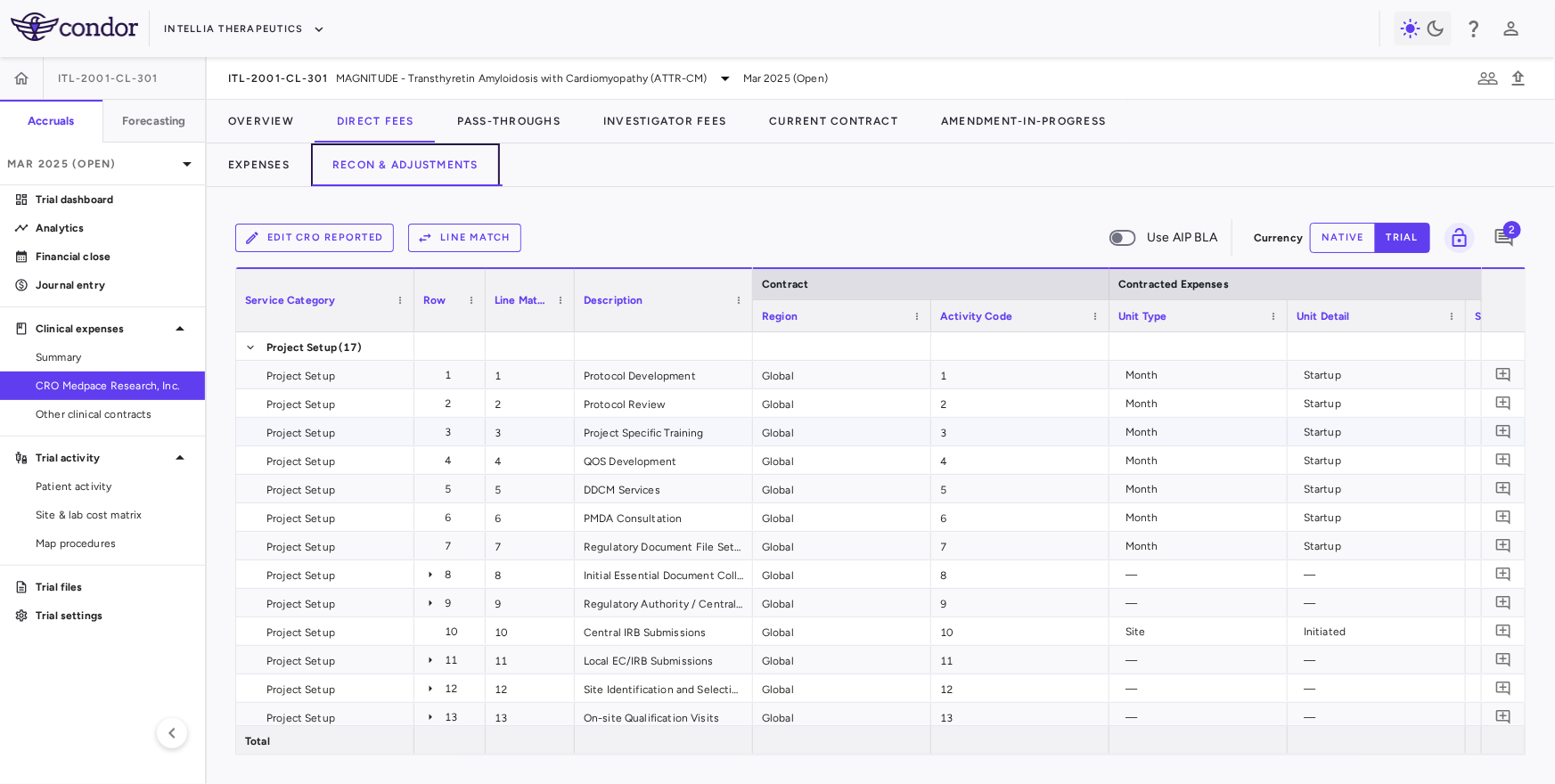scroll, scrollTop: 0, scrollLeft: 282, axis: horizontal 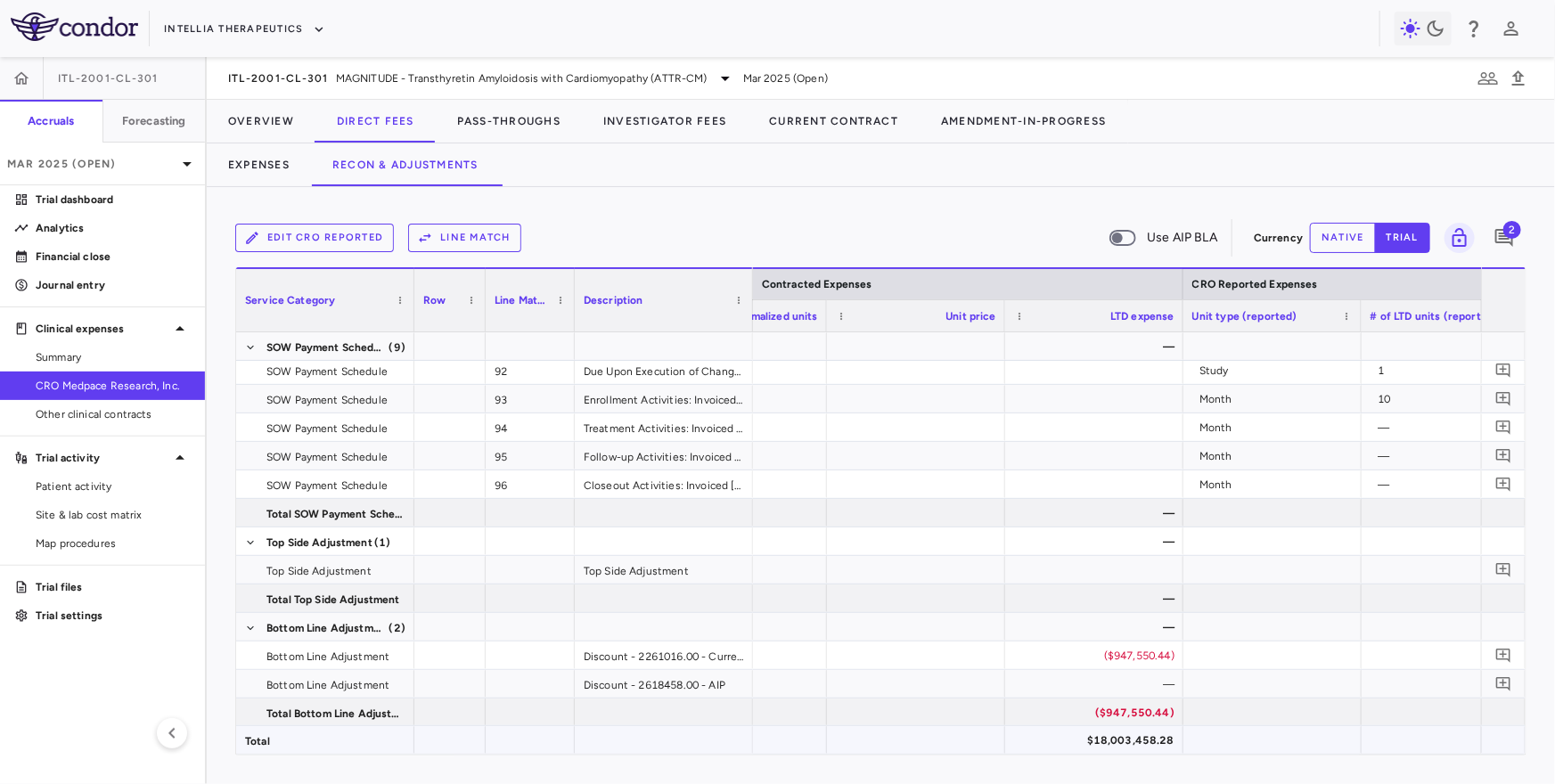 click on "$18,003,458.28" at bounding box center (1098, 740) 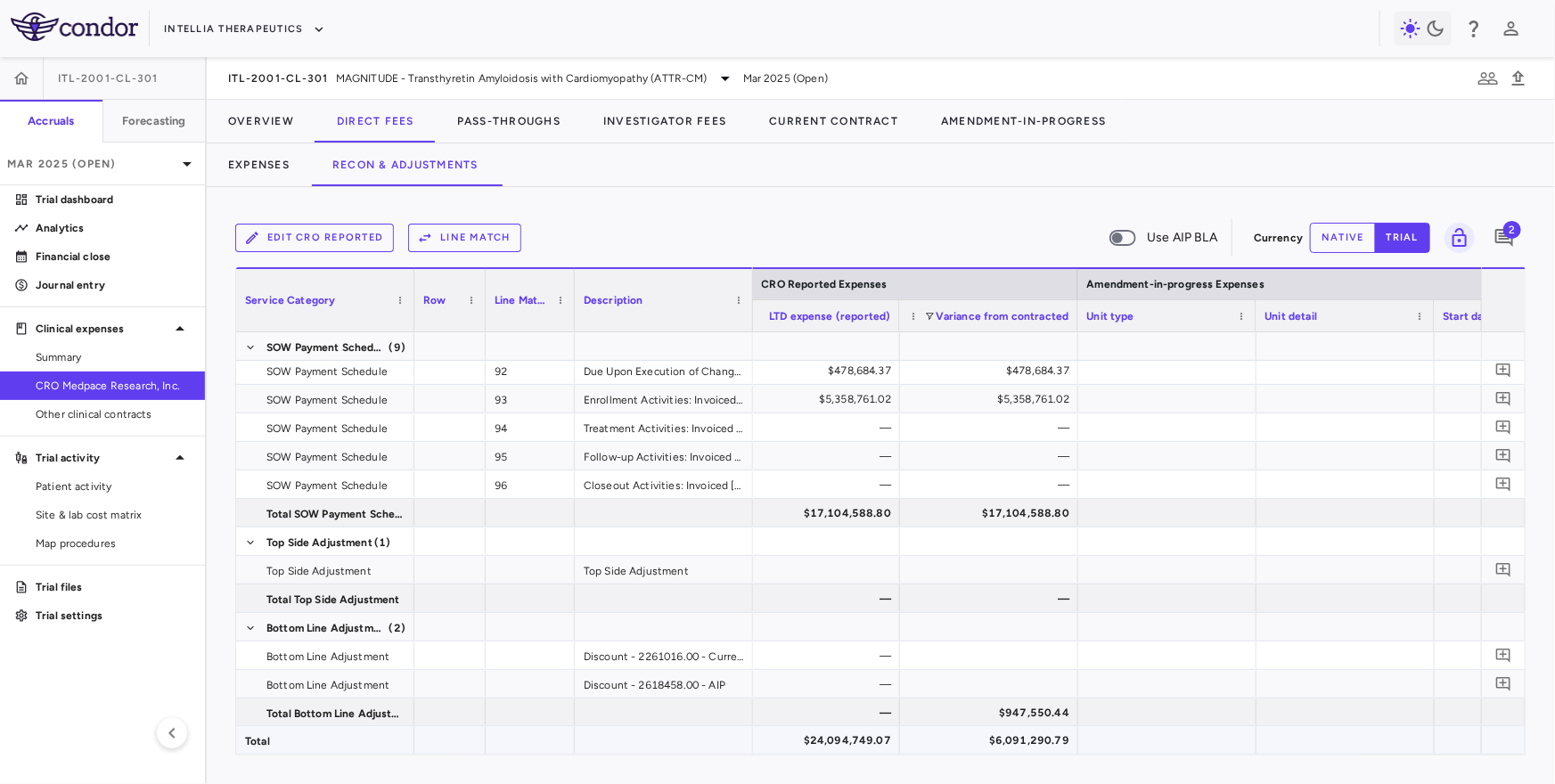 click on "$24,094,749.07" at bounding box center (814, 740) 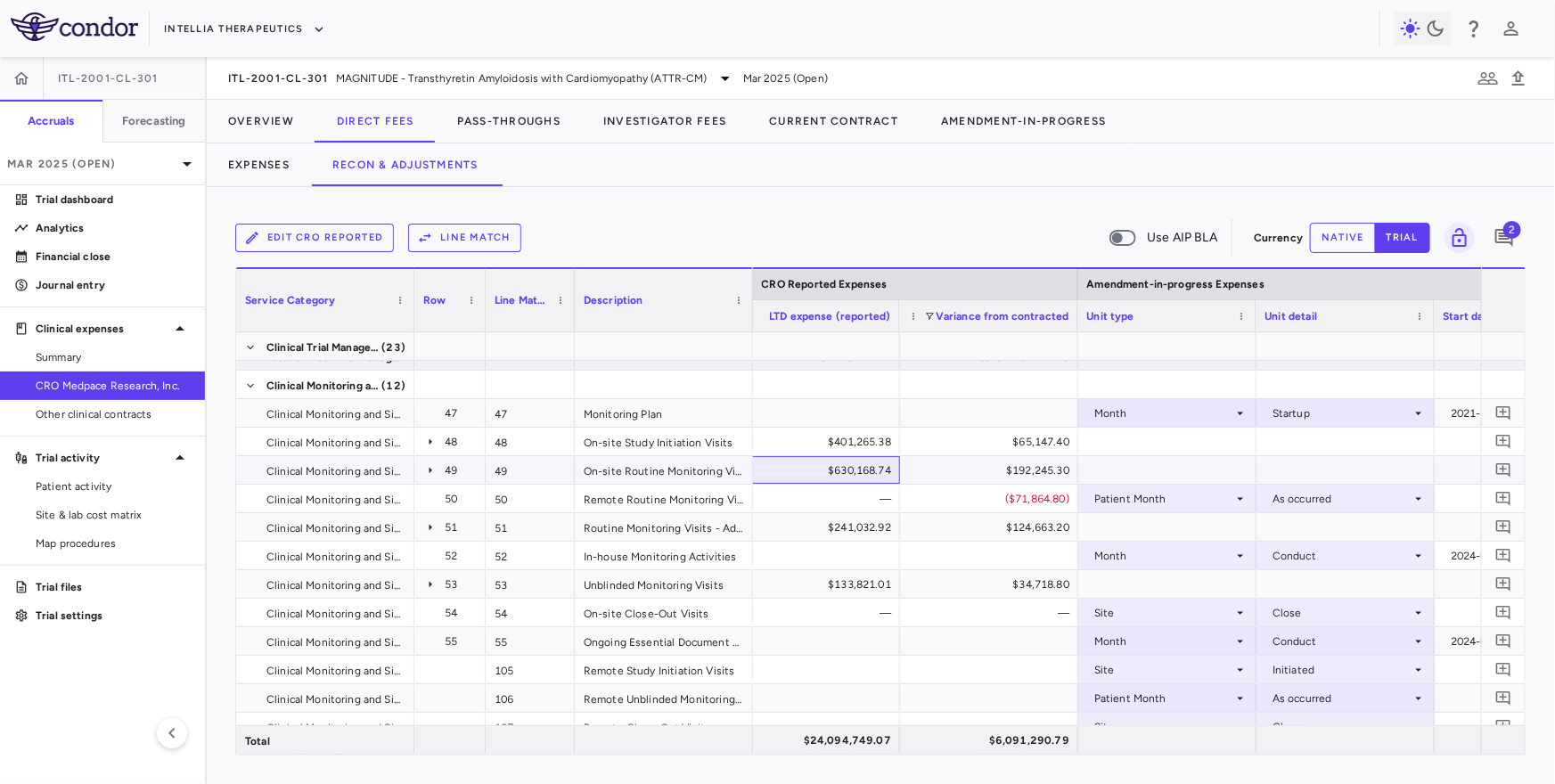 click on "$630,168.74" at bounding box center (814, 470) 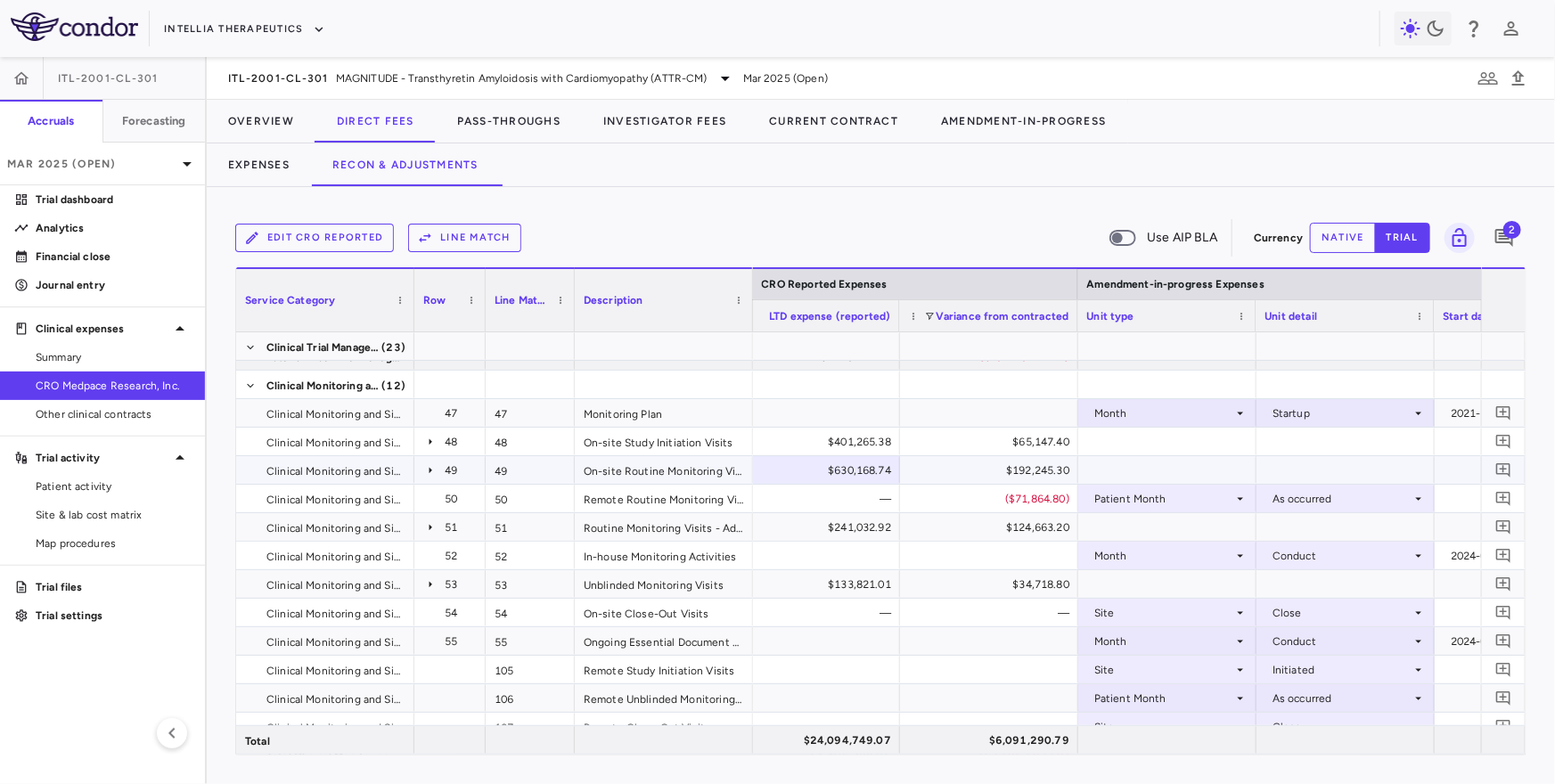 click on "$192,245.30" at bounding box center (993, 470) 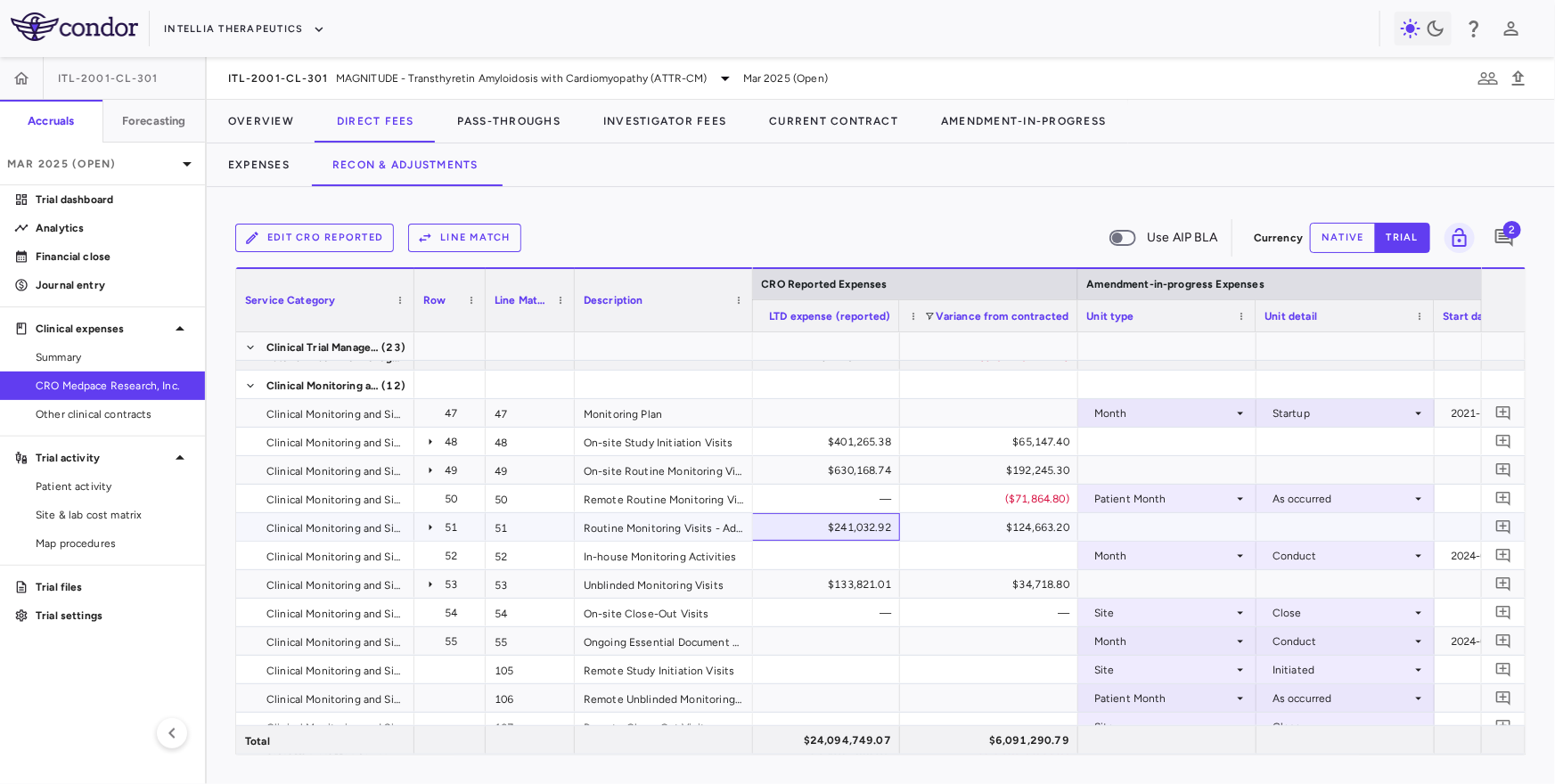 click on "$241,032.92" at bounding box center (814, 527) 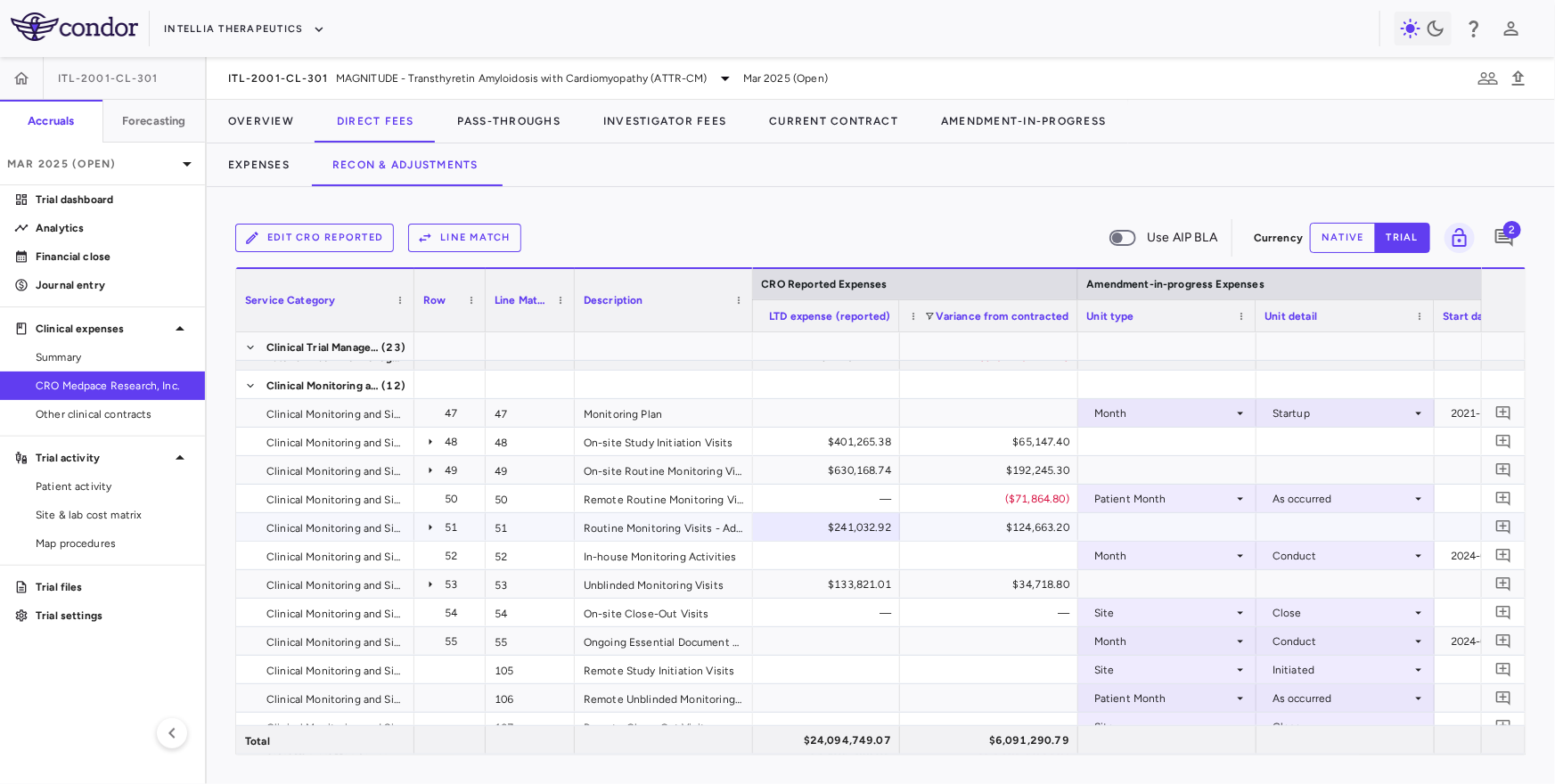 click on "$124,663.20" at bounding box center [993, 527] 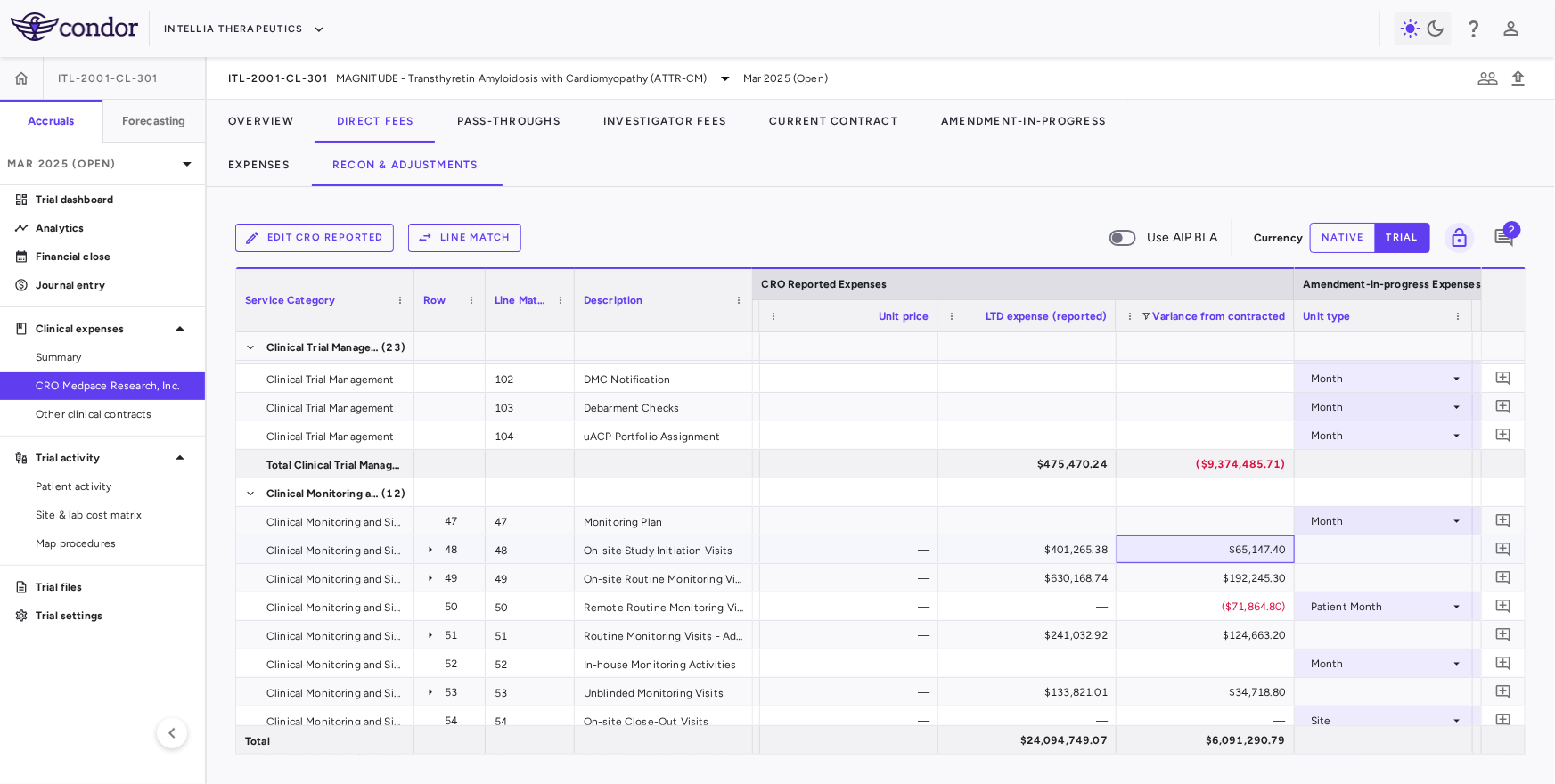 click on "$65,147.40" at bounding box center (1209, 550) 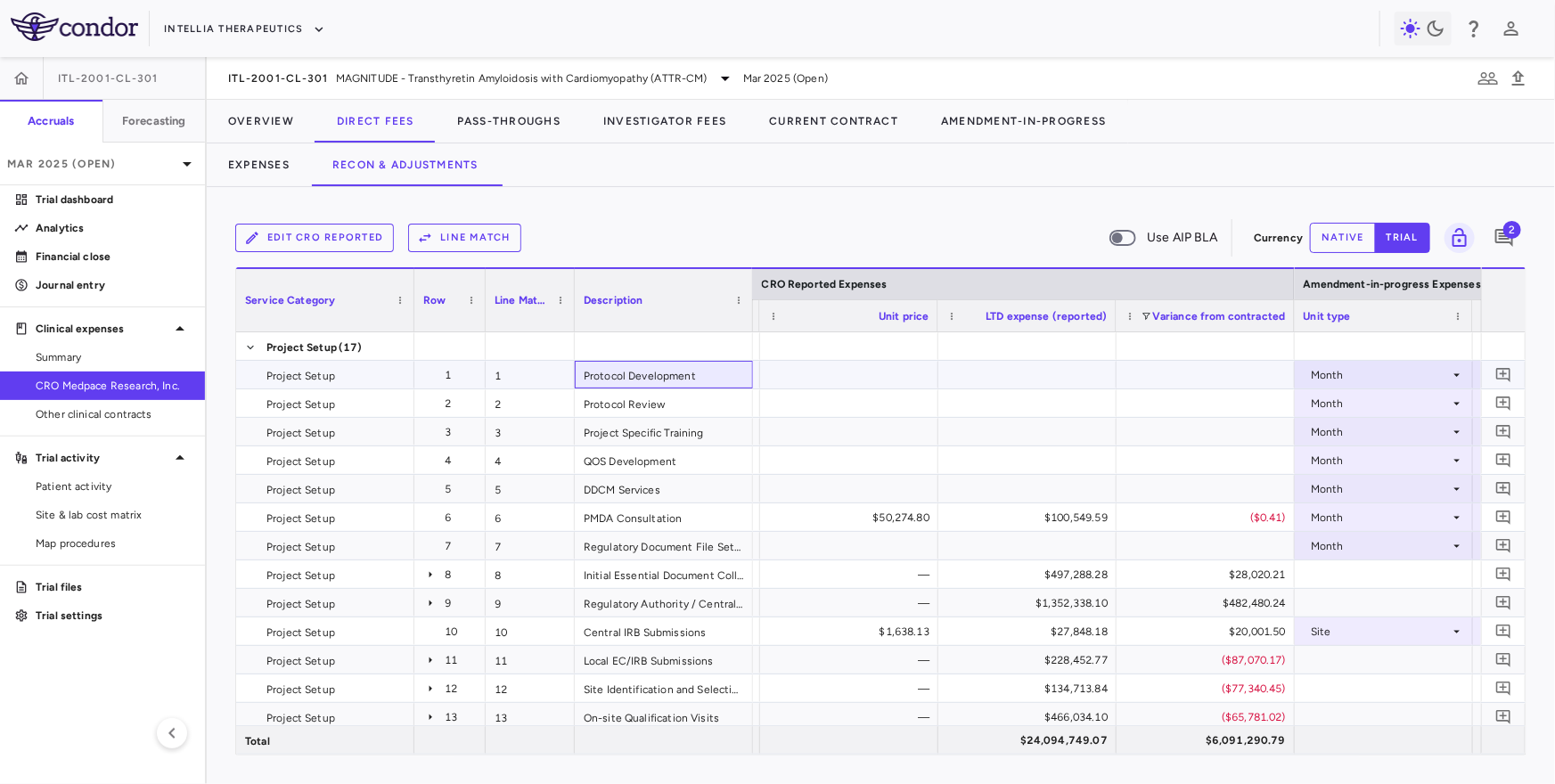 click on "Protocol Development" at bounding box center [664, 374] 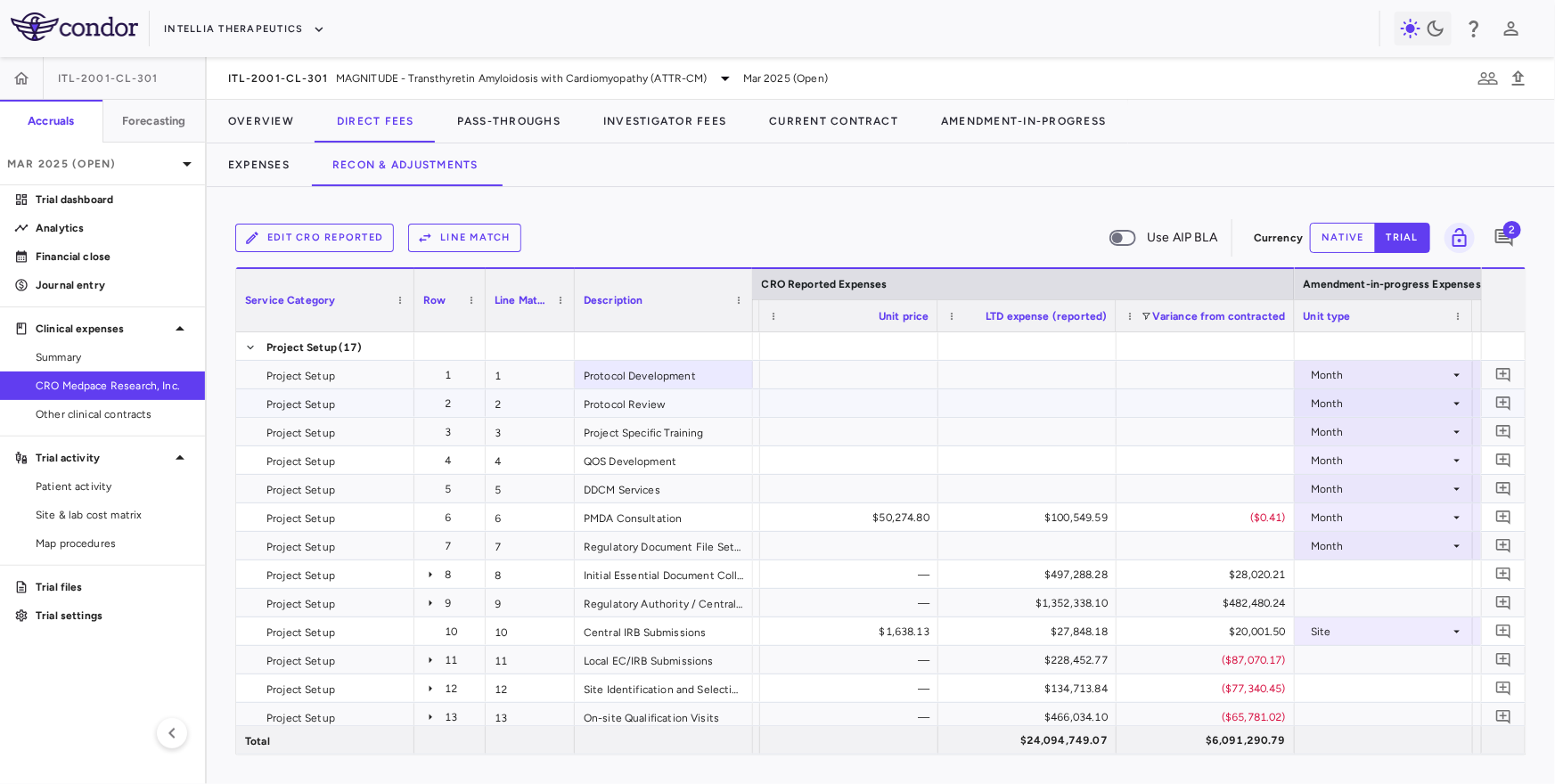 click on "Protocol Review" at bounding box center [664, 403] 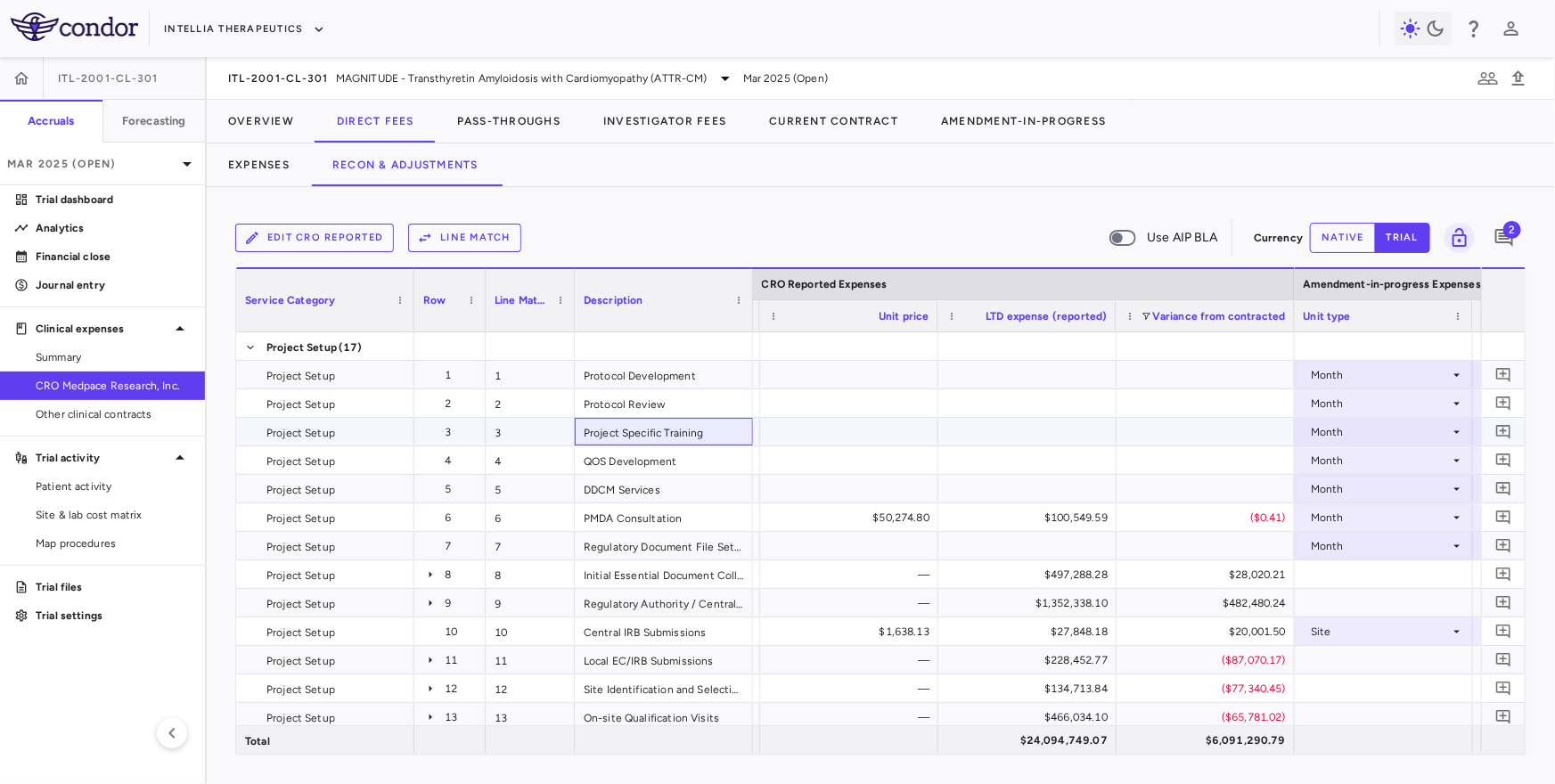 click on "Project Specific Training" at bounding box center [664, 431] 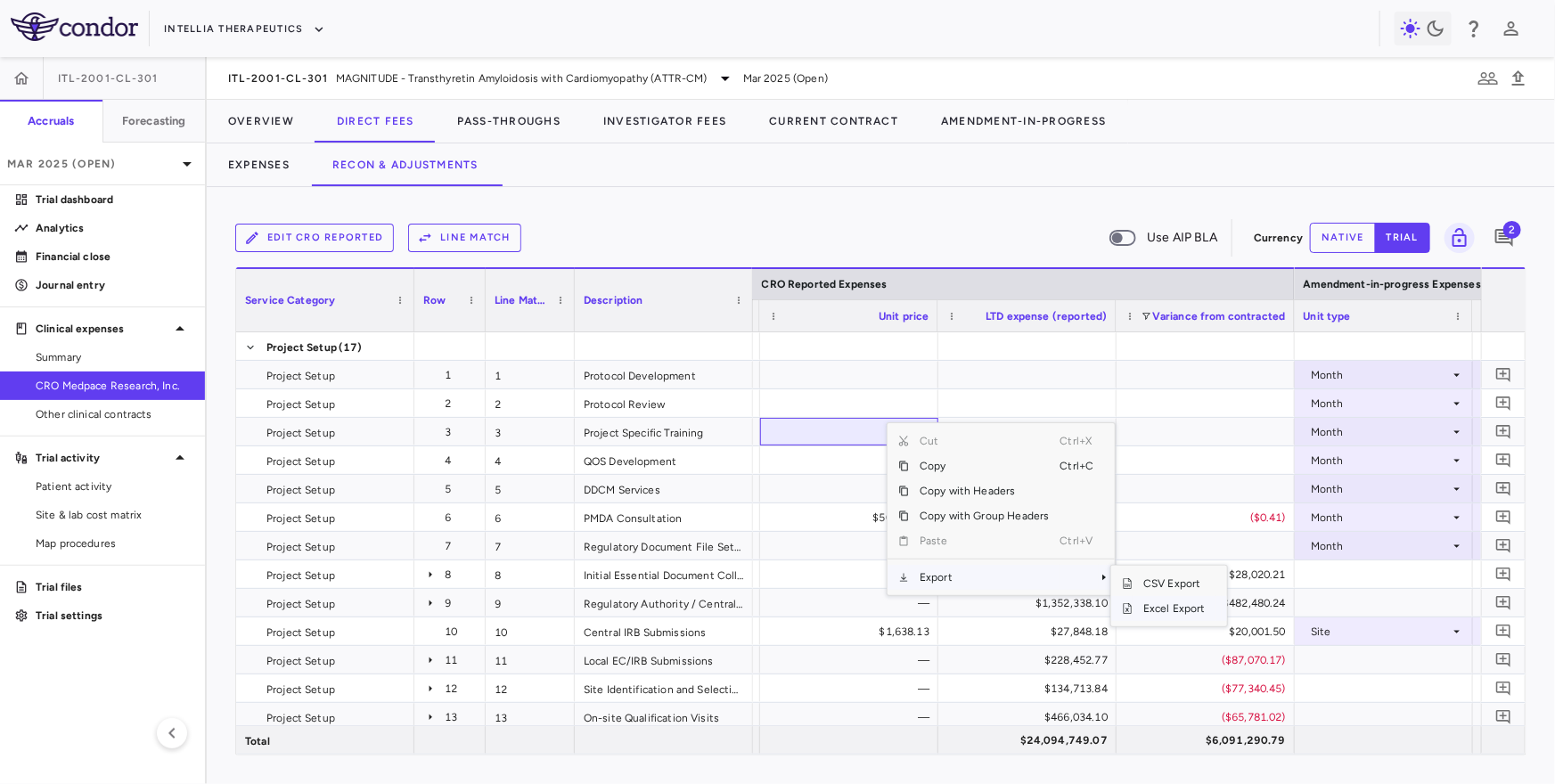 click on "Excel Export" at bounding box center (1174, 608) 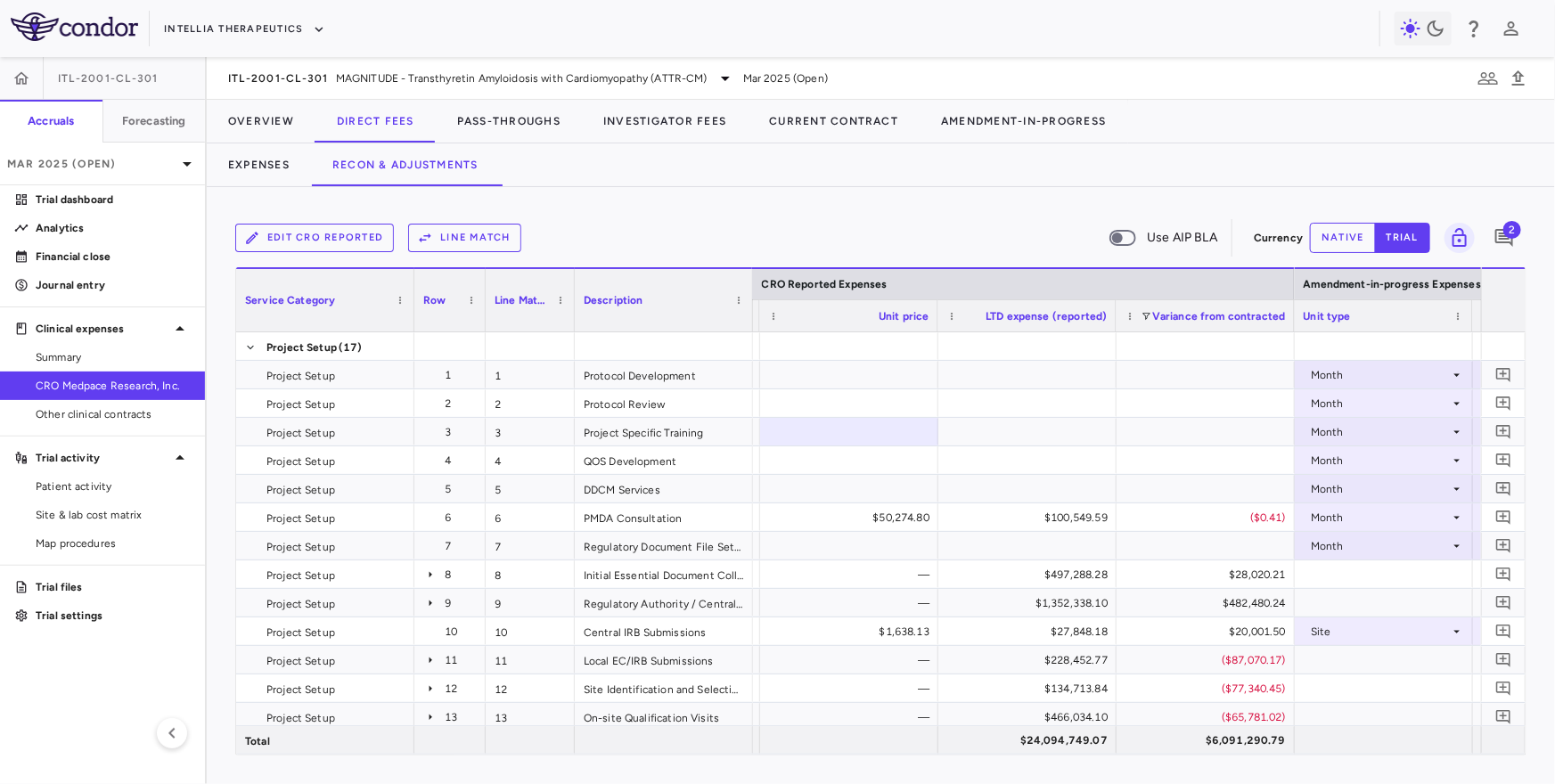 scroll, scrollTop: 1321, scrollLeft: 0, axis: vertical 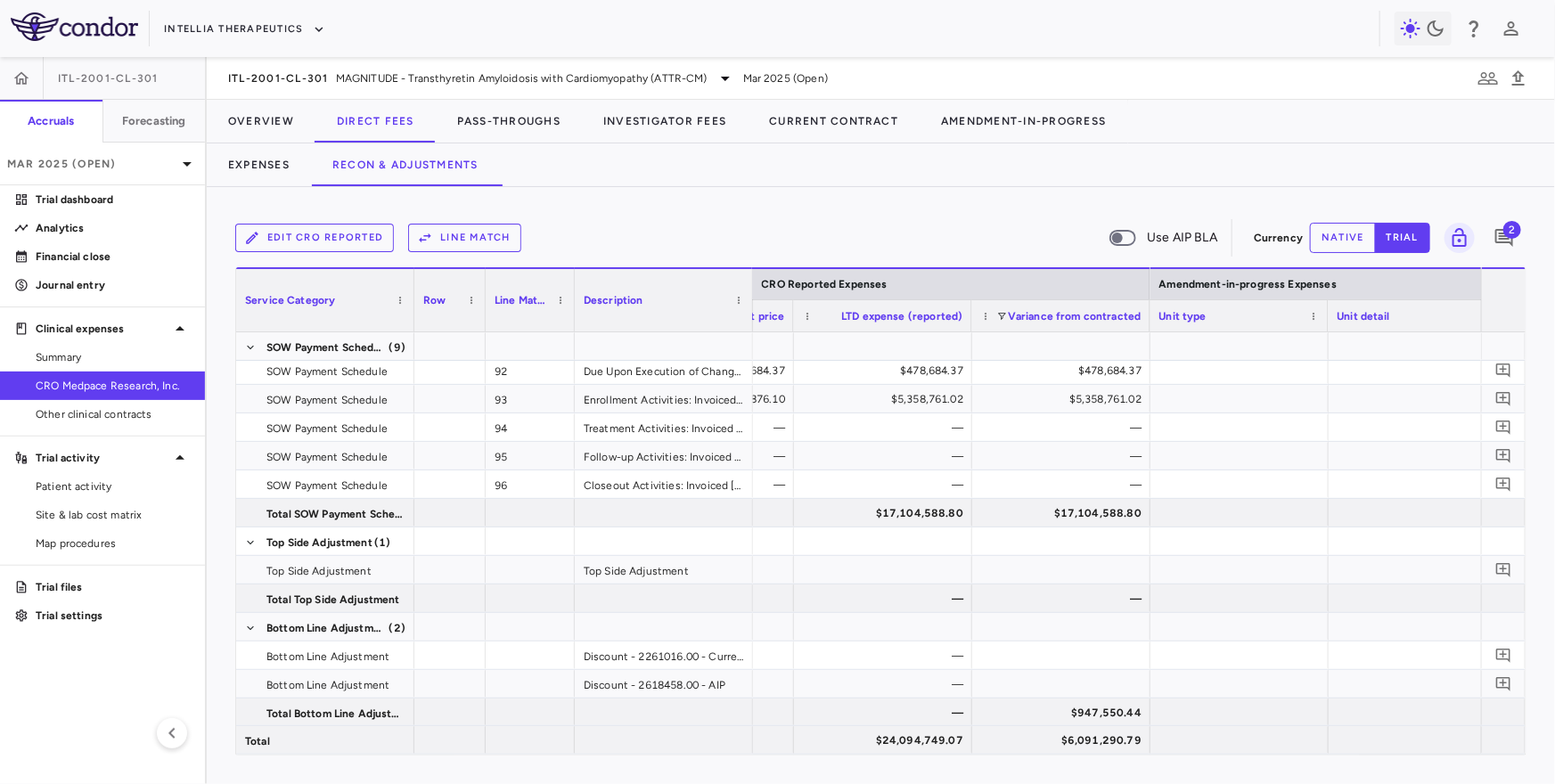 click on "native" at bounding box center (1343, 238) 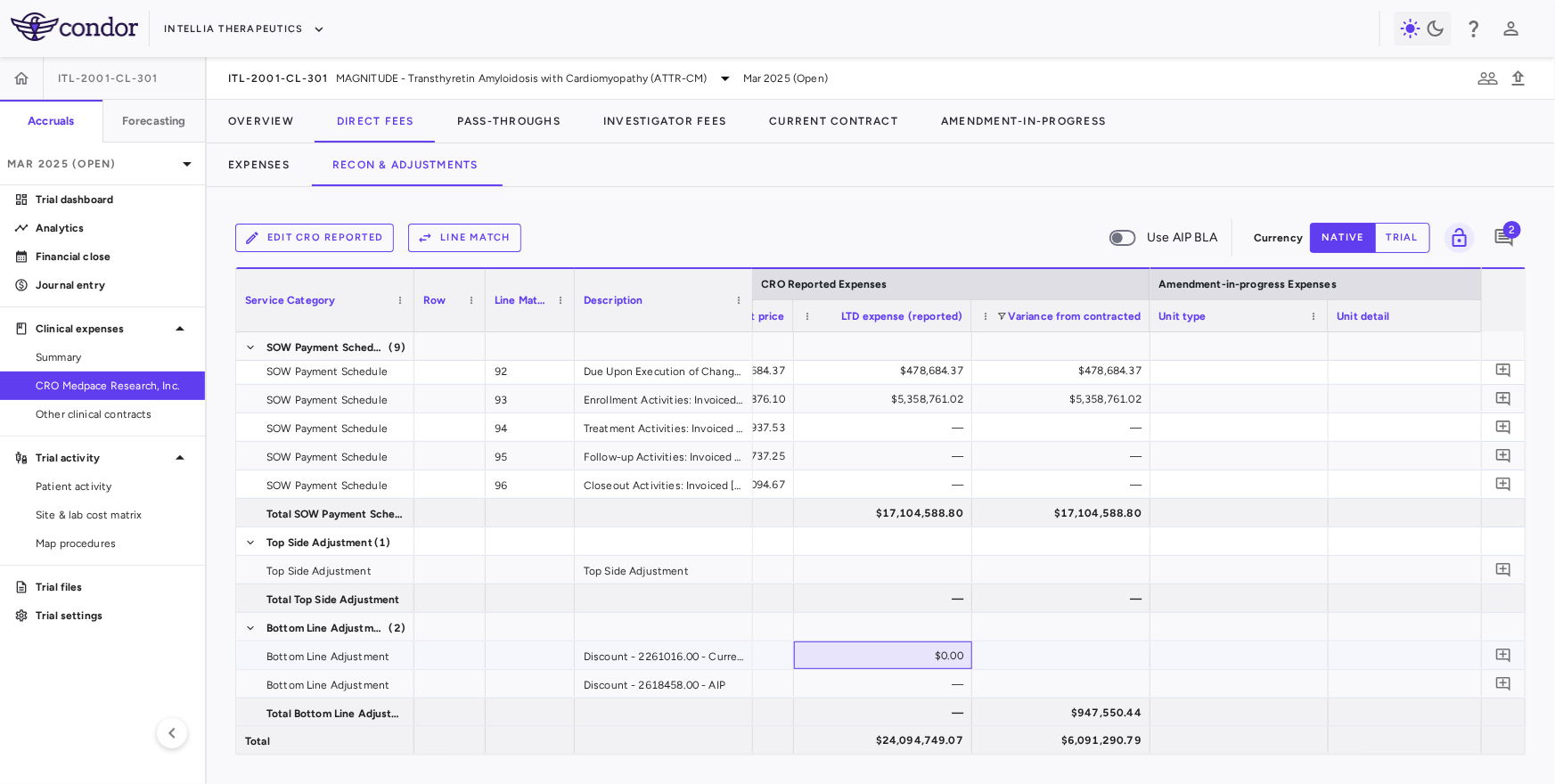 click on "$0.00" at bounding box center (887, 656) 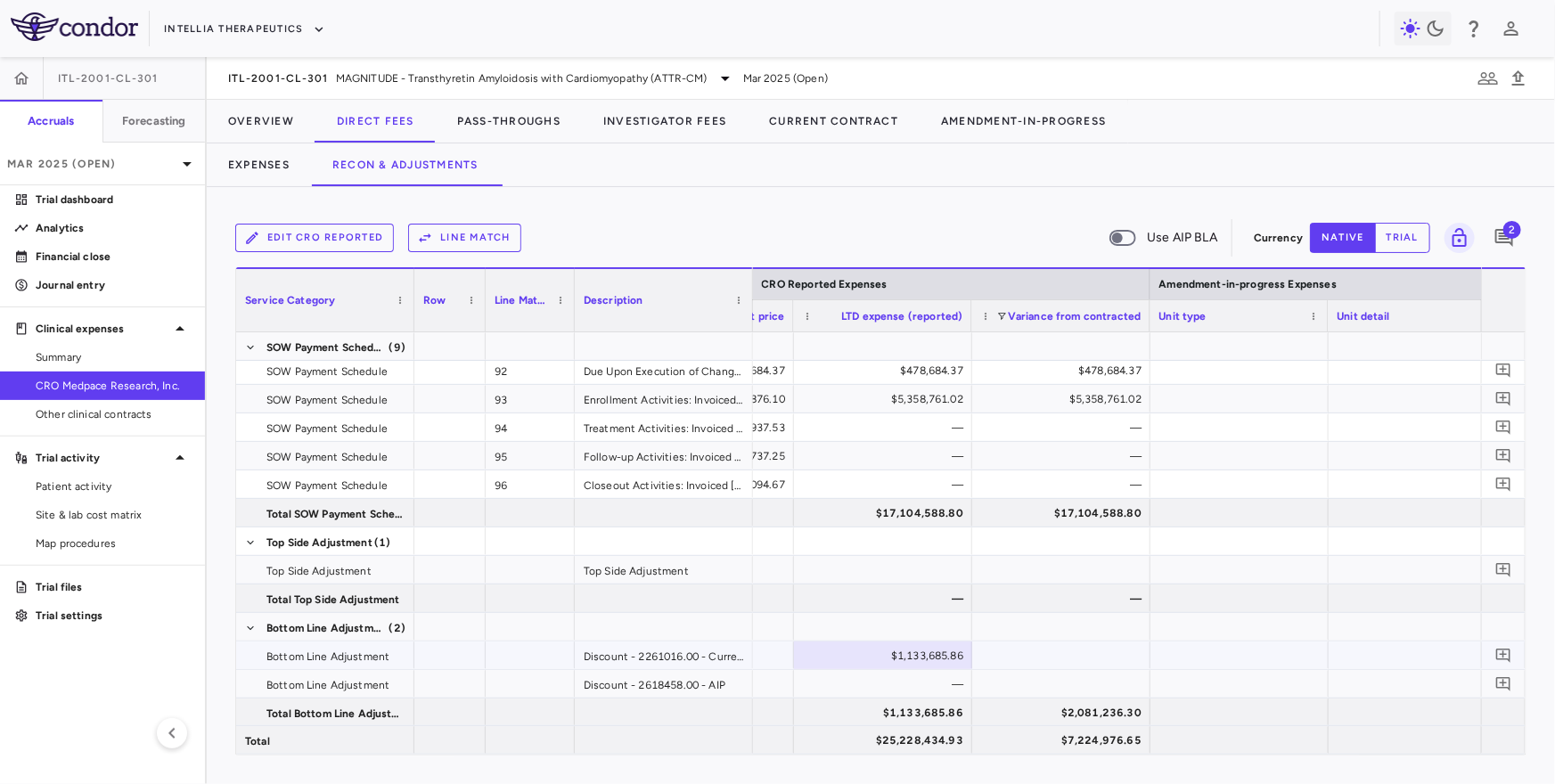 click on "$1,133,685.86" at bounding box center (887, 656) 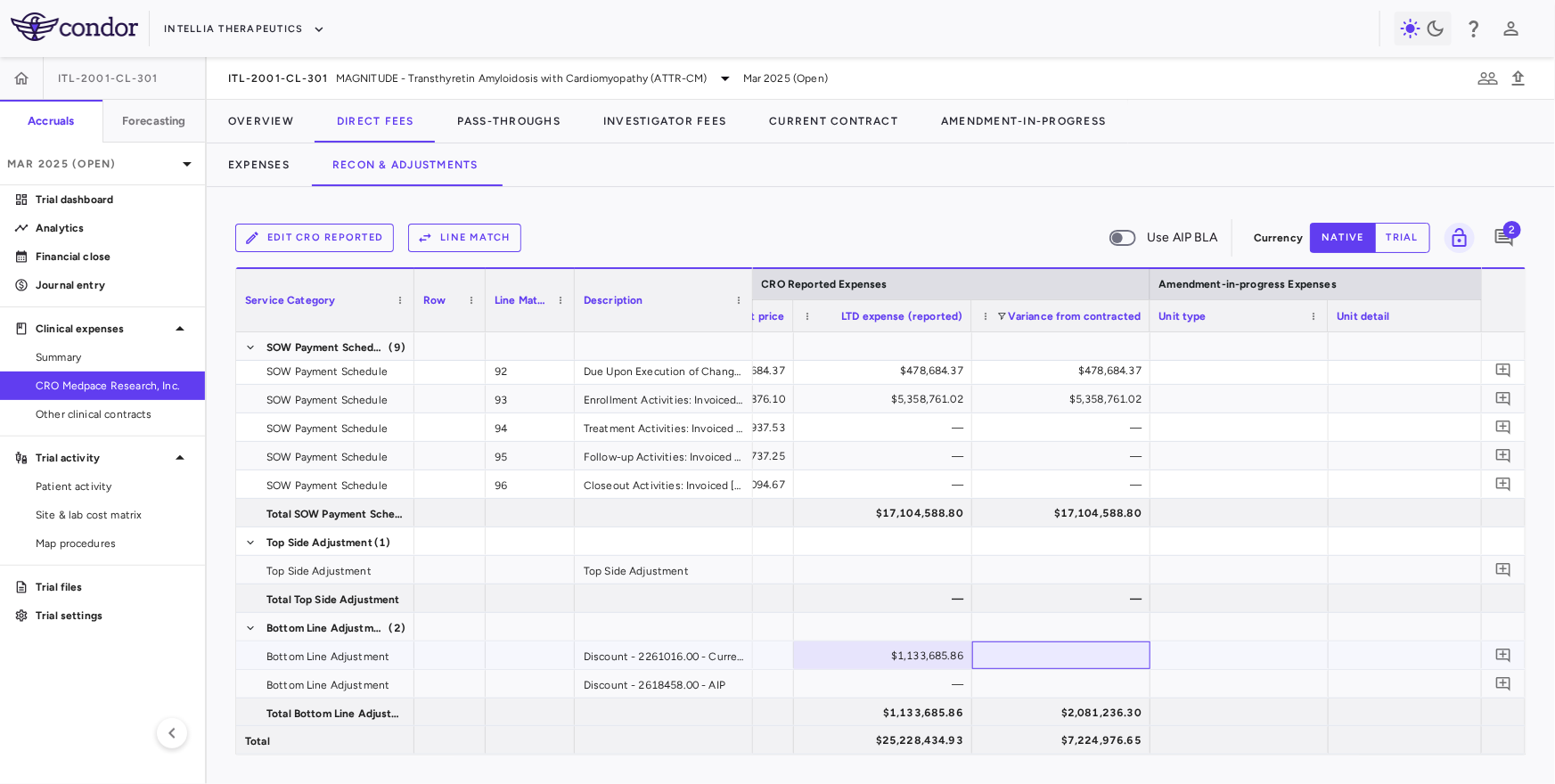 click at bounding box center [1061, 655] 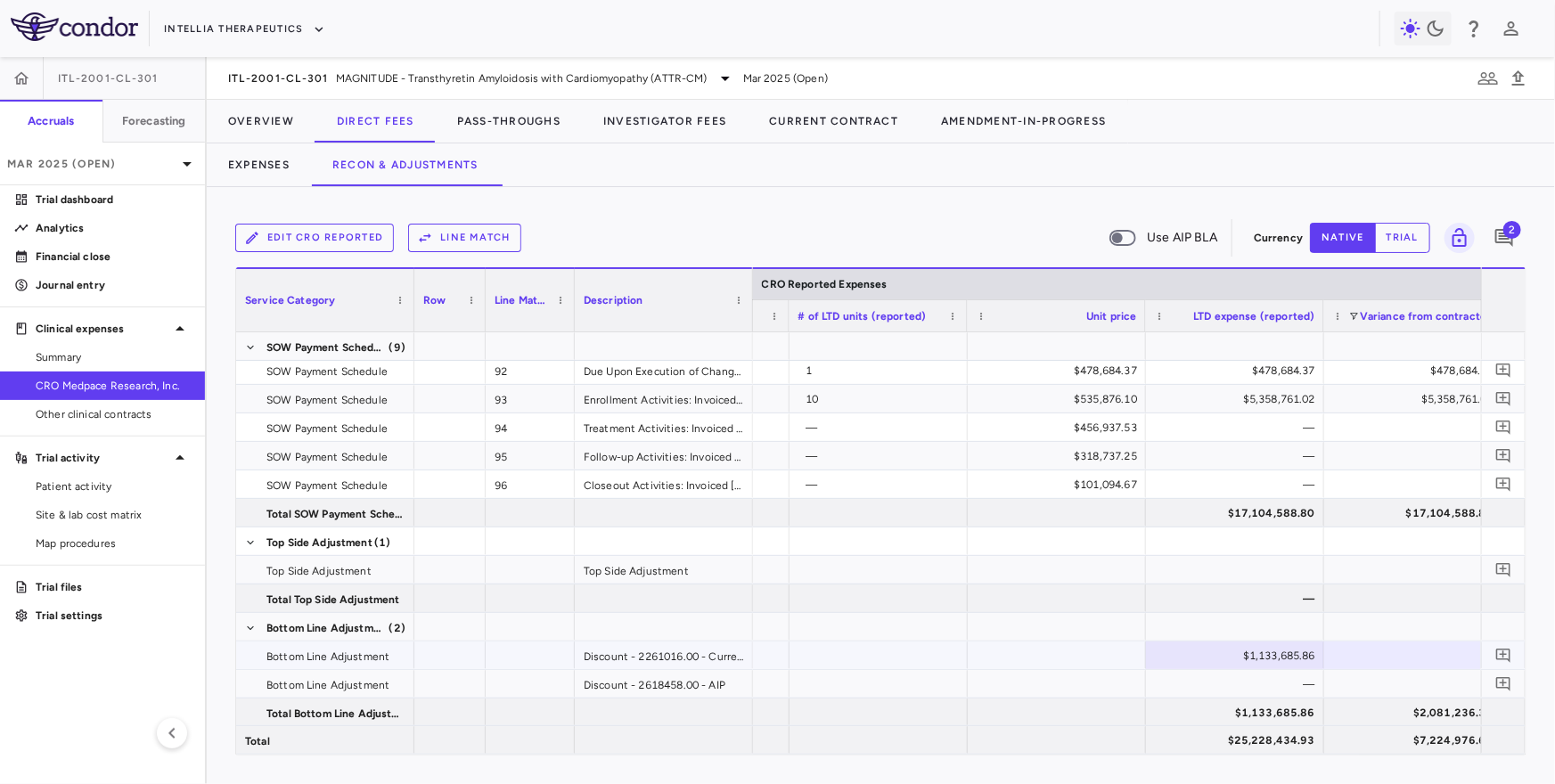 click on "$1,133,685.86" at bounding box center [1239, 656] 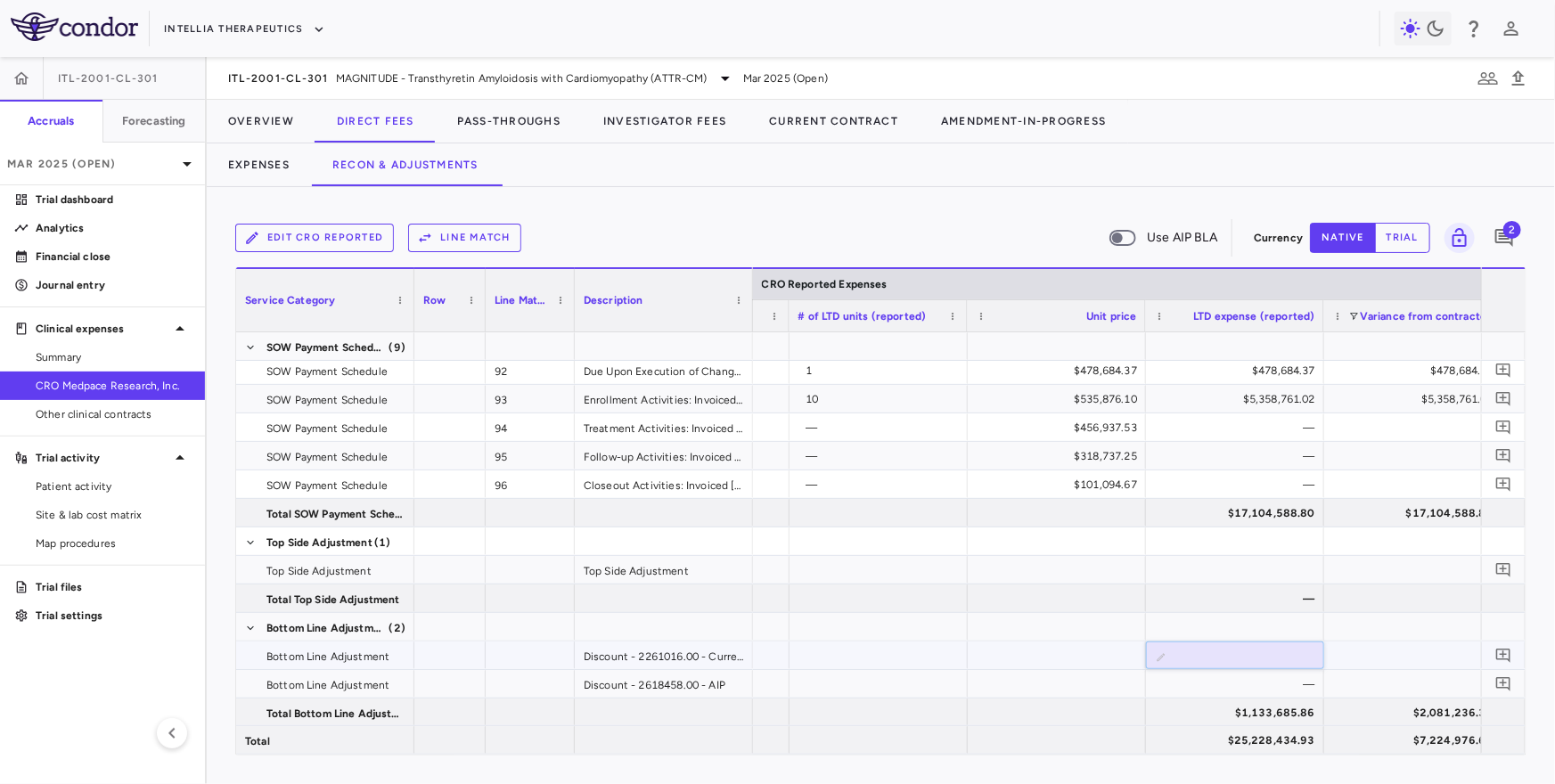 click on "**********" at bounding box center (1248, 657) 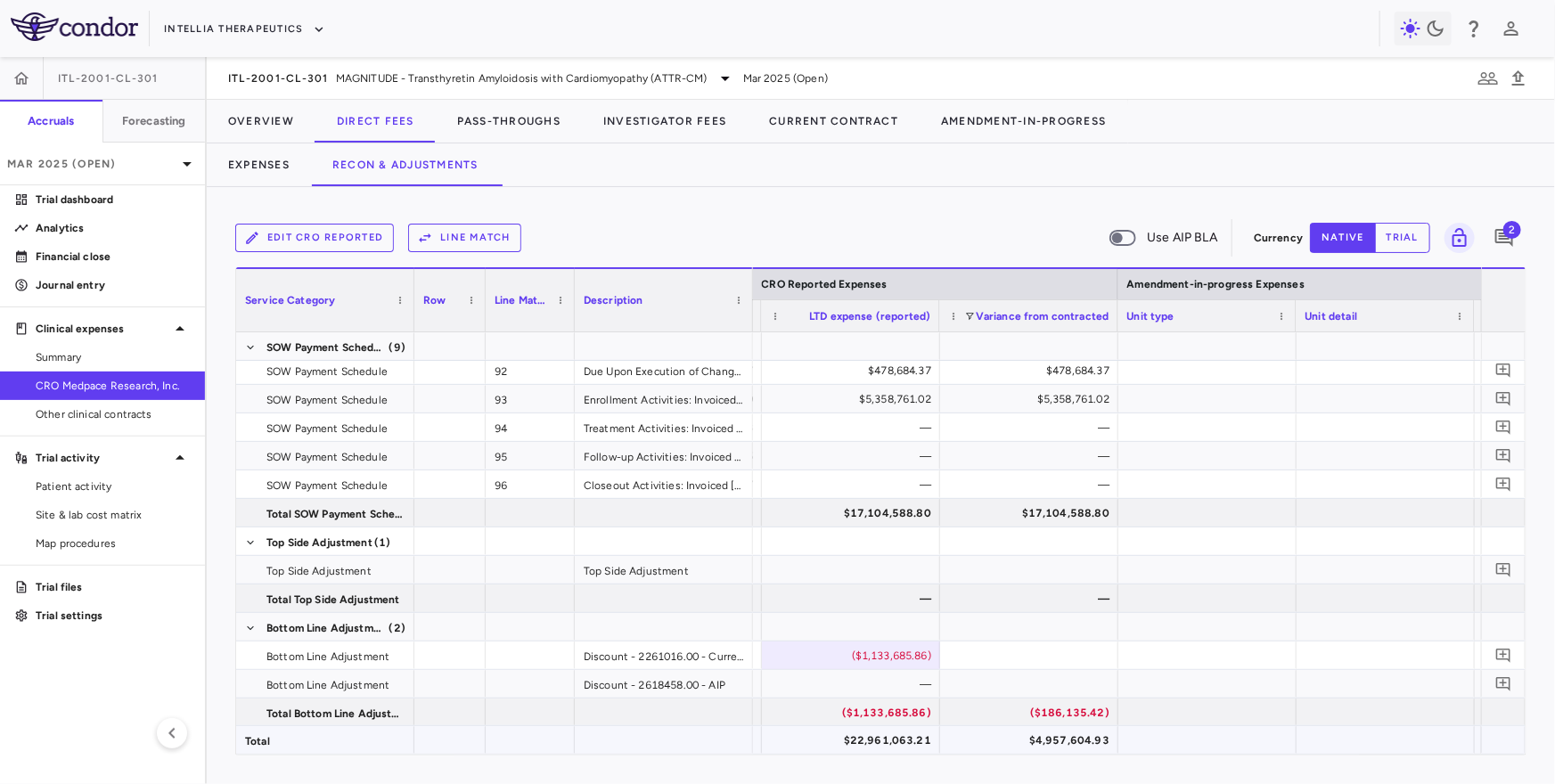 click on "$22,961,063.21" at bounding box center (855, 740) 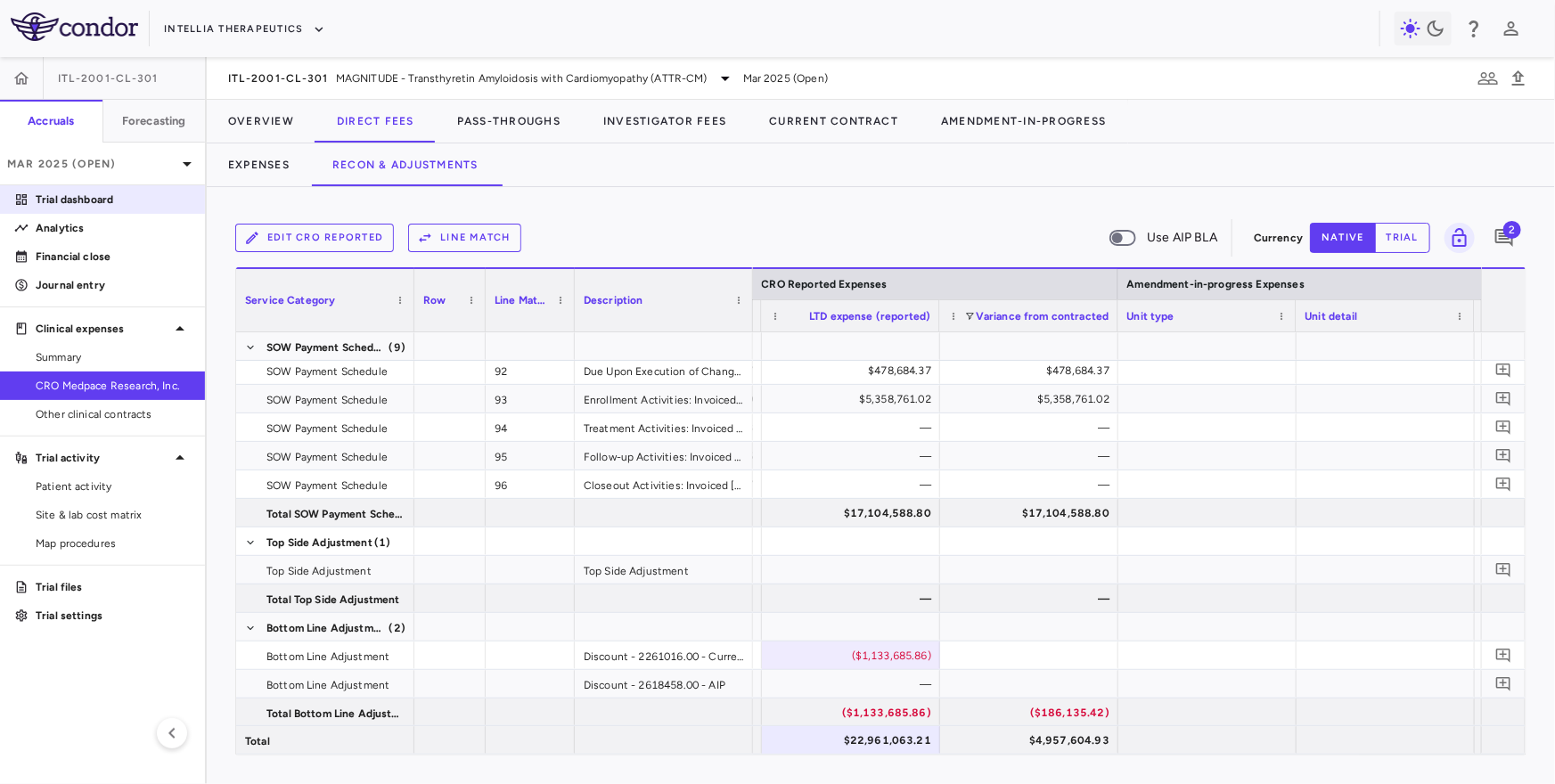 click on "Trial dashboard" at bounding box center [113, 200] 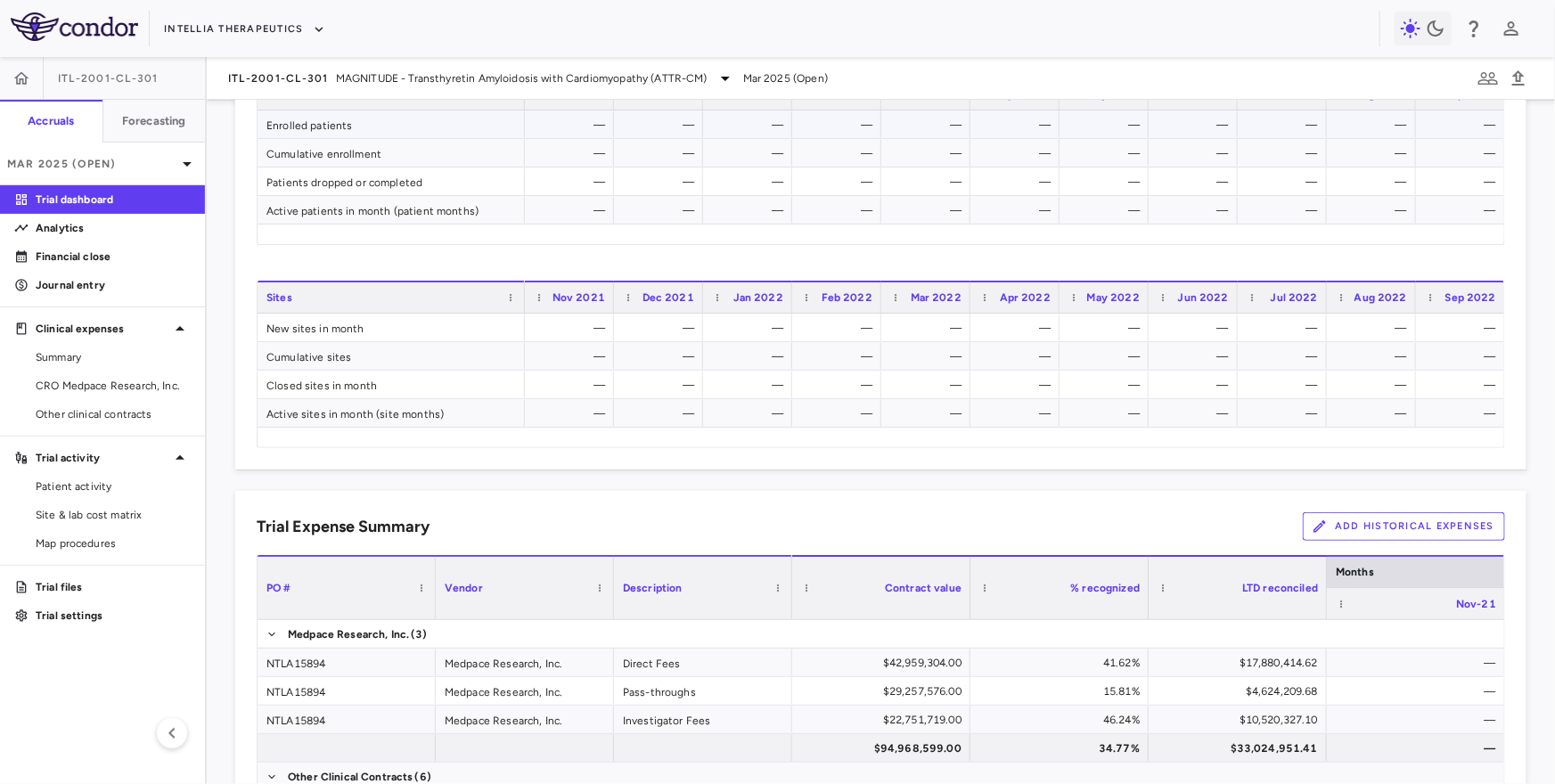 scroll, scrollTop: 839, scrollLeft: 0, axis: vertical 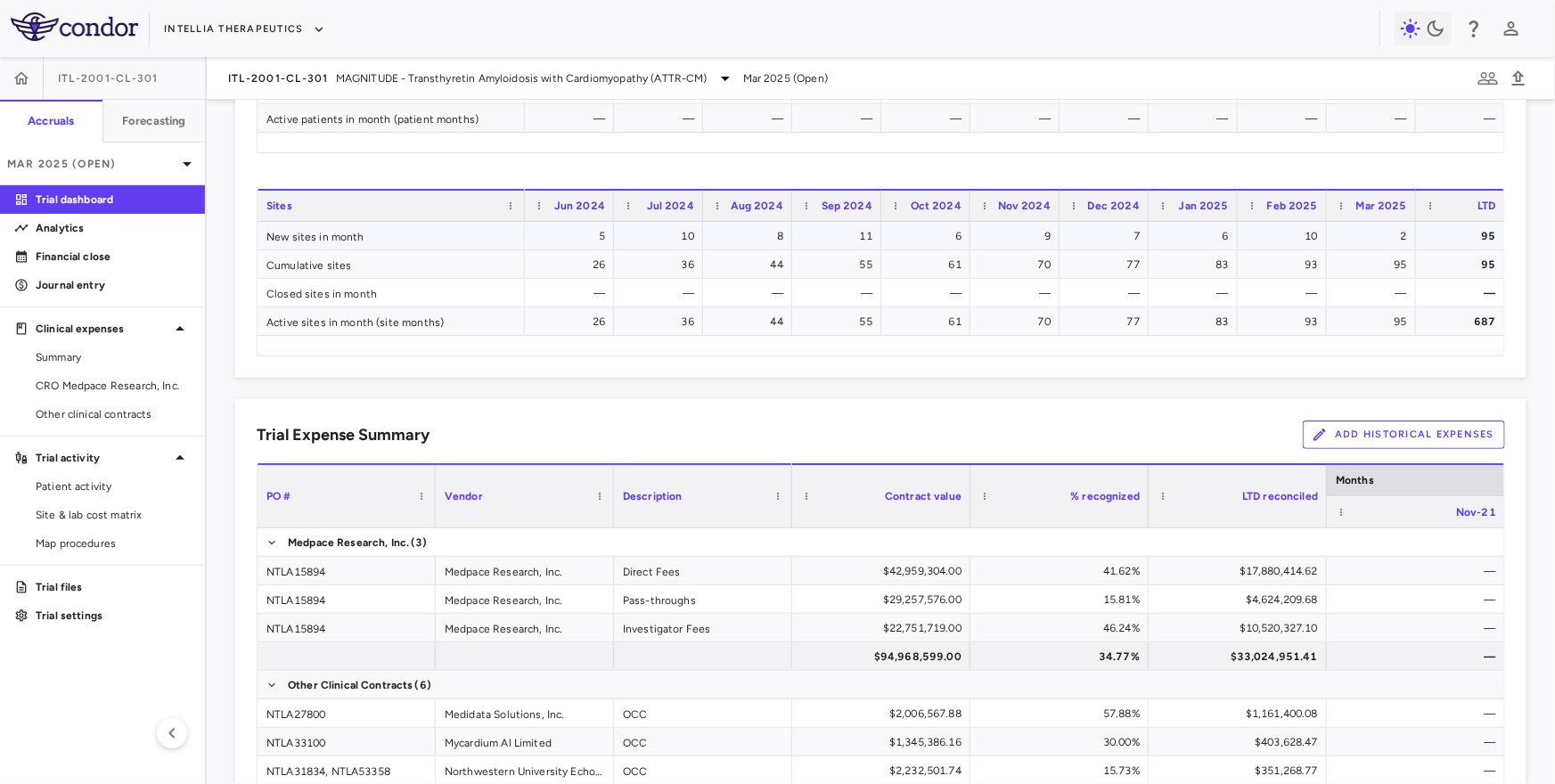 click on "95" at bounding box center (1464, 236) 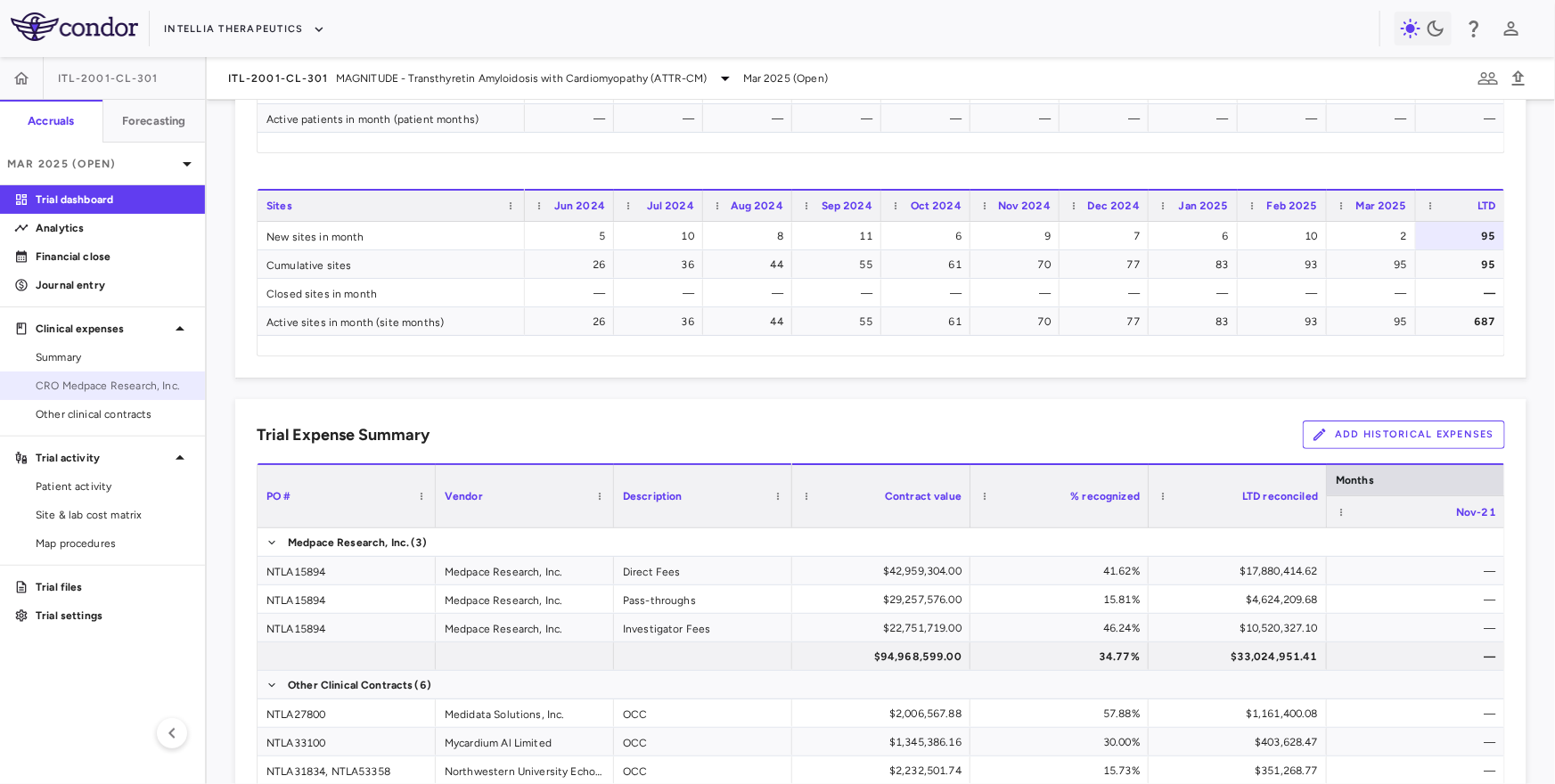 click on "CRO Medpace Research, Inc." at bounding box center [102, 386] 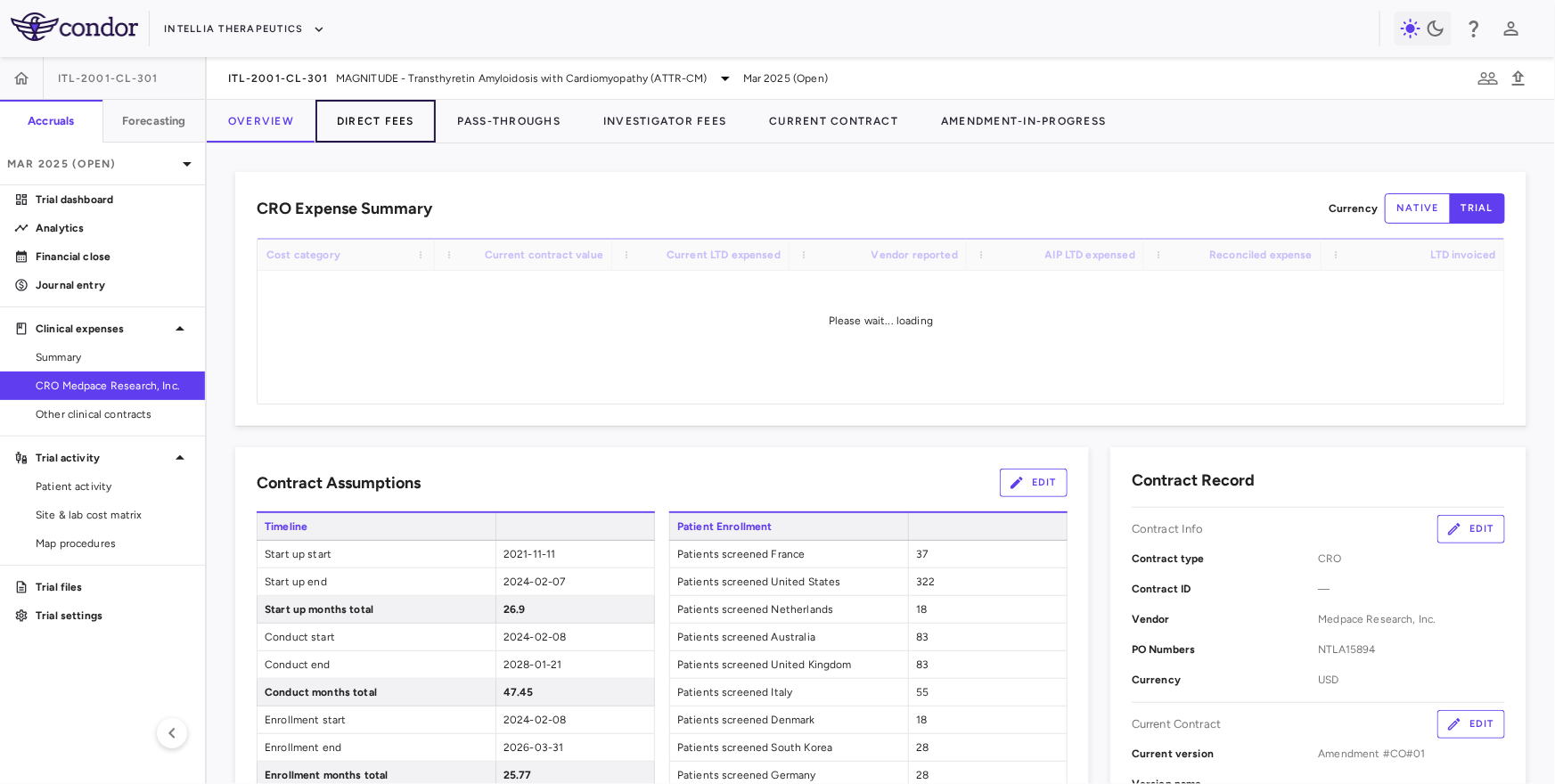 click on "Direct Fees" at bounding box center (375, 121) 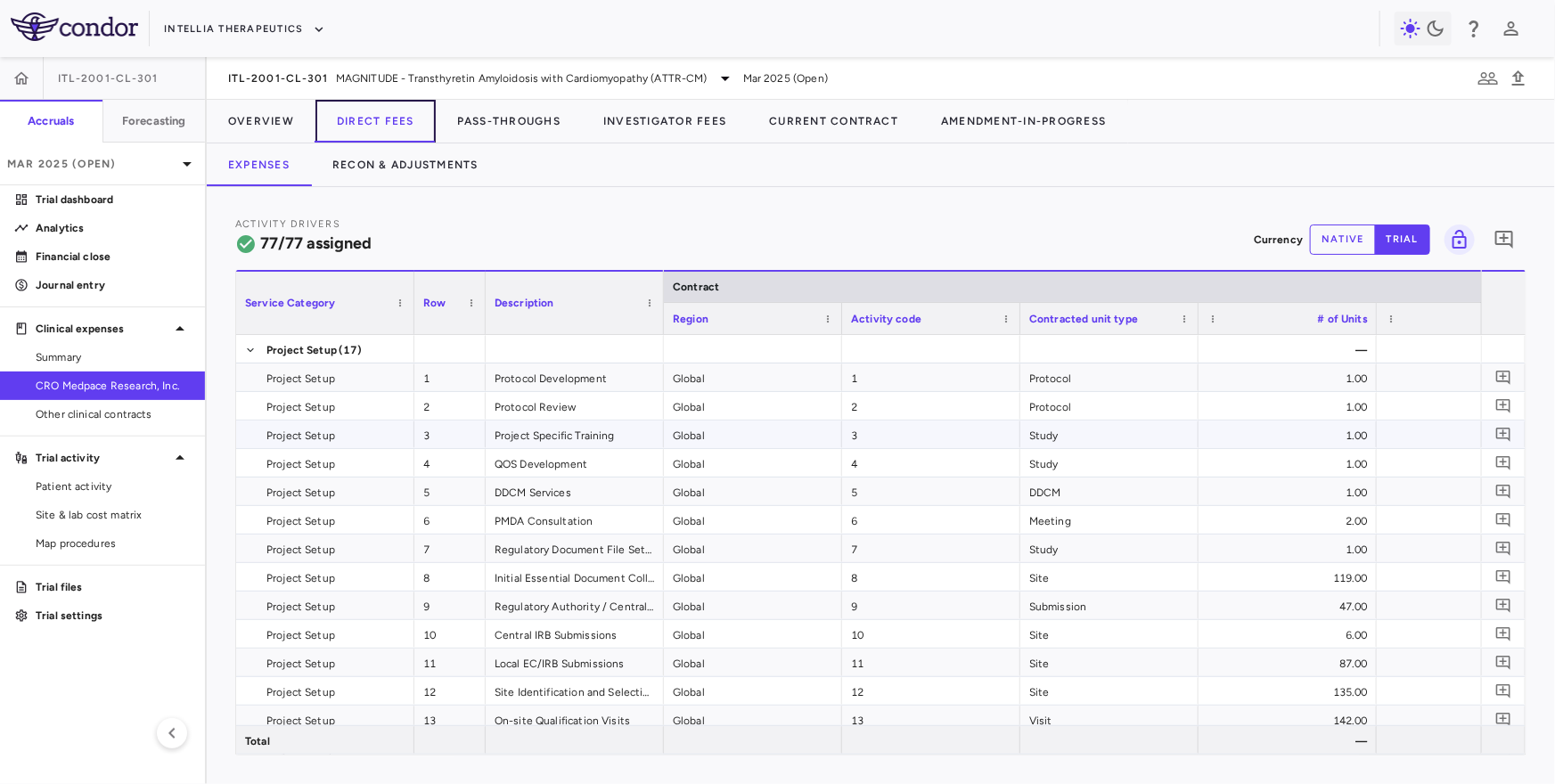 scroll, scrollTop: 145, scrollLeft: 0, axis: vertical 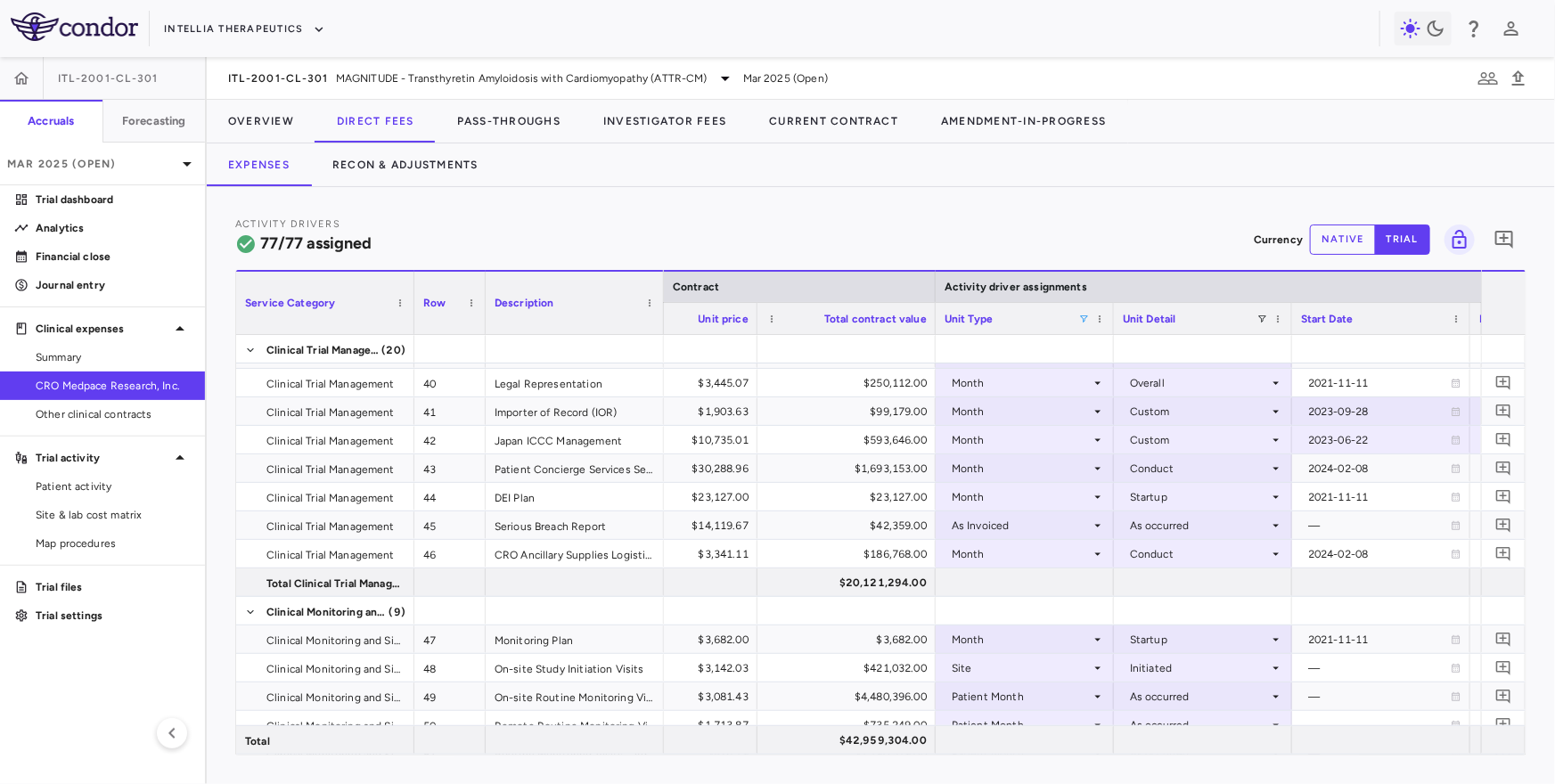 click at bounding box center (1084, 319) 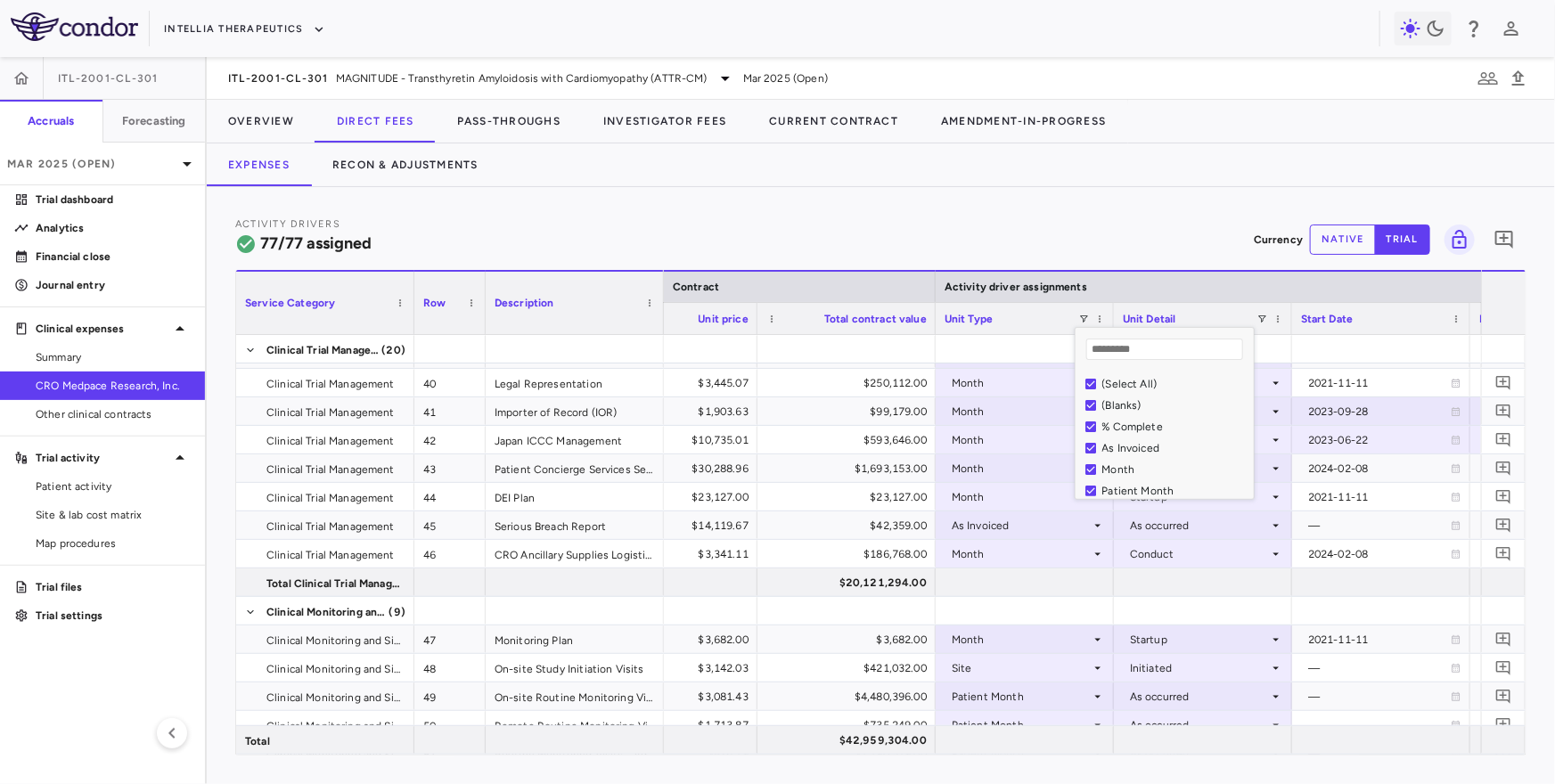click on "(Select All)" at bounding box center (1175, 384) 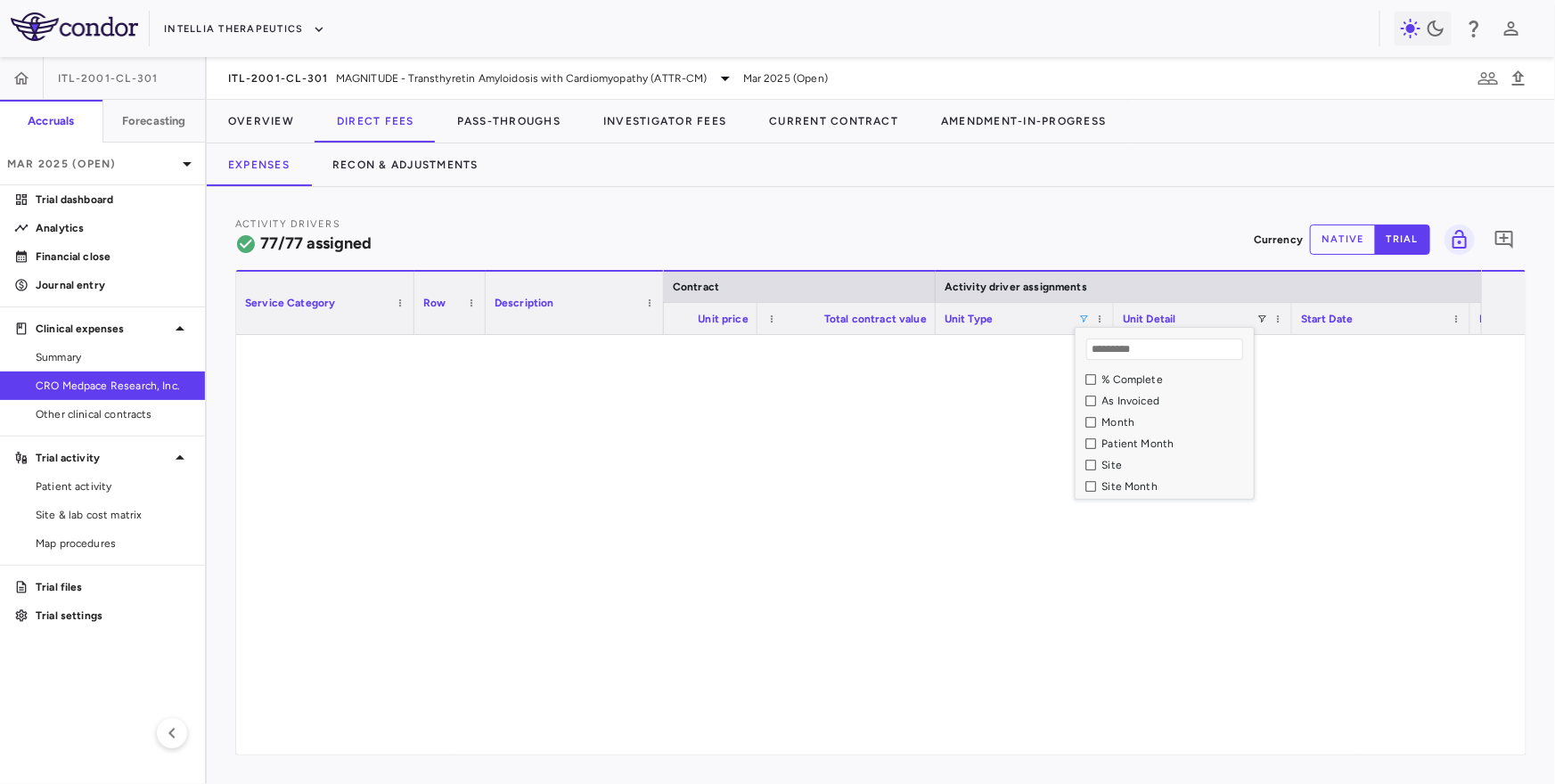 click on "Site" at bounding box center (1175, 465) 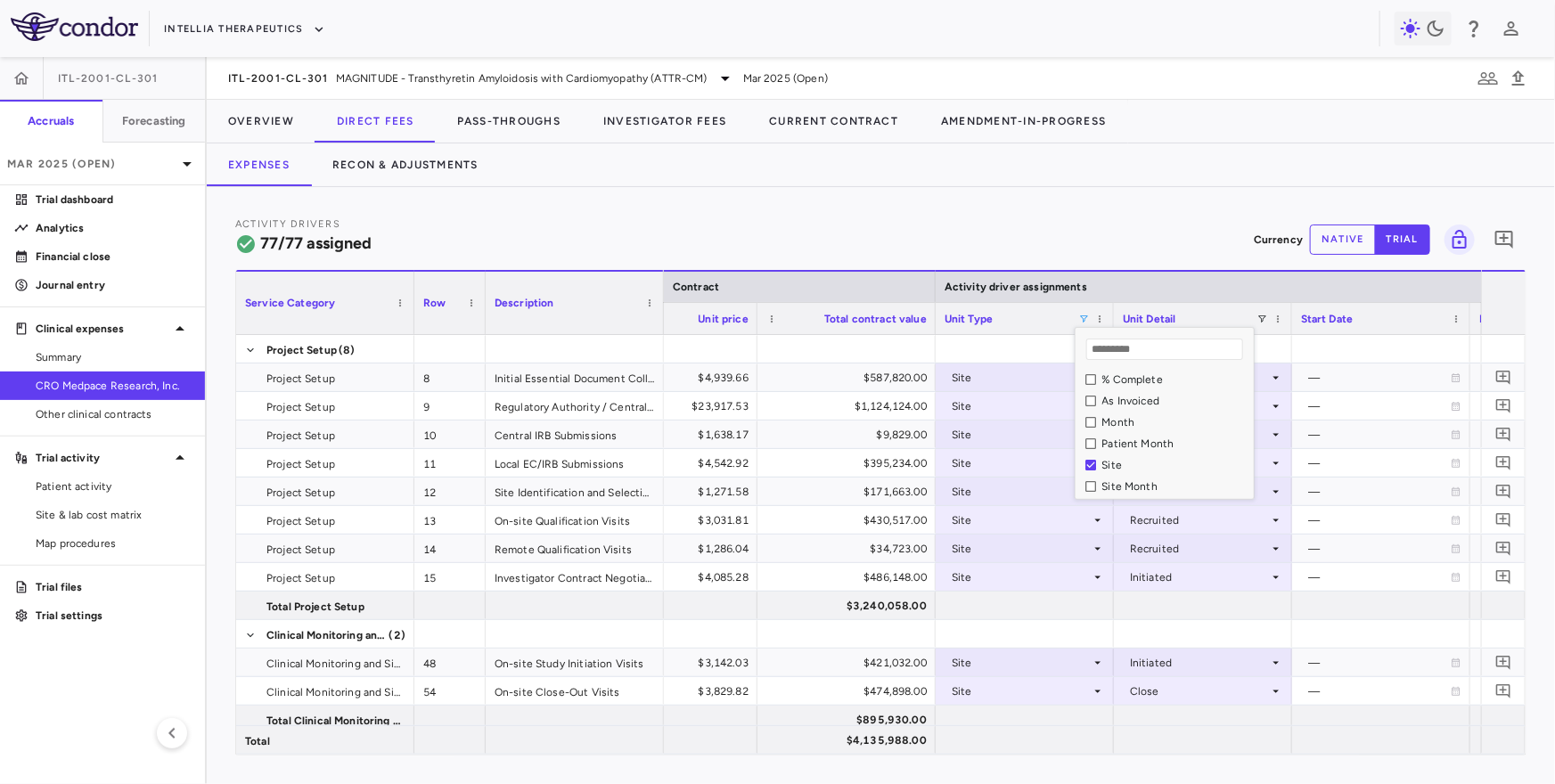 click on "Activity Drivers 77/77 assigned Currency native trial 0" at bounding box center (880, 239) 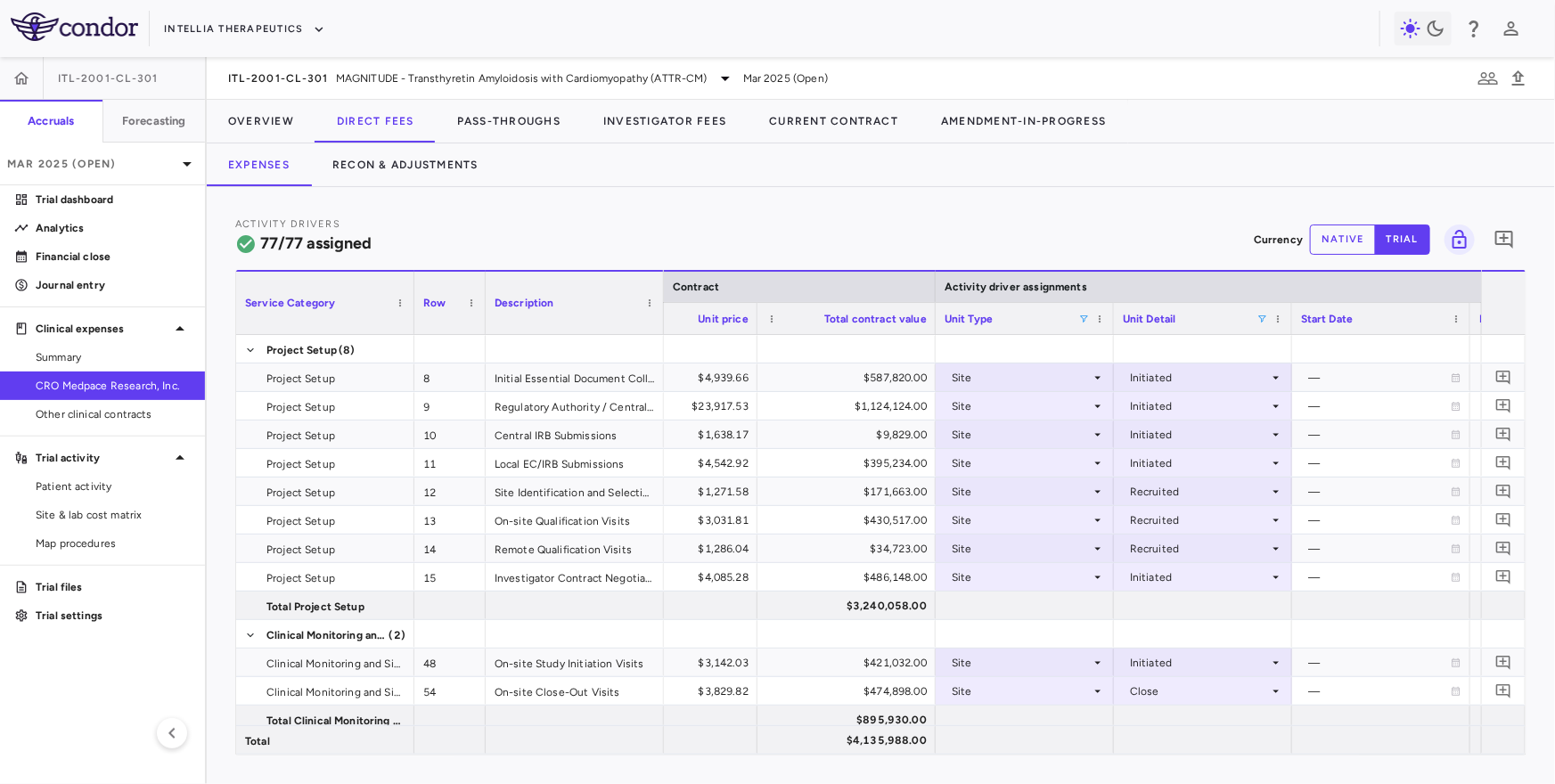 click at bounding box center [1262, 319] 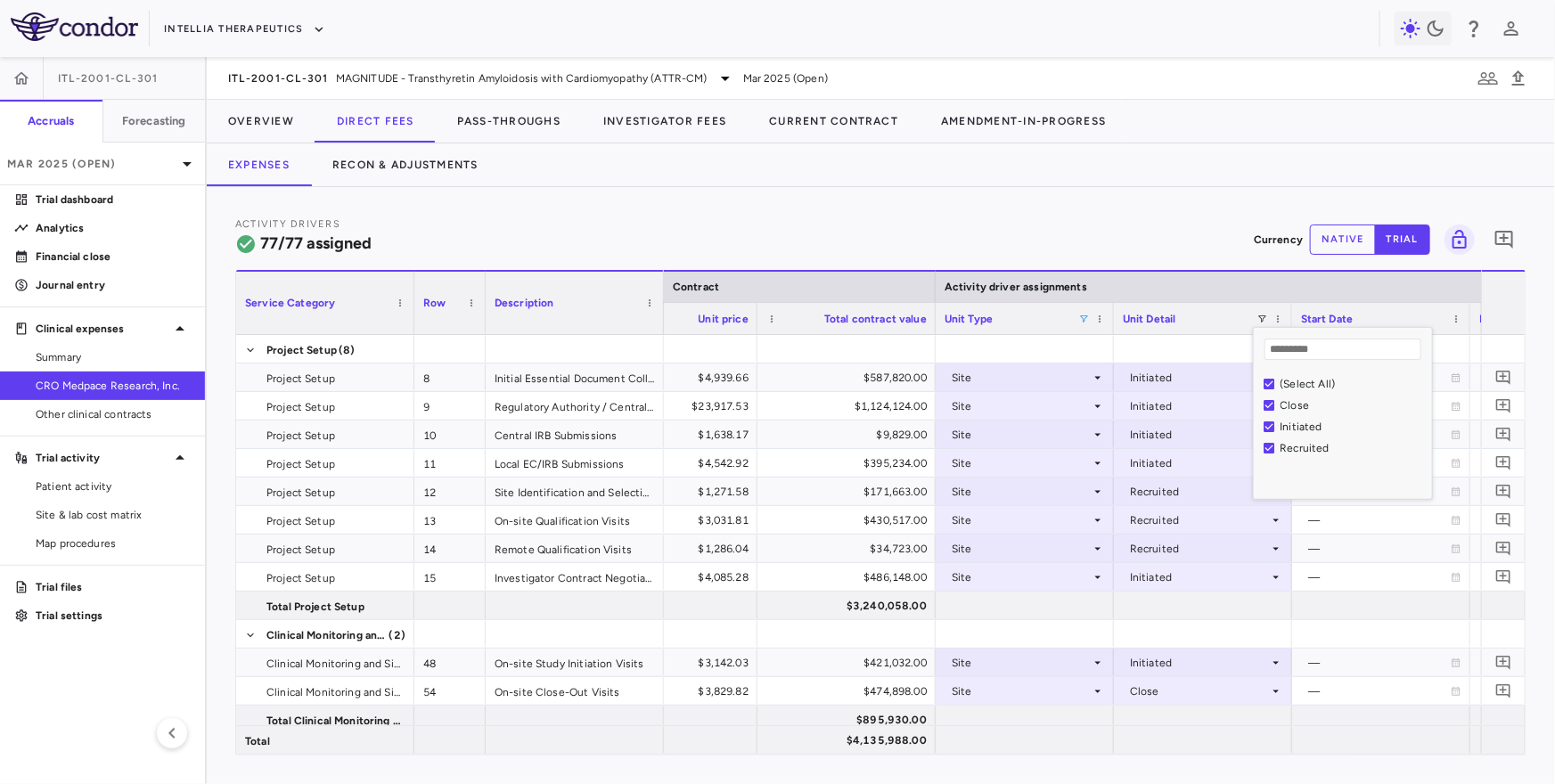 click on "(Select All)" at bounding box center (1354, 384) 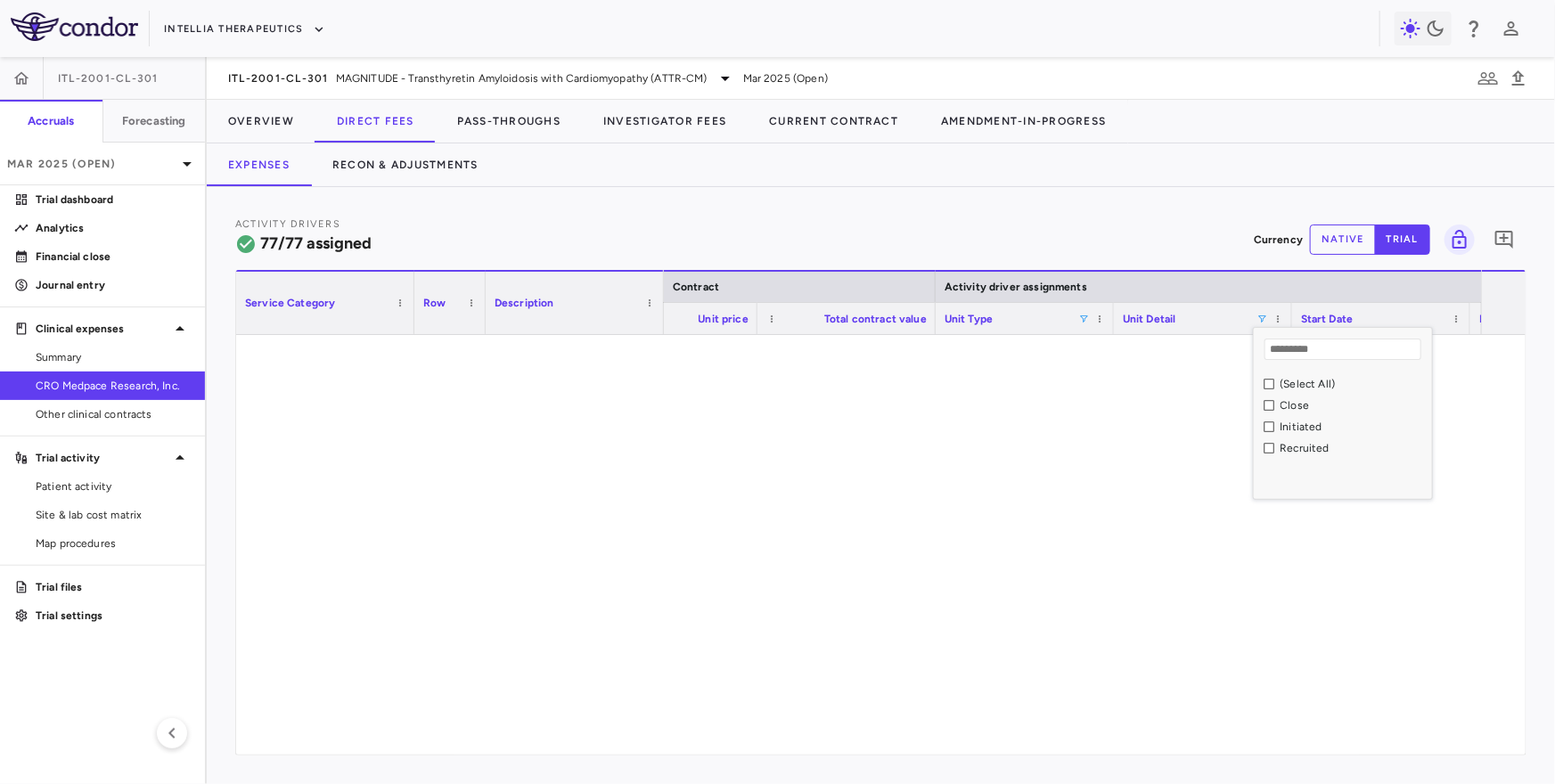 click on "Initiated" at bounding box center (1354, 427) 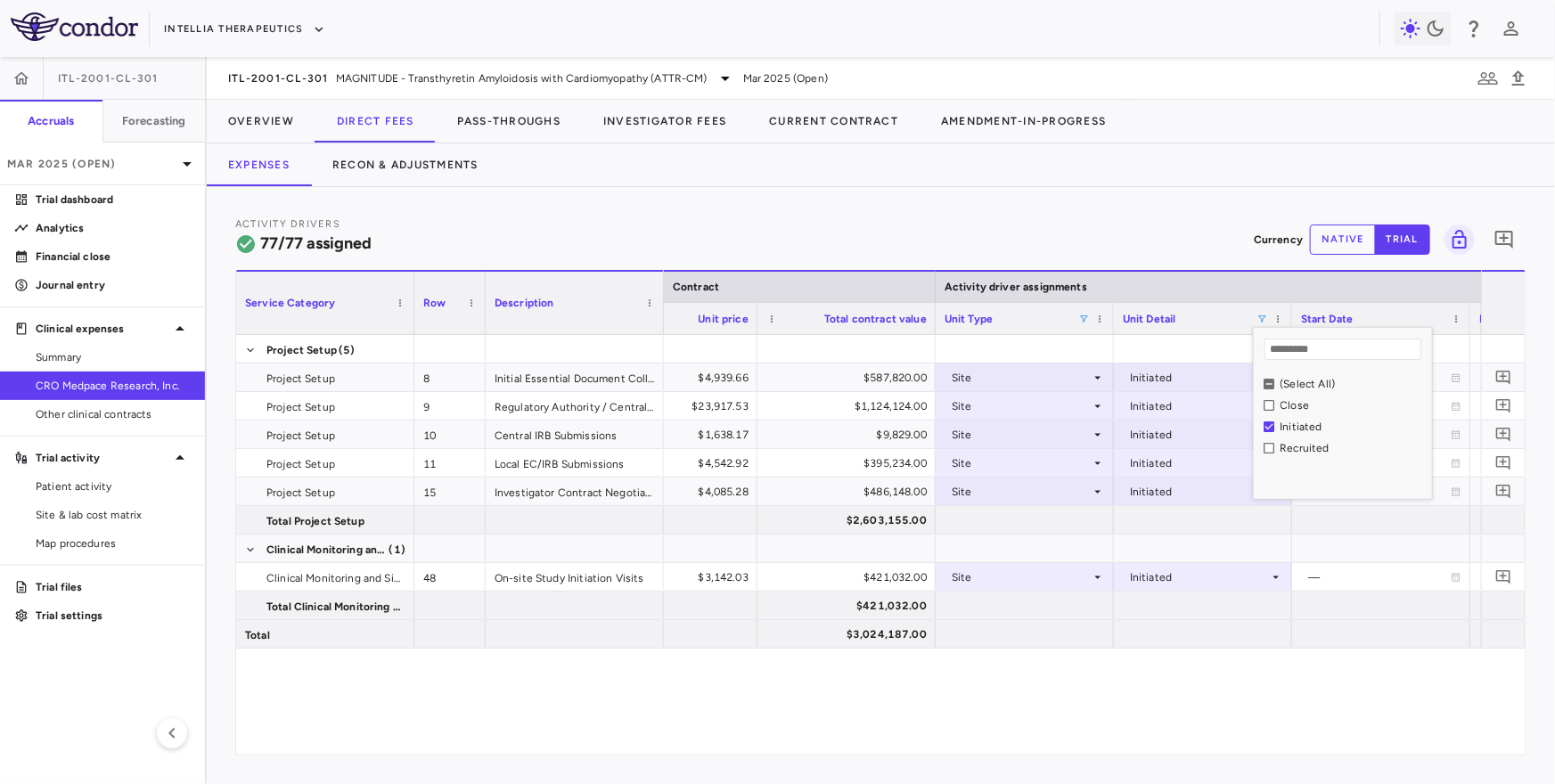 click on "Activity Drivers 77/77 assigned Currency native trial 0" at bounding box center [880, 239] 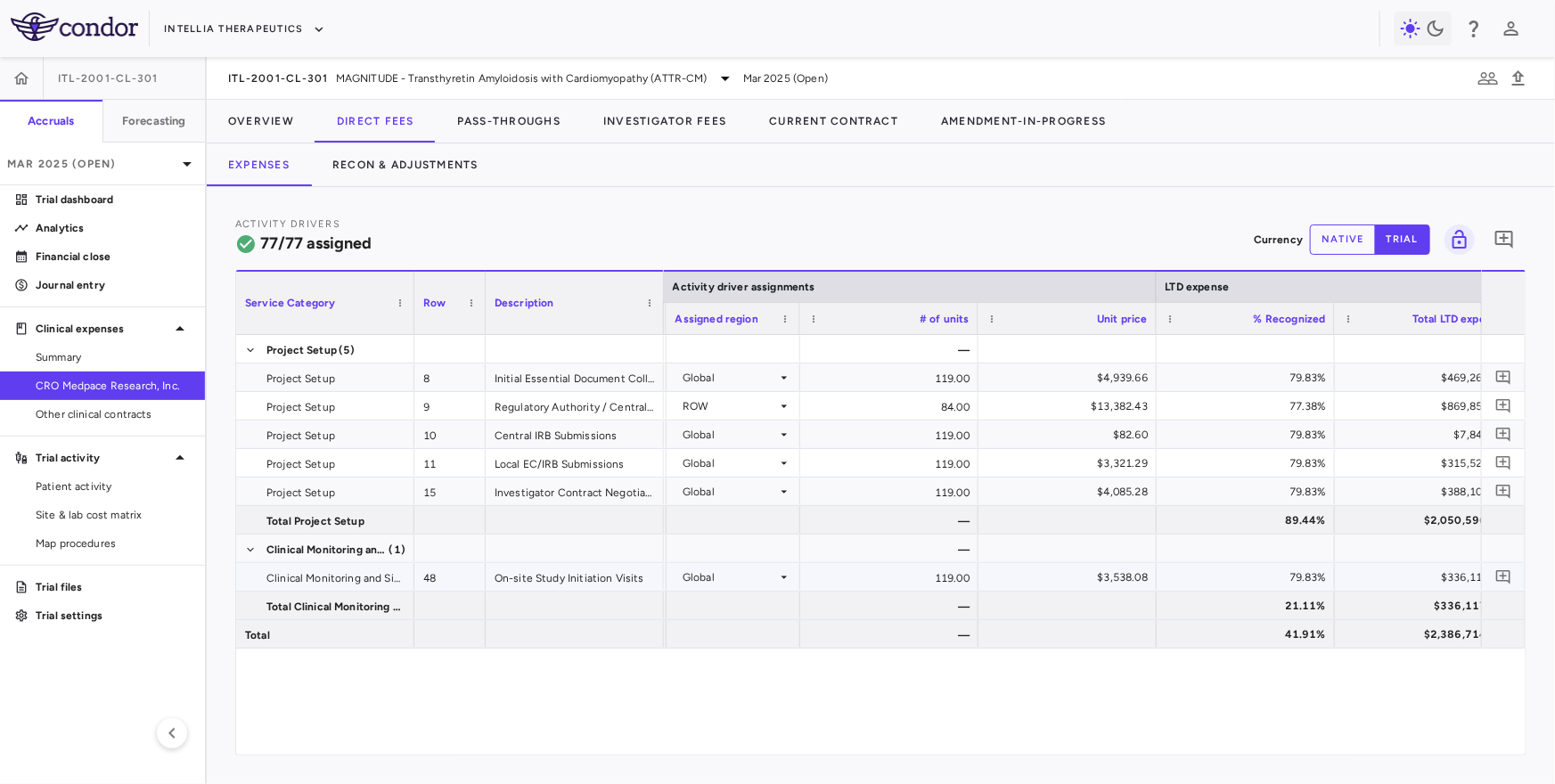 click on "119.00" at bounding box center (889, 576) 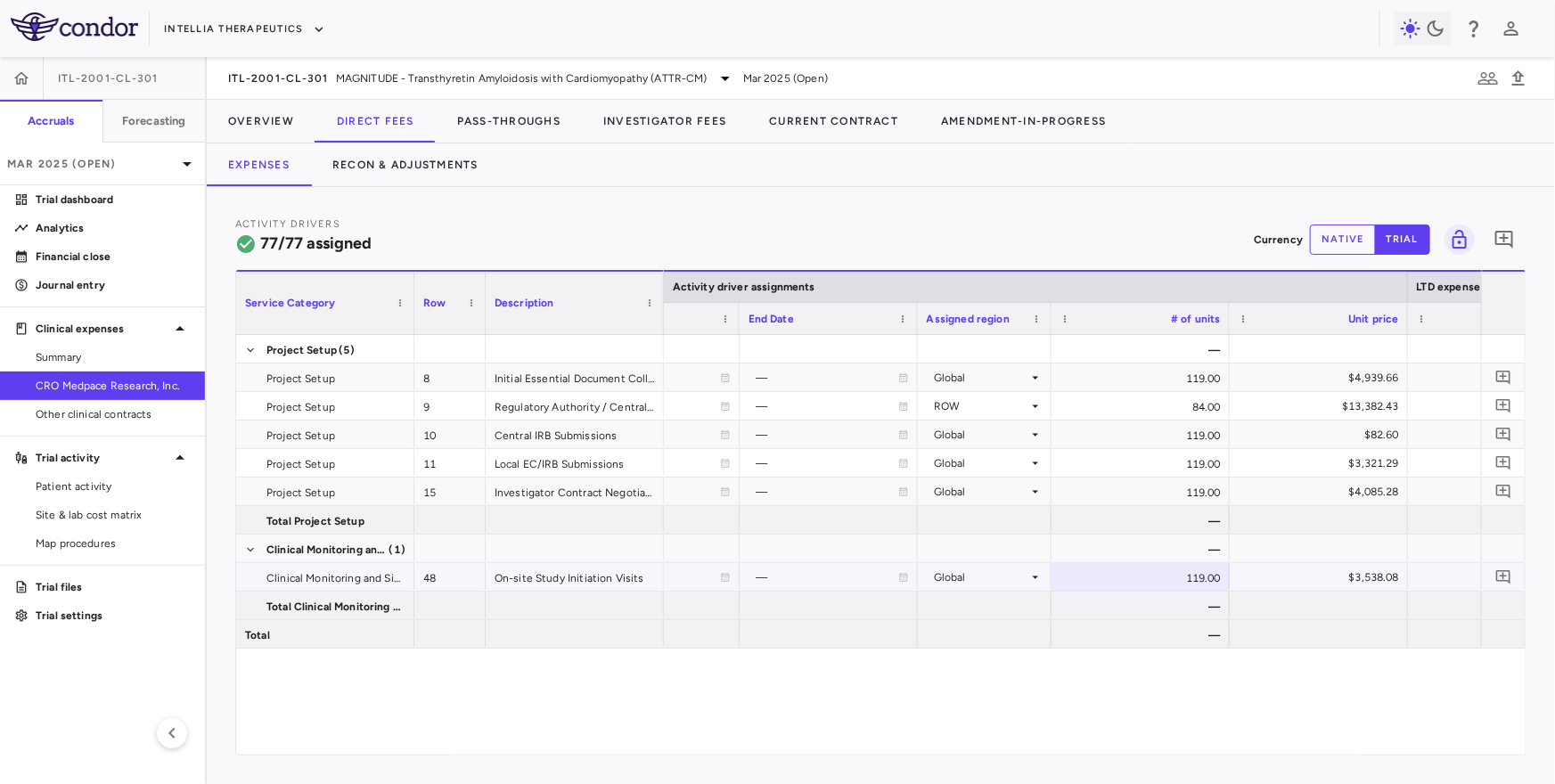 click on "119.00" at bounding box center (1141, 576) 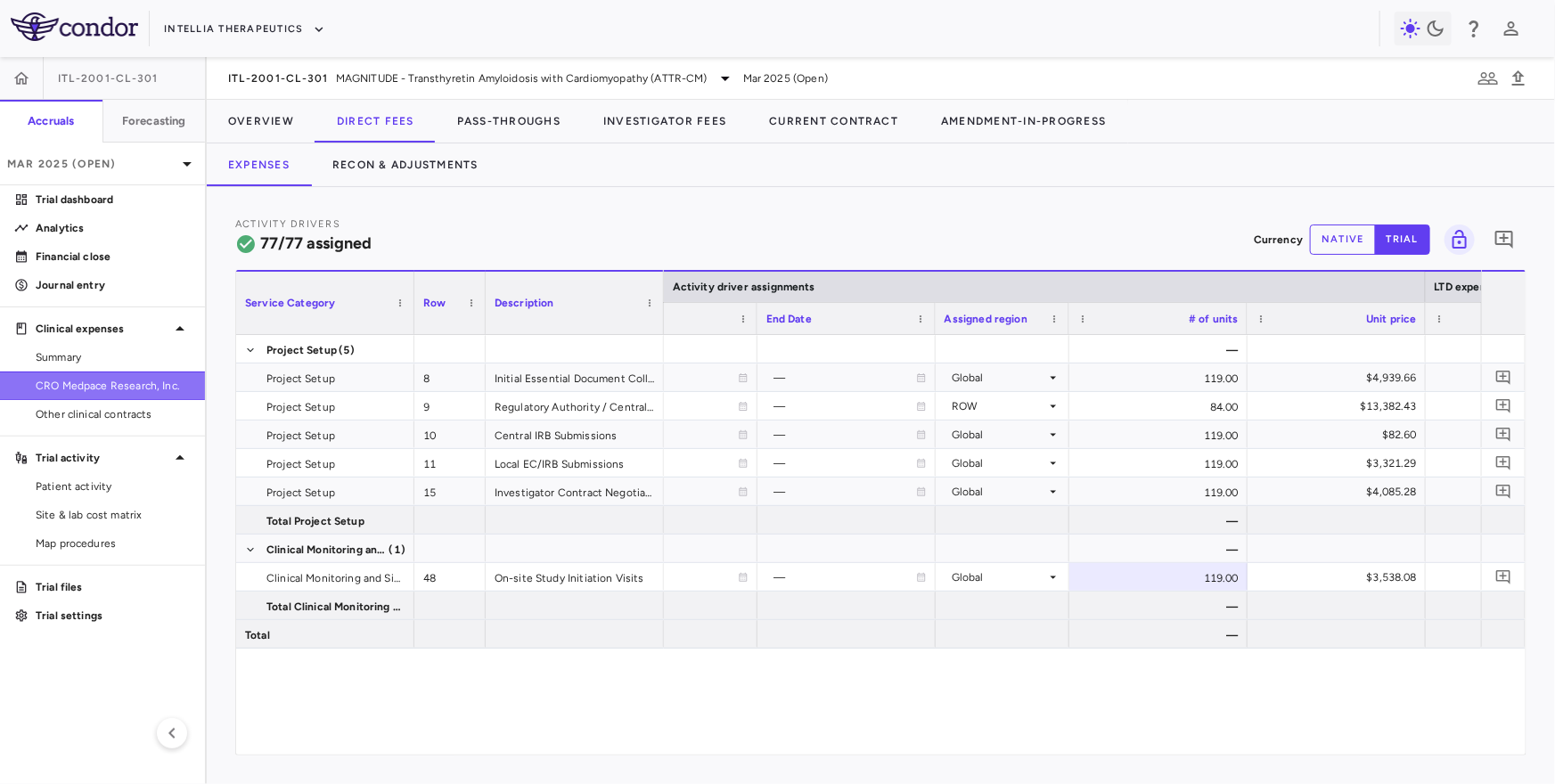 click on "CRO Medpace Research, Inc." at bounding box center (113, 386) 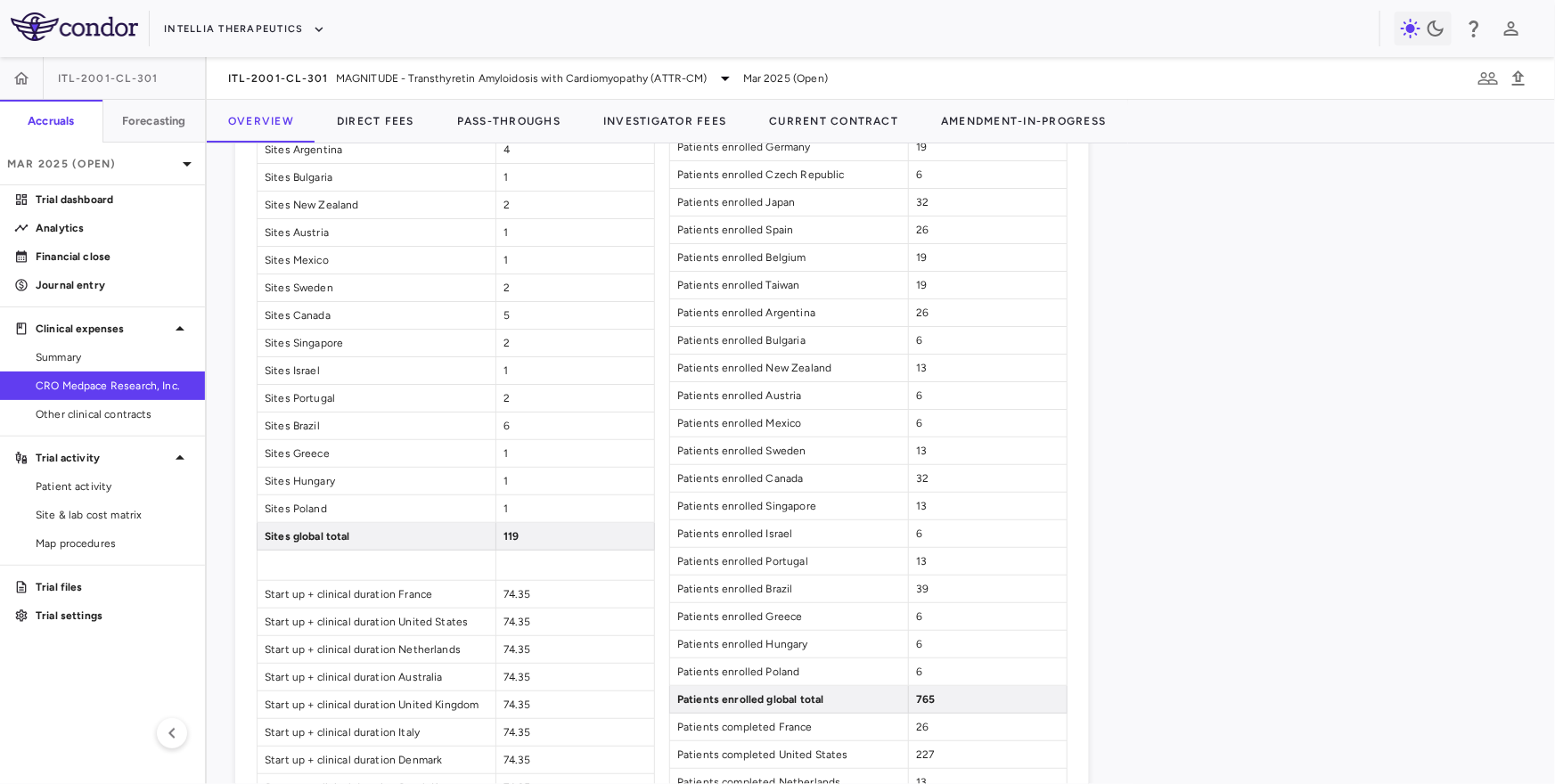 click on "119" at bounding box center [511, 536] 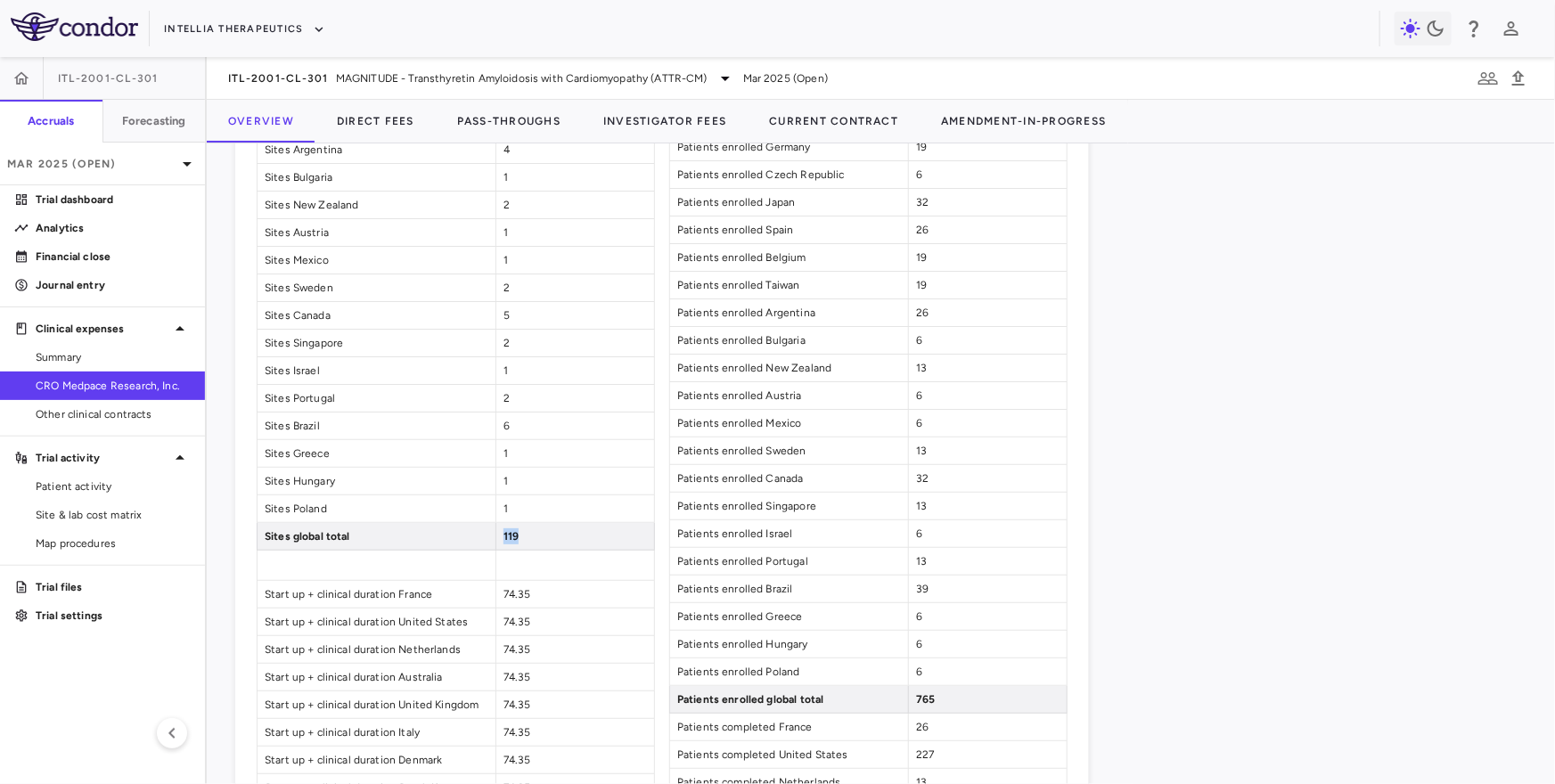 drag, startPoint x: 503, startPoint y: 530, endPoint x: 530, endPoint y: 530, distance: 27 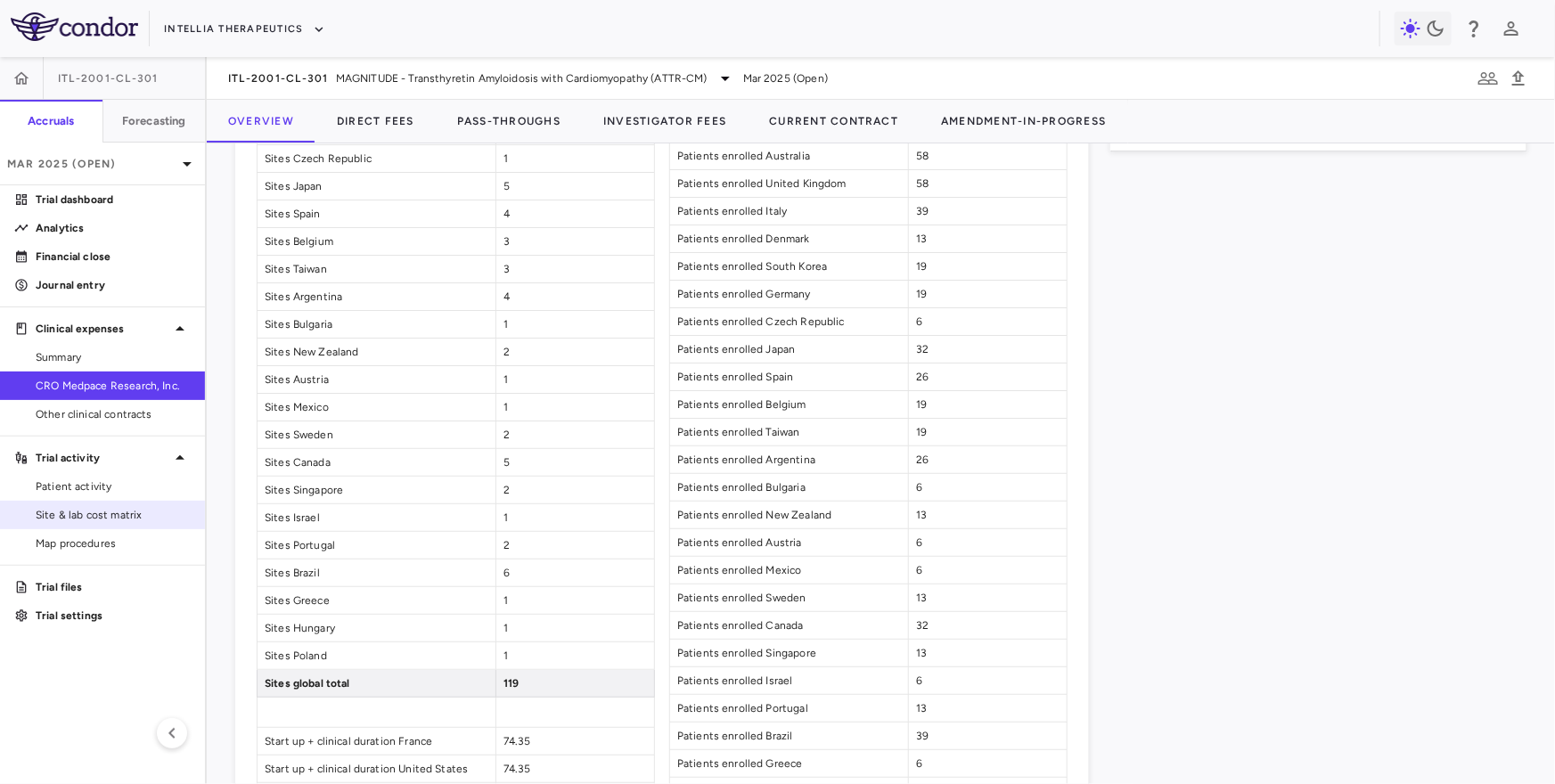 click on "Site & lab cost matrix" at bounding box center (113, 515) 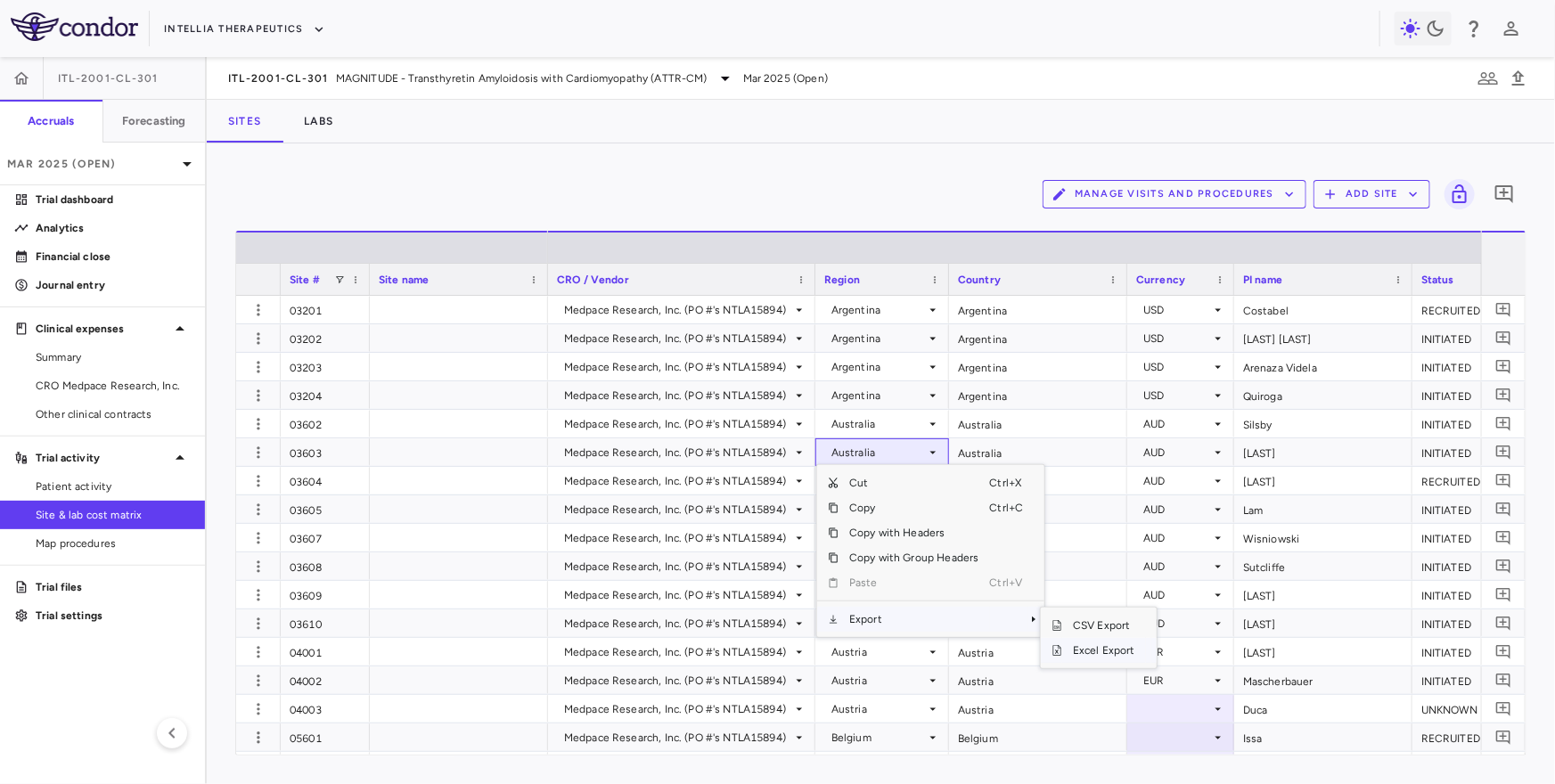 click on "Excel Export" at bounding box center [1104, 650] 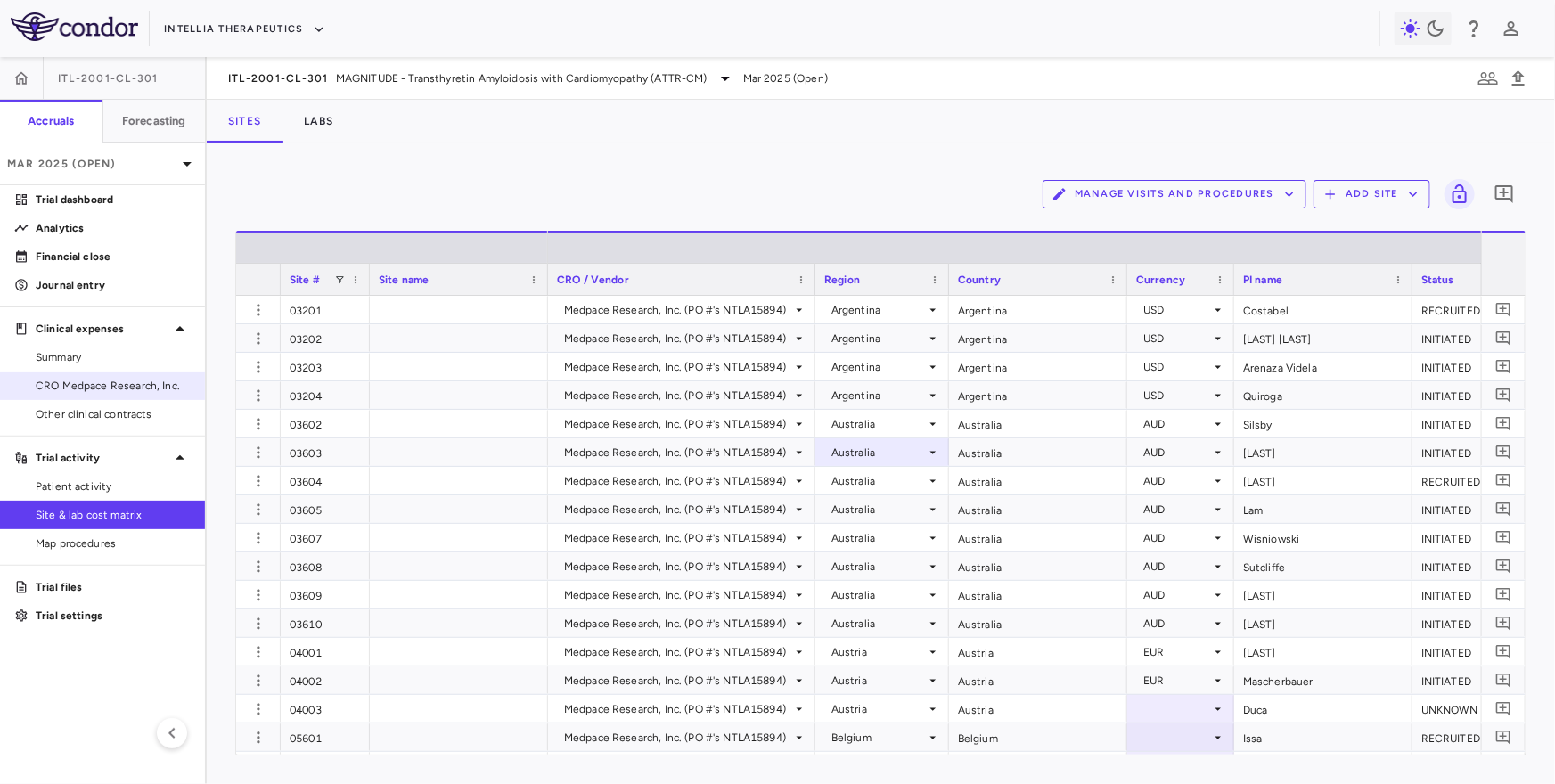 click on "CRO Medpace Research, Inc." at bounding box center (113, 386) 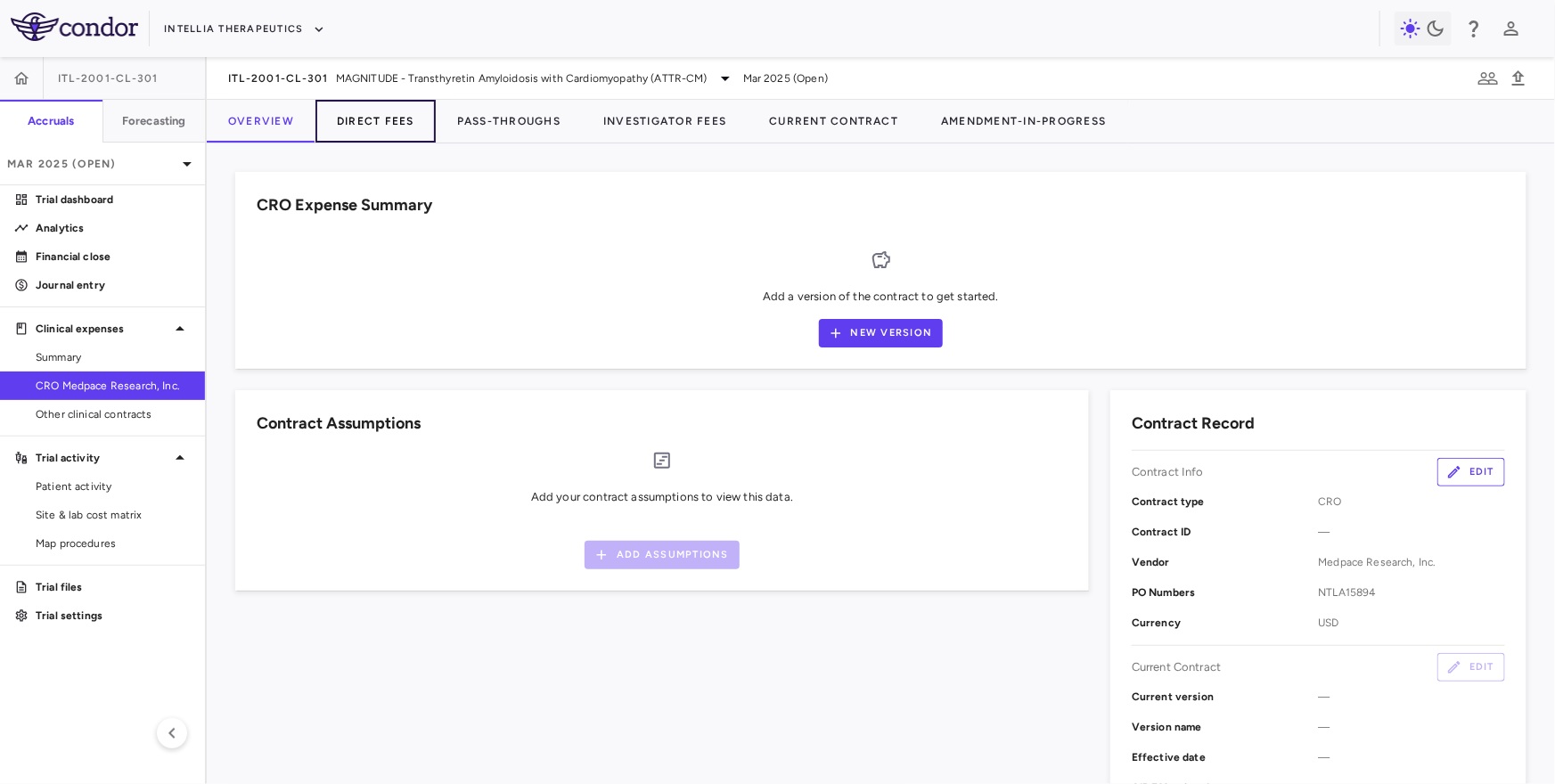 click on "Direct Fees" at bounding box center (375, 121) 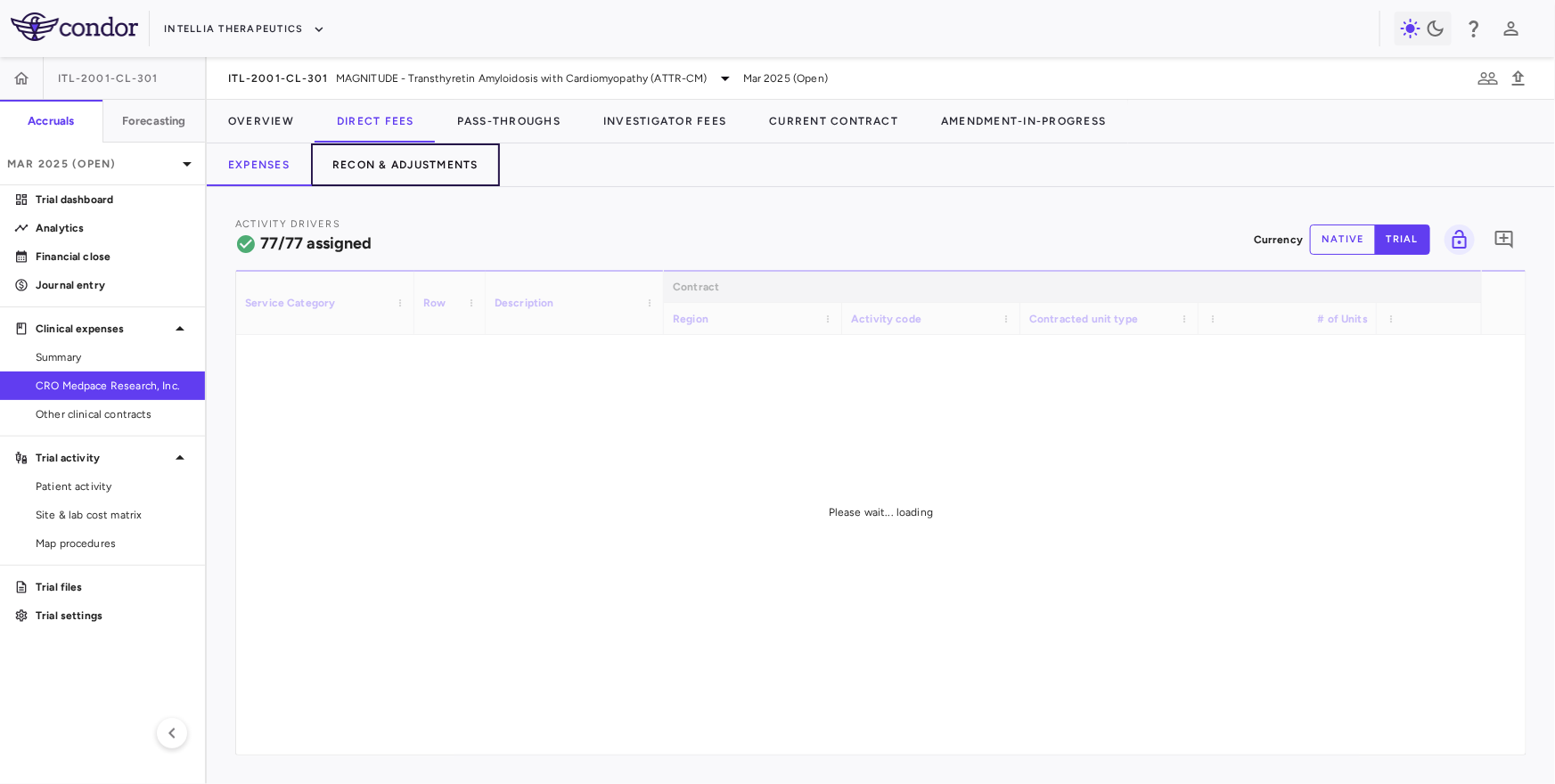 click on "Recon & Adjustments" at bounding box center [405, 165] 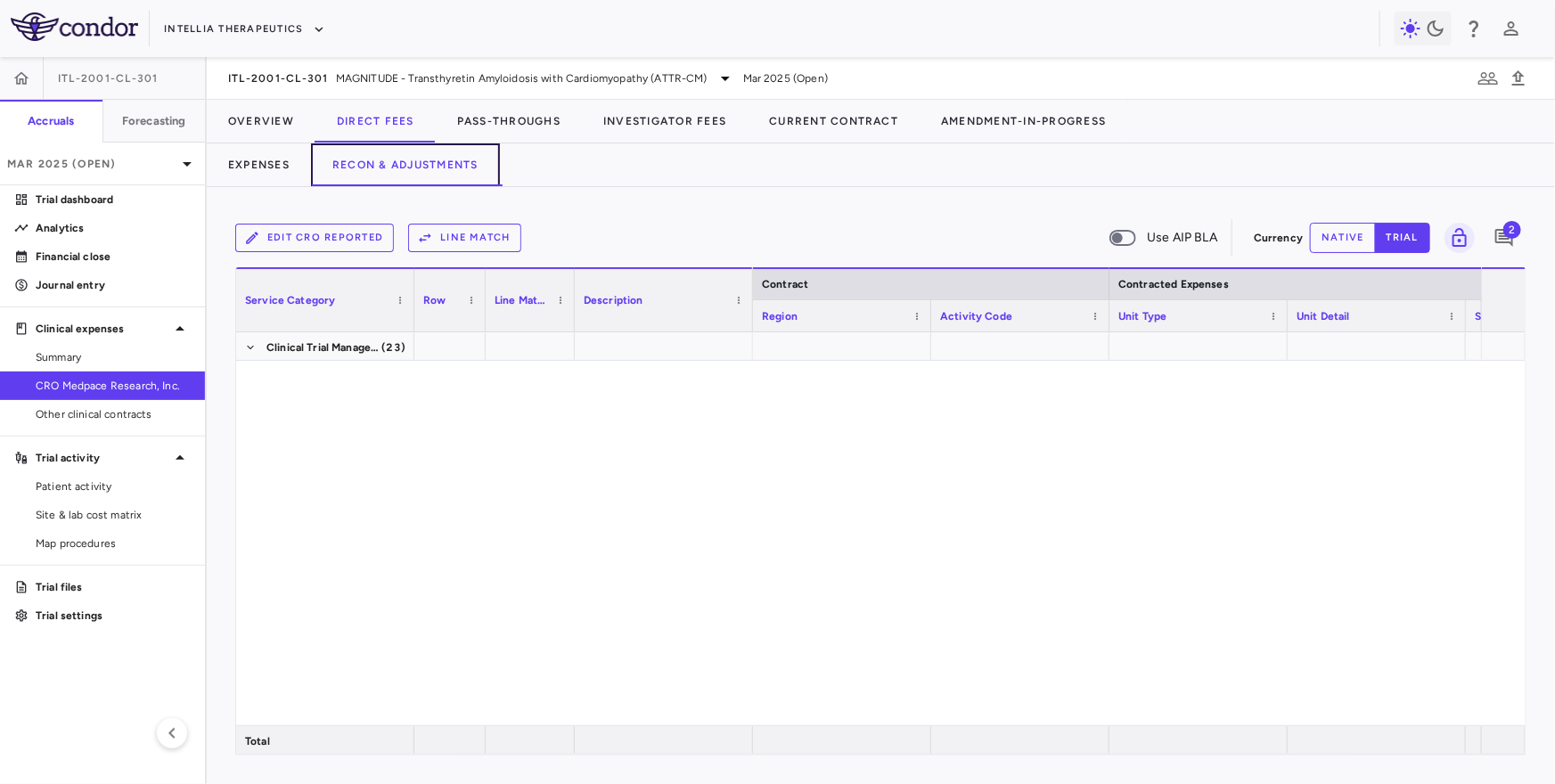 scroll, scrollTop: 2514, scrollLeft: 0, axis: vertical 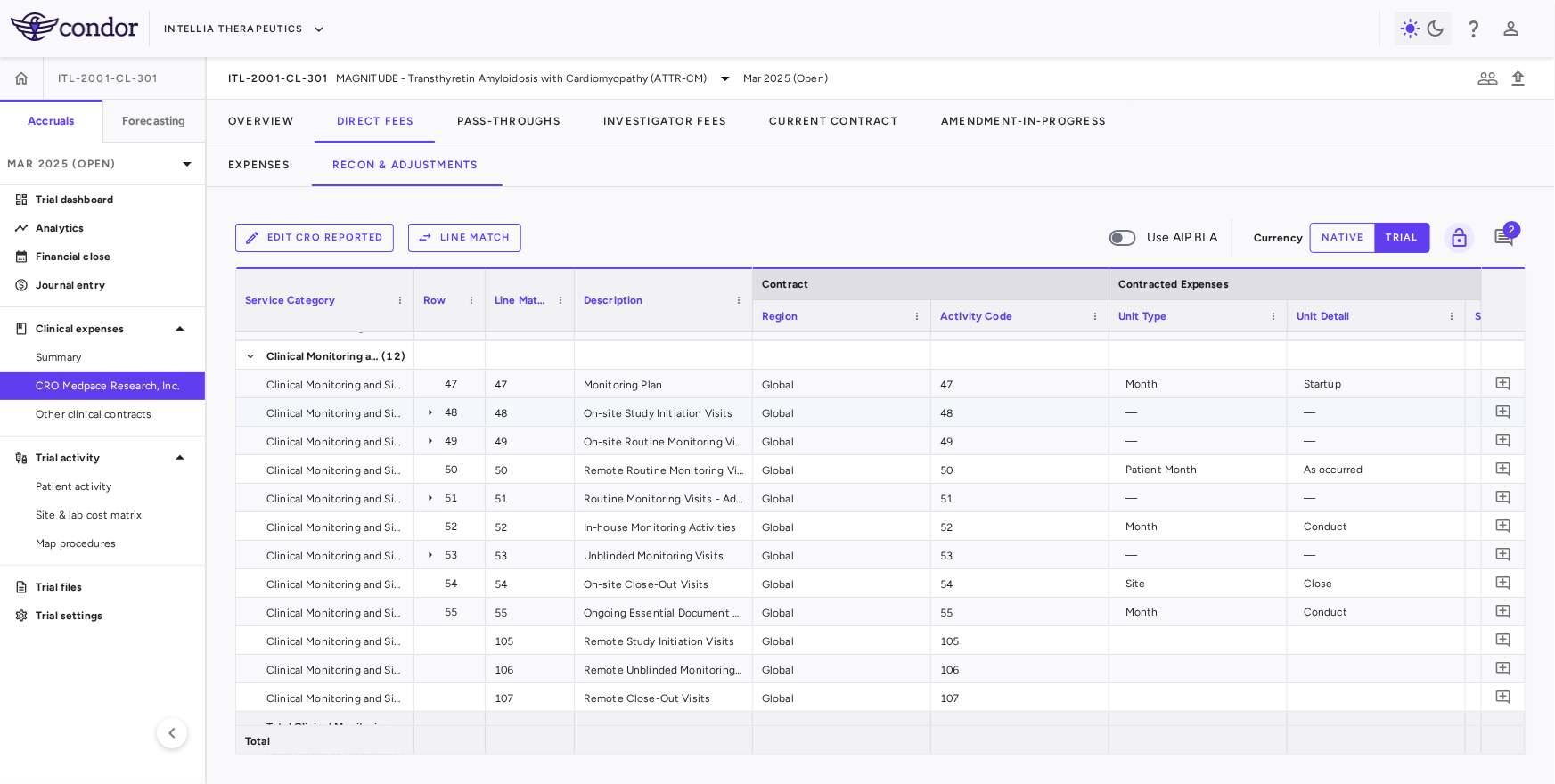 click on "On-site Study Initiation Visits" at bounding box center (664, 412) 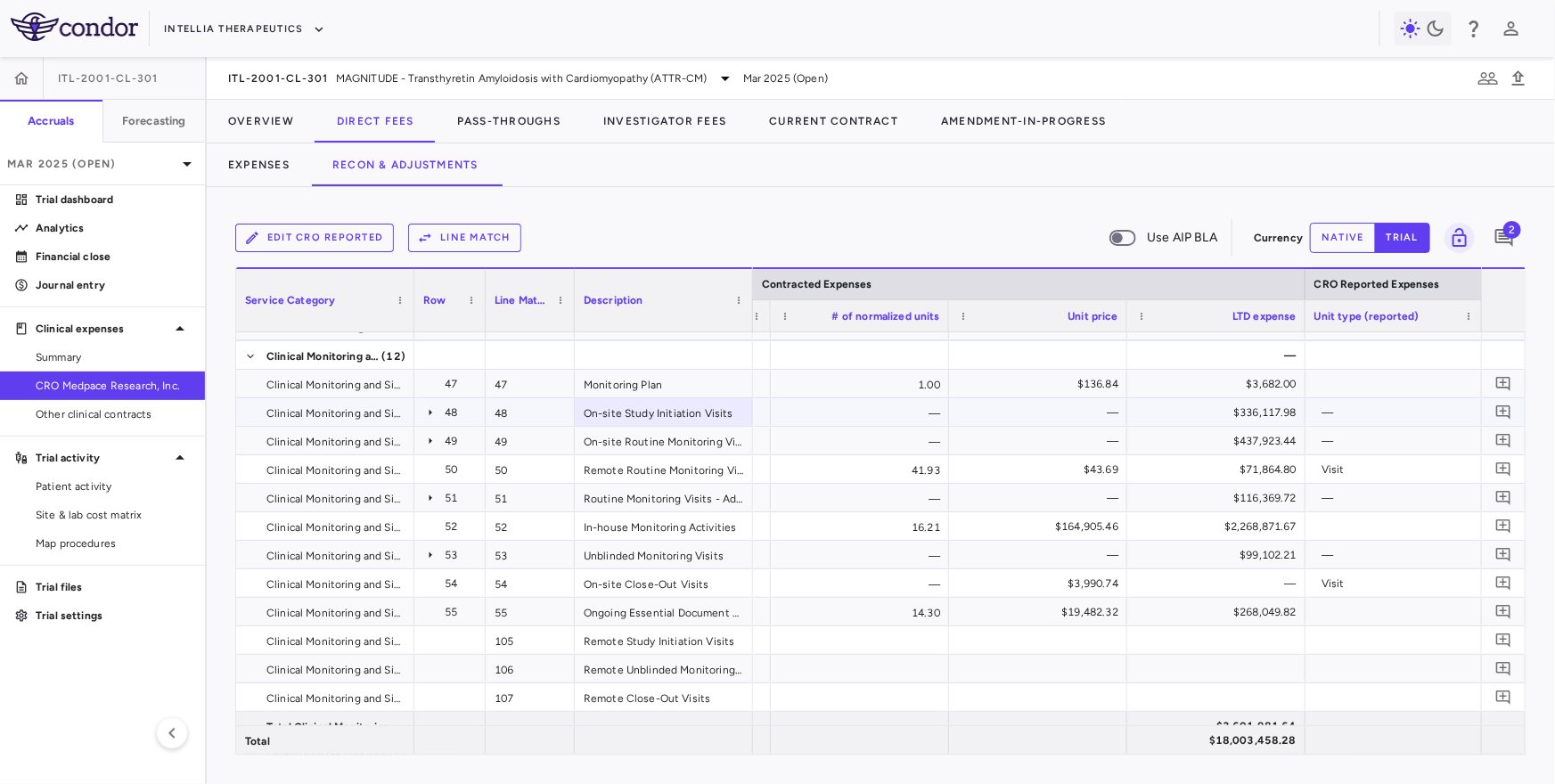 click on "—" at bounding box center (860, 412) 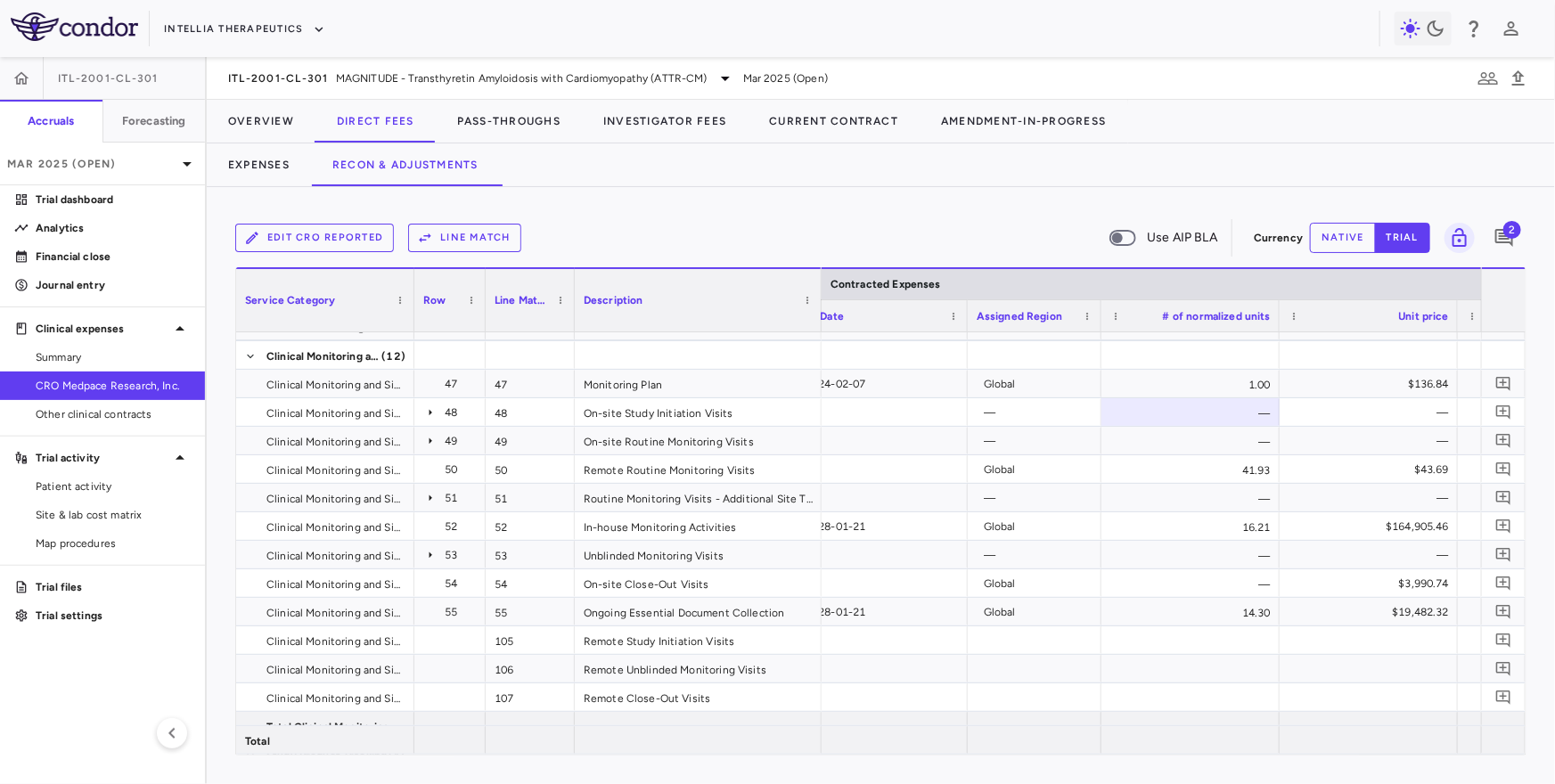 drag, startPoint x: 750, startPoint y: 315, endPoint x: 831, endPoint y: 315, distance: 81 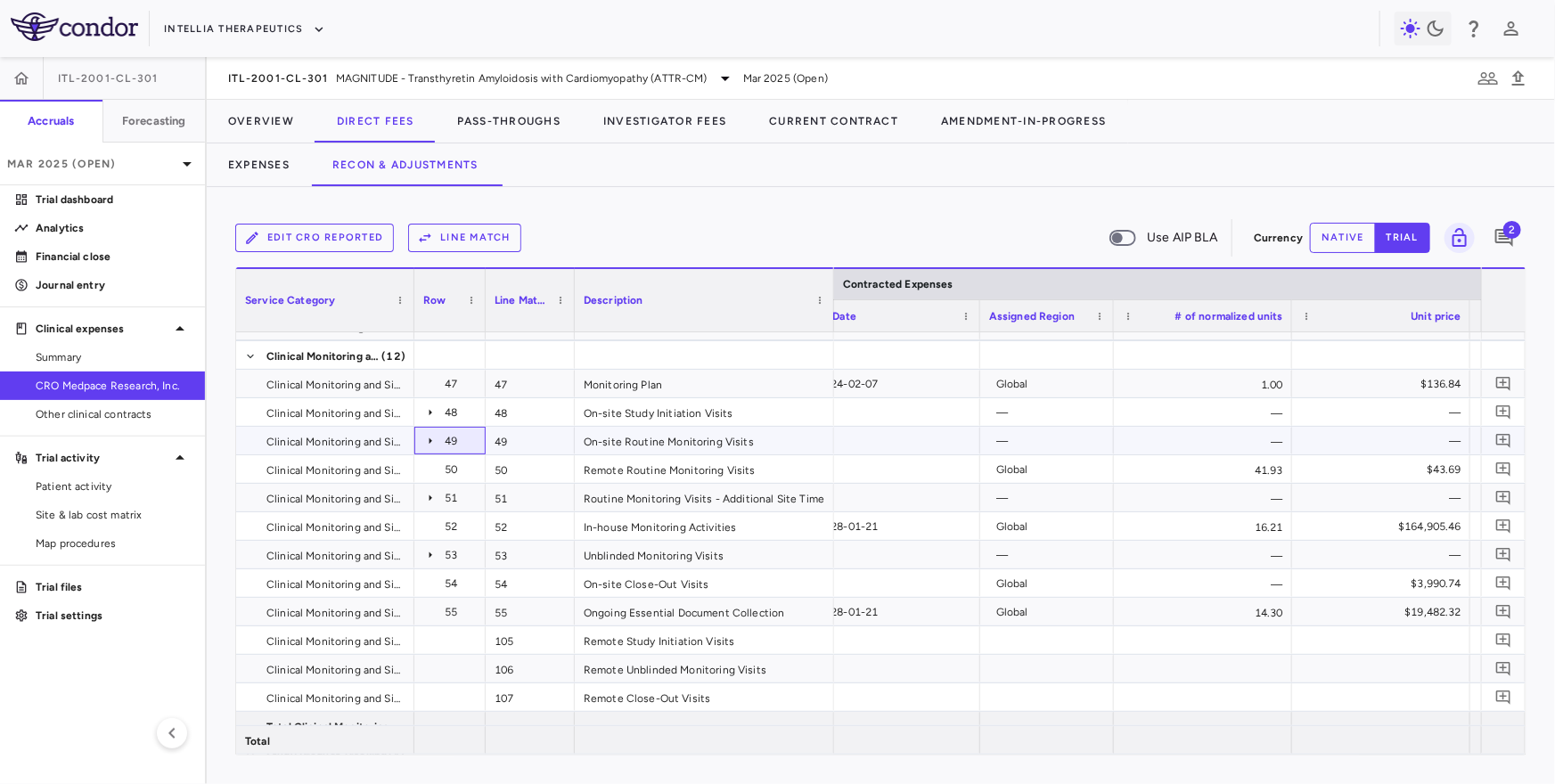 click 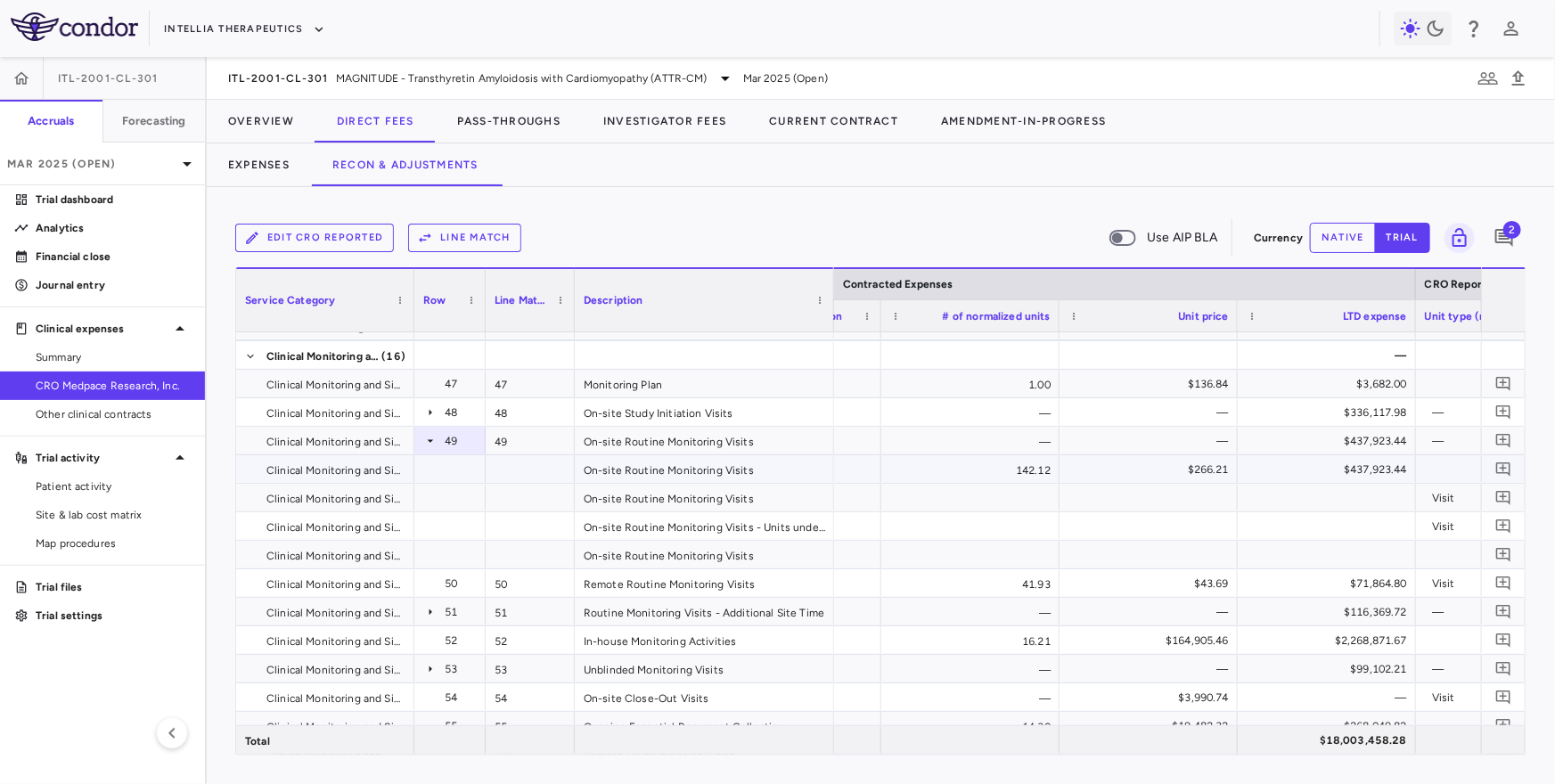 click on "On-site Routine Monitoring Visits" at bounding box center [704, 469] 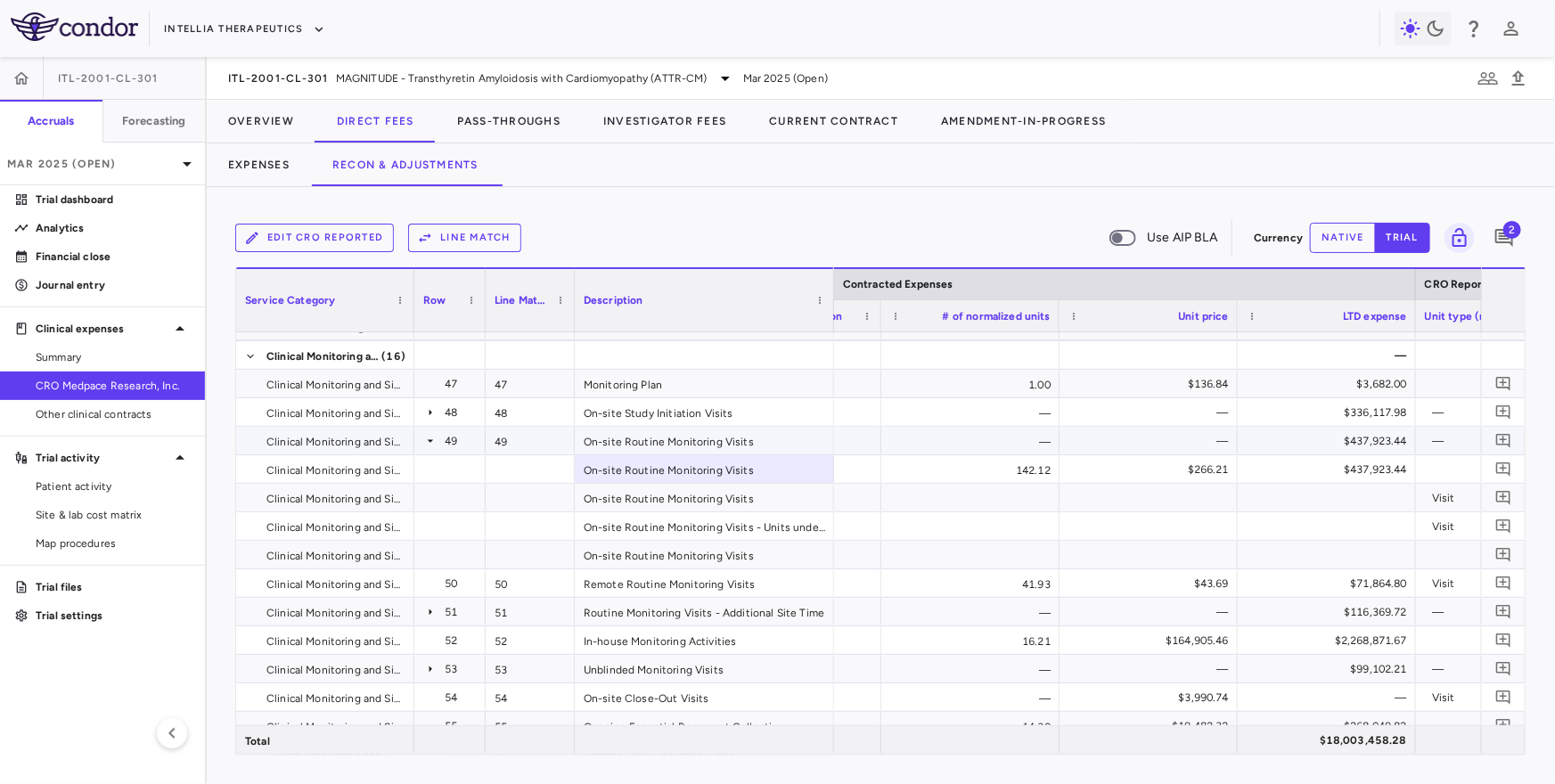 click on "49" at bounding box center [450, 440] 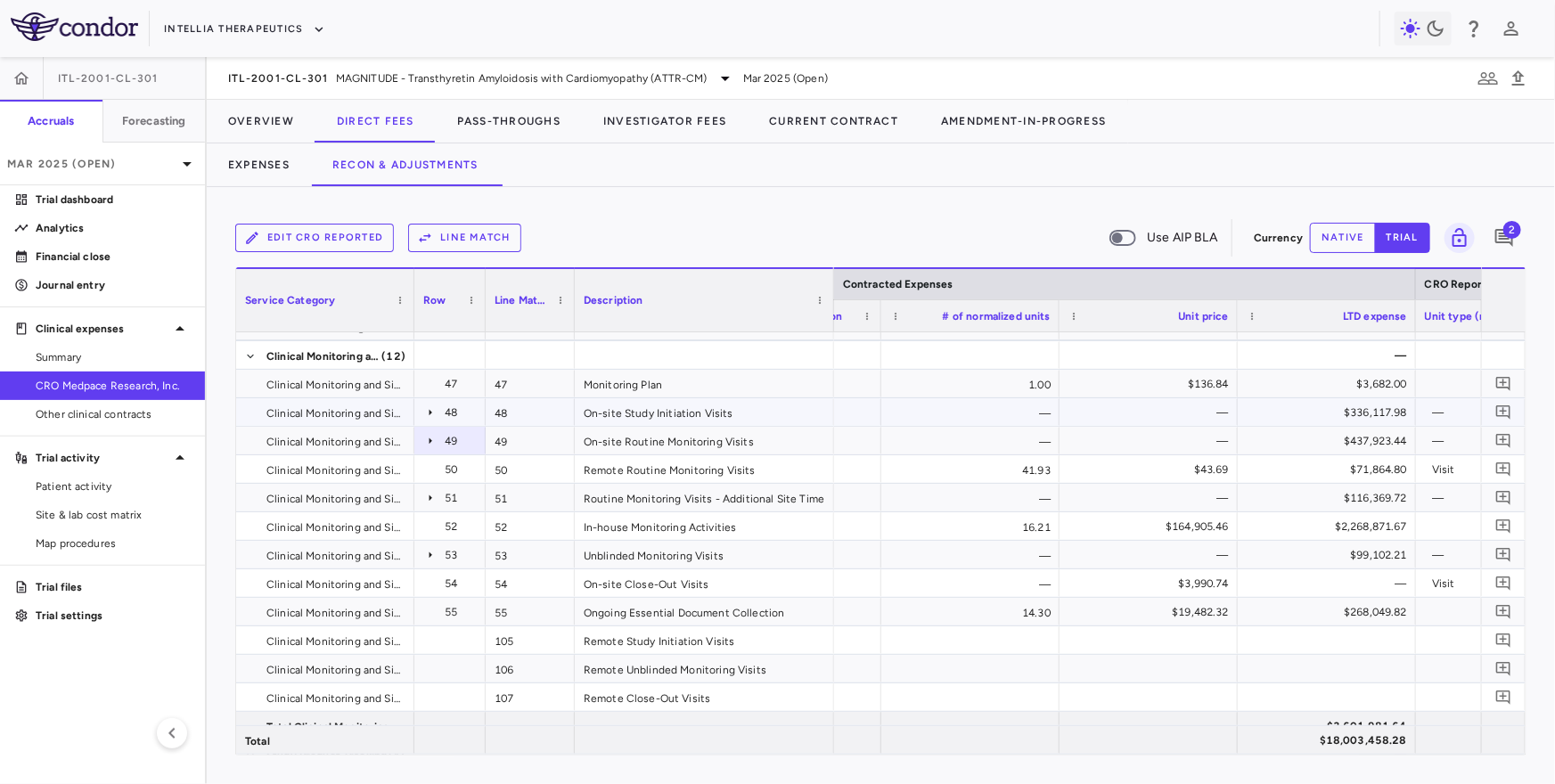 click 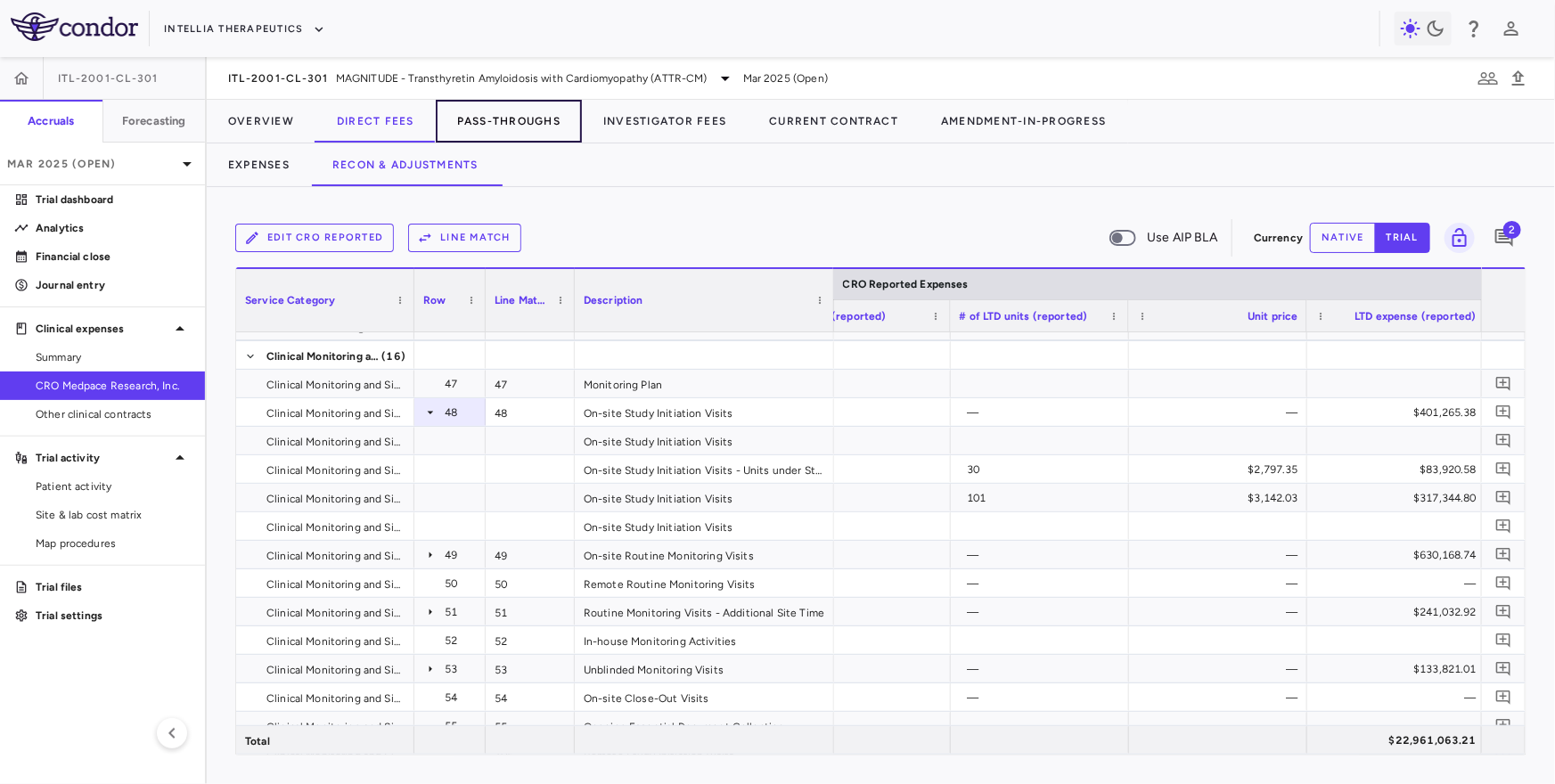 click on "Pass-Throughs" at bounding box center (509, 121) 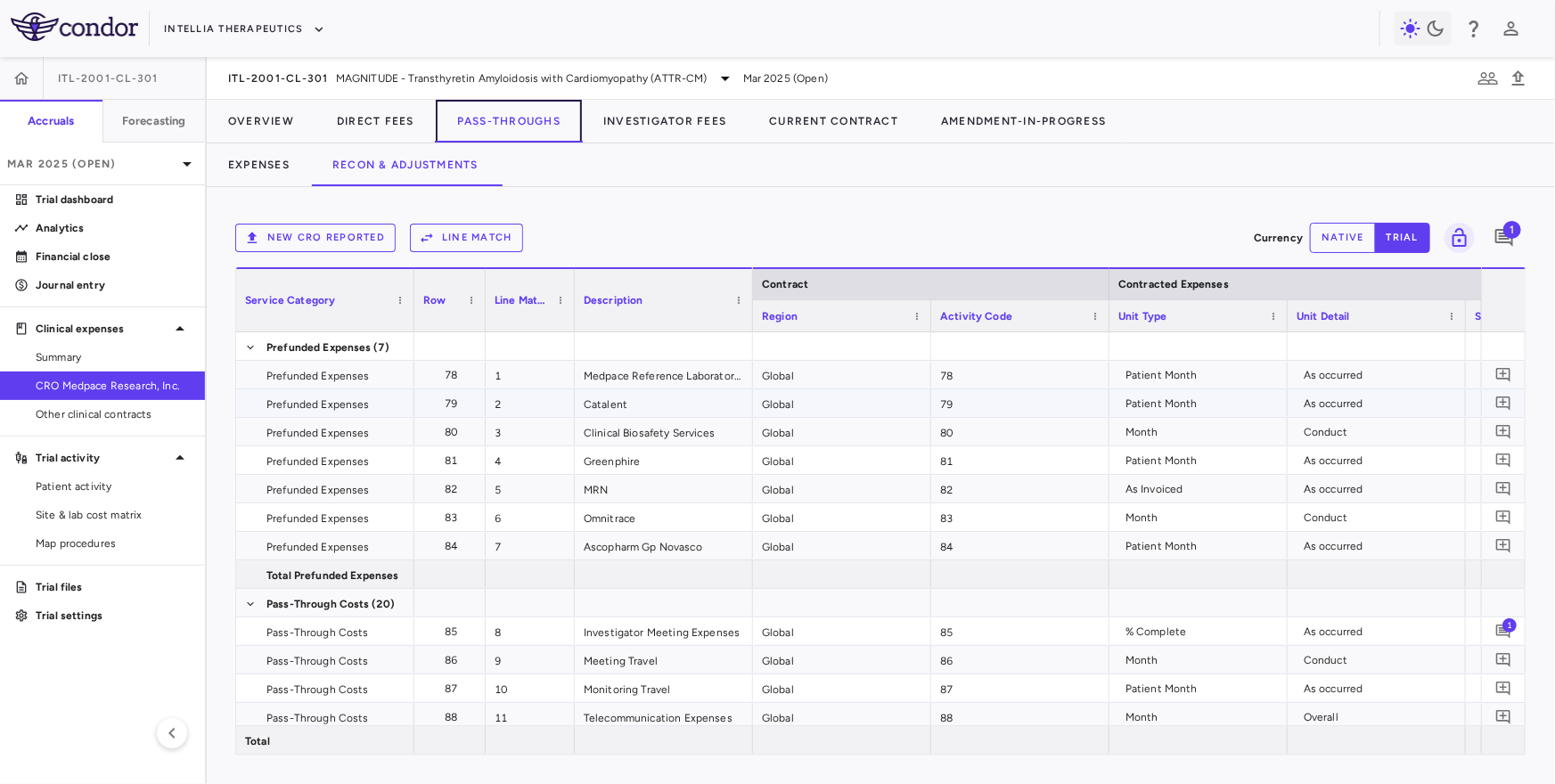 scroll, scrollTop: 0, scrollLeft: 536, axis: horizontal 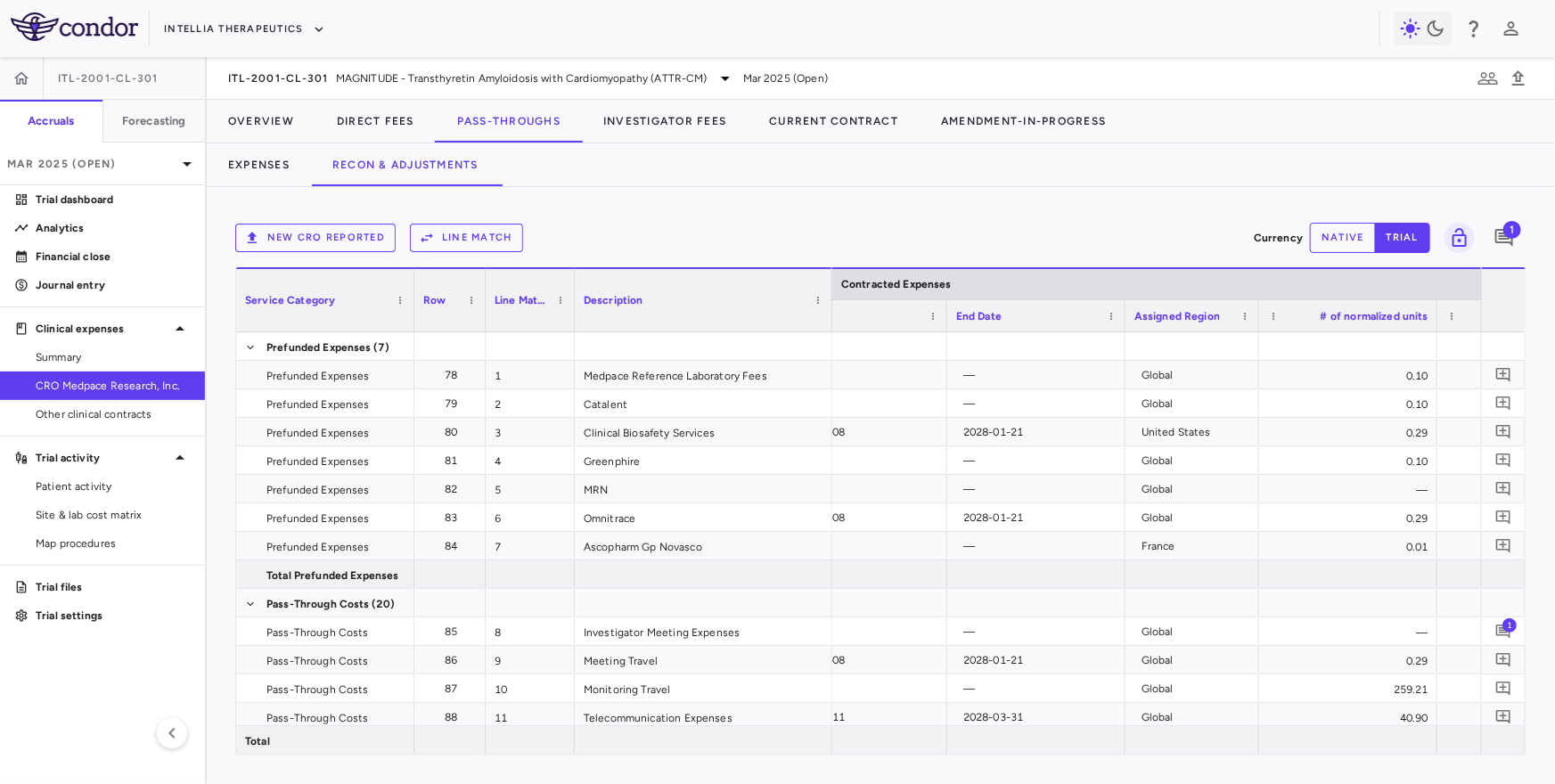 drag, startPoint x: 757, startPoint y: 316, endPoint x: 827, endPoint y: 318, distance: 70.028566 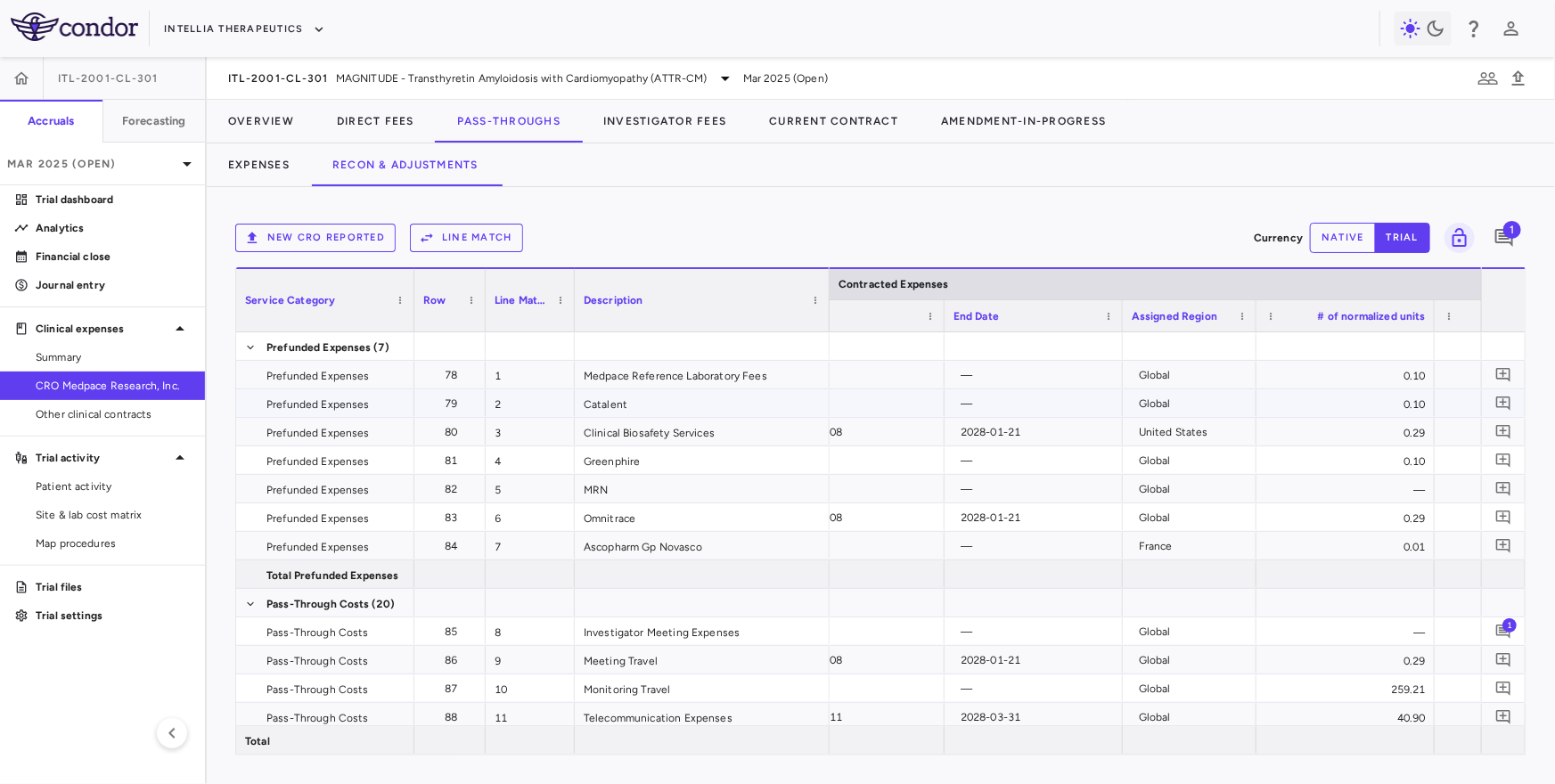 scroll, scrollTop: 0, scrollLeft: 1579, axis: horizontal 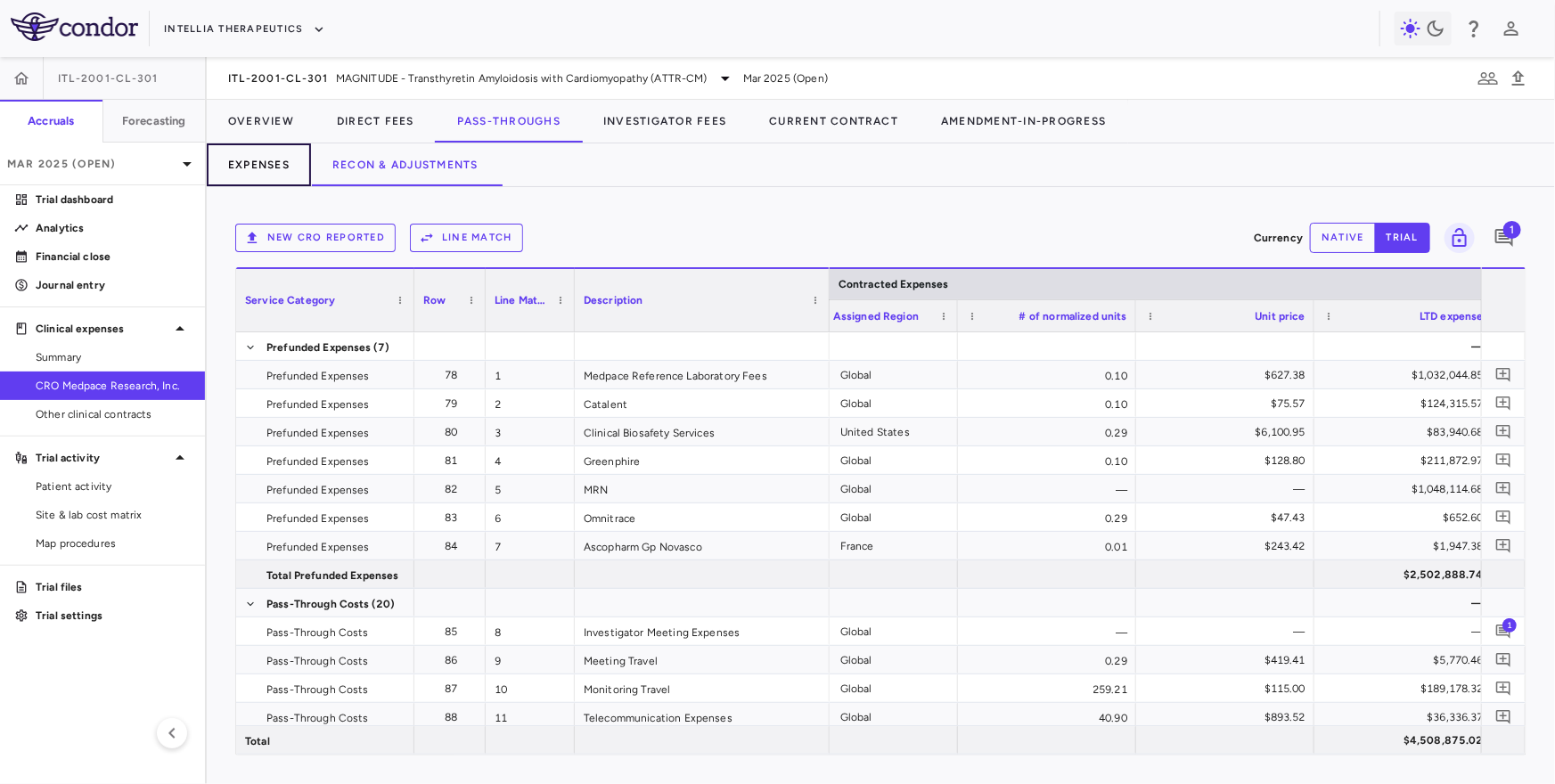 click on "Expenses" at bounding box center [258, 165] 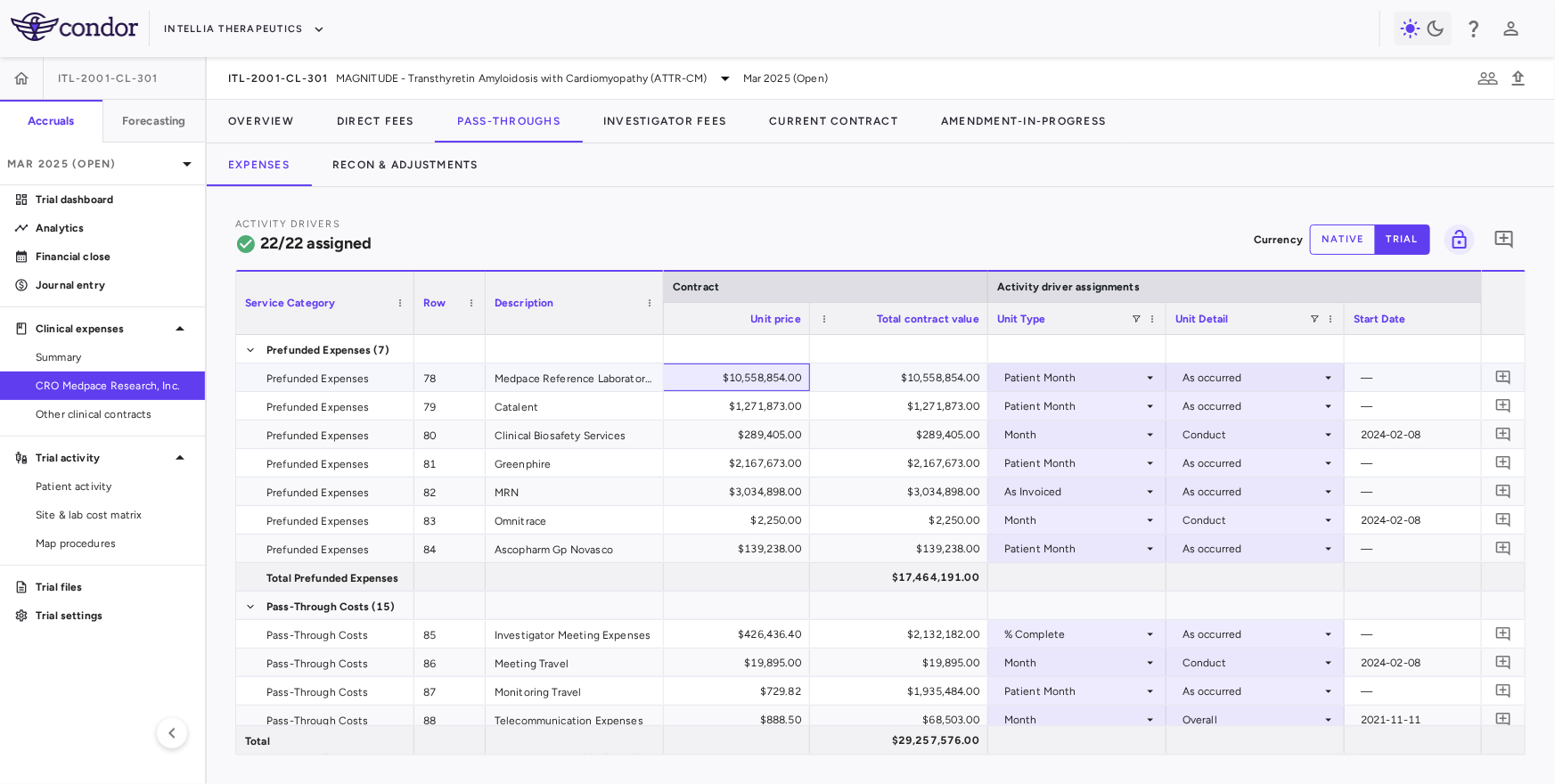 click on "$10,558,854.00" at bounding box center [724, 378] 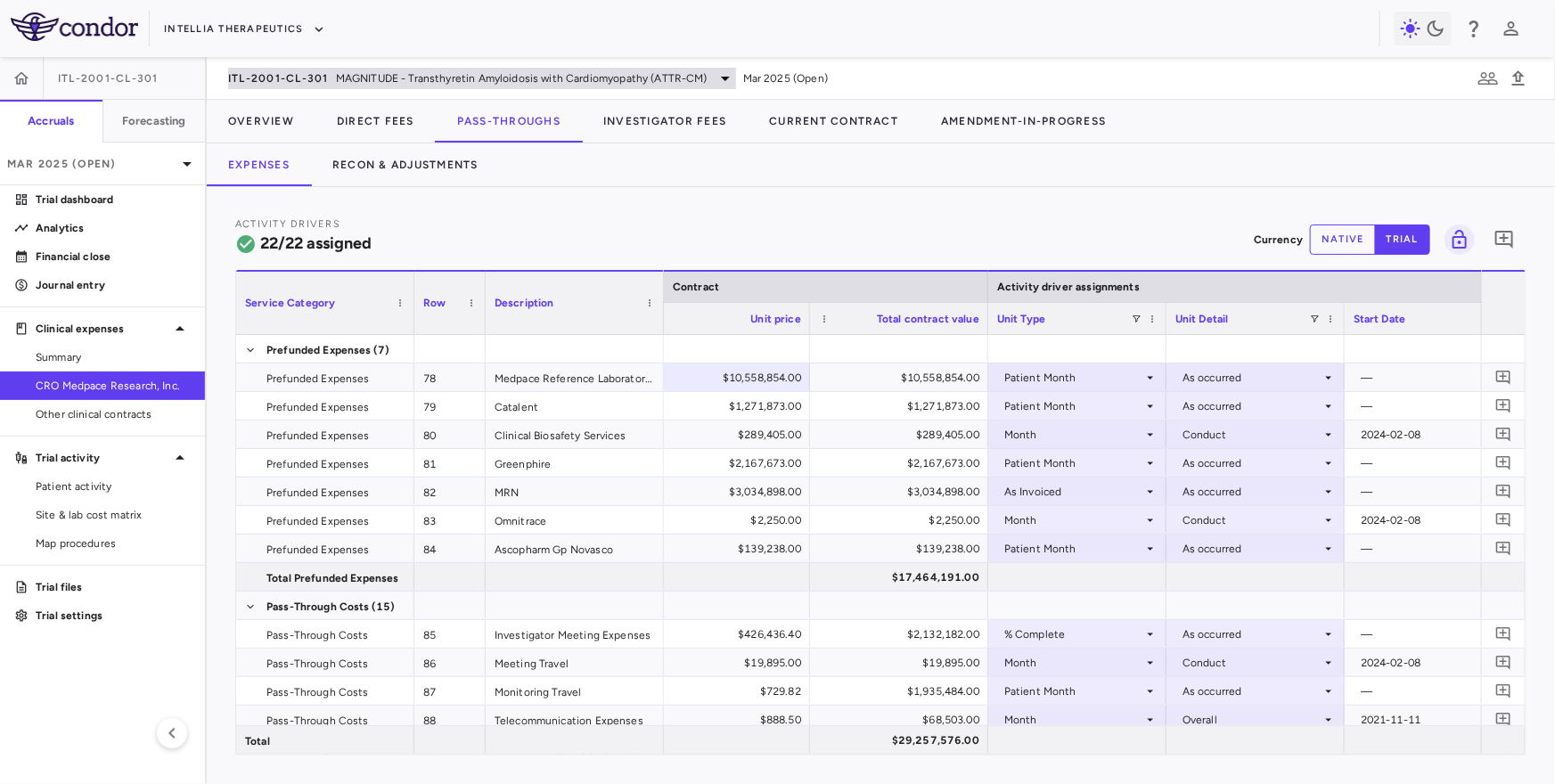 click on "ITL-2001-CL-301 MAGNITUDE - Transthyretin Amyloidosis with Cardiomyopathy (ATTR-CM)" at bounding box center (482, 78) 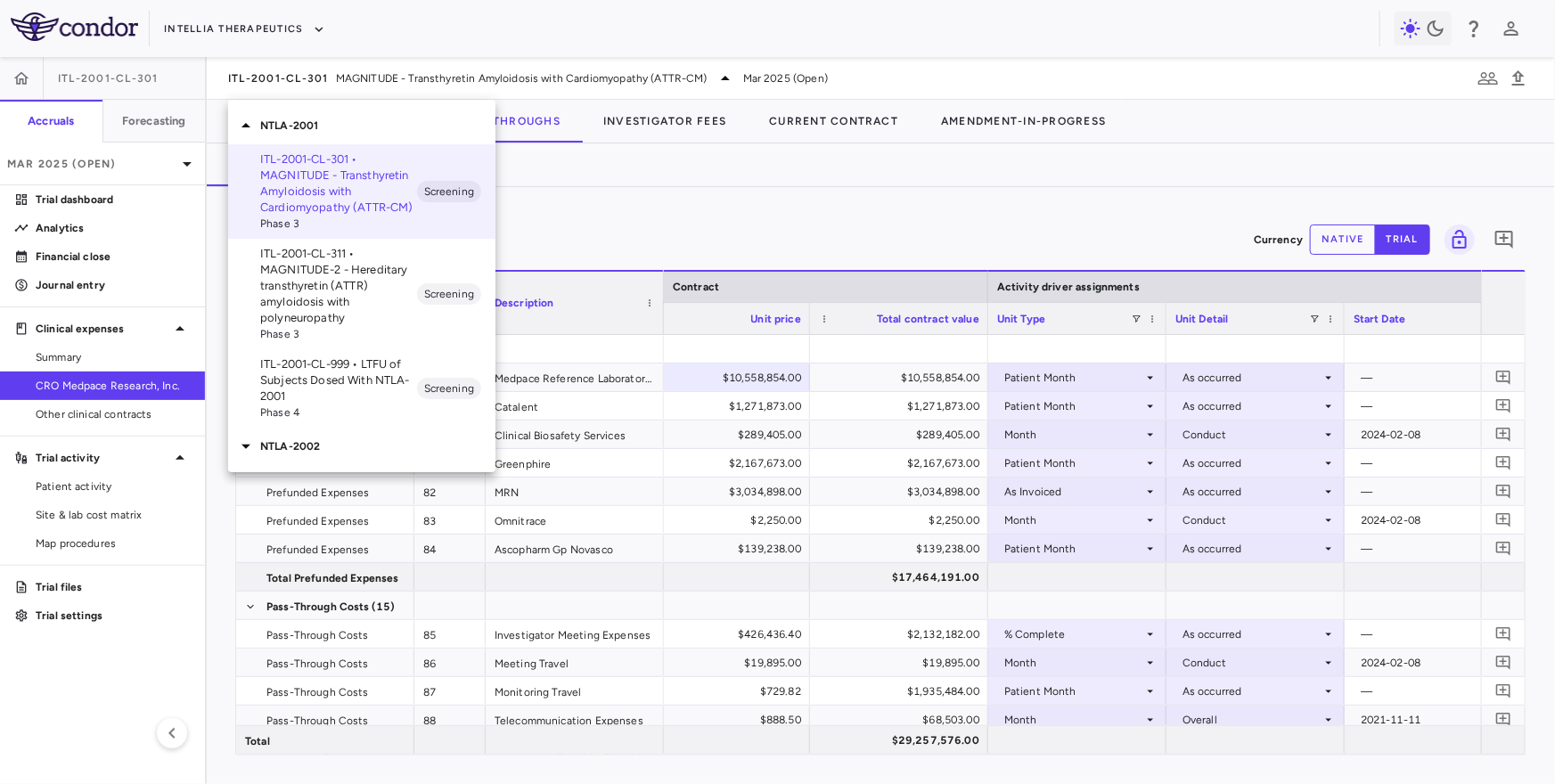 click on "NTLA-2002" at bounding box center [378, 446] 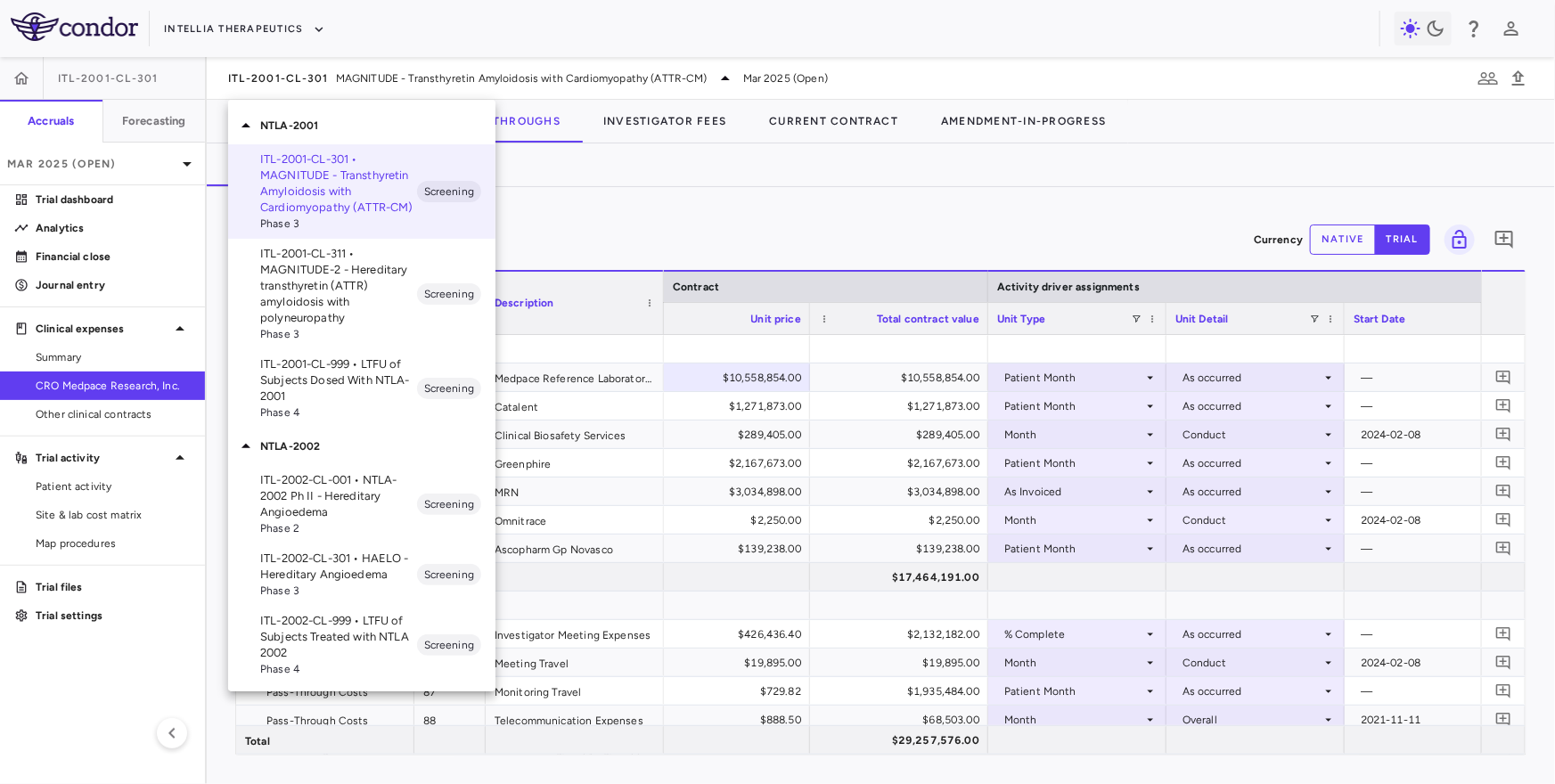 click at bounding box center [777, 392] 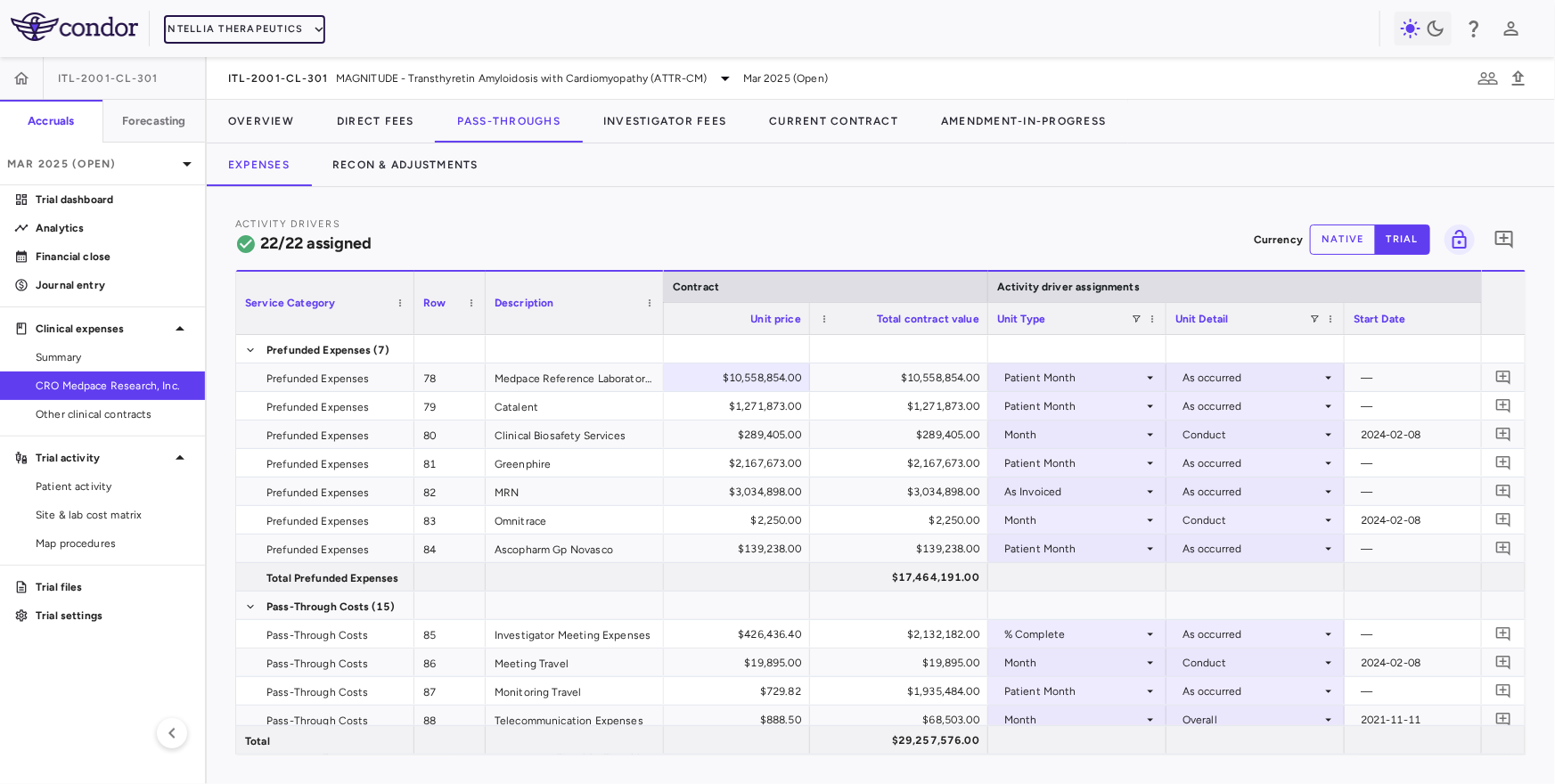 click on "Intellia Therapeutics" at bounding box center [244, 29] 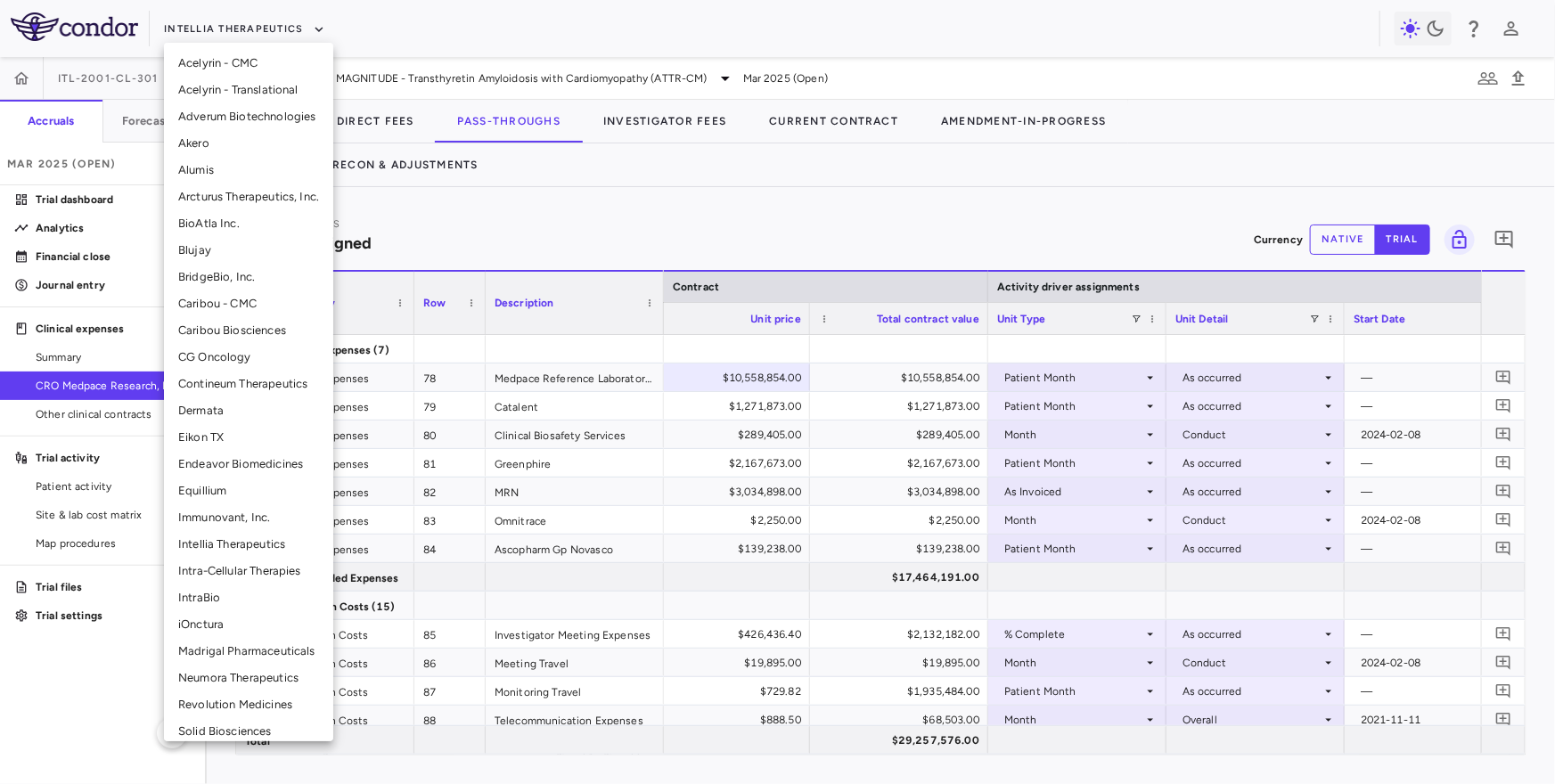 scroll, scrollTop: 83, scrollLeft: 0, axis: vertical 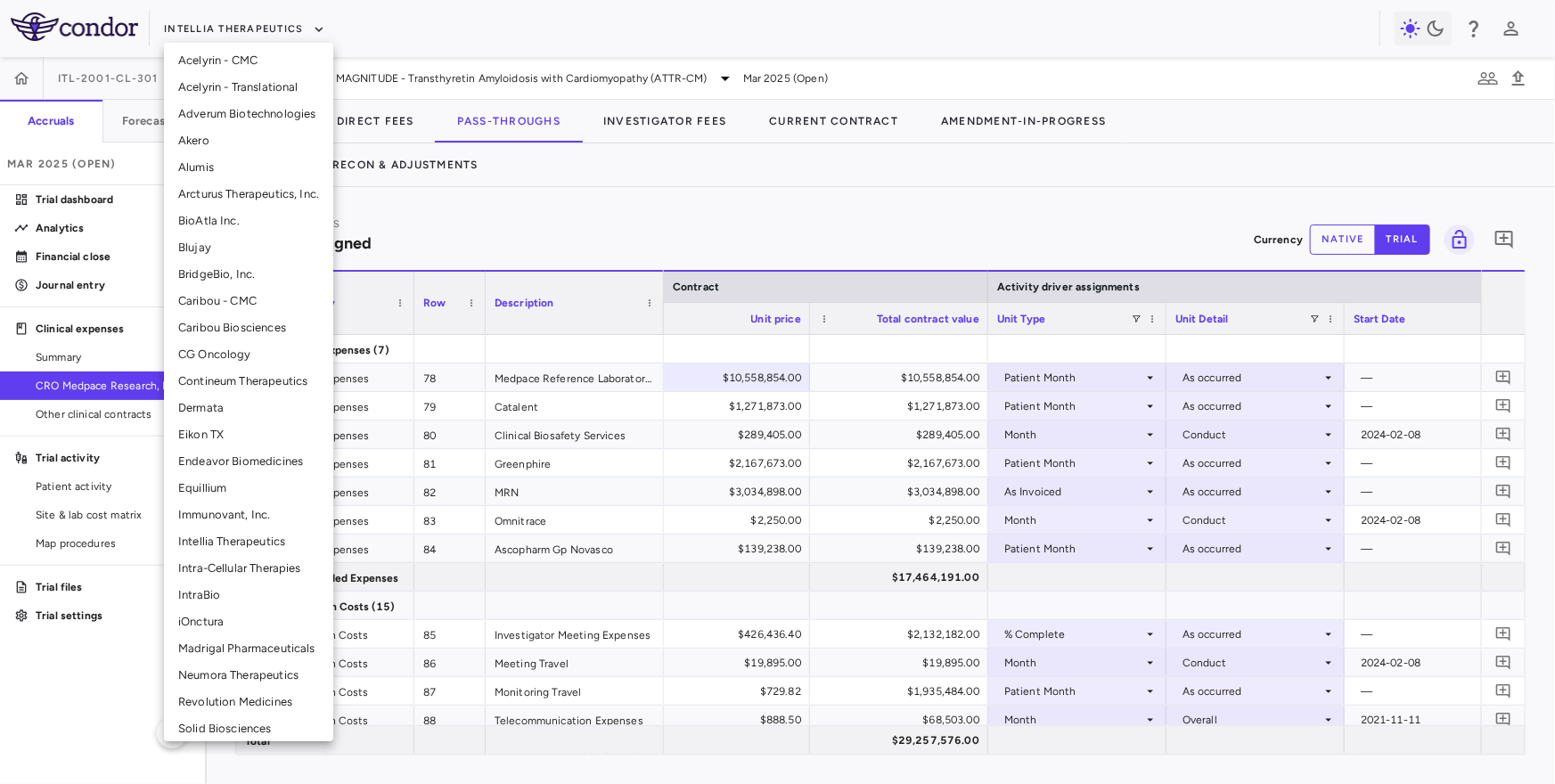click on "iOnctura" at bounding box center [249, 622] 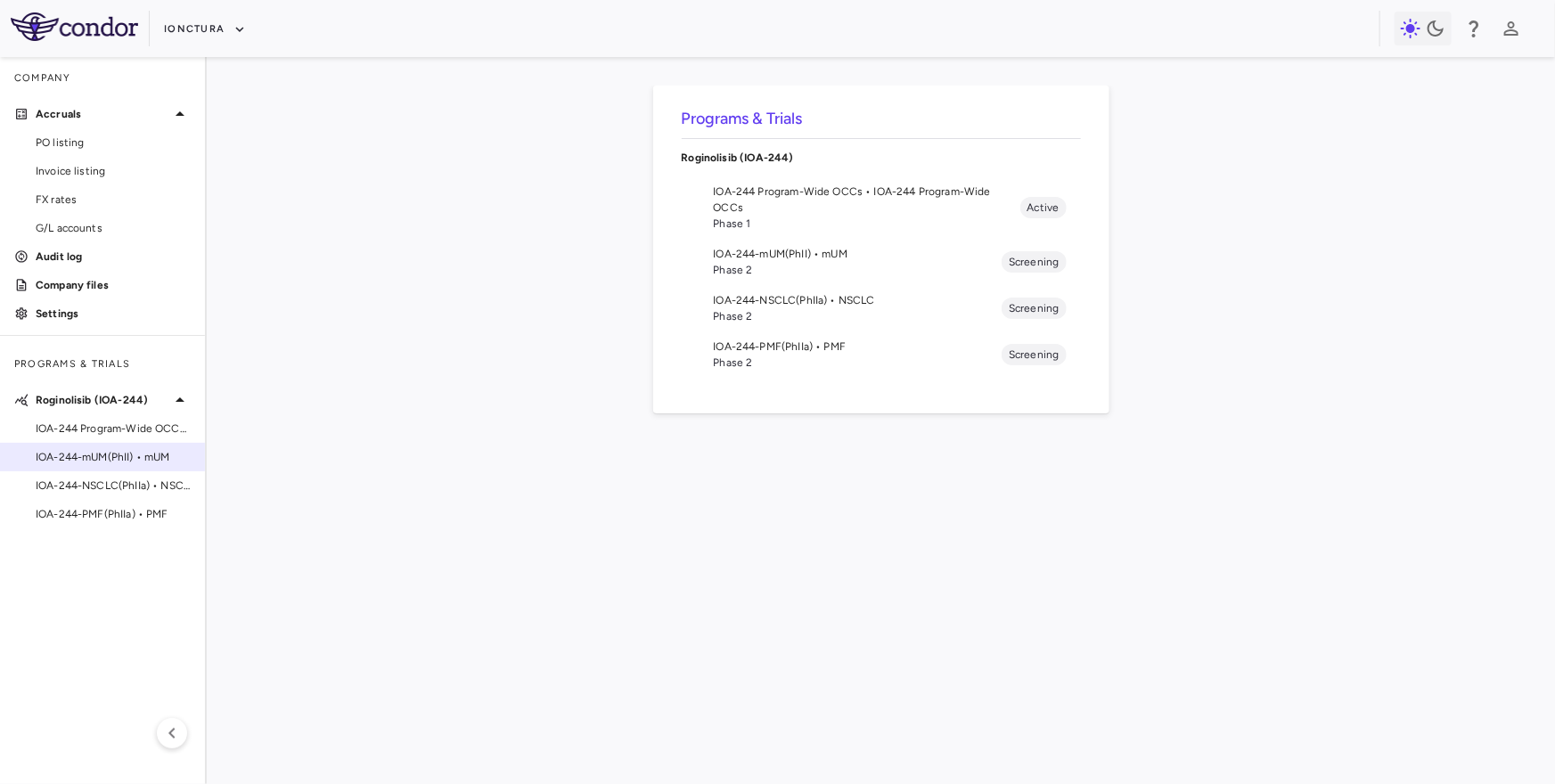 click on "IOA-244-mUM(PhII) • mUM" at bounding box center (113, 457) 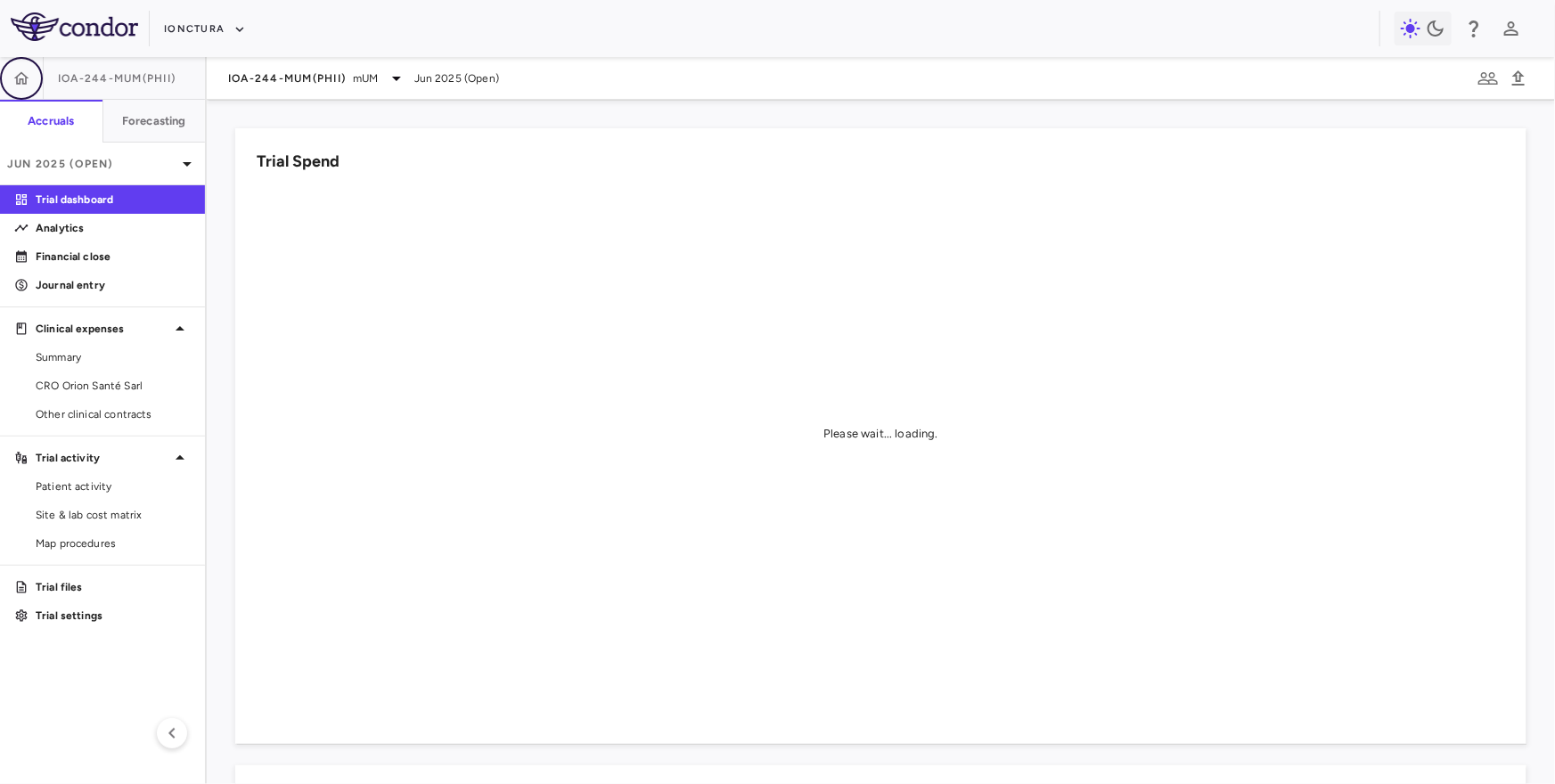 click 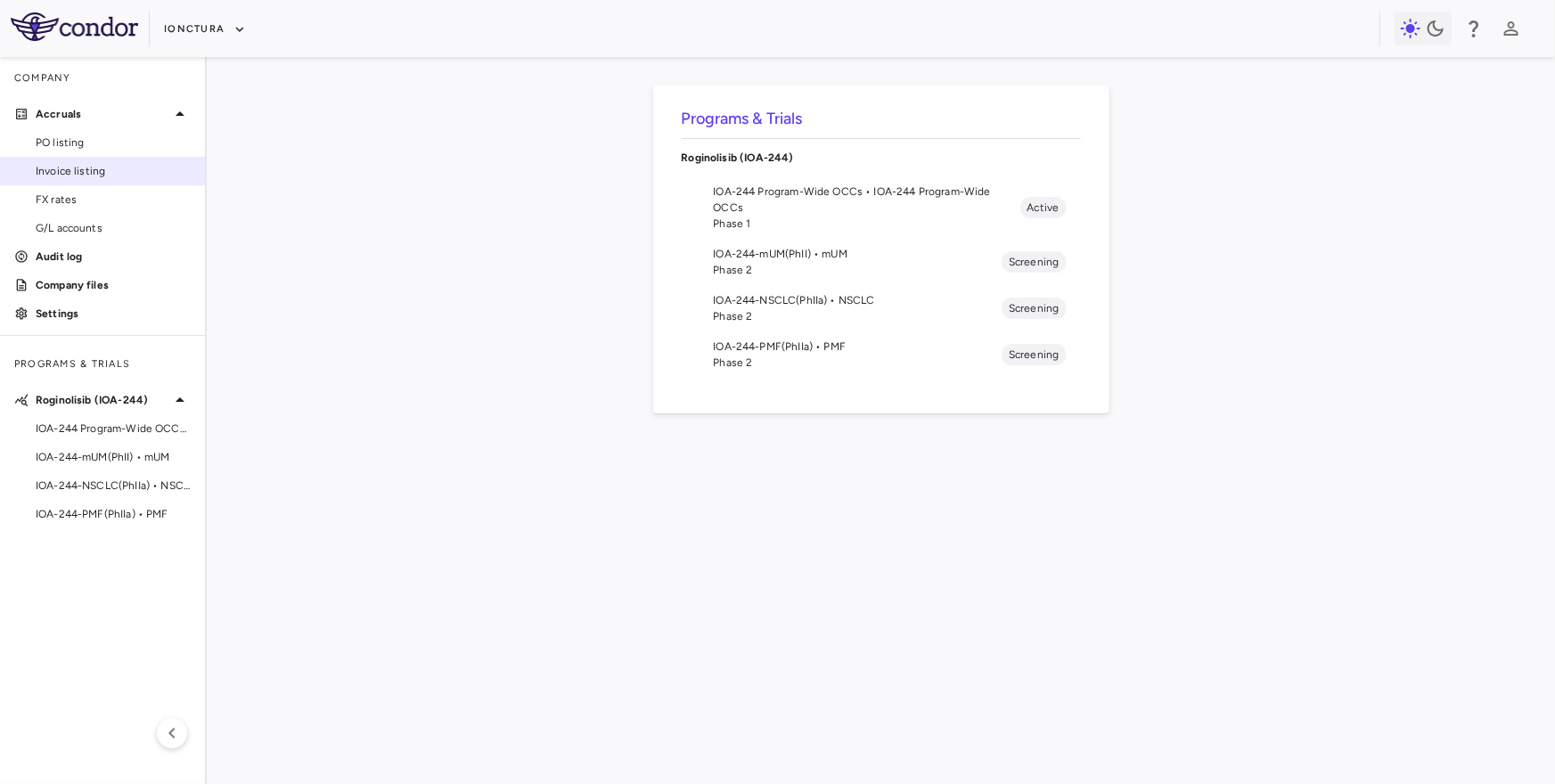 click on "Invoice listing" at bounding box center (113, 171) 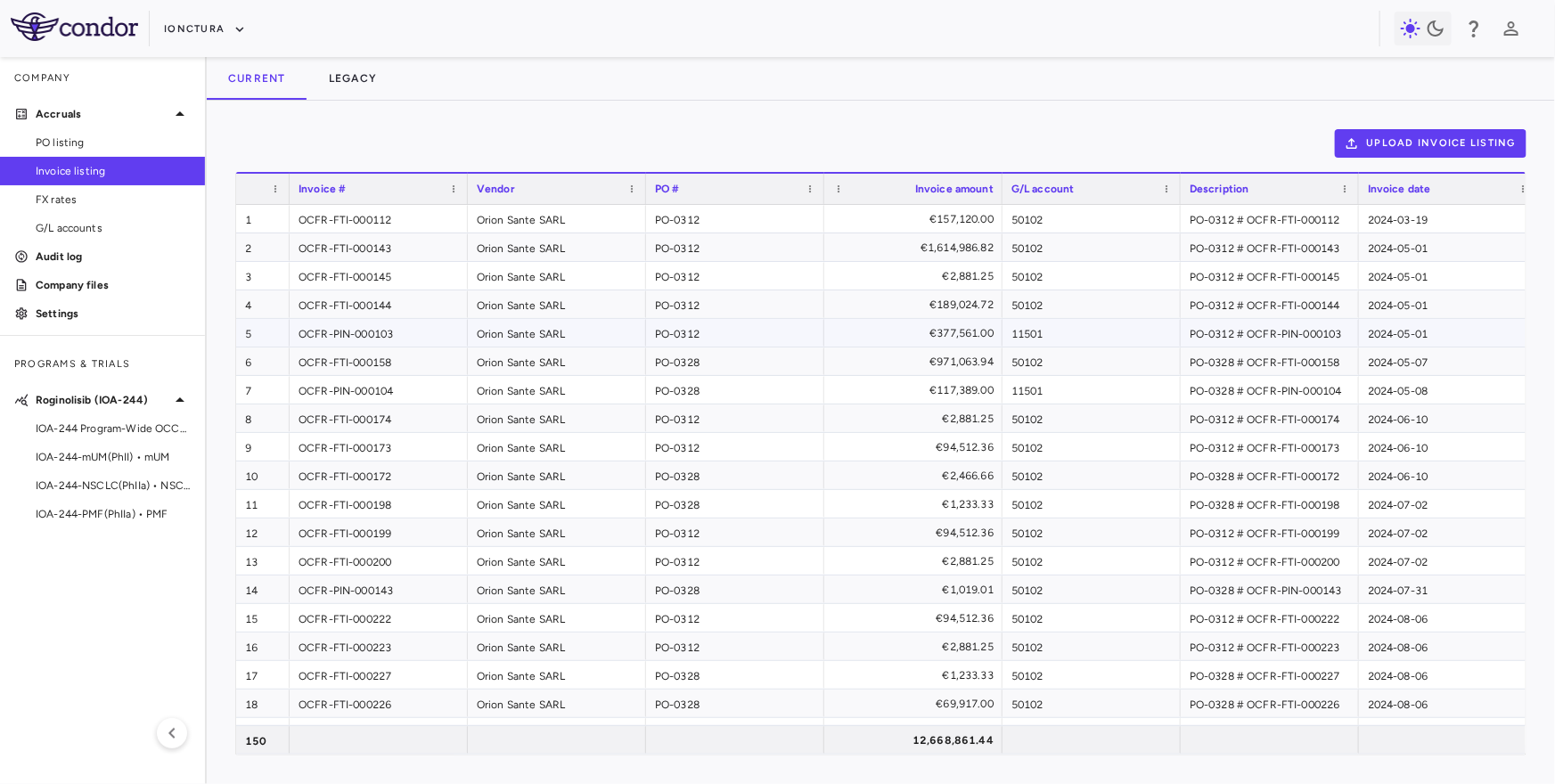 click on "11501" at bounding box center (1092, 332) 